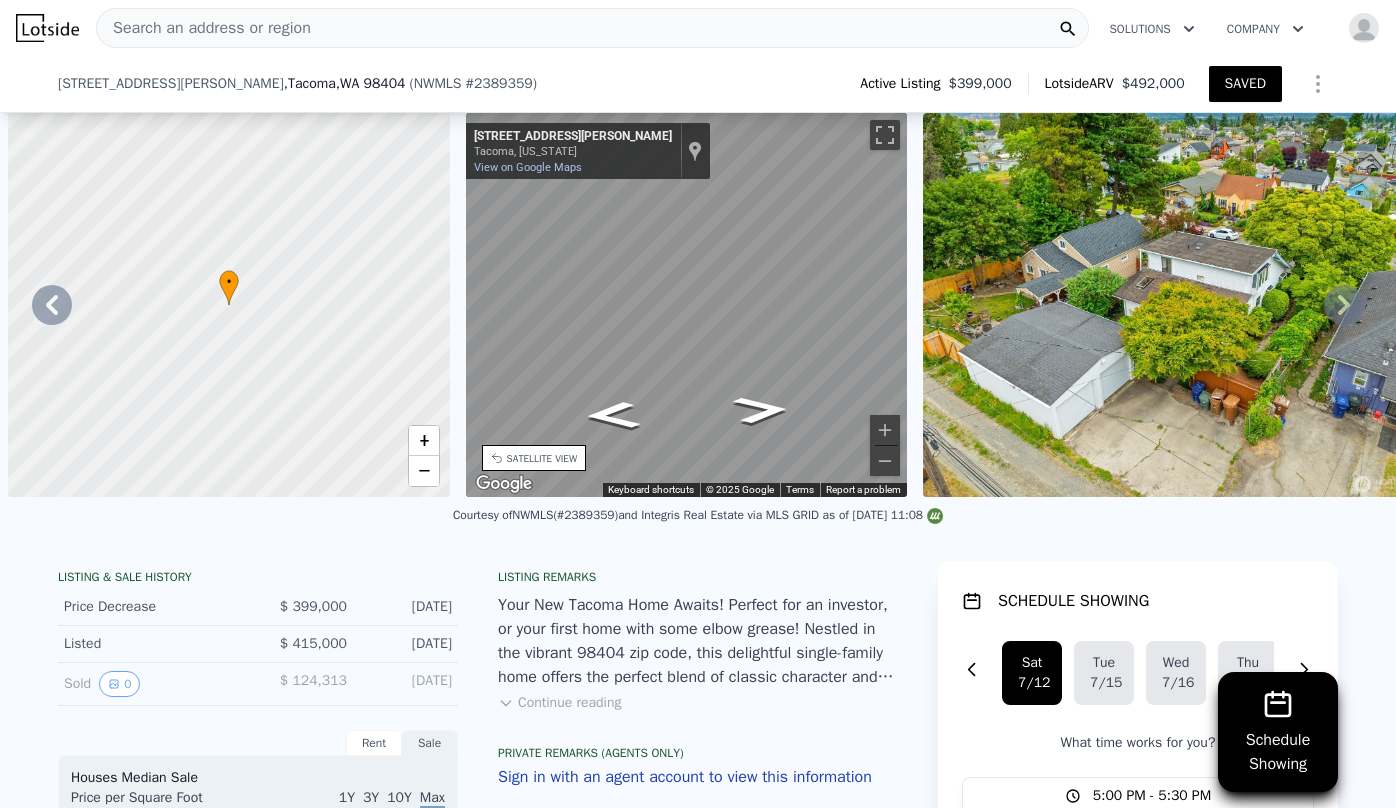 scroll, scrollTop: 0, scrollLeft: 0, axis: both 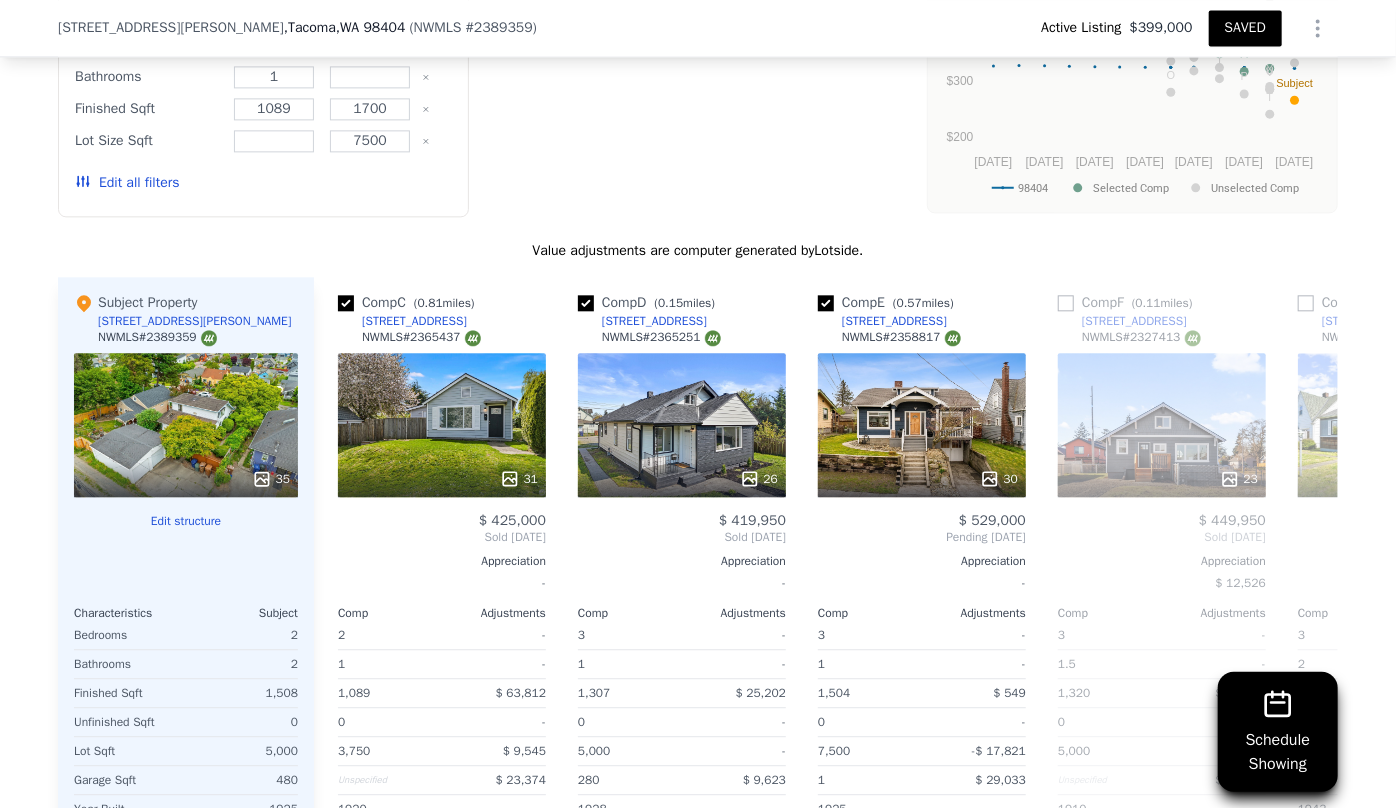type on "2" 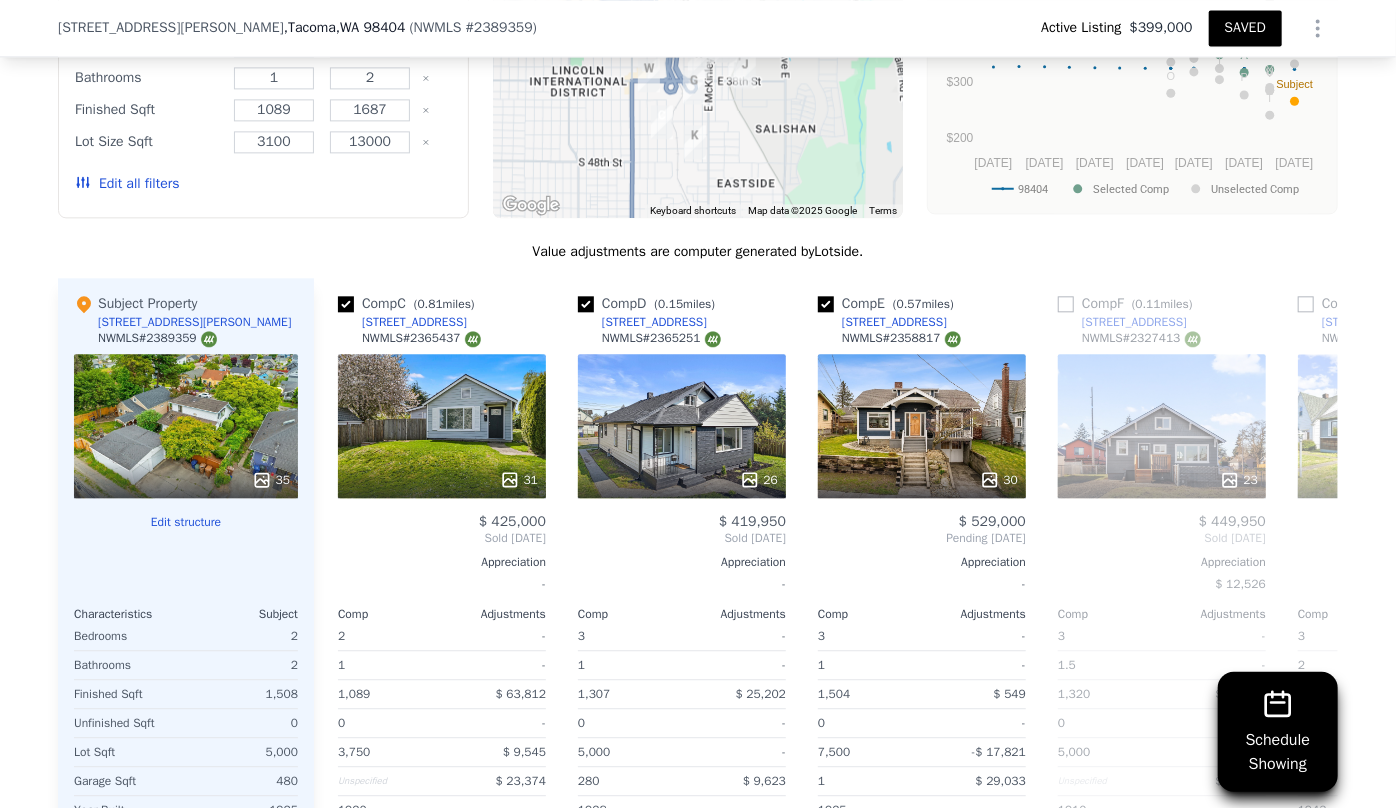 scroll, scrollTop: 2363, scrollLeft: 0, axis: vertical 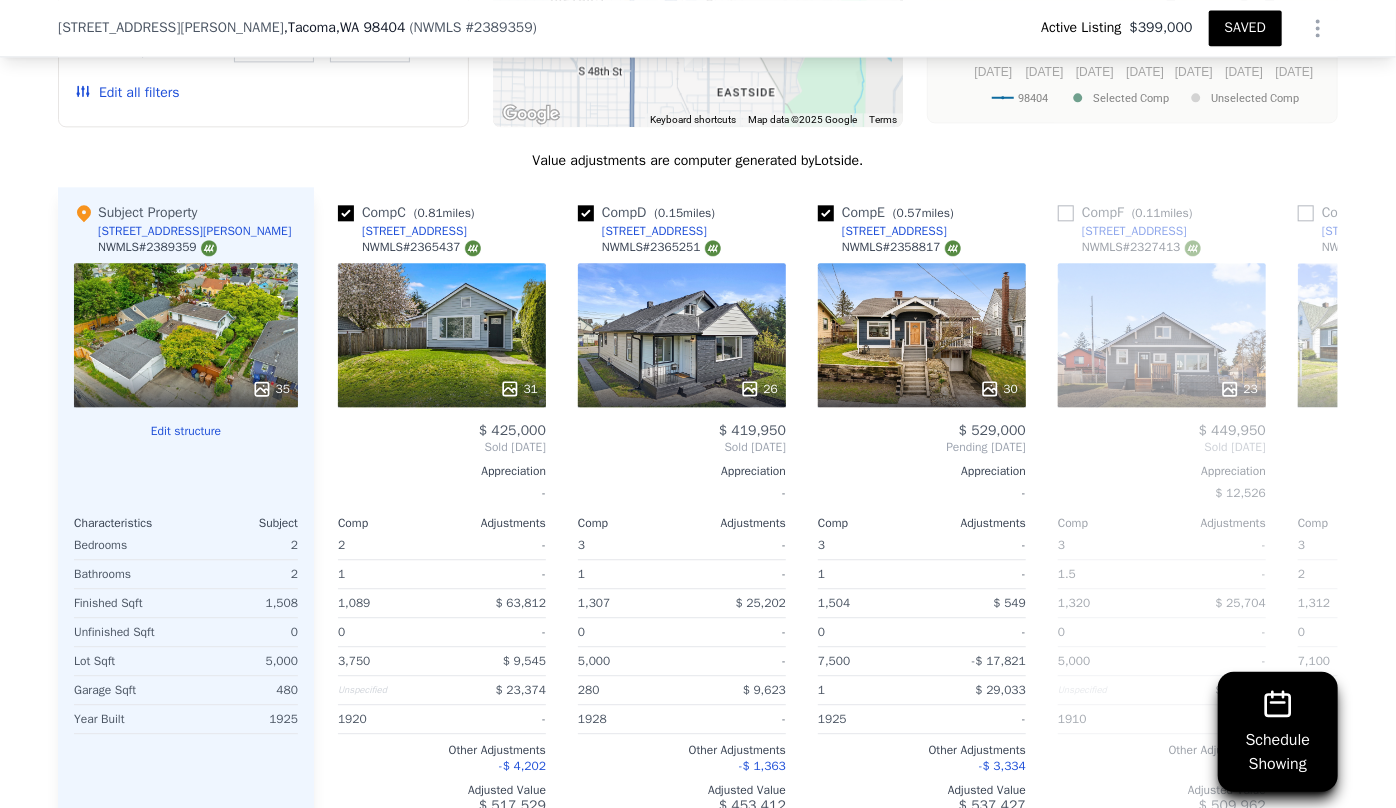click on "Edit all filters" at bounding box center [127, 93] 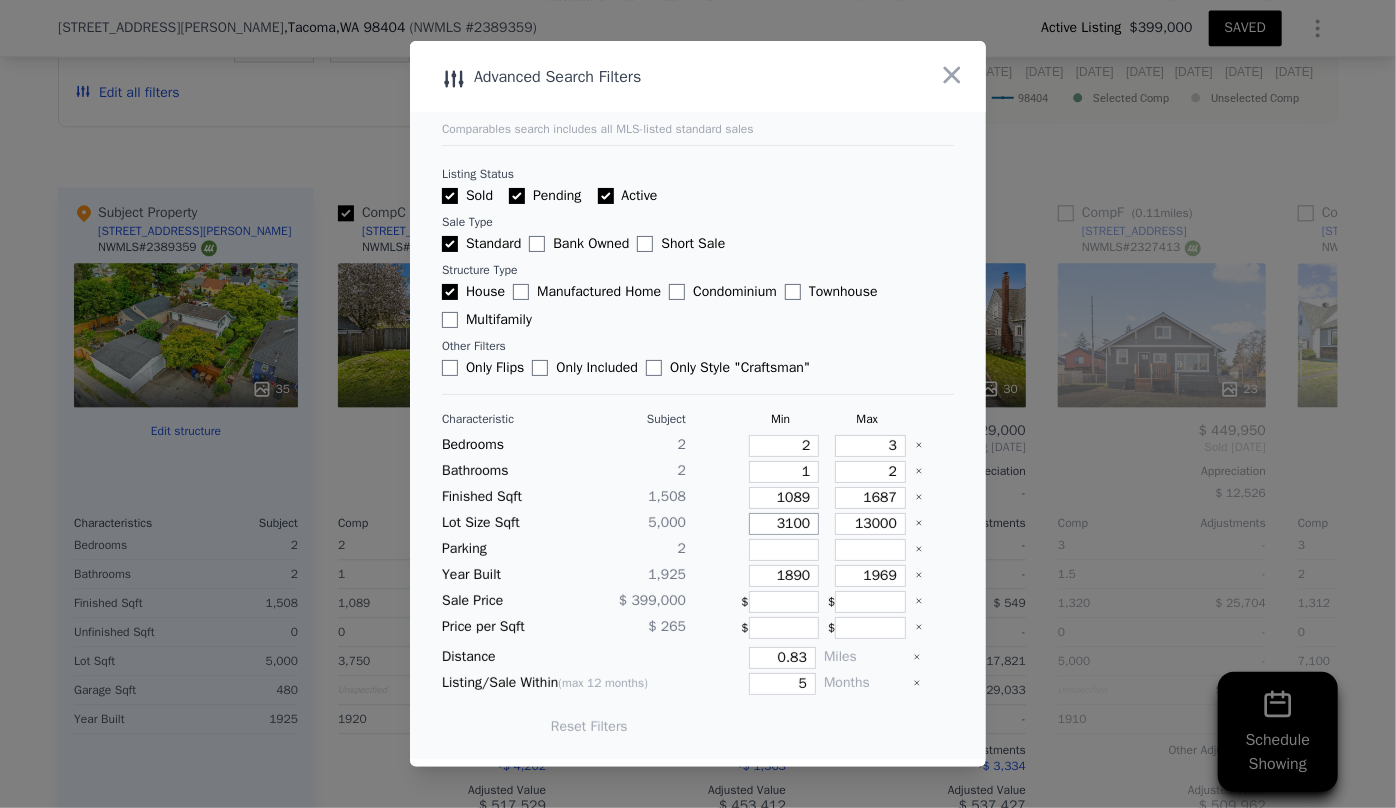 drag, startPoint x: 804, startPoint y: 525, endPoint x: 732, endPoint y: 520, distance: 72.1734 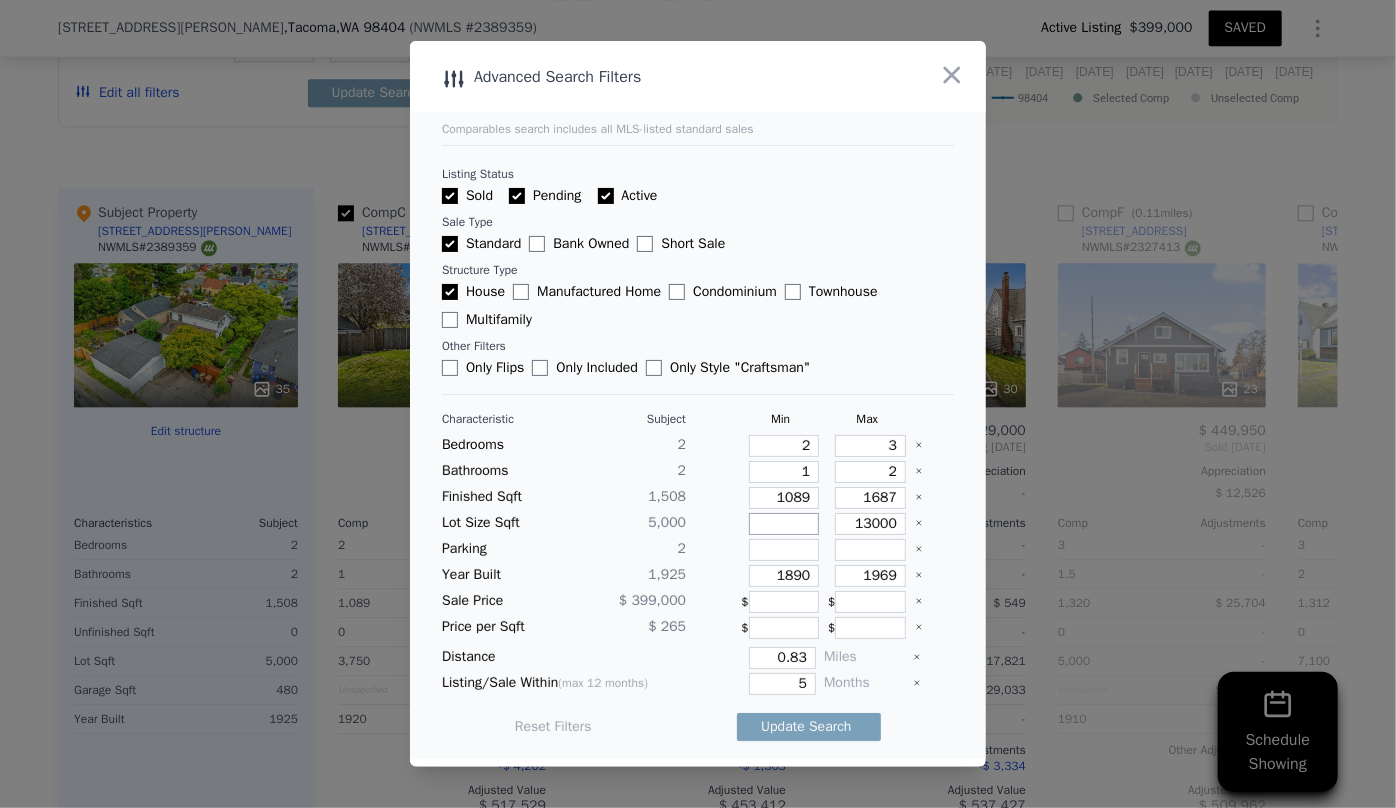 type 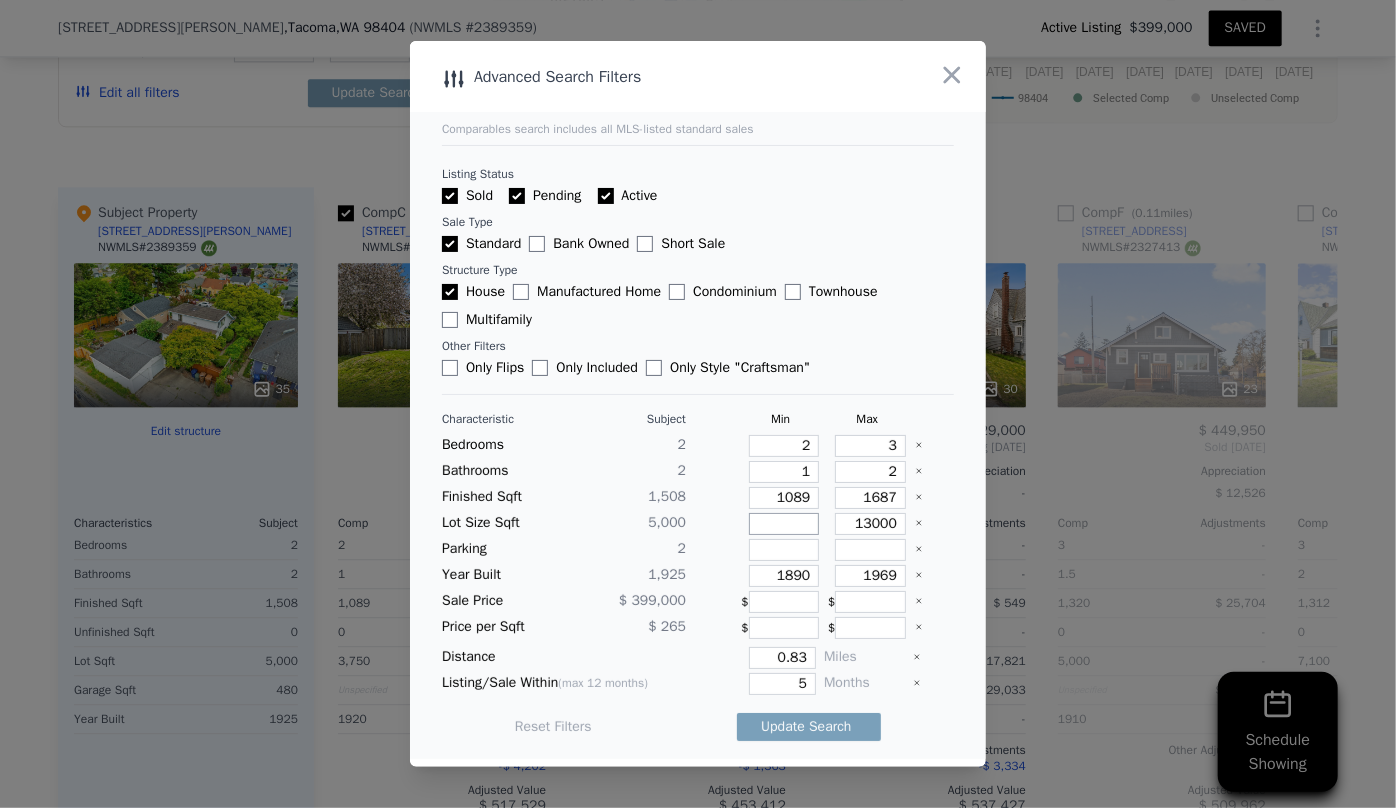 type 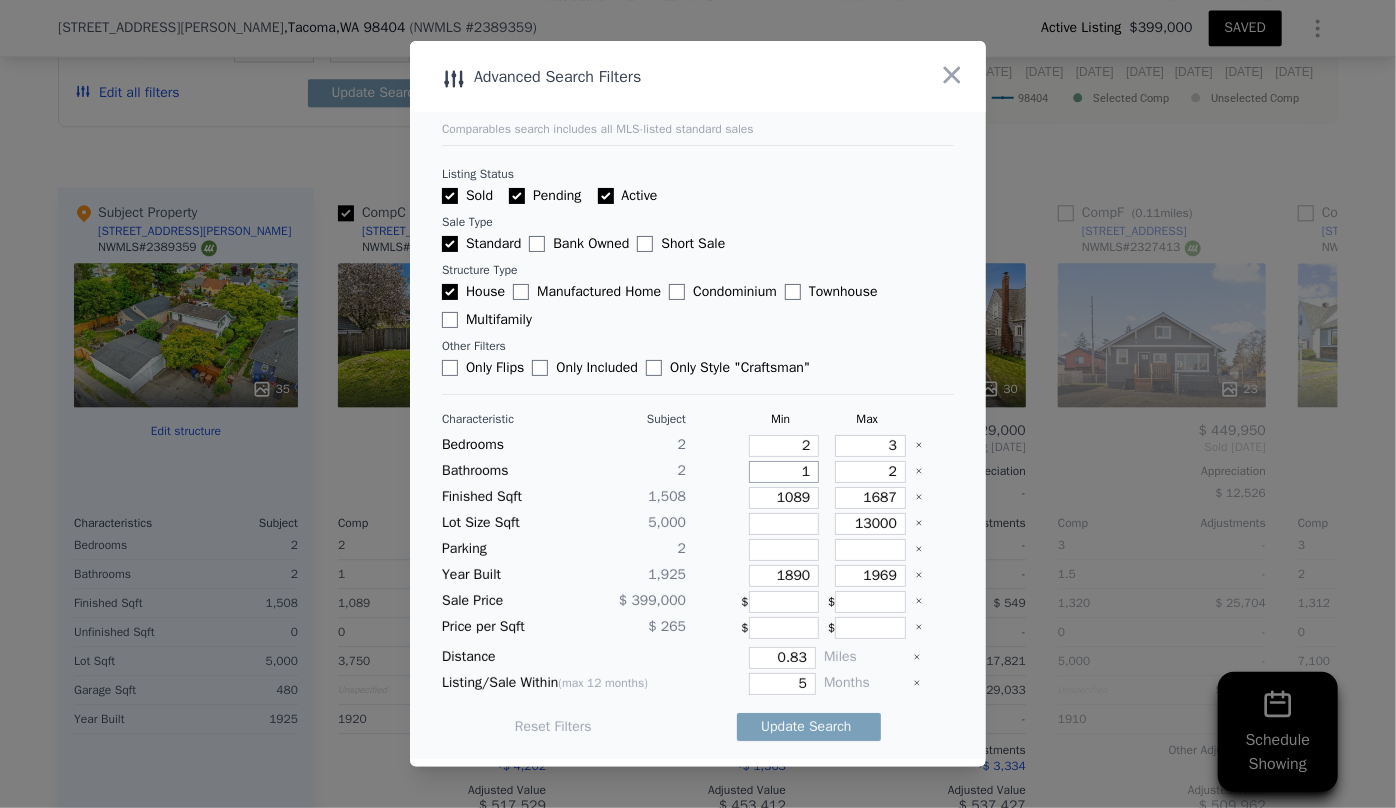 drag, startPoint x: 806, startPoint y: 474, endPoint x: 788, endPoint y: 467, distance: 19.313208 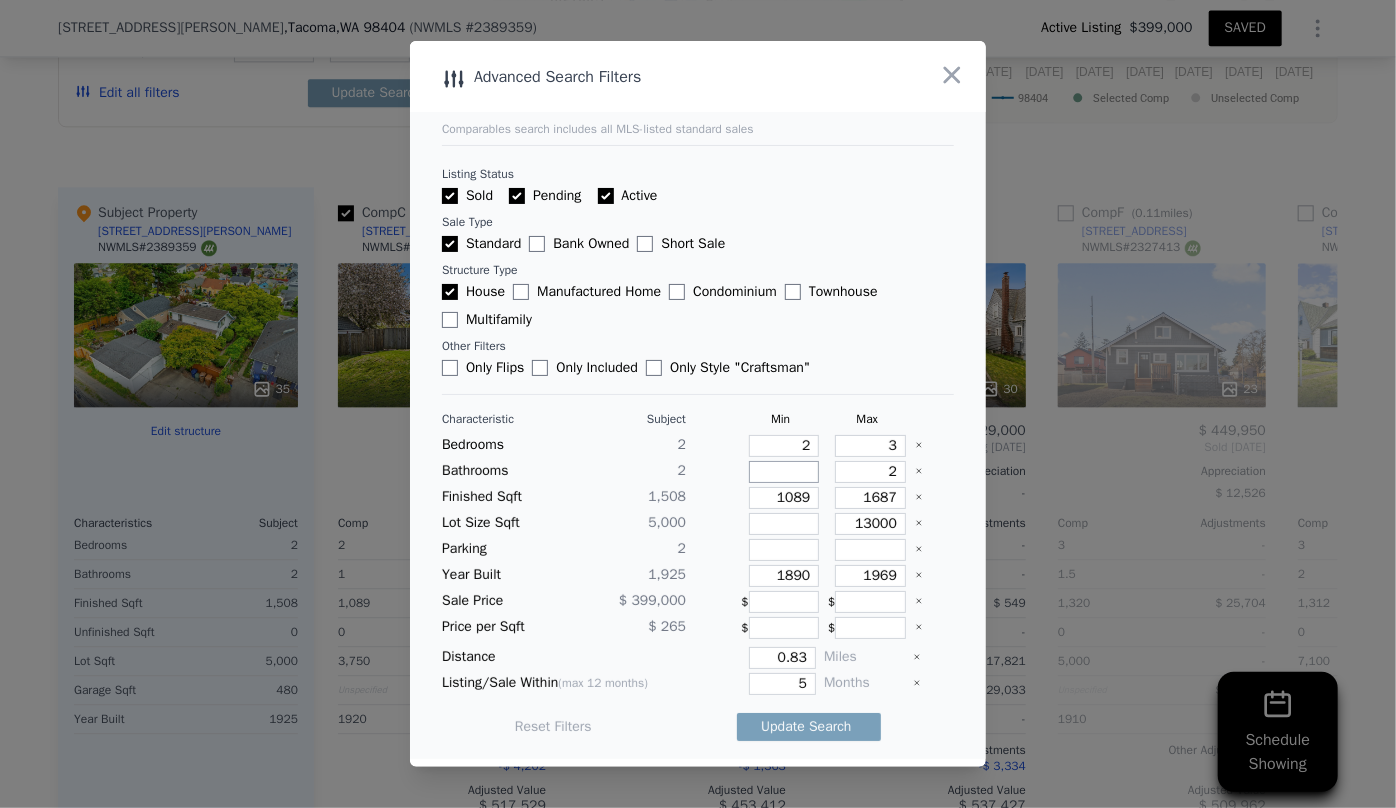type 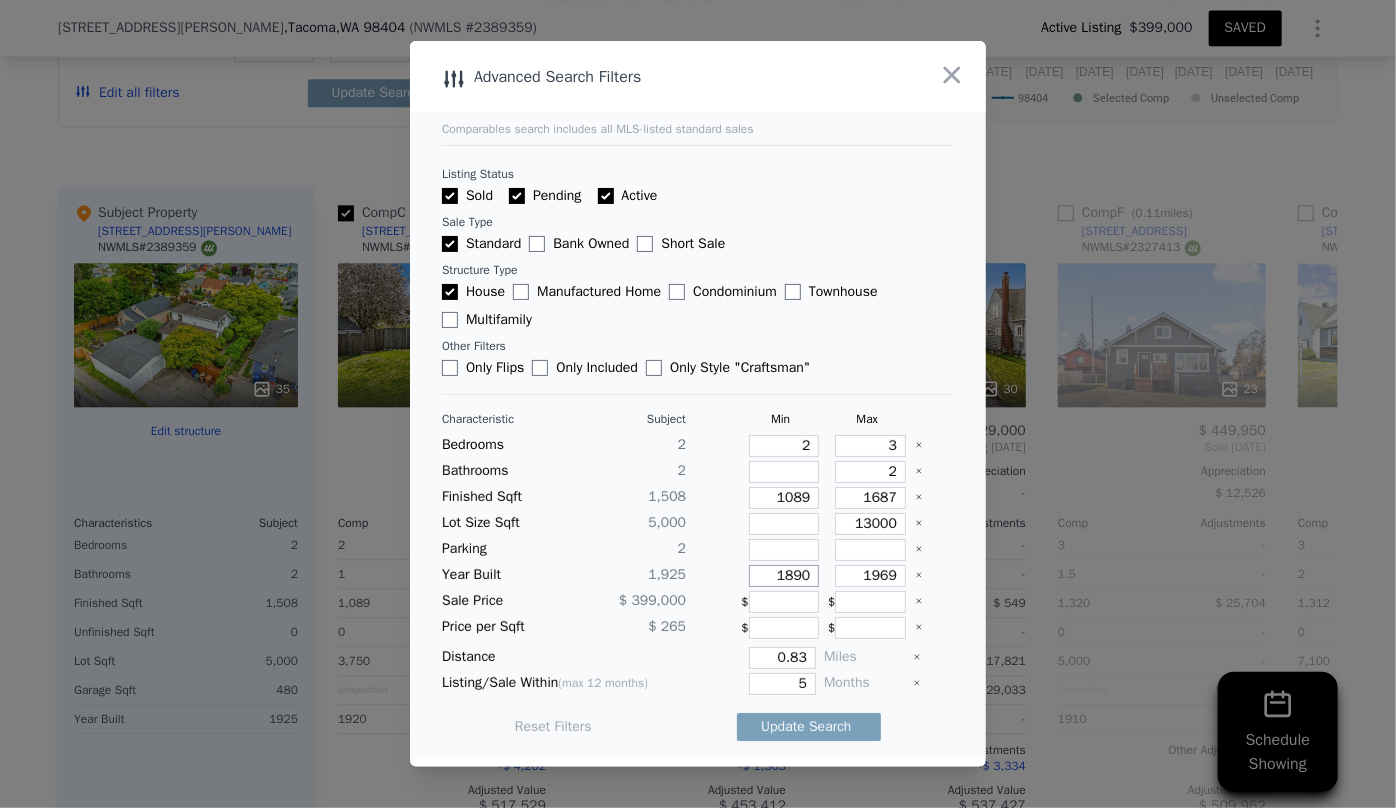 drag, startPoint x: 799, startPoint y: 577, endPoint x: 693, endPoint y: 563, distance: 106.92053 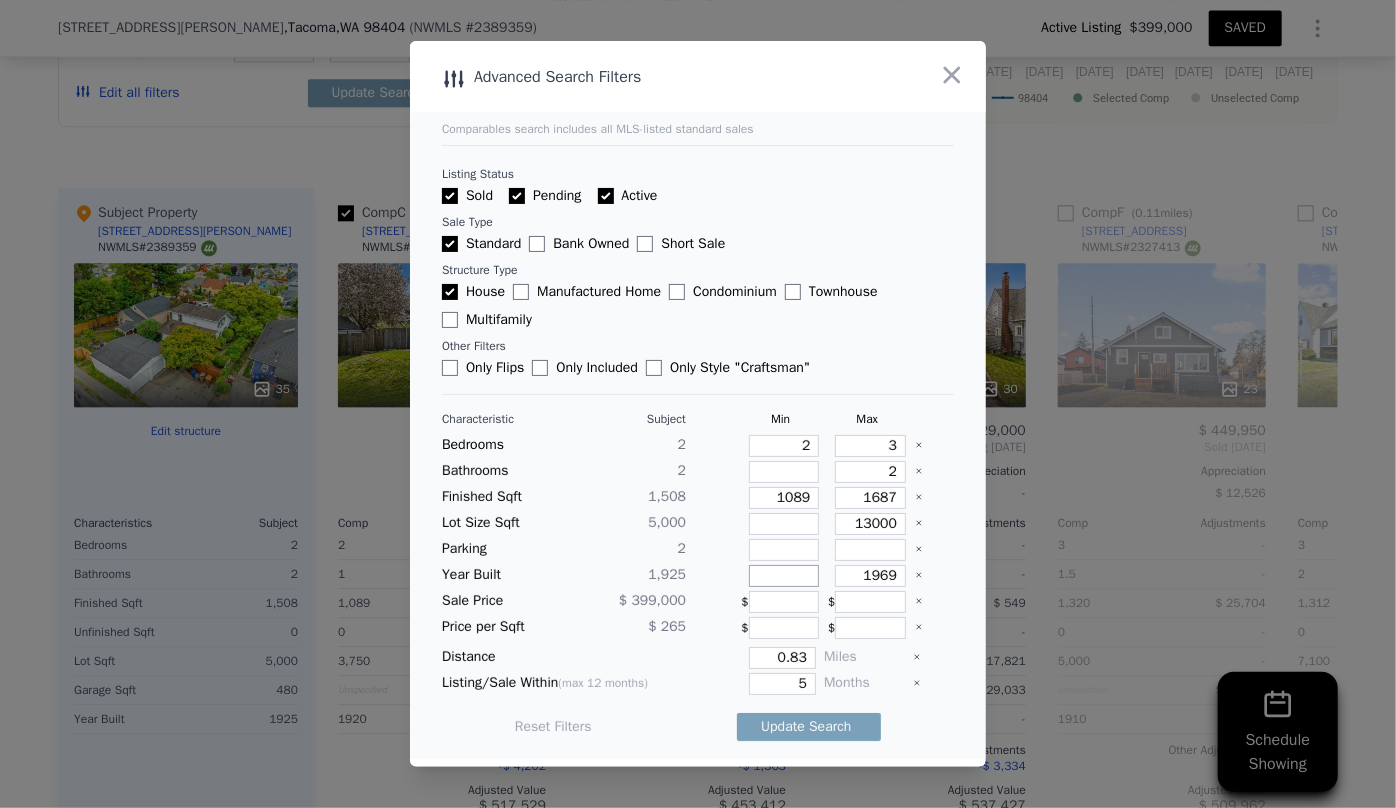 type 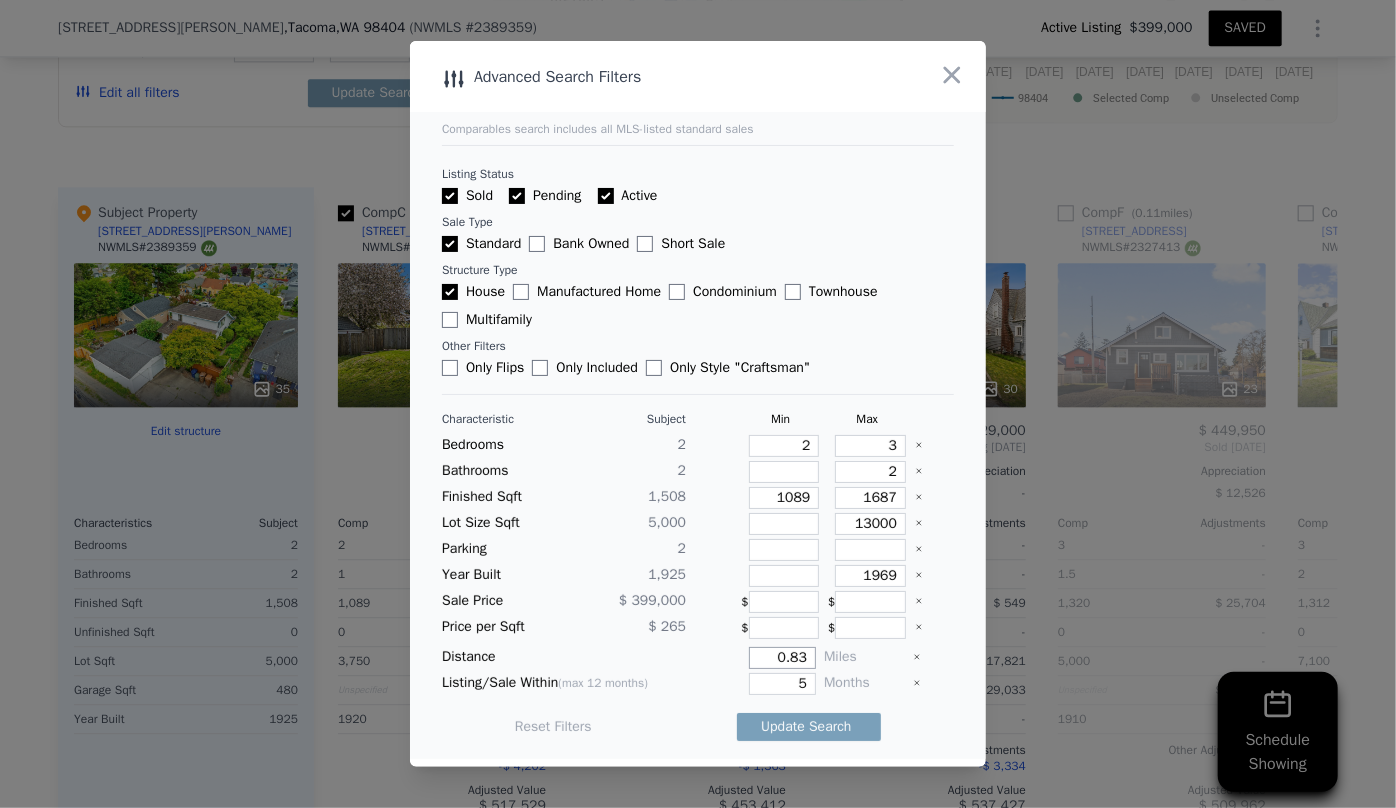 drag, startPoint x: 796, startPoint y: 659, endPoint x: 750, endPoint y: 653, distance: 46.389652 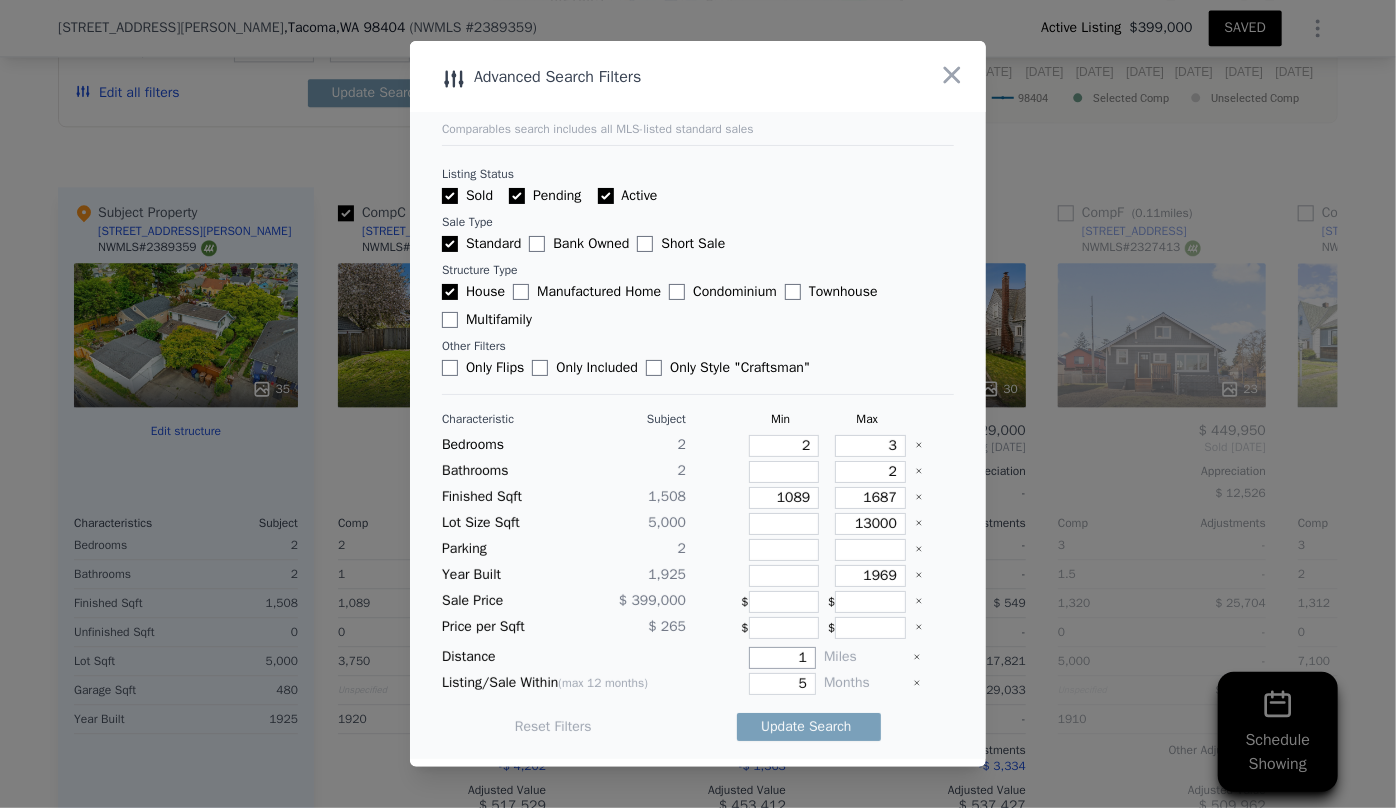 type on "1" 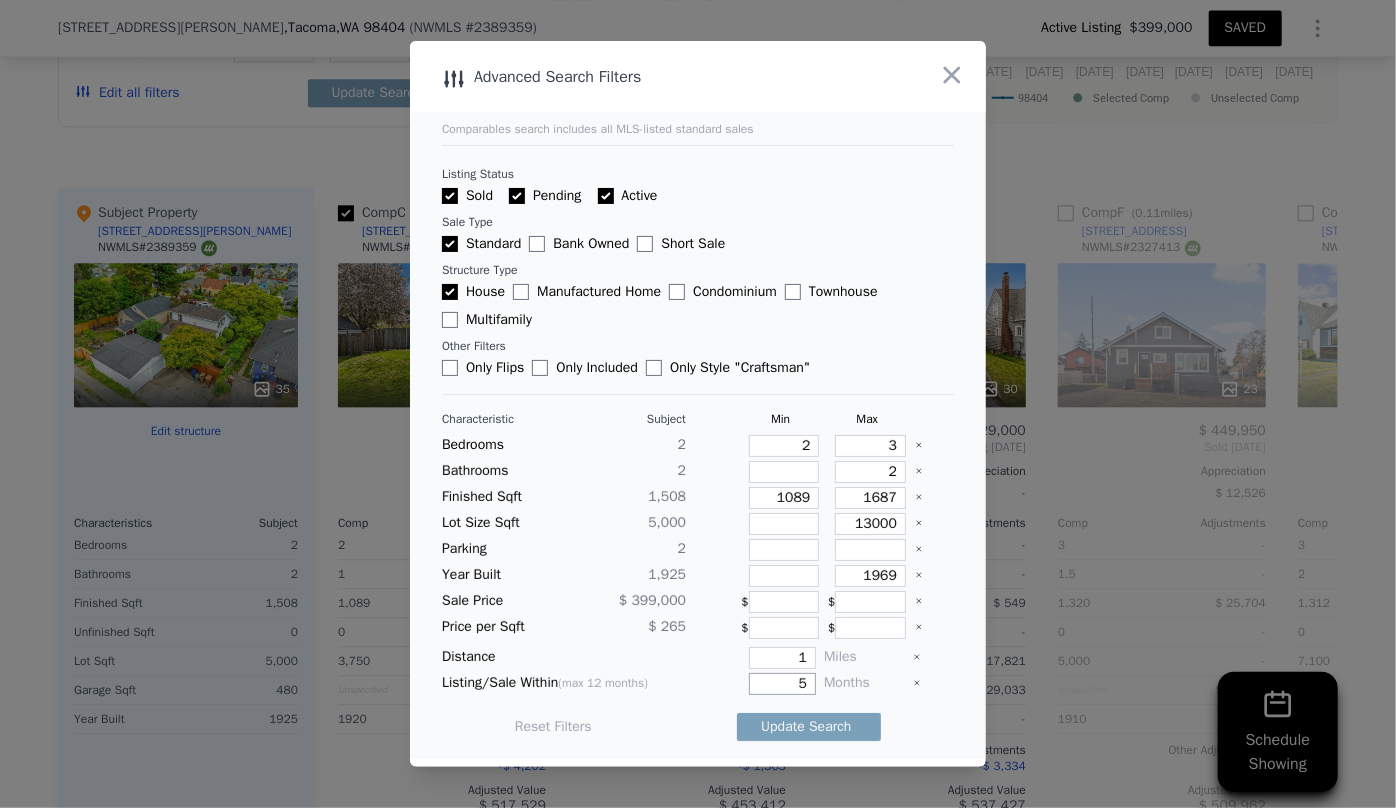 drag, startPoint x: 796, startPoint y: 680, endPoint x: 759, endPoint y: 681, distance: 37.01351 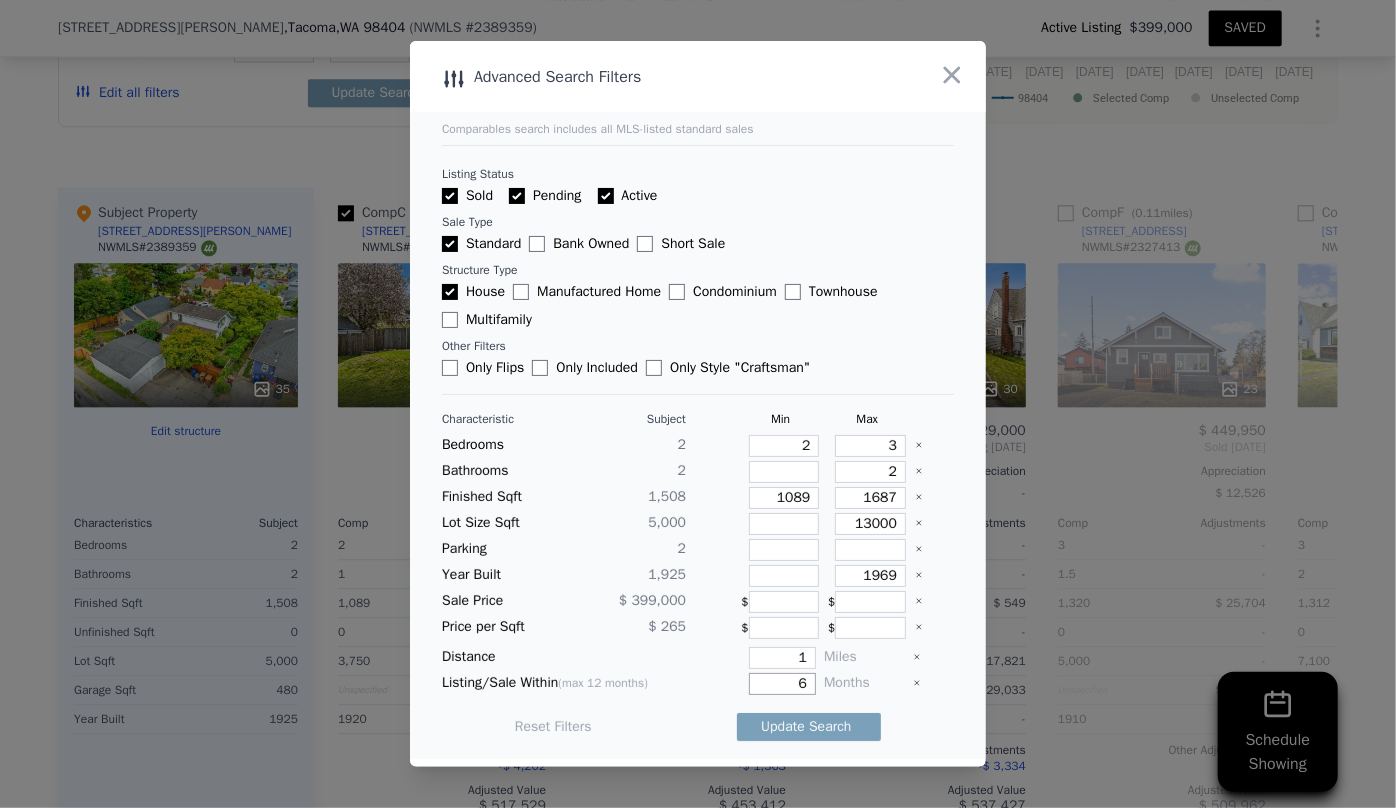 type on "6" 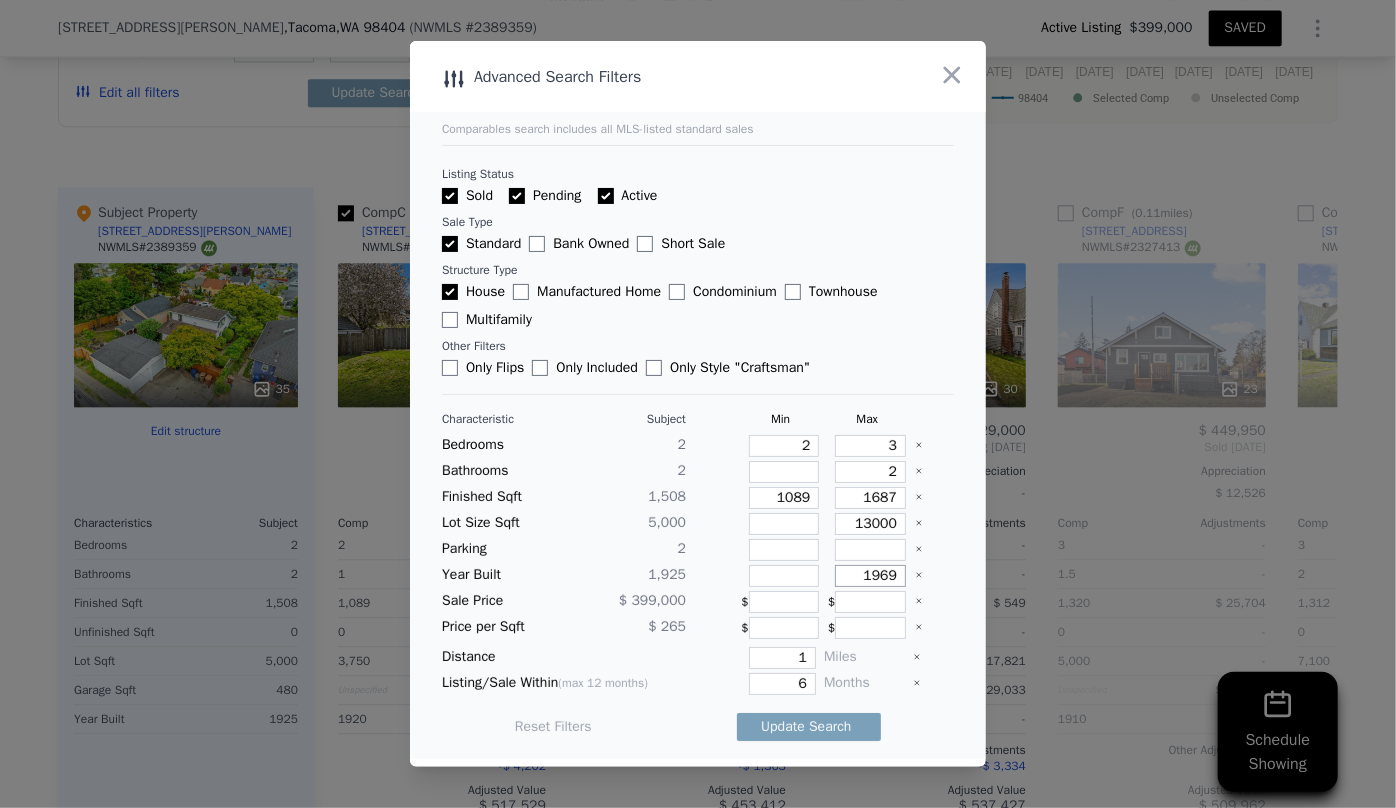 click on "1969" at bounding box center (870, 576) 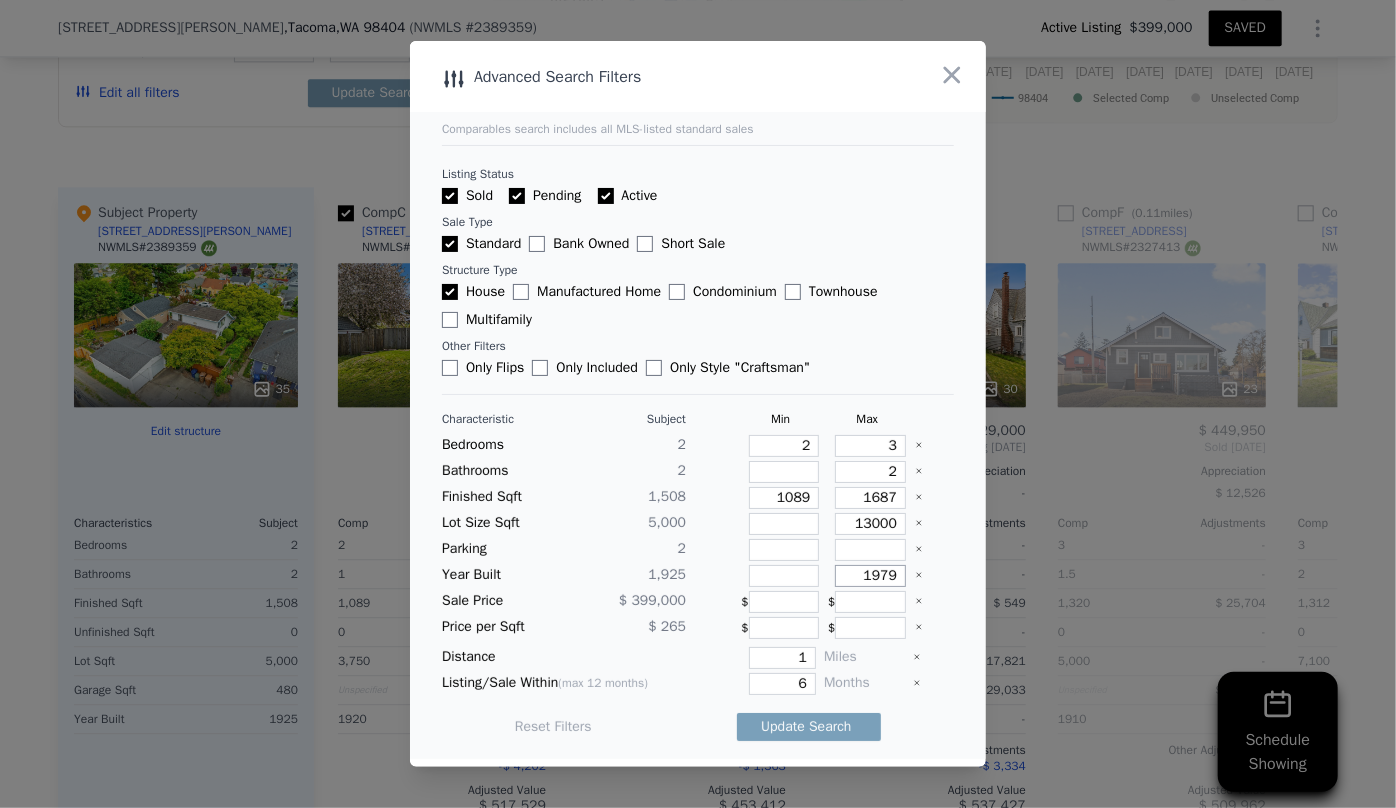 type on "1979" 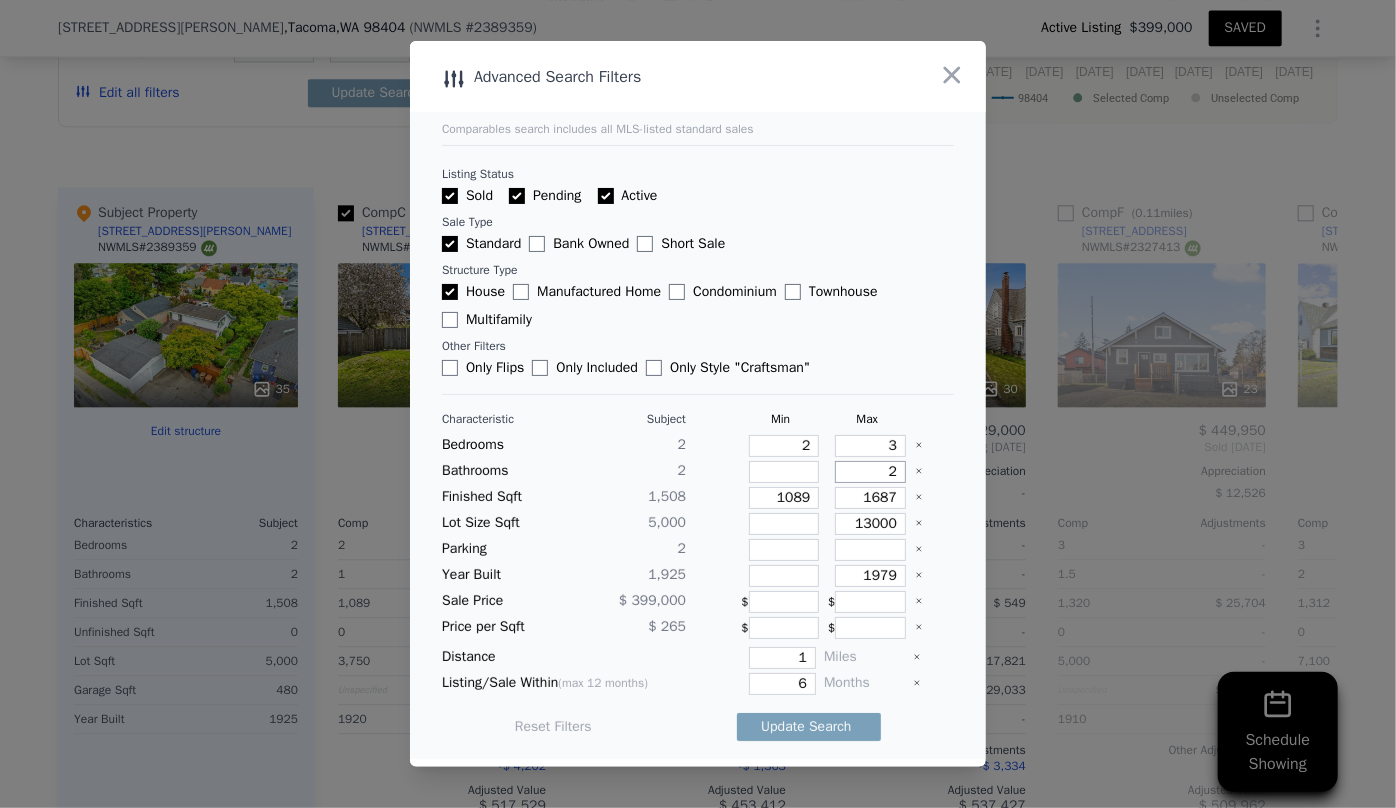 drag, startPoint x: 887, startPoint y: 472, endPoint x: 869, endPoint y: 472, distance: 18 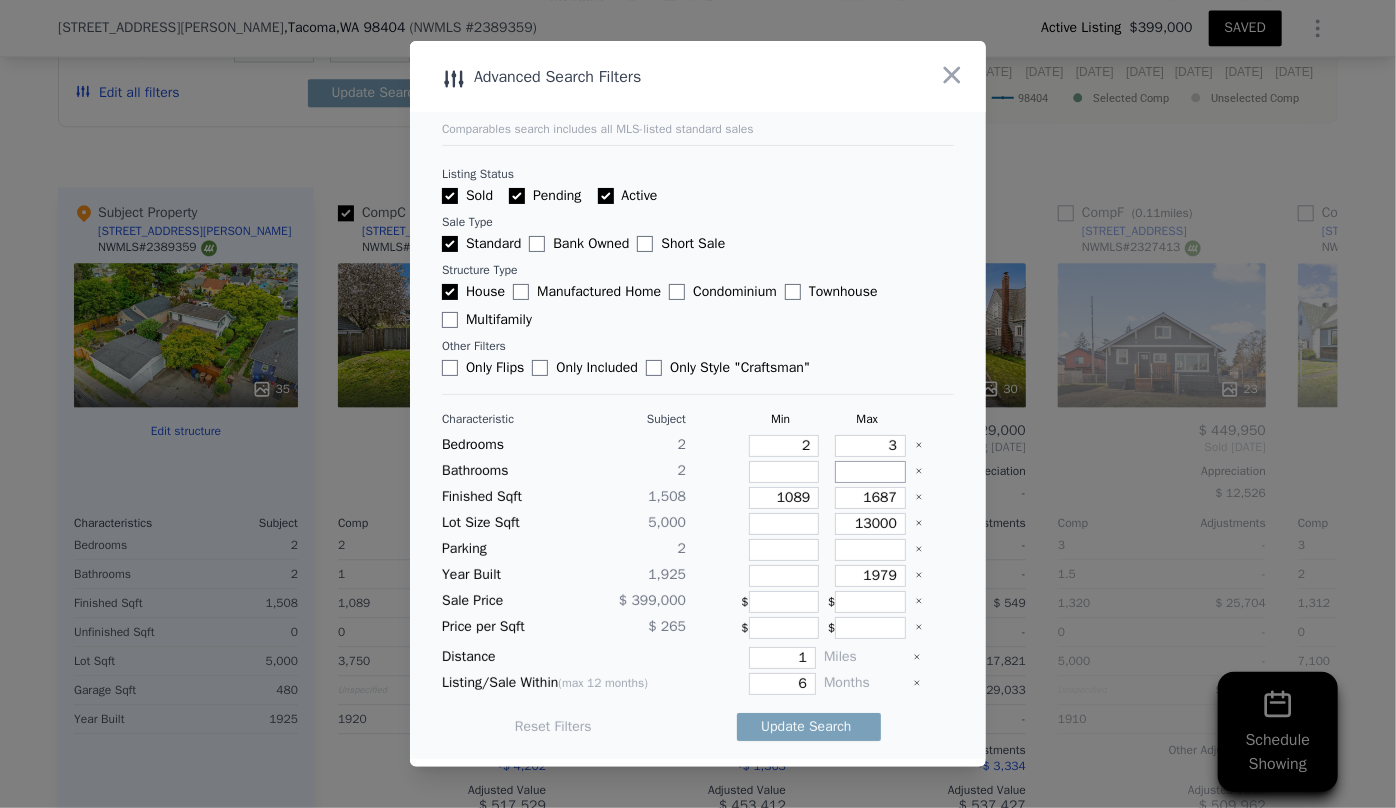 type 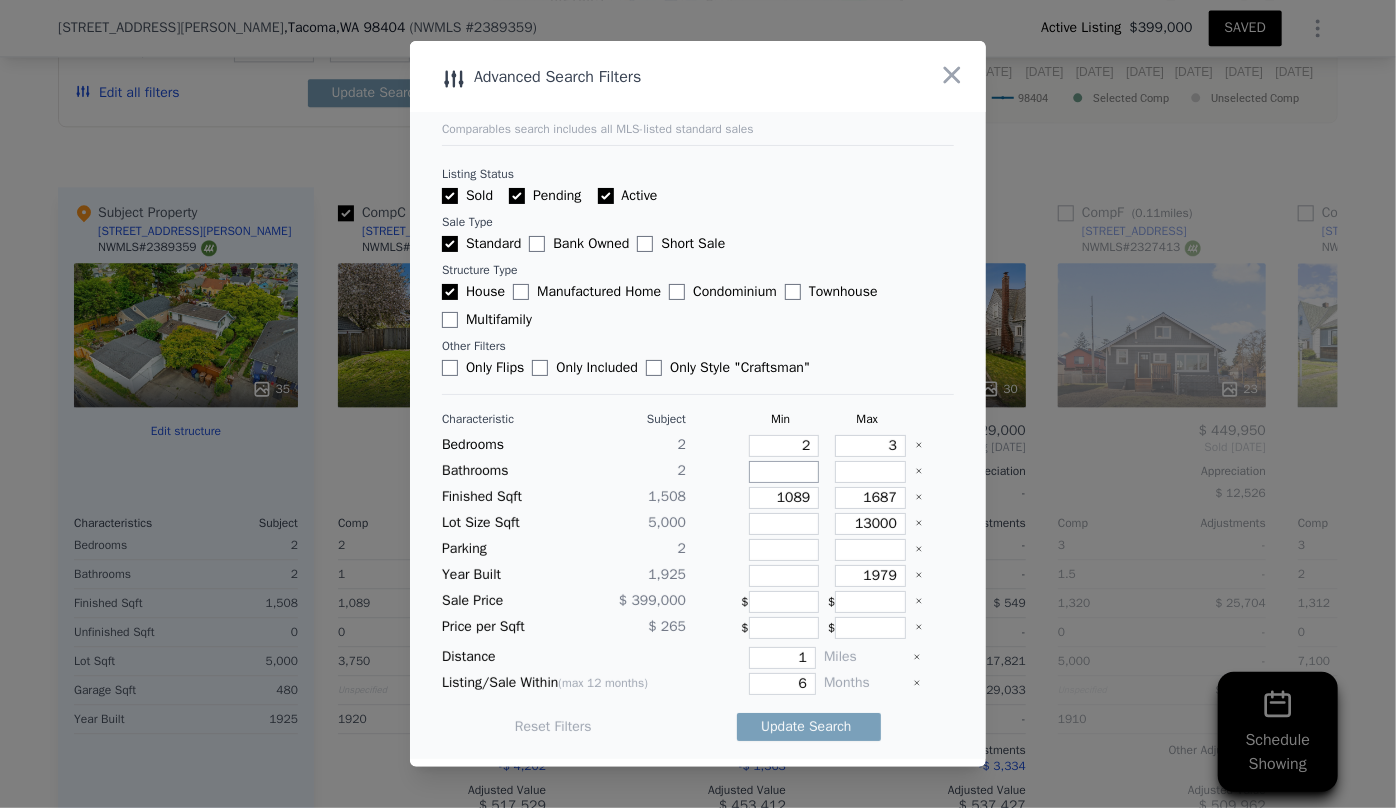 click at bounding box center [784, 472] 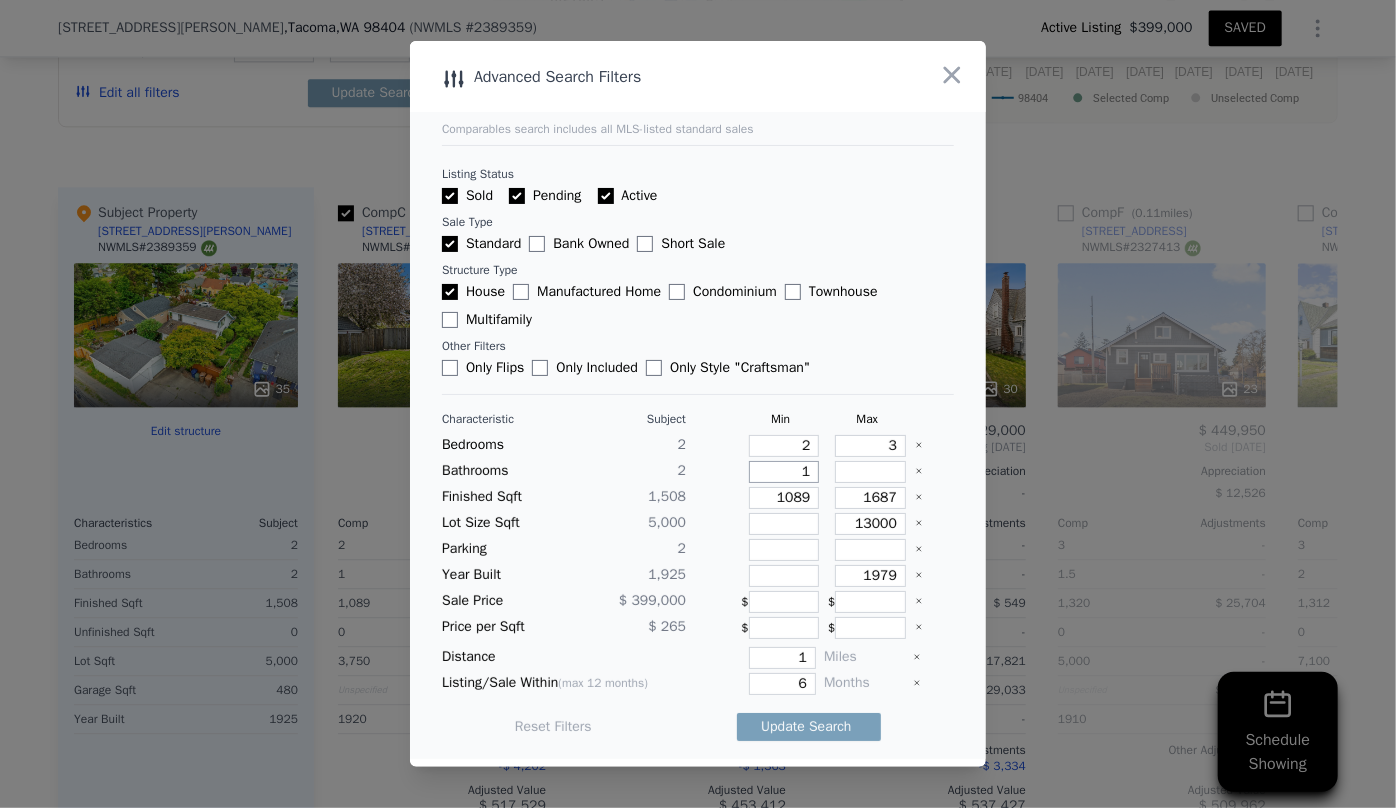 type on "1" 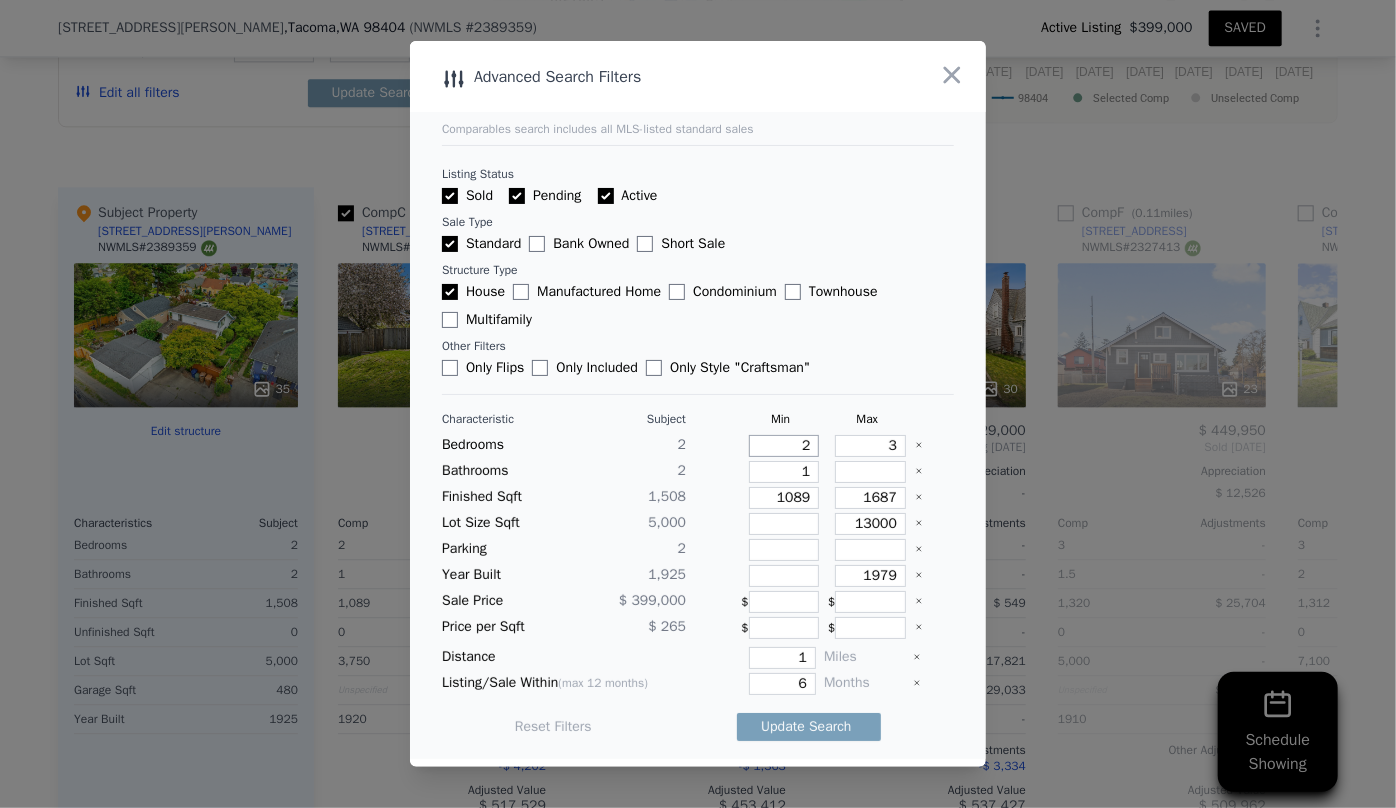 click on "2" at bounding box center [784, 446] 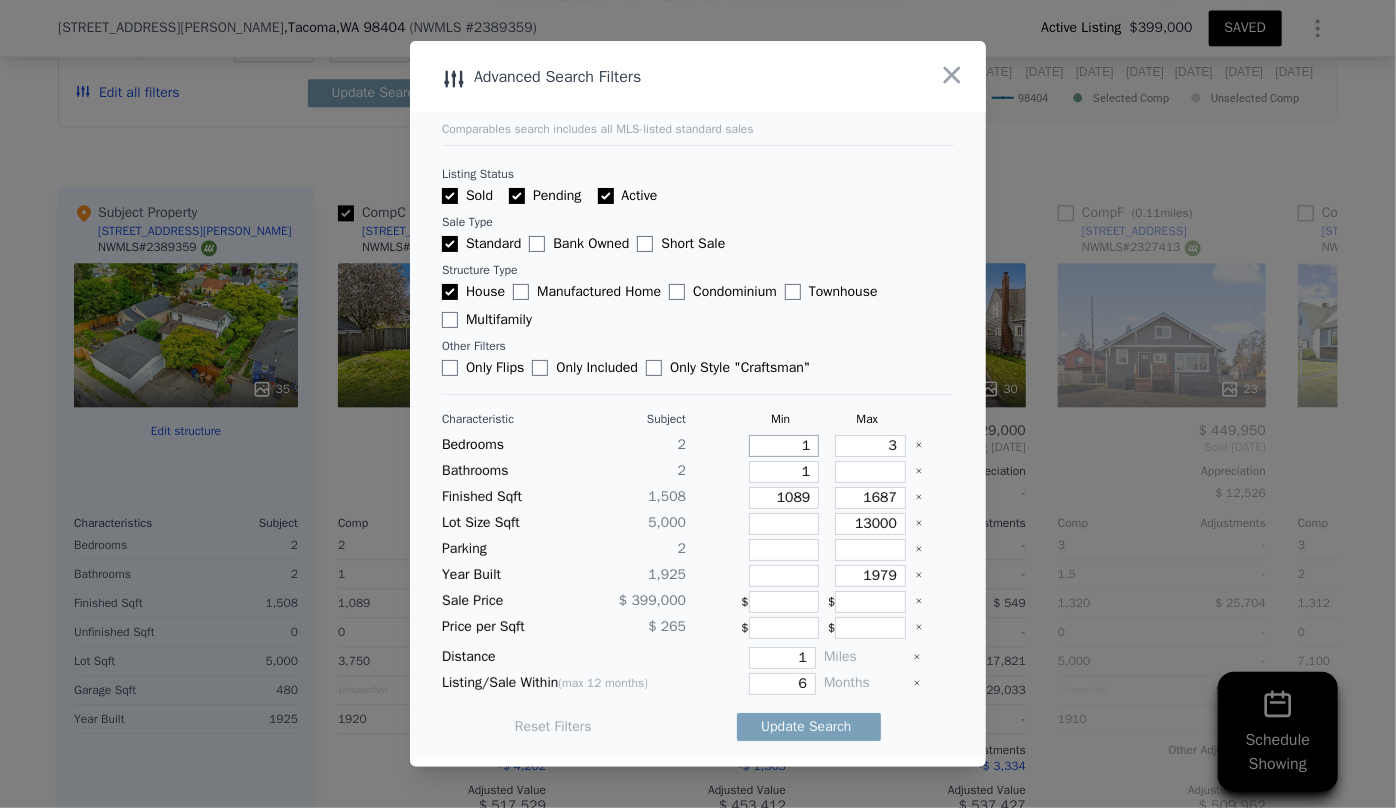 type on "1" 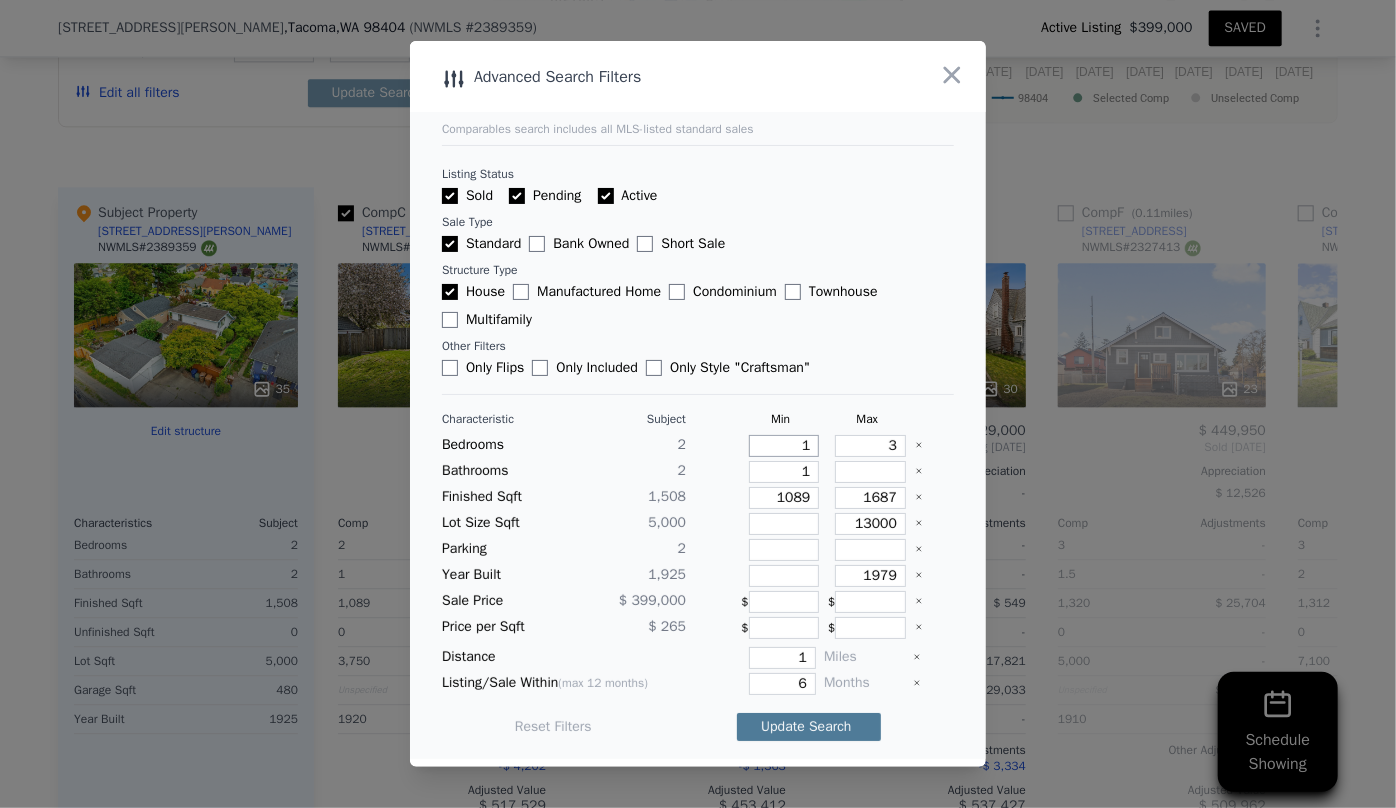 type on "1" 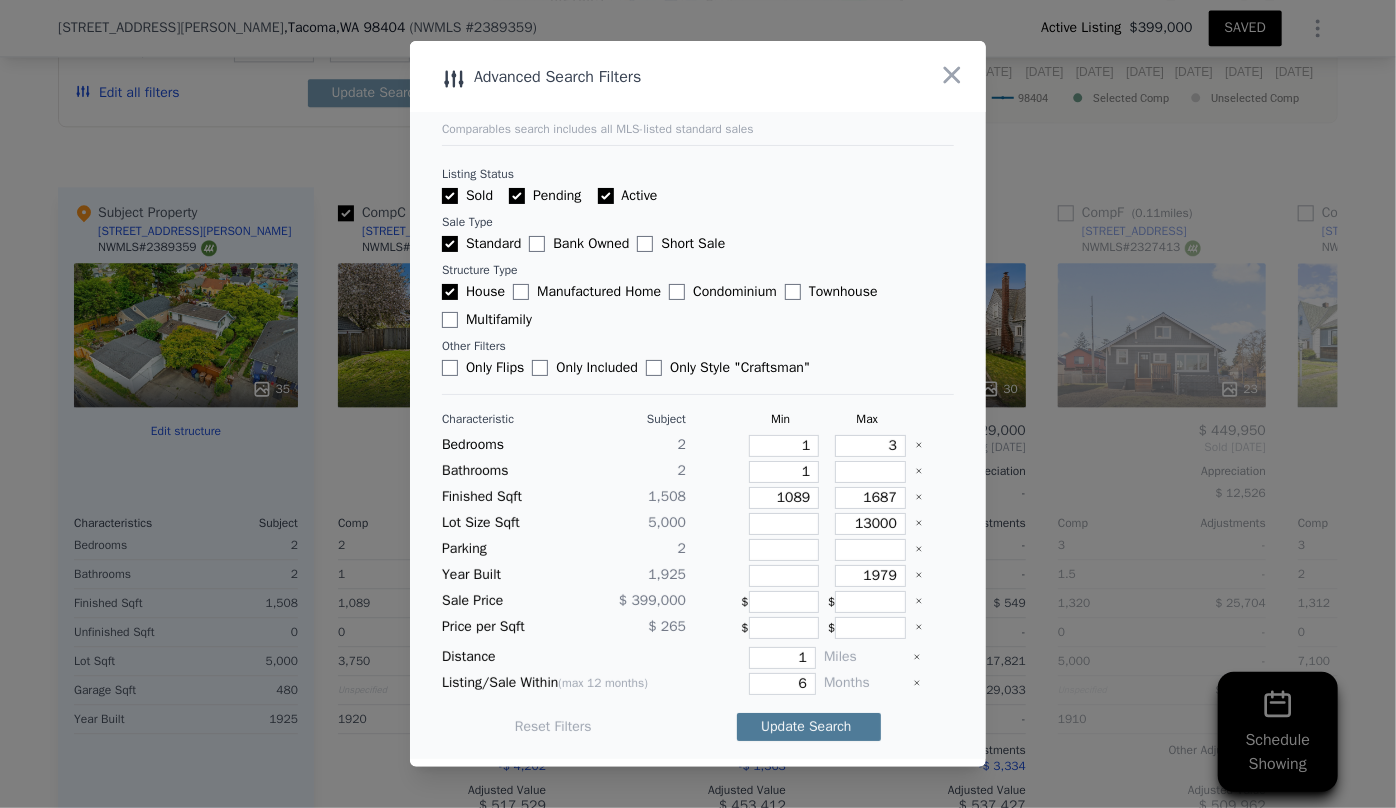 click on "Update Search" at bounding box center [809, 727] 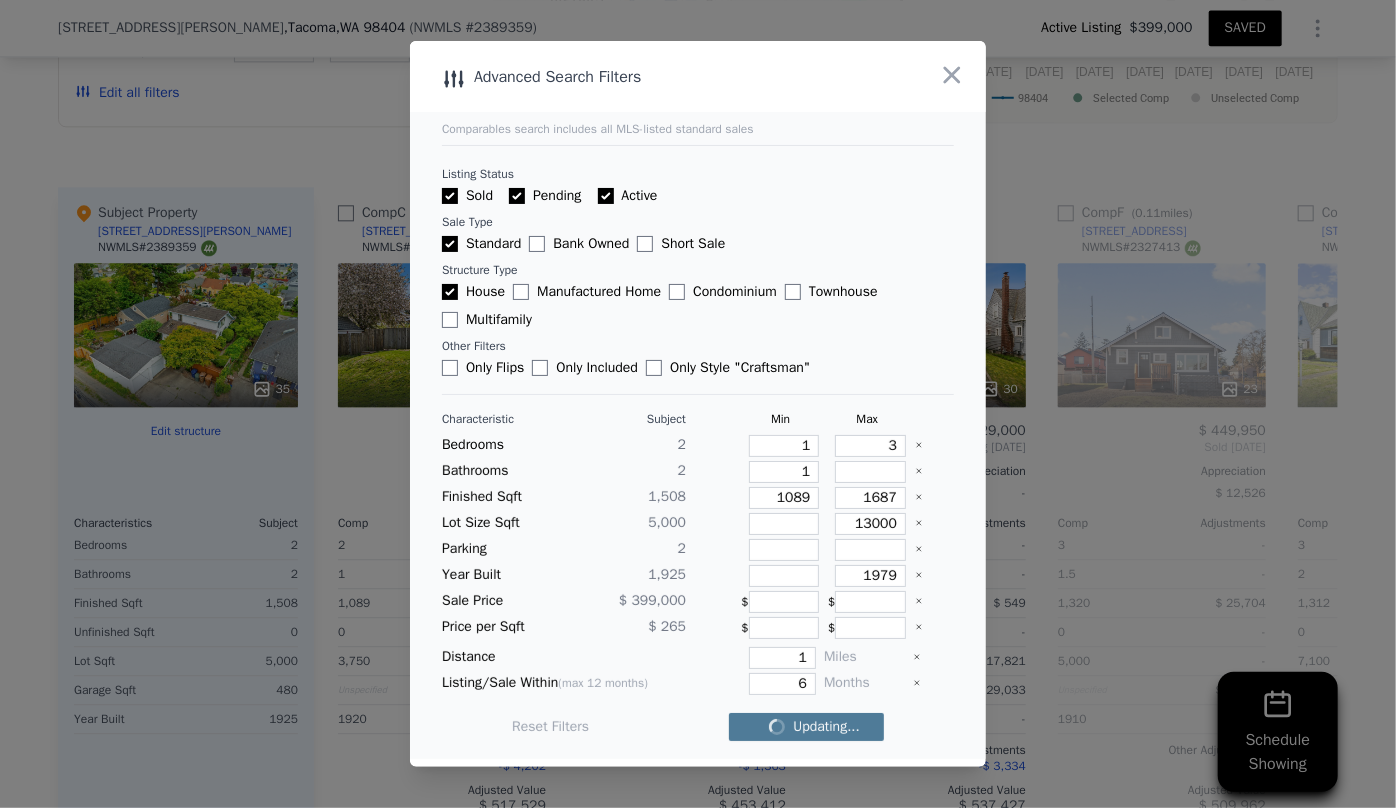 checkbox on "false" 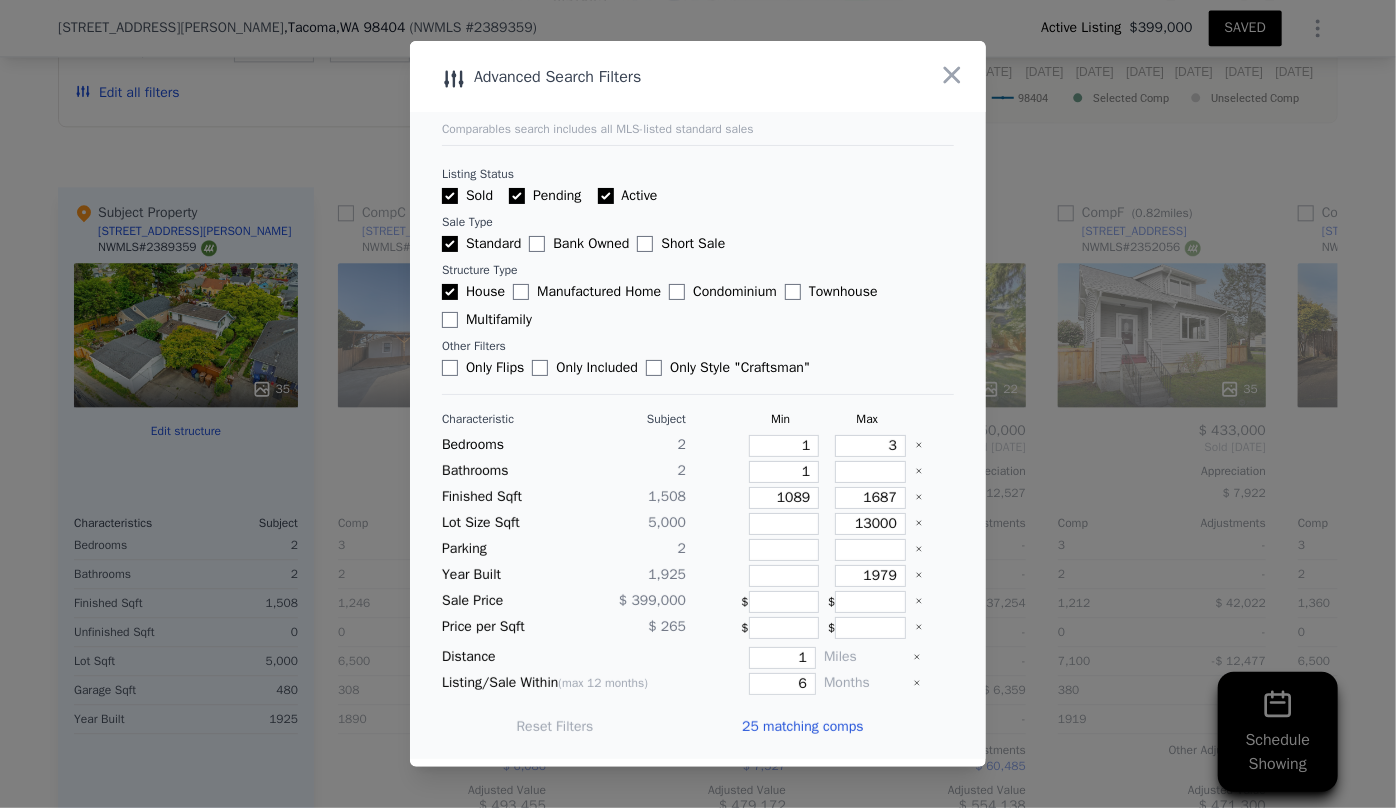 click on "25 matching comps" at bounding box center [802, 727] 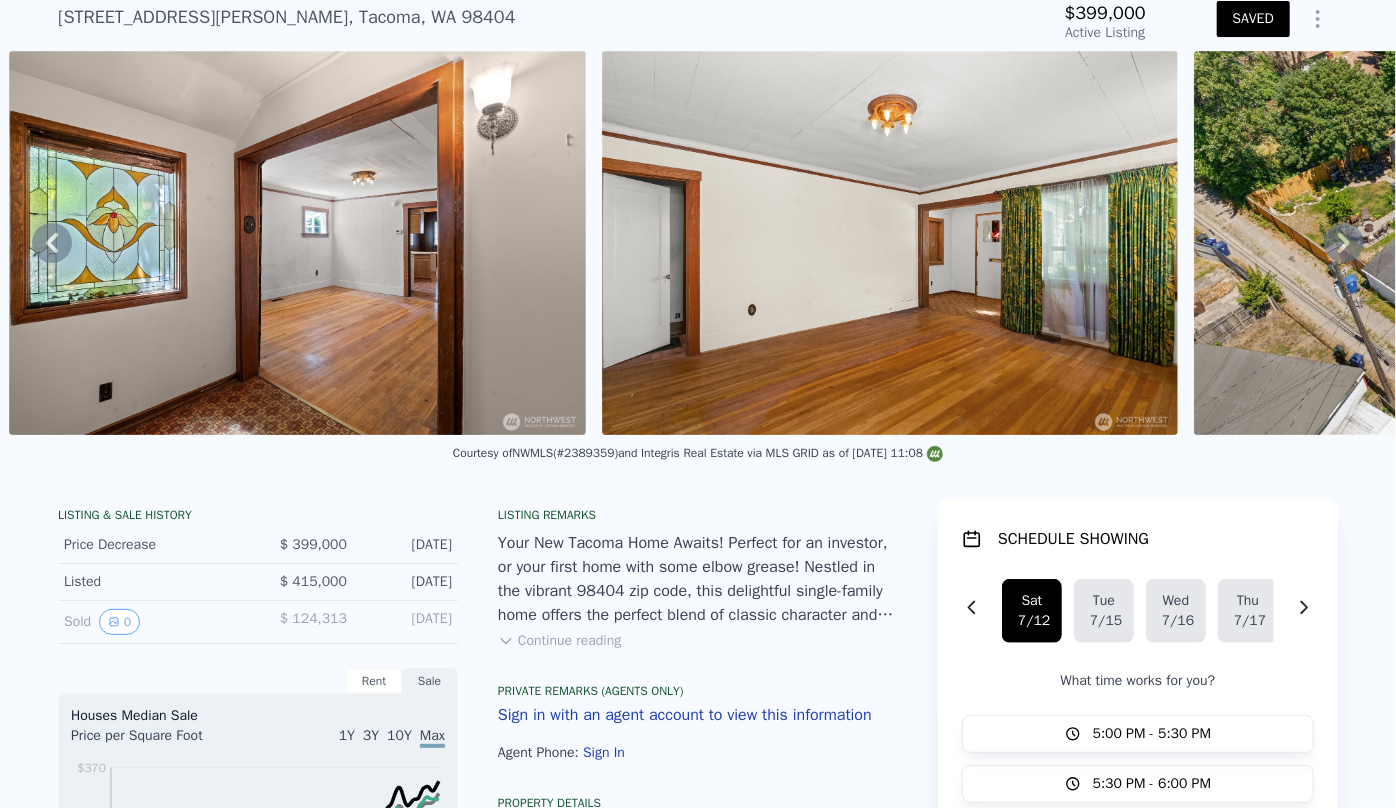 scroll, scrollTop: 7, scrollLeft: 0, axis: vertical 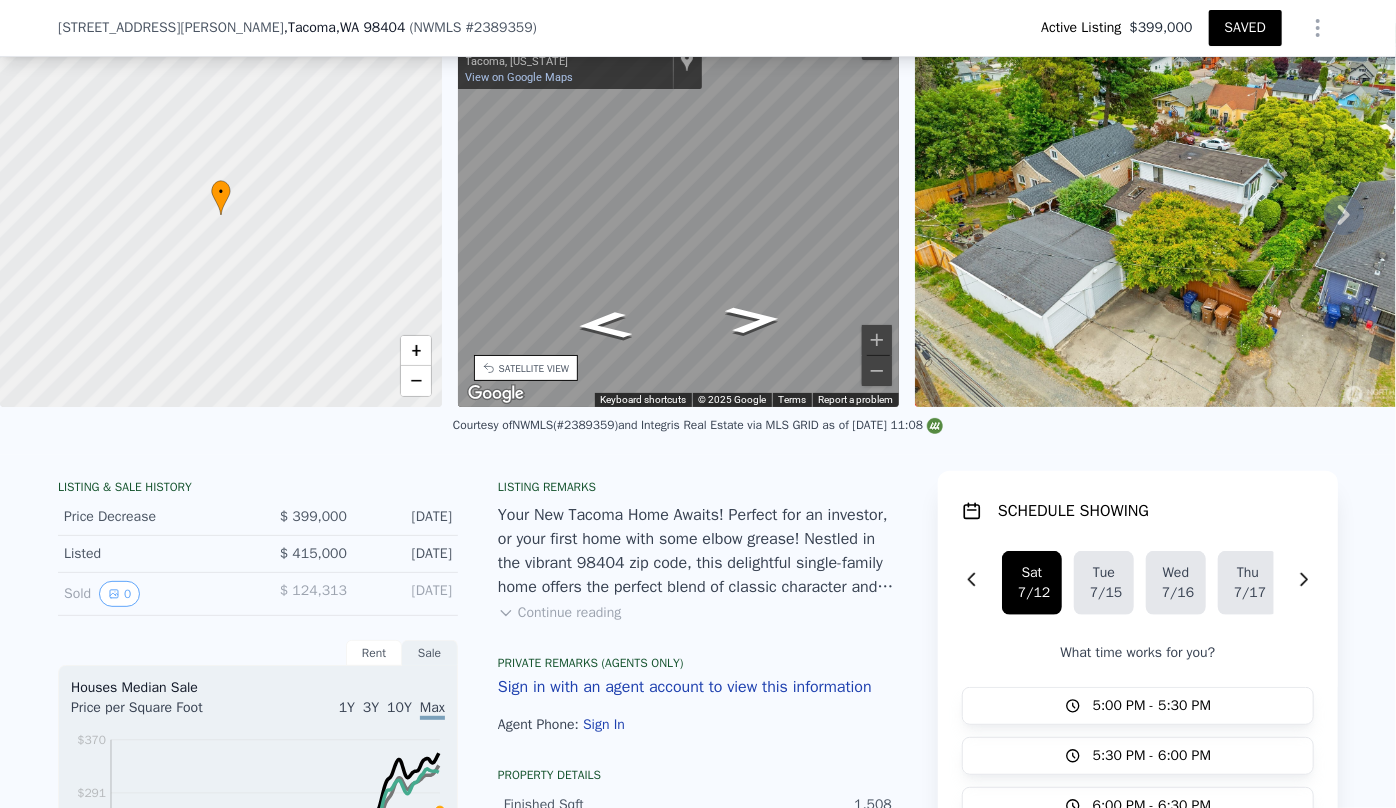 click on "SATELLITE VIEW" at bounding box center (534, 368) 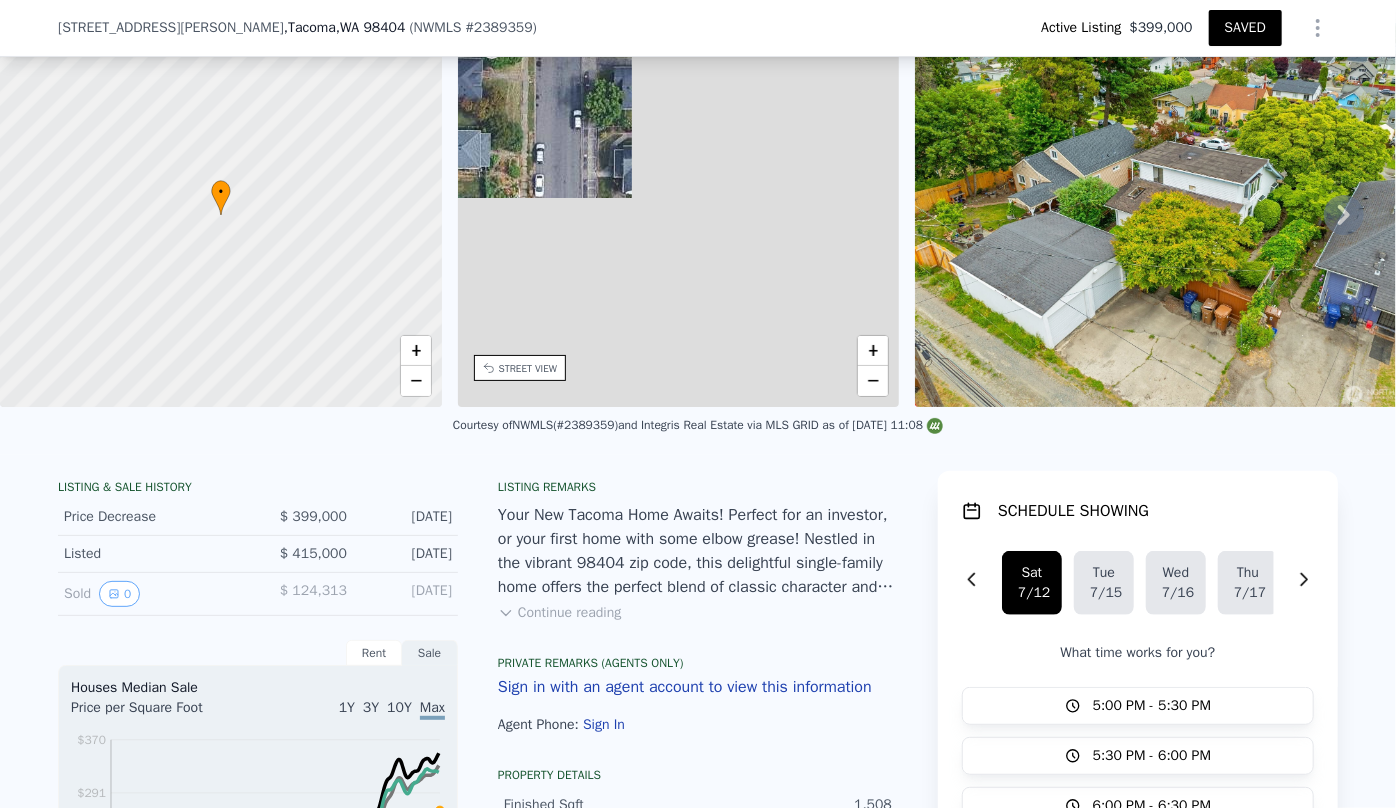 click on "STREET VIEW" at bounding box center (528, 368) 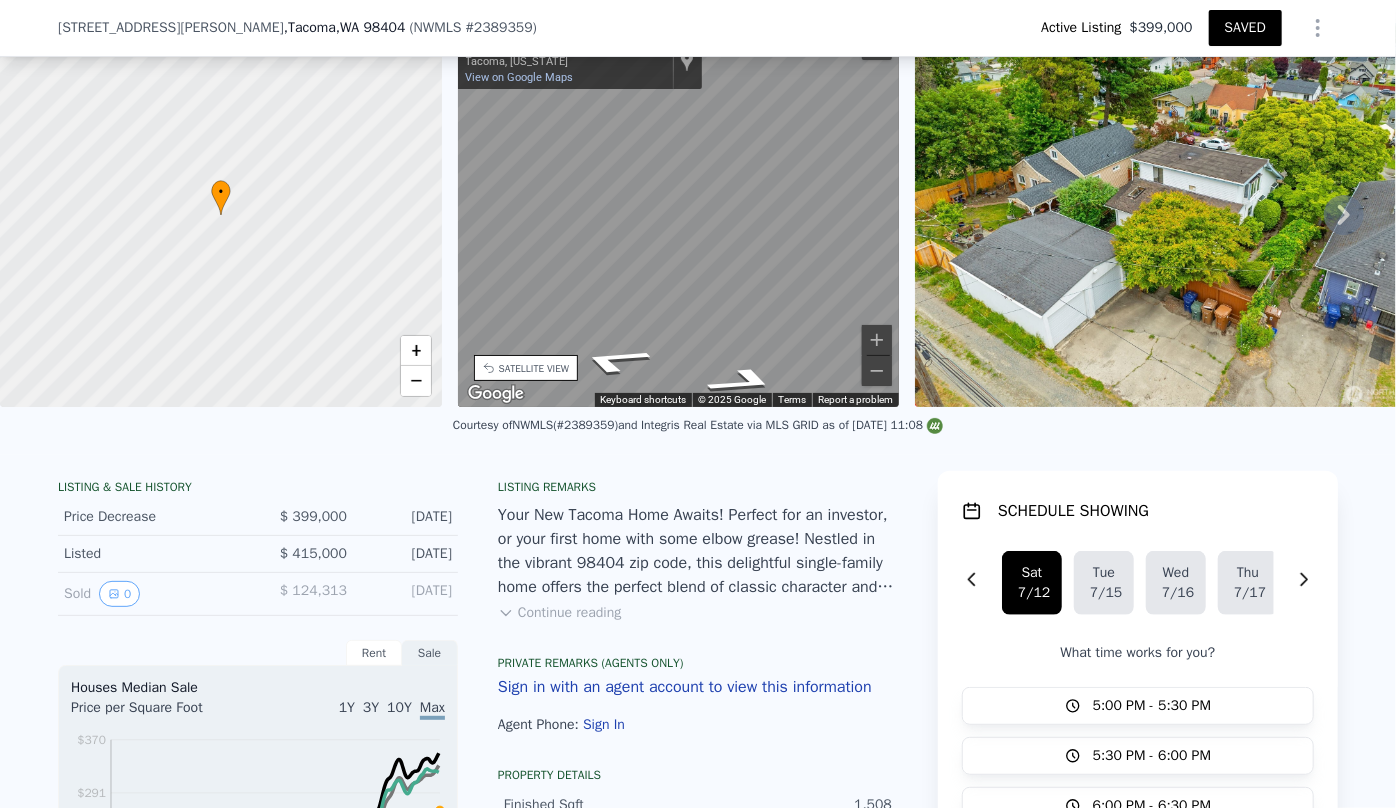 click on "•
+ −
•
+ − STREET VIEW                 ← Move left → Move right ↑ Move up ↓ Move down + Zoom in - Zoom out             23418 66th Ave Ct E   Graham, Washington       23418 66th Ave Ct E            View on Google Maps        Custom Imagery                 This image is no longer available Keyboard shortcuts Map Data © 2025 Google © 2025 Google Terms Report a problem                 ← Move left → Move right ↑ Move up ↓ Move down + Zoom in - Zoom out             3626 E J St   Tacoma, Washington       3626 E J St            View on Google Maps        Custom Imagery                 This image is no longer available Keyboard shortcuts Map Data © 2025 Google © 2025 Google Terms Report a problem   SATELLITE VIEW" at bounding box center (698, 215) 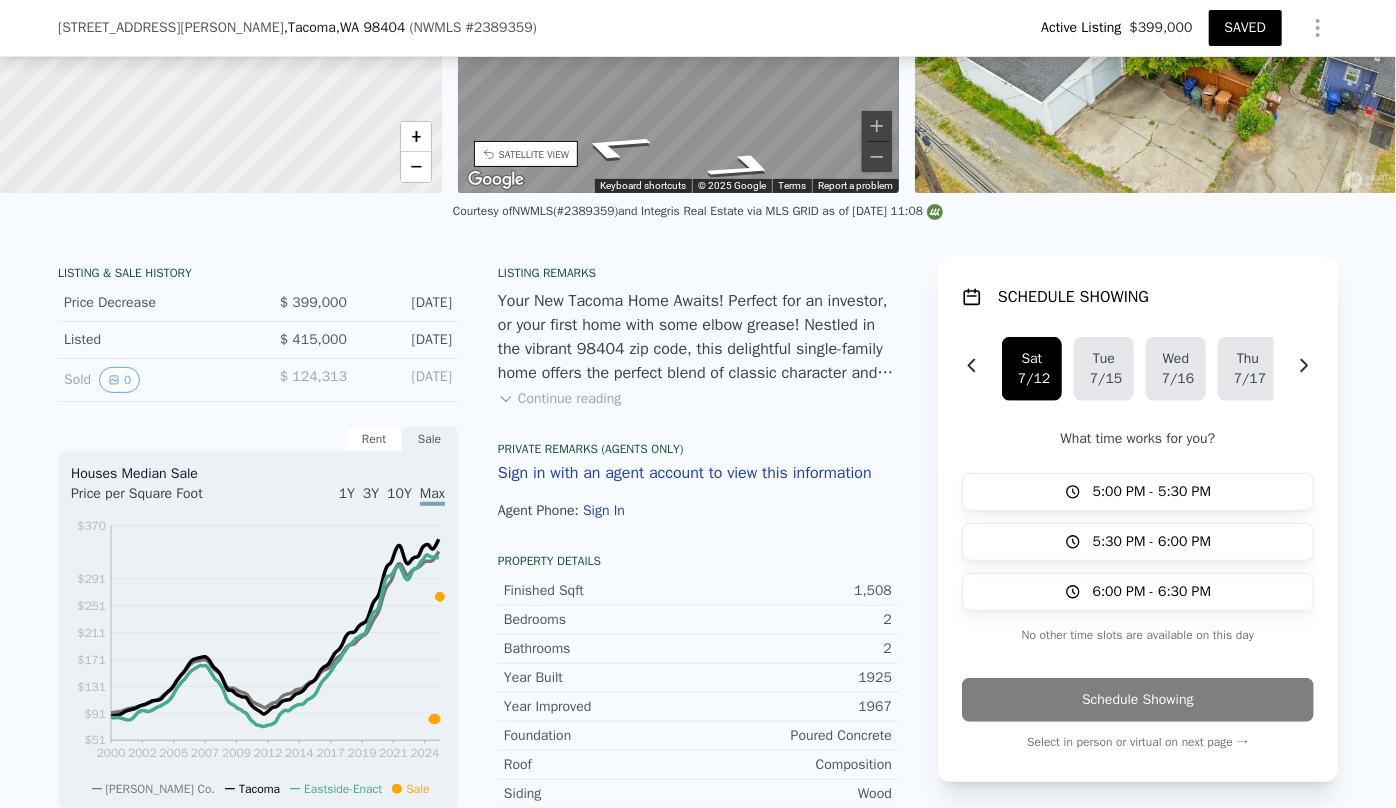scroll, scrollTop: 272, scrollLeft: 0, axis: vertical 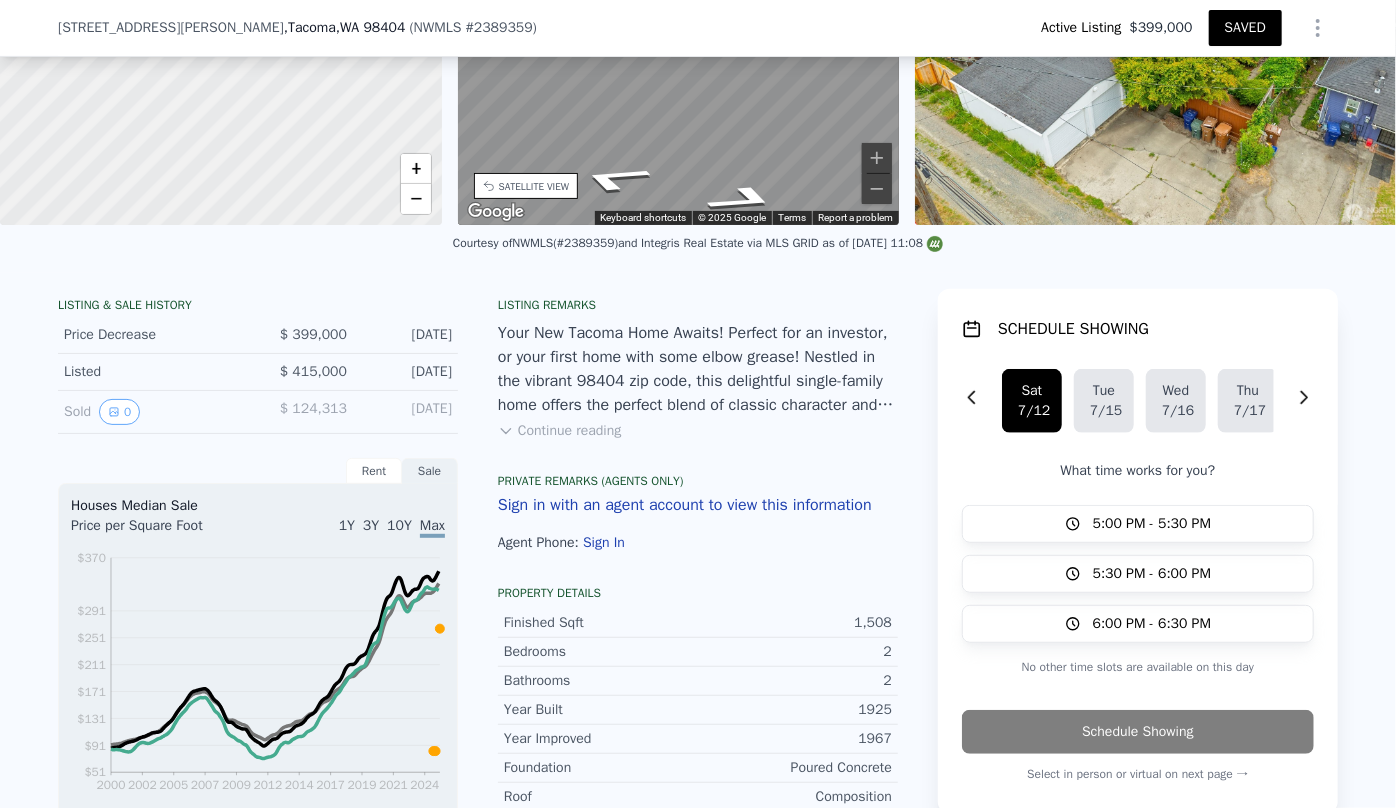 click on "Continue reading" at bounding box center [559, 431] 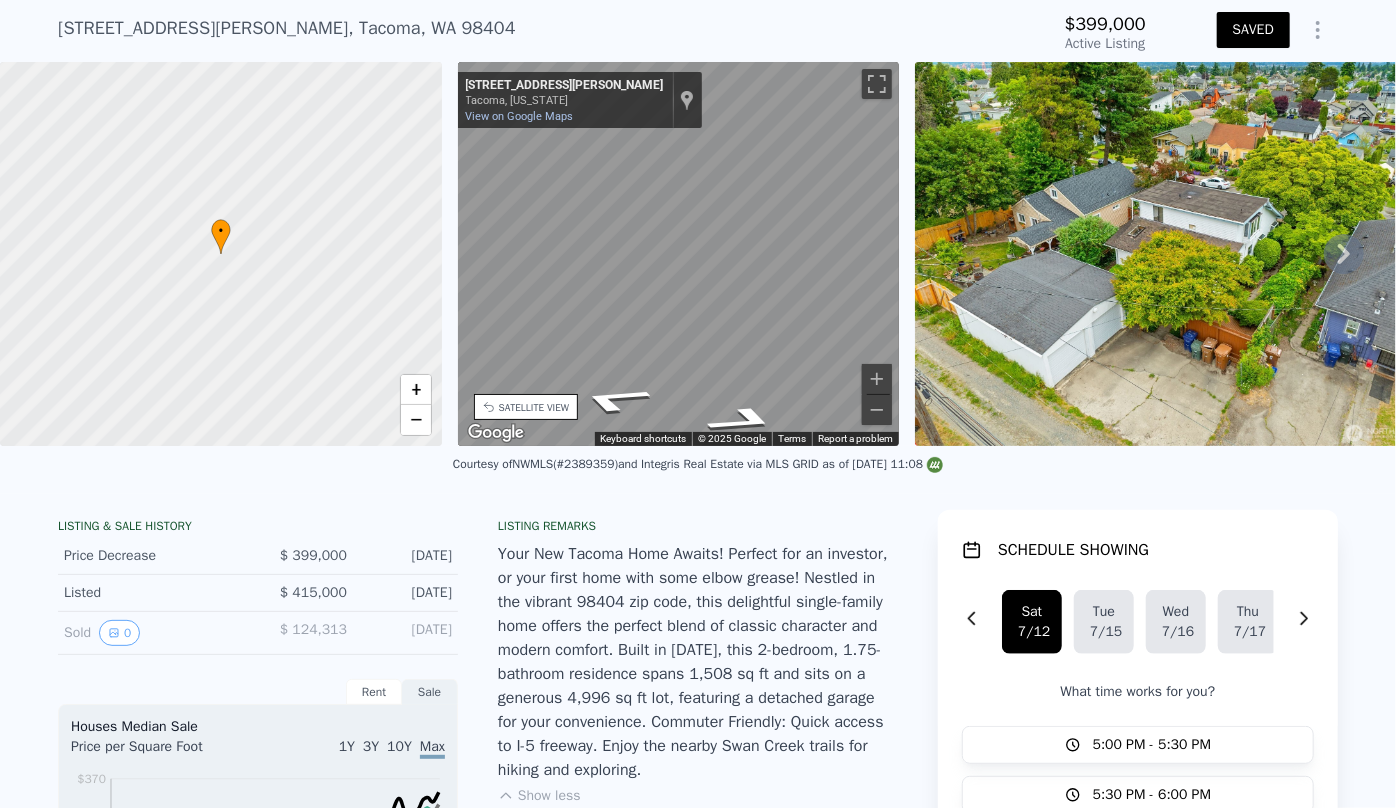 scroll, scrollTop: 7, scrollLeft: 0, axis: vertical 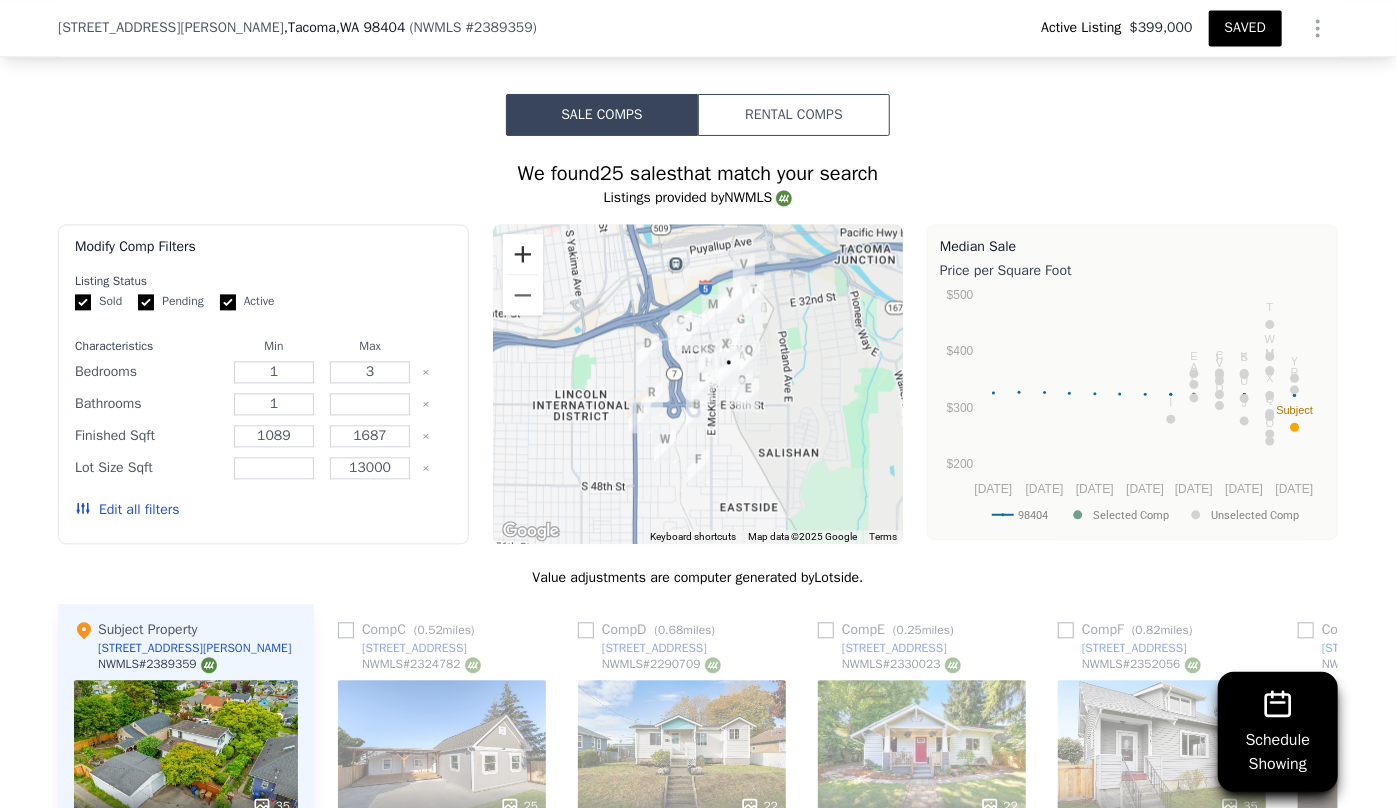click at bounding box center [523, 254] 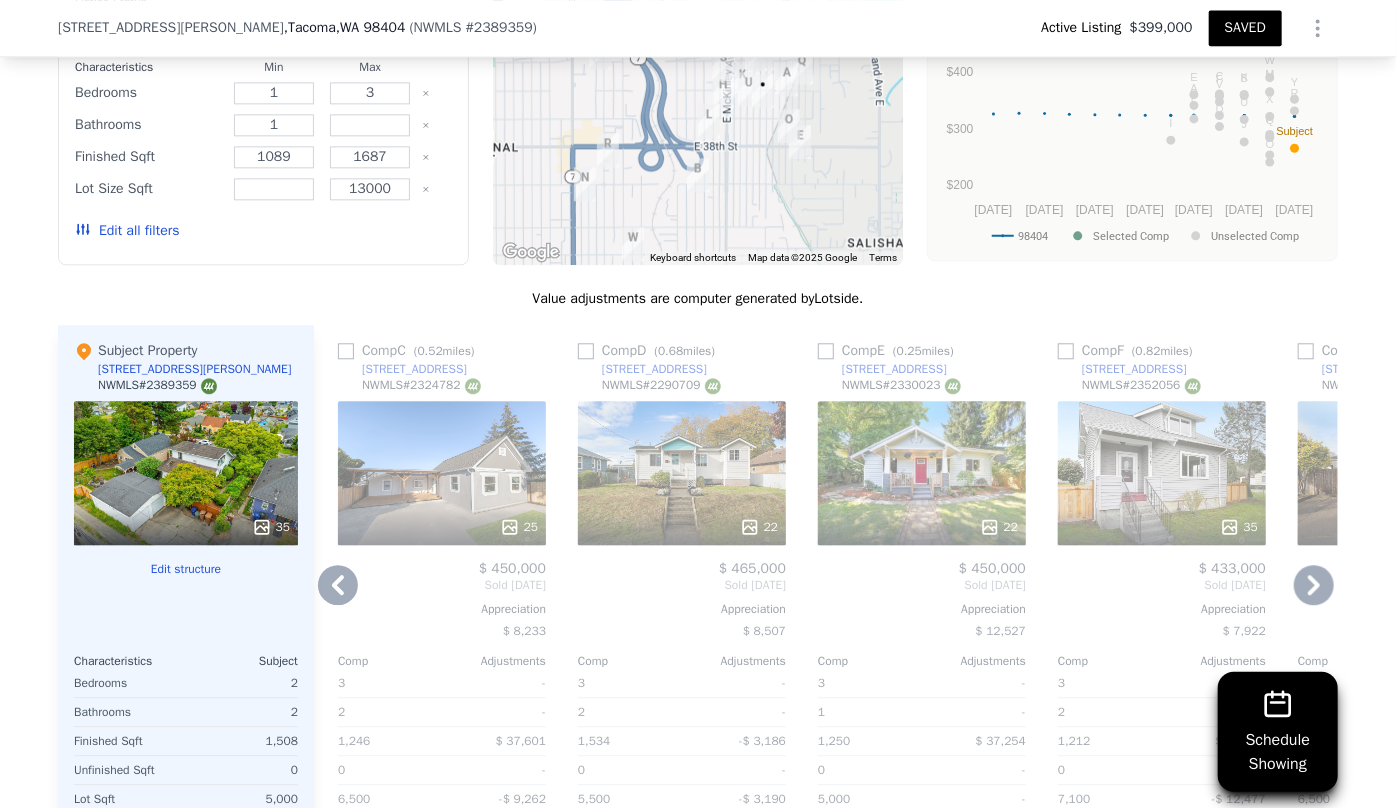 scroll, scrollTop: 2454, scrollLeft: 0, axis: vertical 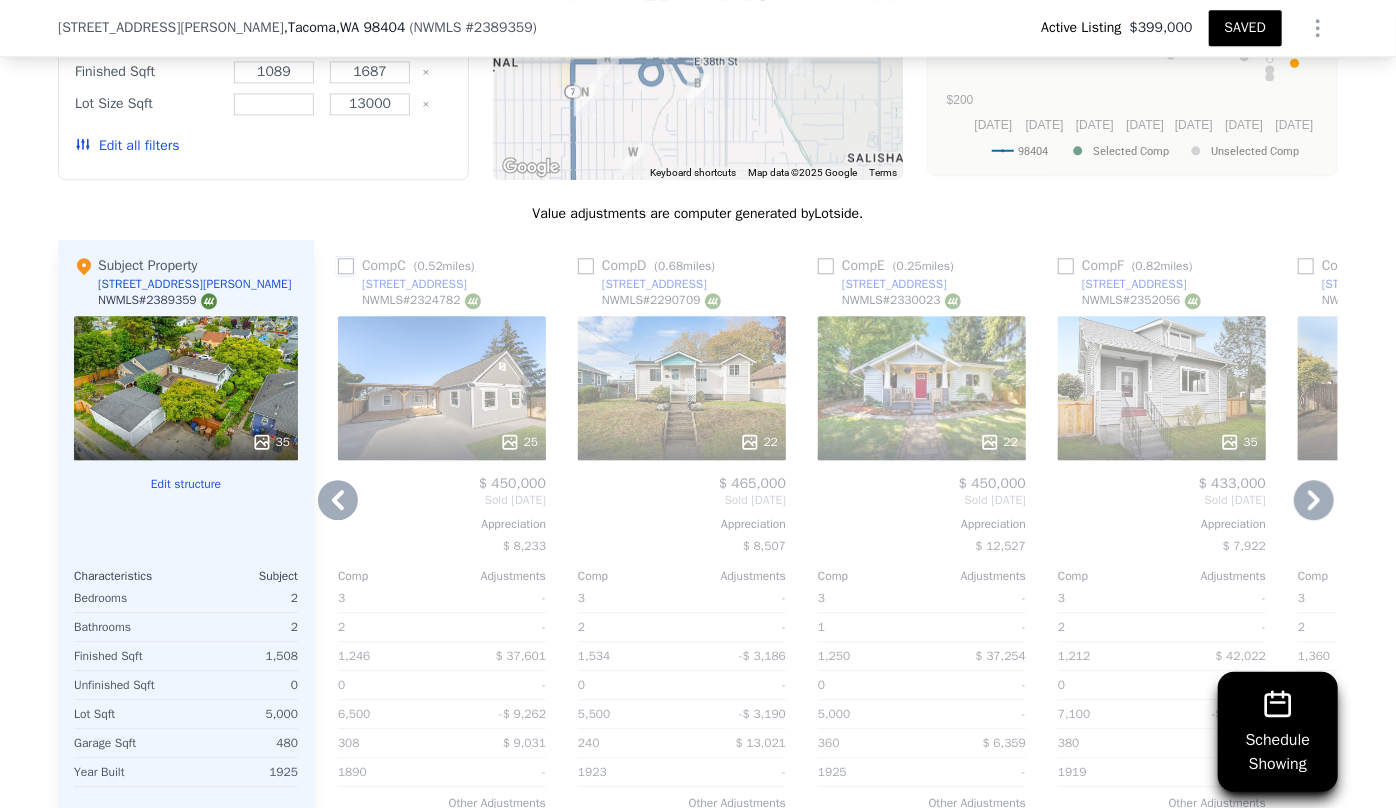 click at bounding box center (346, 266) 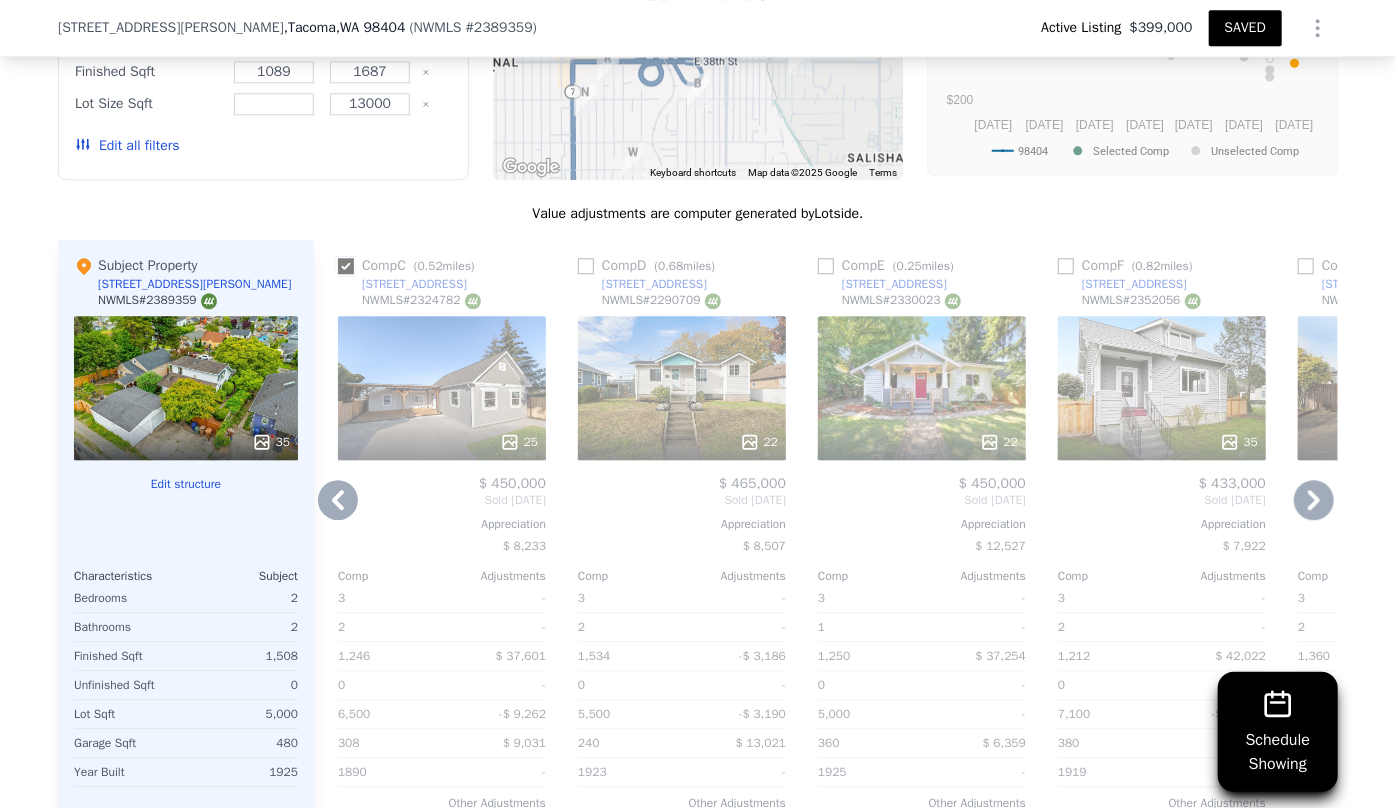 checkbox on "true" 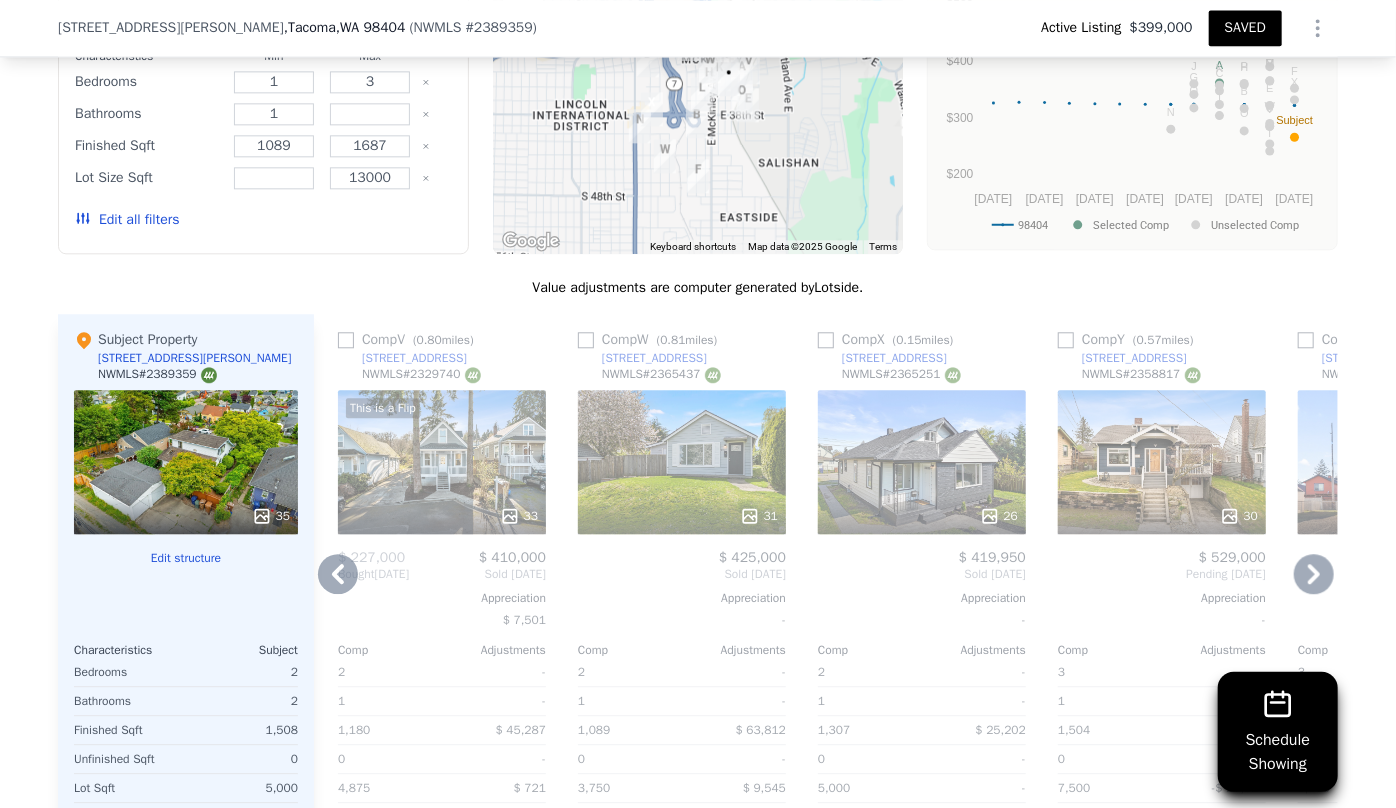 scroll, scrollTop: 2272, scrollLeft: 0, axis: vertical 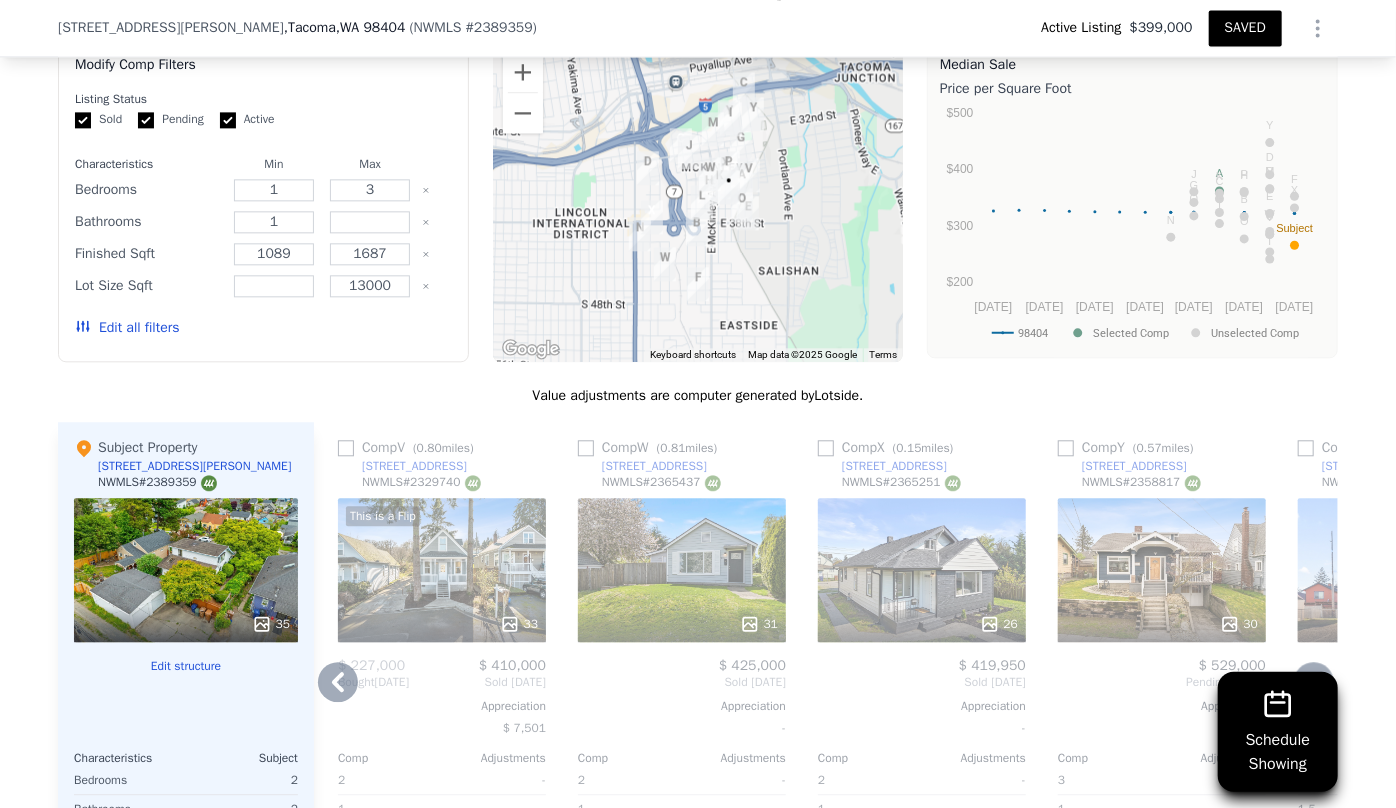 click on "Comp  X ( 0.15  miles) 3569 E I St NWMLS  # 2365251" at bounding box center [922, 468] 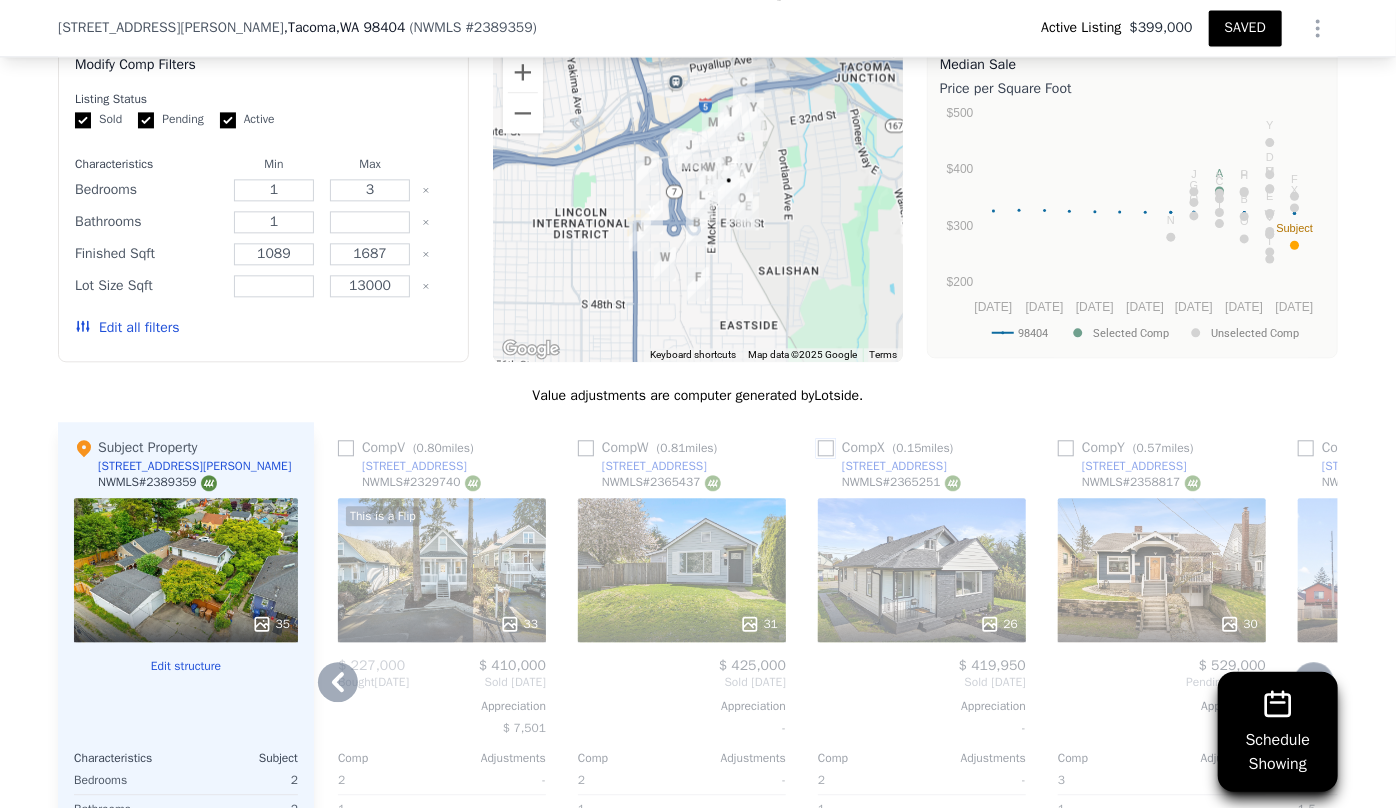 click at bounding box center [826, 448] 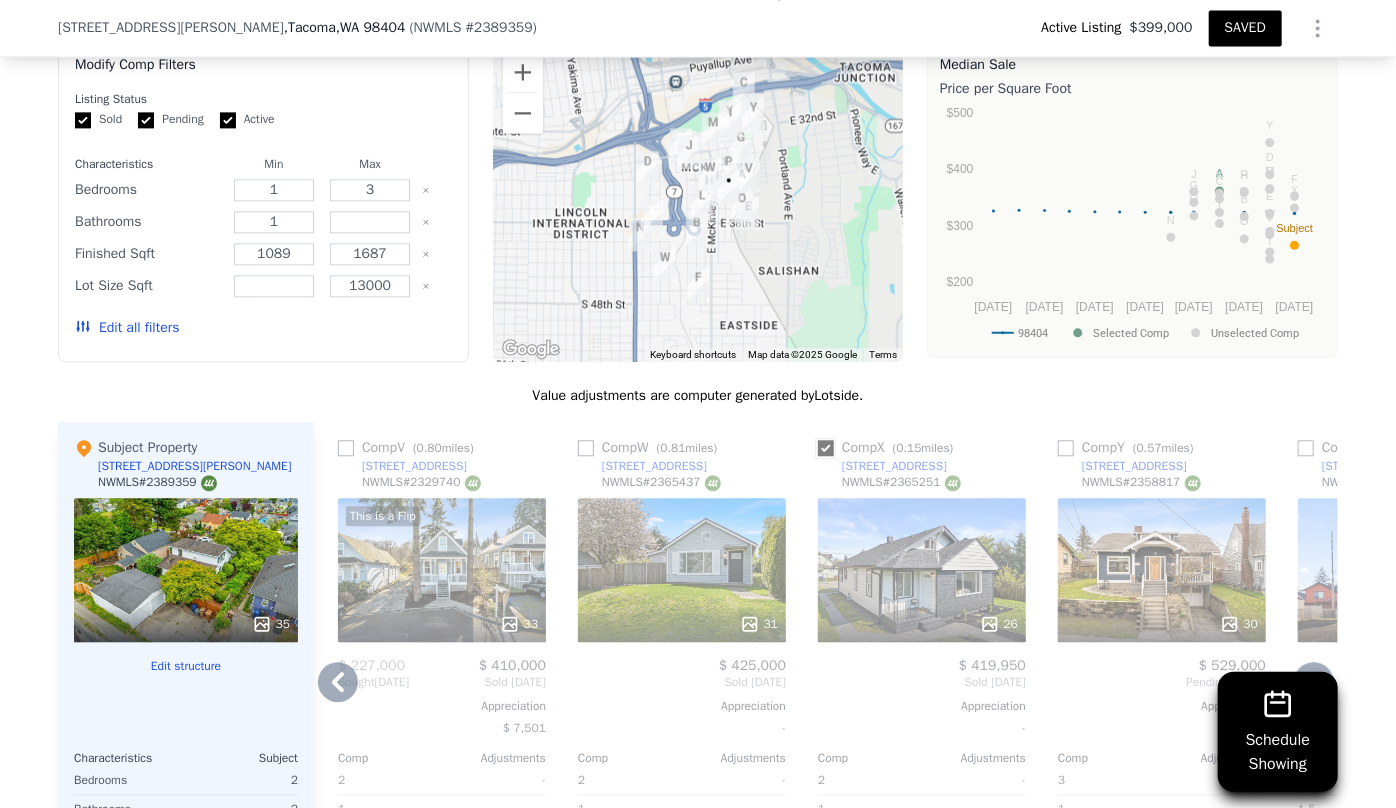 checkbox on "true" 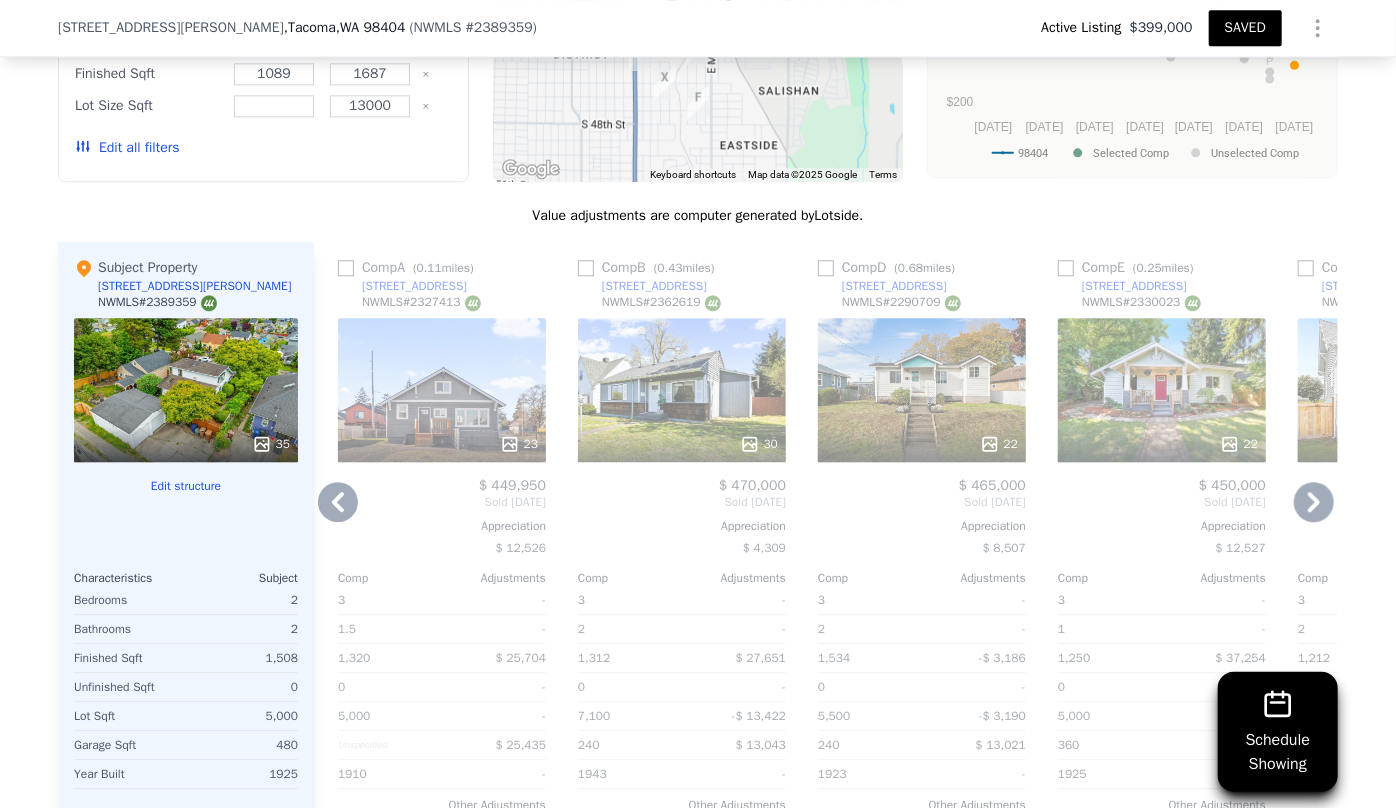scroll, scrollTop: 2454, scrollLeft: 0, axis: vertical 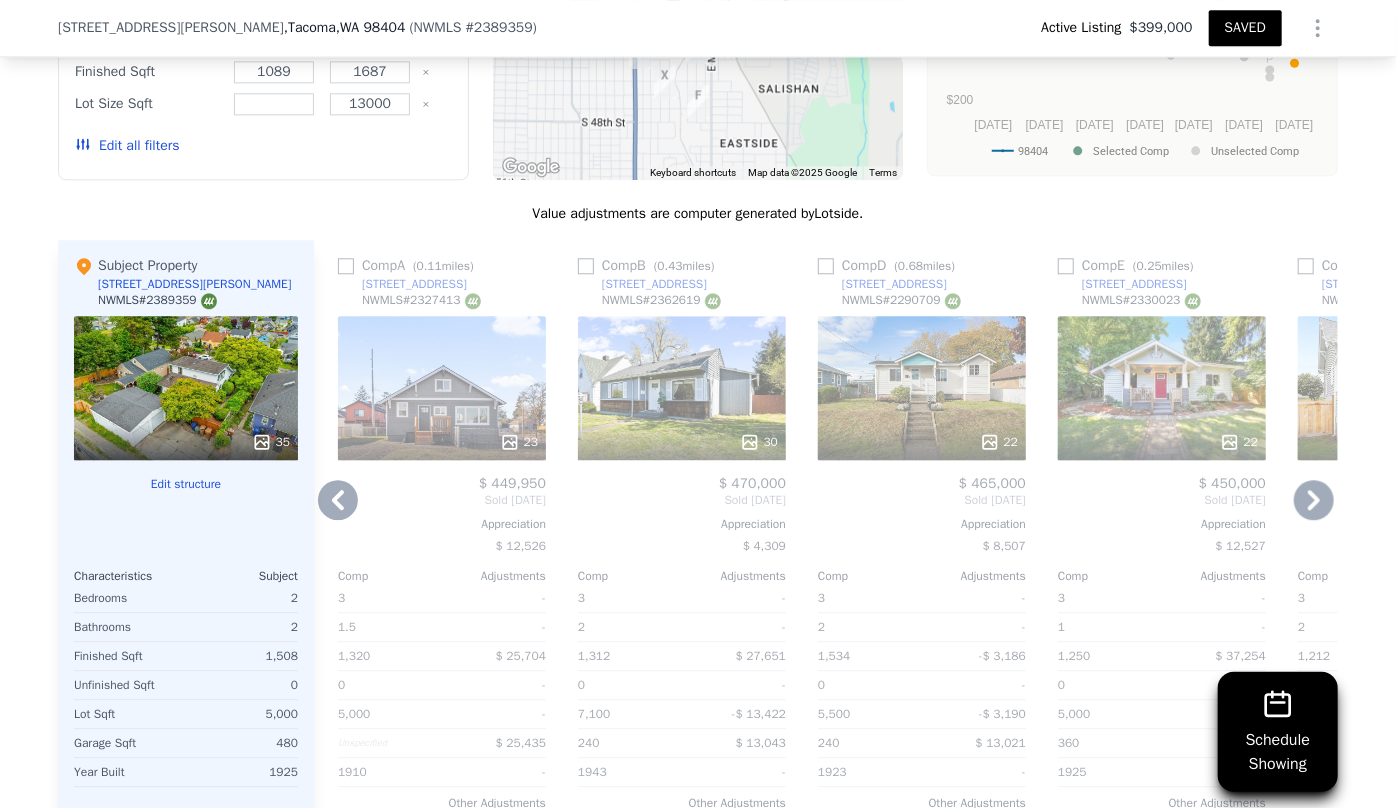 click 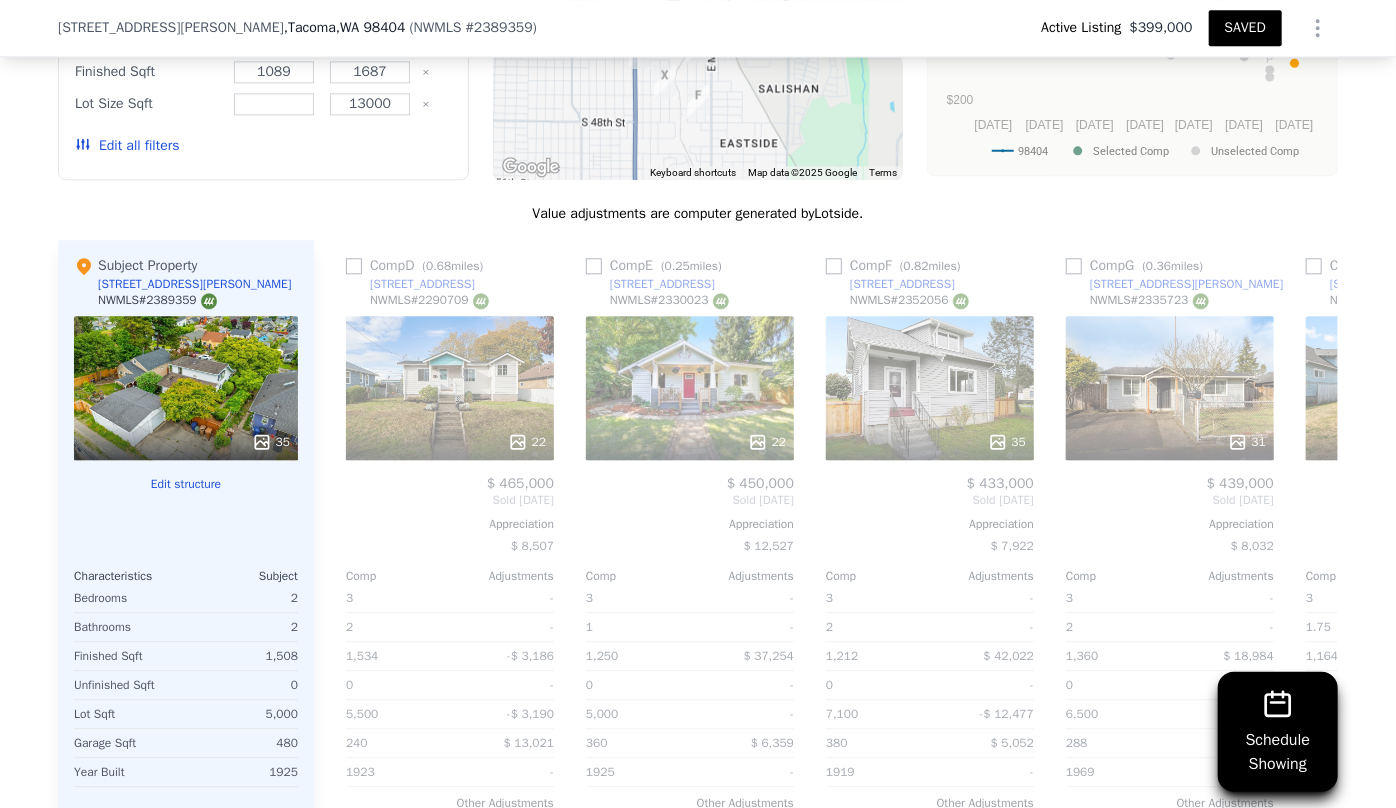 scroll, scrollTop: 0, scrollLeft: 960, axis: horizontal 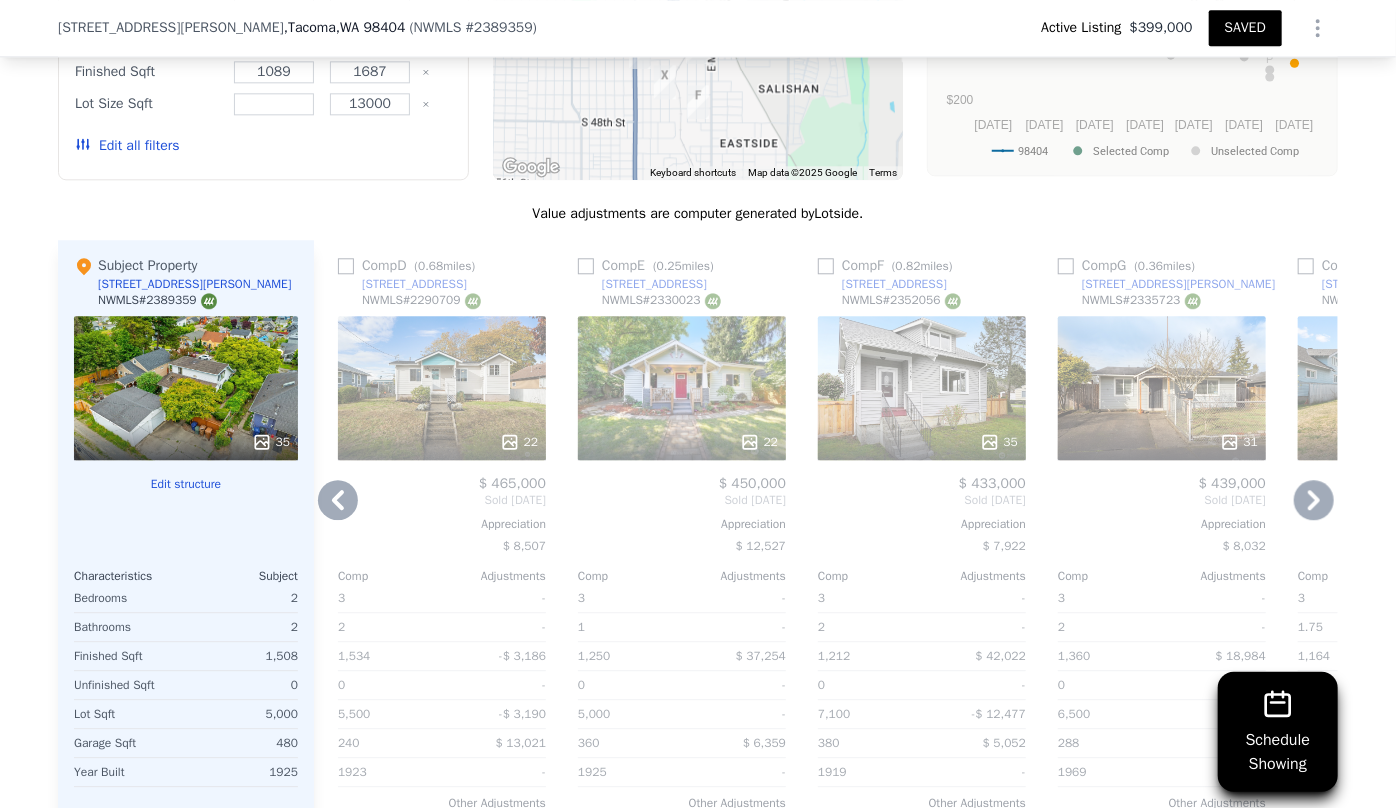 click 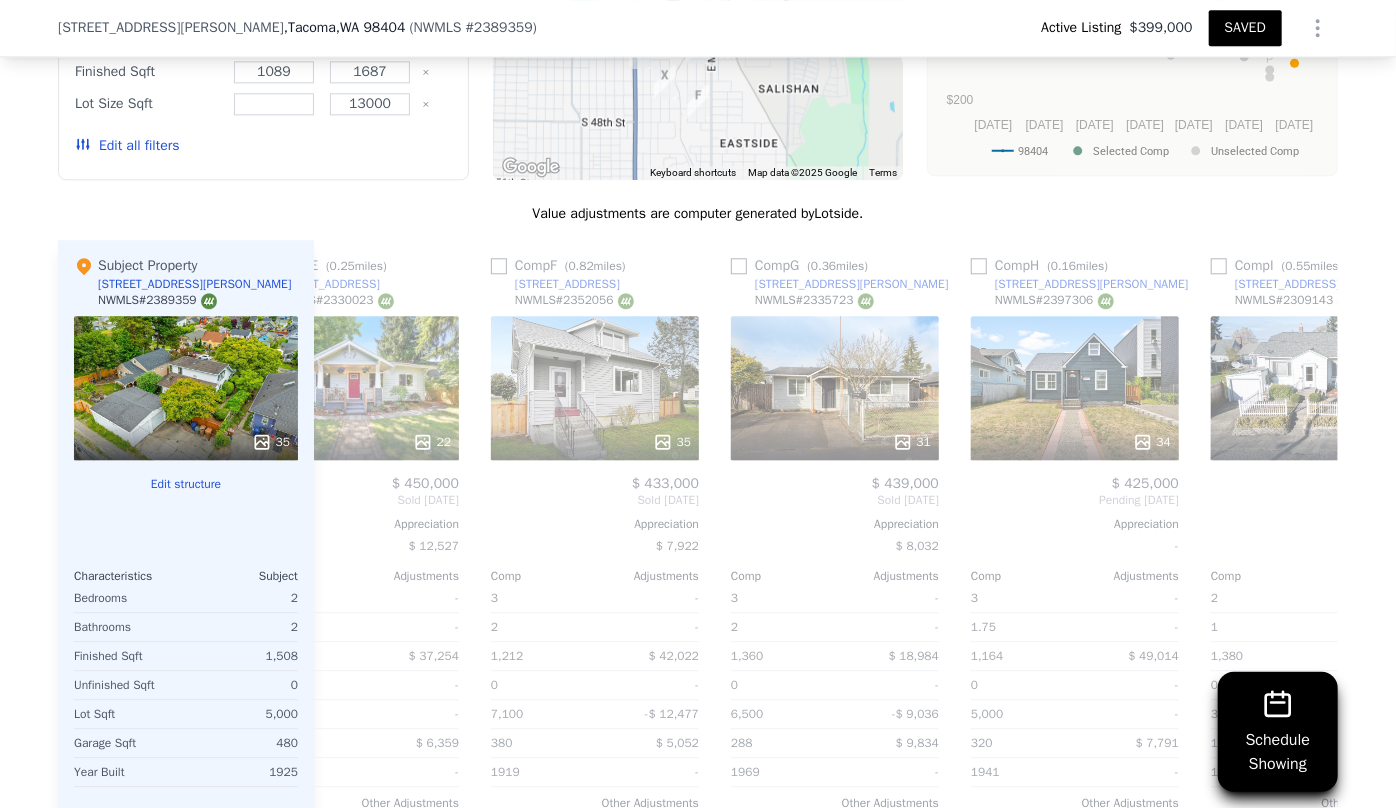 scroll, scrollTop: 0, scrollLeft: 1440, axis: horizontal 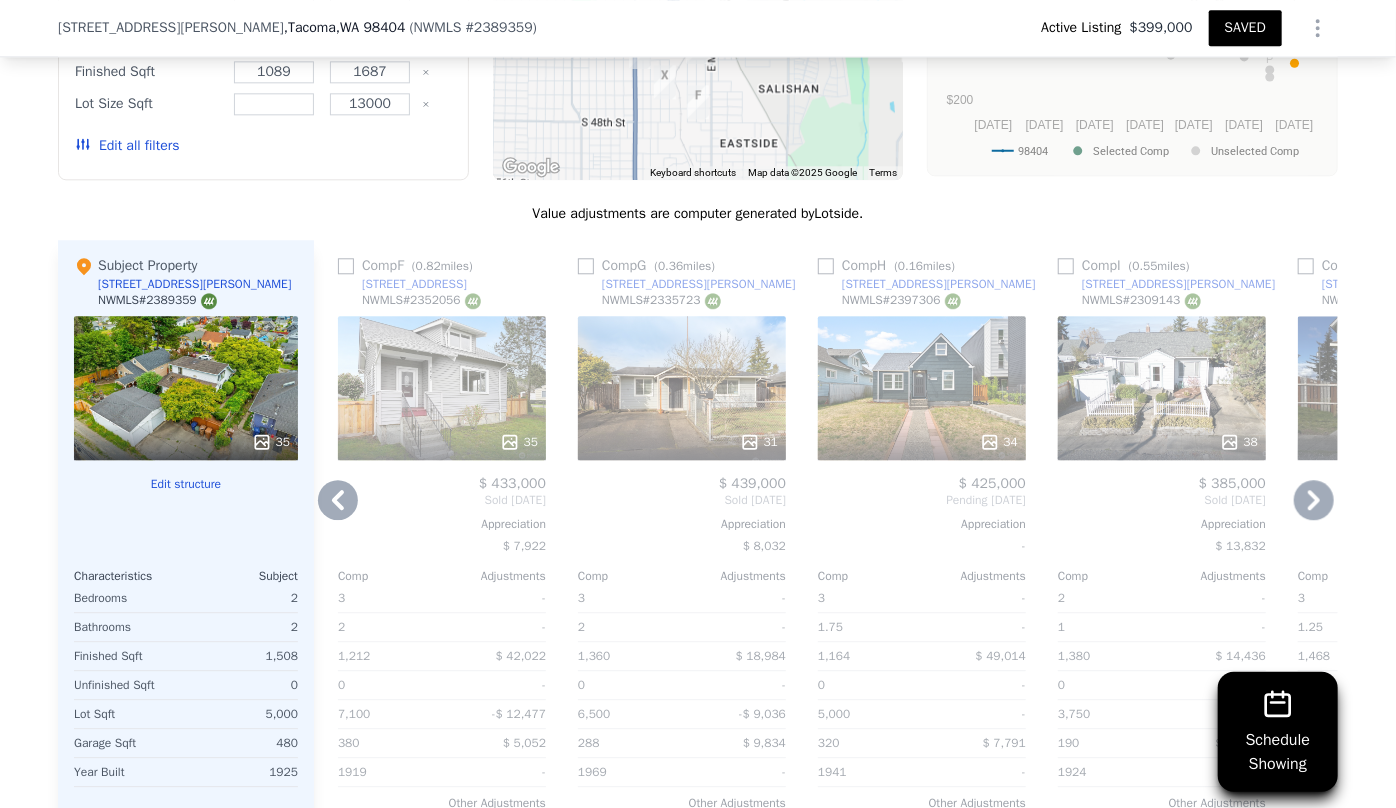 click at bounding box center (1162, 442) 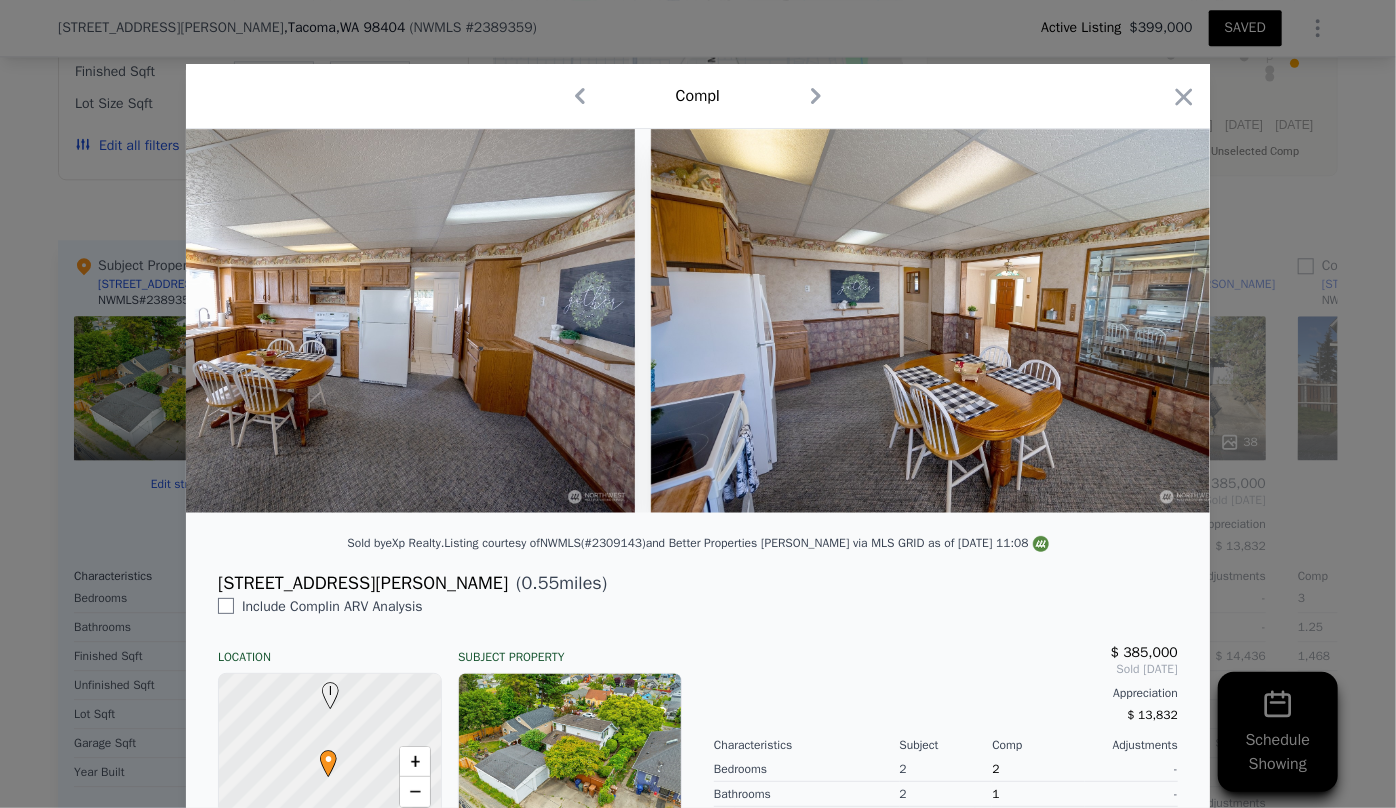 scroll, scrollTop: 0, scrollLeft: 5916, axis: horizontal 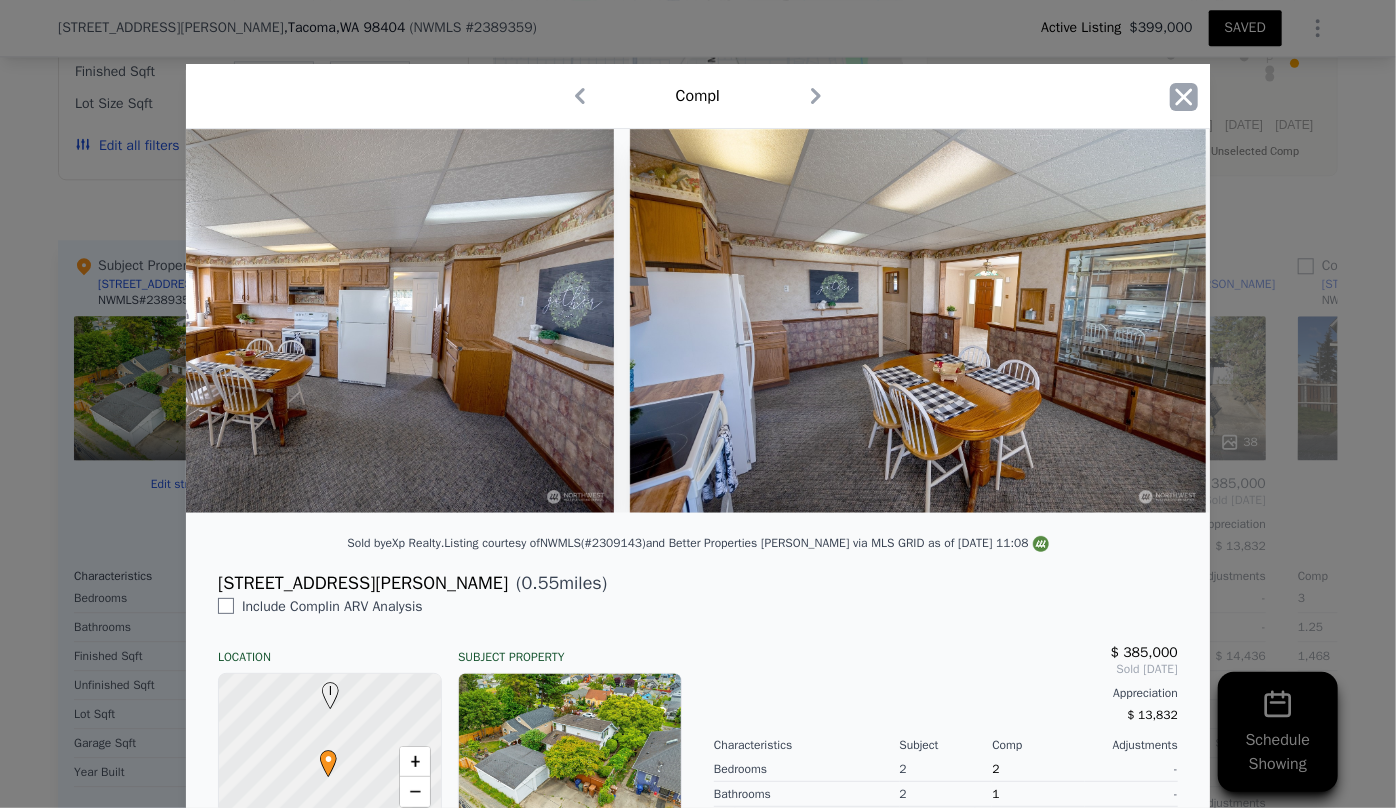 click 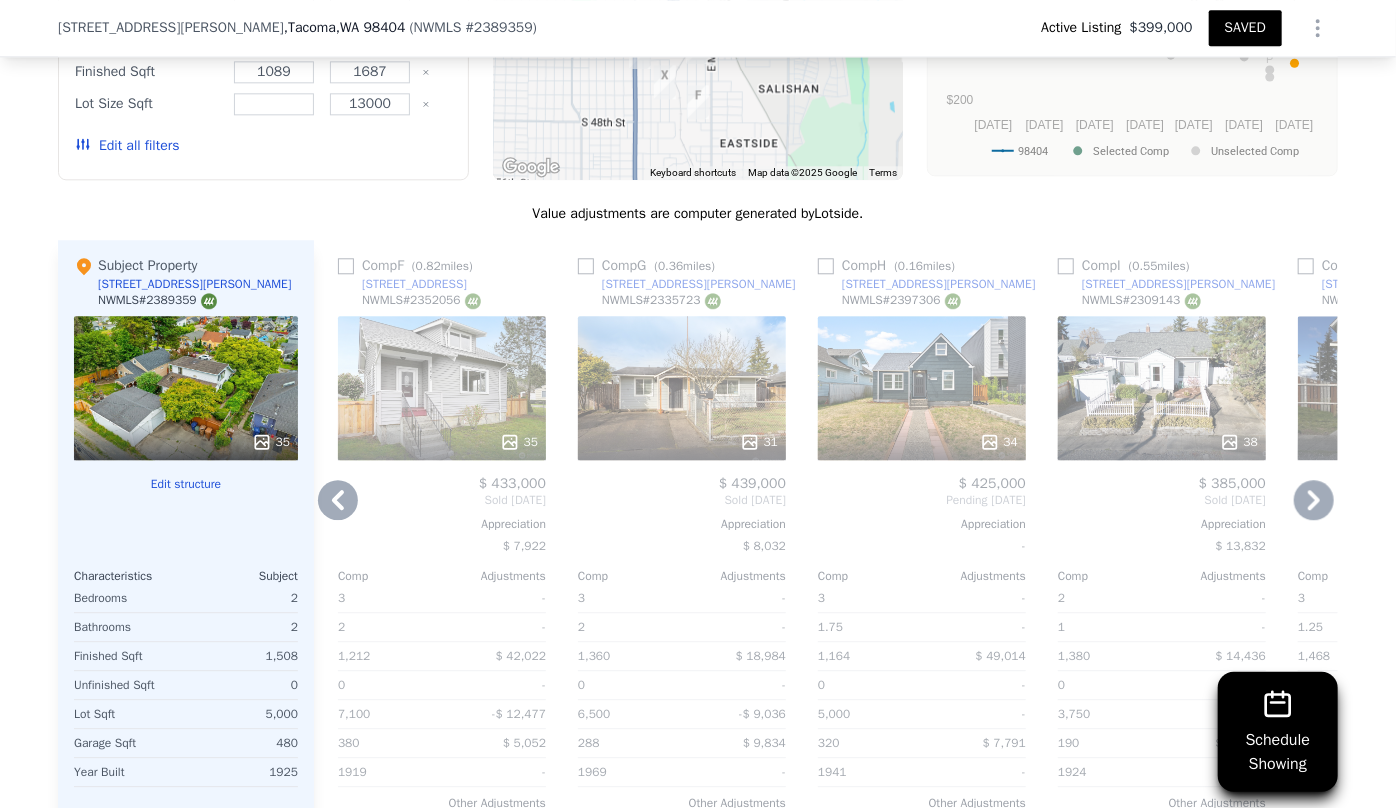 click 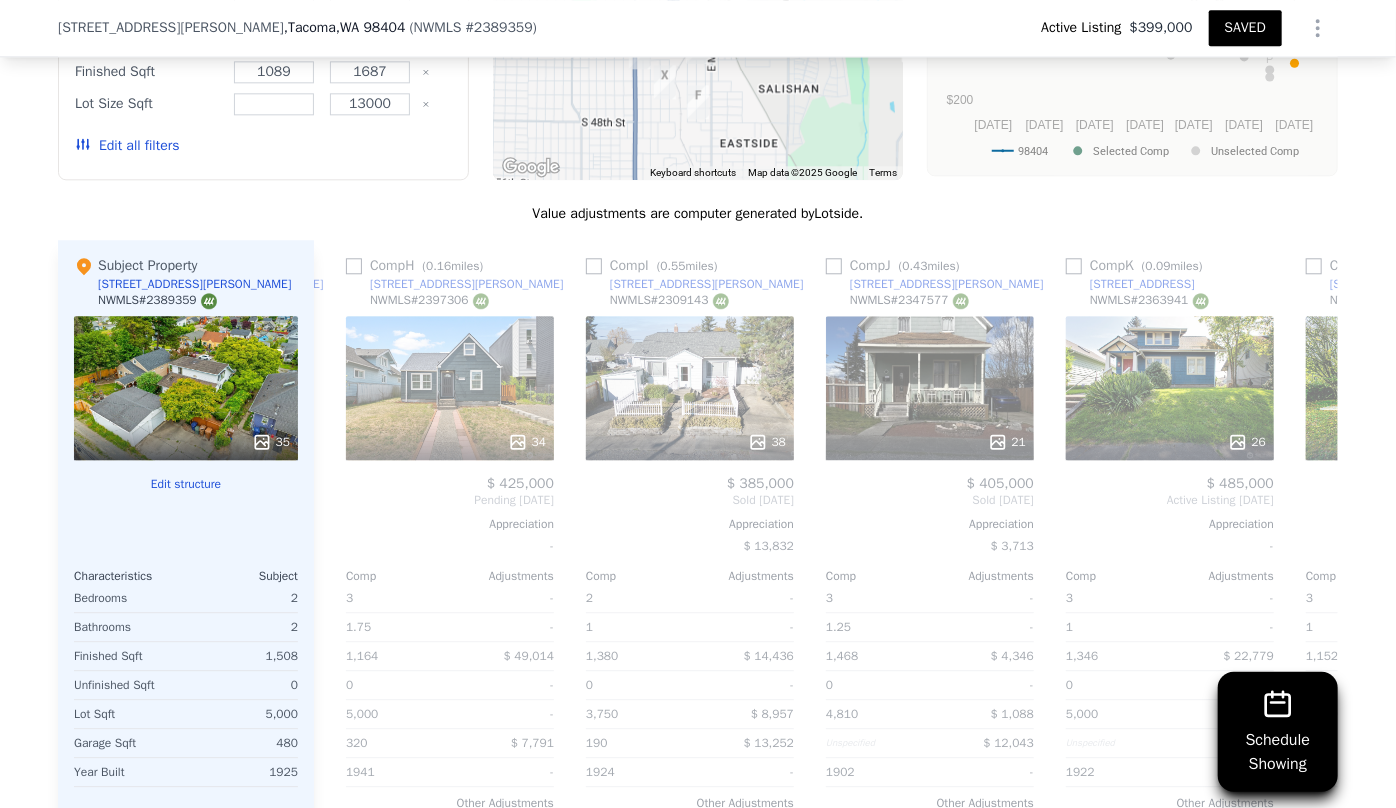 scroll, scrollTop: 0, scrollLeft: 1920, axis: horizontal 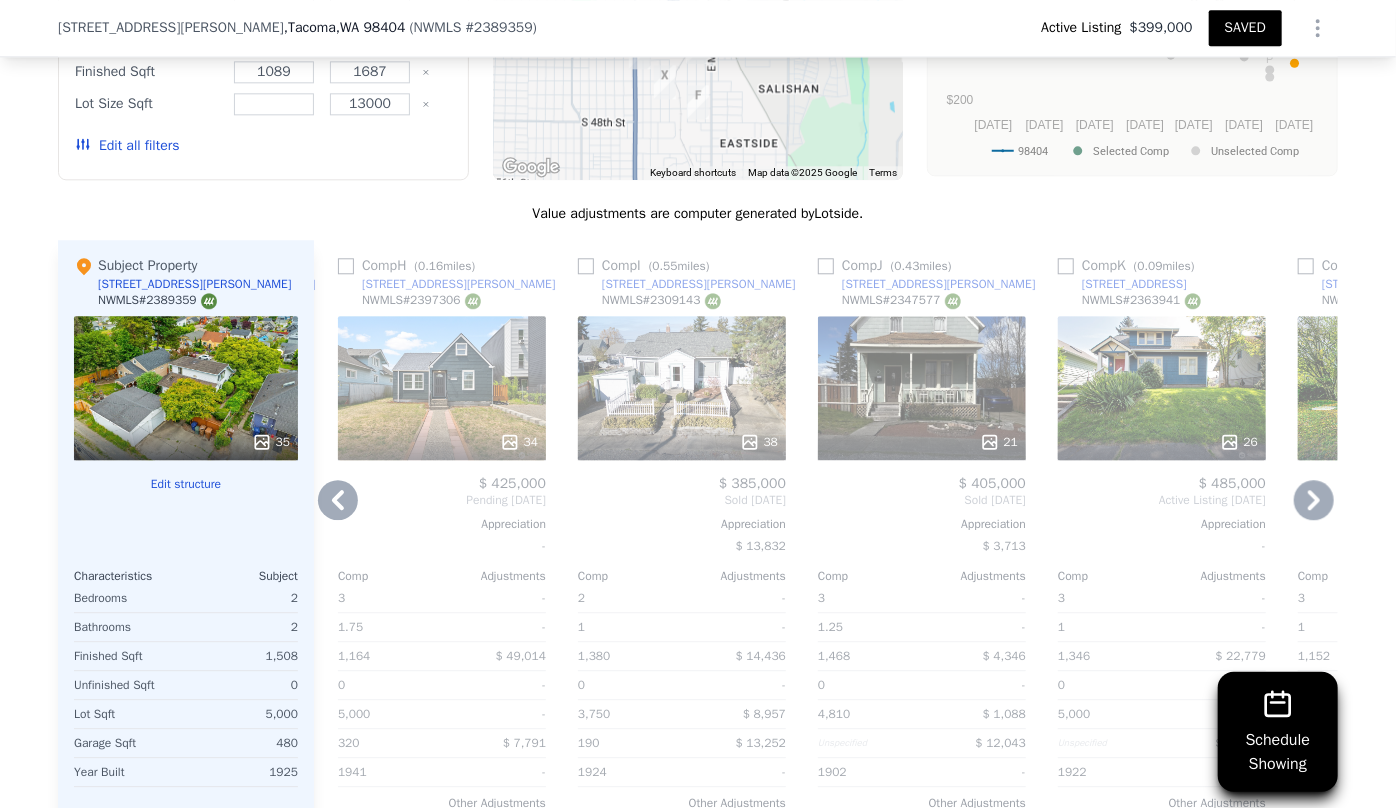 click 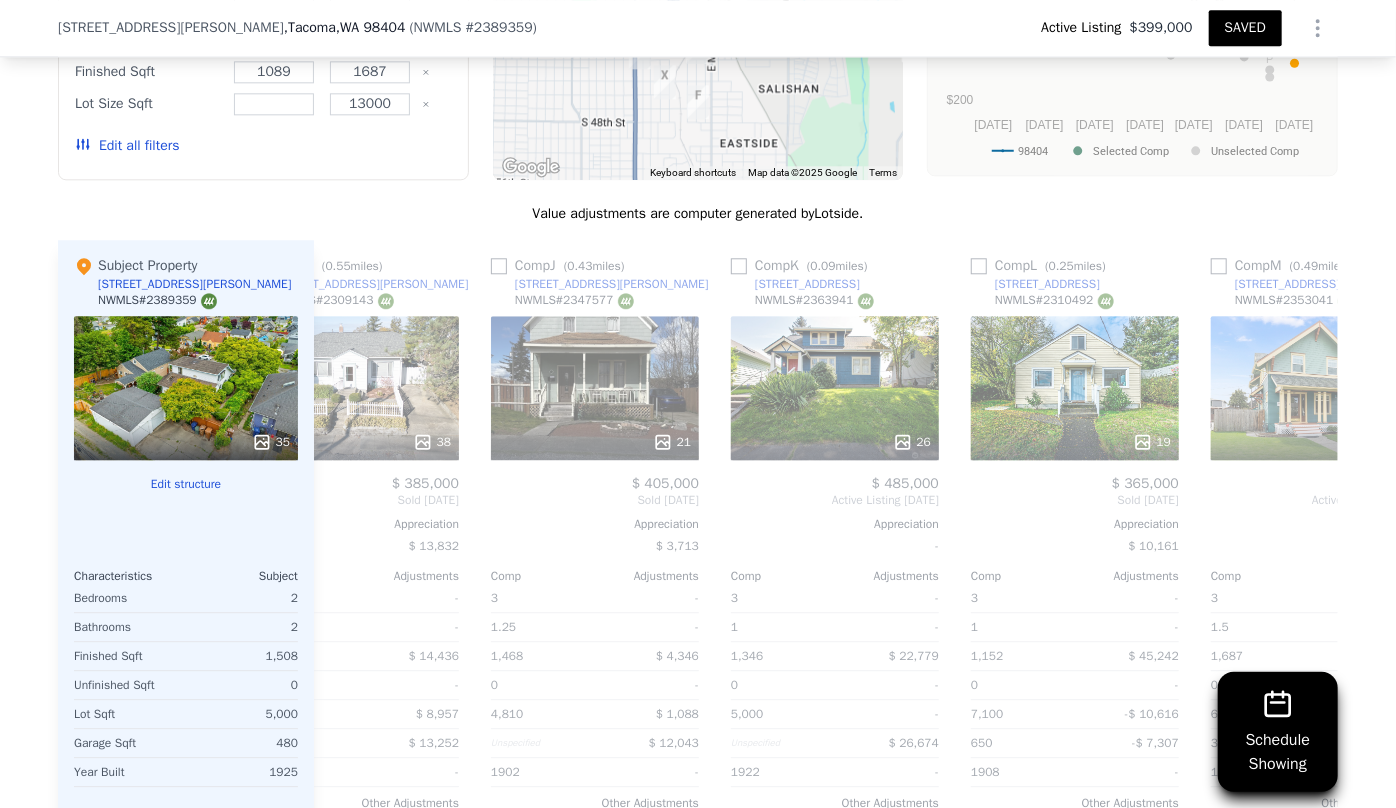 scroll, scrollTop: 0, scrollLeft: 2400, axis: horizontal 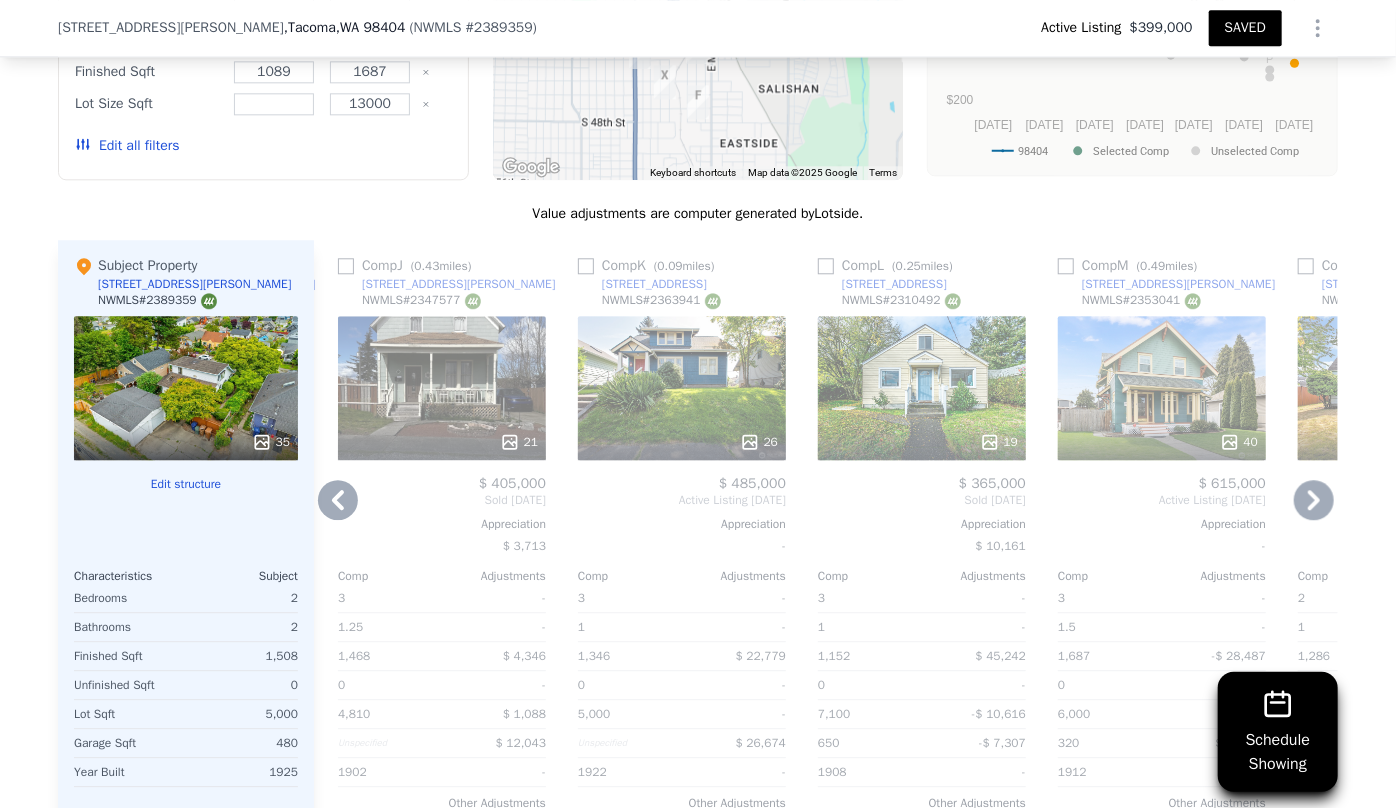 click 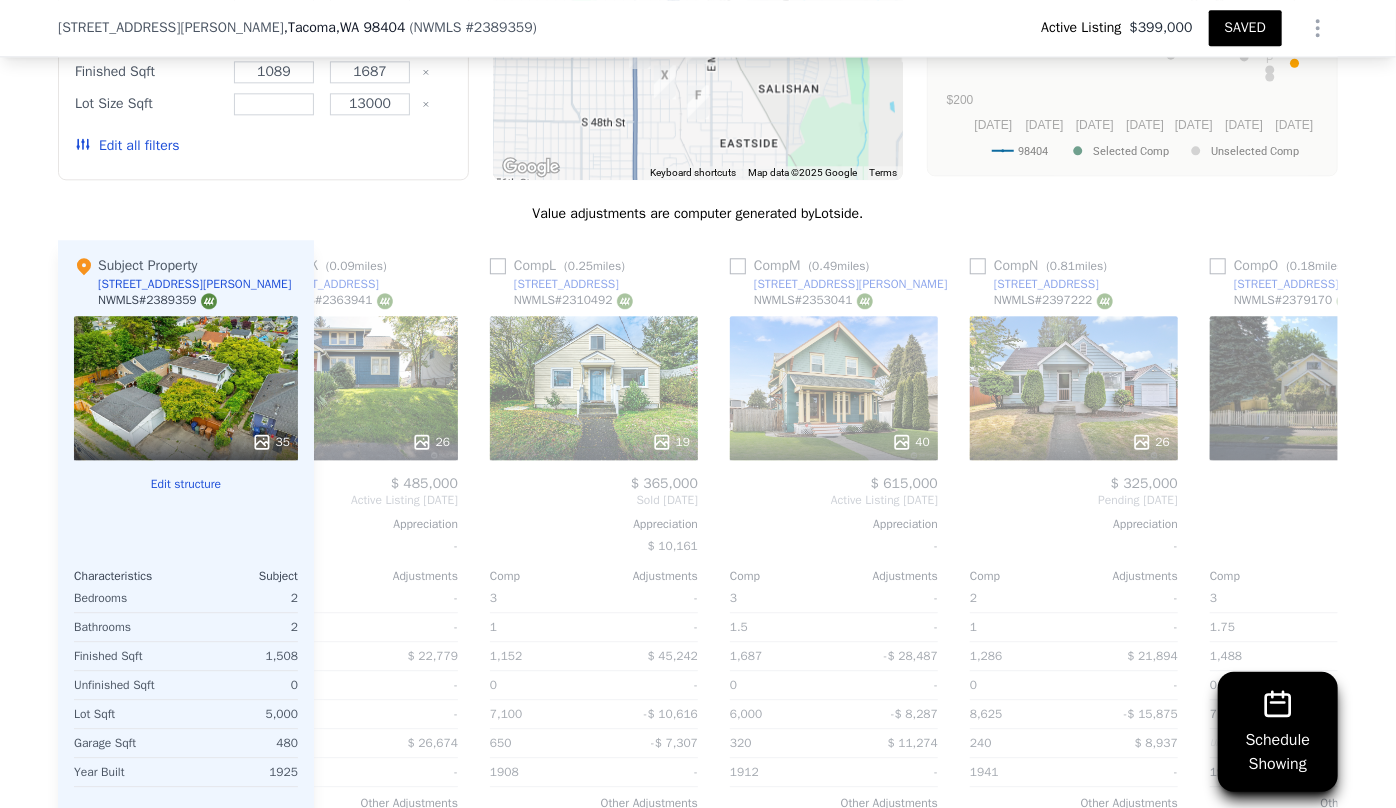 scroll, scrollTop: 0, scrollLeft: 2880, axis: horizontal 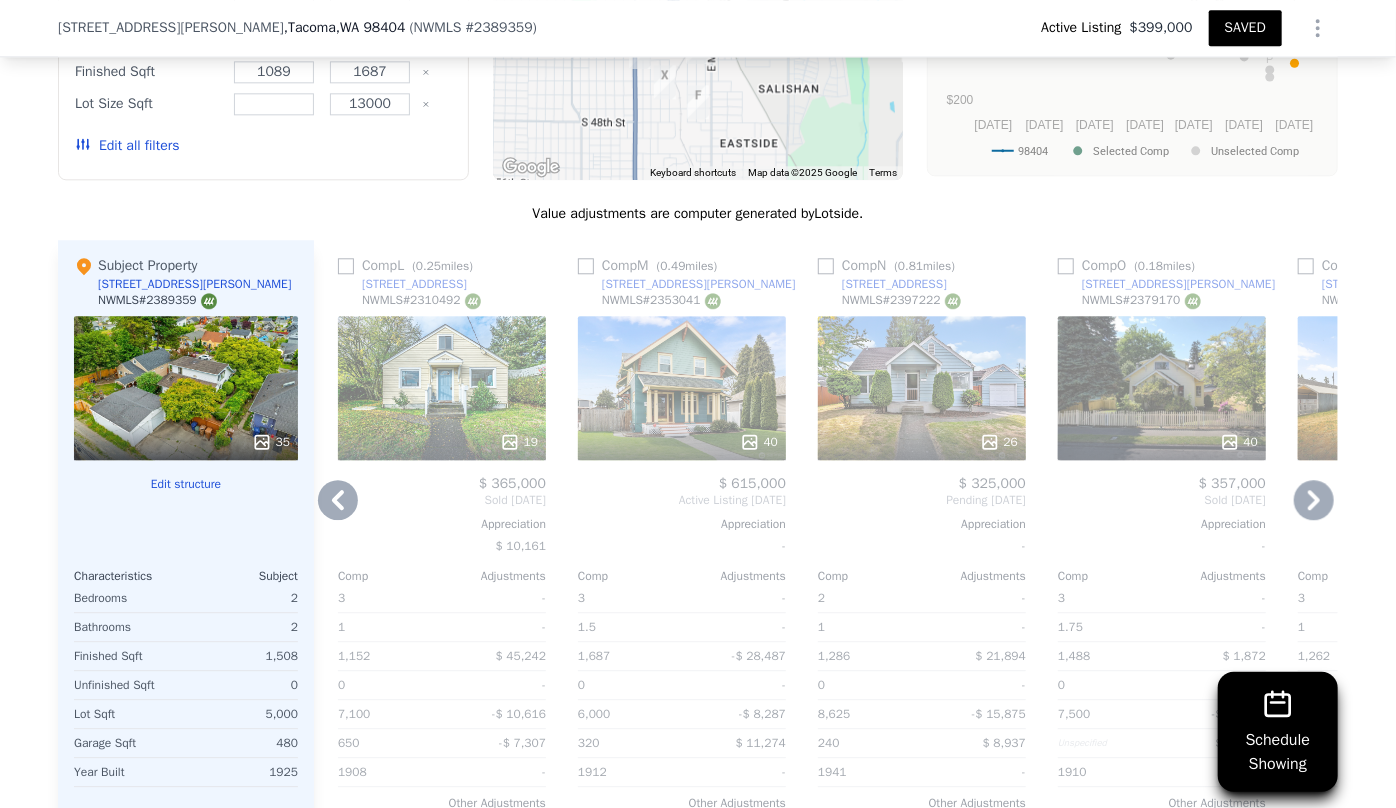 click on "26" at bounding box center (922, 388) 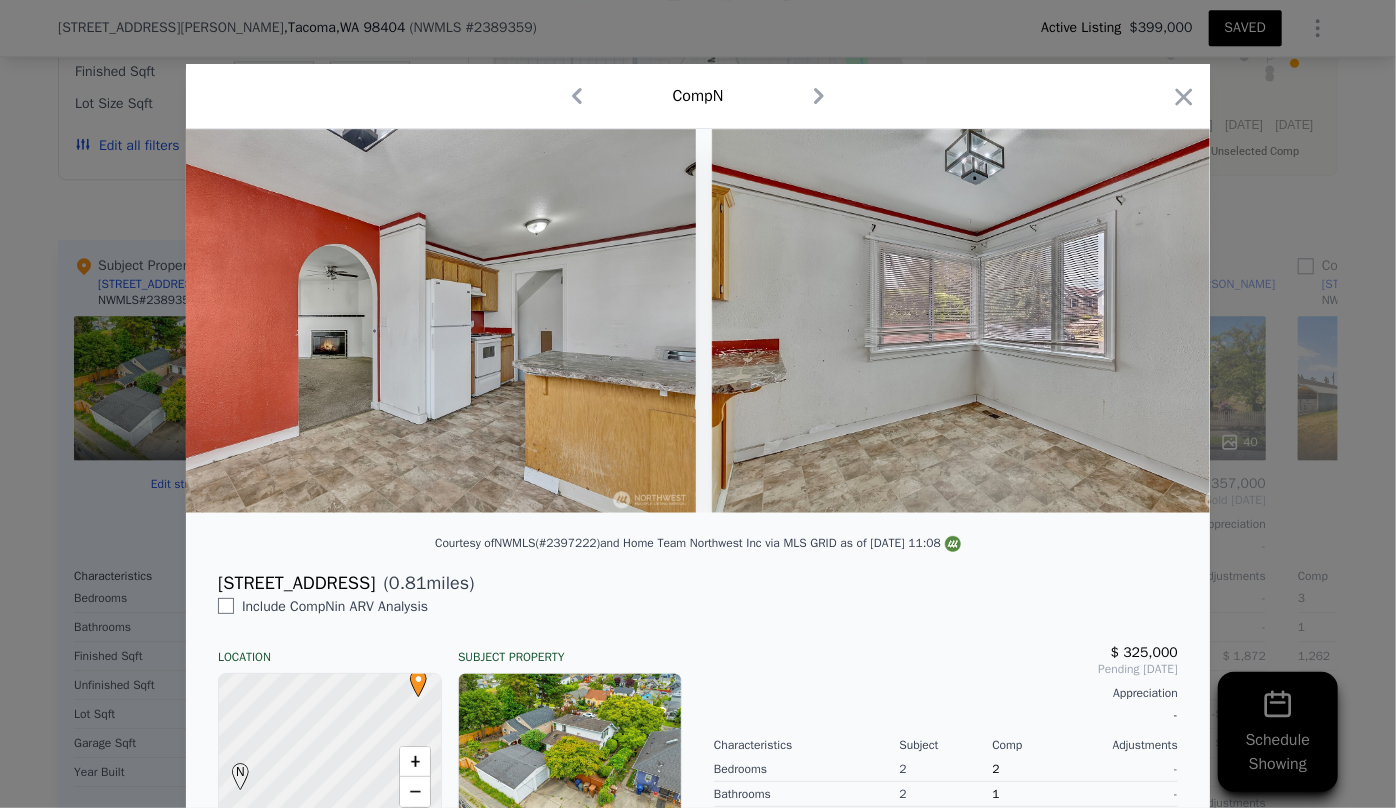 scroll, scrollTop: 0, scrollLeft: 6832, axis: horizontal 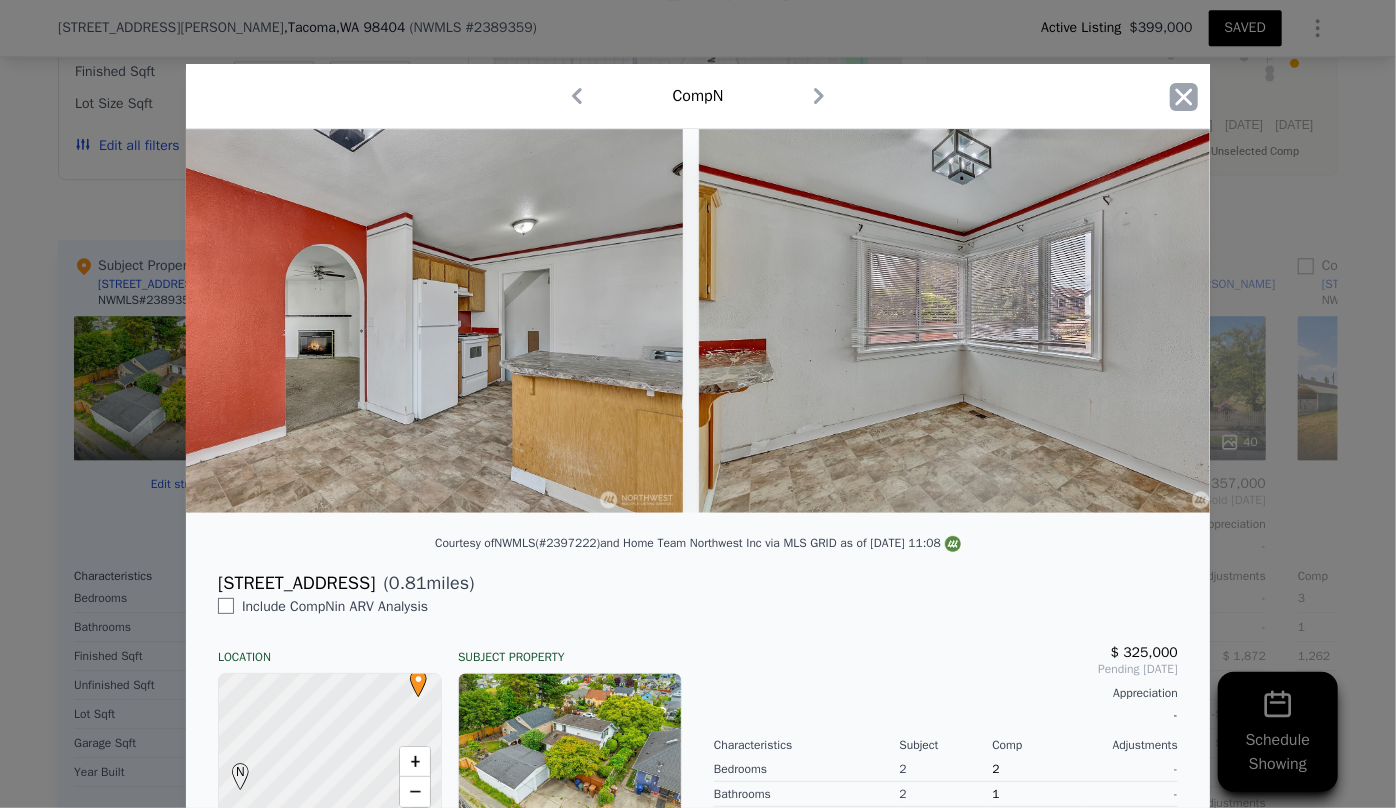 click 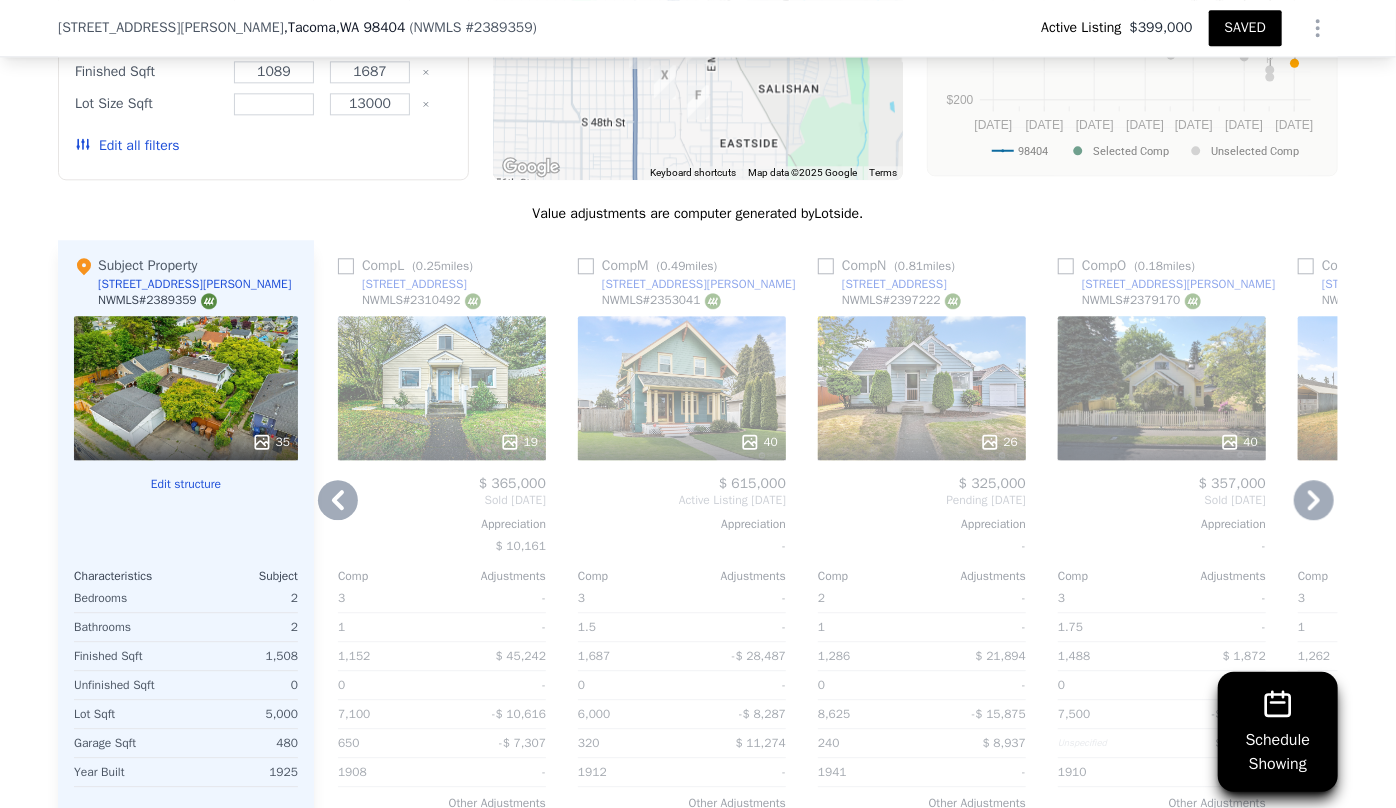 click 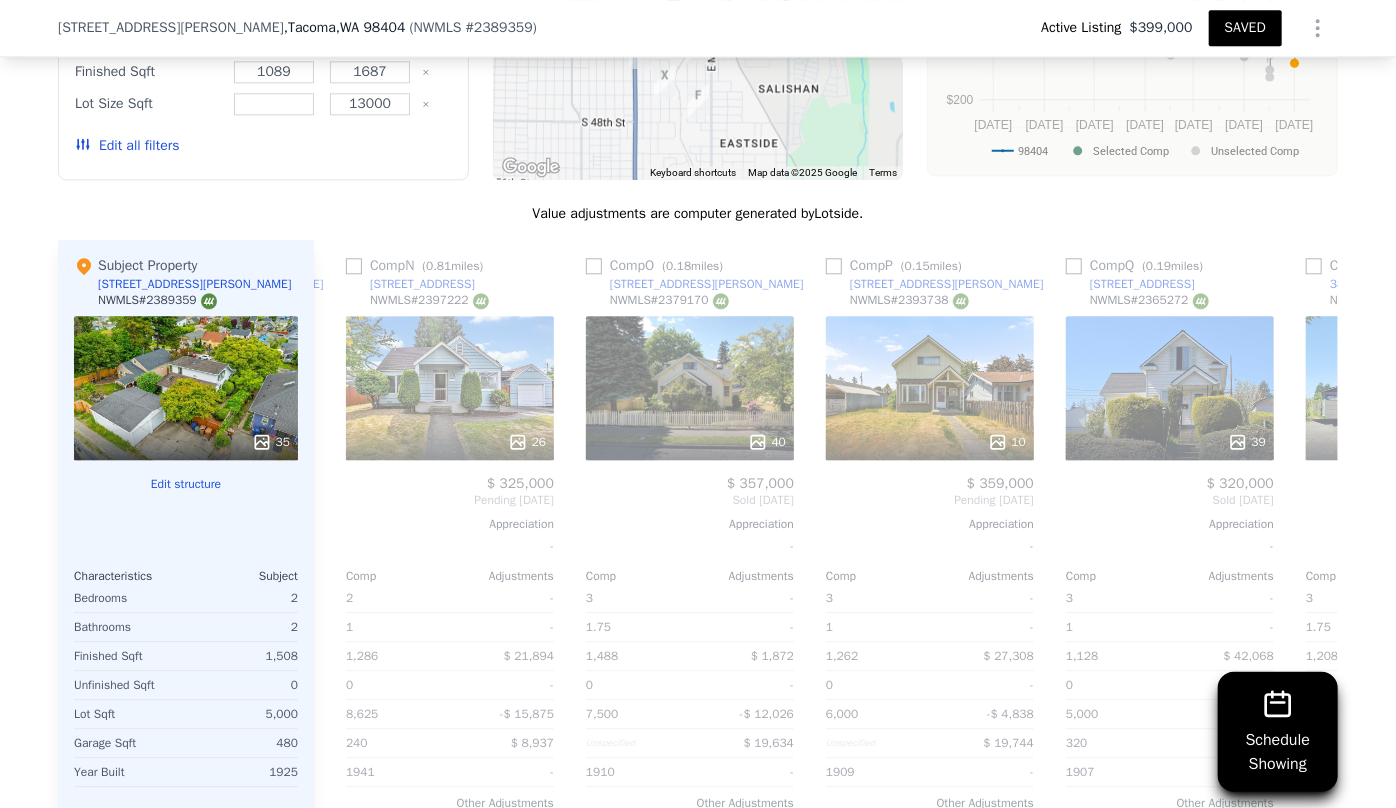 scroll, scrollTop: 0, scrollLeft: 3360, axis: horizontal 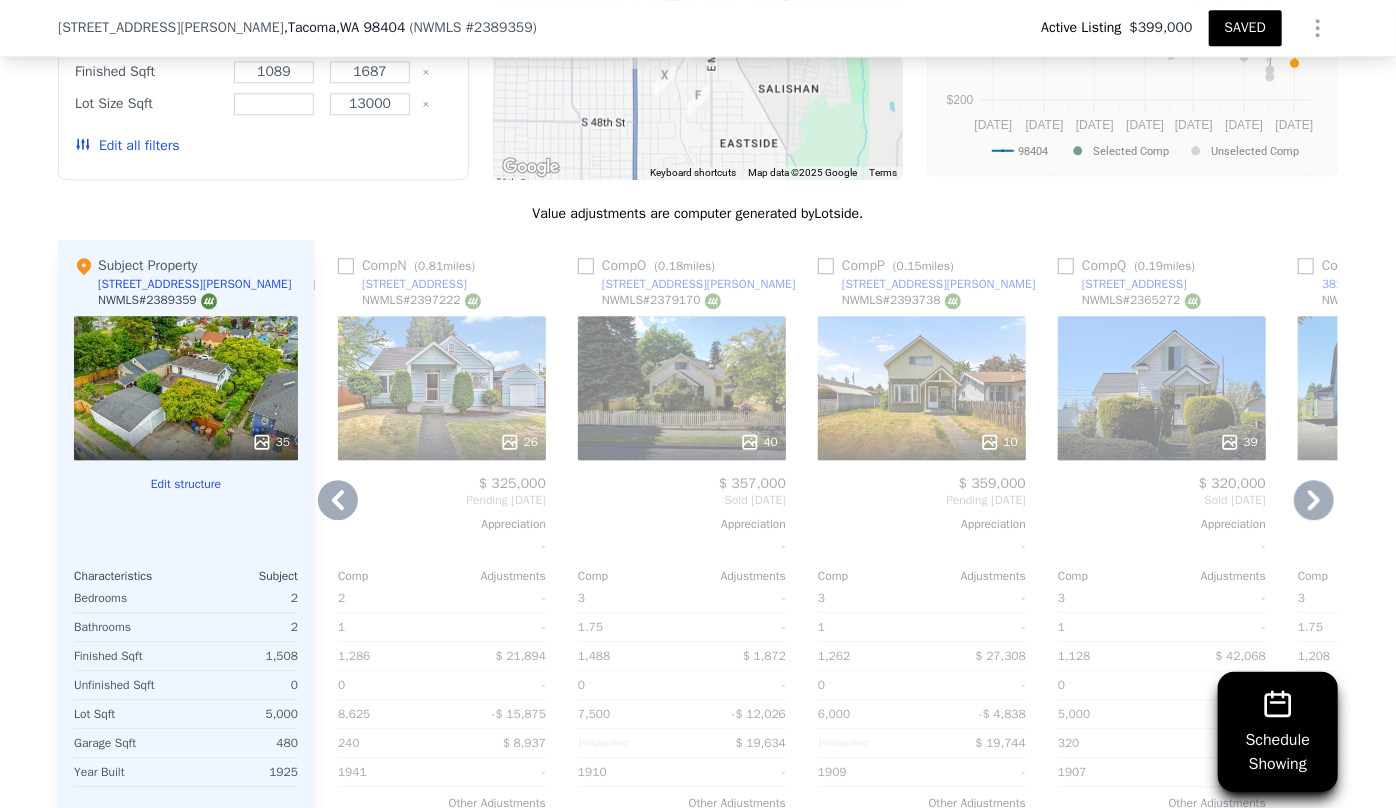 click on "10" at bounding box center (922, 442) 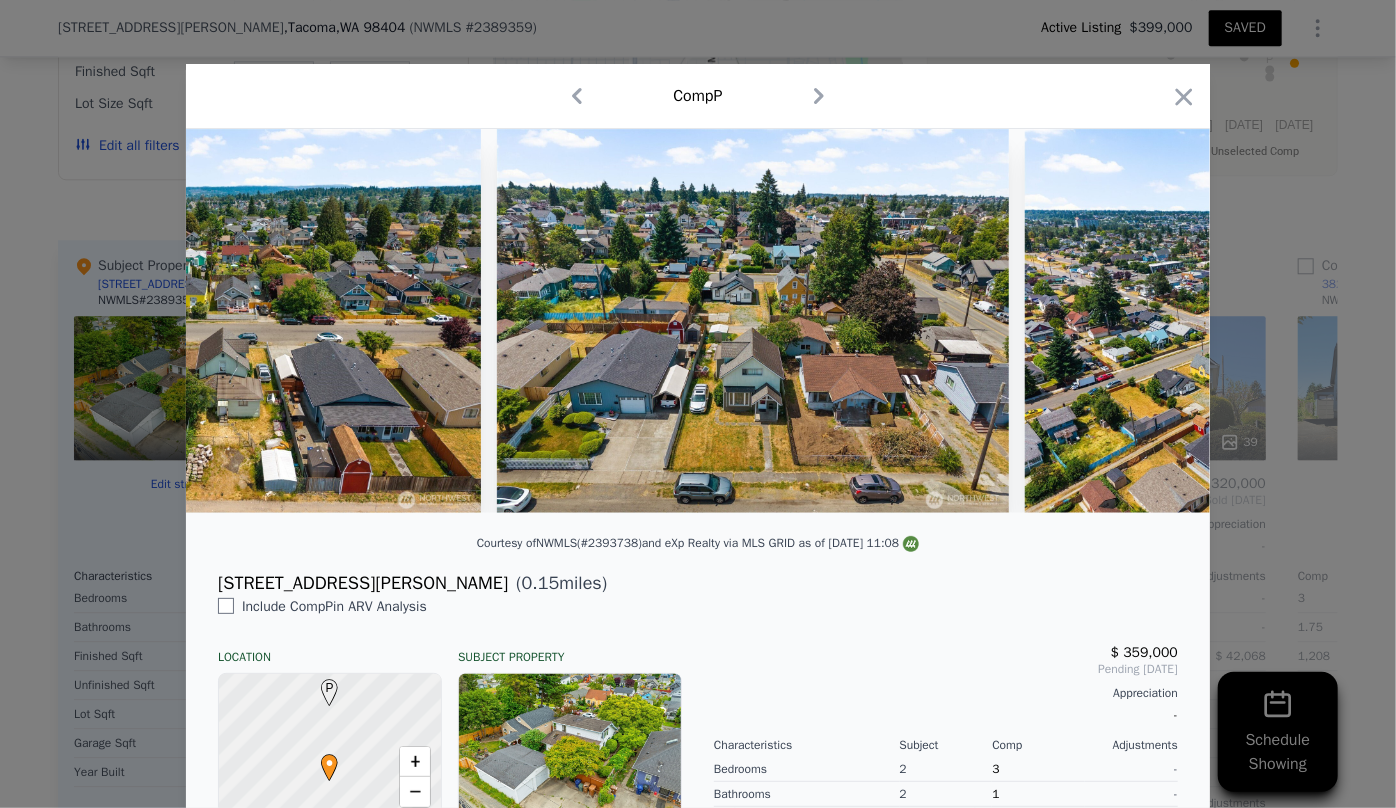 scroll, scrollTop: 0, scrollLeft: 3831, axis: horizontal 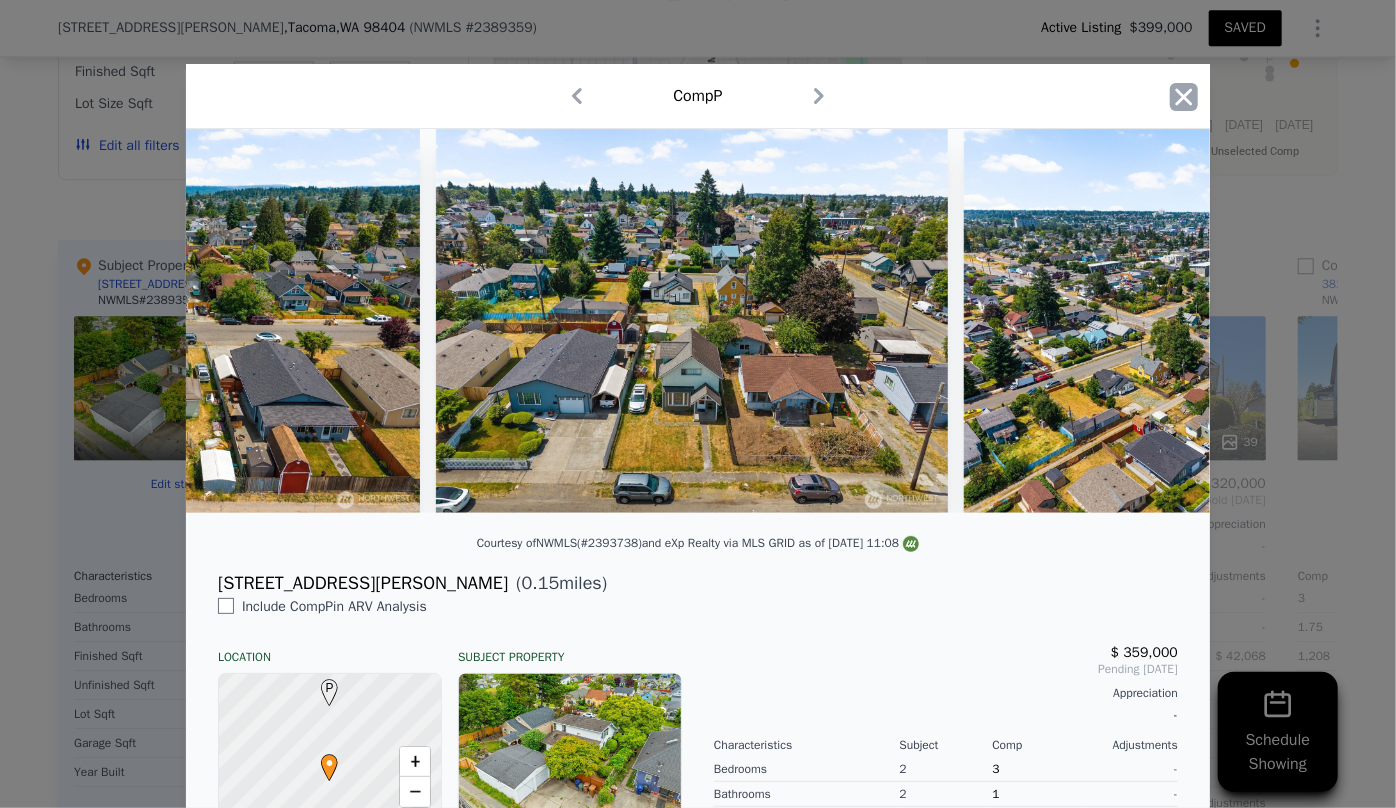 click 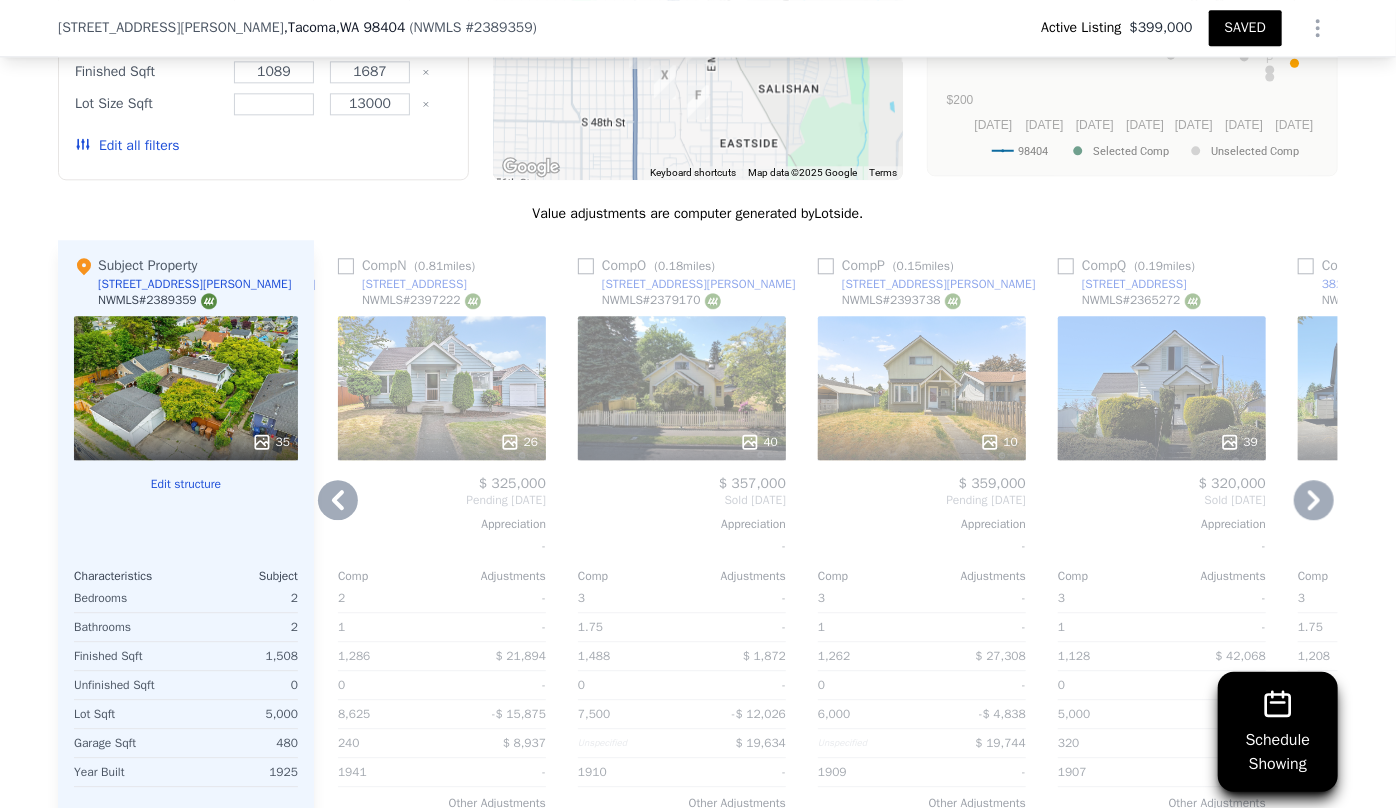 click 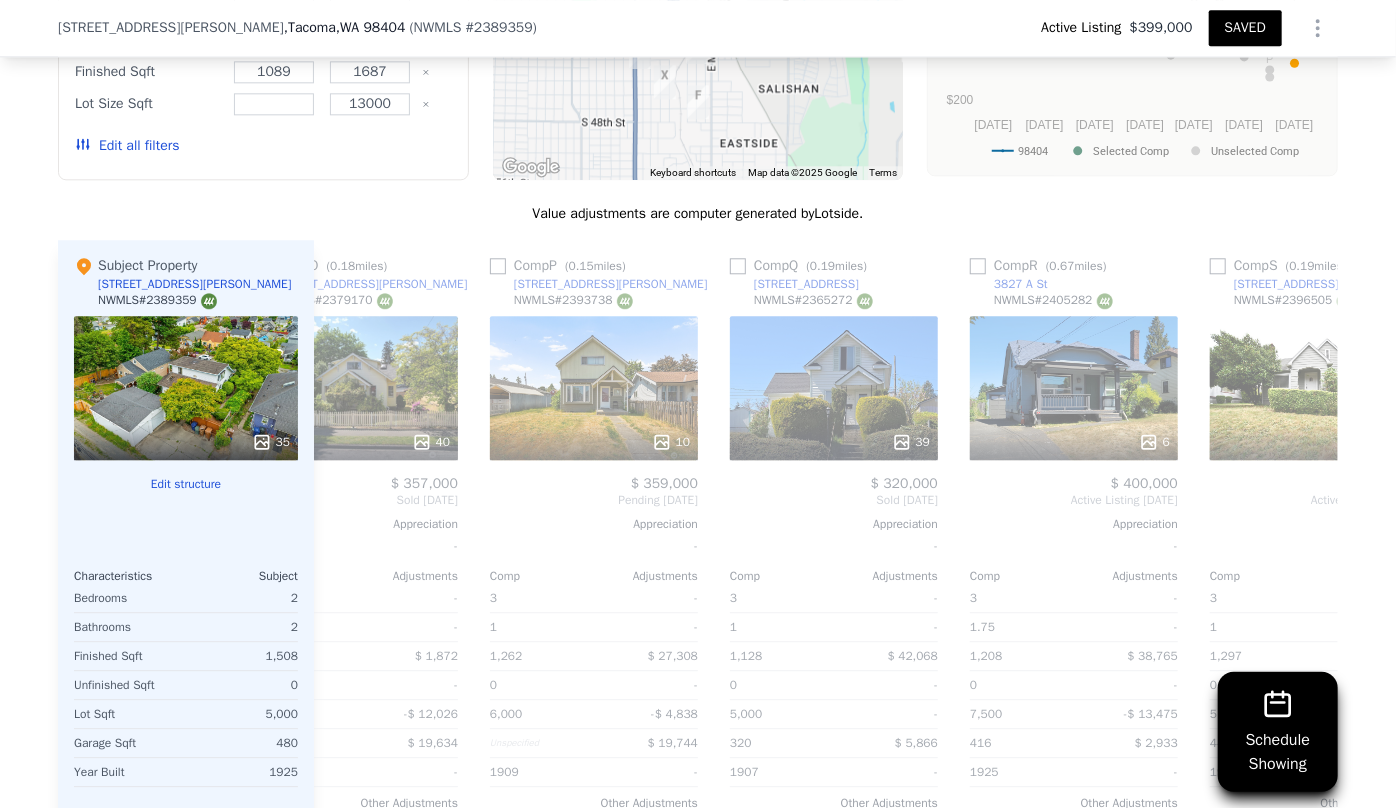 scroll, scrollTop: 0, scrollLeft: 3840, axis: horizontal 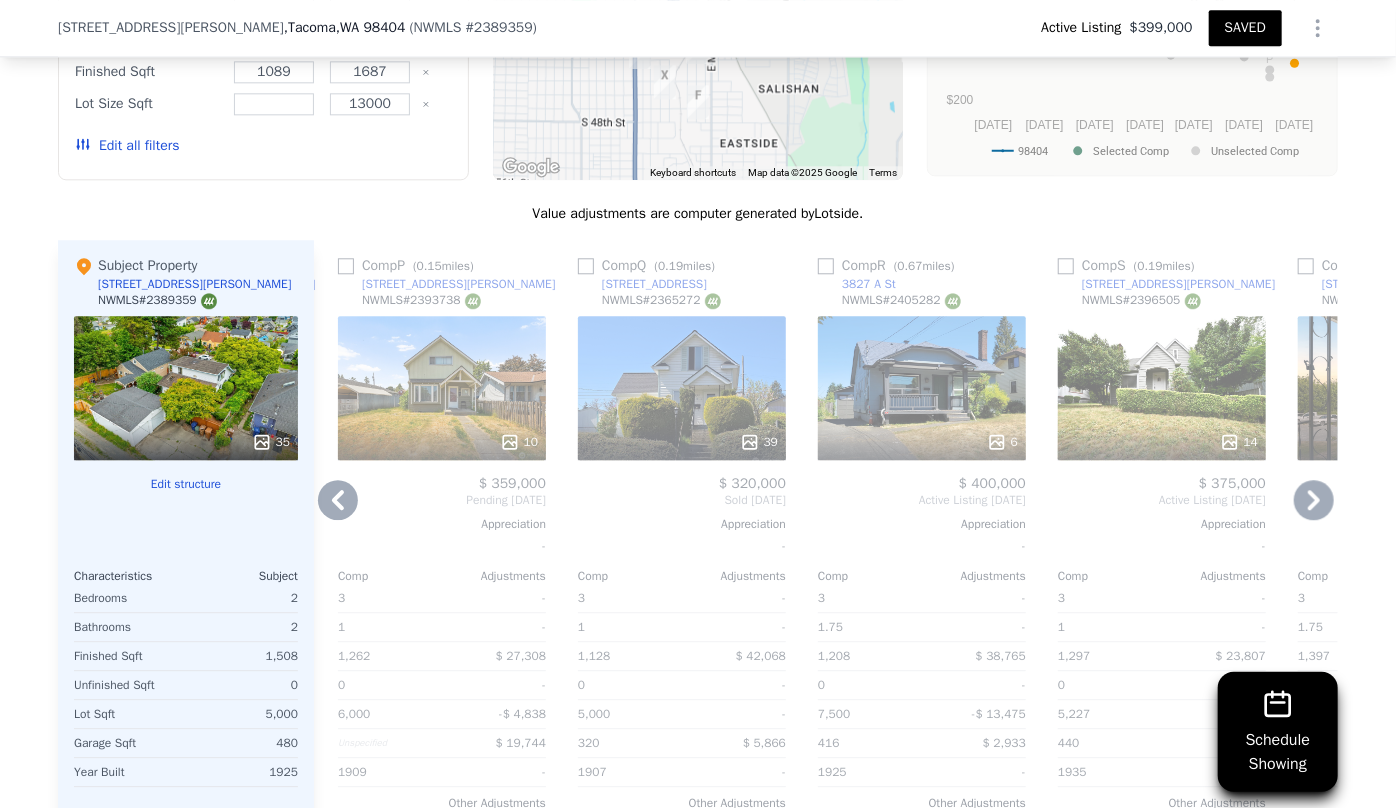 click on "6" at bounding box center [922, 388] 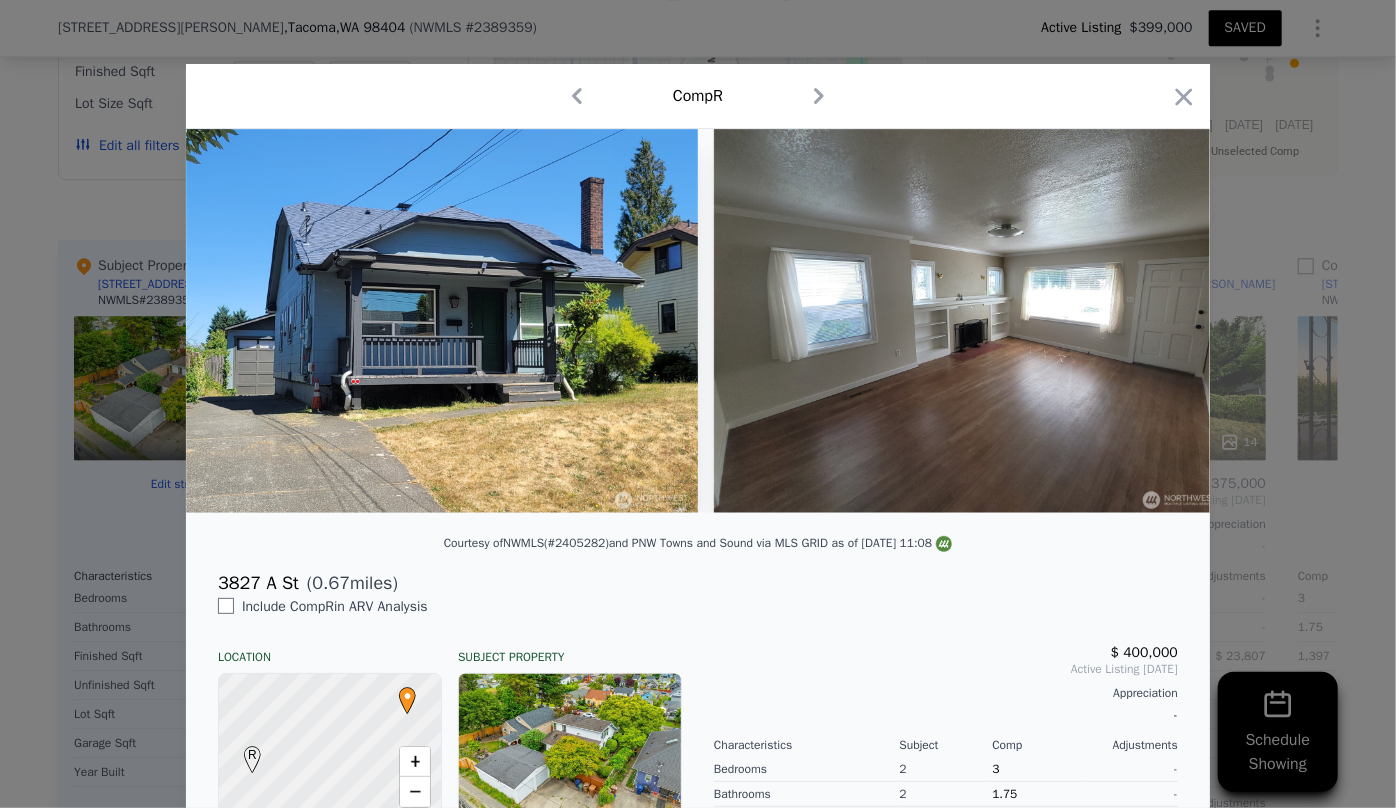 drag, startPoint x: 269, startPoint y: 526, endPoint x: 511, endPoint y: 530, distance: 242.03305 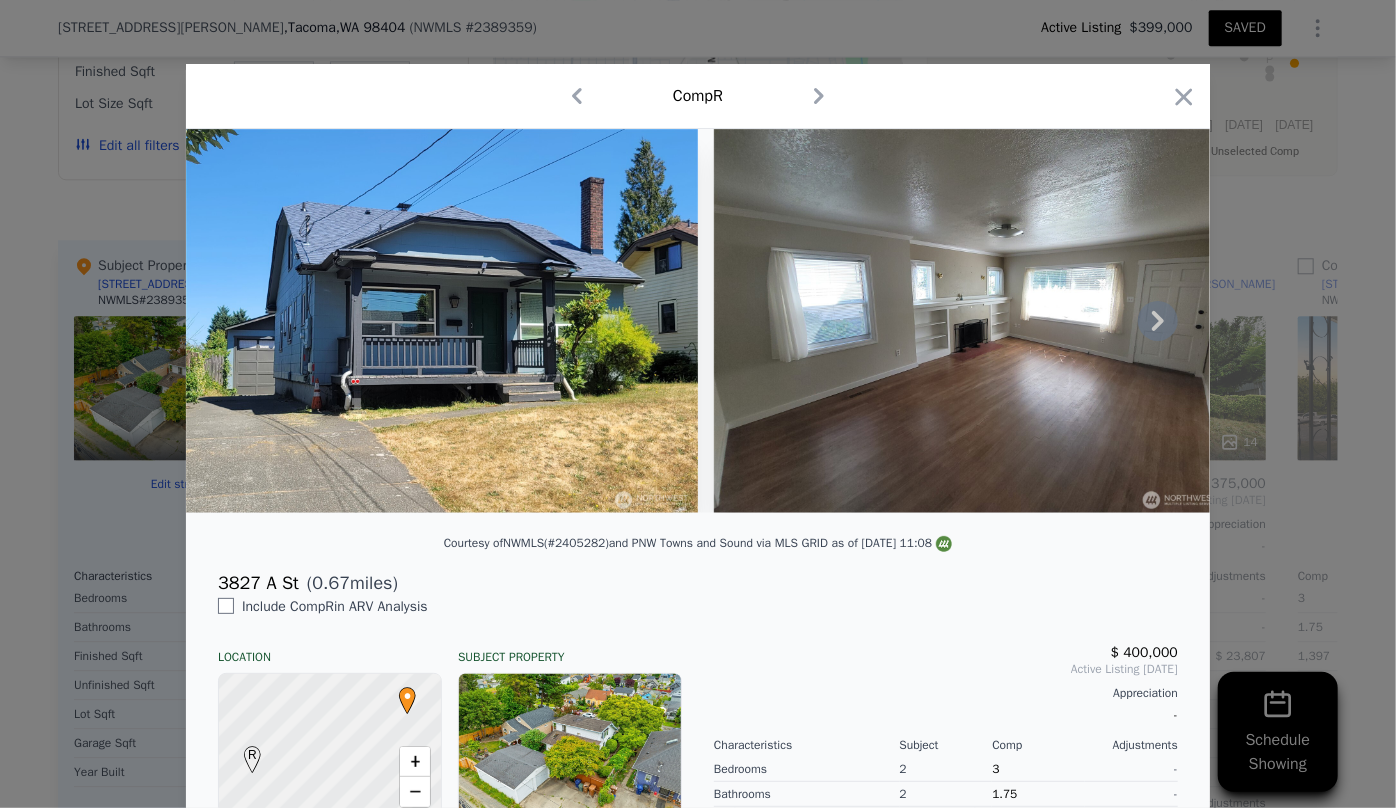 drag, startPoint x: 499, startPoint y: 526, endPoint x: 658, endPoint y: 523, distance: 159.0283 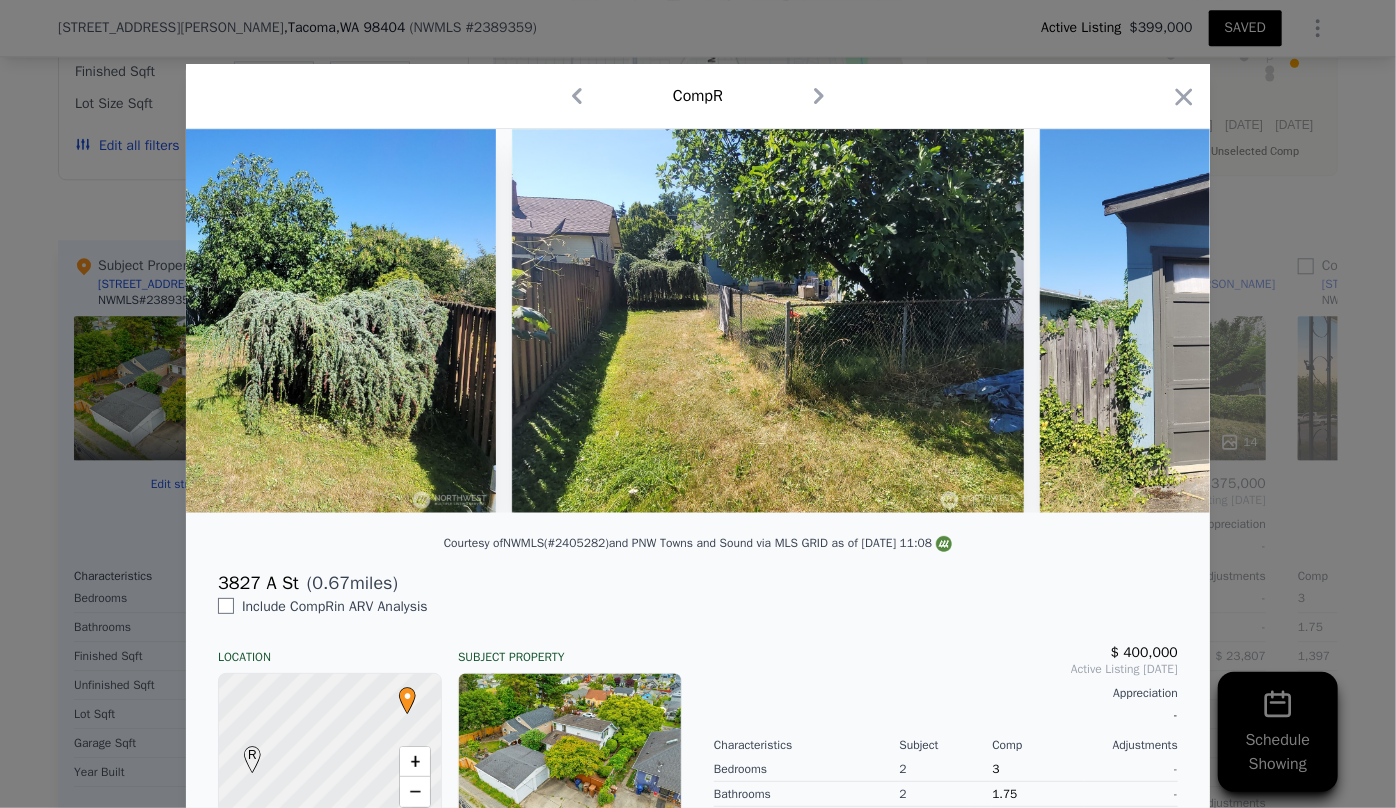 scroll, scrollTop: 0, scrollLeft: 1795, axis: horizontal 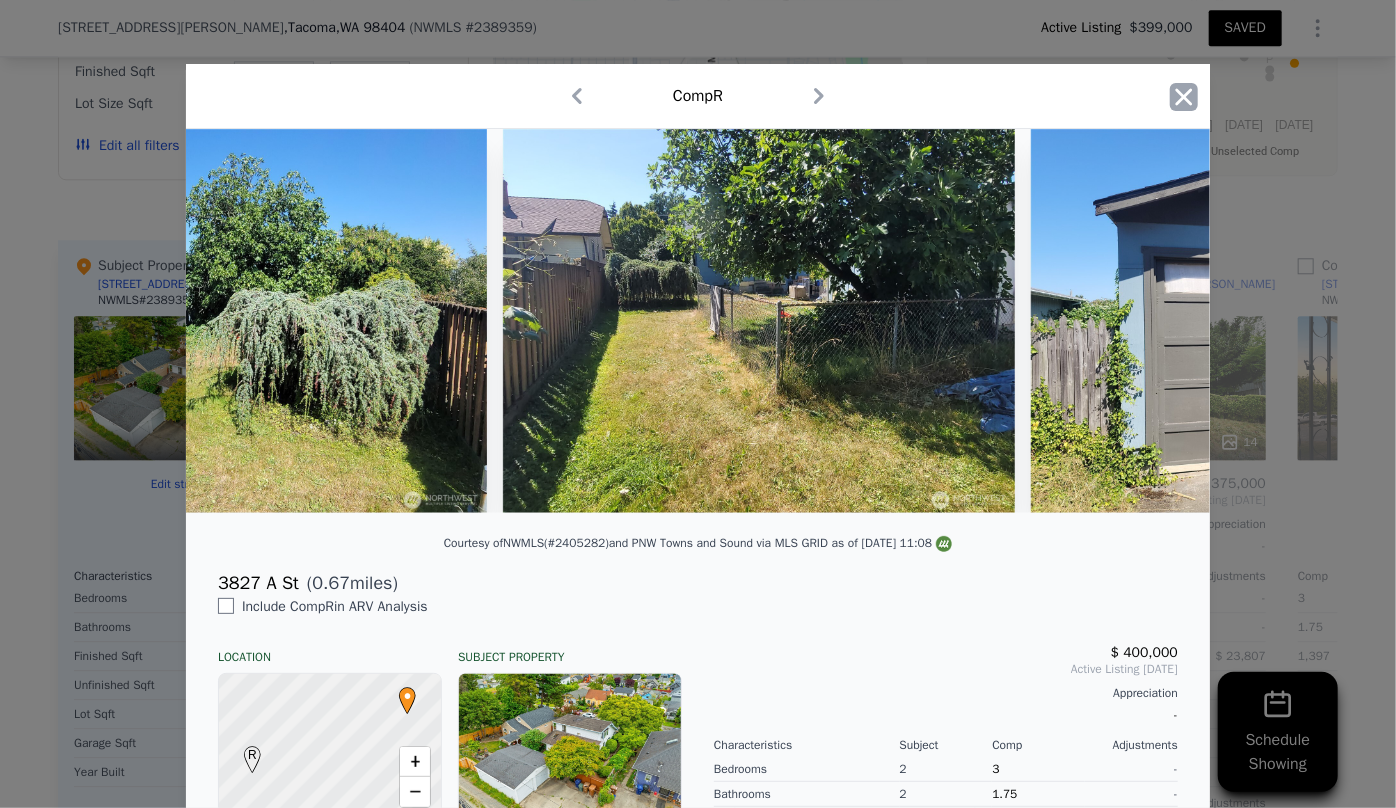 click 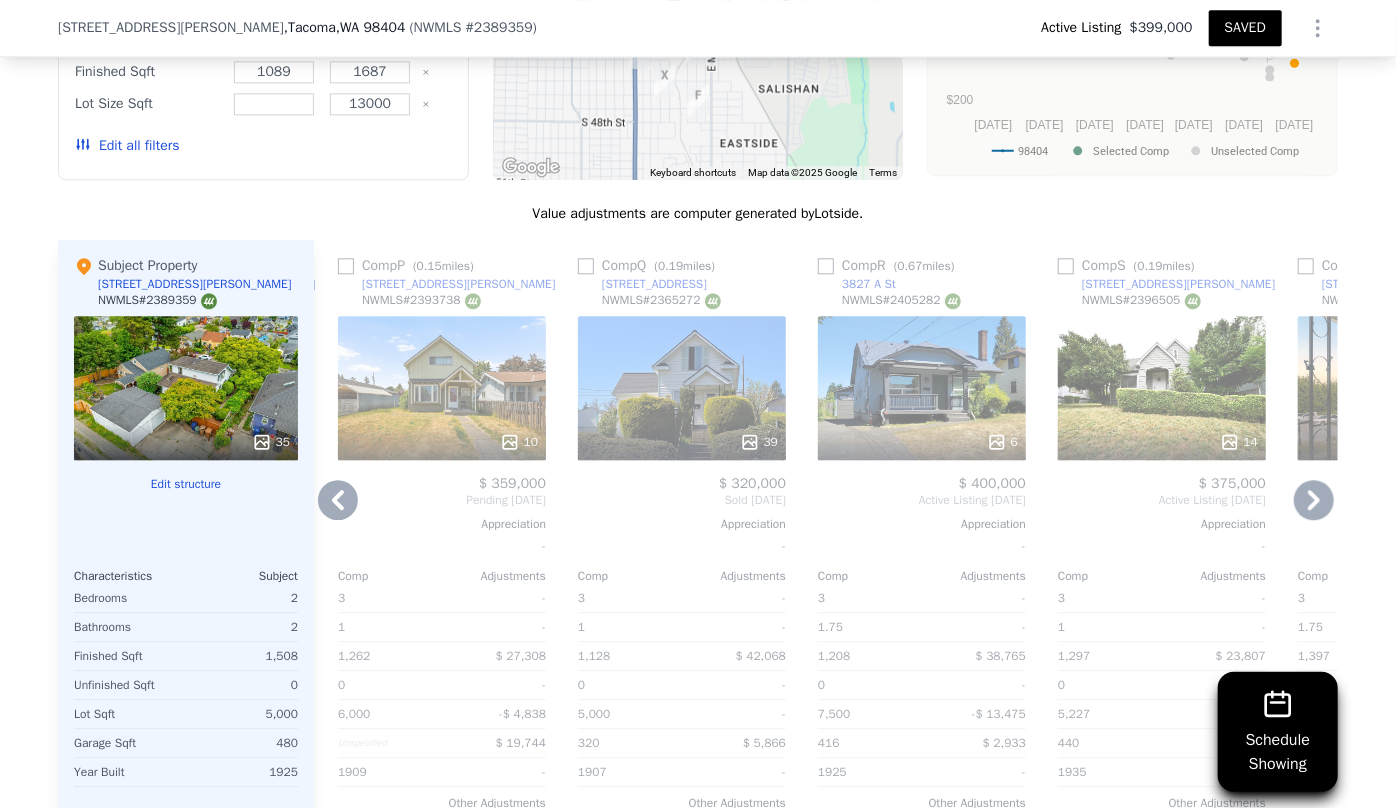 click 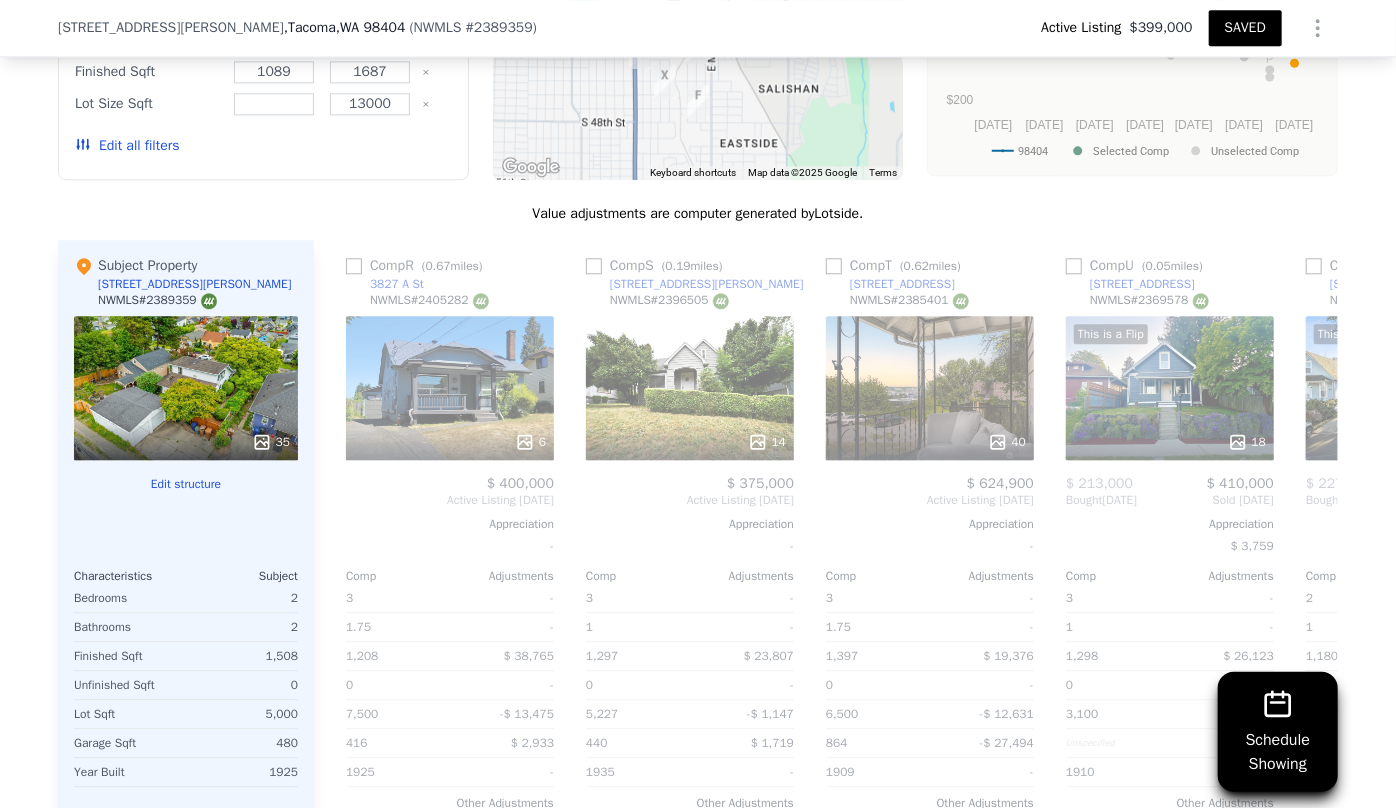 scroll, scrollTop: 0, scrollLeft: 4320, axis: horizontal 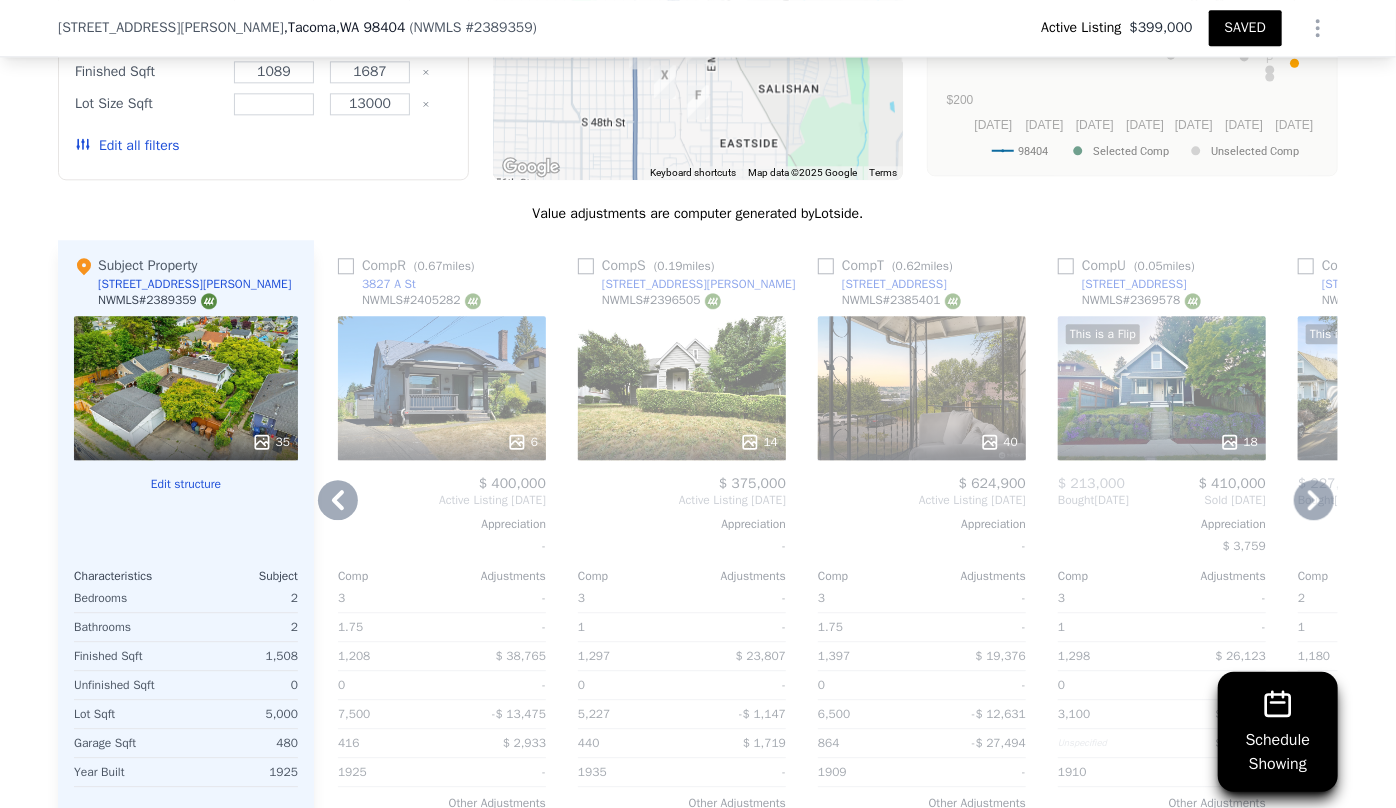 click on "14" at bounding box center (682, 388) 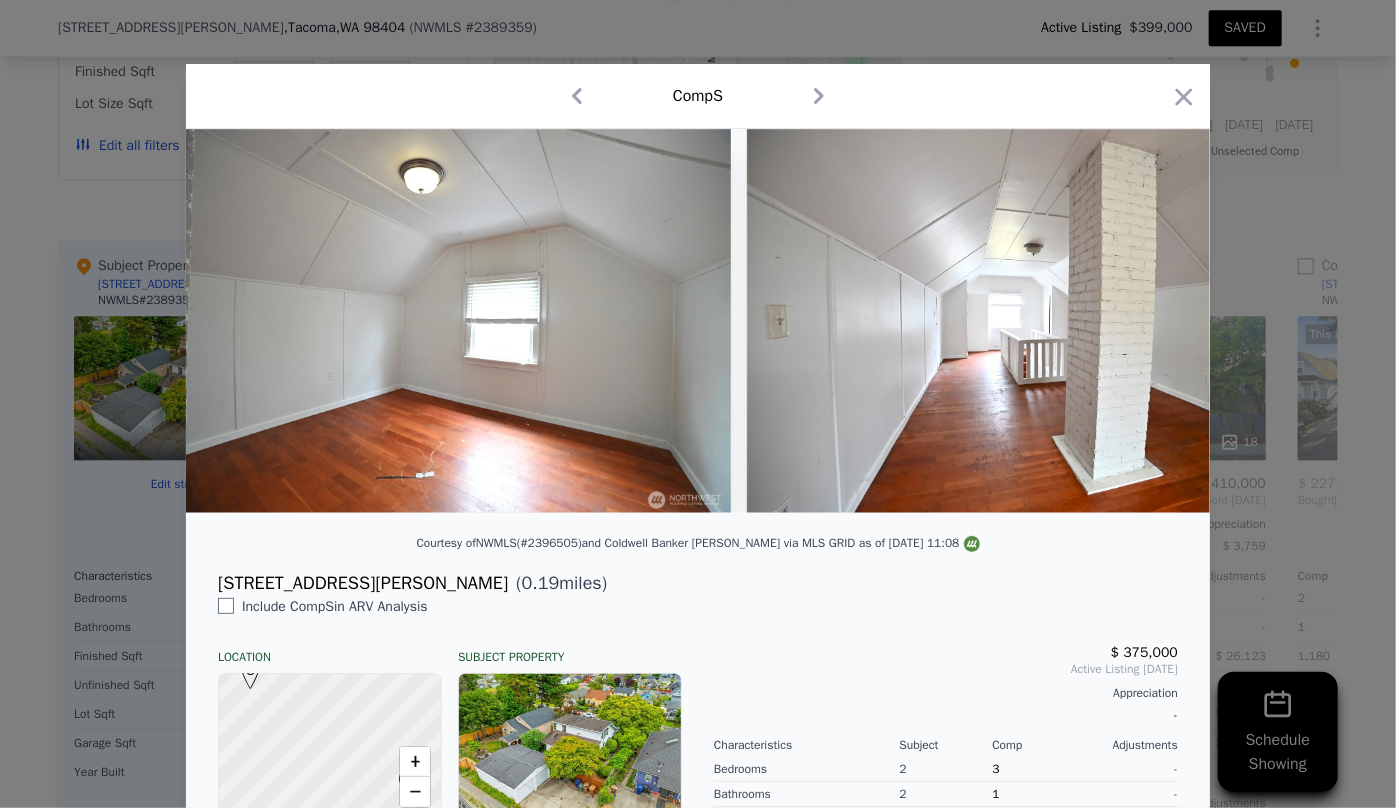scroll, scrollTop: 0, scrollLeft: 6264, axis: horizontal 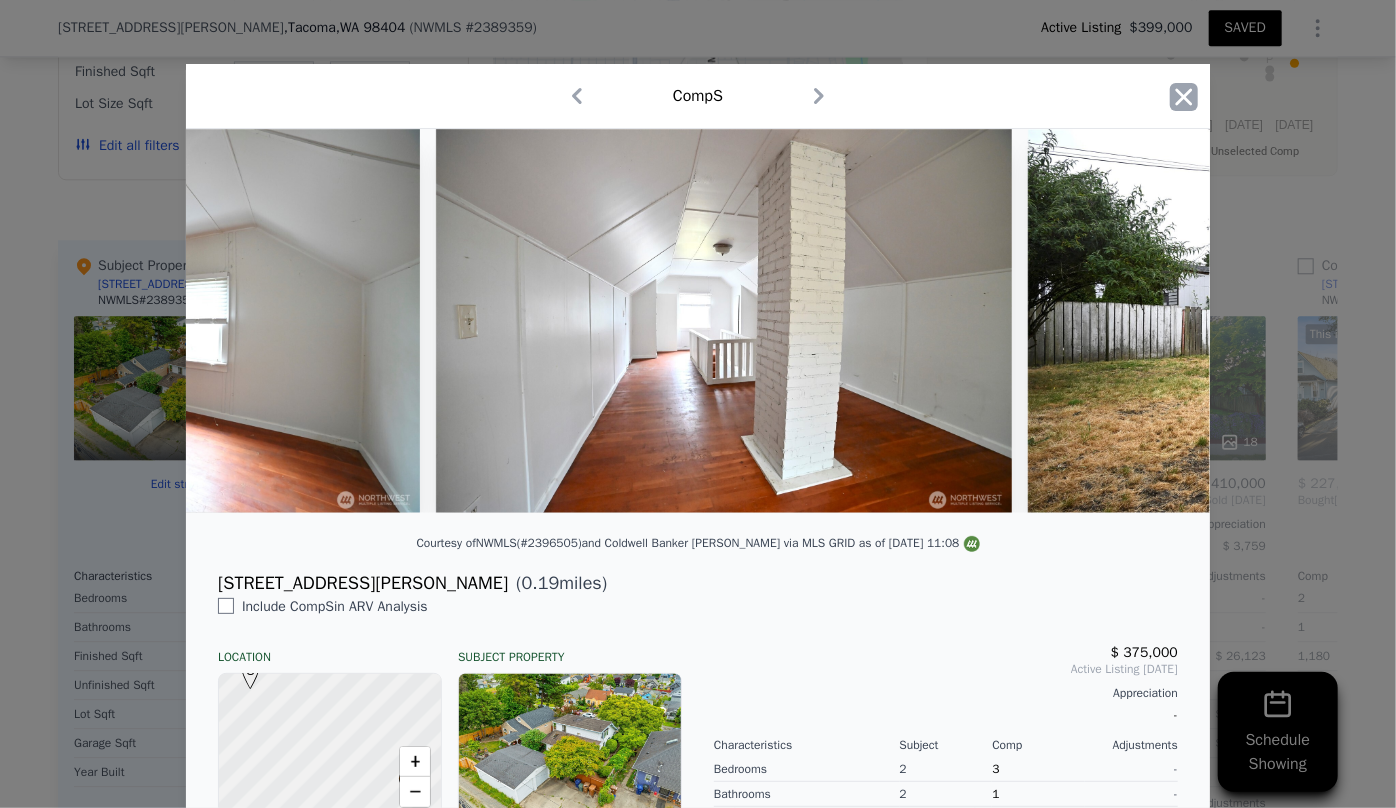 click 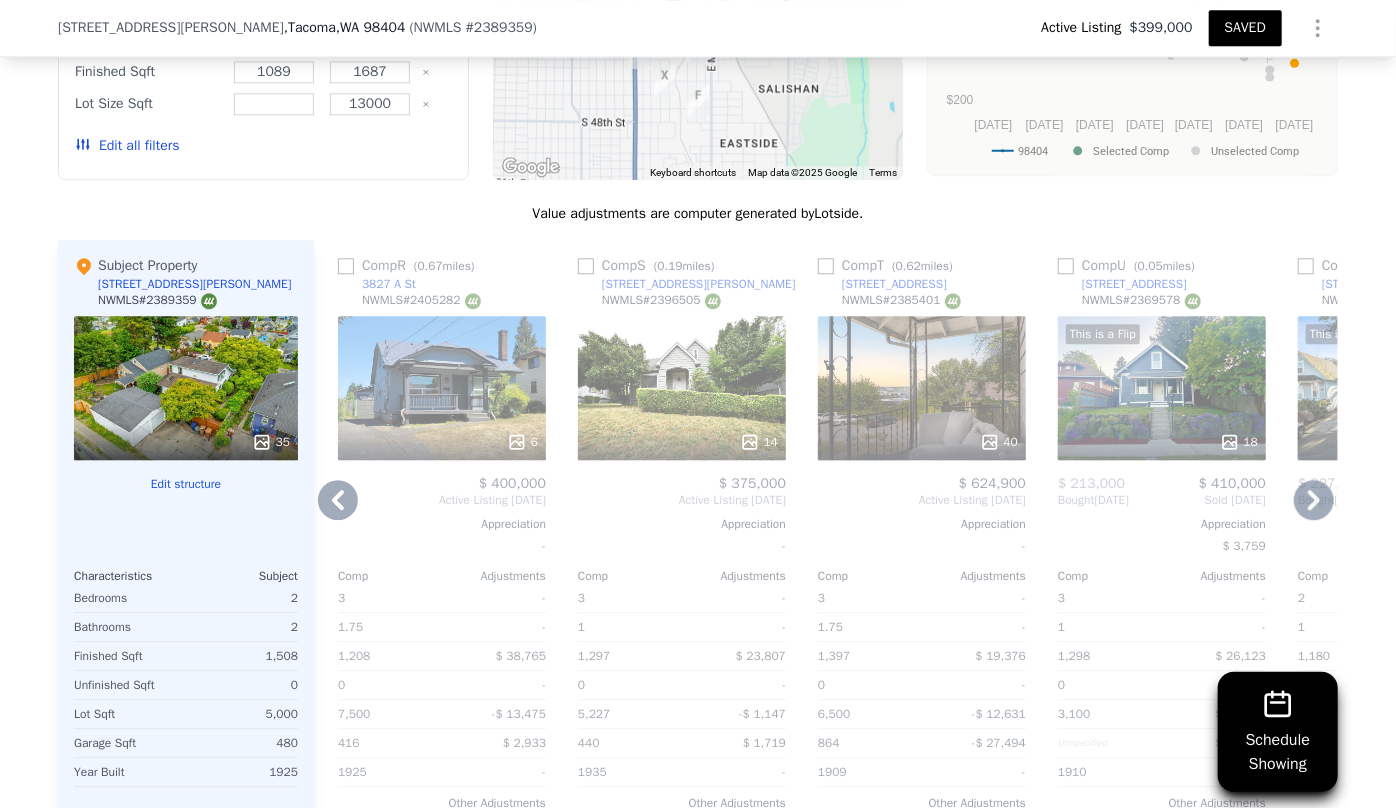 click 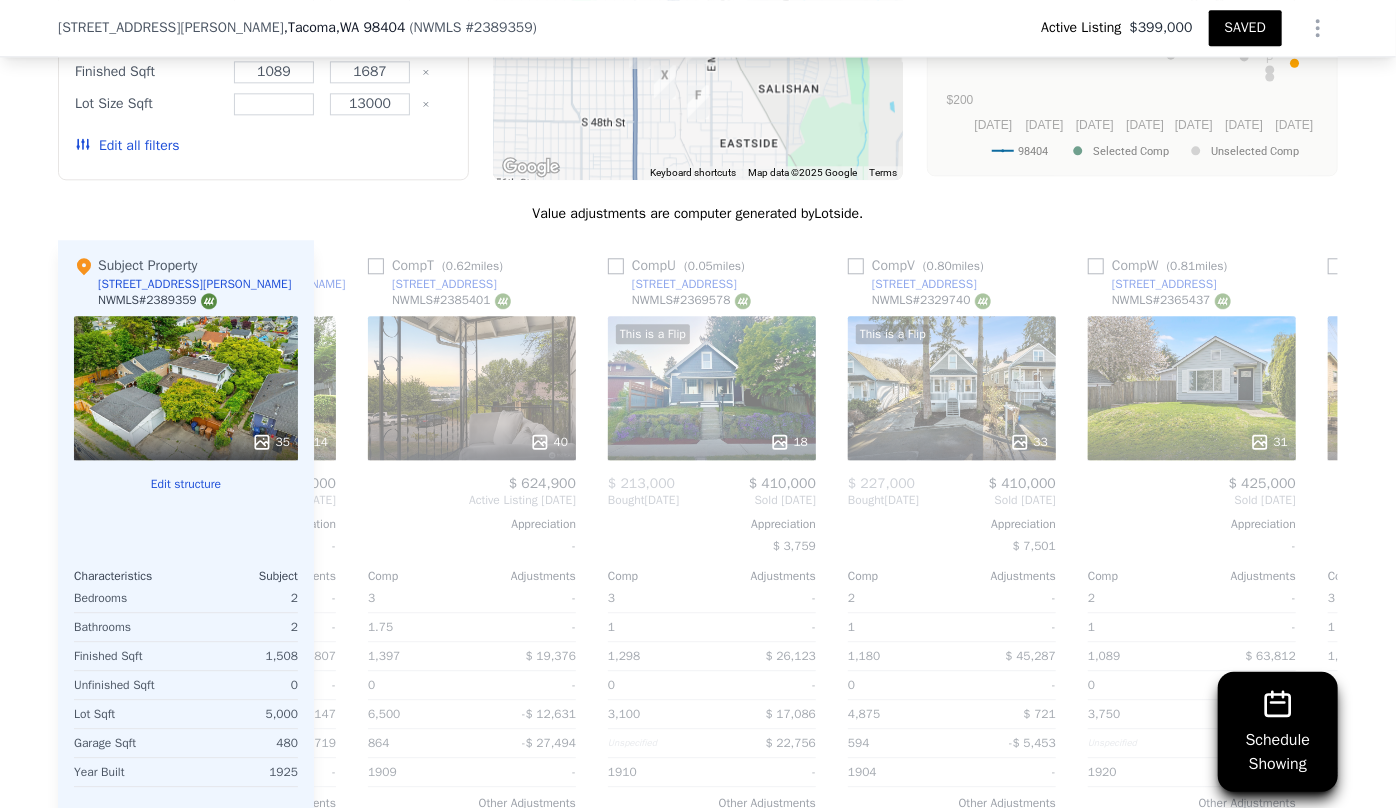 scroll, scrollTop: 0, scrollLeft: 4800, axis: horizontal 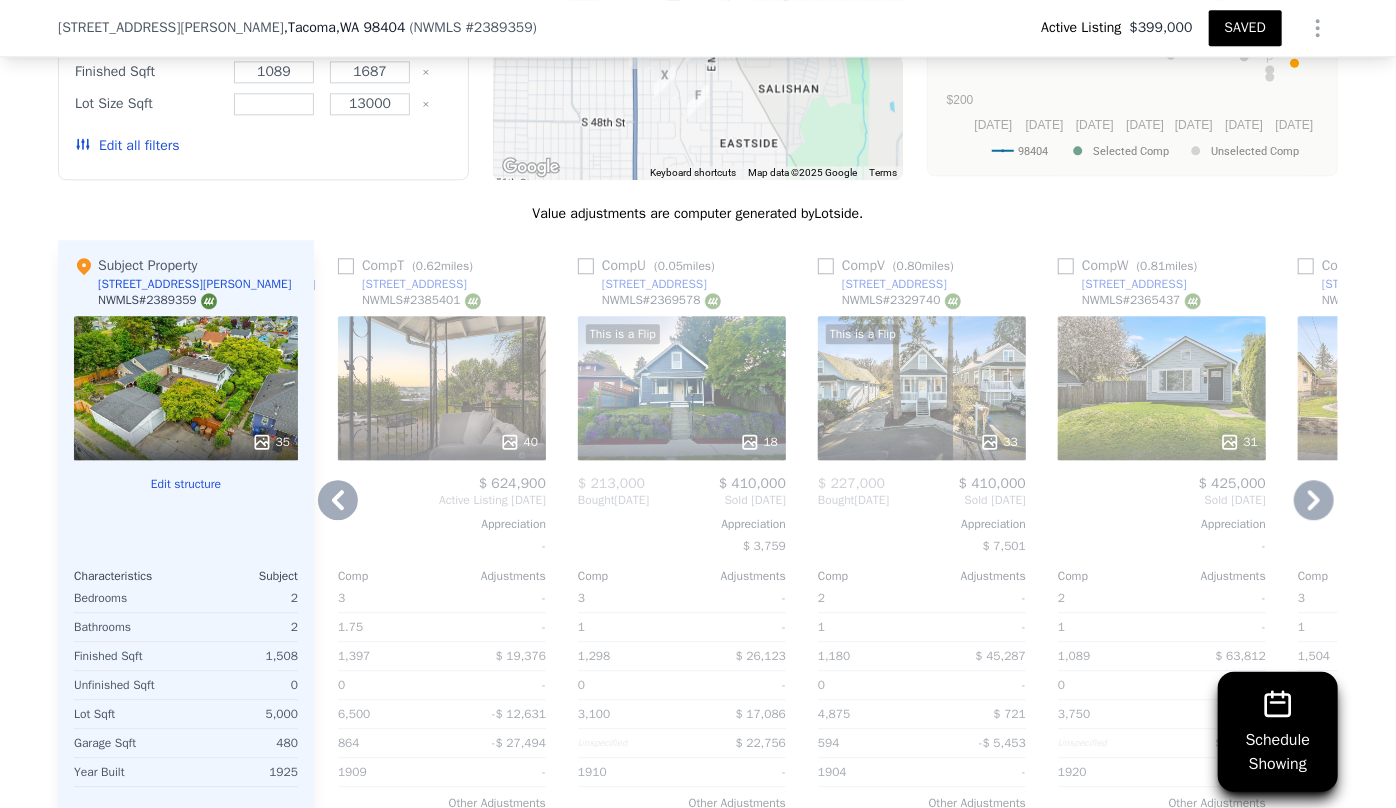 click on "This is a Flip 18" at bounding box center [682, 388] 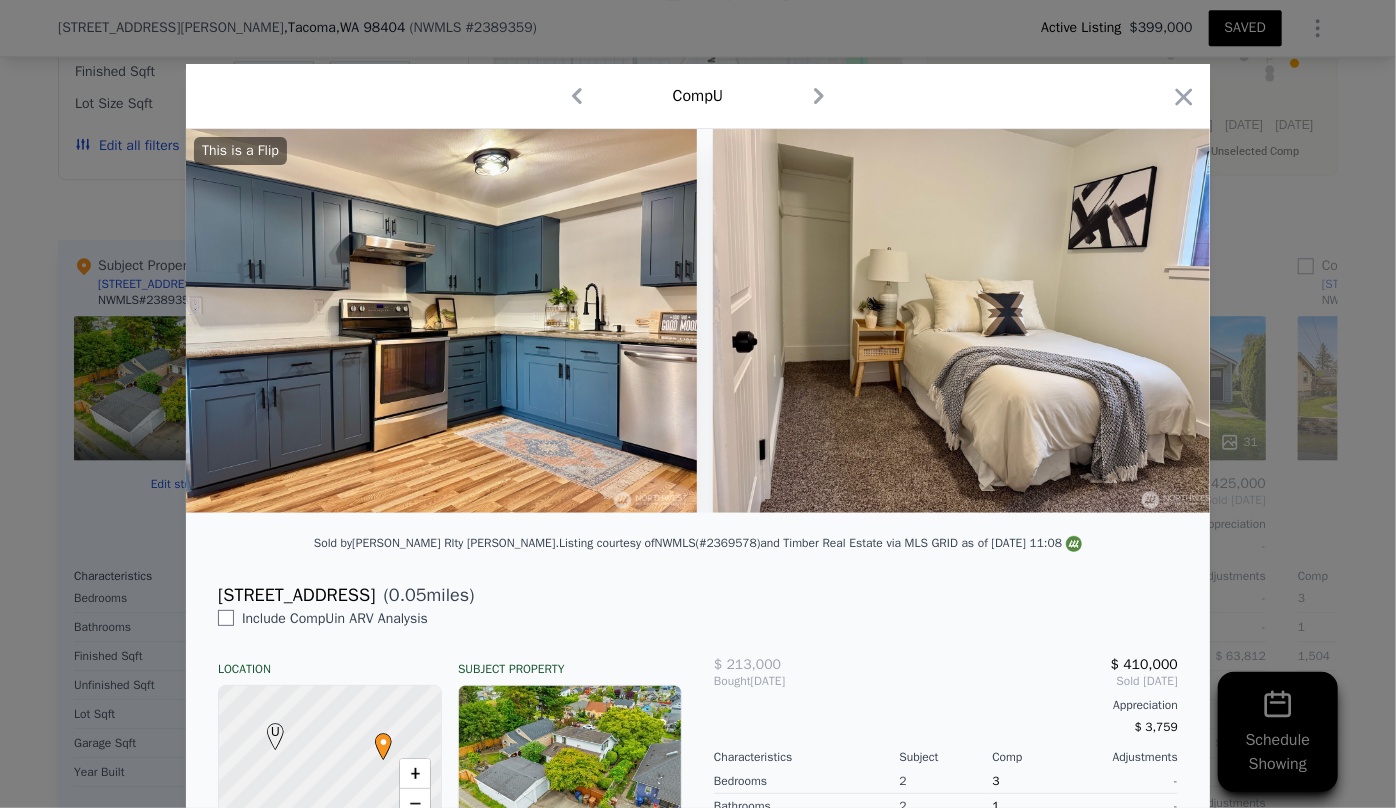 scroll, scrollTop: 0, scrollLeft: 2174, axis: horizontal 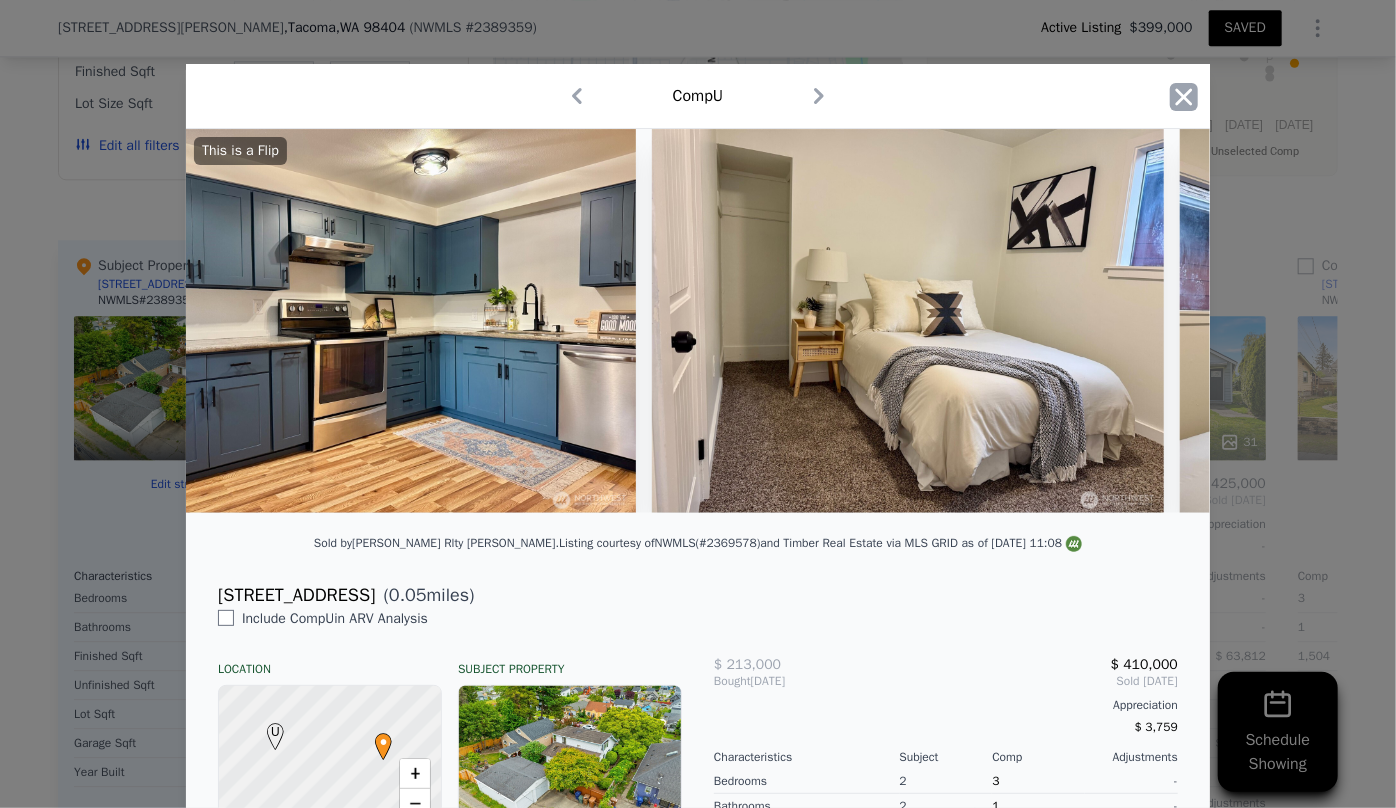 click 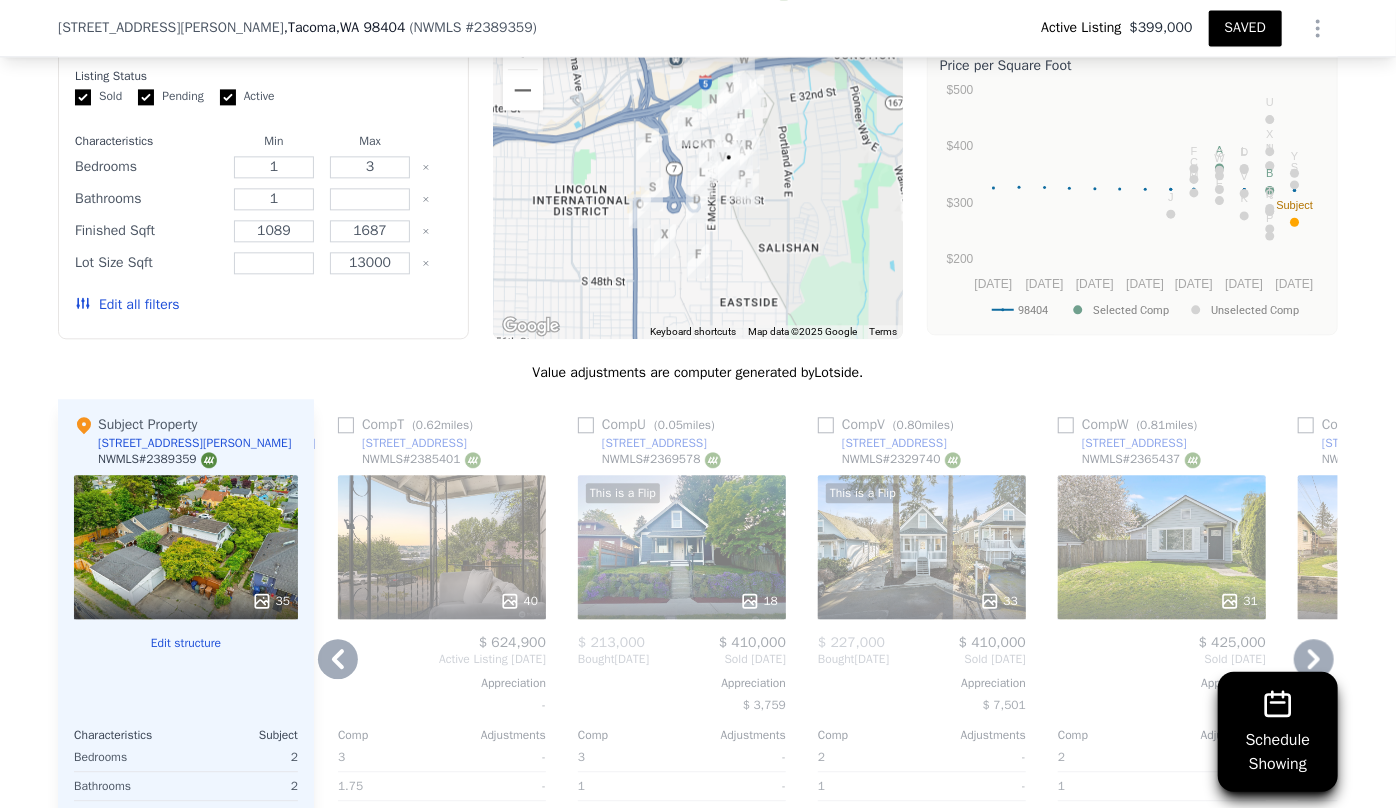 scroll, scrollTop: 2272, scrollLeft: 0, axis: vertical 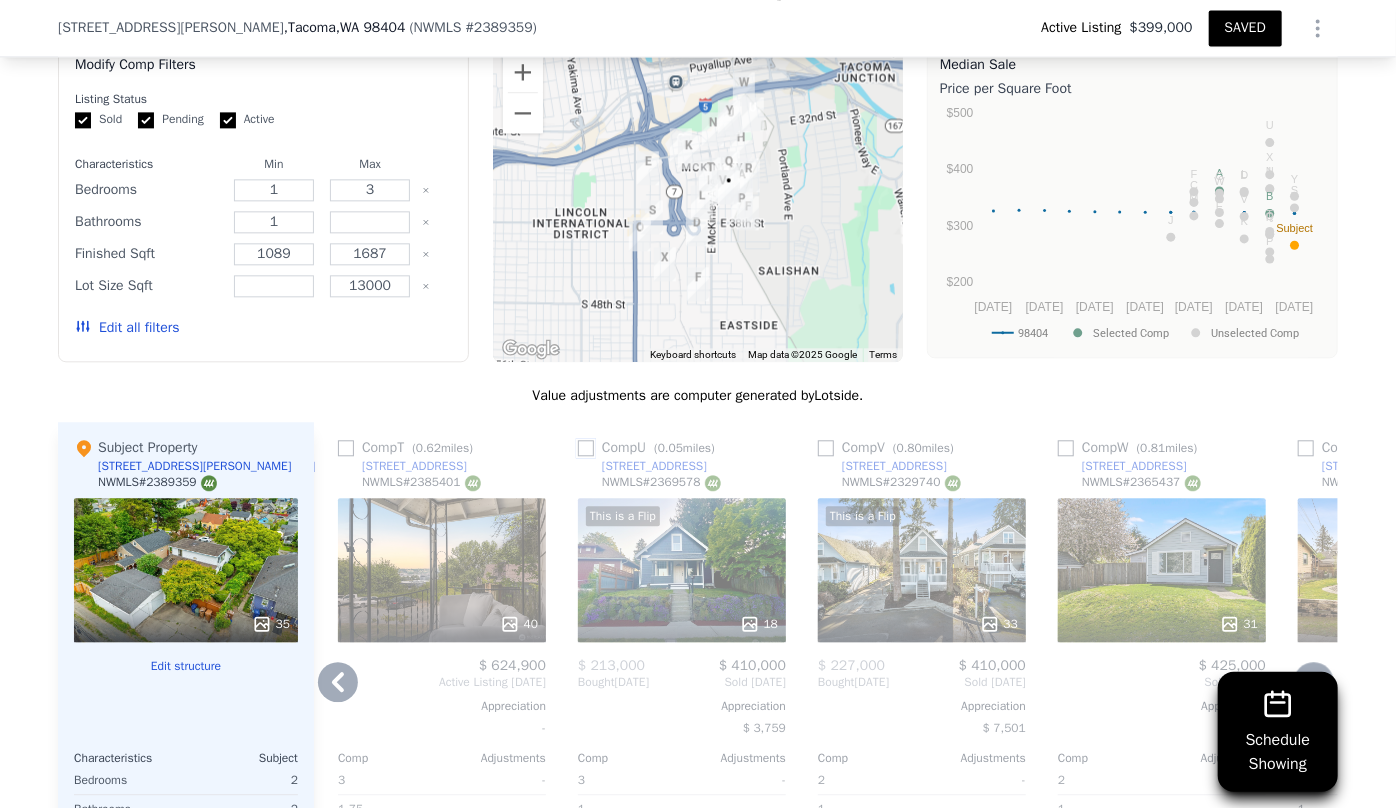 click at bounding box center [586, 448] 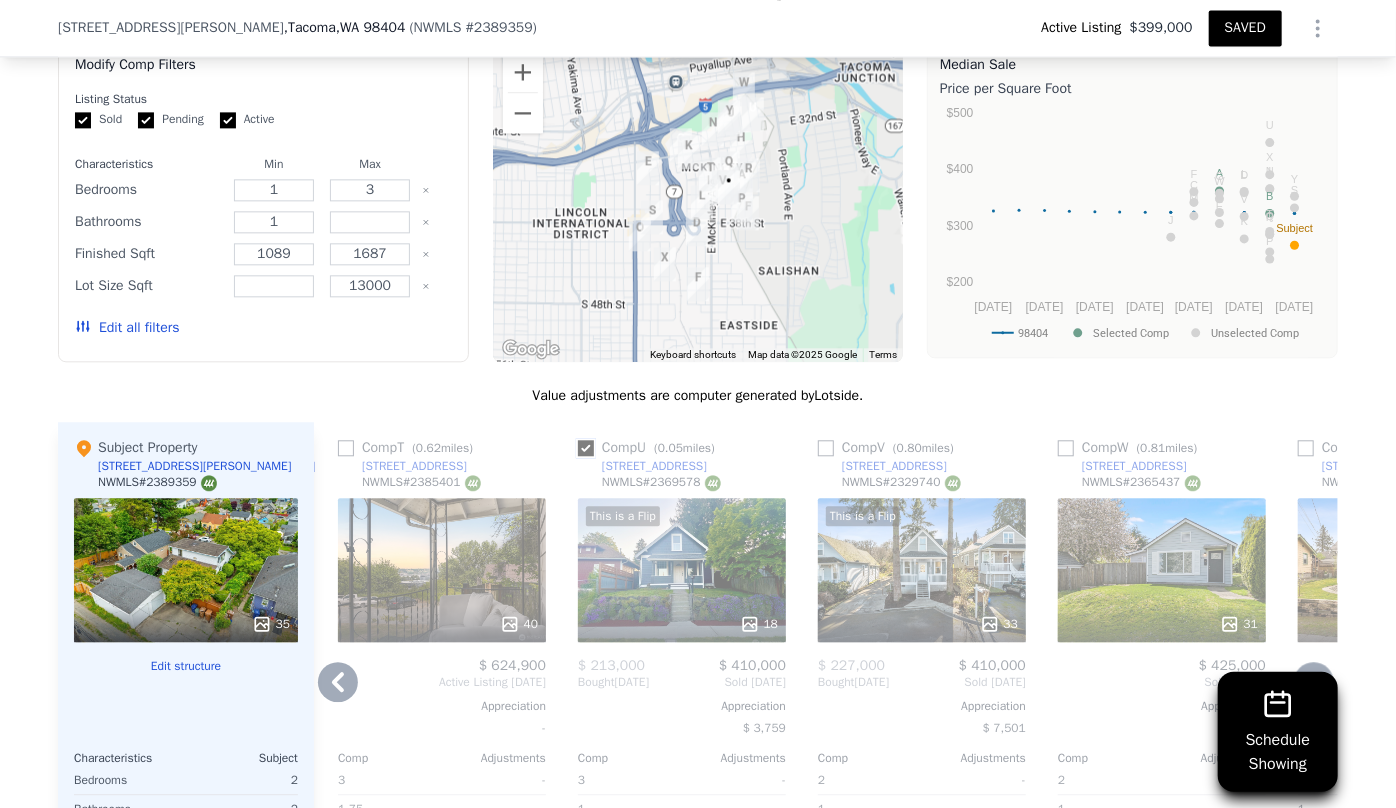 checkbox on "true" 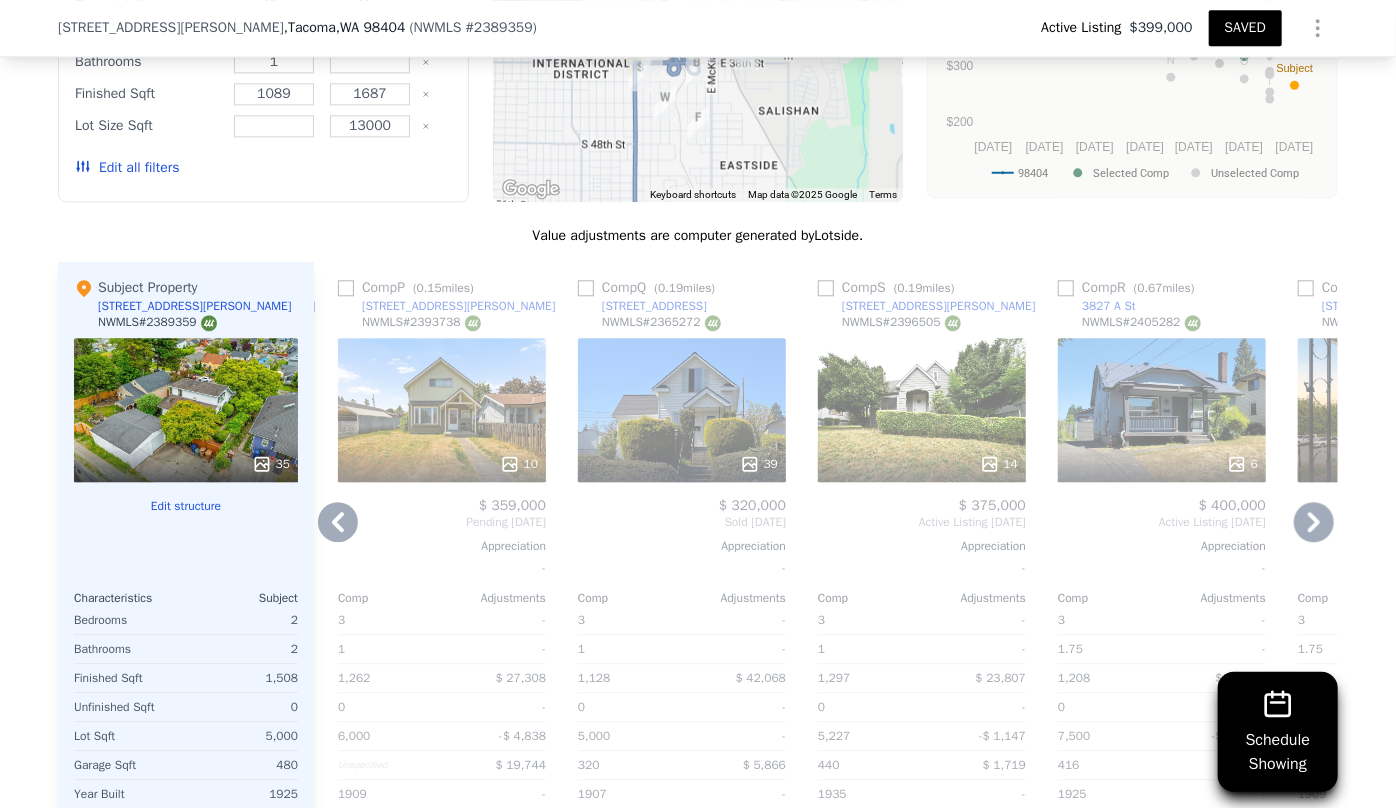 scroll, scrollTop: 2454, scrollLeft: 0, axis: vertical 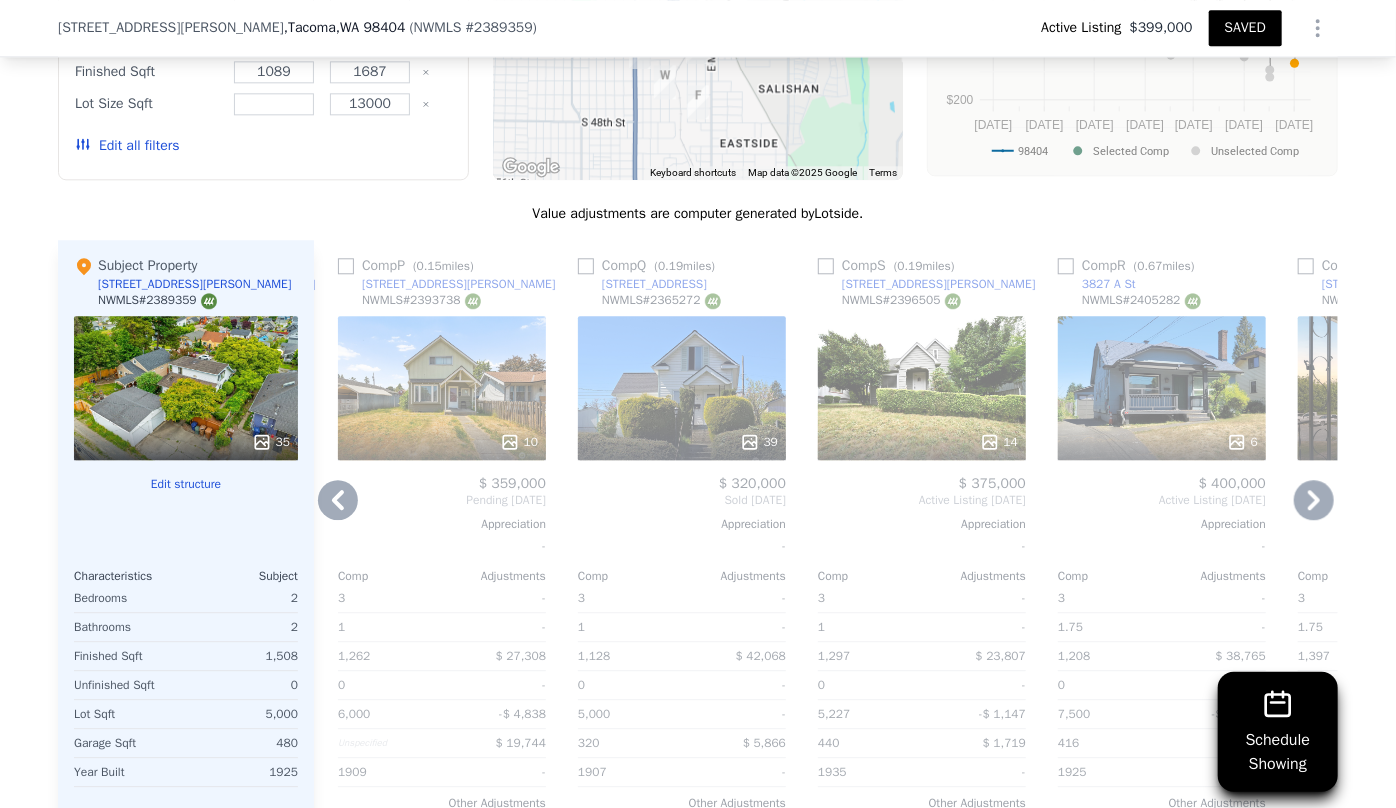 click 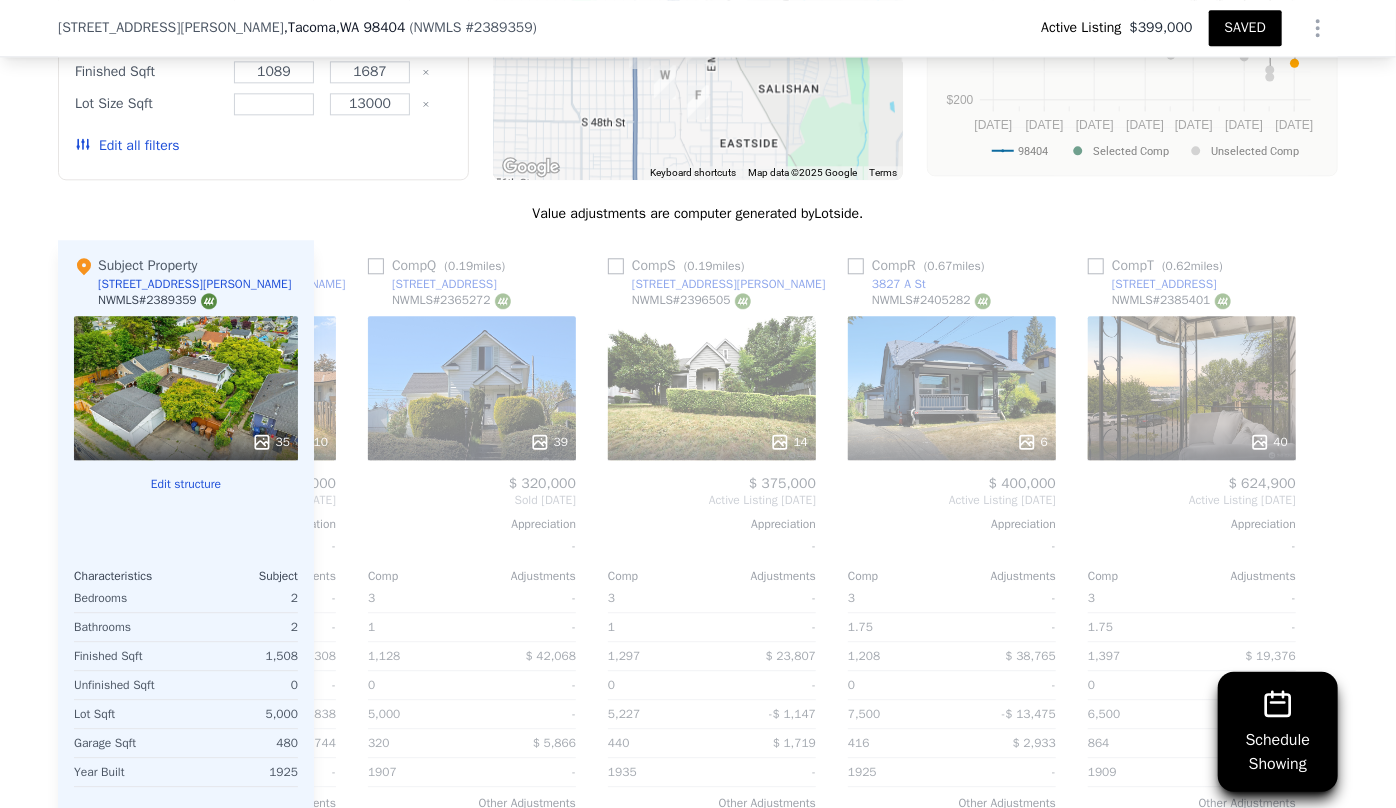 scroll, scrollTop: 0, scrollLeft: 5022, axis: horizontal 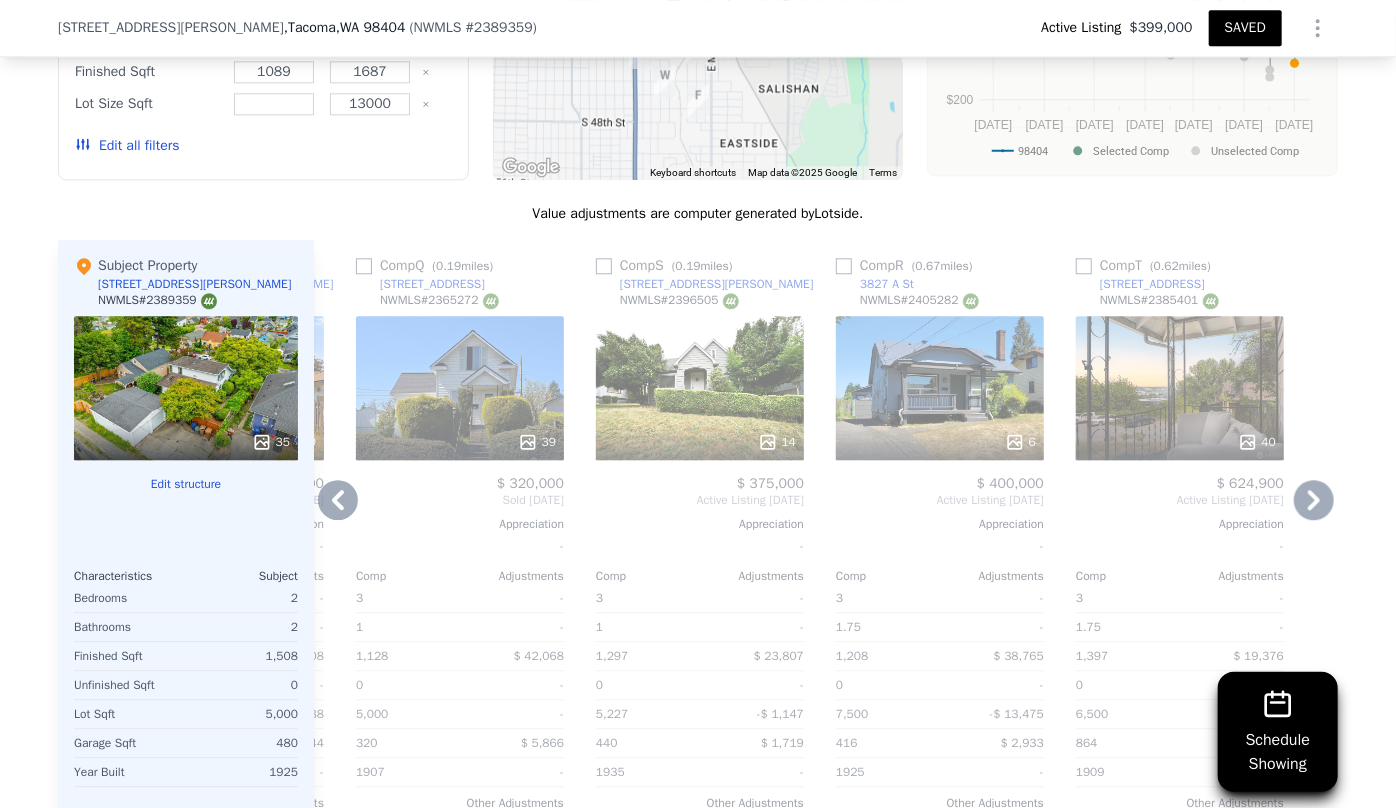 click on "40" at bounding box center (1180, 388) 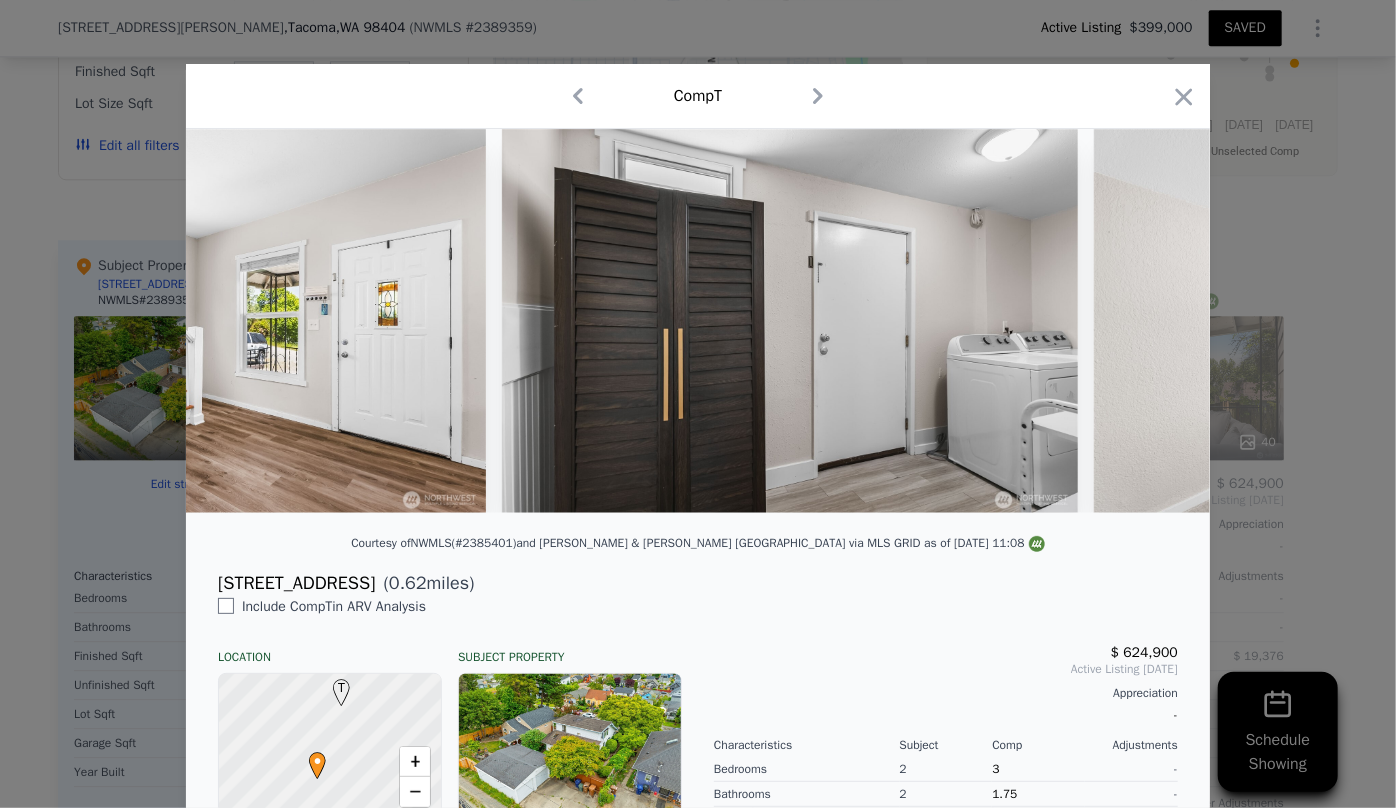 scroll, scrollTop: 0, scrollLeft: 10654, axis: horizontal 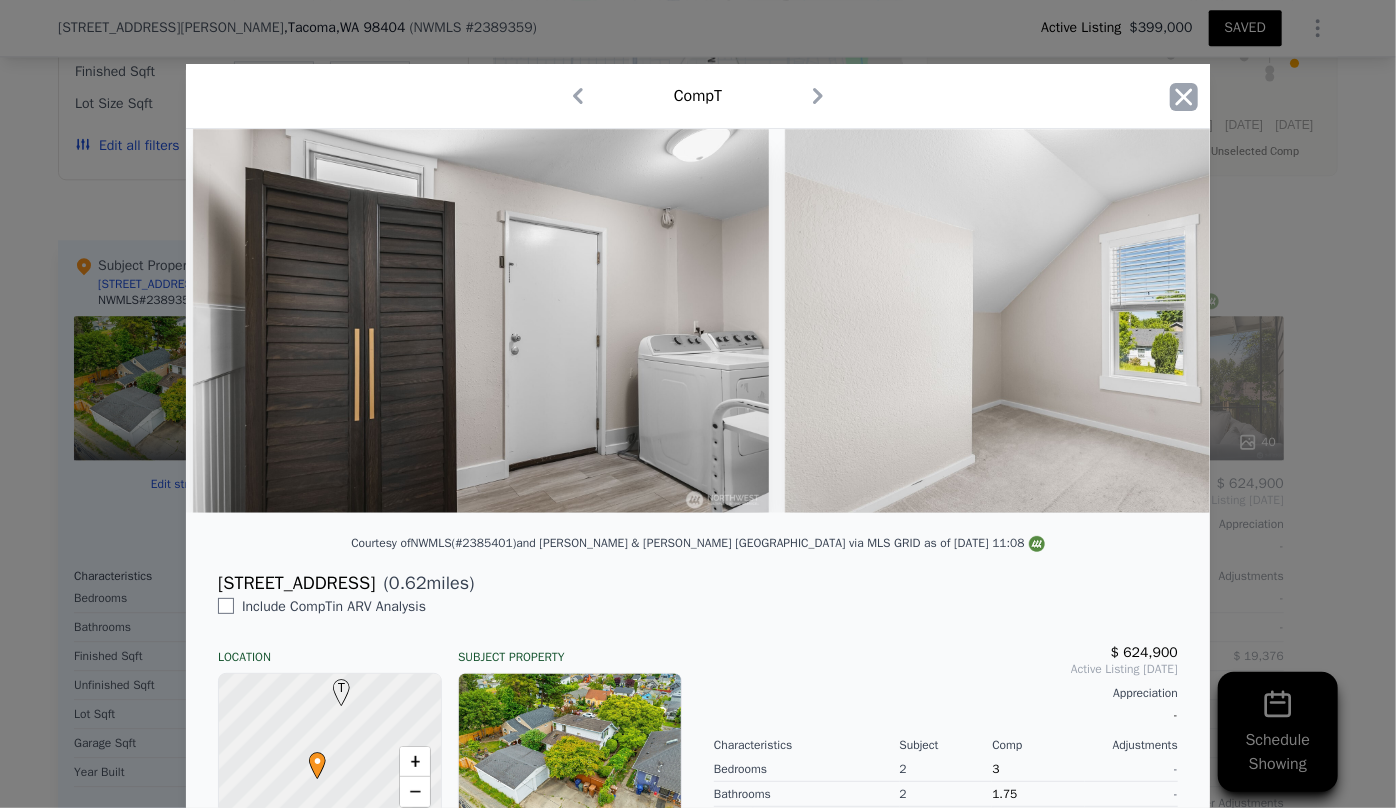 click 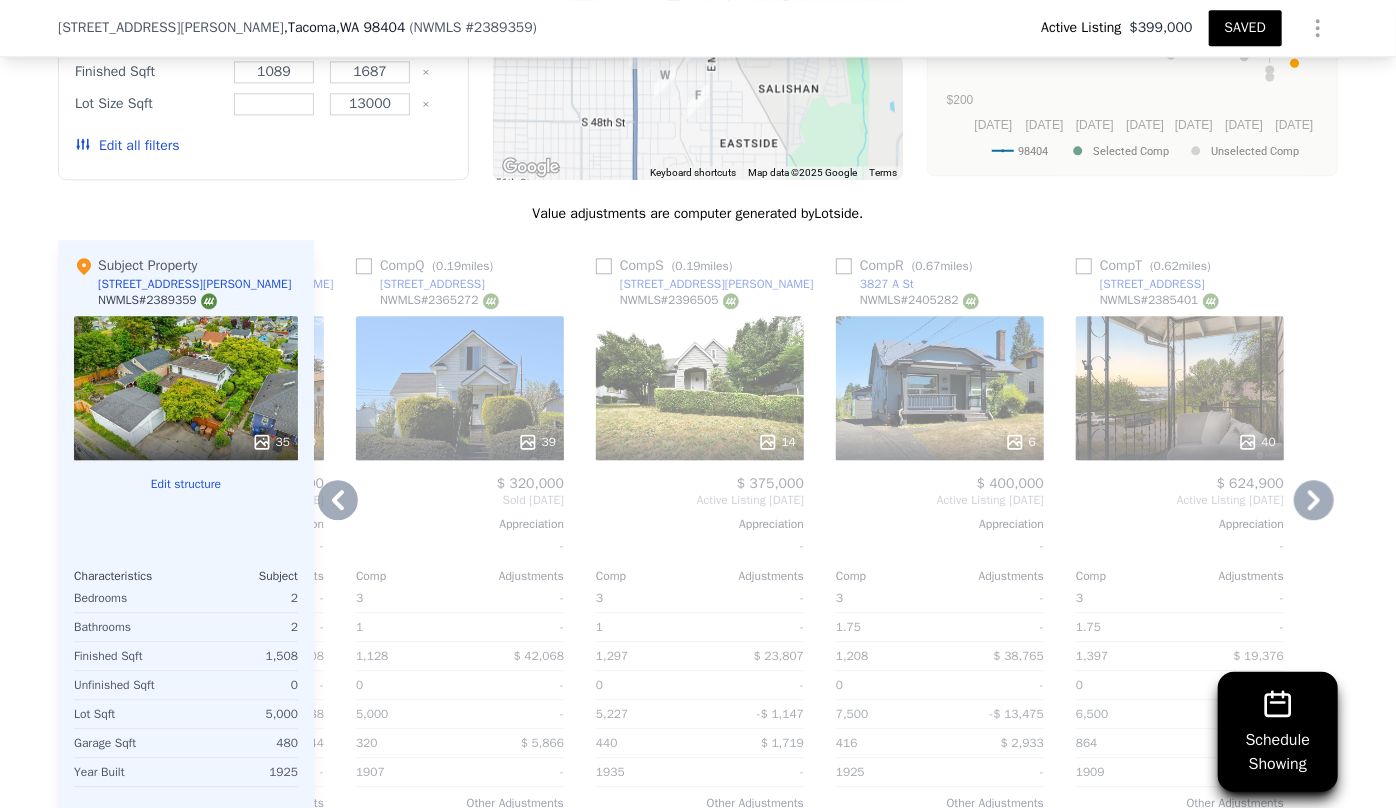 click 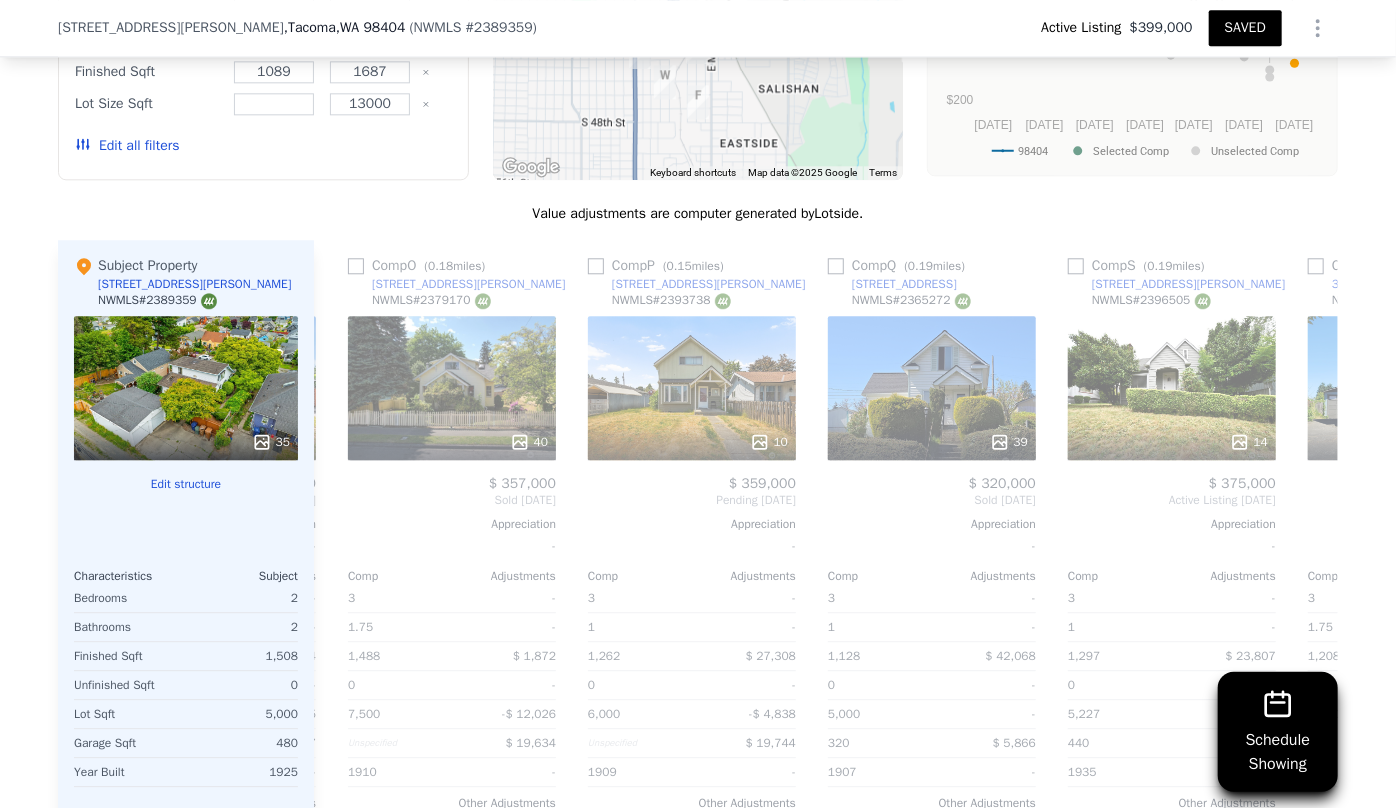 scroll, scrollTop: 0, scrollLeft: 4542, axis: horizontal 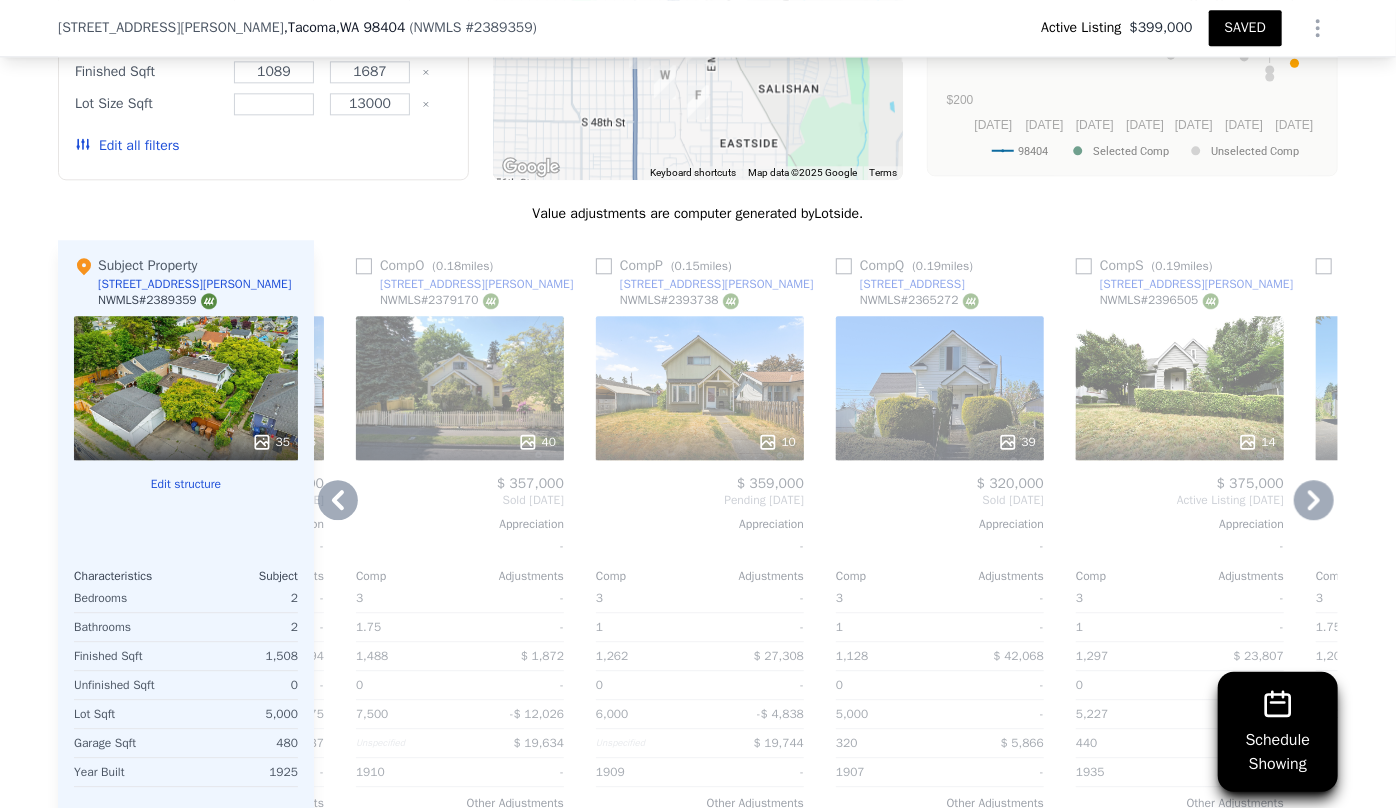 click on "40" at bounding box center [460, 388] 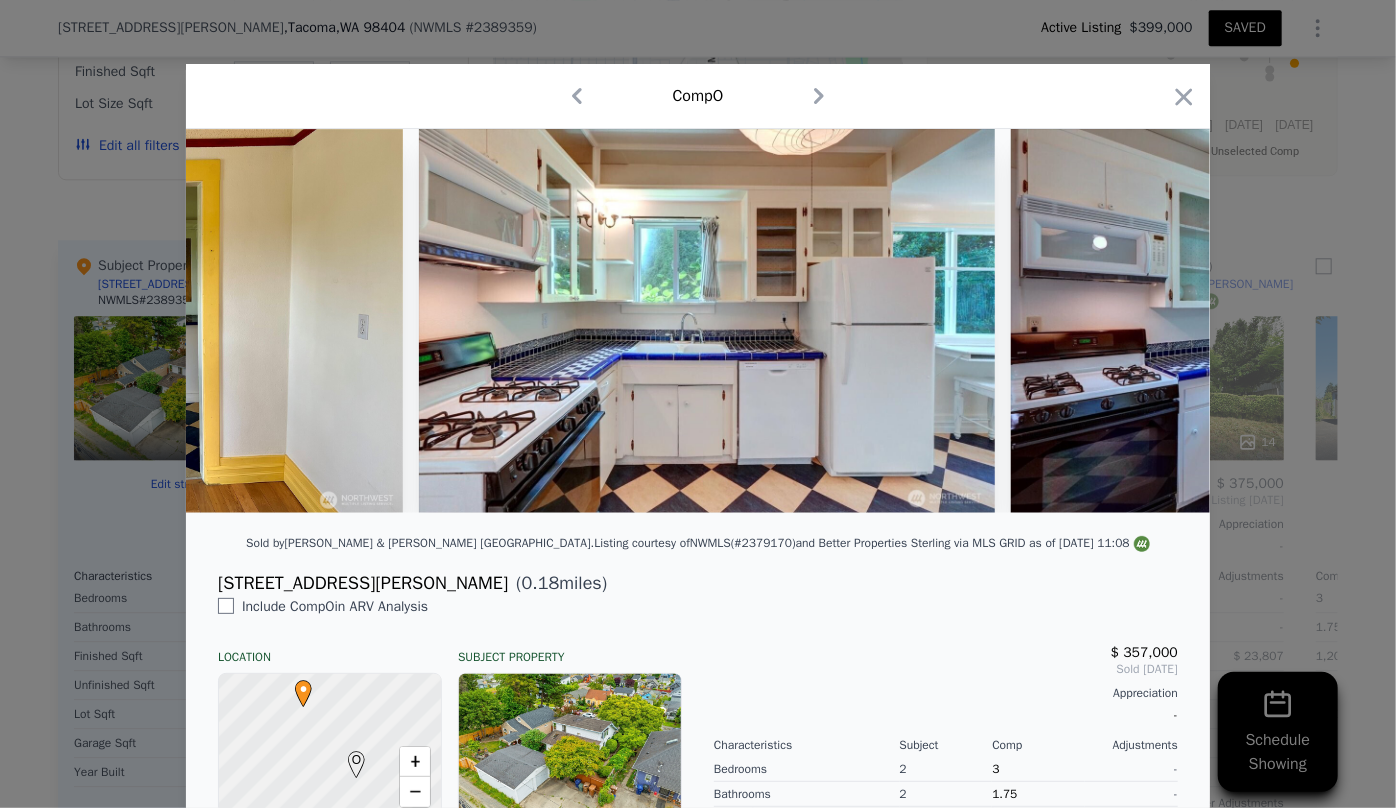 scroll, scrollTop: 0, scrollLeft: 8383, axis: horizontal 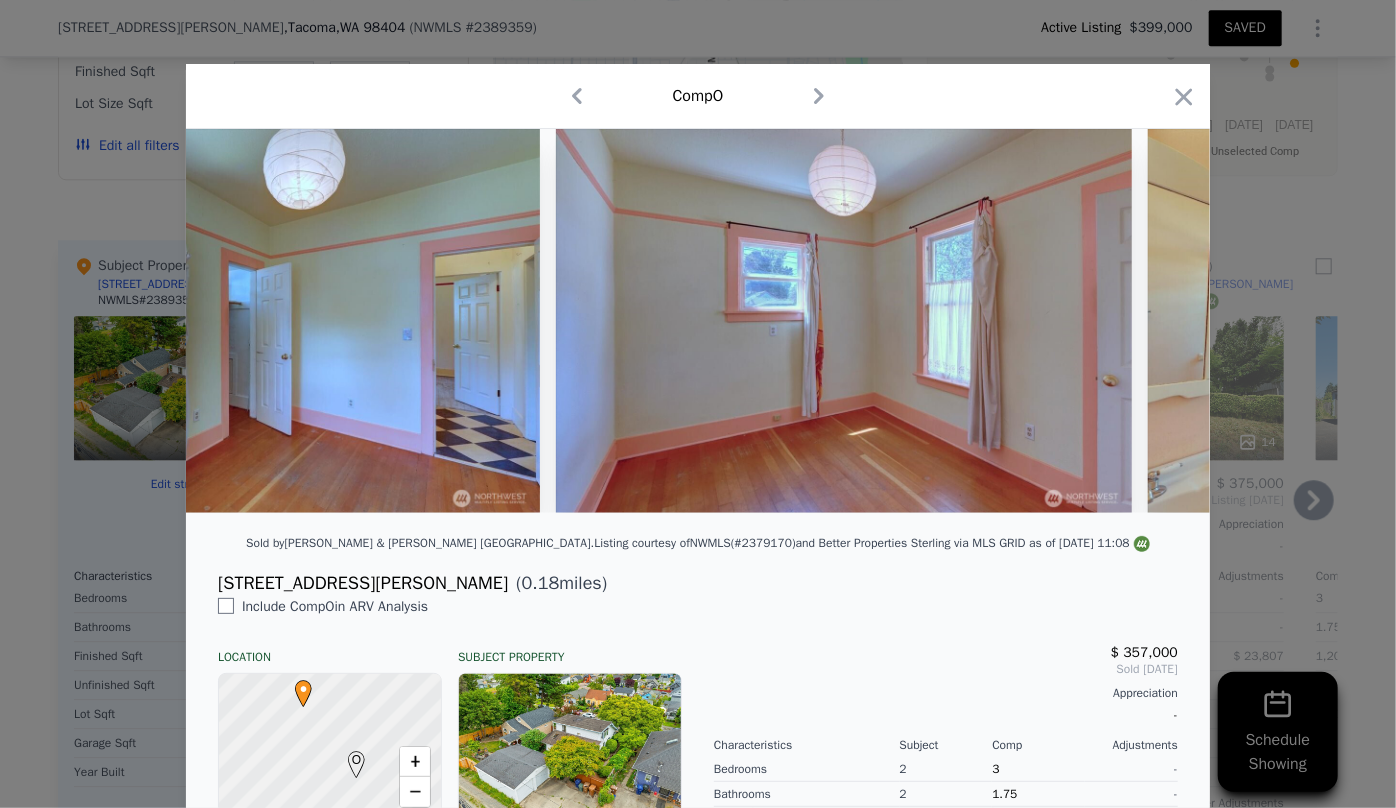 drag, startPoint x: 1180, startPoint y: 97, endPoint x: 818, endPoint y: 407, distance: 476.59625 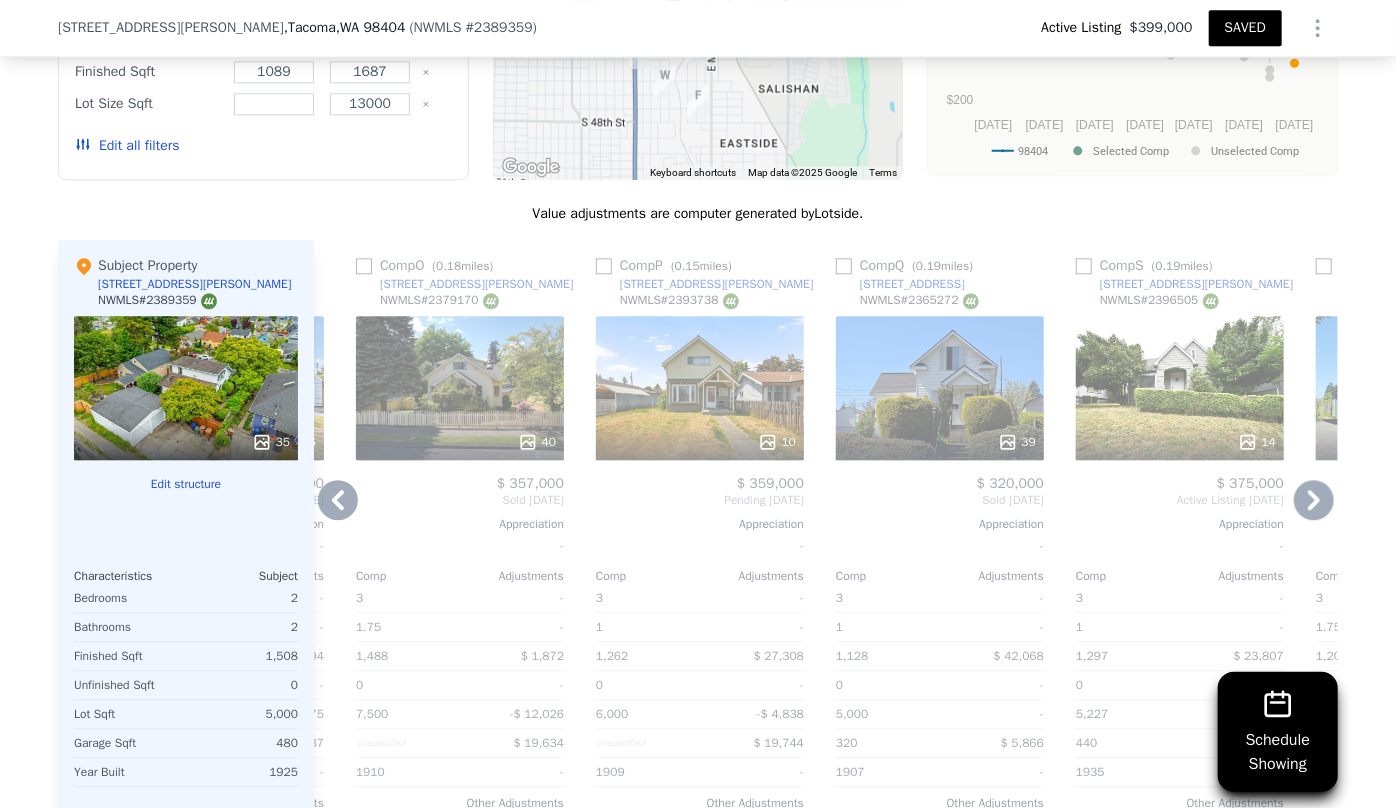 click 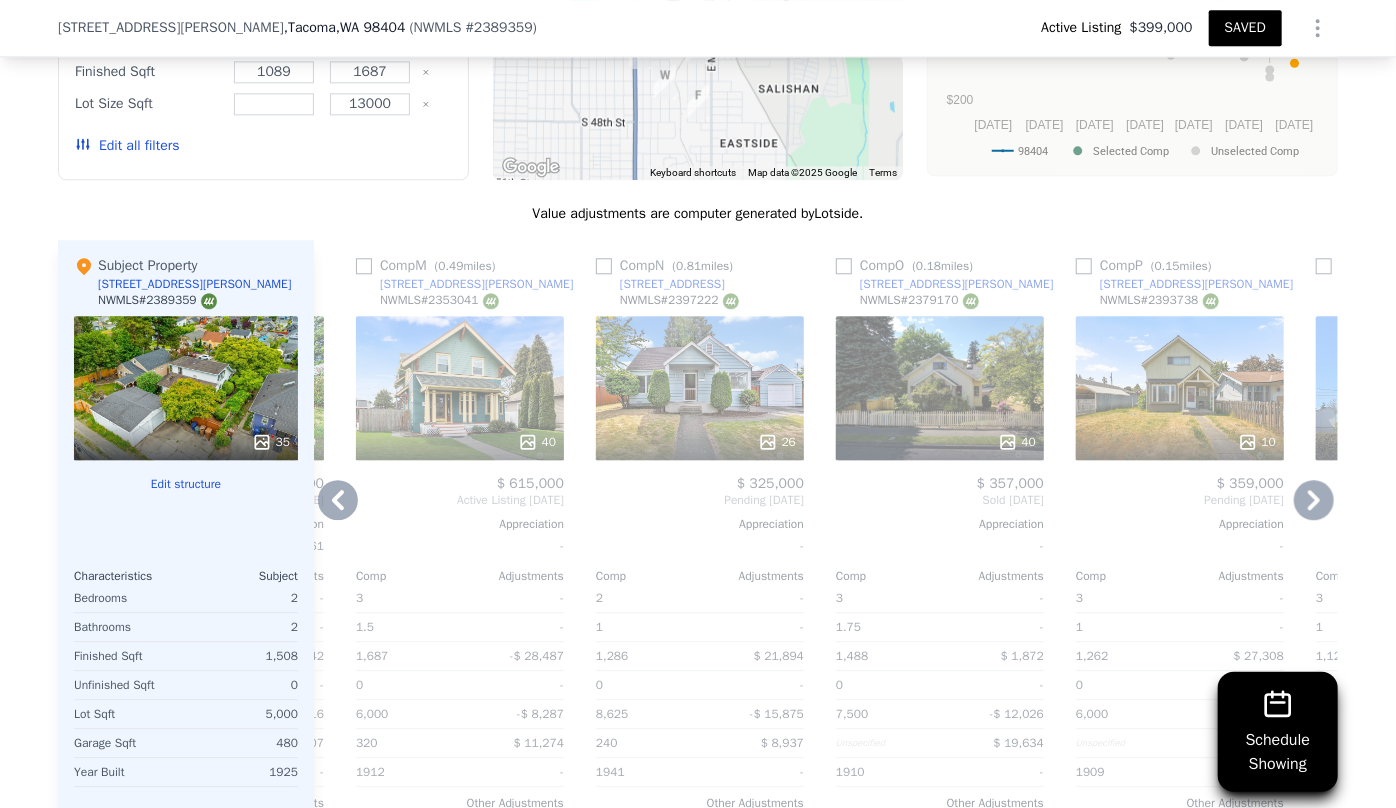 click 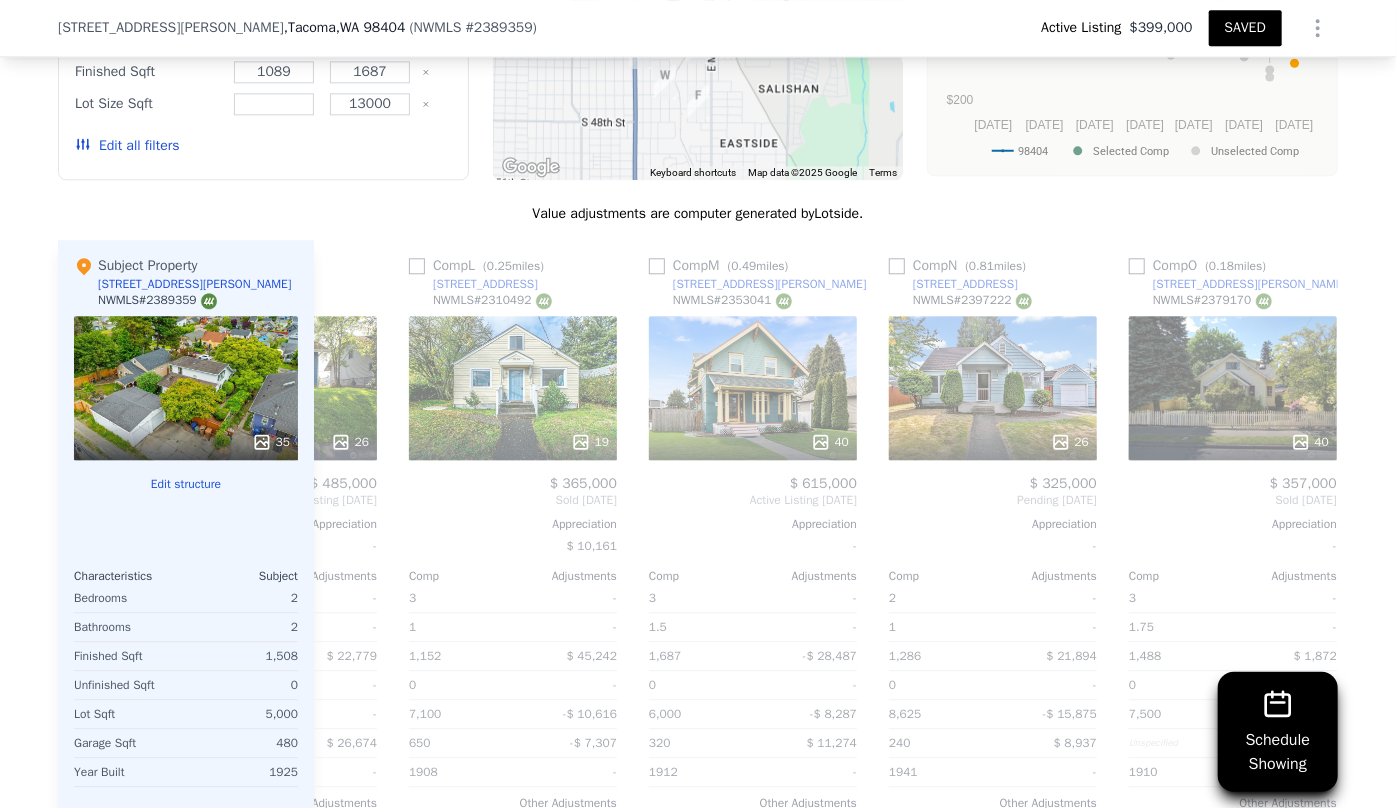 scroll, scrollTop: 0, scrollLeft: 3582, axis: horizontal 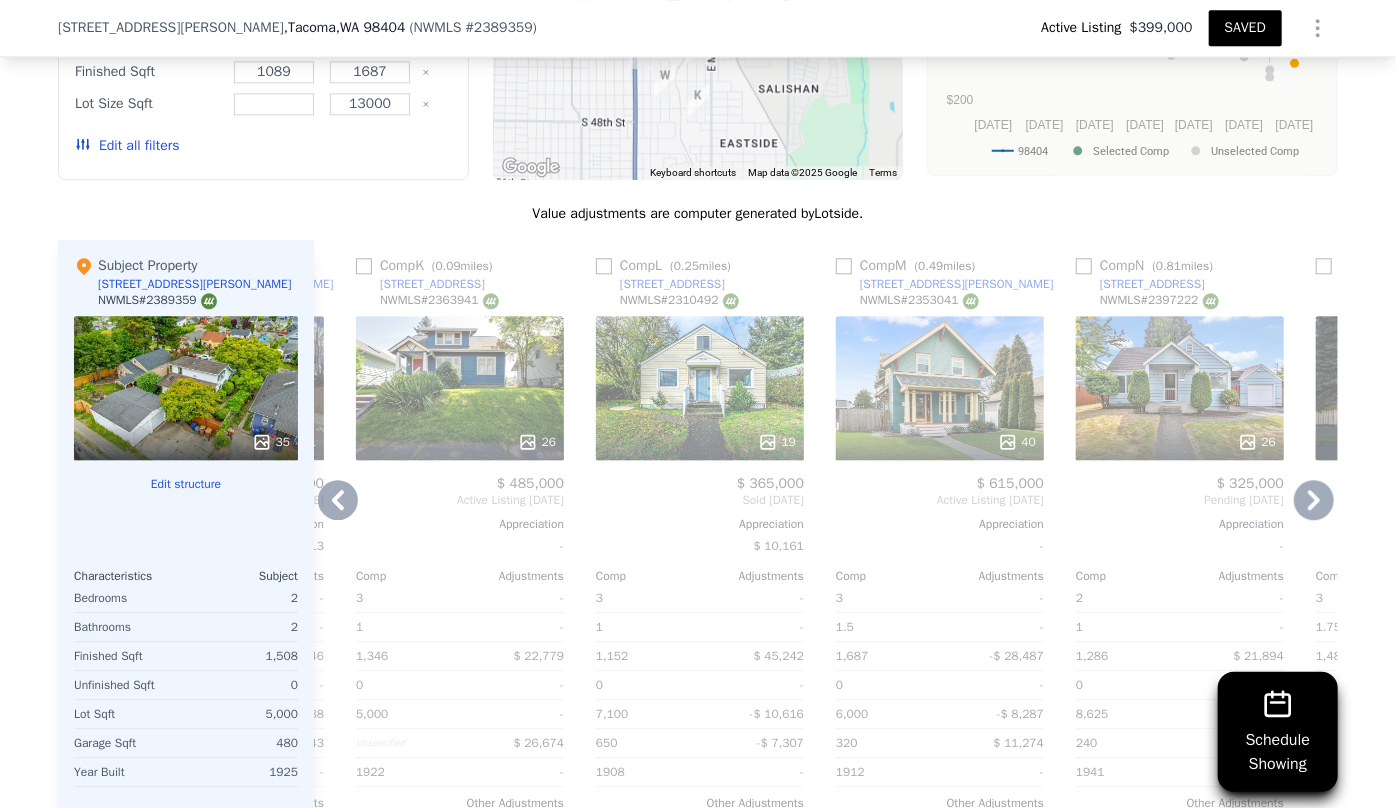 click 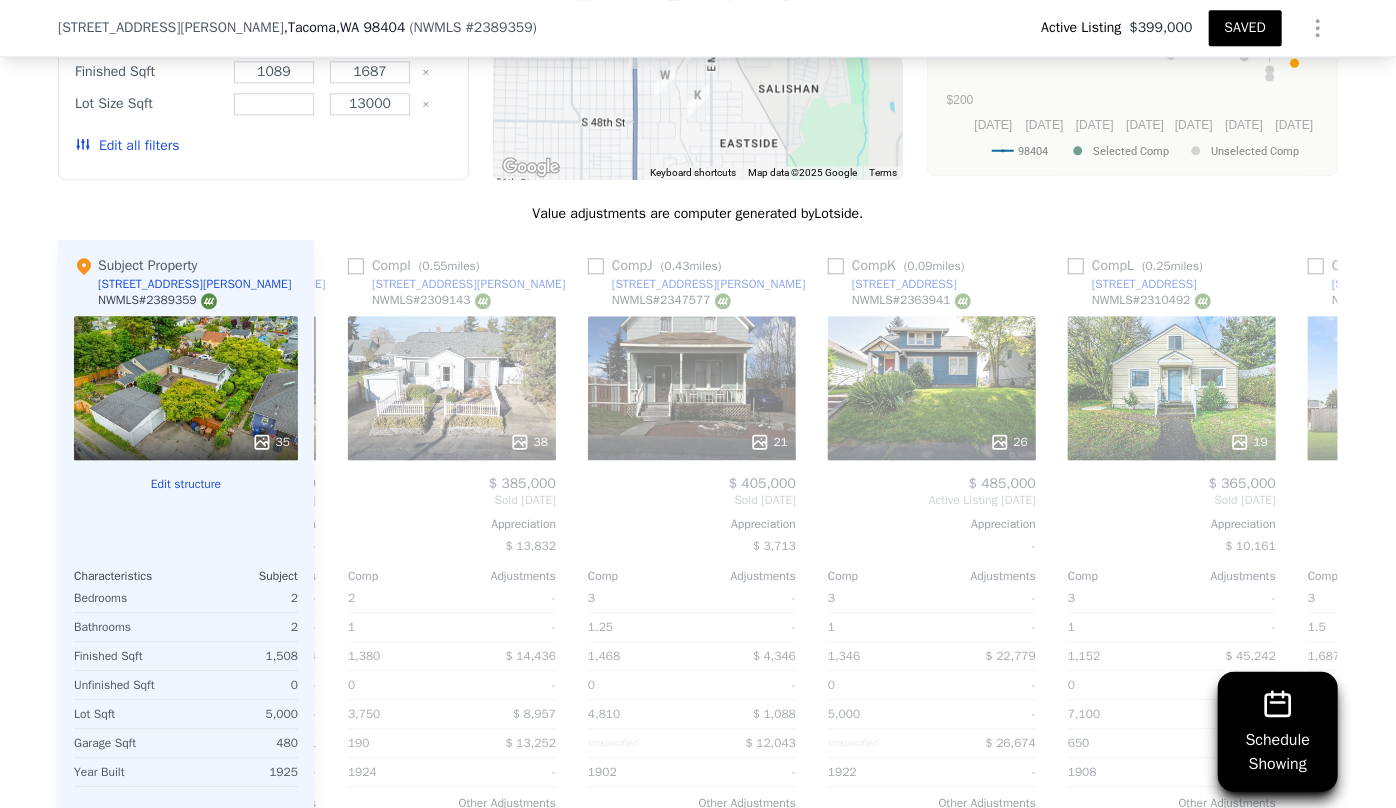 scroll, scrollTop: 0, scrollLeft: 3102, axis: horizontal 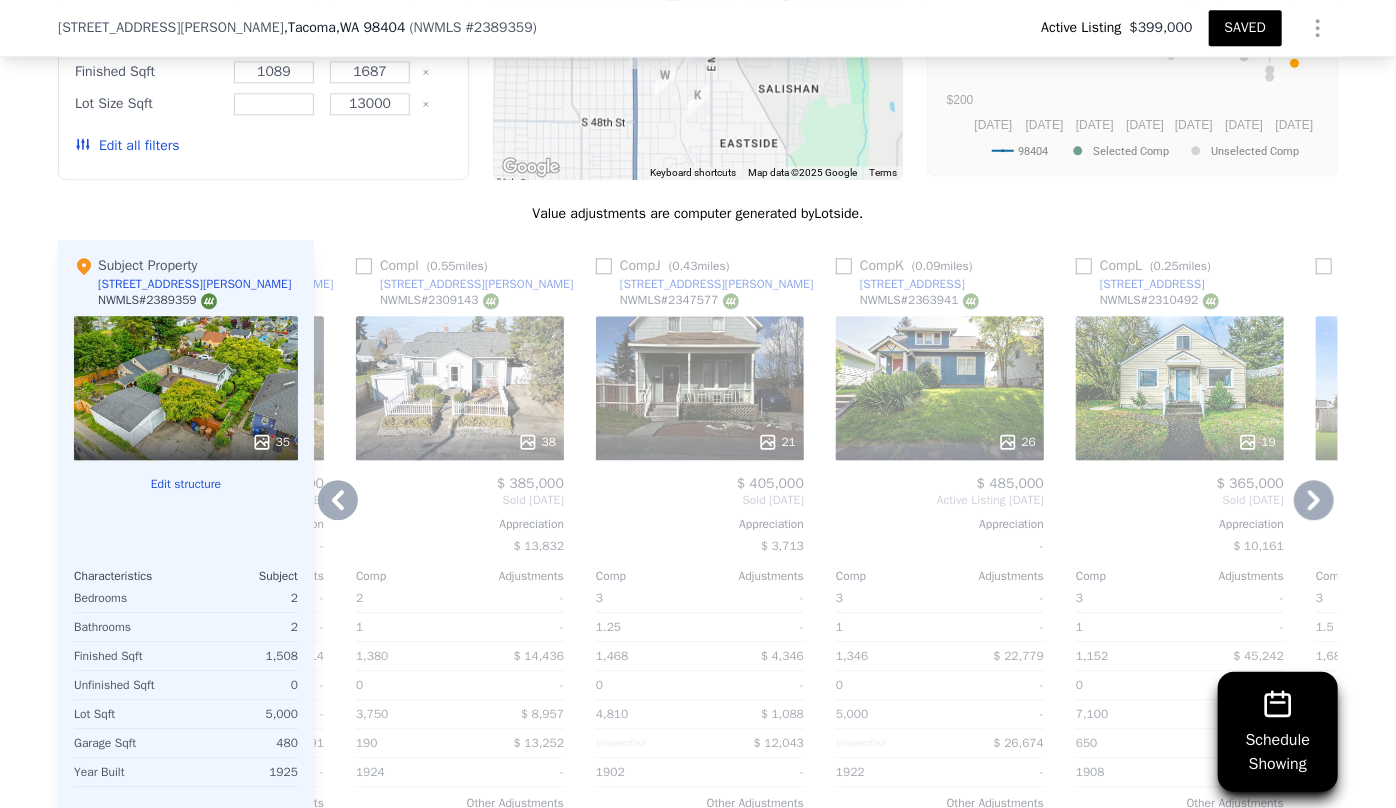 click 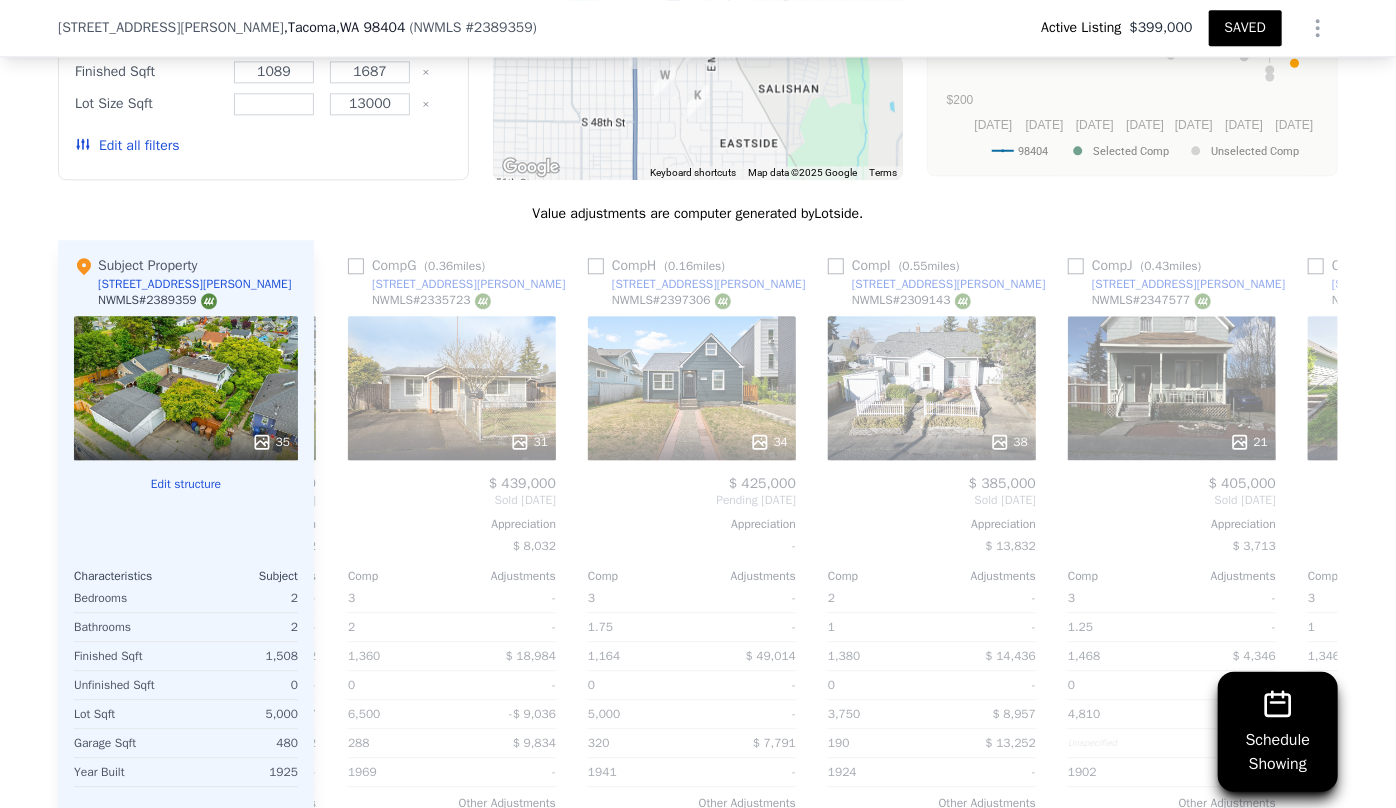 scroll, scrollTop: 0, scrollLeft: 2622, axis: horizontal 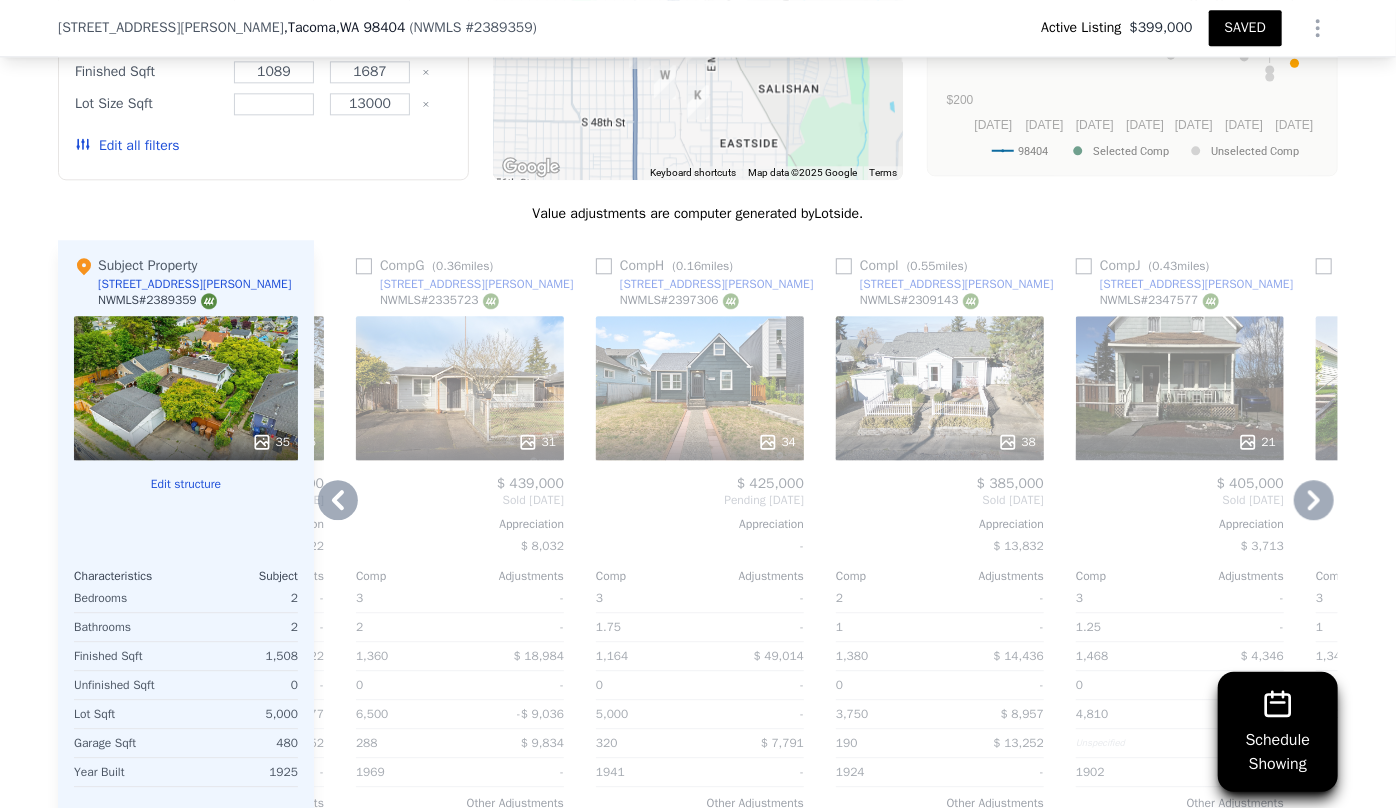 click on "34" at bounding box center [700, 388] 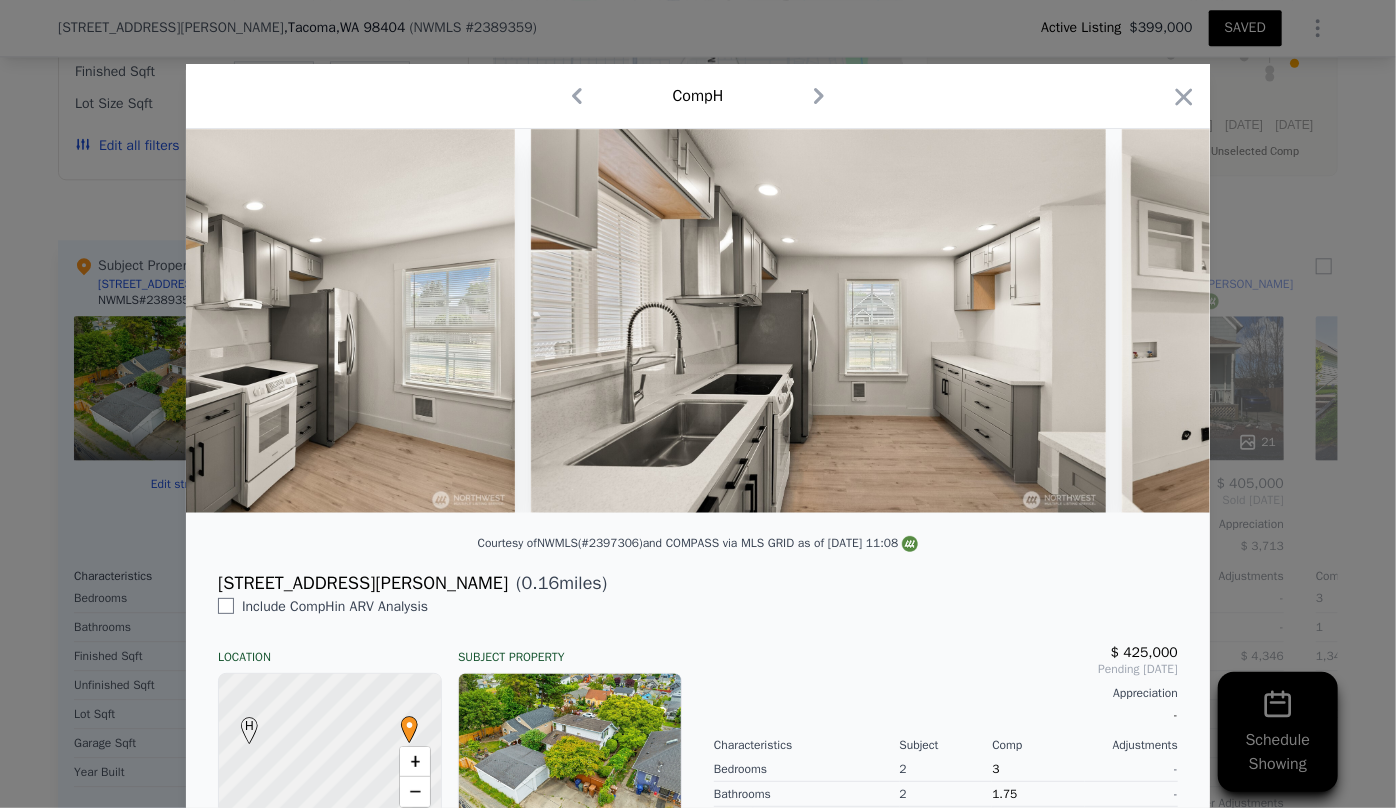 scroll, scrollTop: 0, scrollLeft: 4197, axis: horizontal 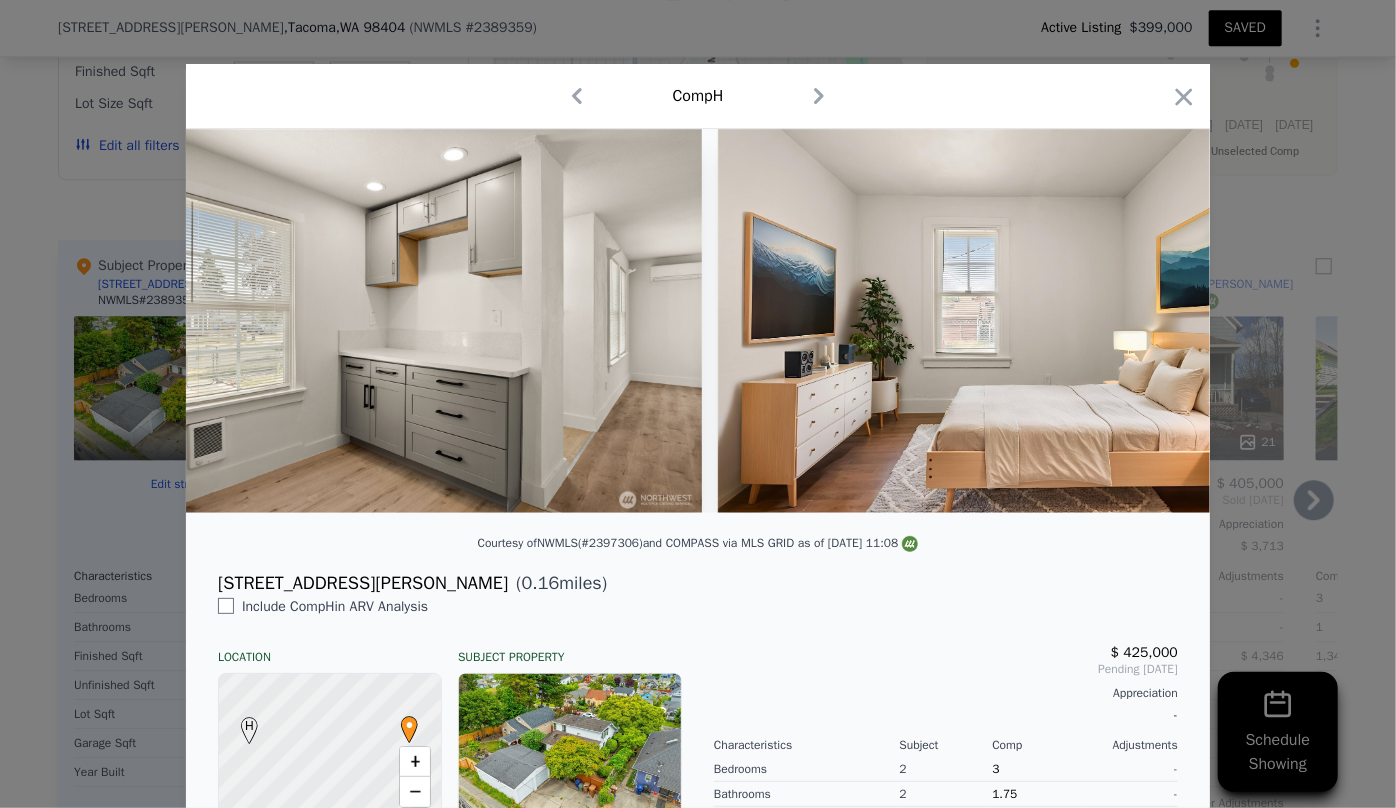 drag, startPoint x: 1173, startPoint y: 83, endPoint x: 957, endPoint y: 289, distance: 298.48282 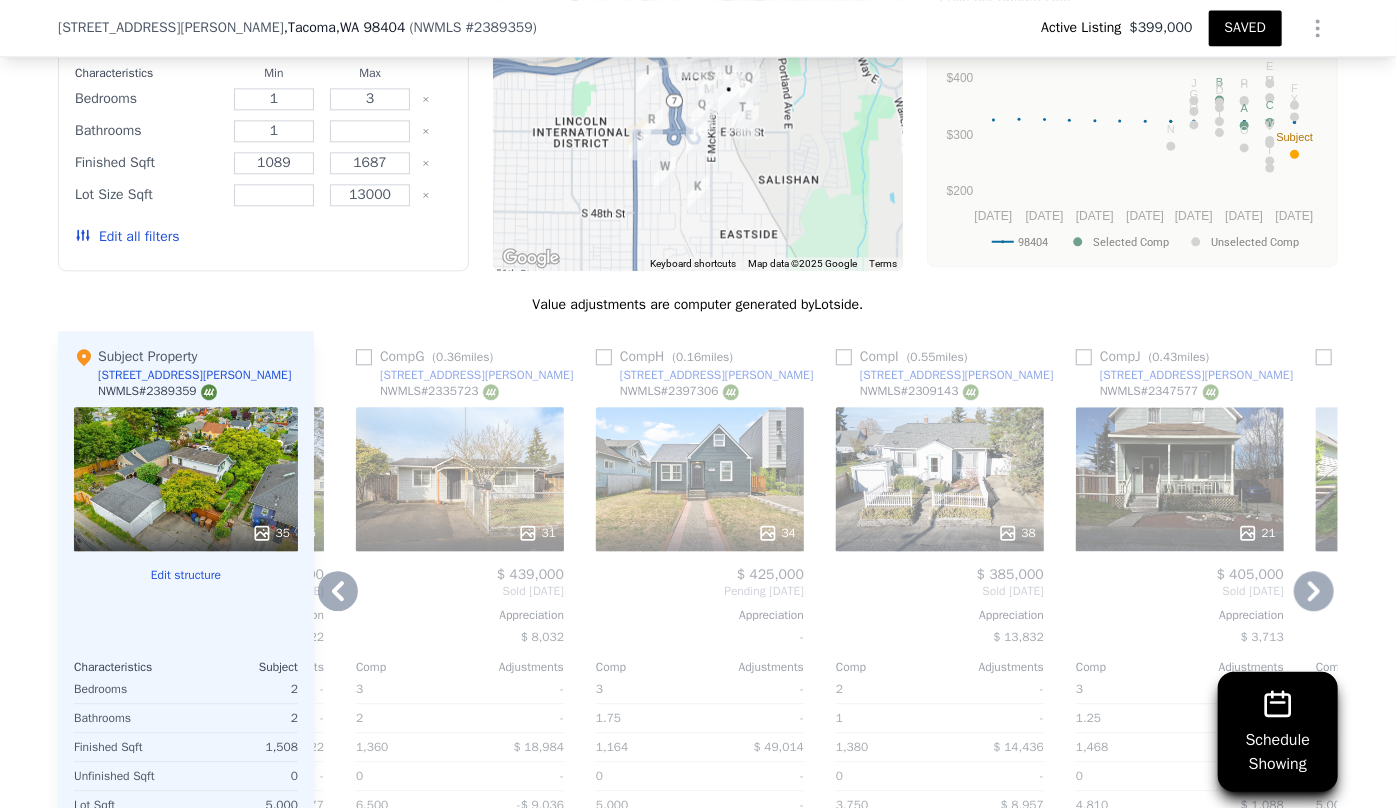 scroll, scrollTop: 2454, scrollLeft: 0, axis: vertical 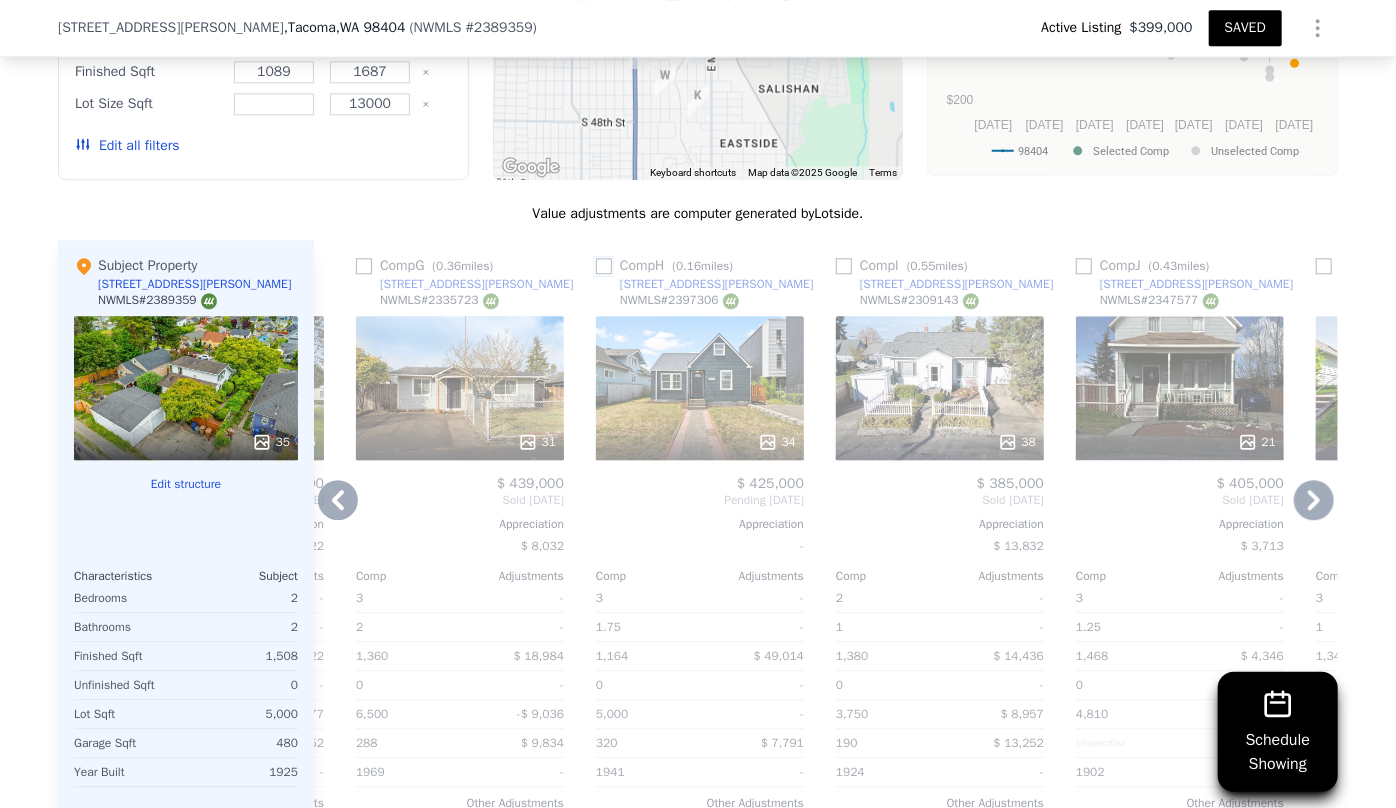 click at bounding box center [604, 266] 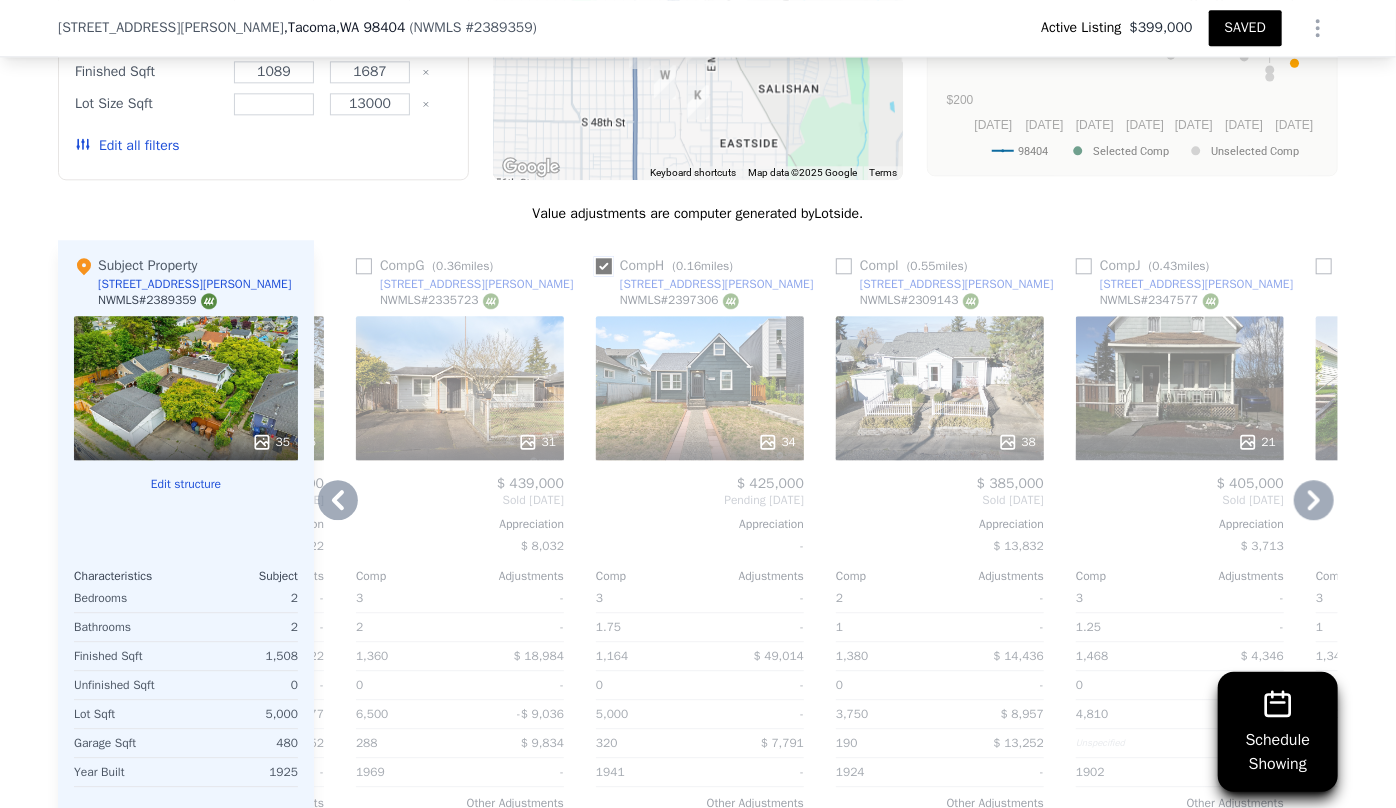 checkbox on "true" 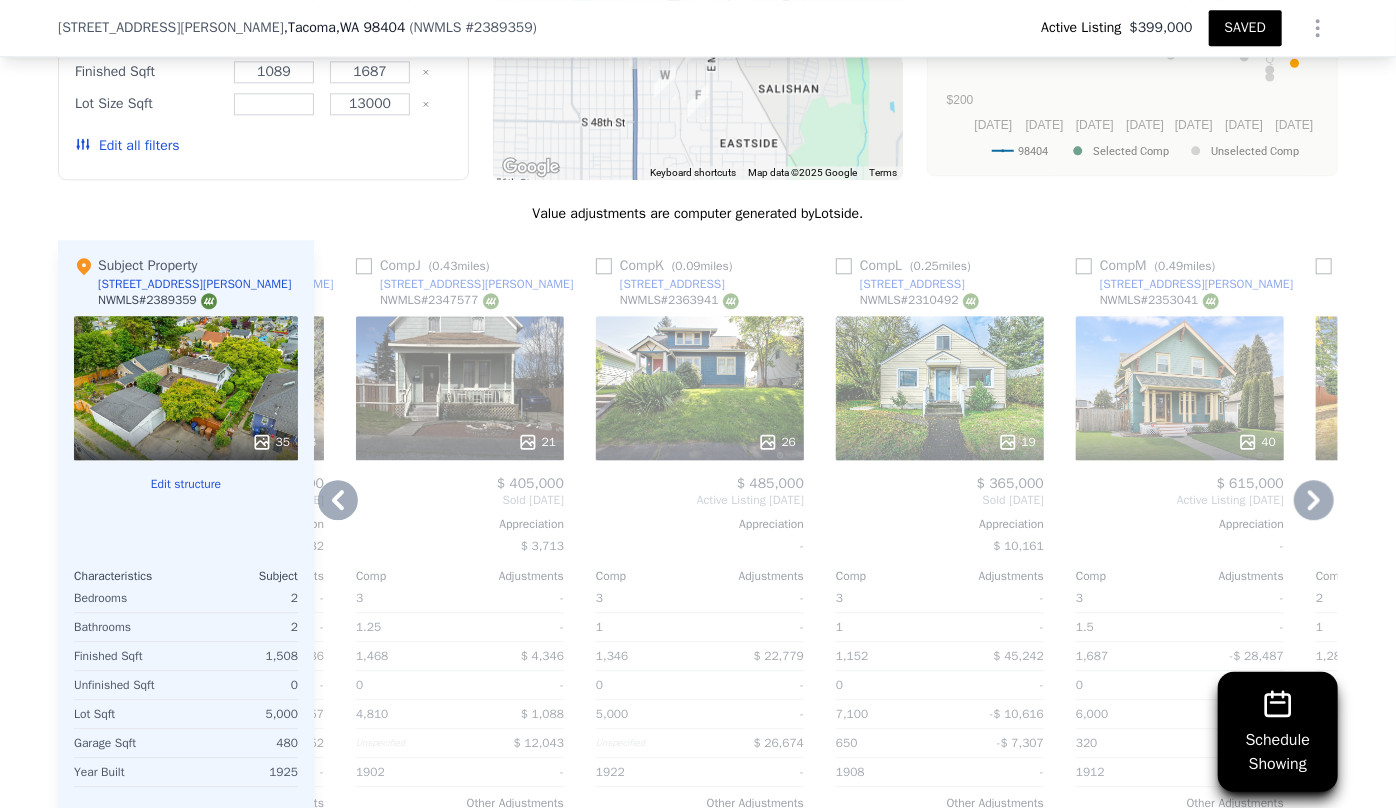 click 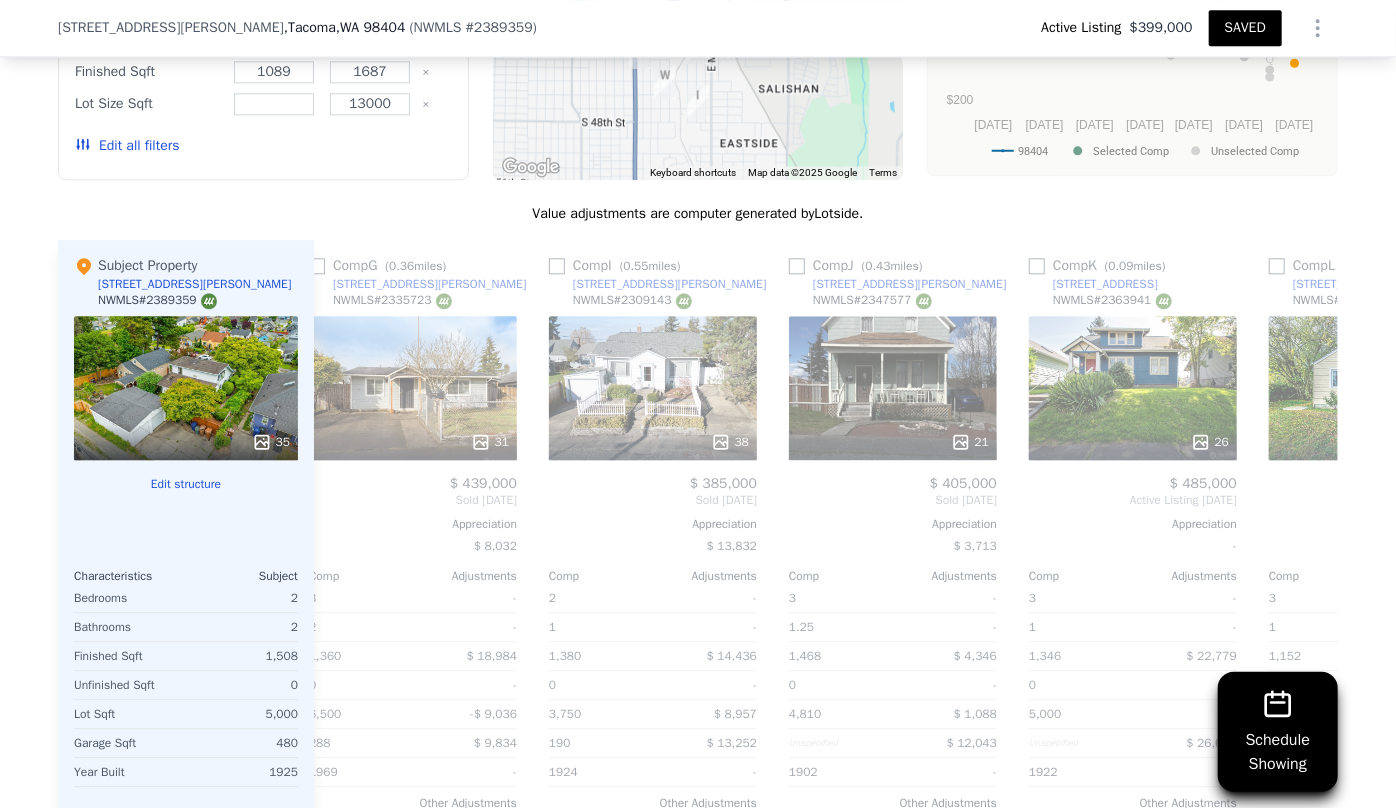 scroll, scrollTop: 0, scrollLeft: 2142, axis: horizontal 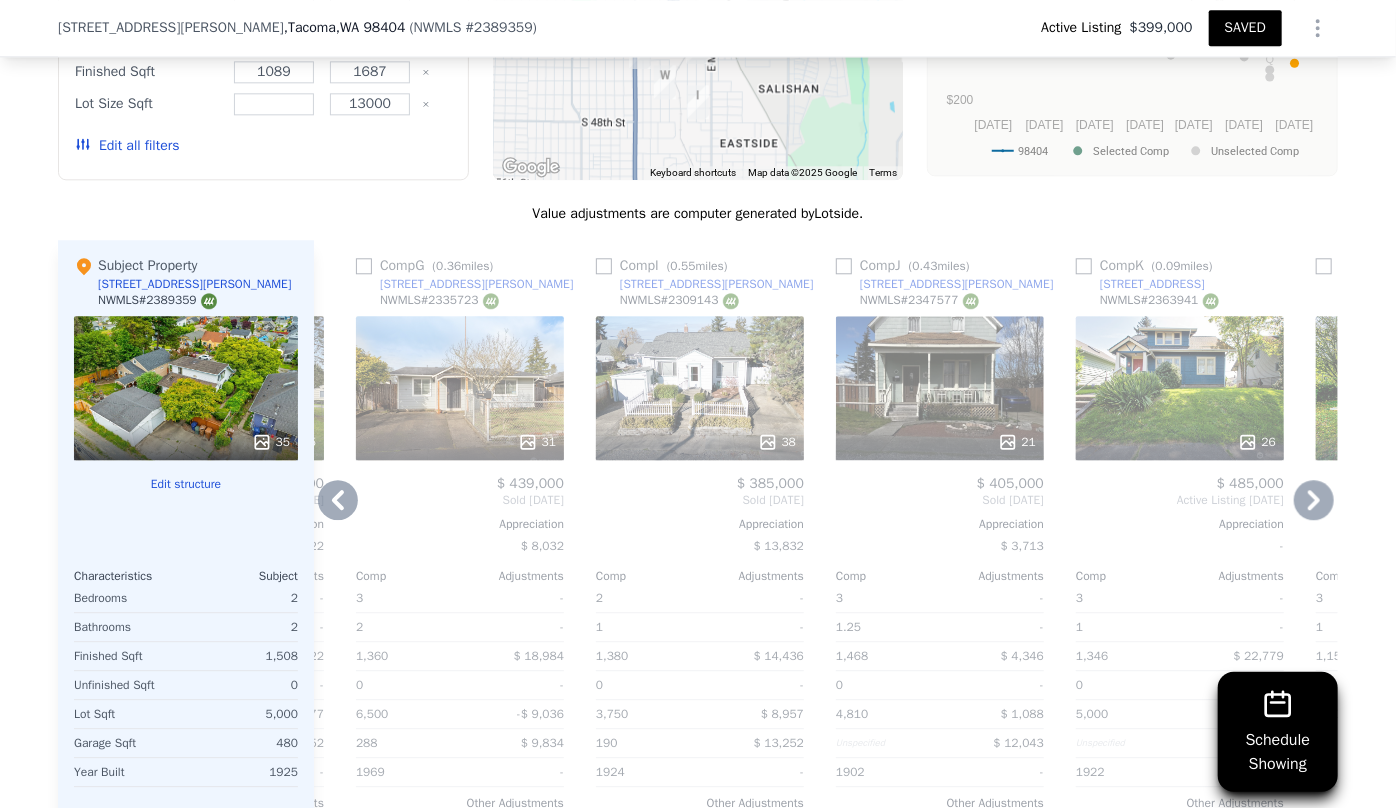 click 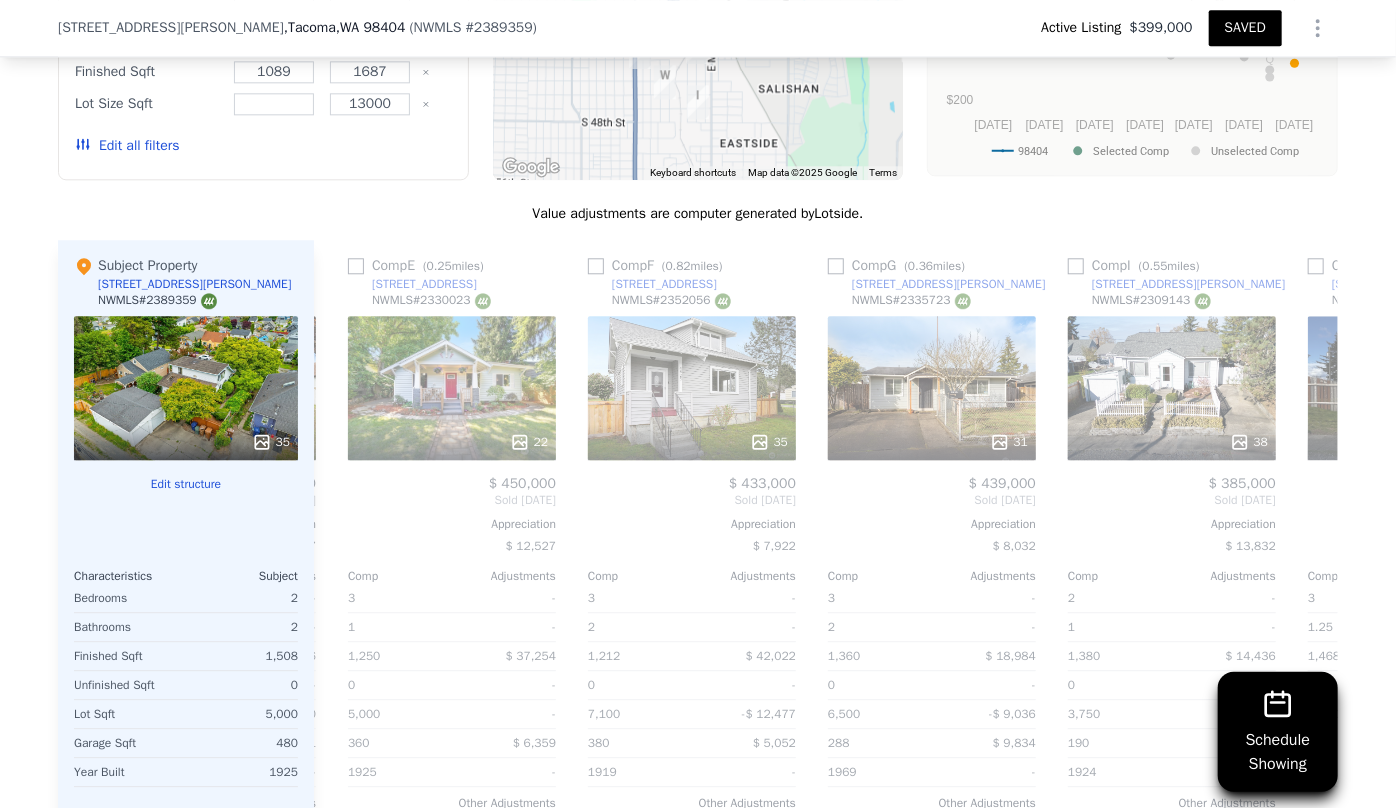 scroll, scrollTop: 0, scrollLeft: 1662, axis: horizontal 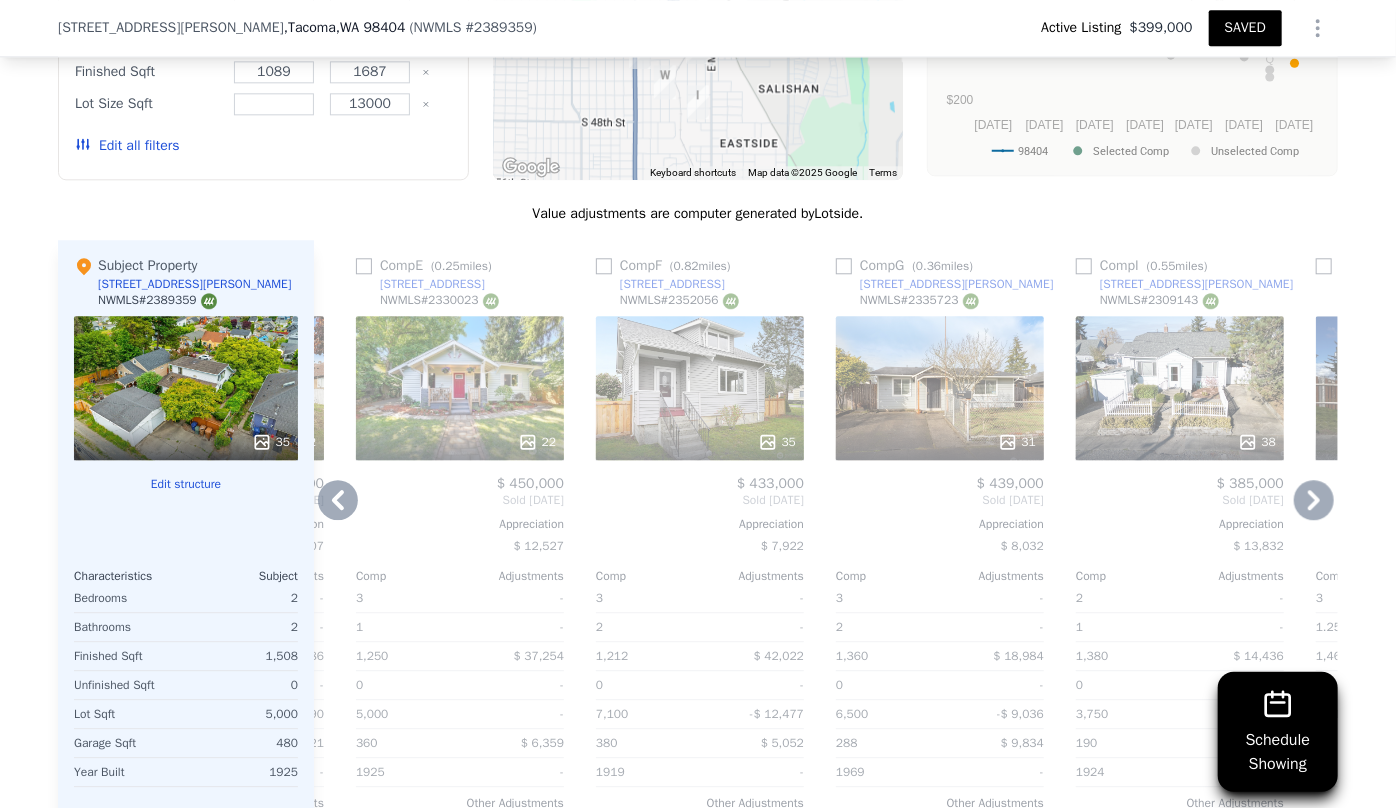 click 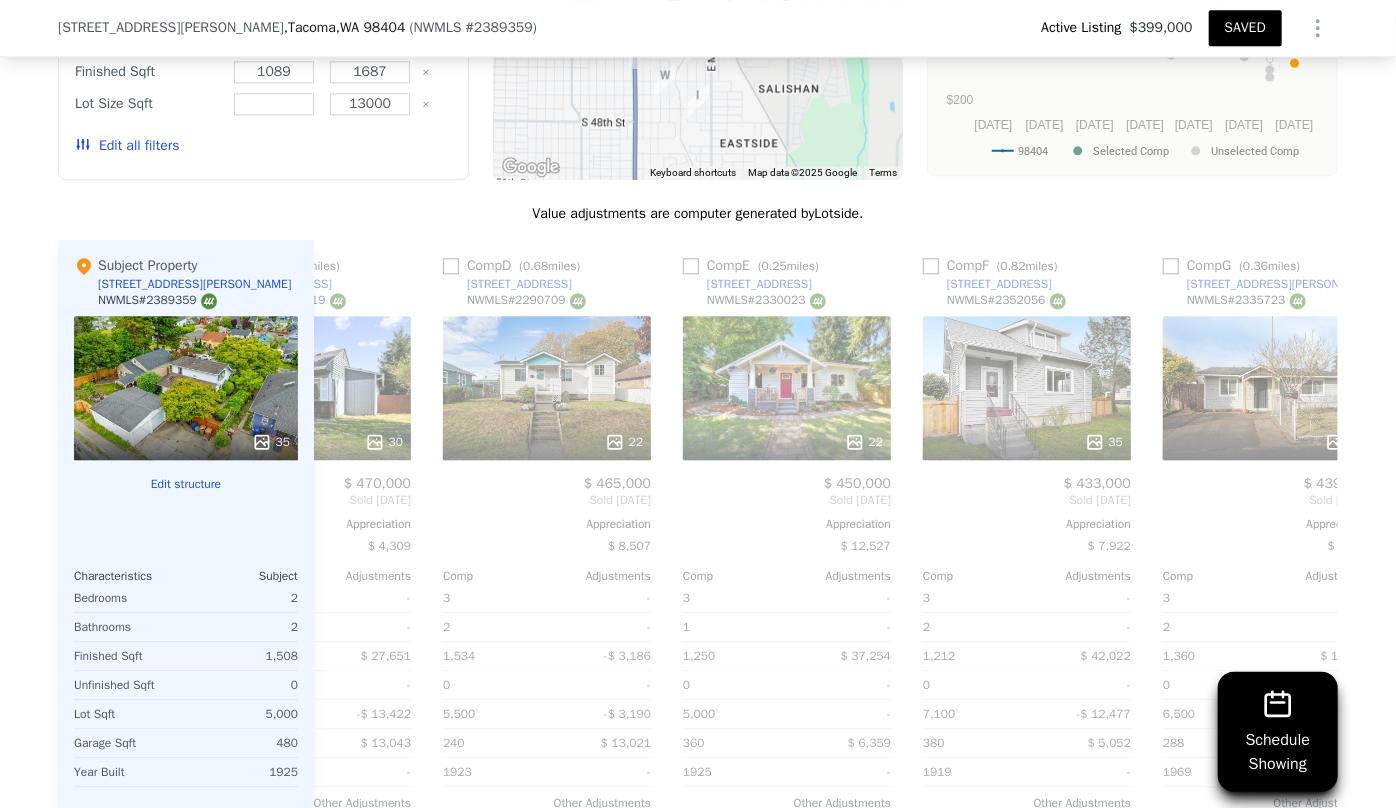 scroll, scrollTop: 0, scrollLeft: 1182, axis: horizontal 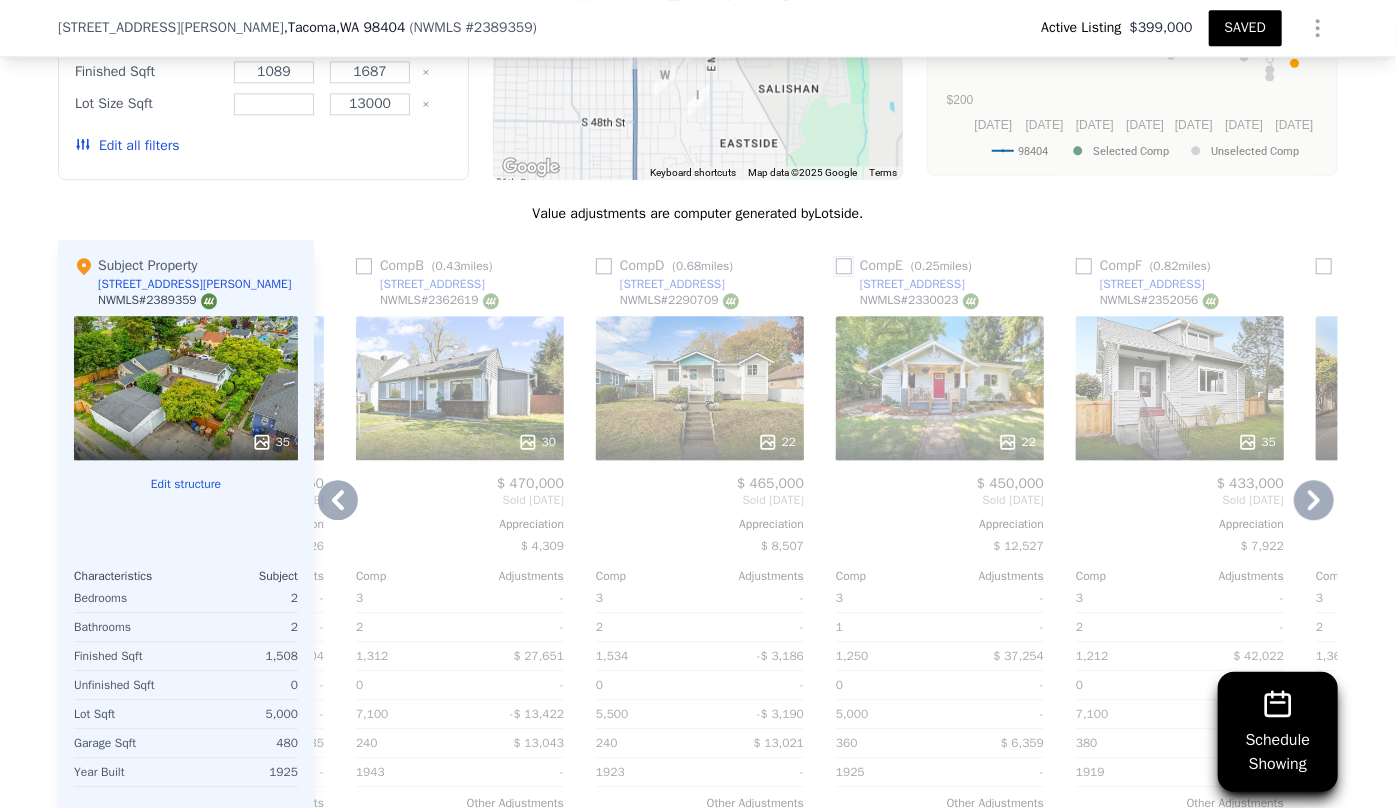 click at bounding box center (844, 266) 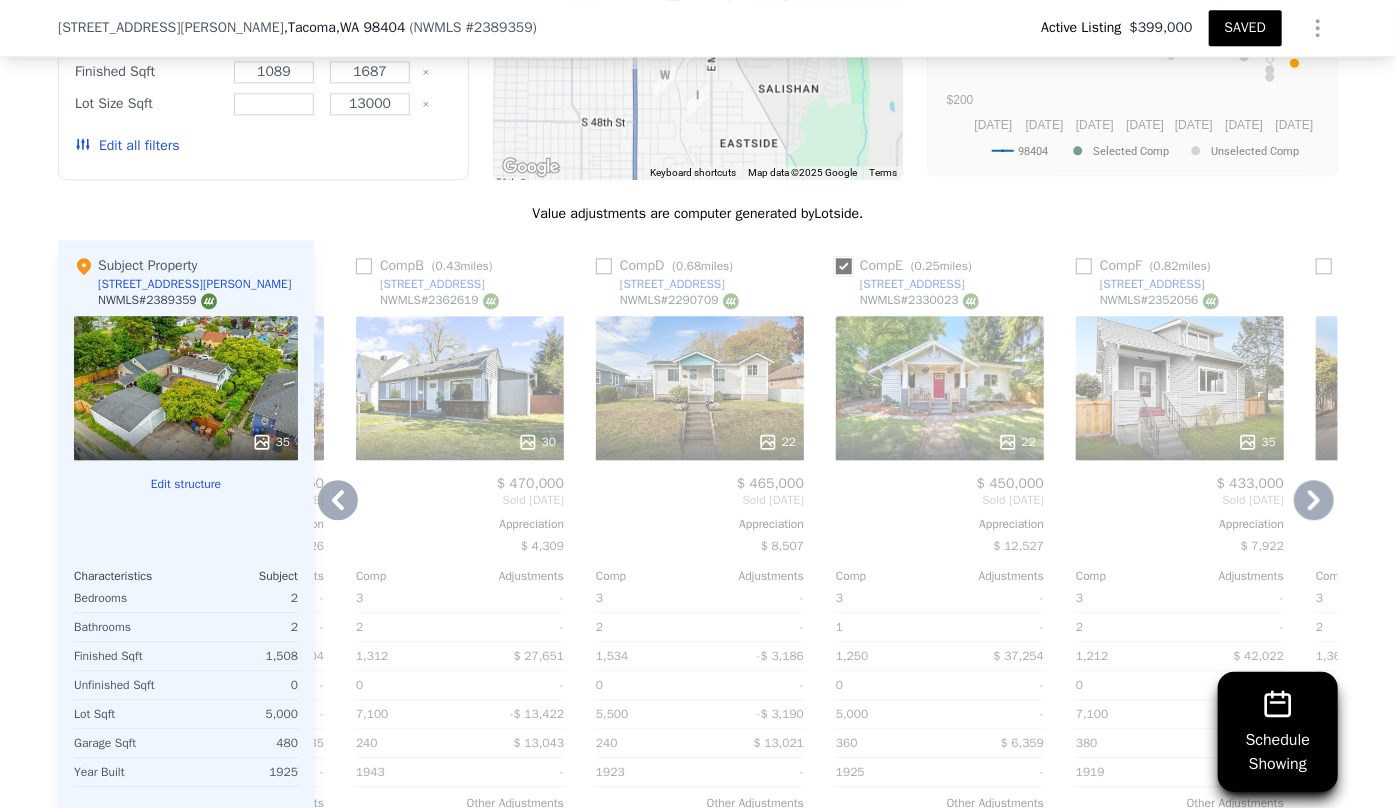 checkbox on "true" 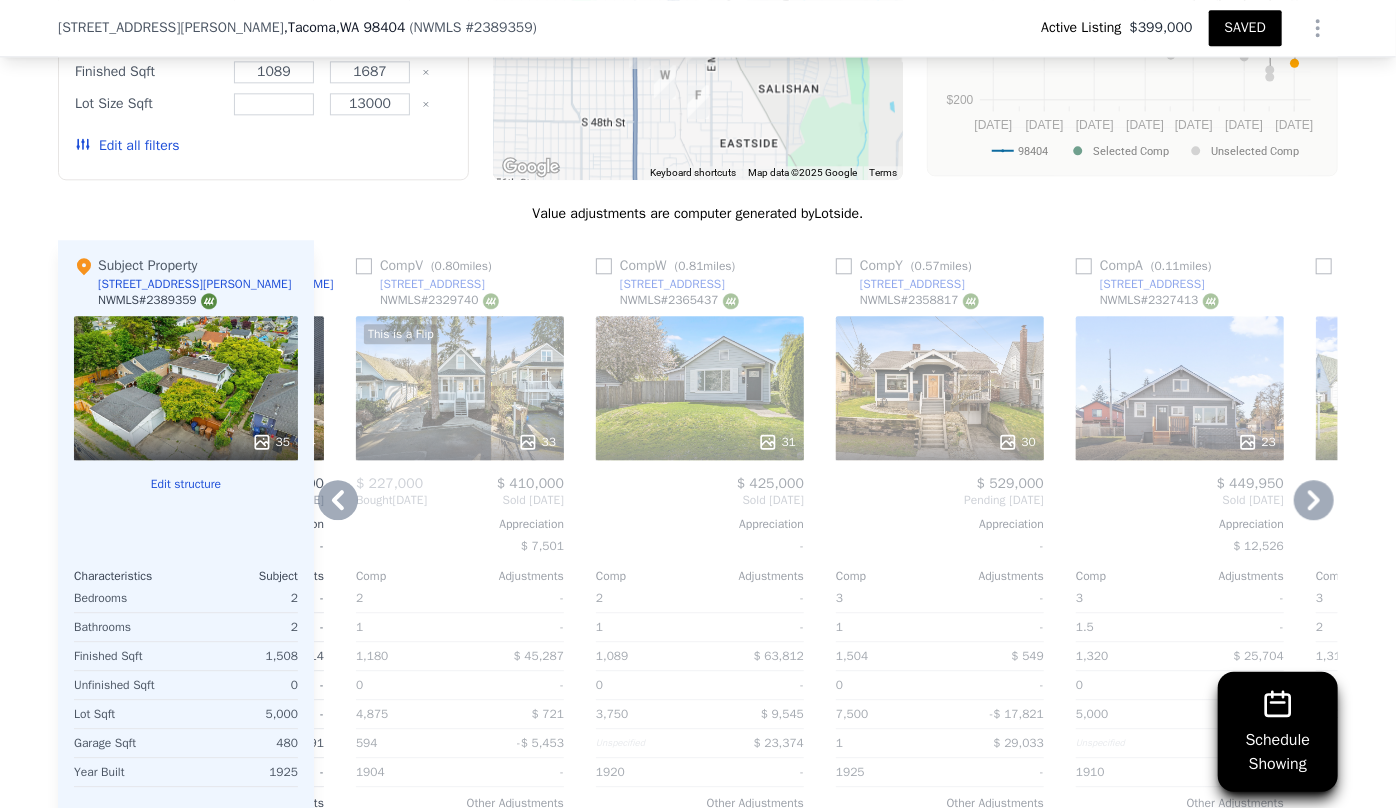 click 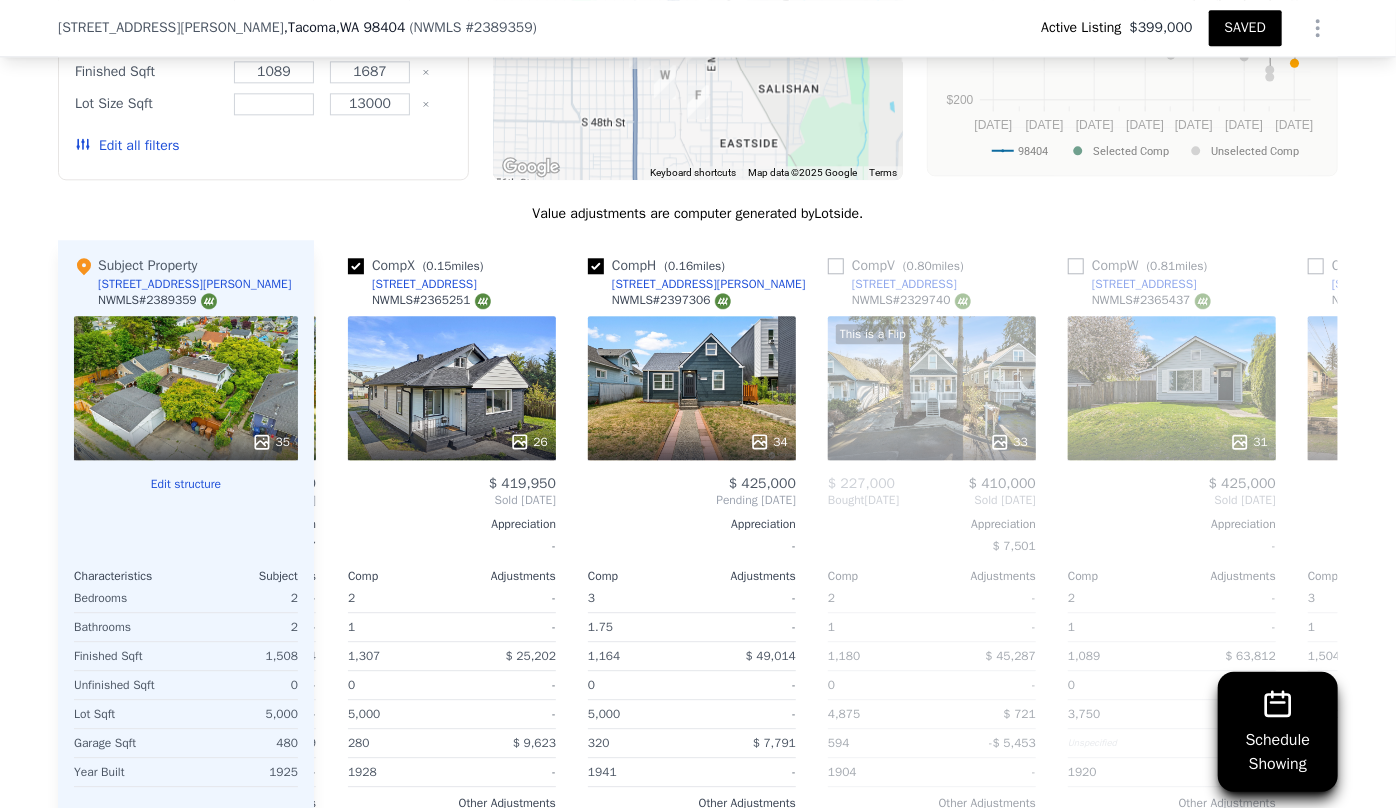 scroll, scrollTop: 0, scrollLeft: 702, axis: horizontal 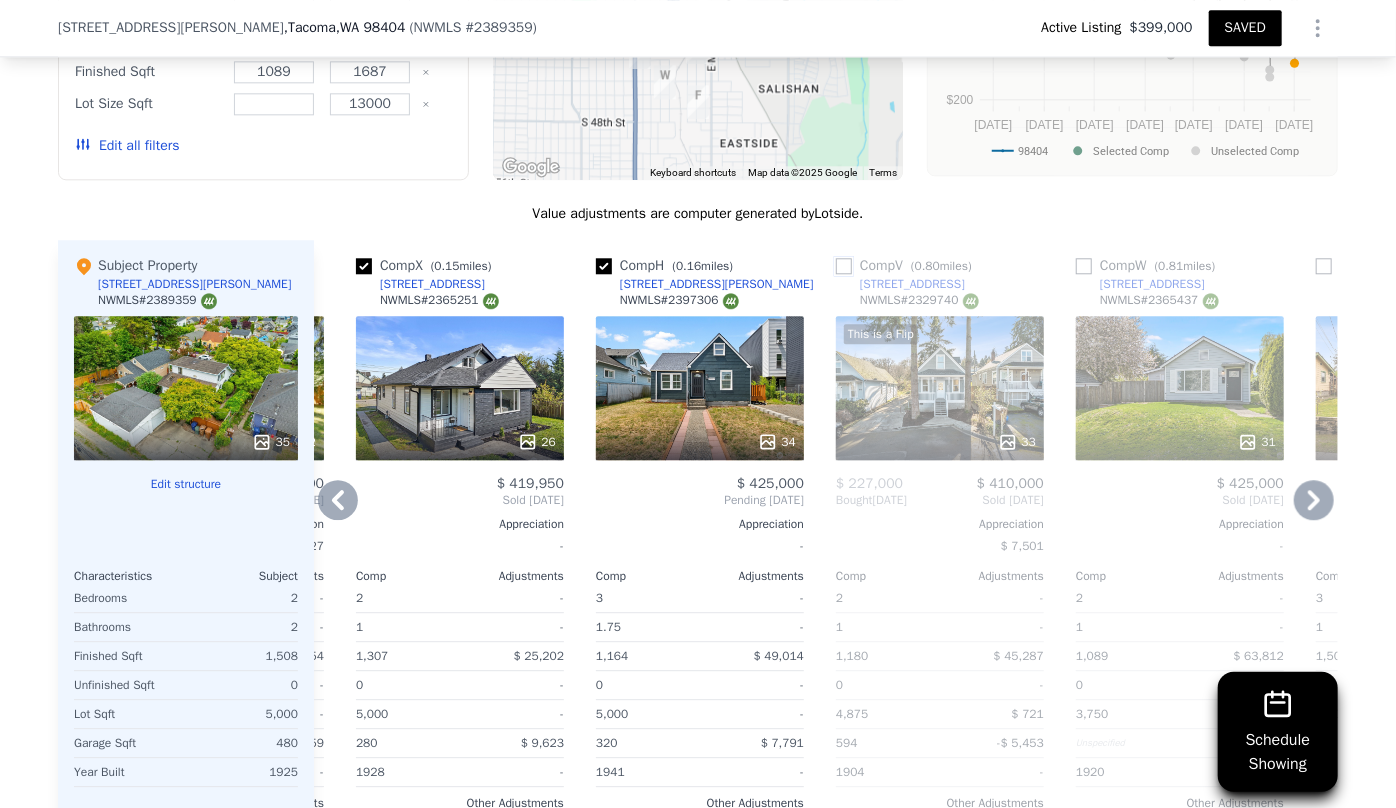 click at bounding box center [844, 266] 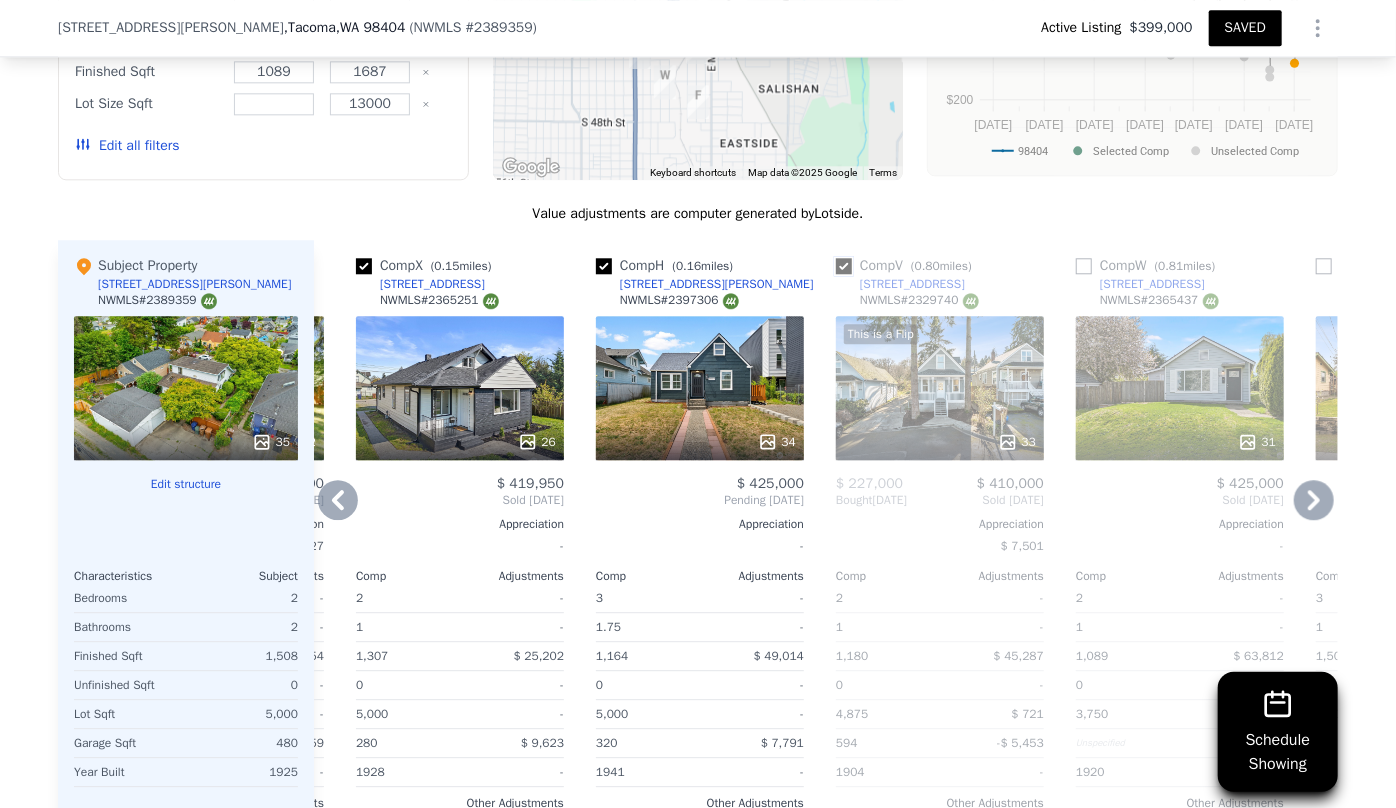 checkbox on "true" 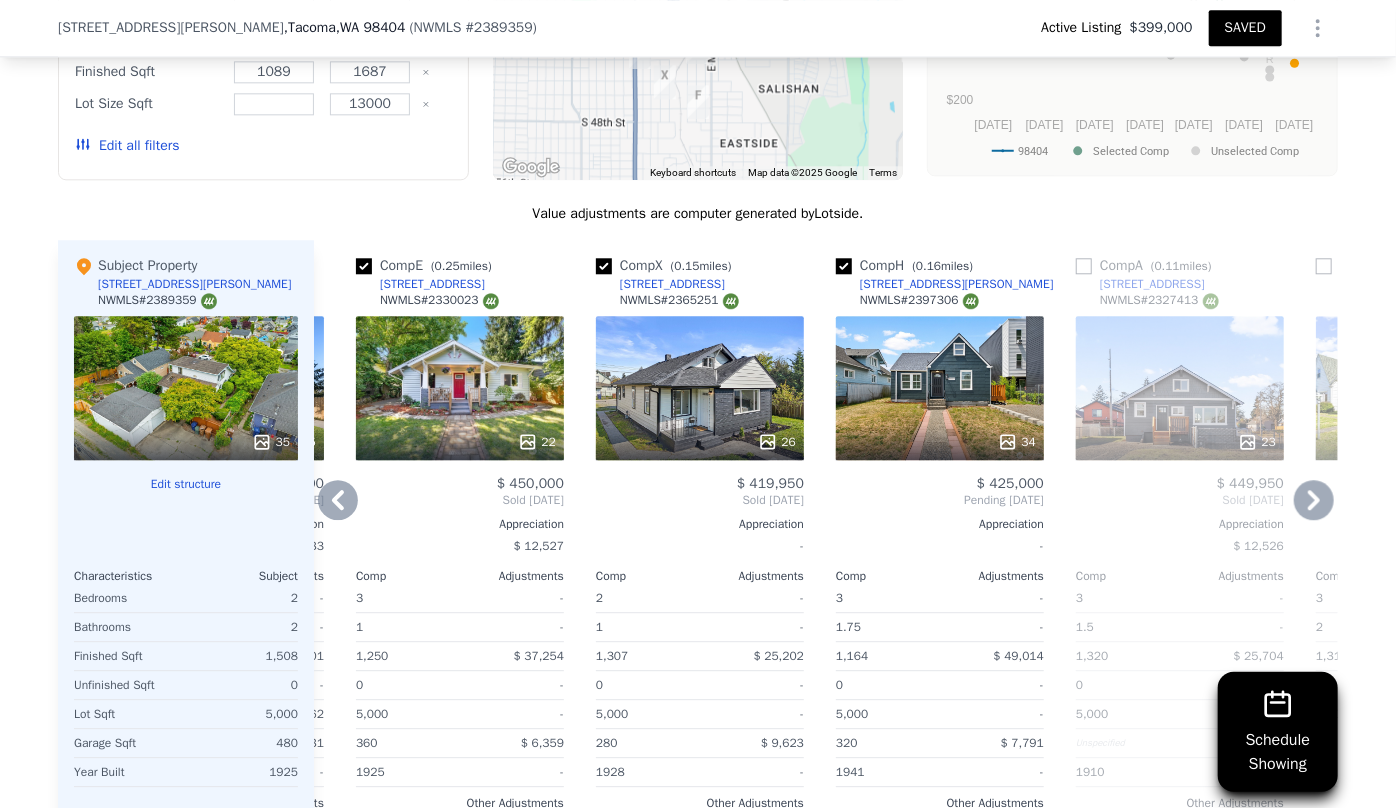 click 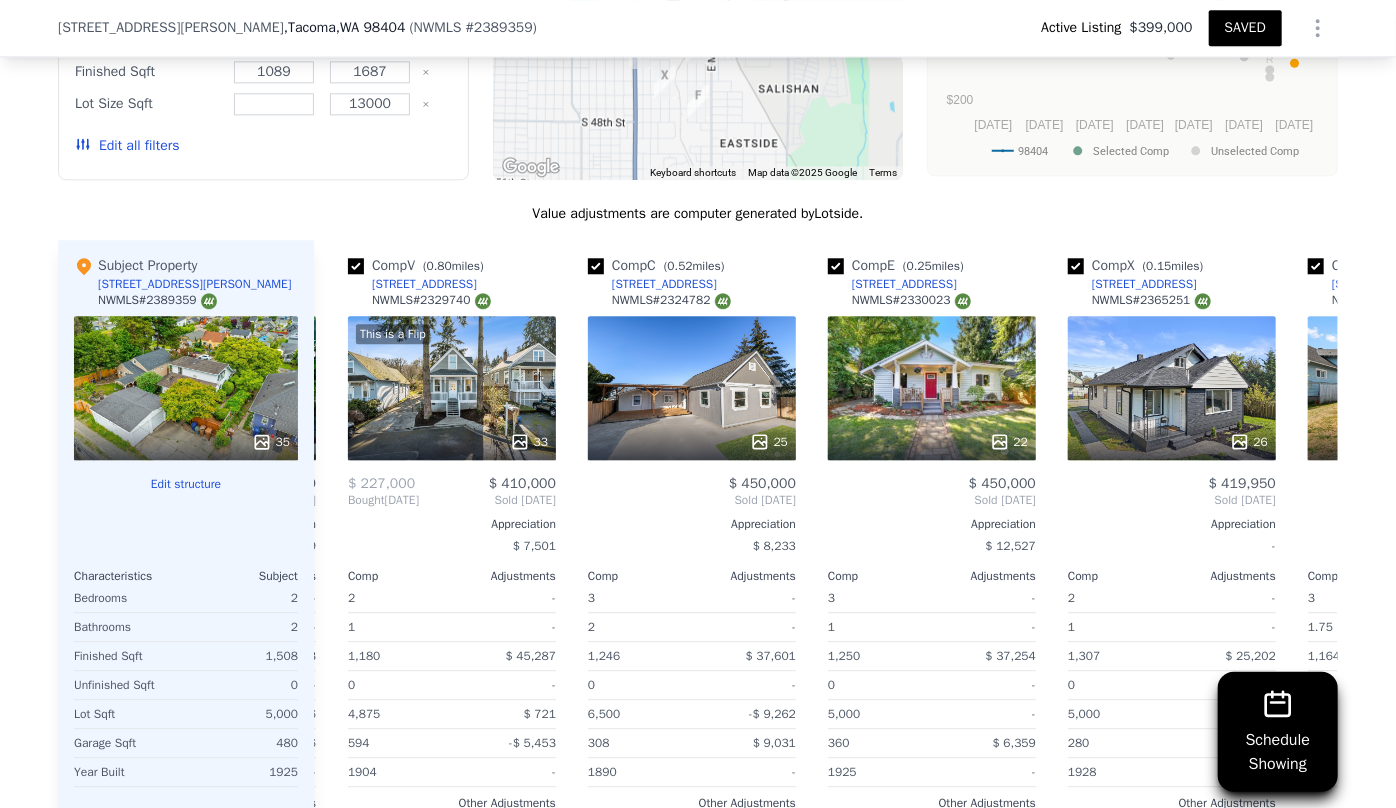 scroll, scrollTop: 0, scrollLeft: 222, axis: horizontal 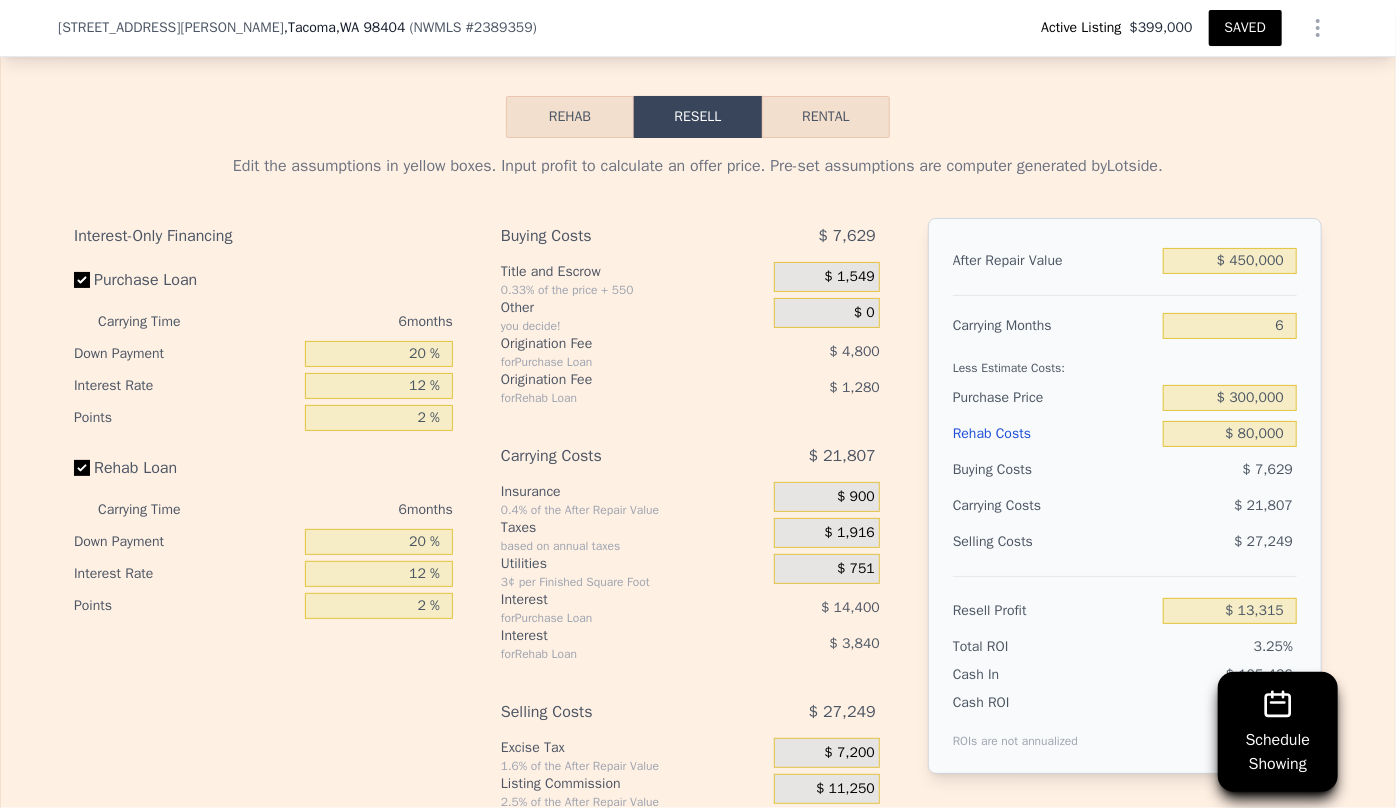 click on "Rehab Costs" at bounding box center [1054, 434] 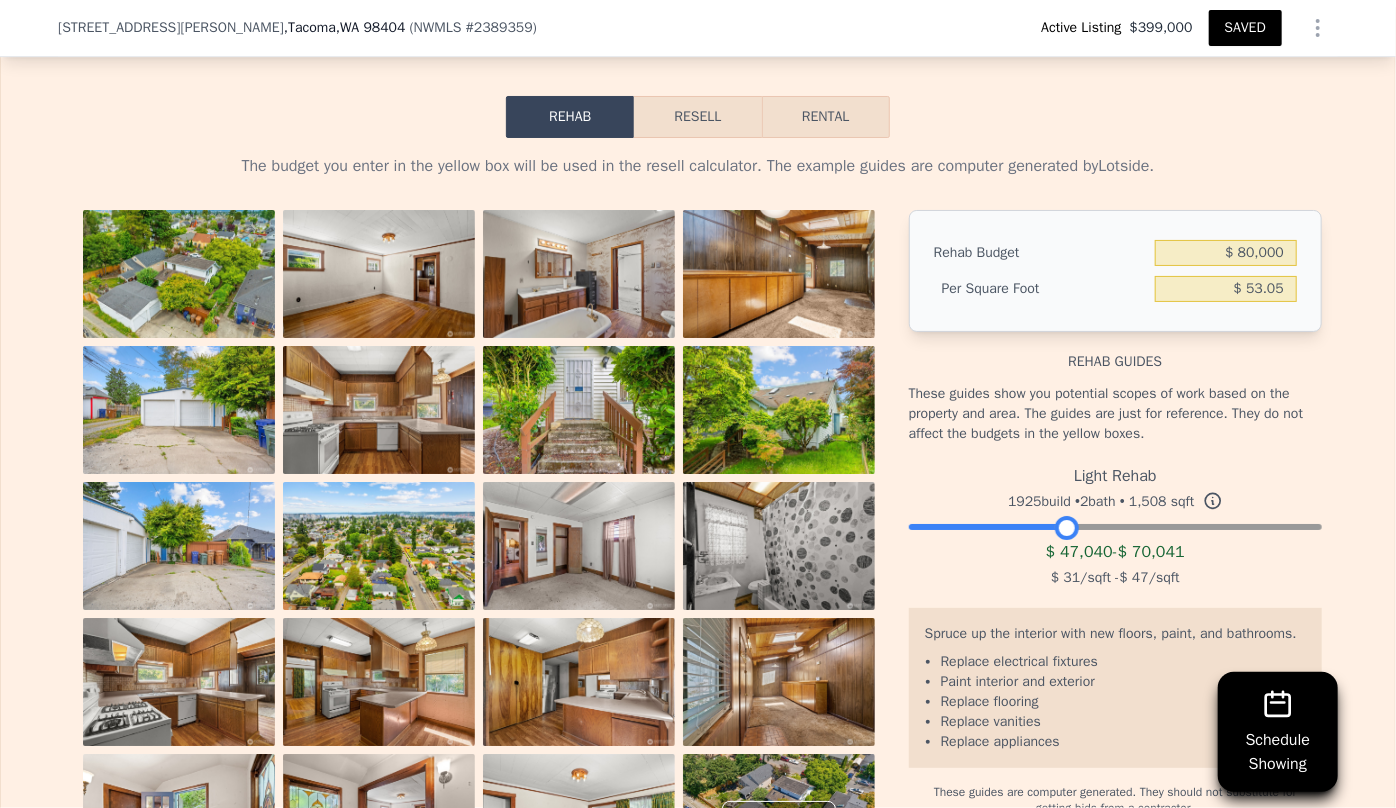 drag, startPoint x: 1306, startPoint y: 520, endPoint x: 1062, endPoint y: 579, distance: 251.03188 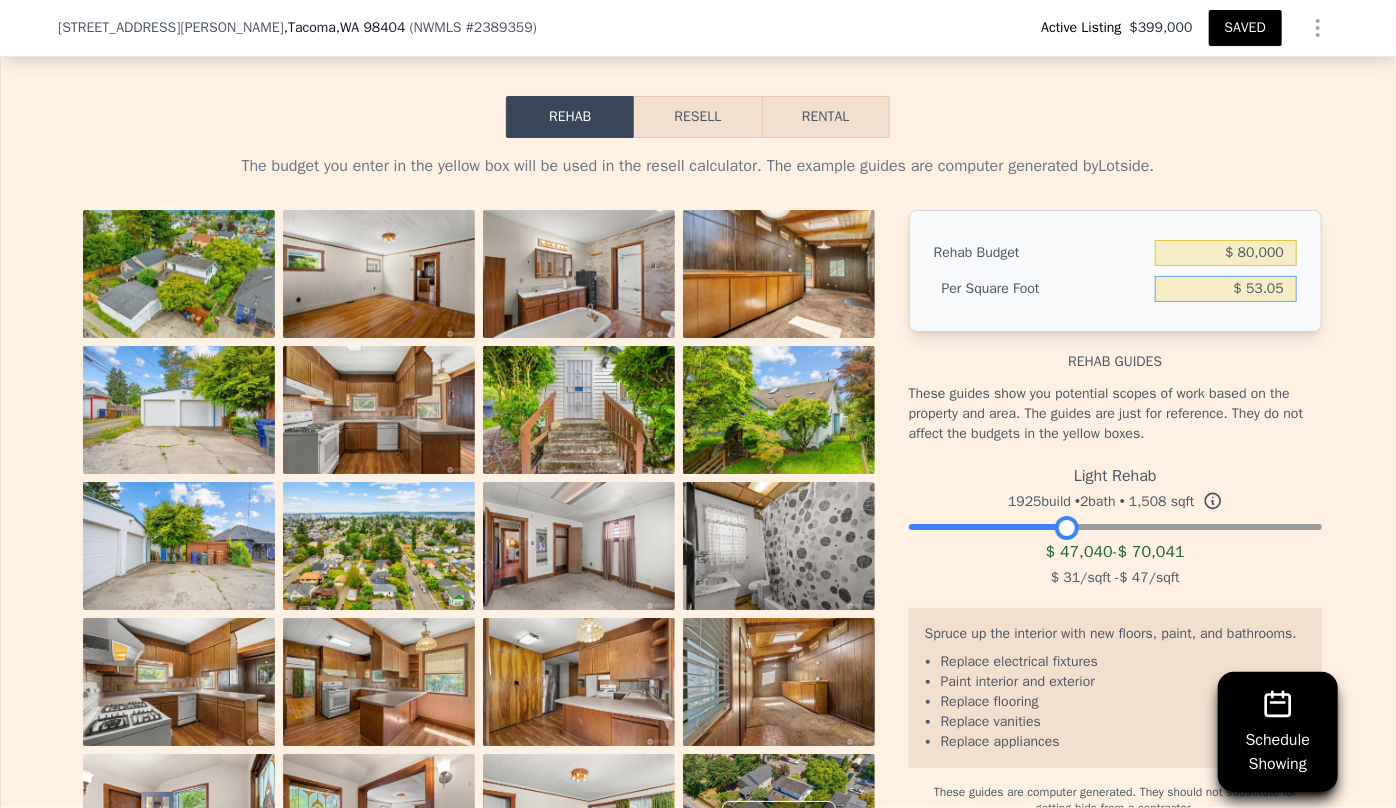 click on "$ 53.05" at bounding box center (1226, 289) 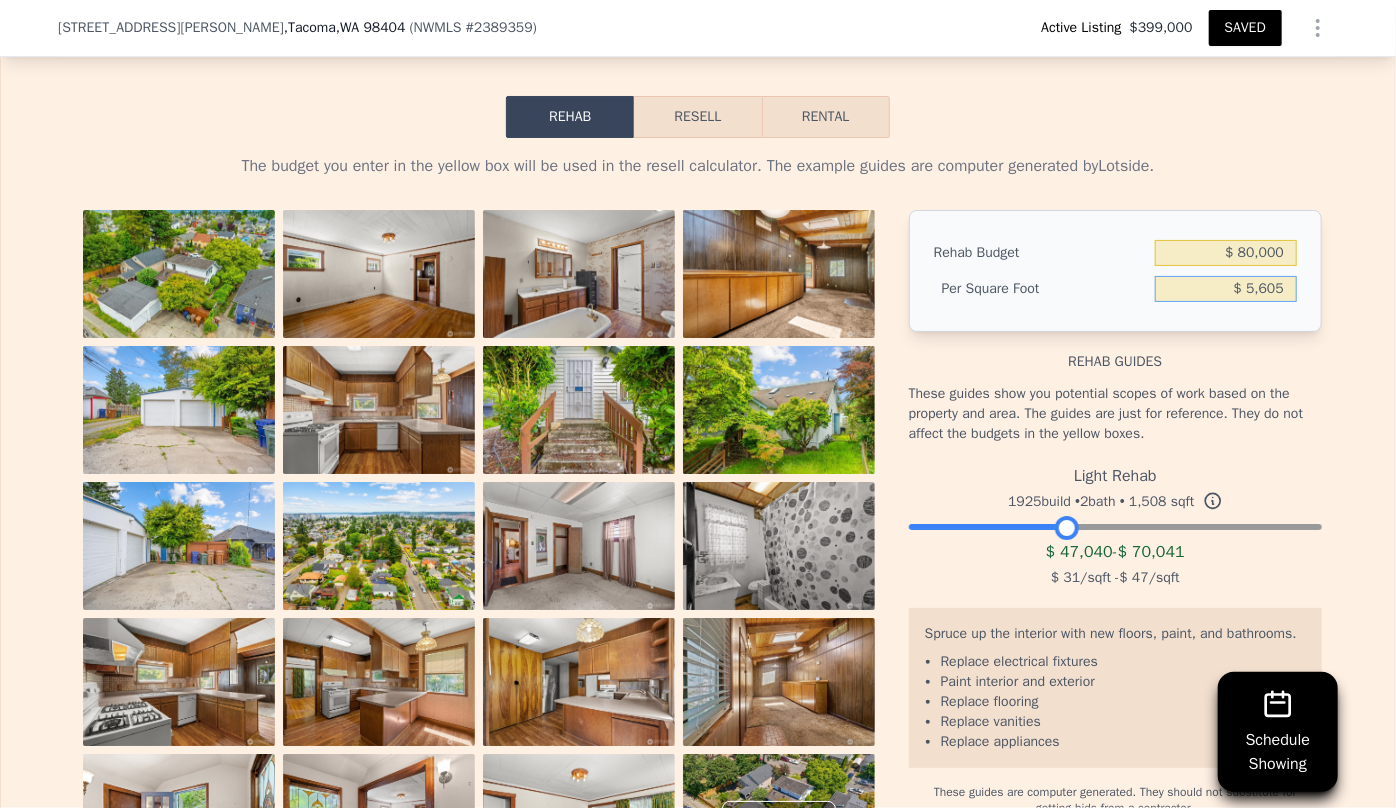 type on "$ 5,605" 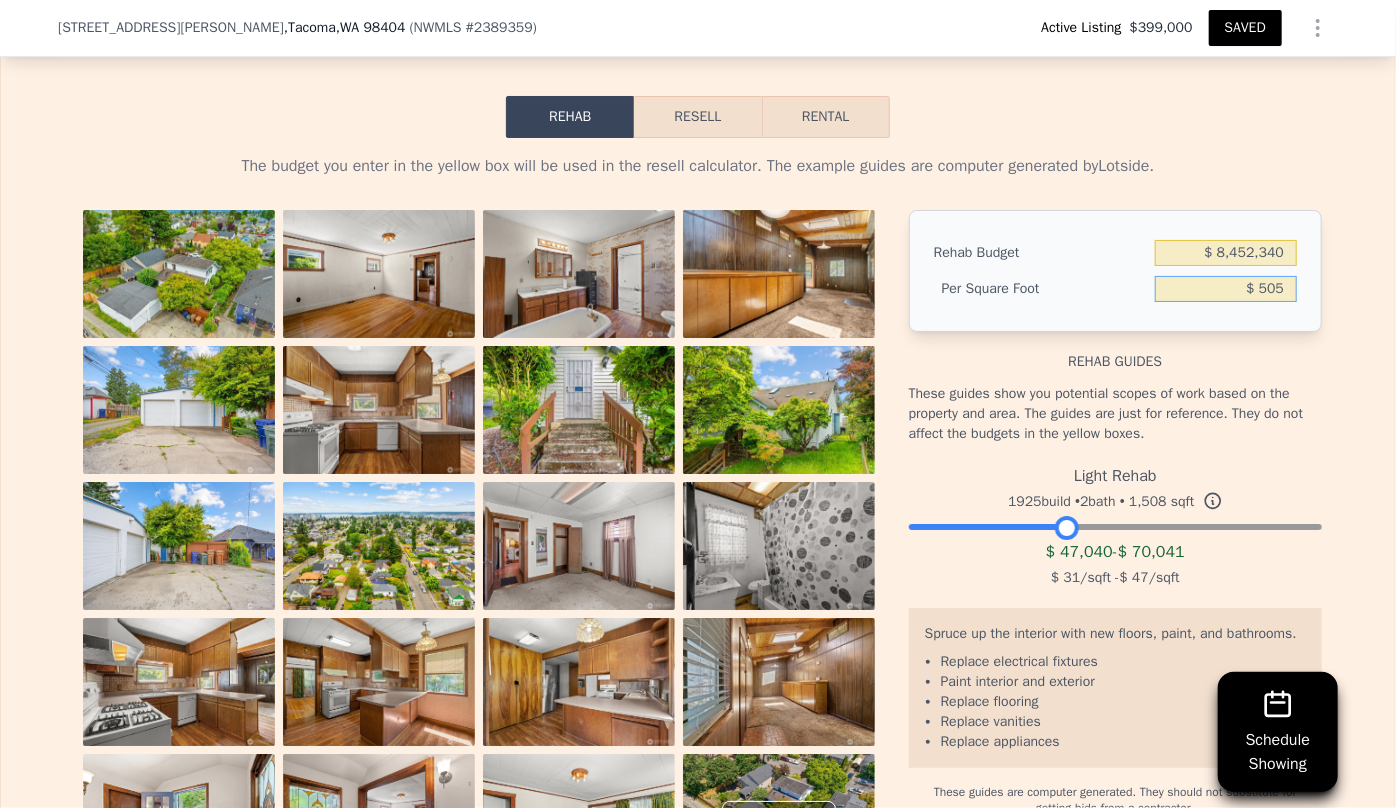 type on "$ 505" 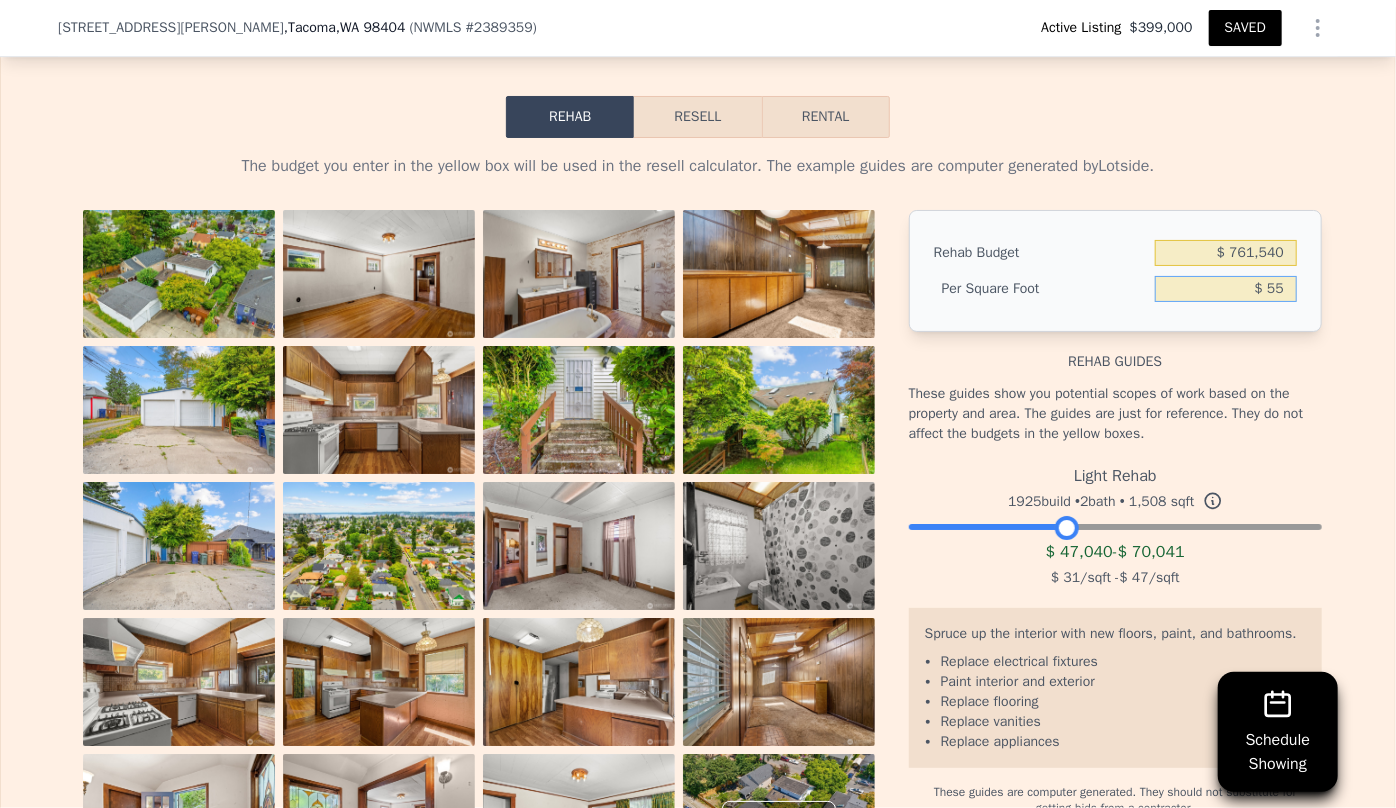 type on "$ 55" 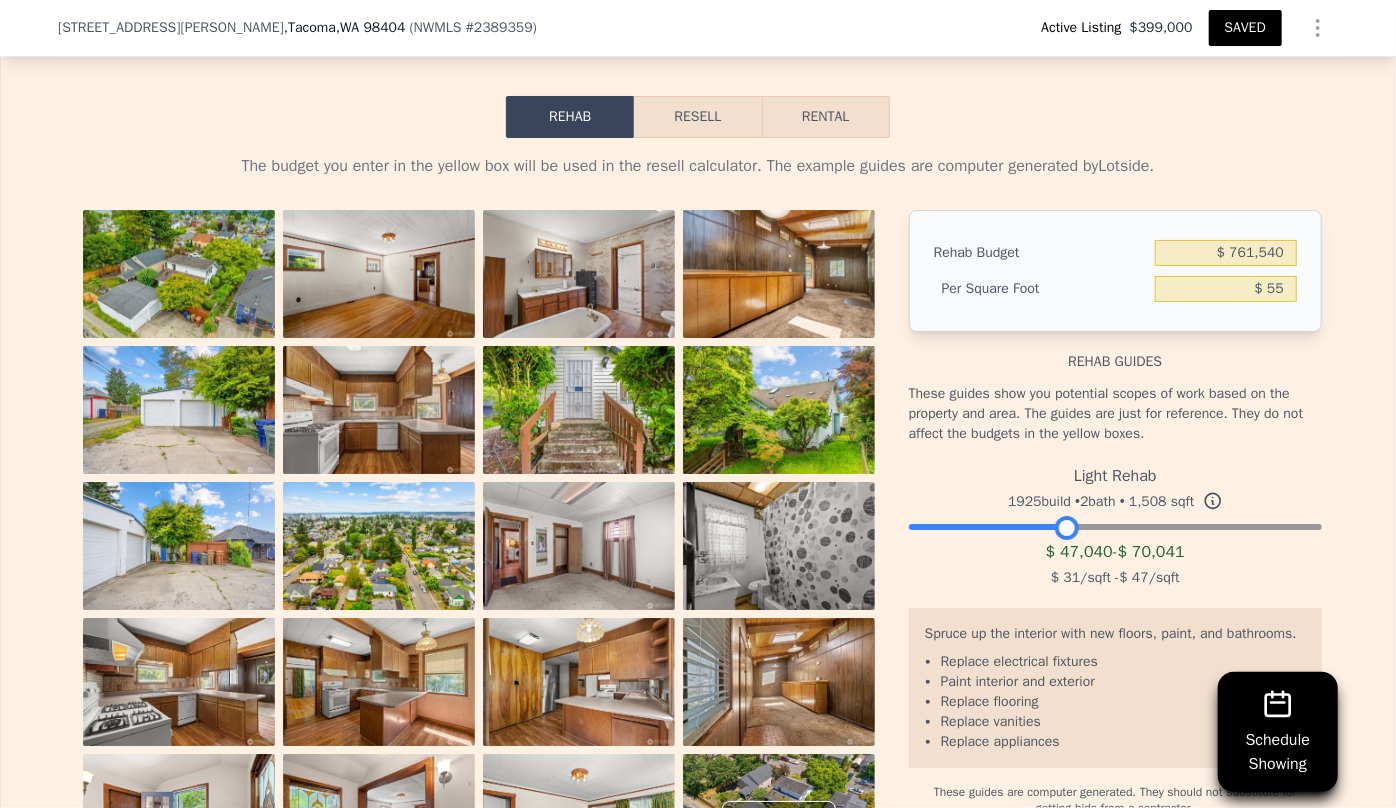 click on "Rehab Budget $ 761,540 Per Square Foot $ 55" at bounding box center [1115, 271] 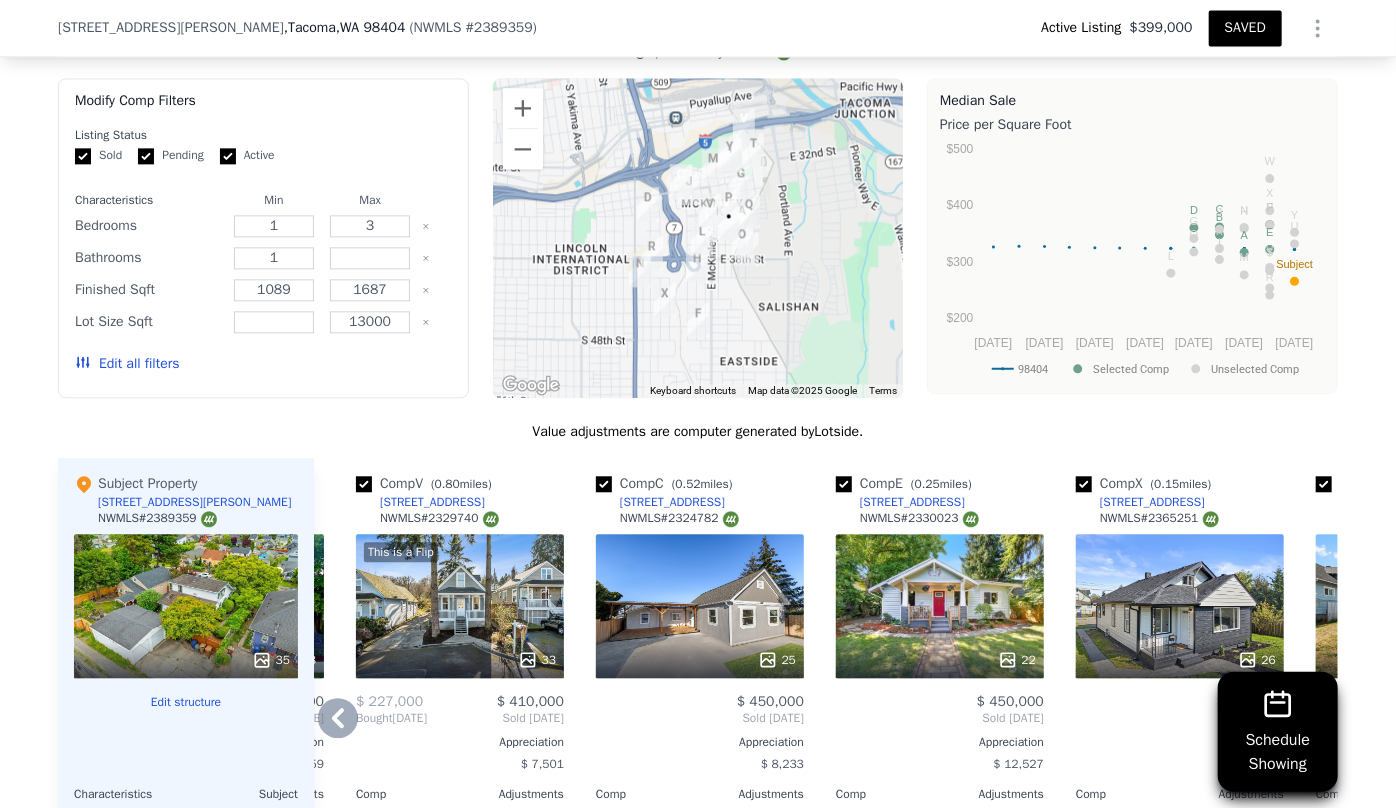 scroll, scrollTop: 2181, scrollLeft: 0, axis: vertical 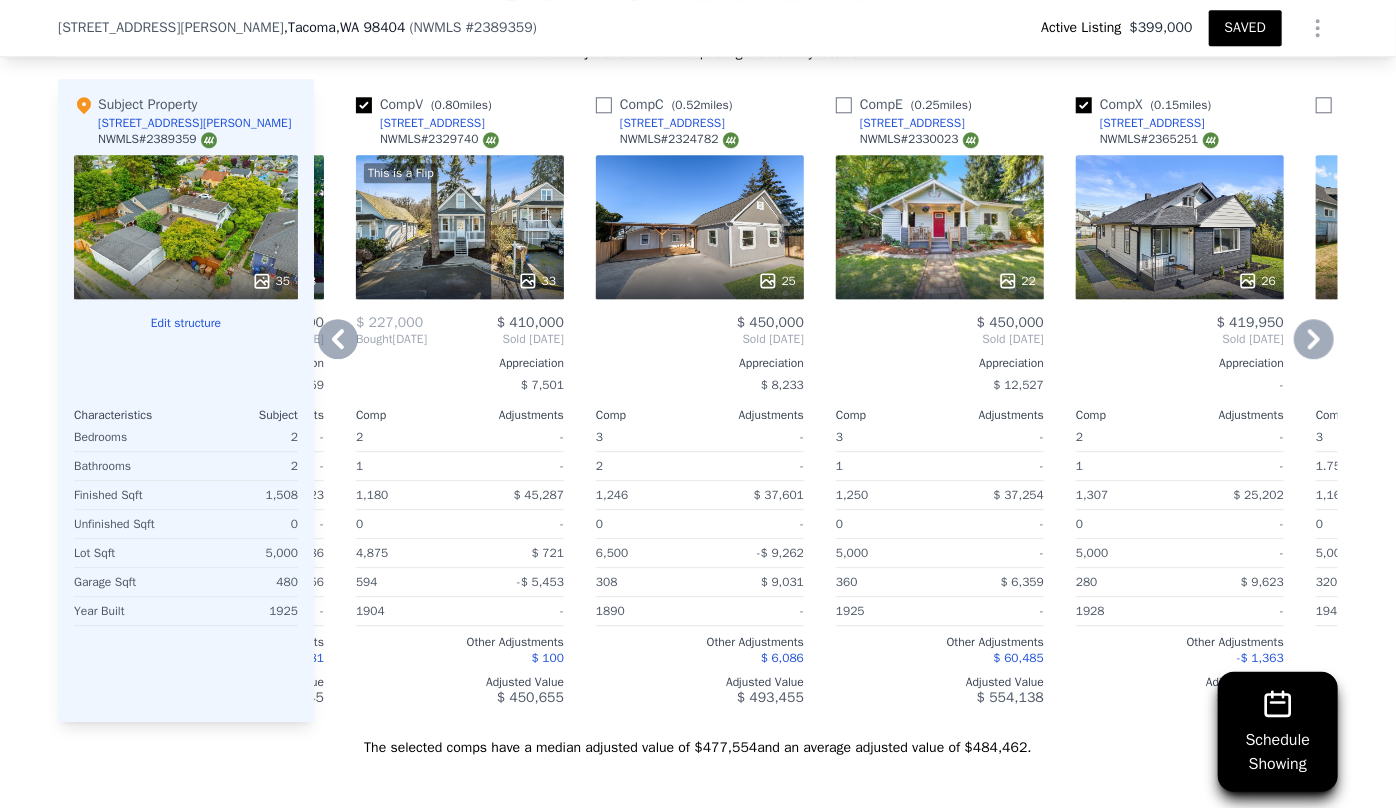 type on "2" 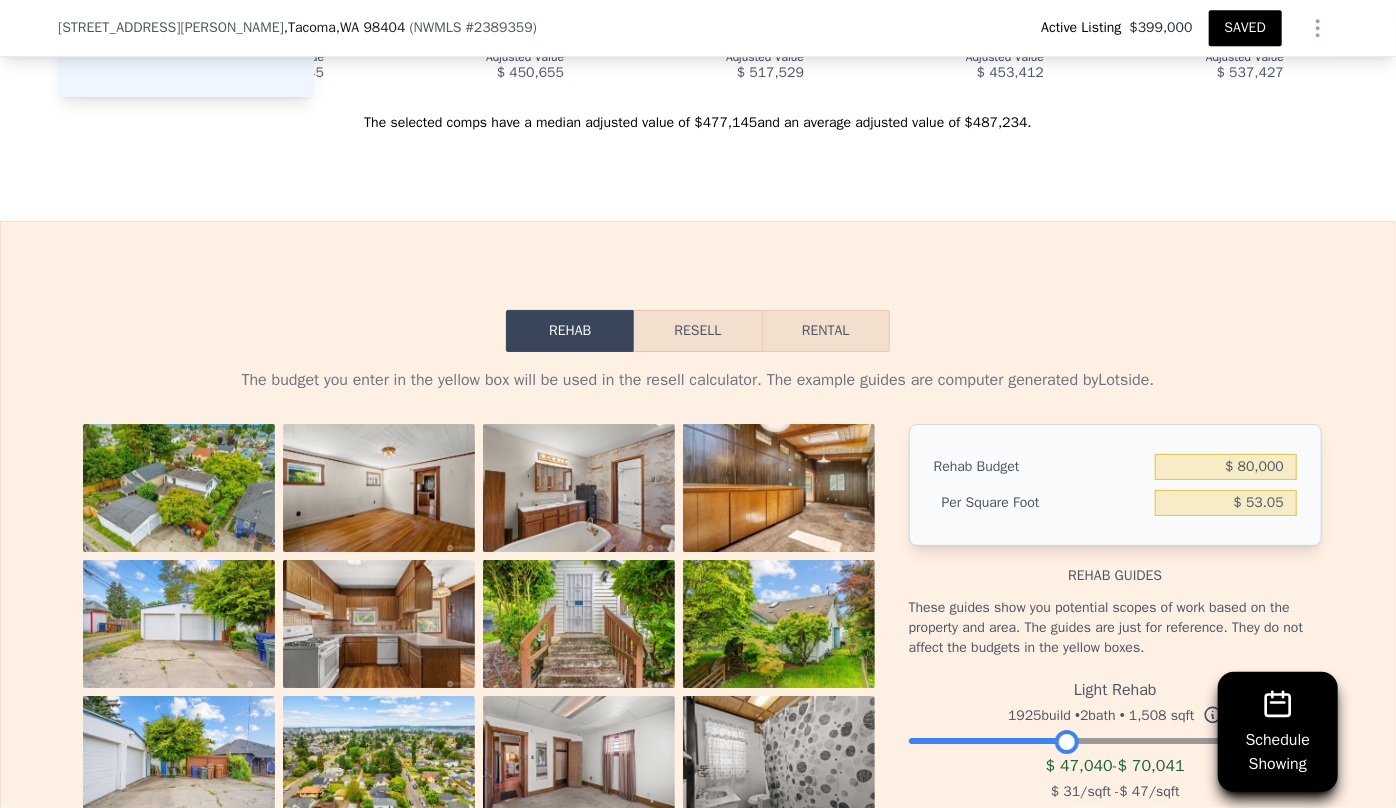 scroll, scrollTop: 3272, scrollLeft: 0, axis: vertical 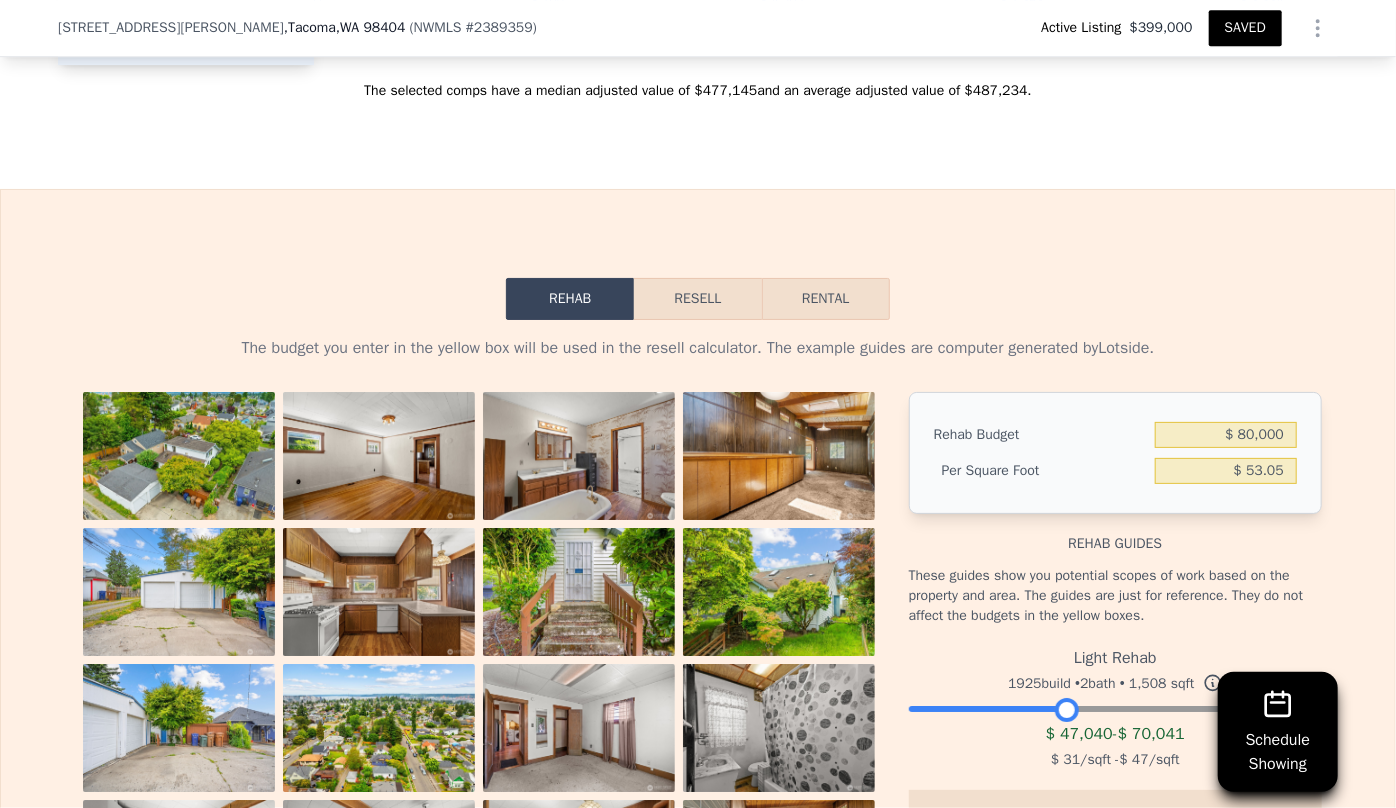 click on "Resell" at bounding box center [697, 299] 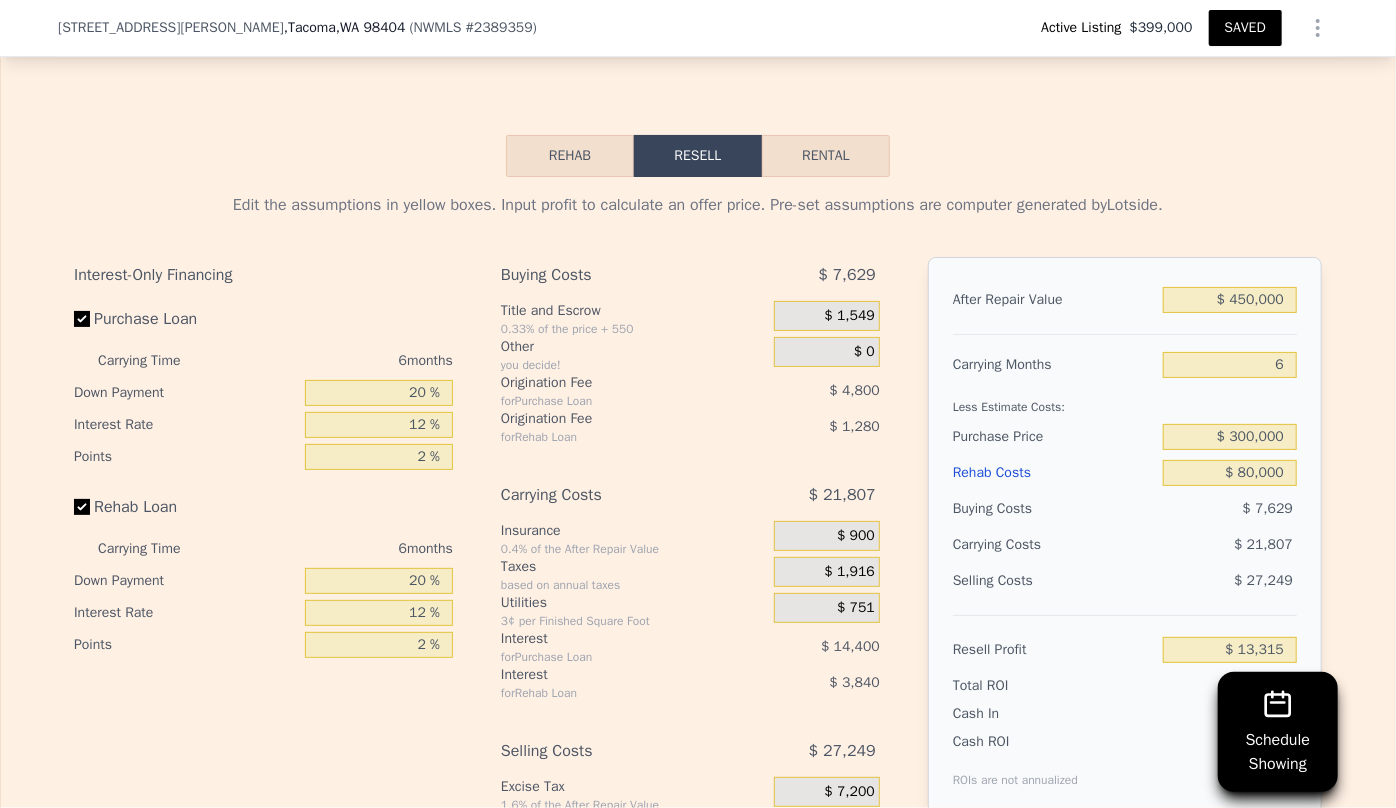 scroll, scrollTop: 3454, scrollLeft: 0, axis: vertical 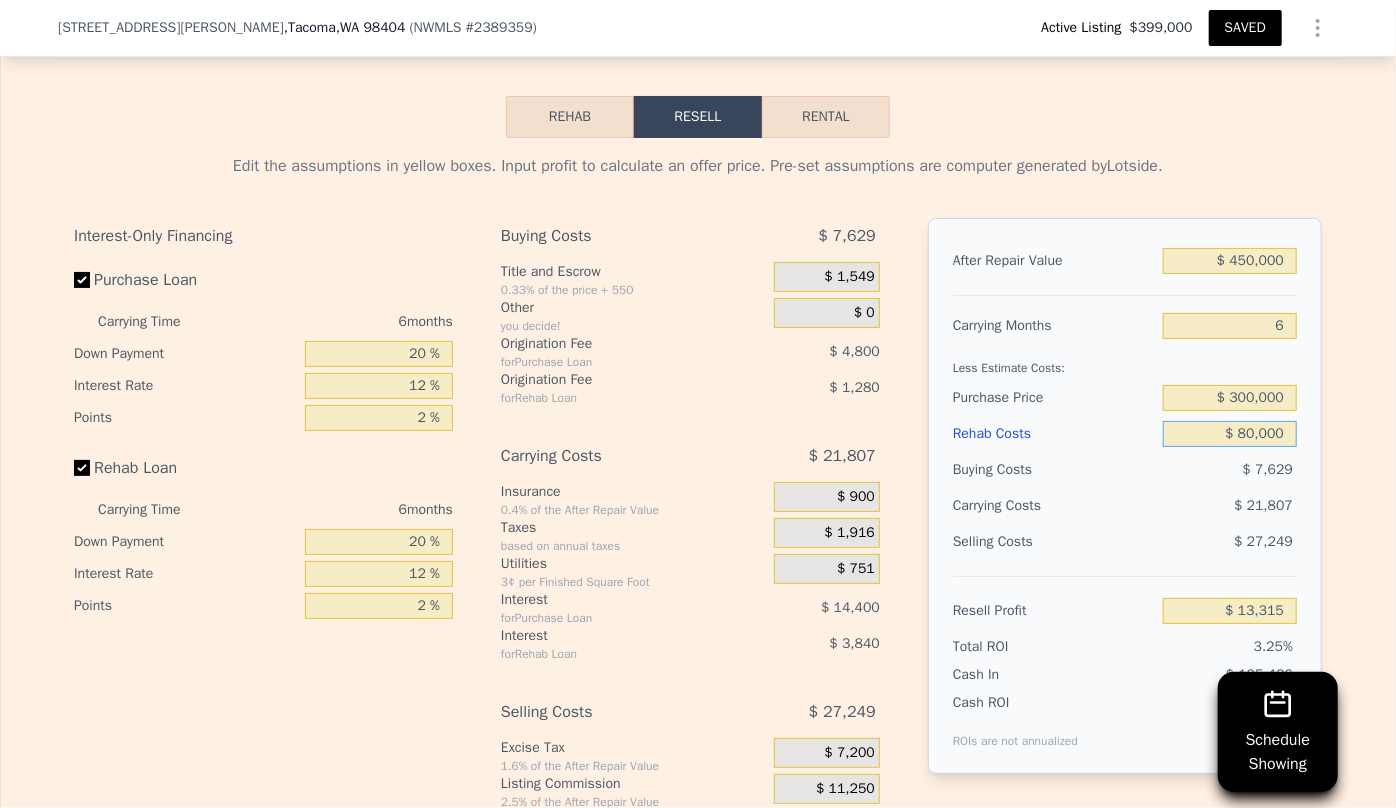 click on "$ 80,000" at bounding box center (1230, 434) 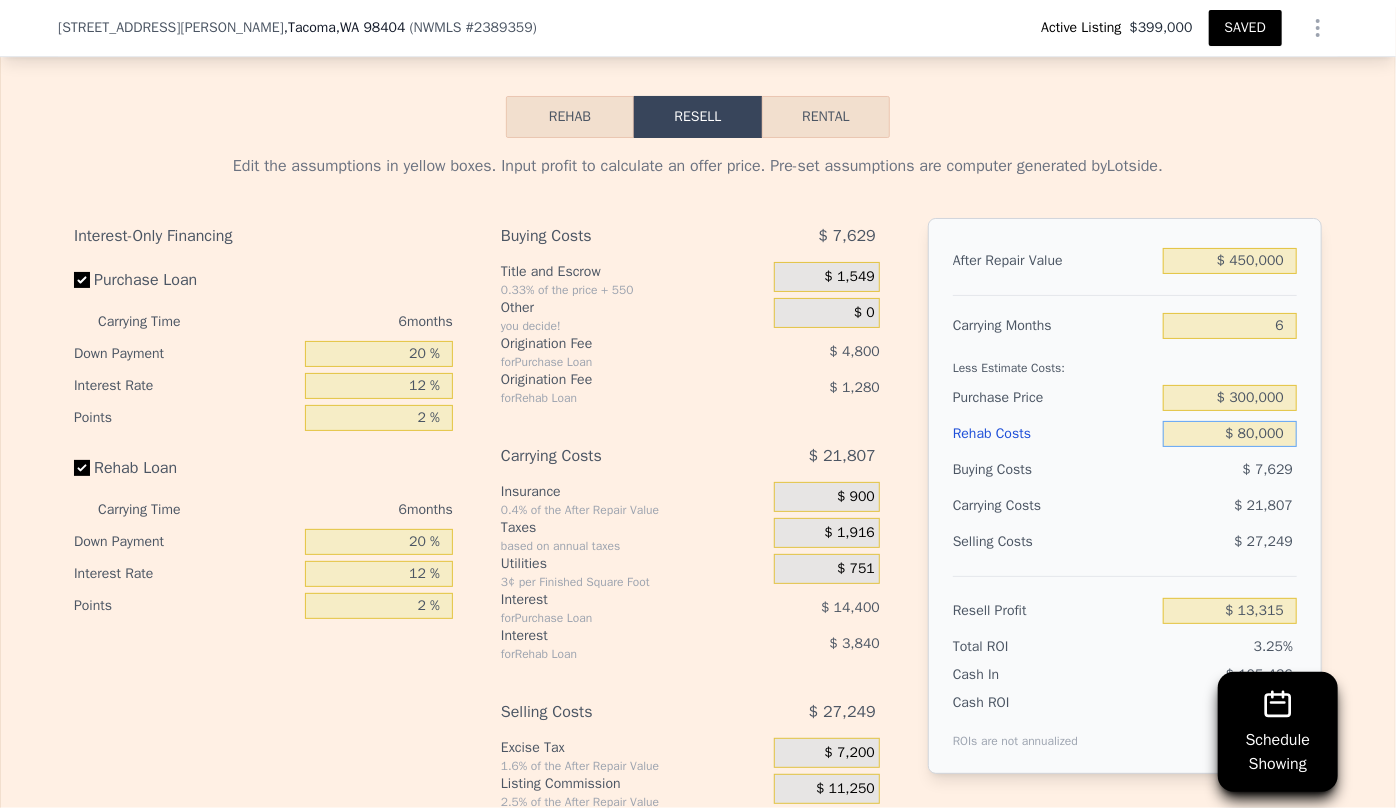 type on "$ 8,000" 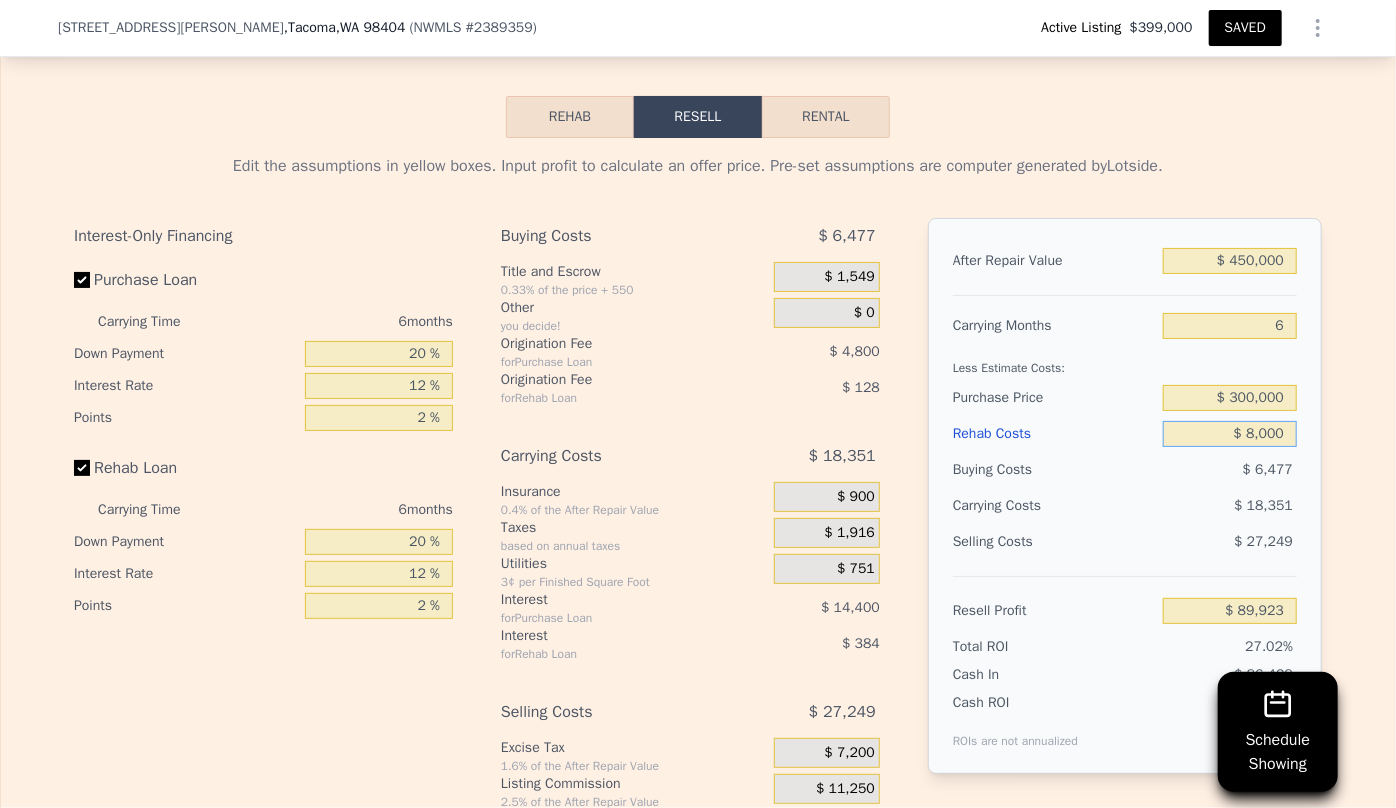type on "$ 89,923" 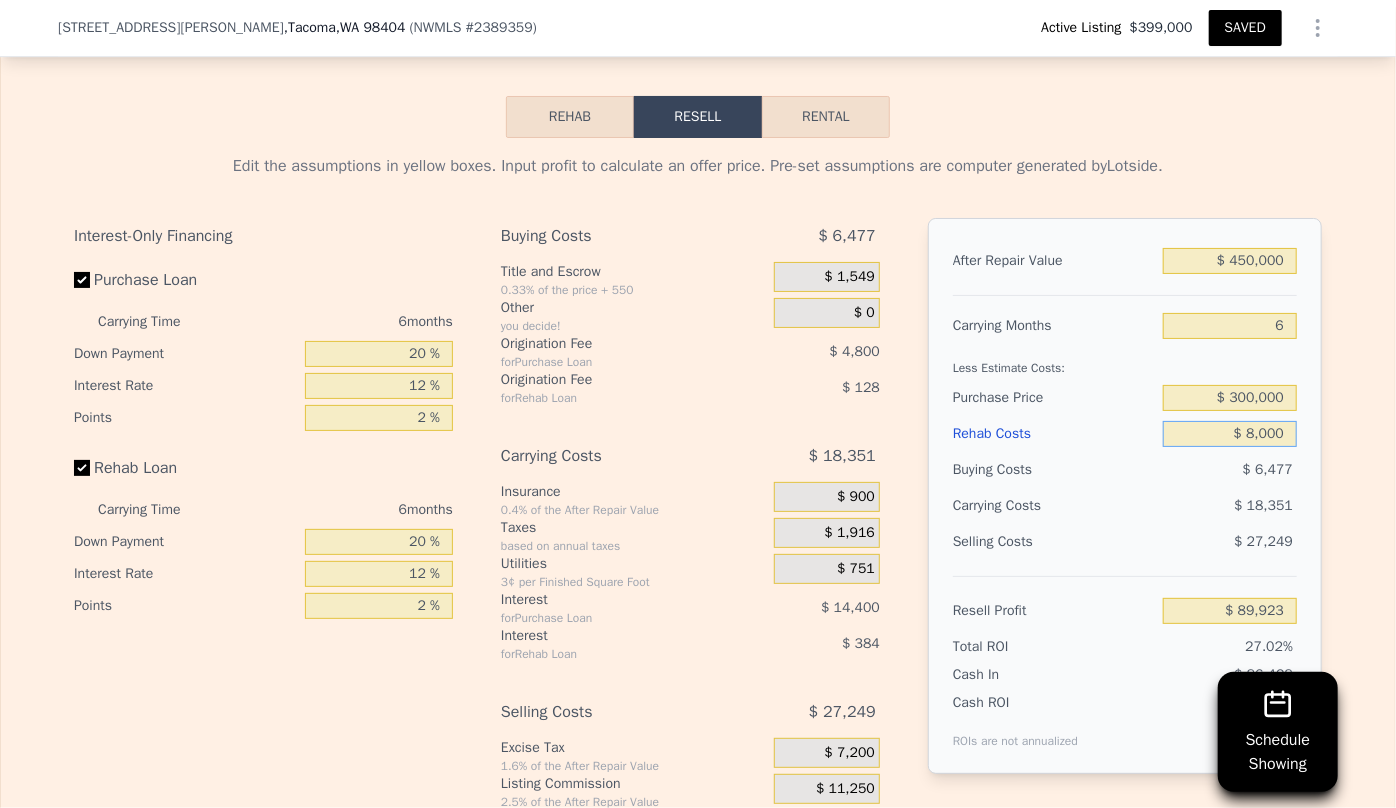 type on "$ 8,000" 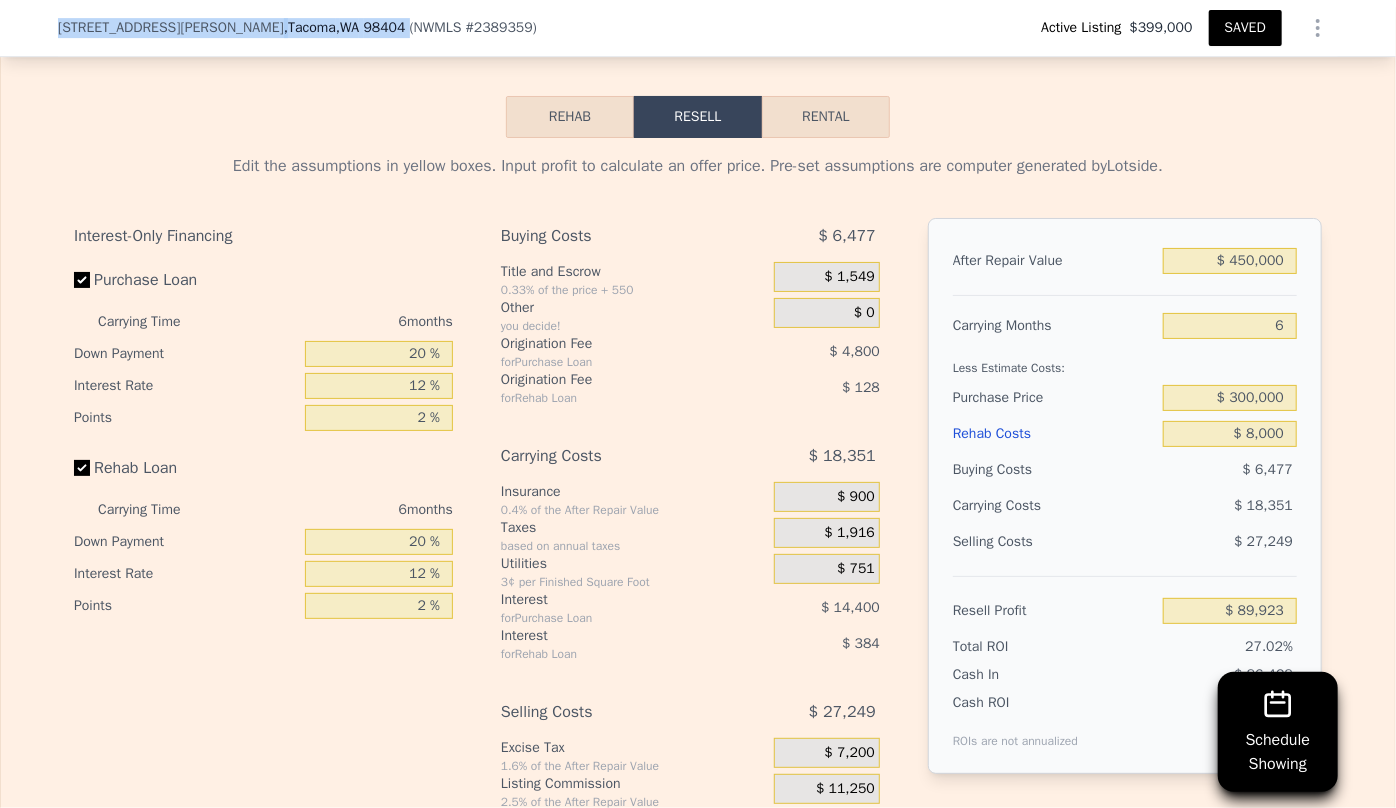 drag, startPoint x: 47, startPoint y: 21, endPoint x: 253, endPoint y: 42, distance: 207.06763 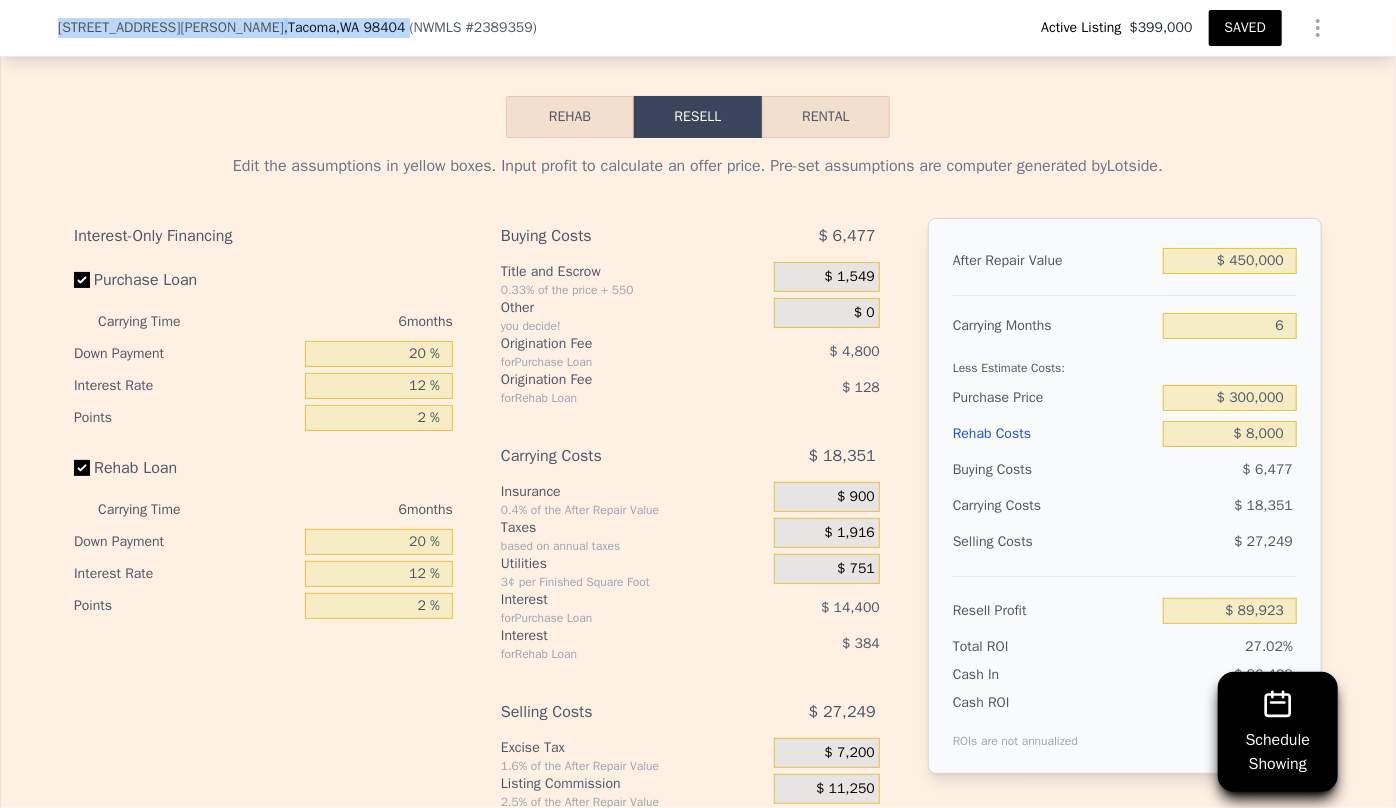 click on "3626 E J St ,  Tacoma ,  WA   98404 ( NWMLS # 2389359 ) Active Listing $399,000 SAVED" at bounding box center (698, 28) 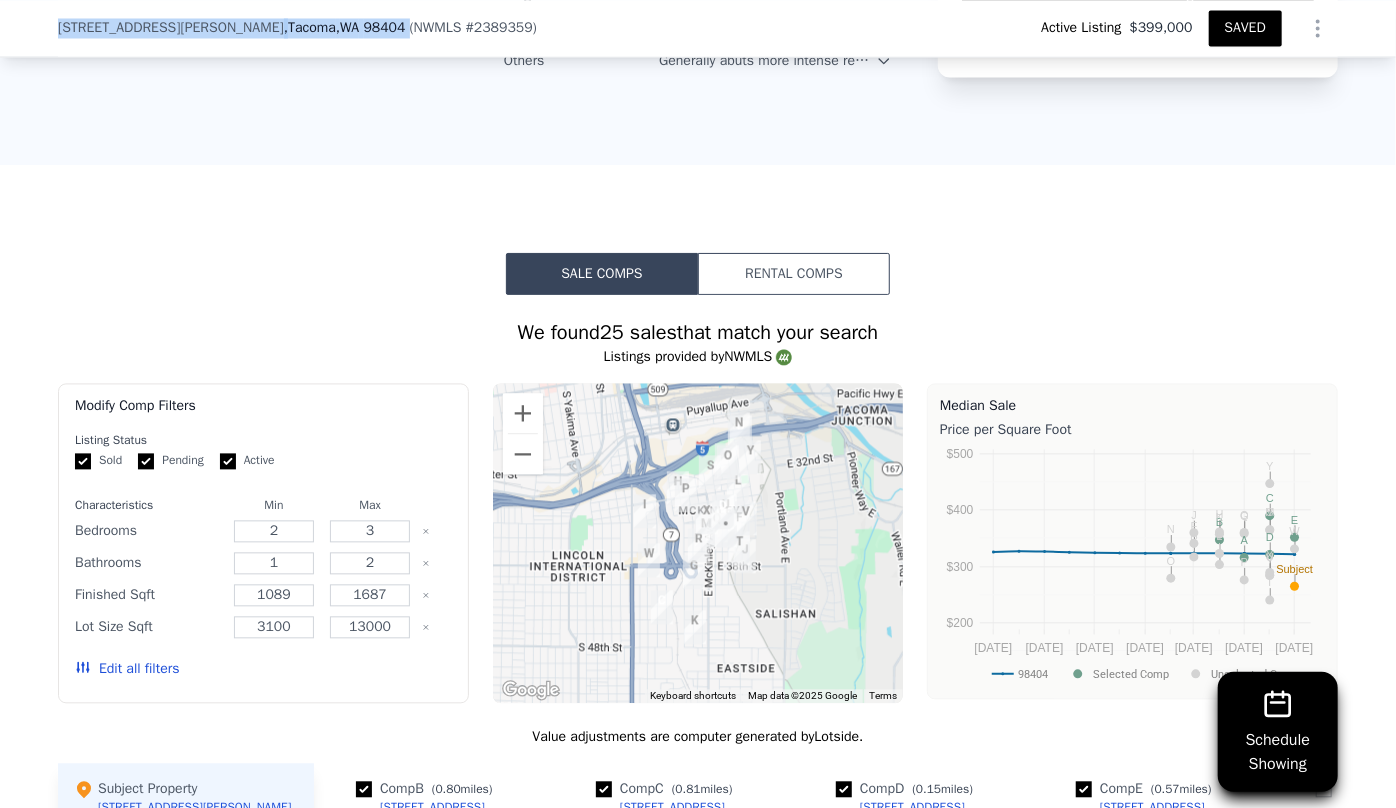 scroll, scrollTop: 1909, scrollLeft: 0, axis: vertical 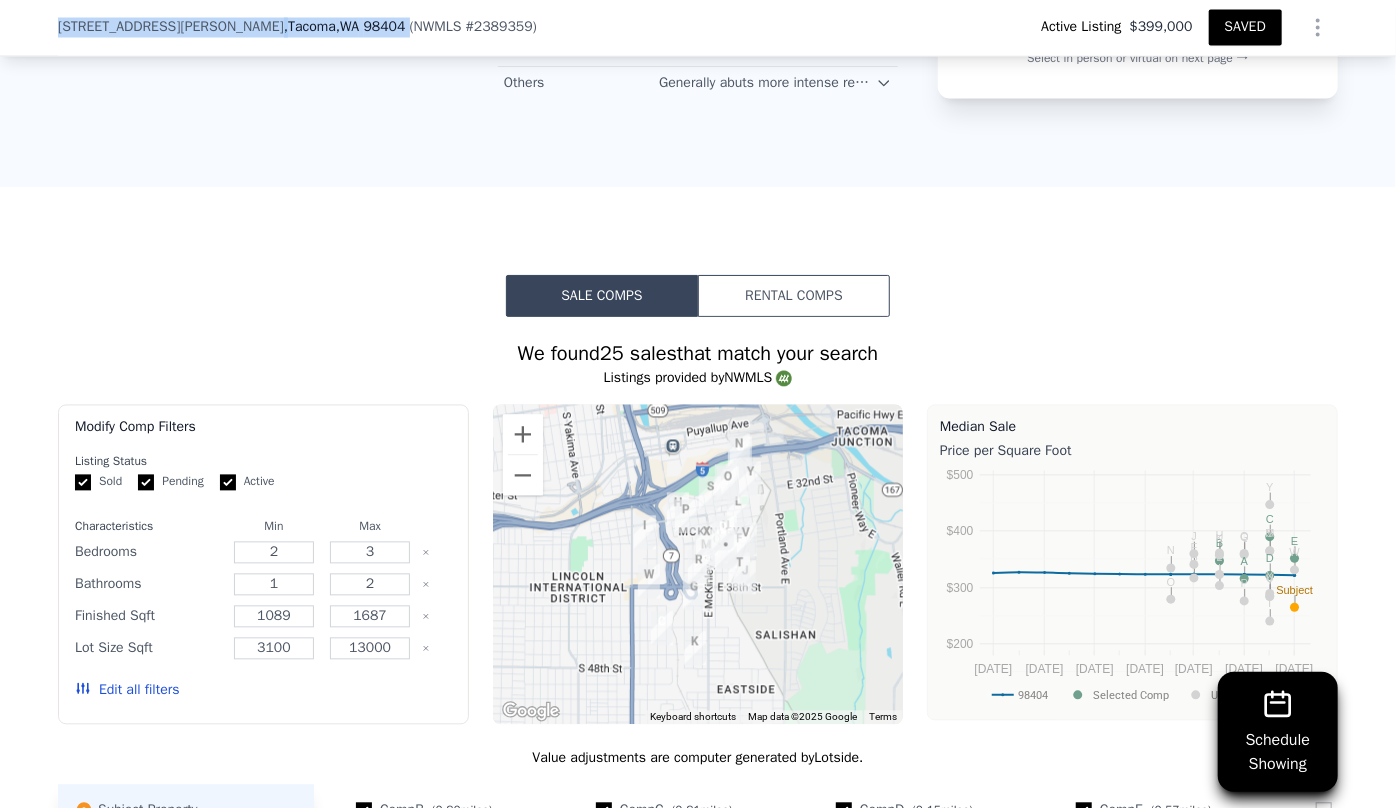click on "Rental Comps" at bounding box center (794, 296) 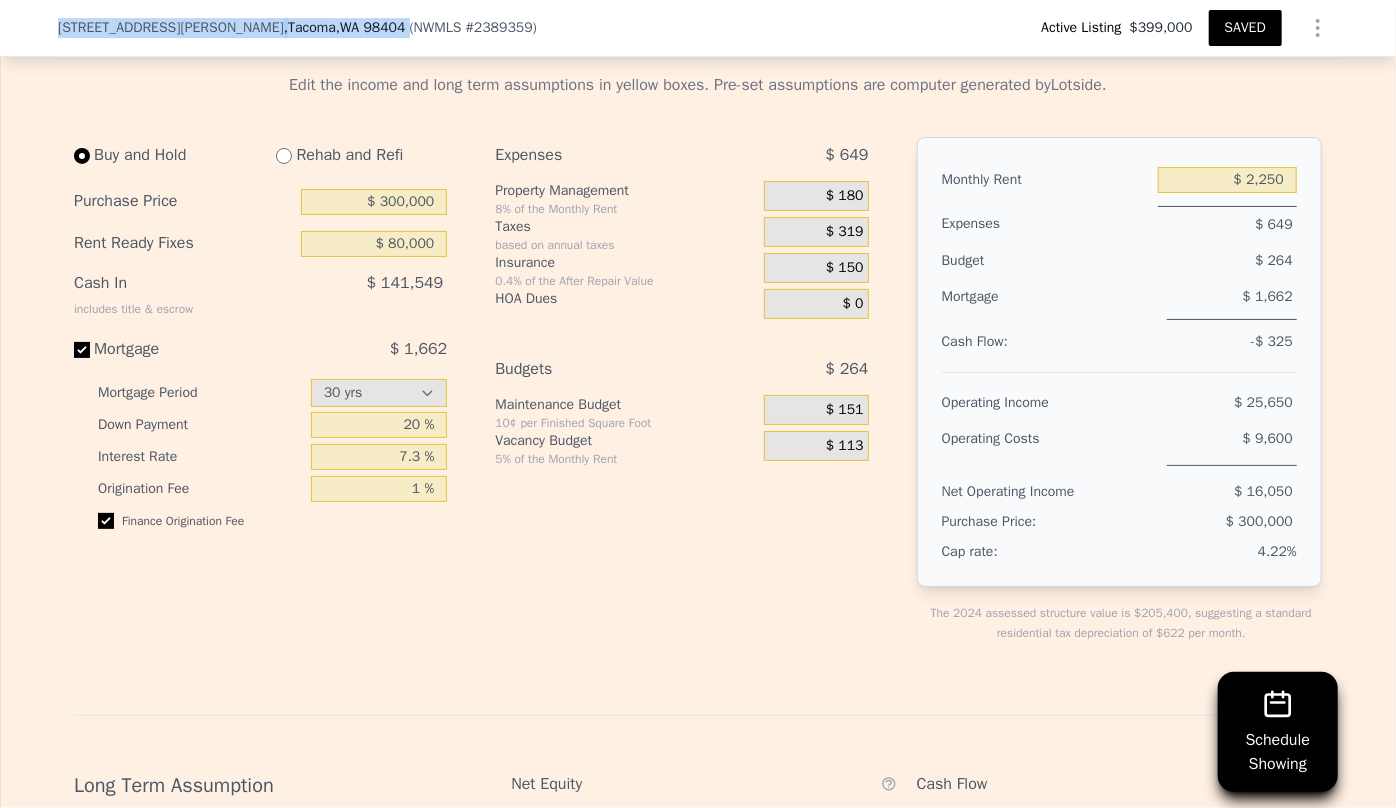 scroll, scrollTop: 3363, scrollLeft: 0, axis: vertical 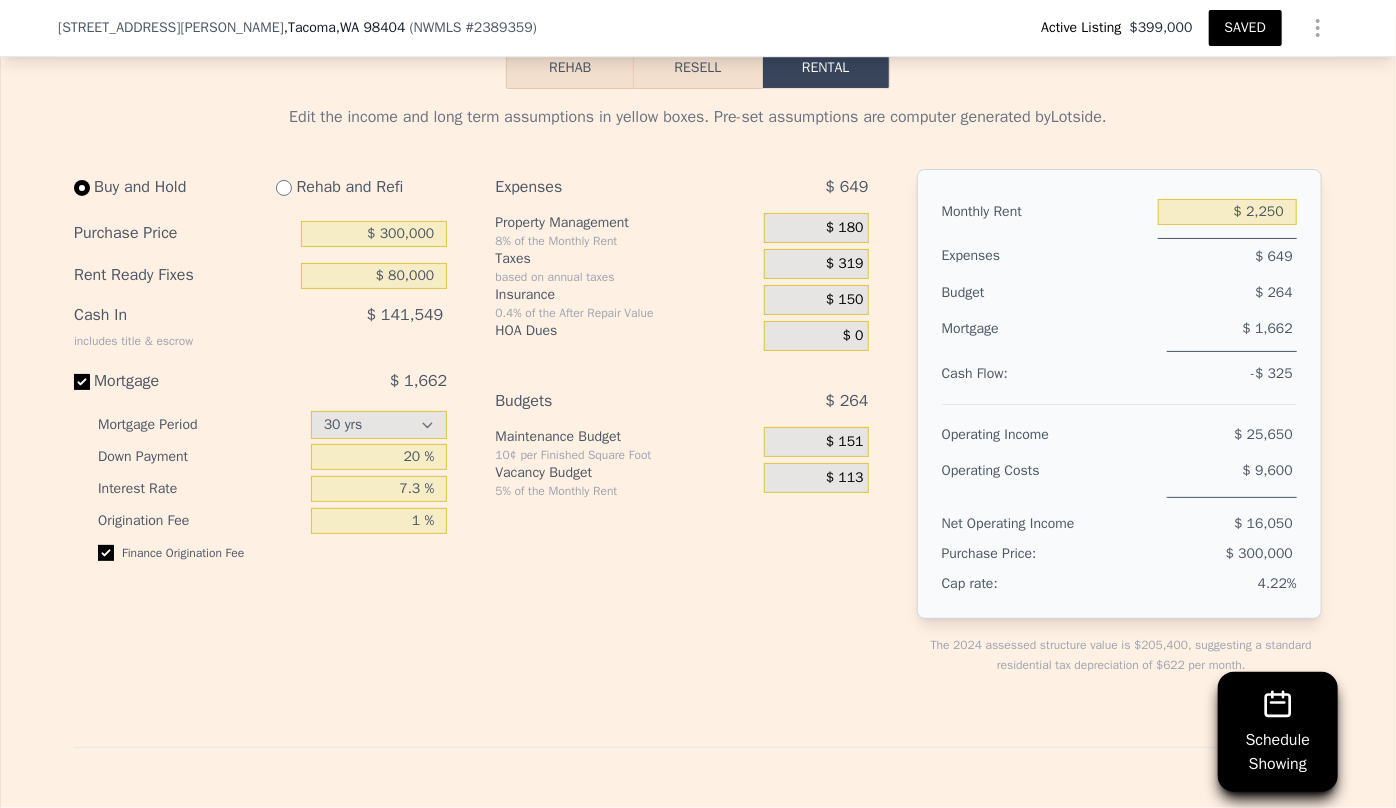 click on "Rehab and Refi" at bounding box center (353, 187) 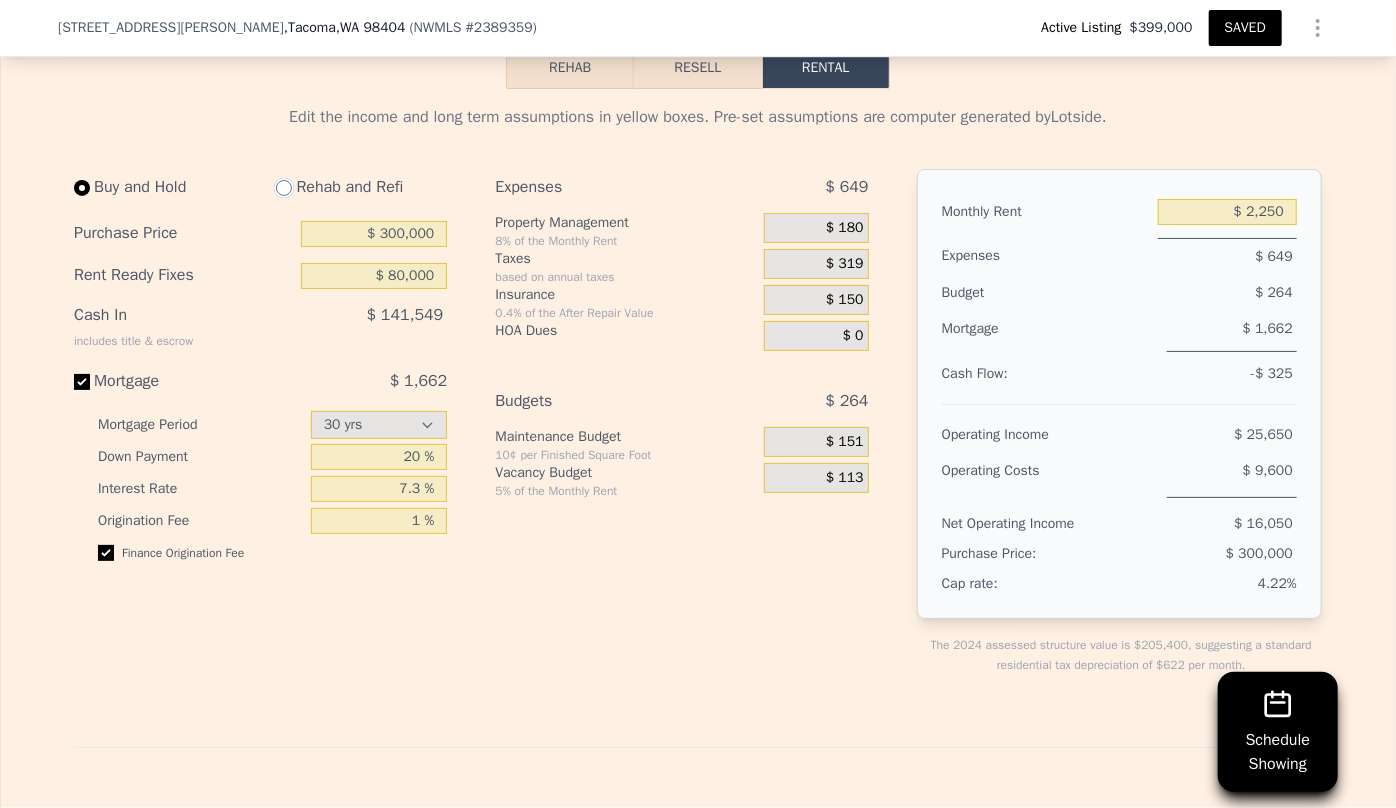 click at bounding box center [284, 188] 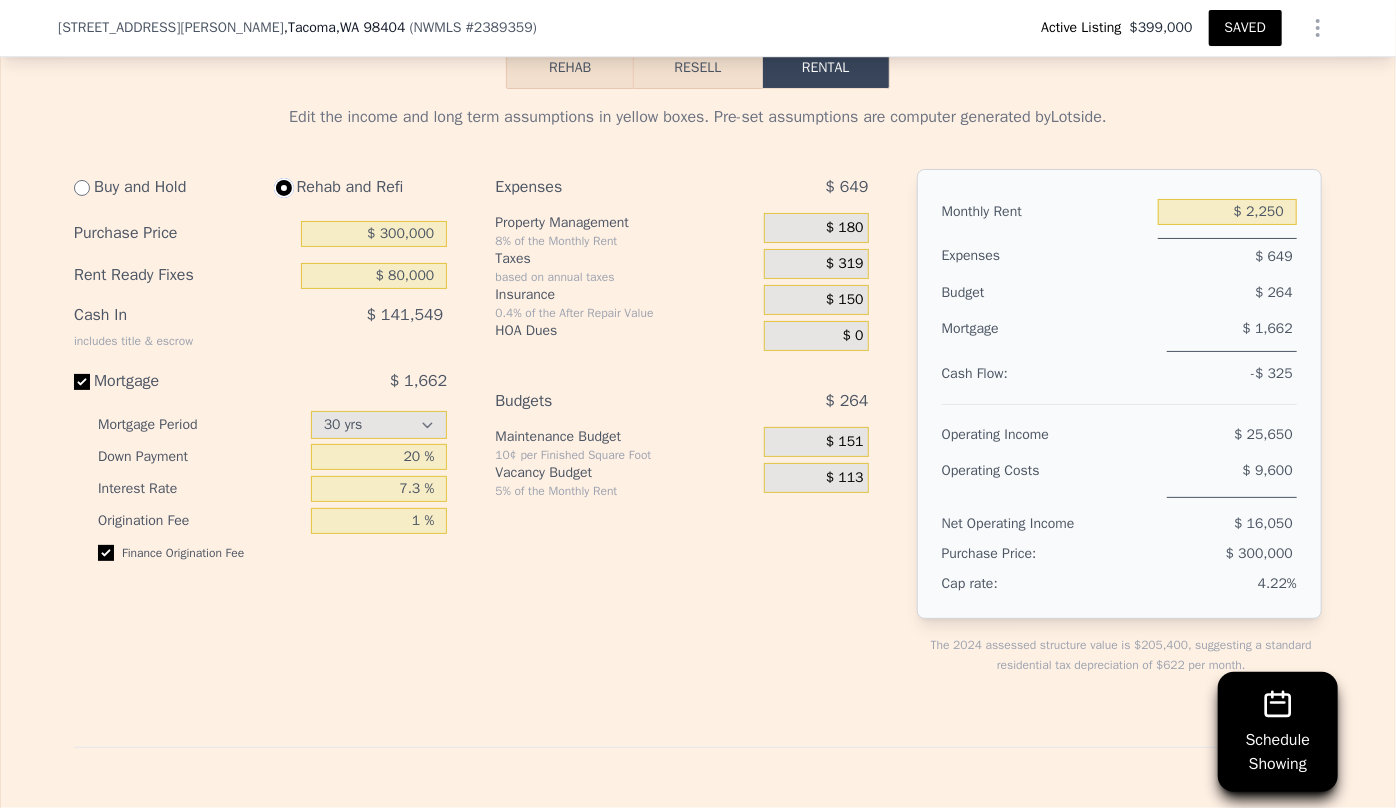 type on "$ 8,000" 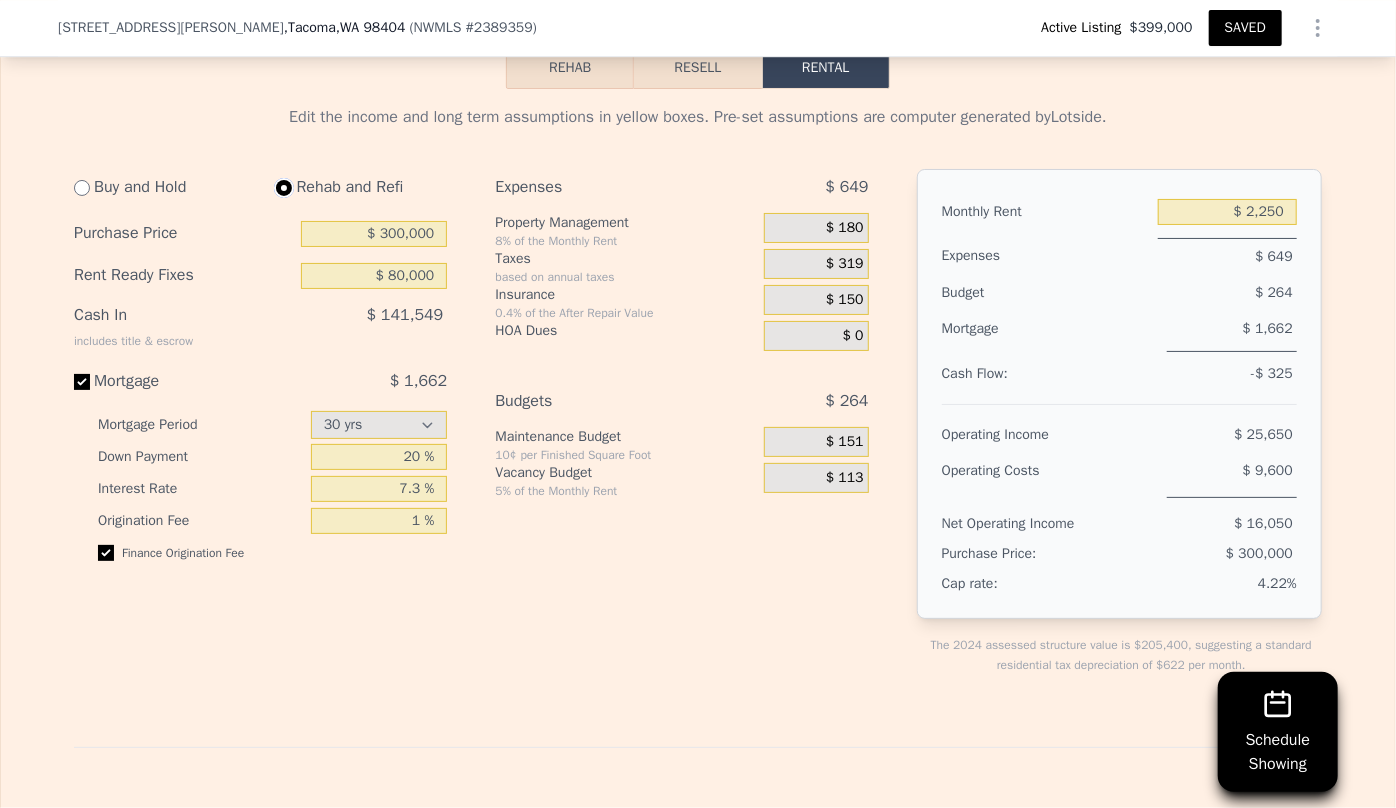 type on "$ 5,450" 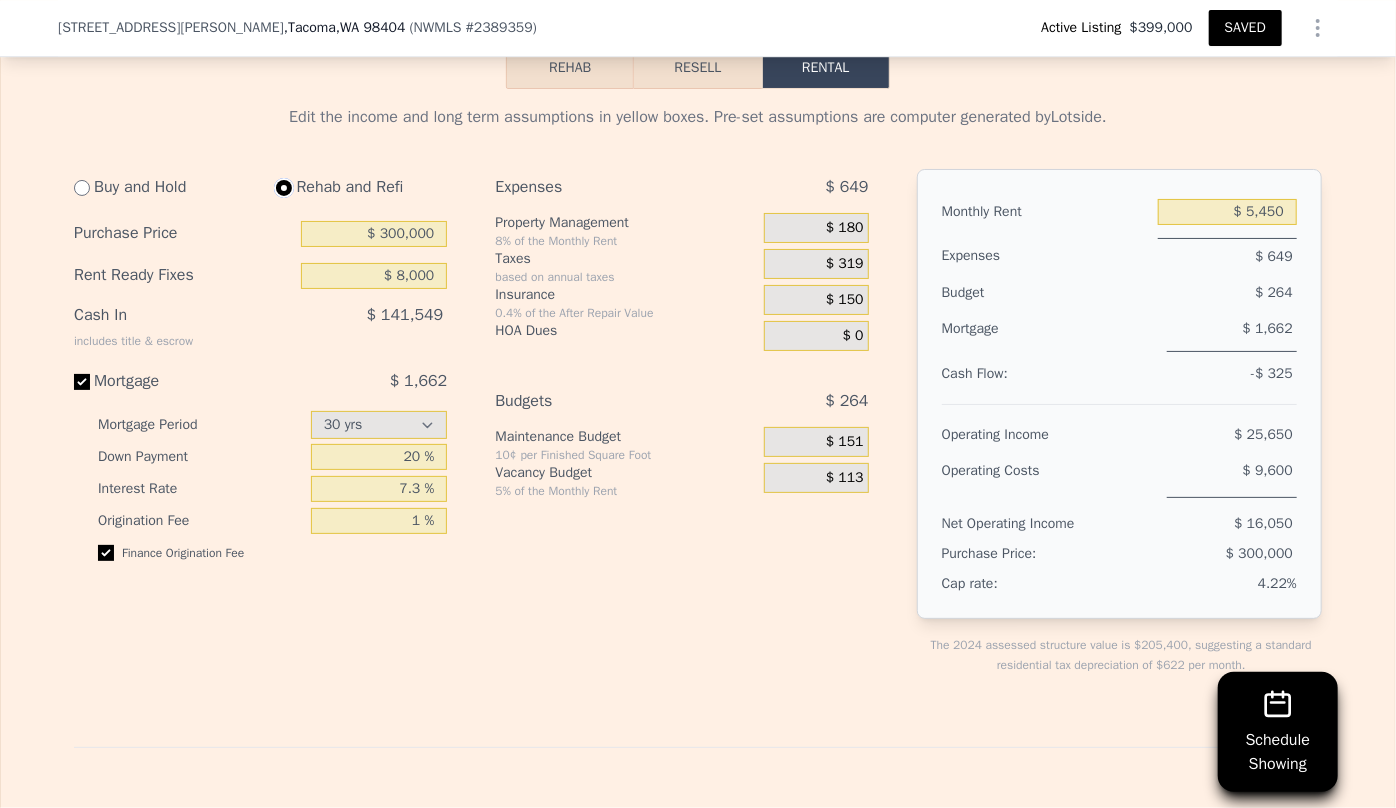 select on "30" 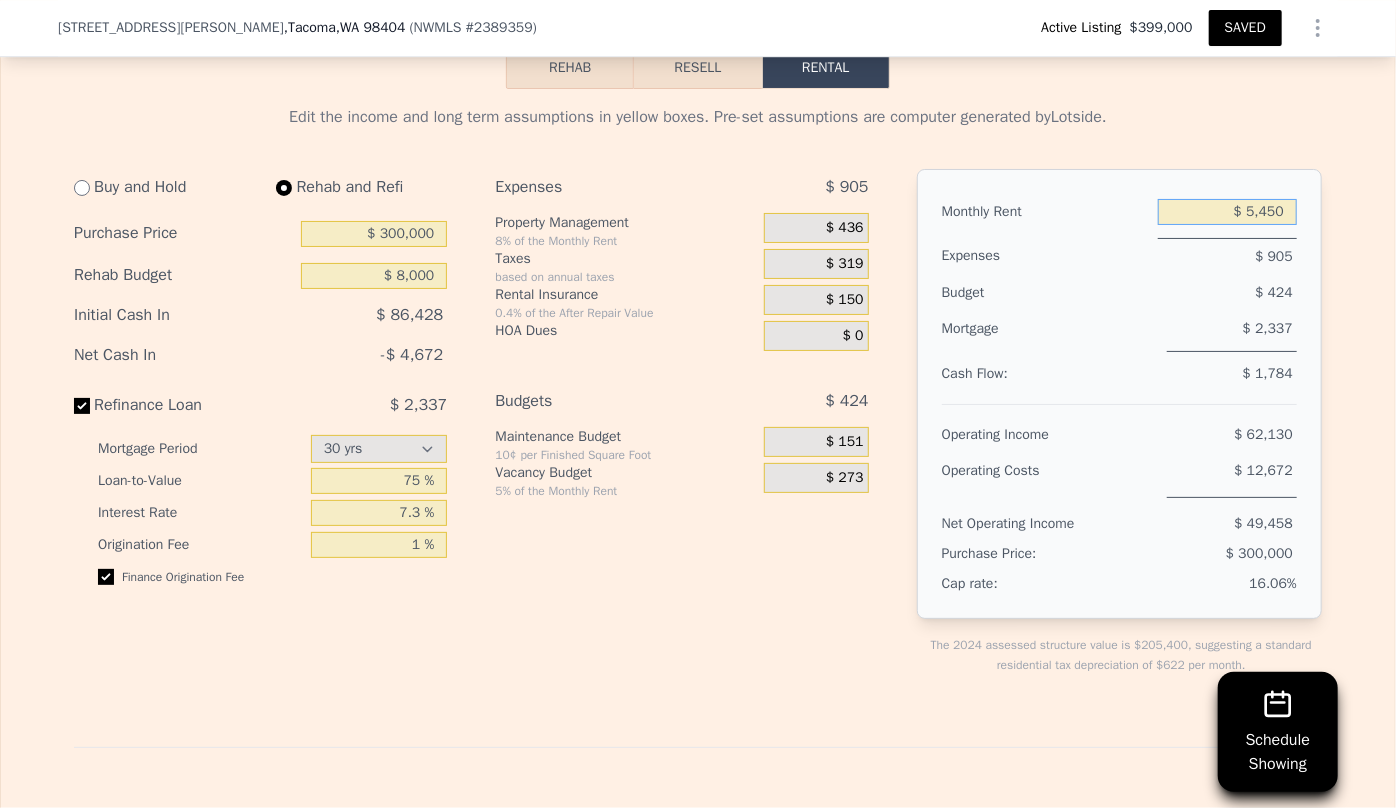 click on "$ 5,450" at bounding box center [1227, 212] 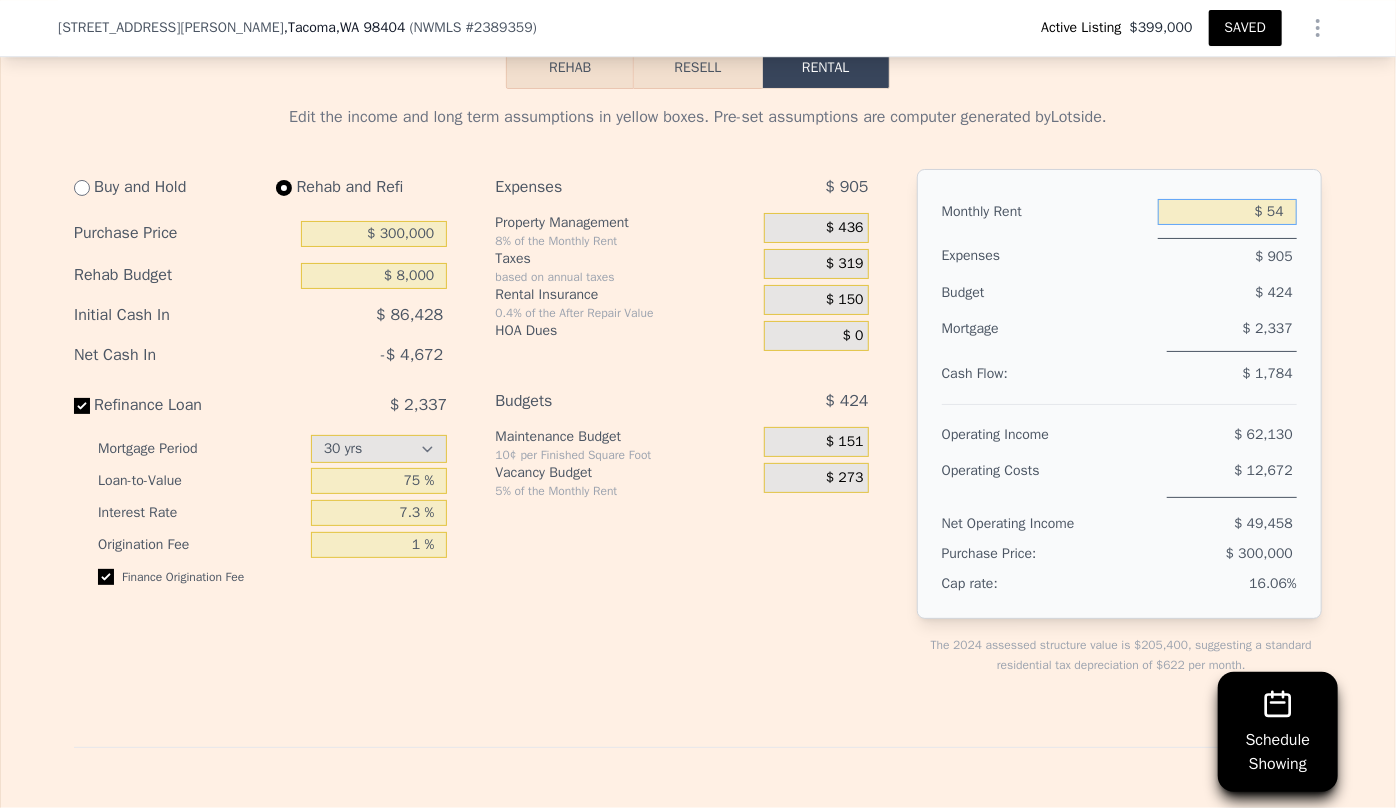 type on "$ 5" 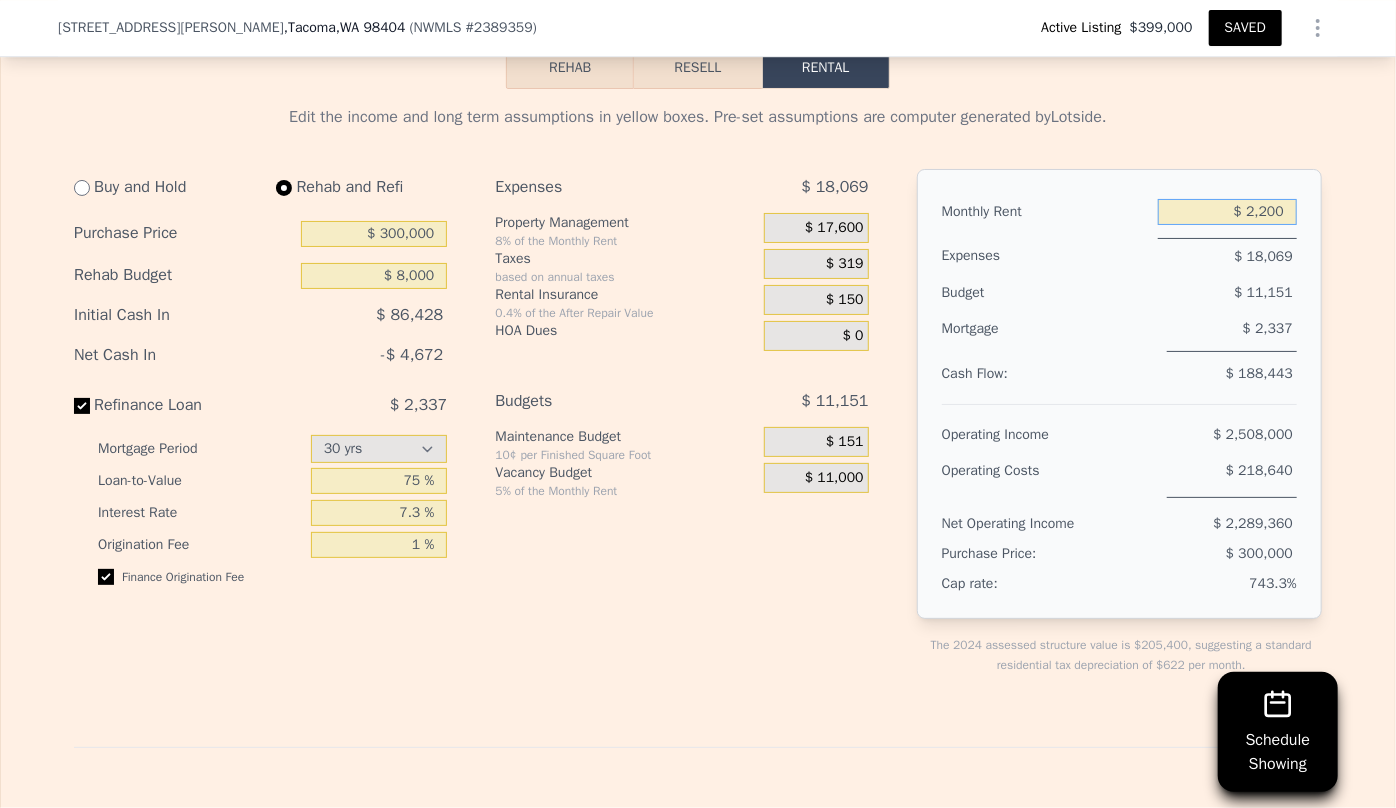 type on "$ 2,200" 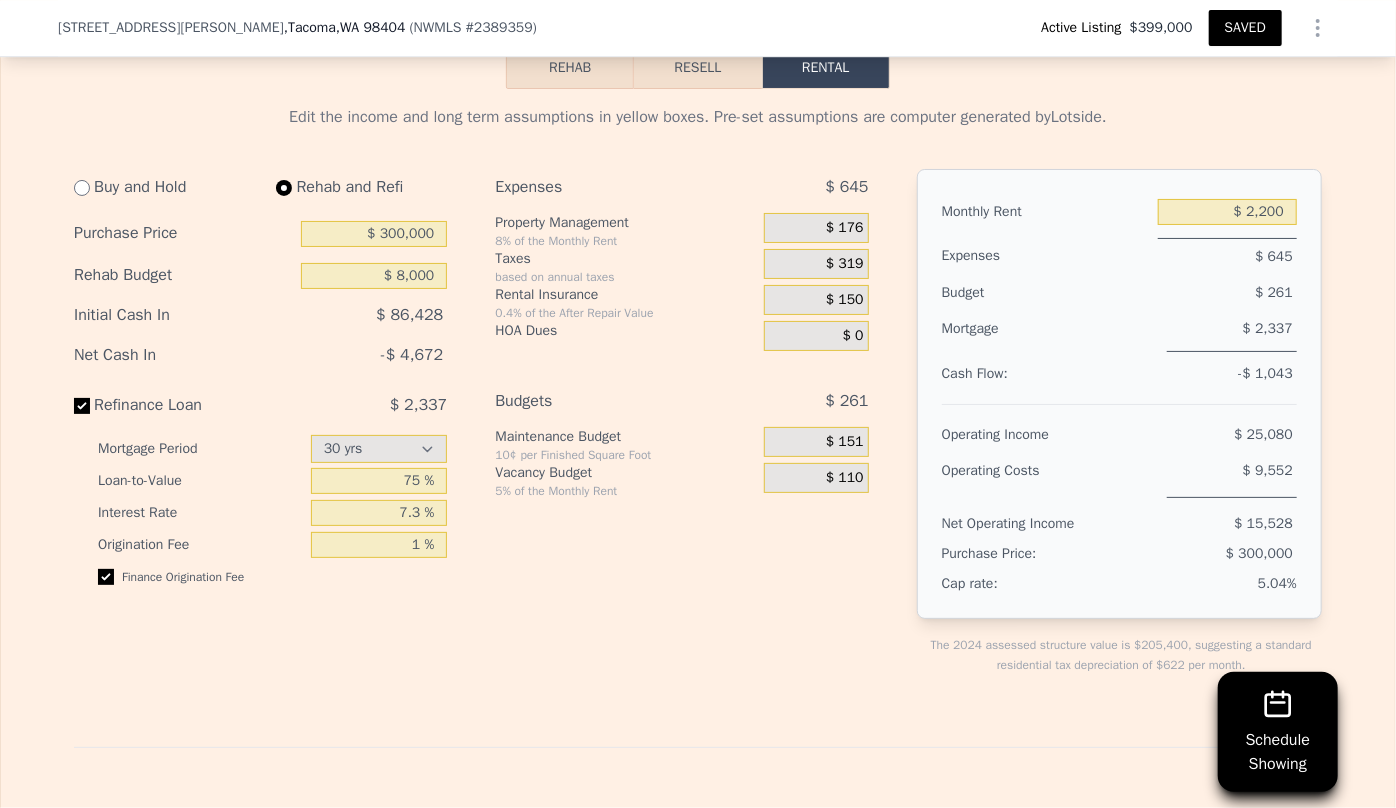 click on "$ 176" at bounding box center [845, 228] 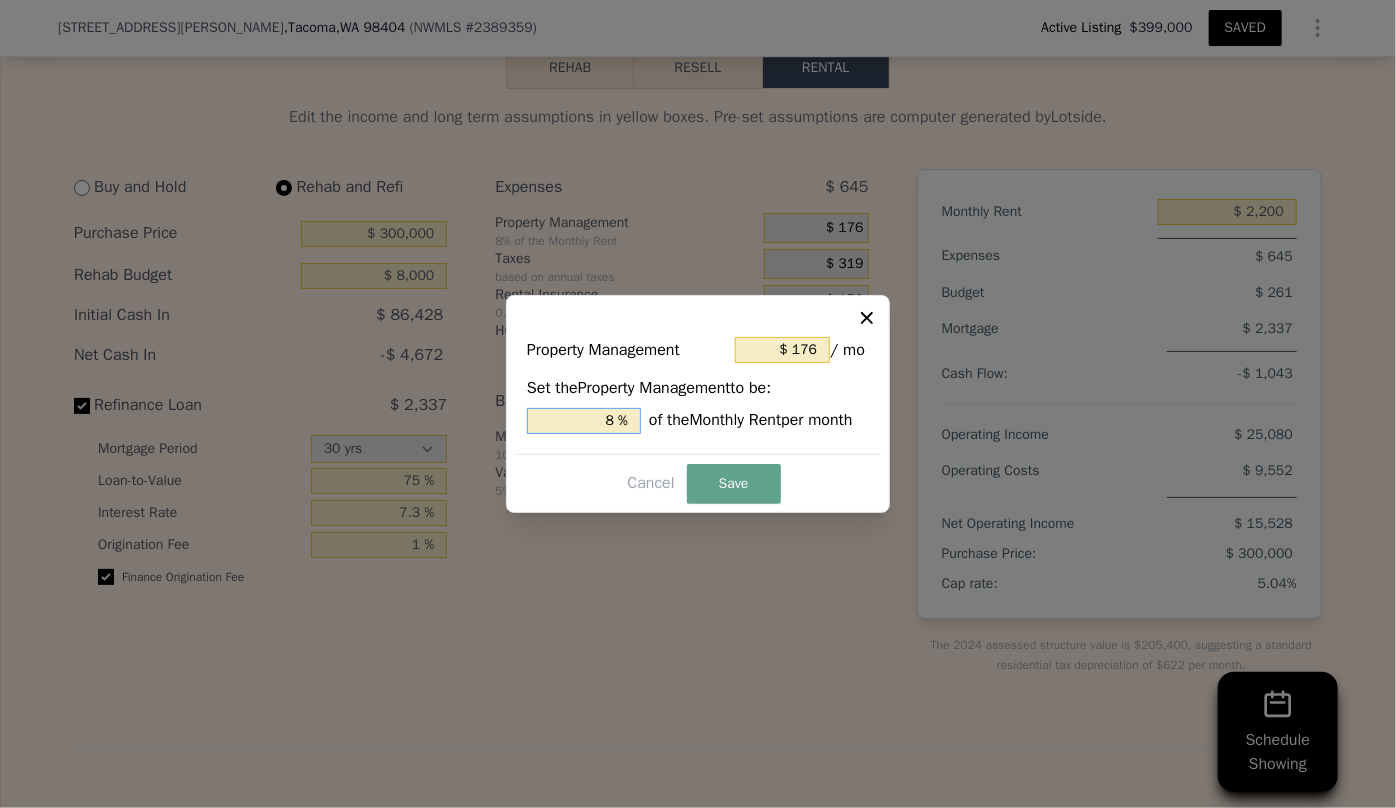 click on "8 %" at bounding box center (584, 421) 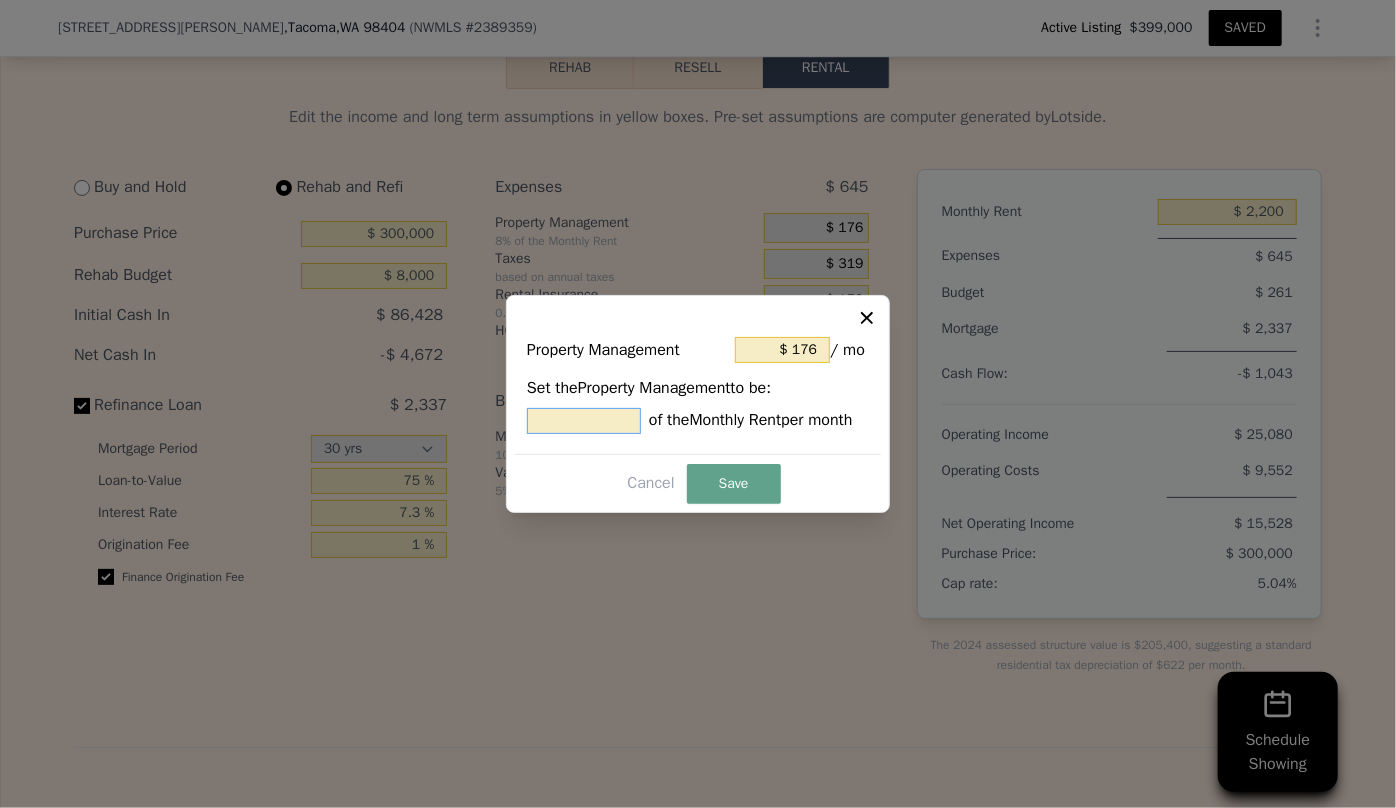 type on "$ 0" 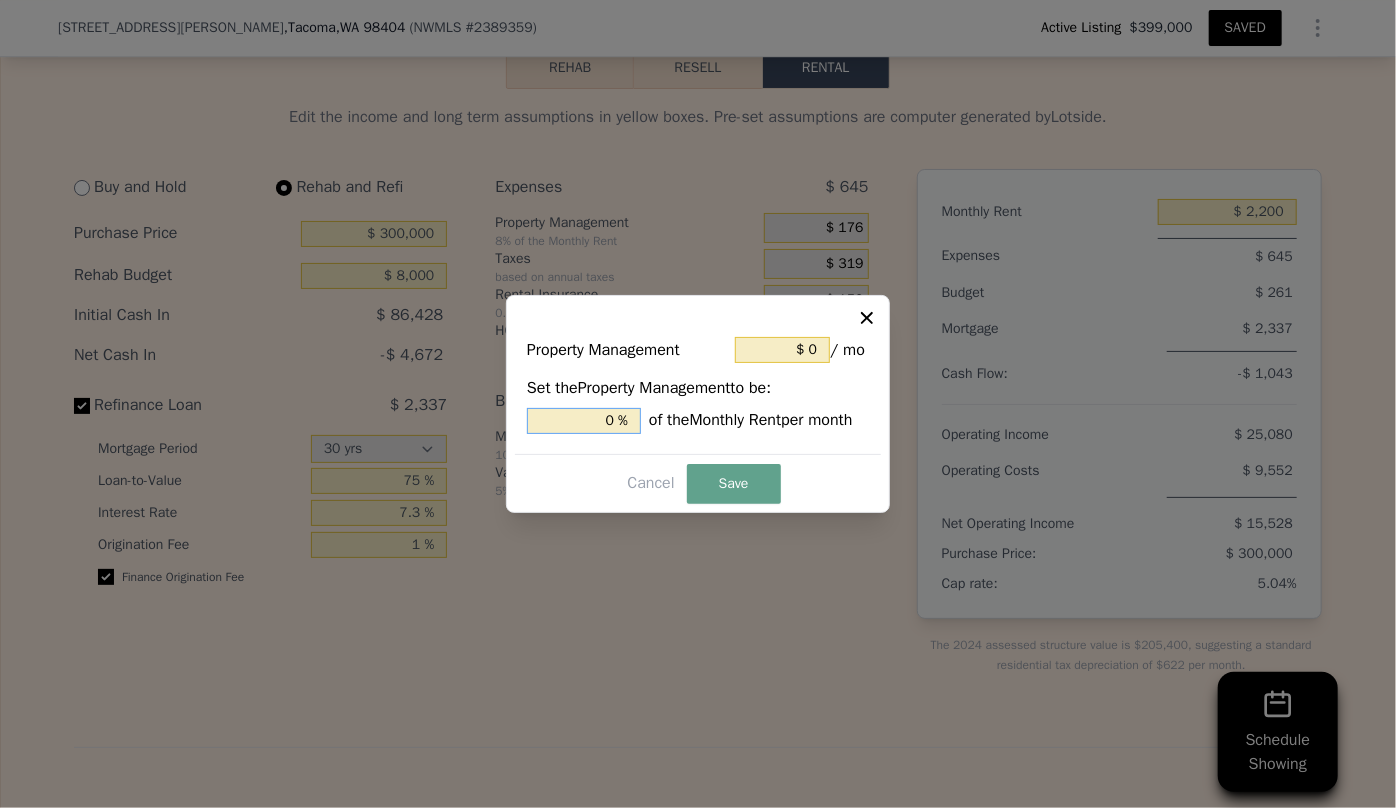 type on "0 %" 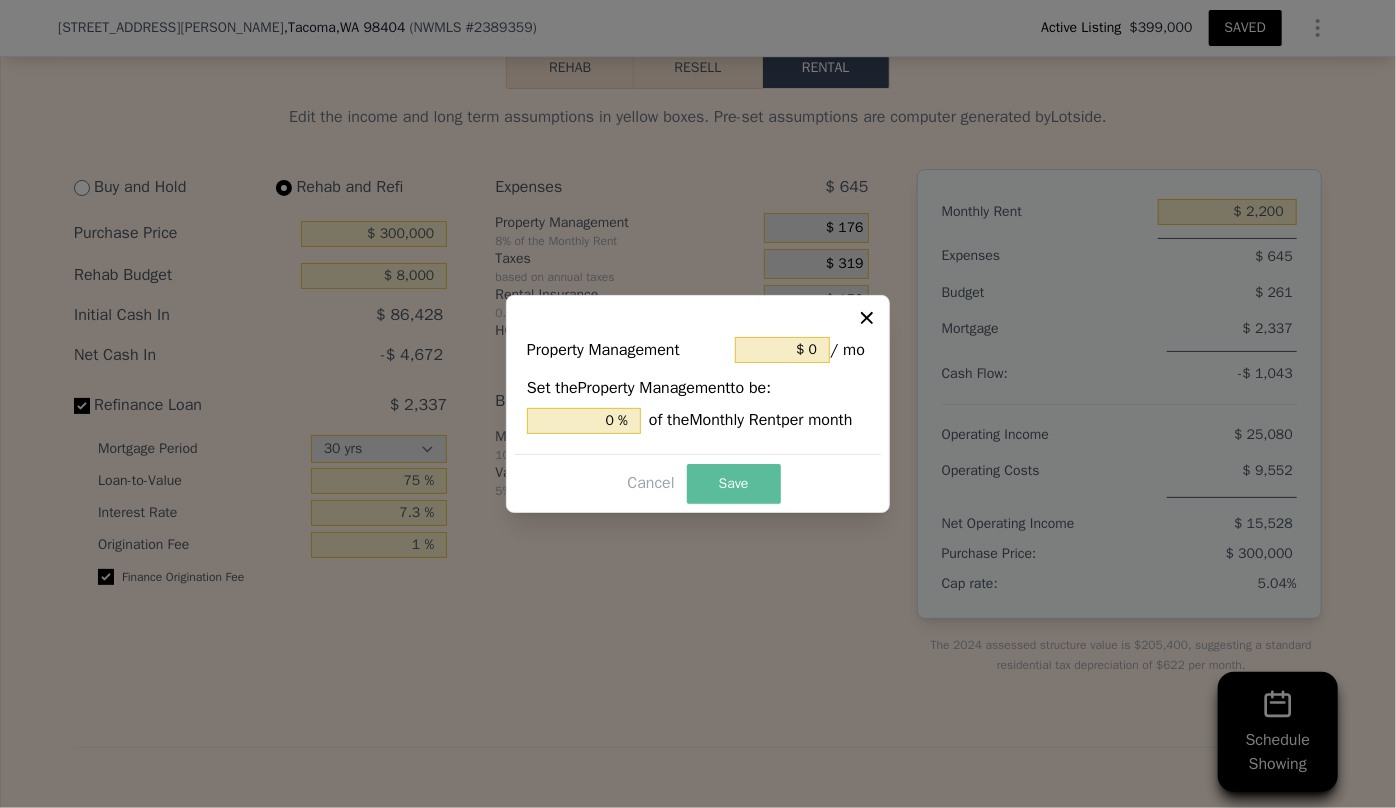 drag, startPoint x: 756, startPoint y: 490, endPoint x: 730, endPoint y: 485, distance: 26.476404 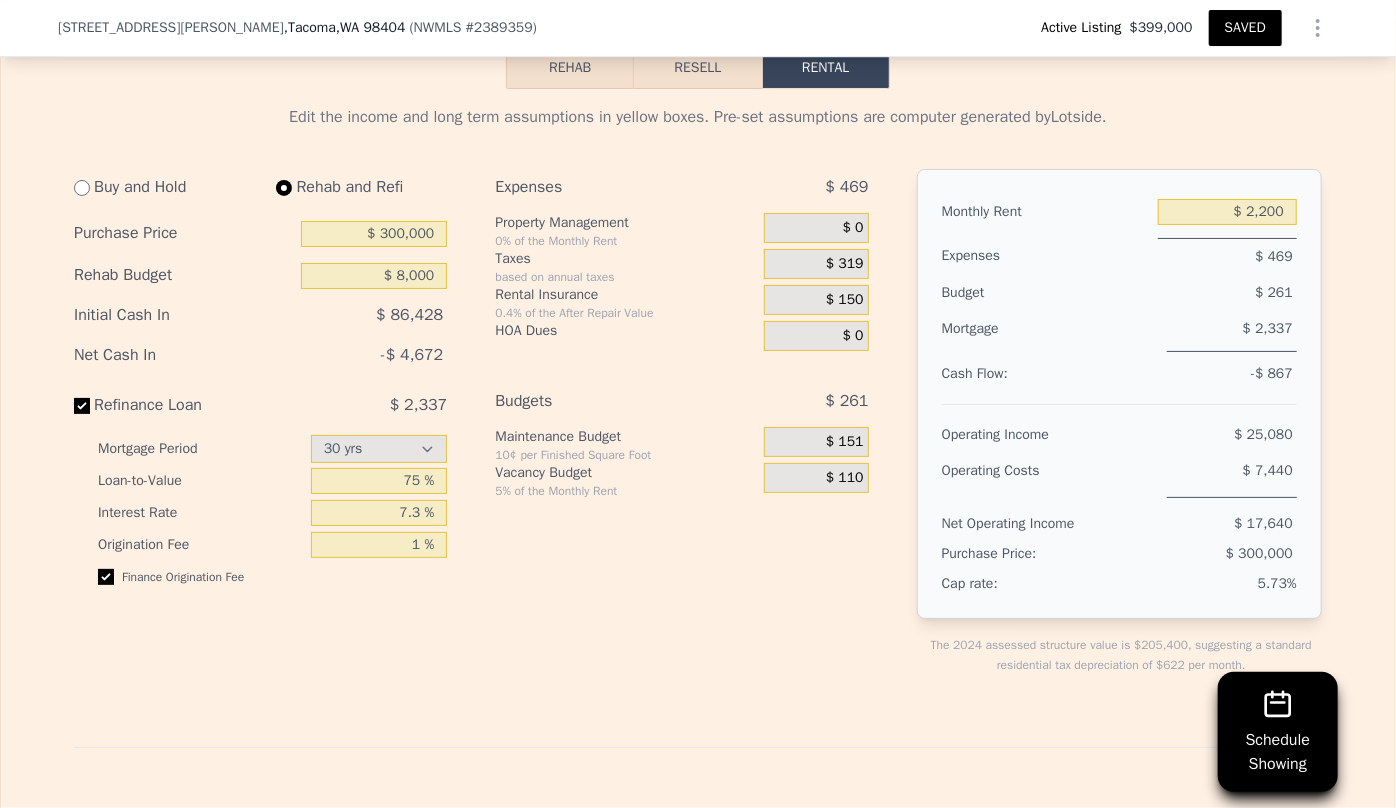 click on "Rehab" at bounding box center (570, 68) 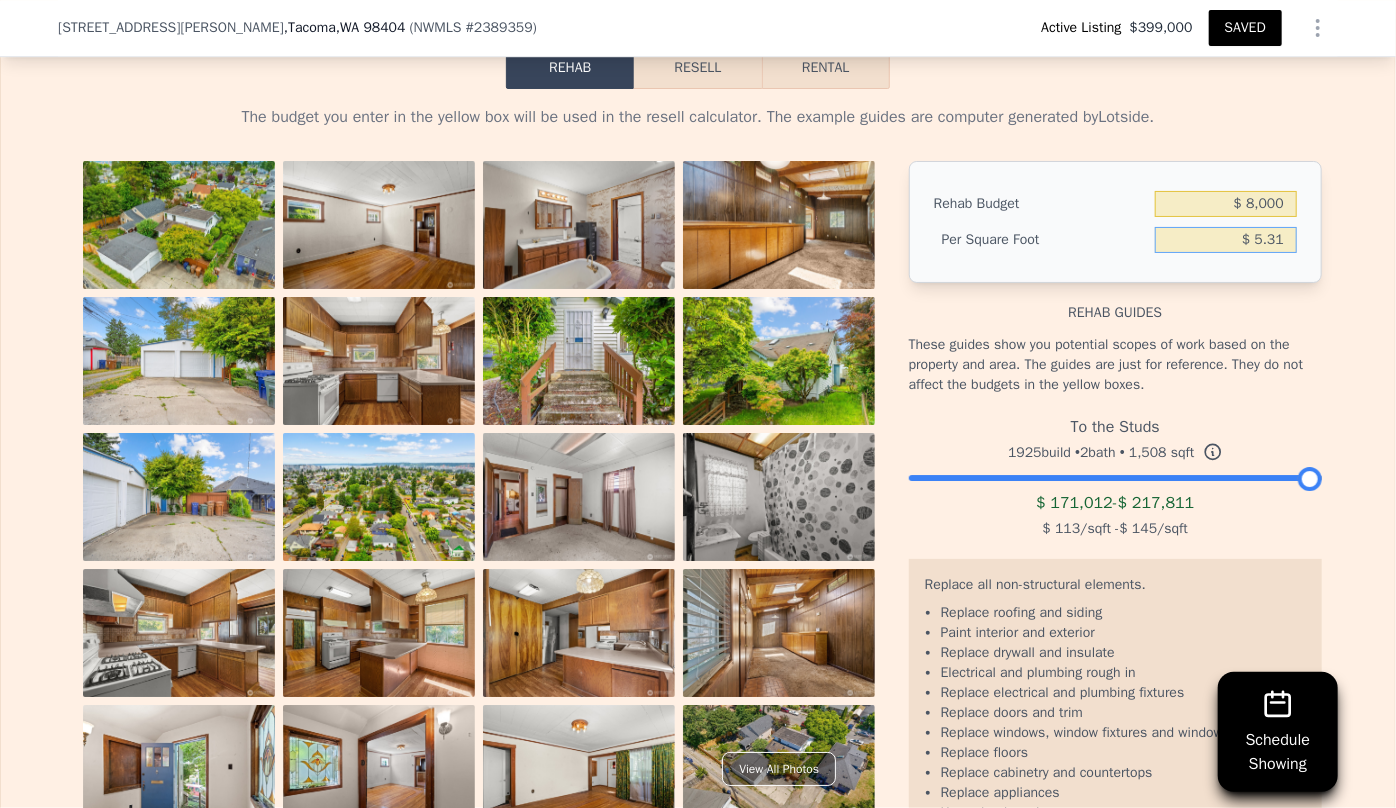 click on "$ 5.31" at bounding box center (1226, 240) 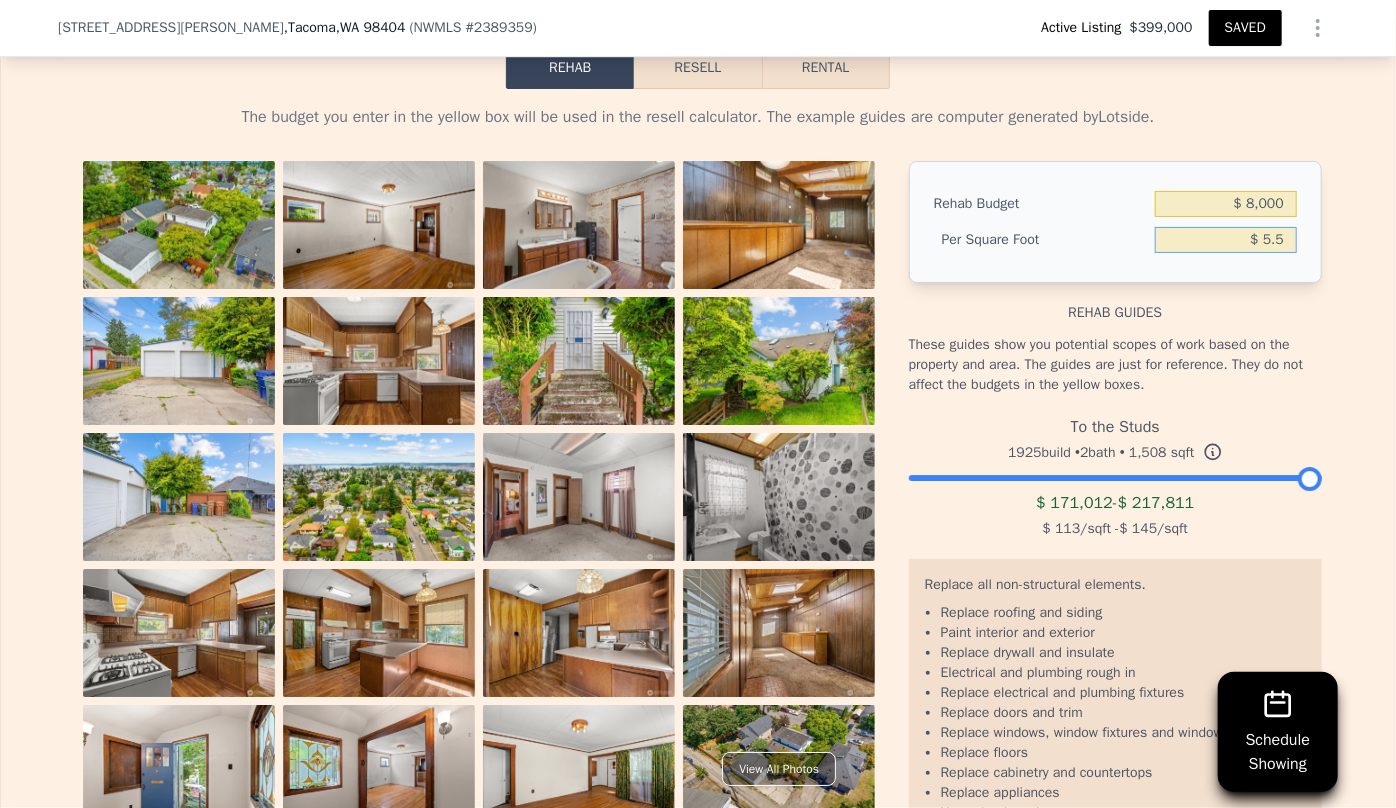 type on "$ 5.5" 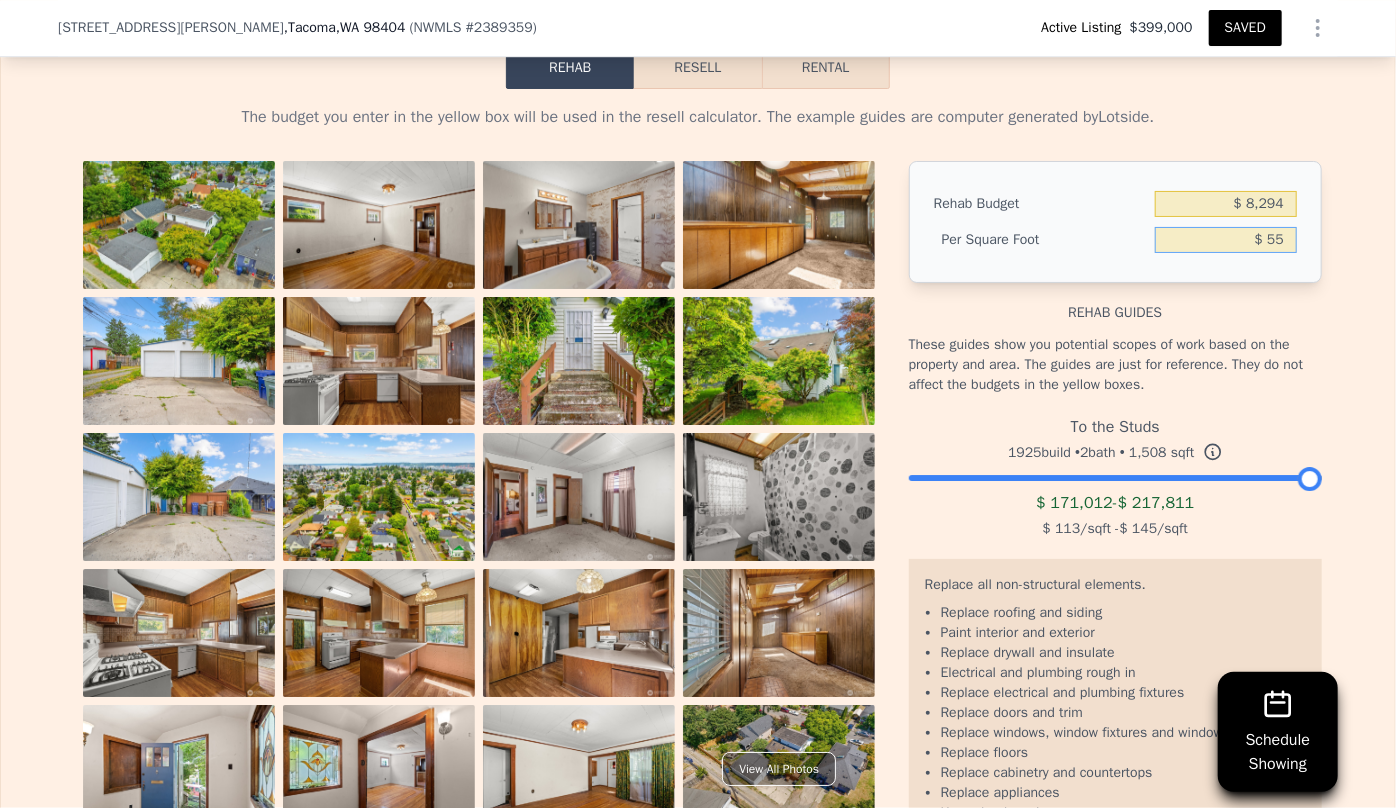 type on "$ 55" 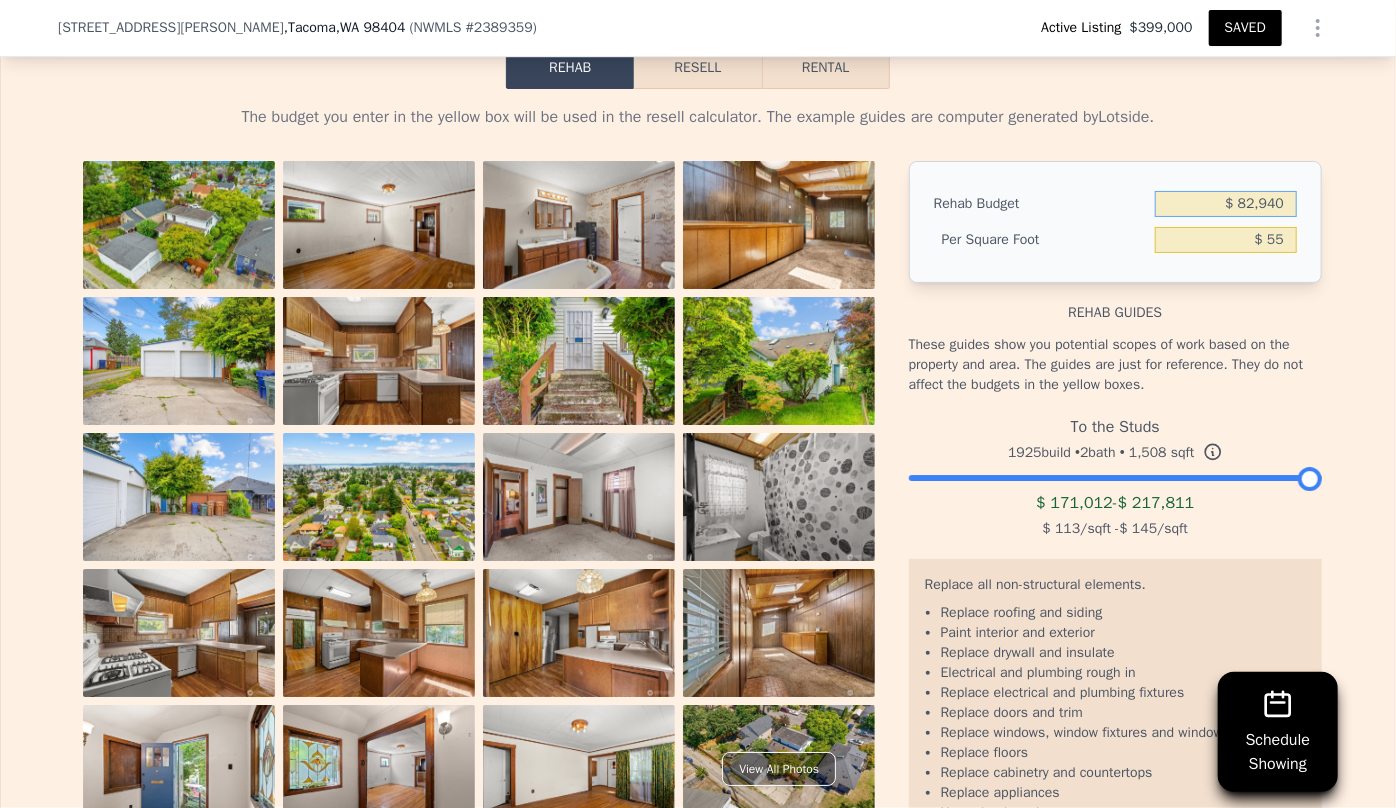 click on "$ 82,940" at bounding box center [1226, 204] 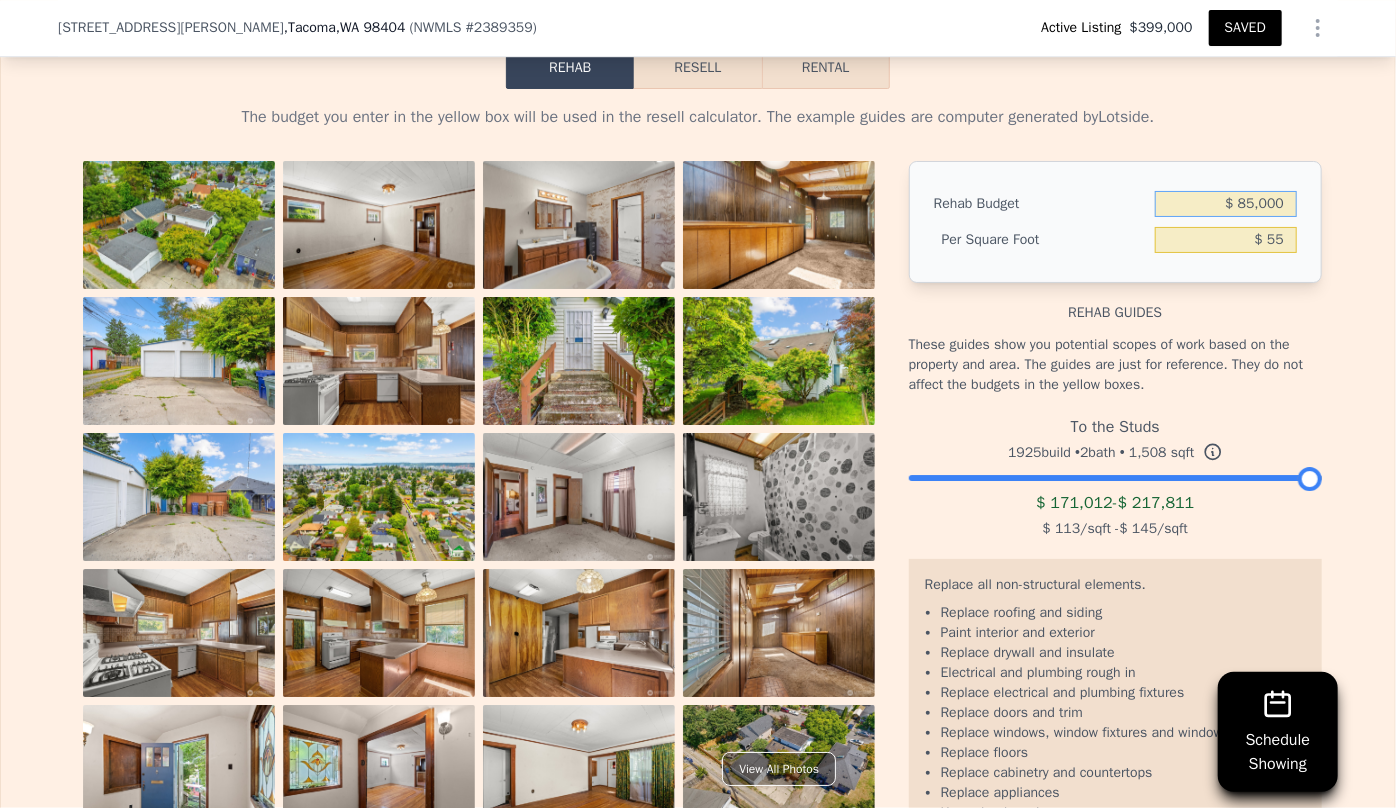 type on "$ 85,000" 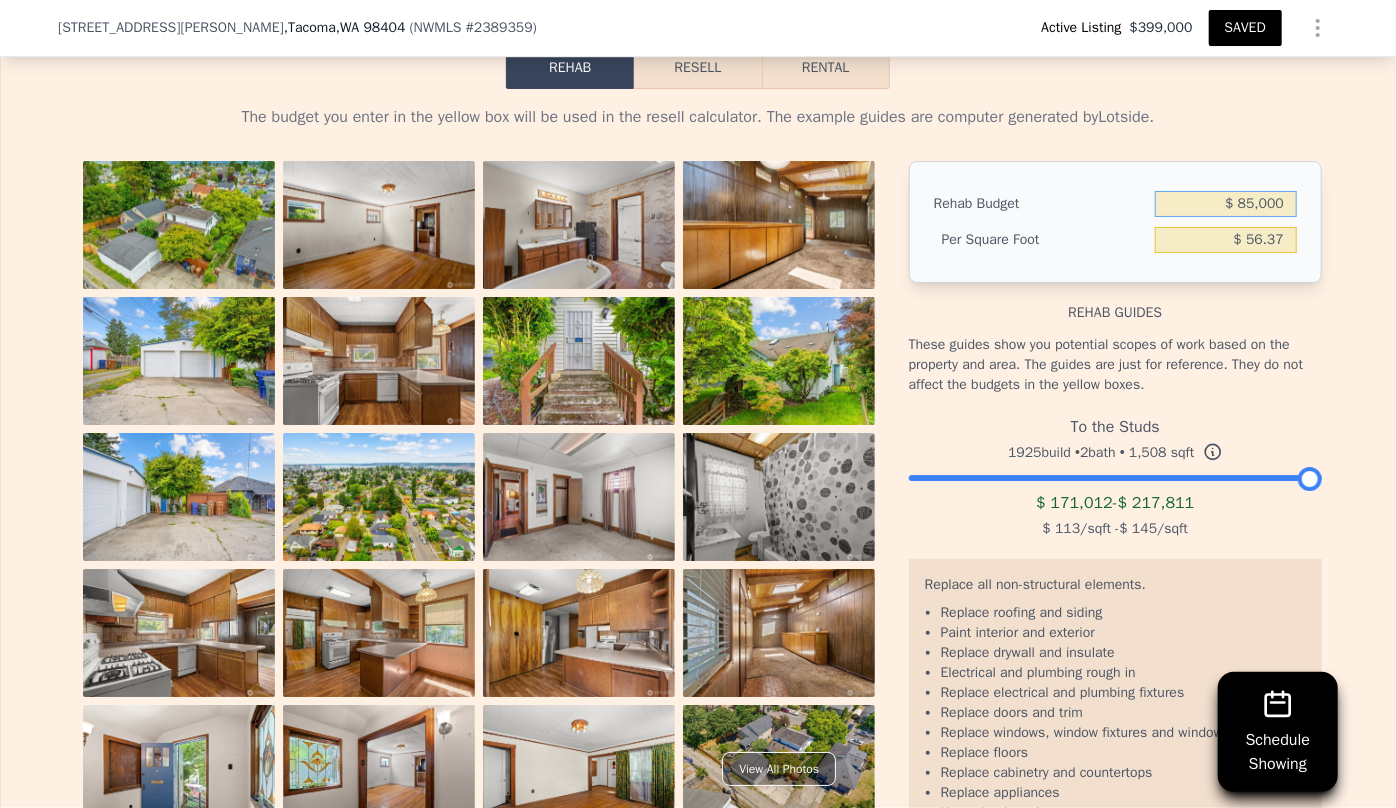 click on "Resell" at bounding box center [697, 68] 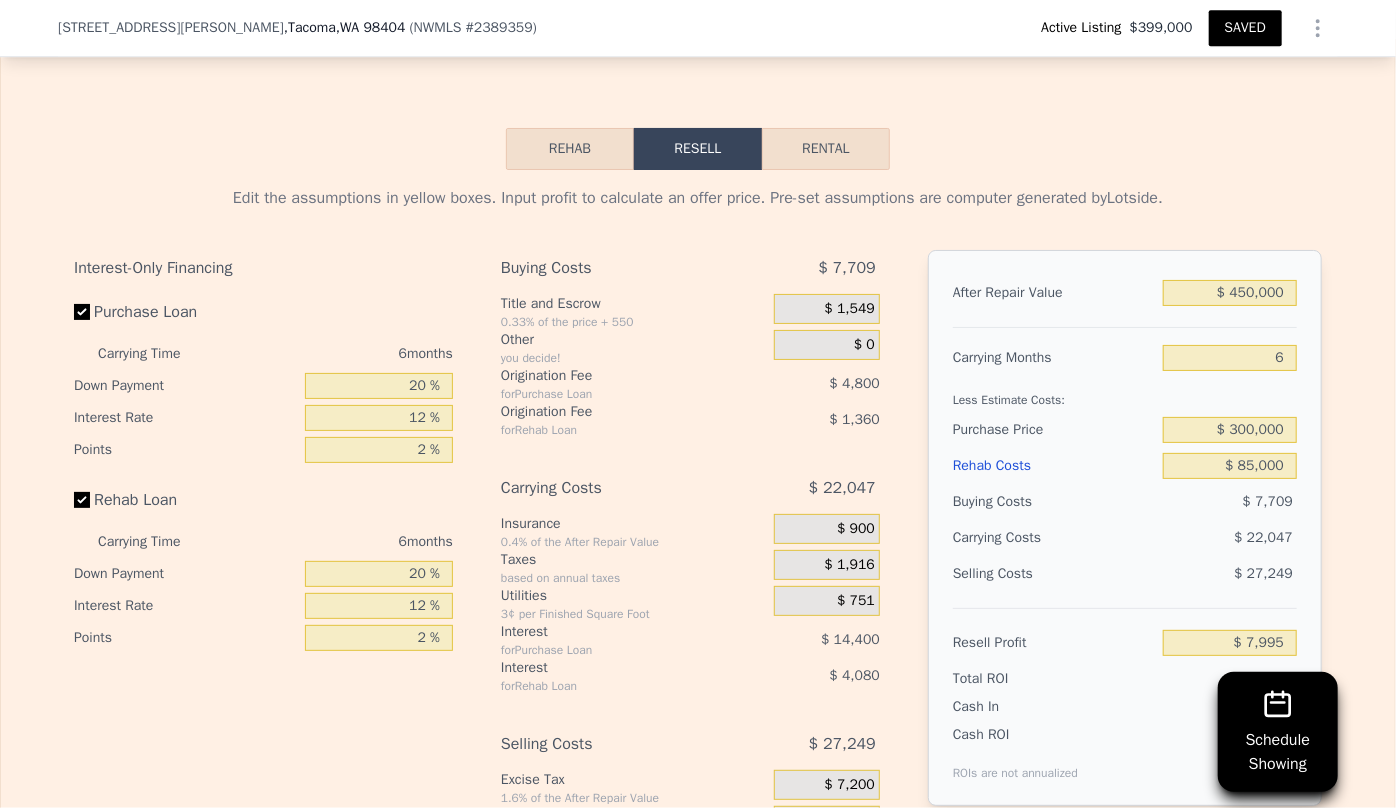 scroll, scrollTop: 3181, scrollLeft: 0, axis: vertical 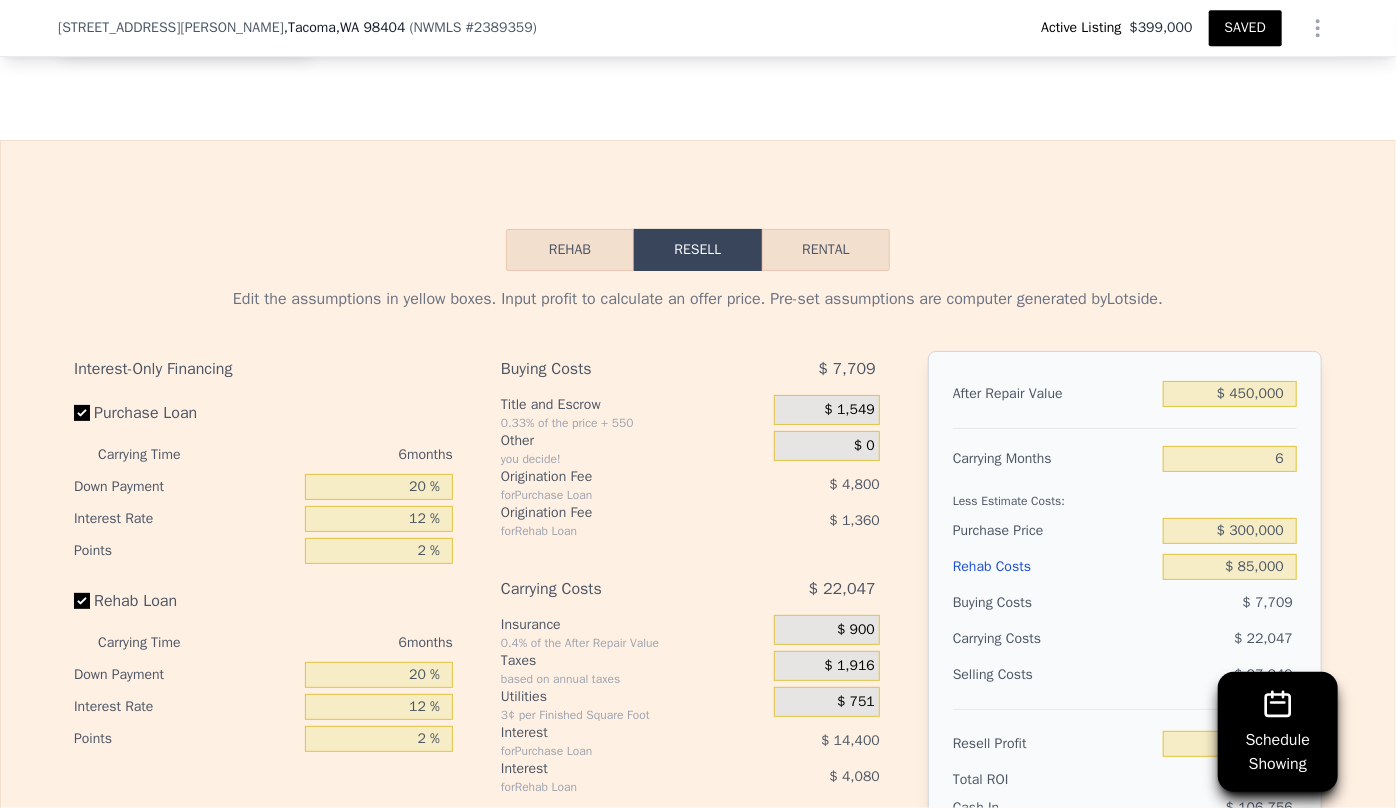 click on "Rental" at bounding box center [826, 250] 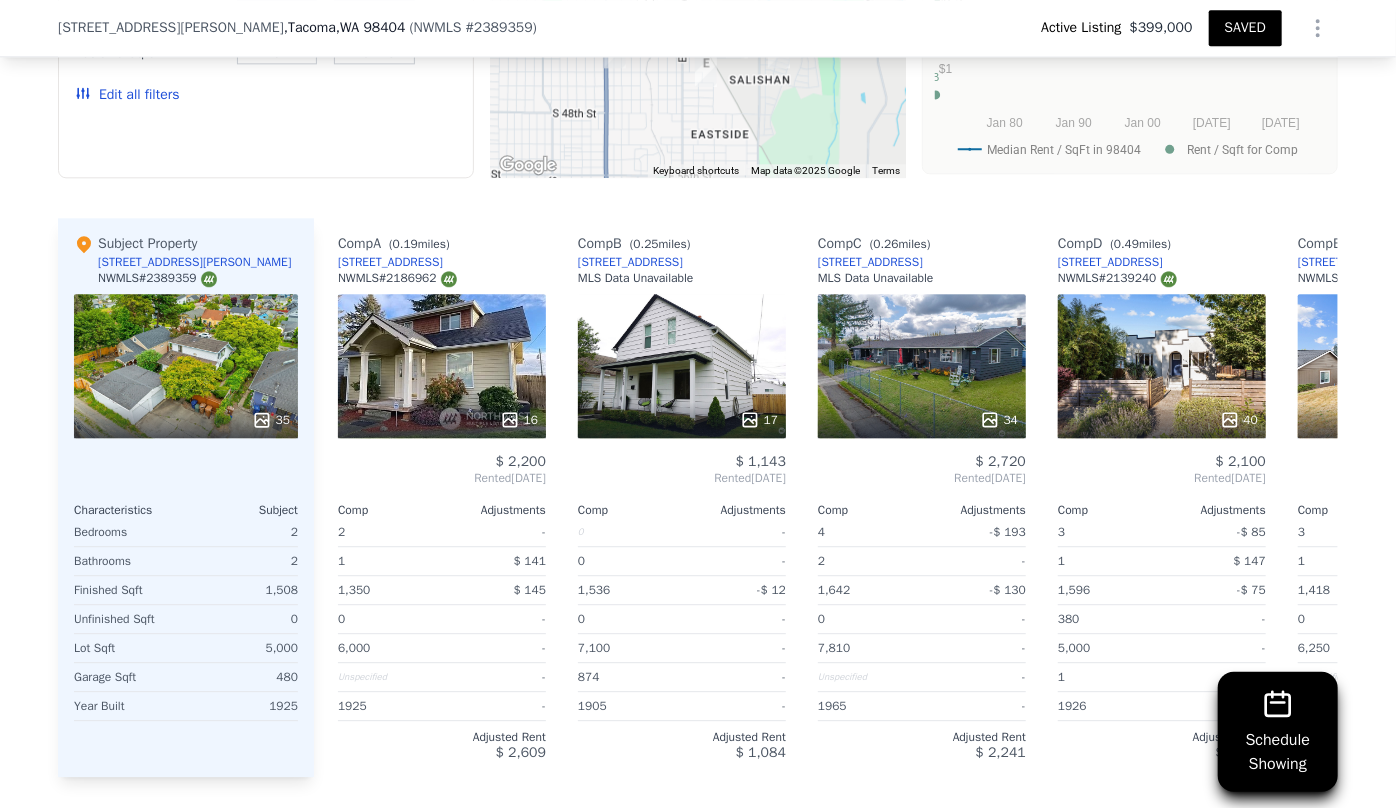 type on "$ 80,000" 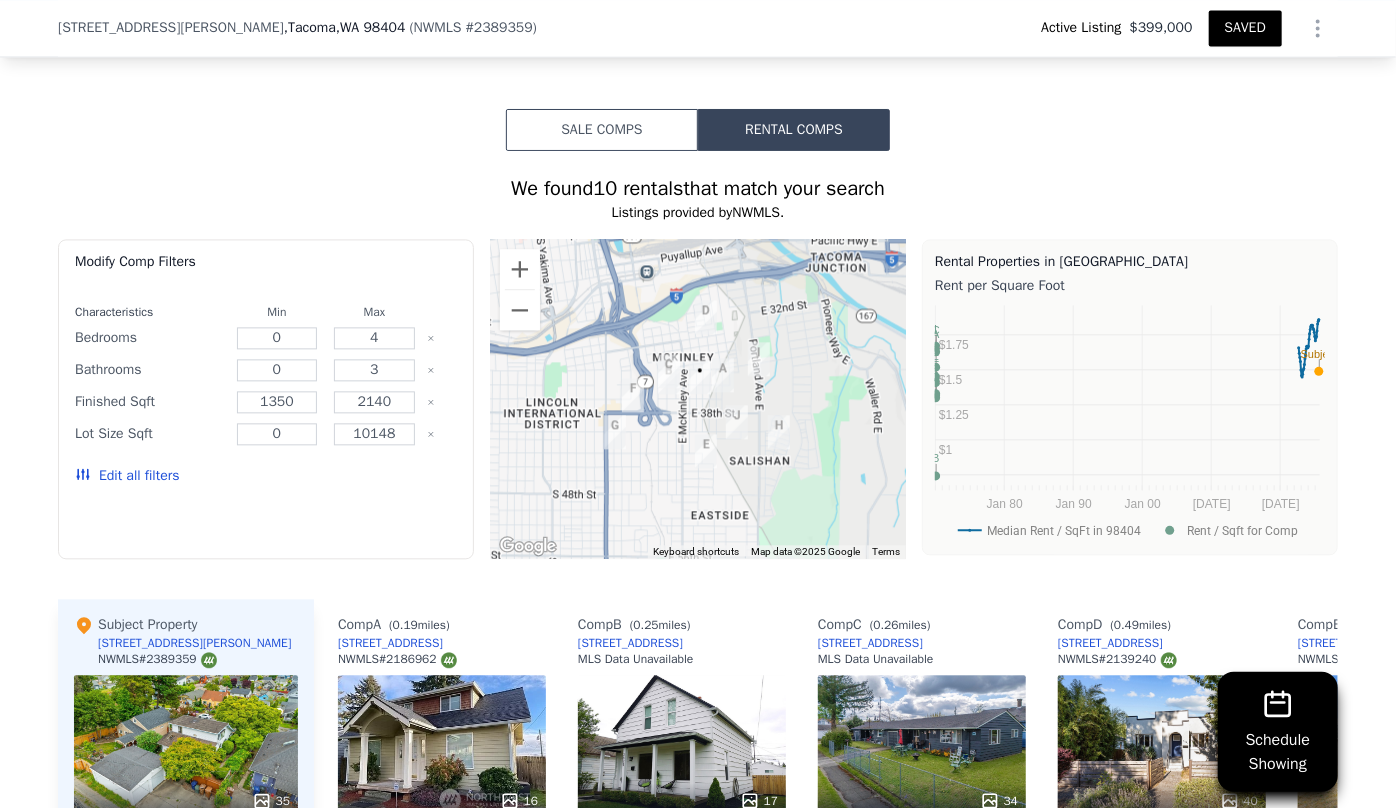 scroll, scrollTop: 2090, scrollLeft: 0, axis: vertical 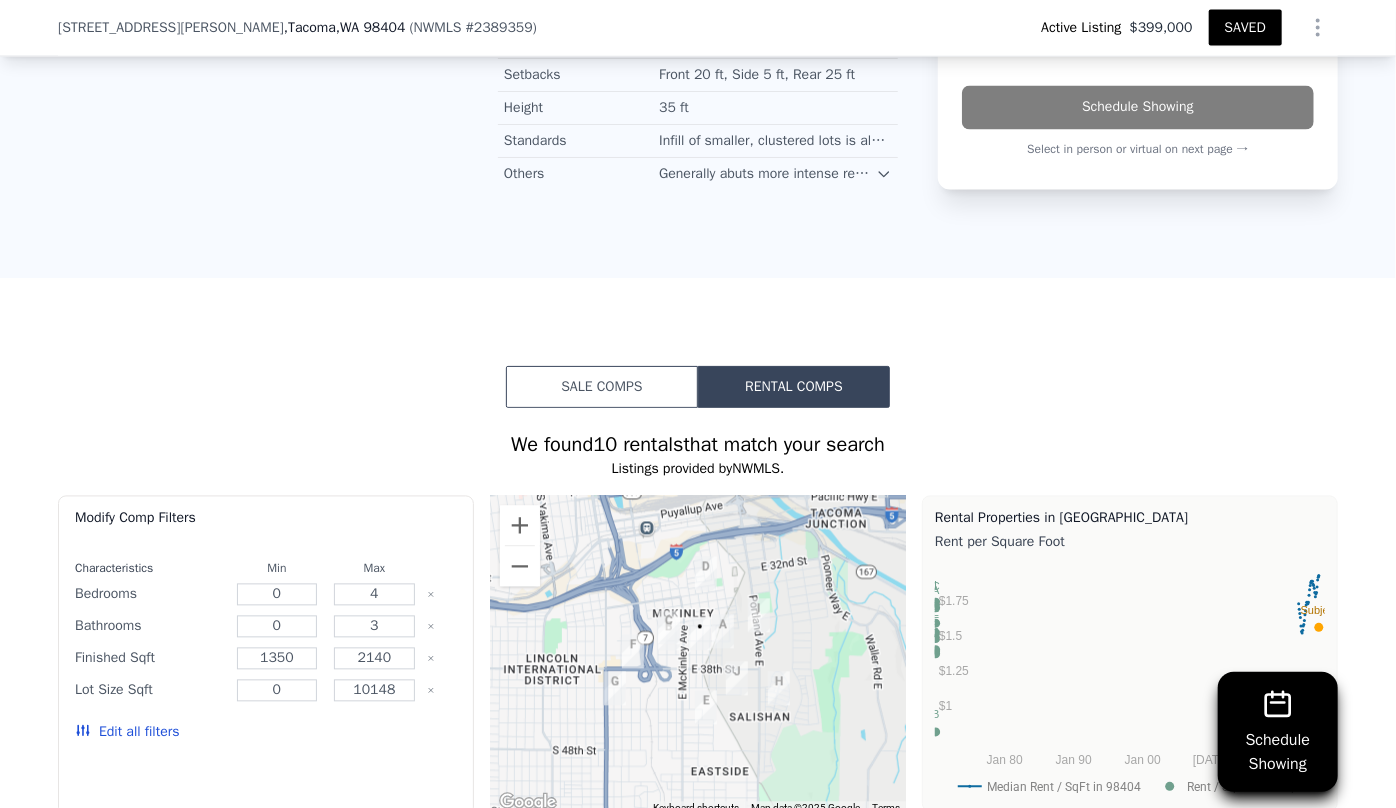 click on "Sale Comps" at bounding box center (602, 387) 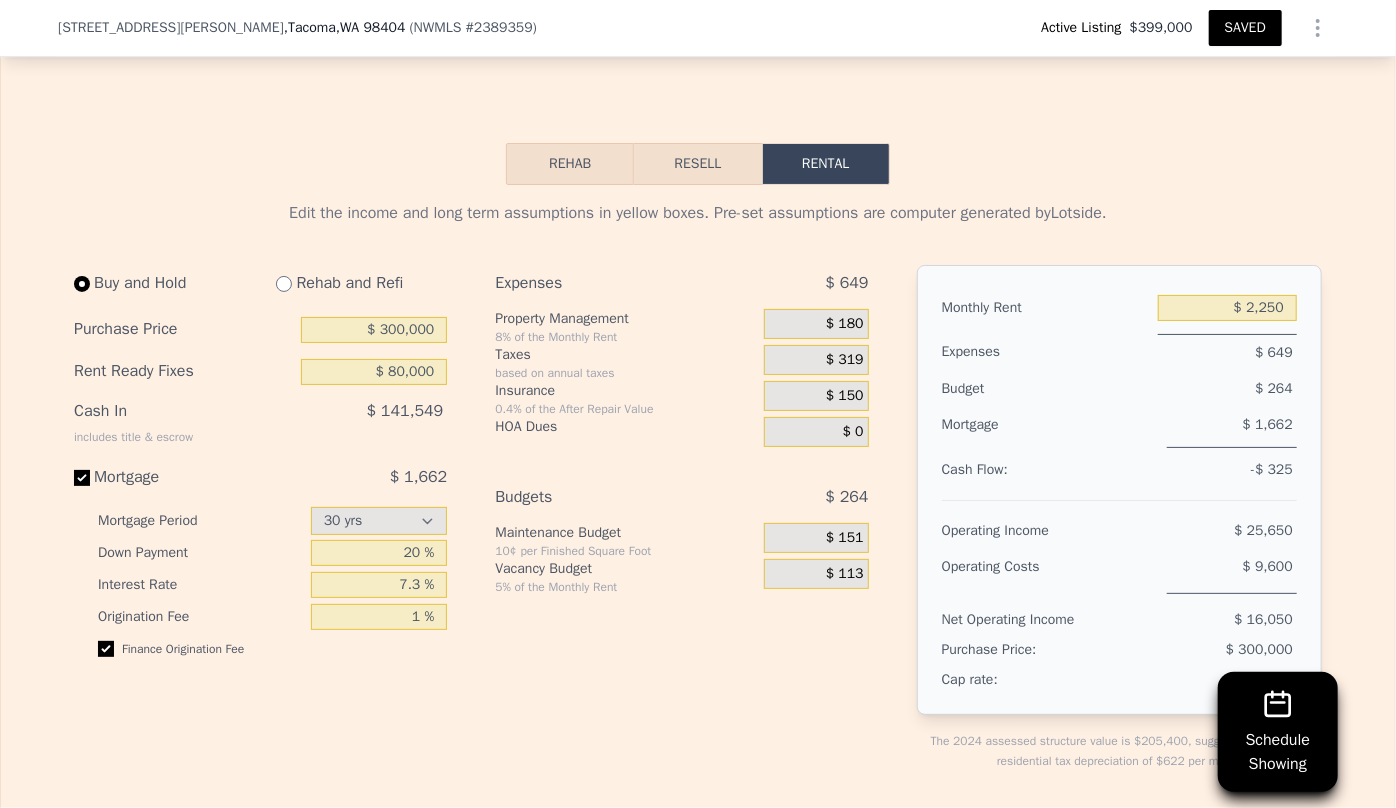 scroll, scrollTop: 3454, scrollLeft: 0, axis: vertical 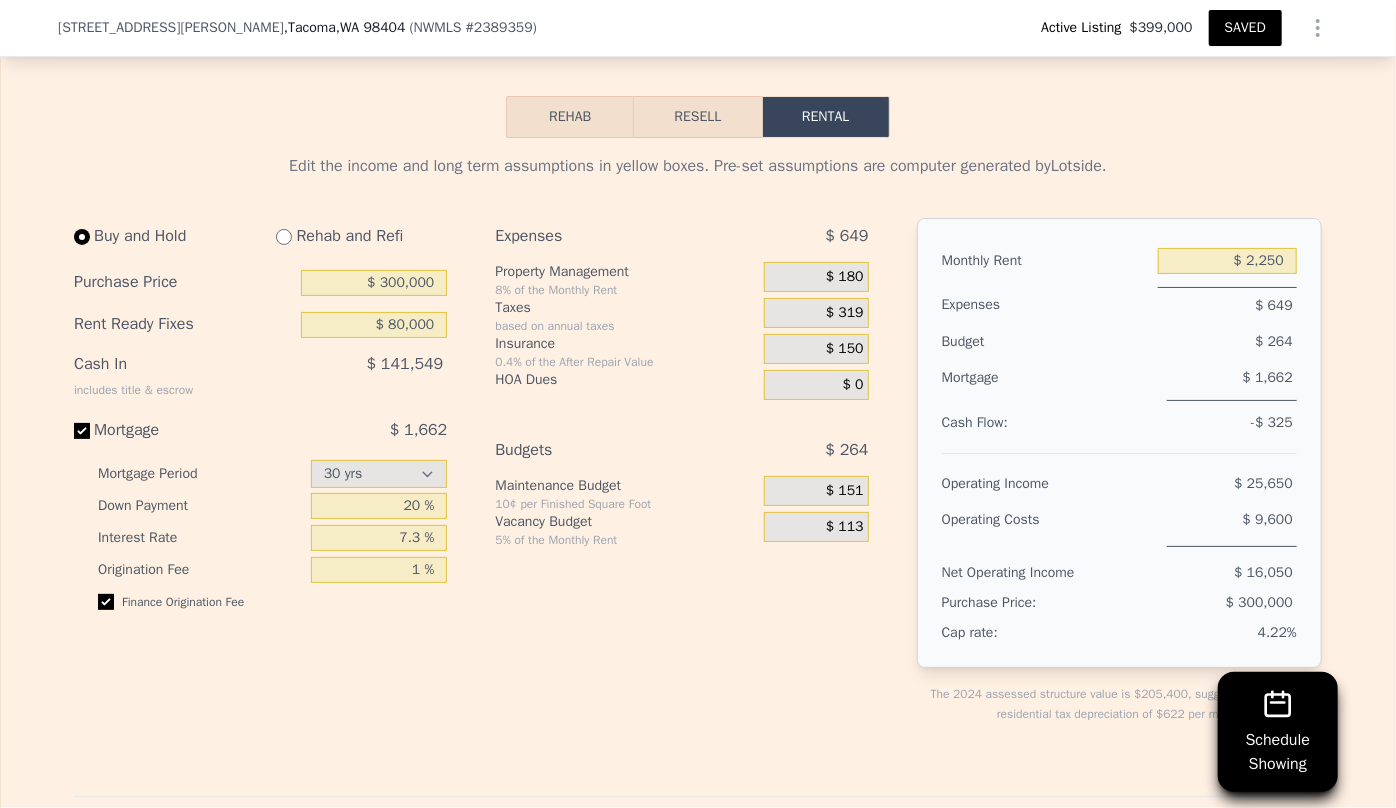 click on "Edit the income and long term assumptions in yellow boxes. Pre-set assumptions are computer generated by  Lotside . Buy and Hold Rehab and Refi Purchase Price $ 300,000 Rent Ready Fixes $ 80,000 Cash In includes title & escrow $ 141,549 Mortgage $ 1,662 Mortgage Period 15 yrs 30 yrs Down Payment 20 % Interest Rate 7.3 % Origination Fee 1 % Finance Origination Fee Expenses $ 649 Property Management 8% of the Monthly Rent $ 180 Taxes based on annual taxes $ 319 Insurance 0.4% of the After Repair Value $ 150 HOA Dues $ 0 Budgets $ 264 Maintenance Budget 10¢ per Finished Square Foot $ 151 Vacancy Budget 5% of the Monthly Rent $ 113 Monthly Rent $ 2,250 Expenses $ 649 Budget $ 264 Mortgage $ 1,662 Cash Flow: -$ 325 Operating Income $ 25,650 Operating Costs $ 9,600 Net Operating Income $ 16,050 Purchase Price: $ 300,000 Cap rate: 4.22% The 2024 assessed structure value is
$205,400, suggesting a standard residential tax
depreciation of $622 per month. Long Term Assumption $ 380,000 3 %" at bounding box center [698, 809] 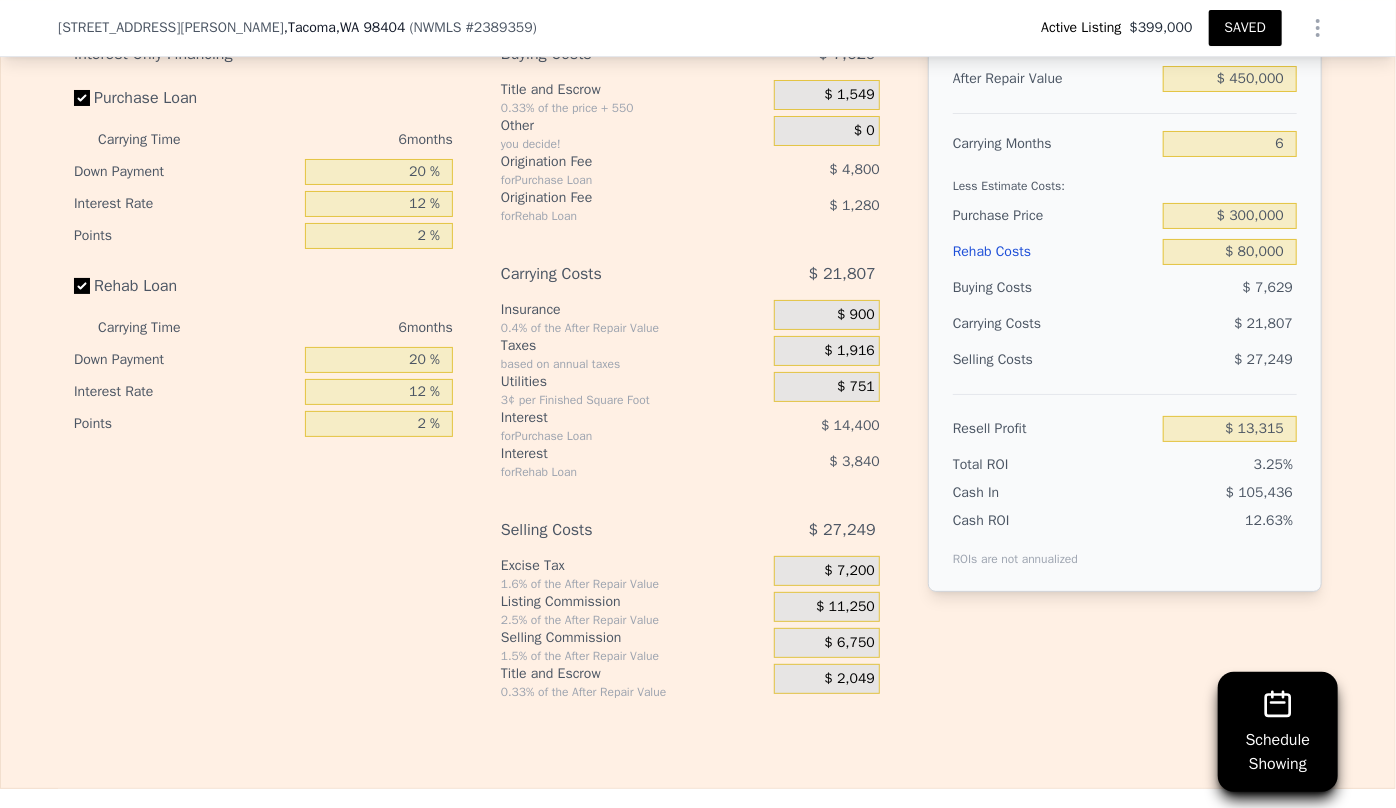 scroll, scrollTop: 3545, scrollLeft: 0, axis: vertical 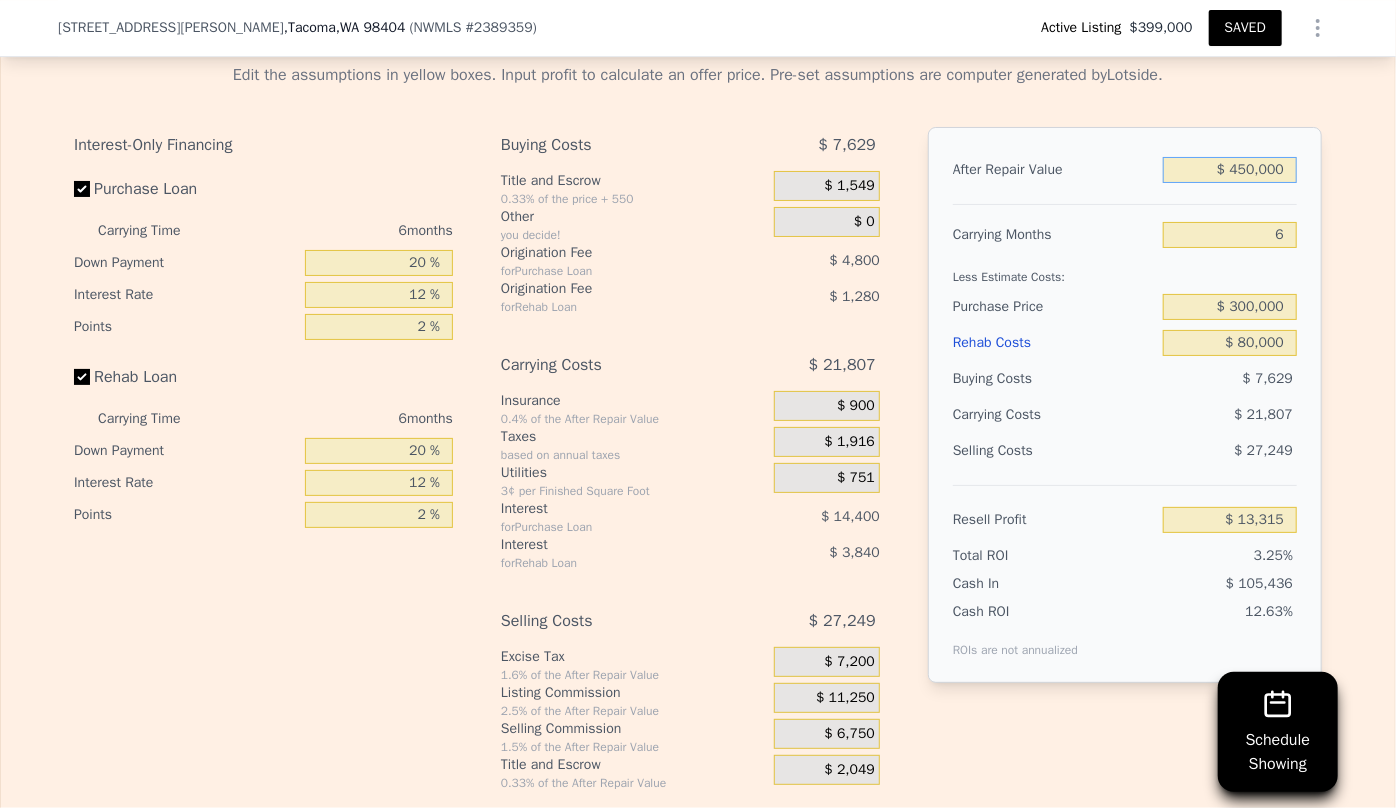 click on "$ 450,000" at bounding box center [1230, 170] 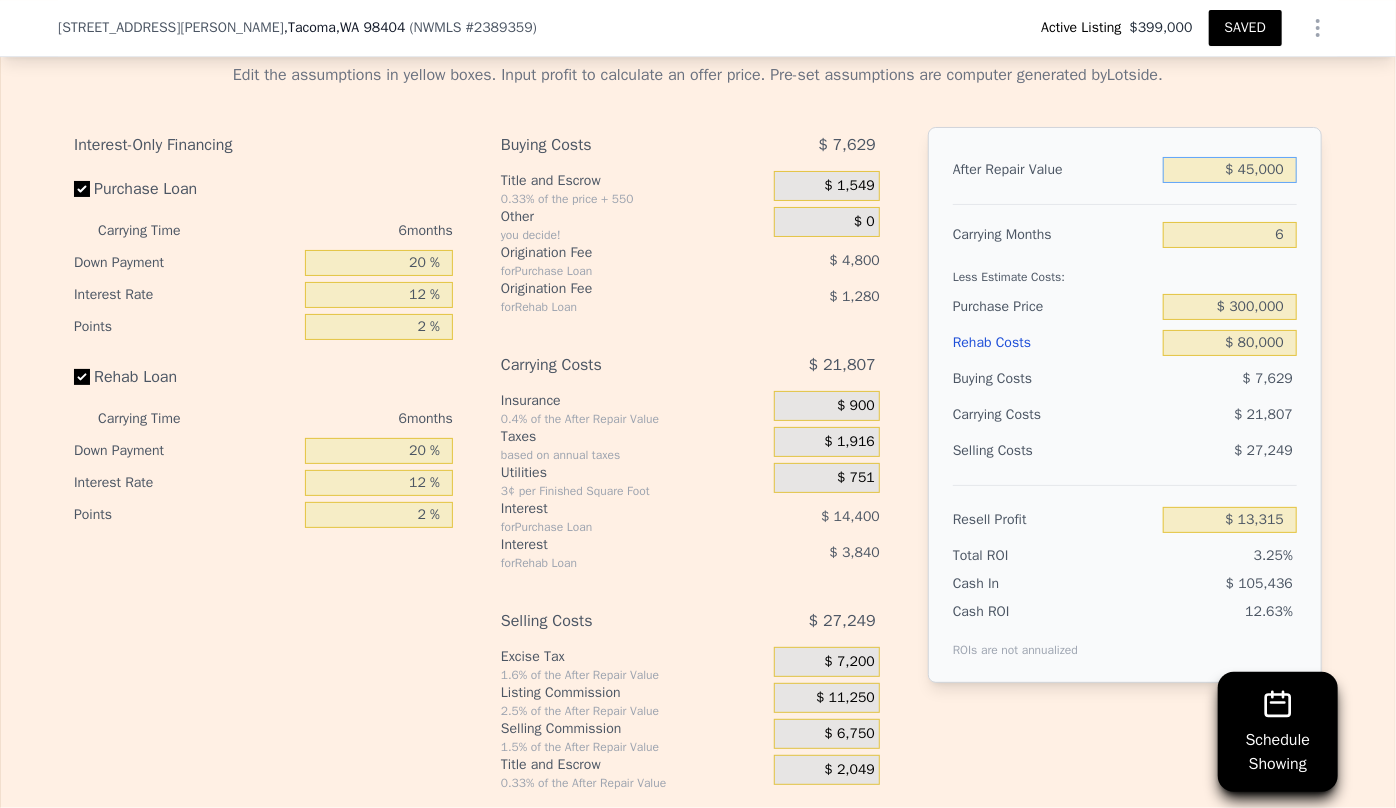 type on "$ 4,000" 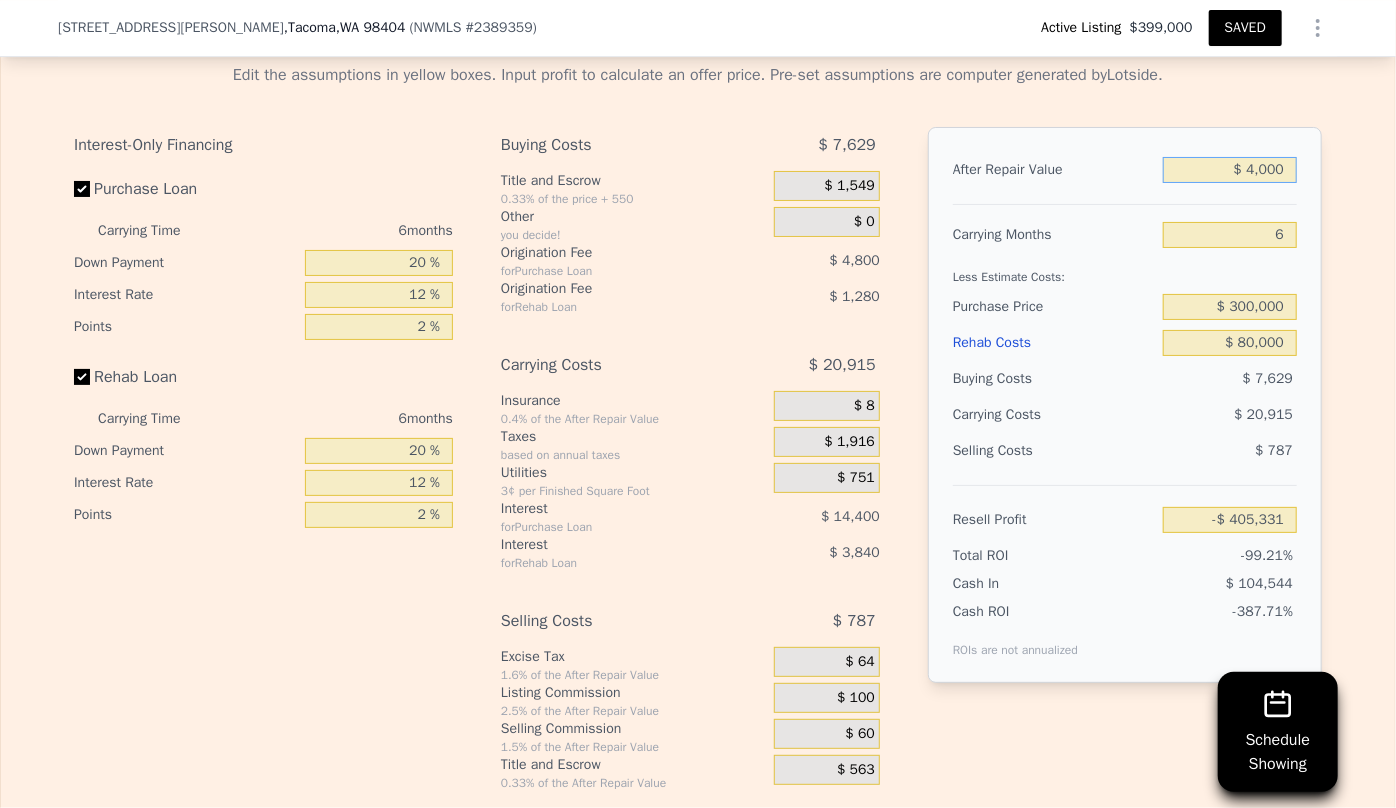 type on "-$ 405,331" 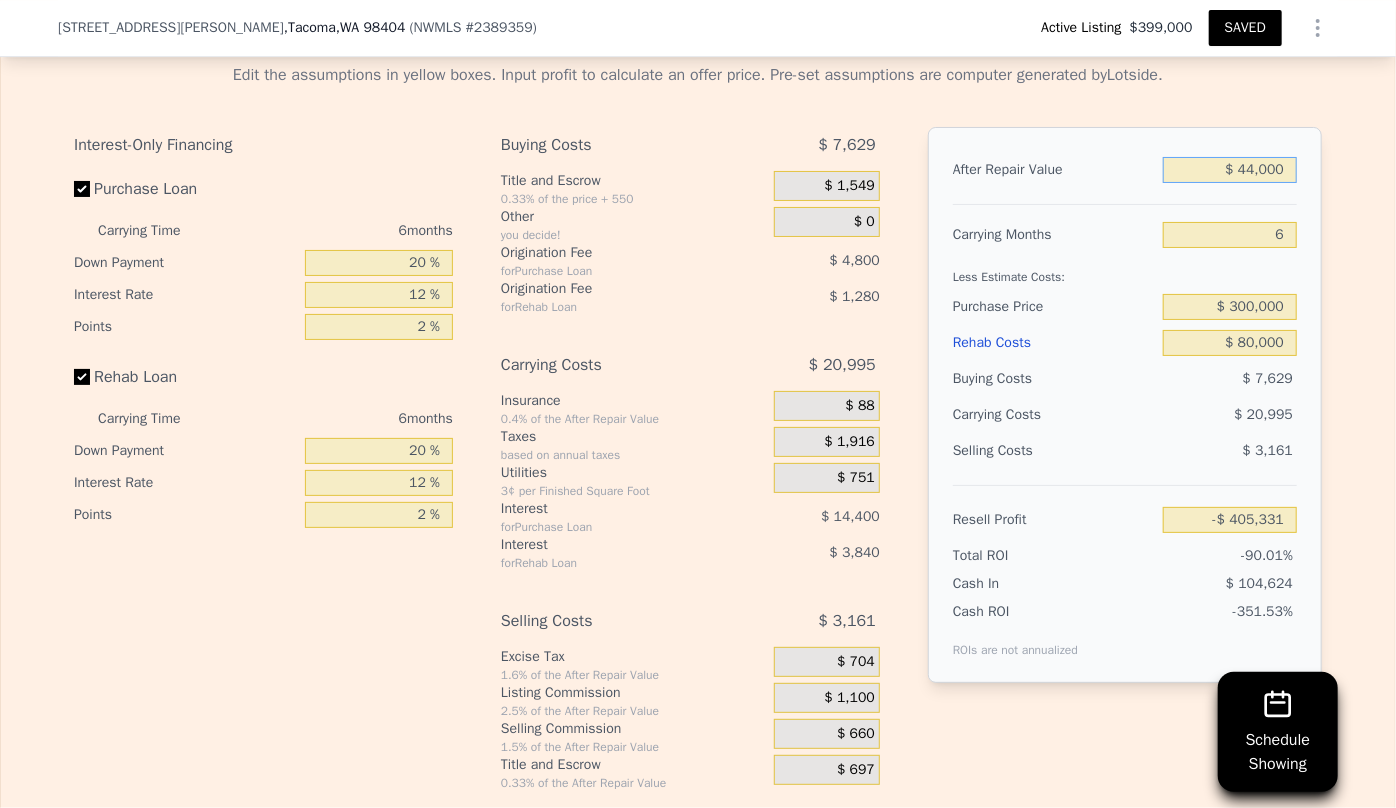 type on "-$ 367,785" 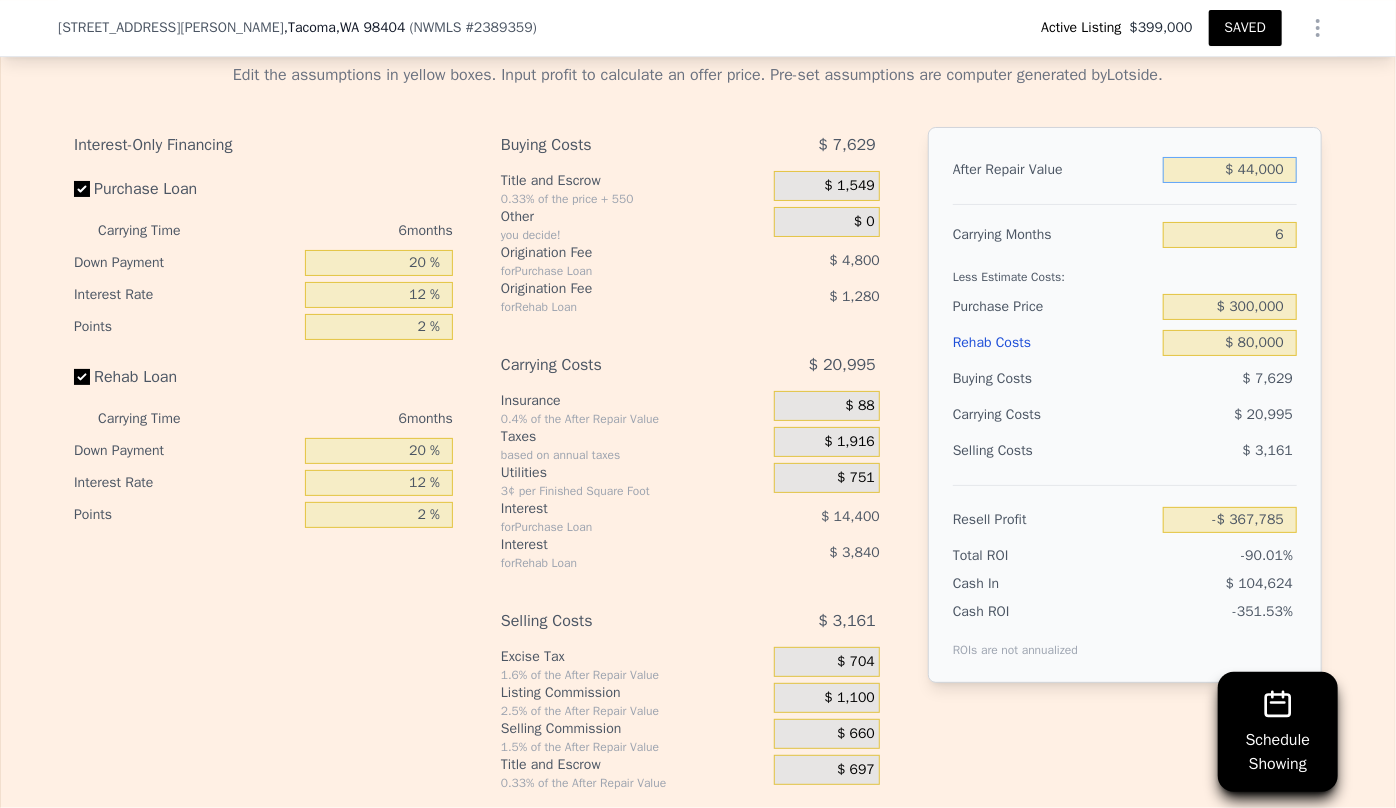 type on "$ 440,000" 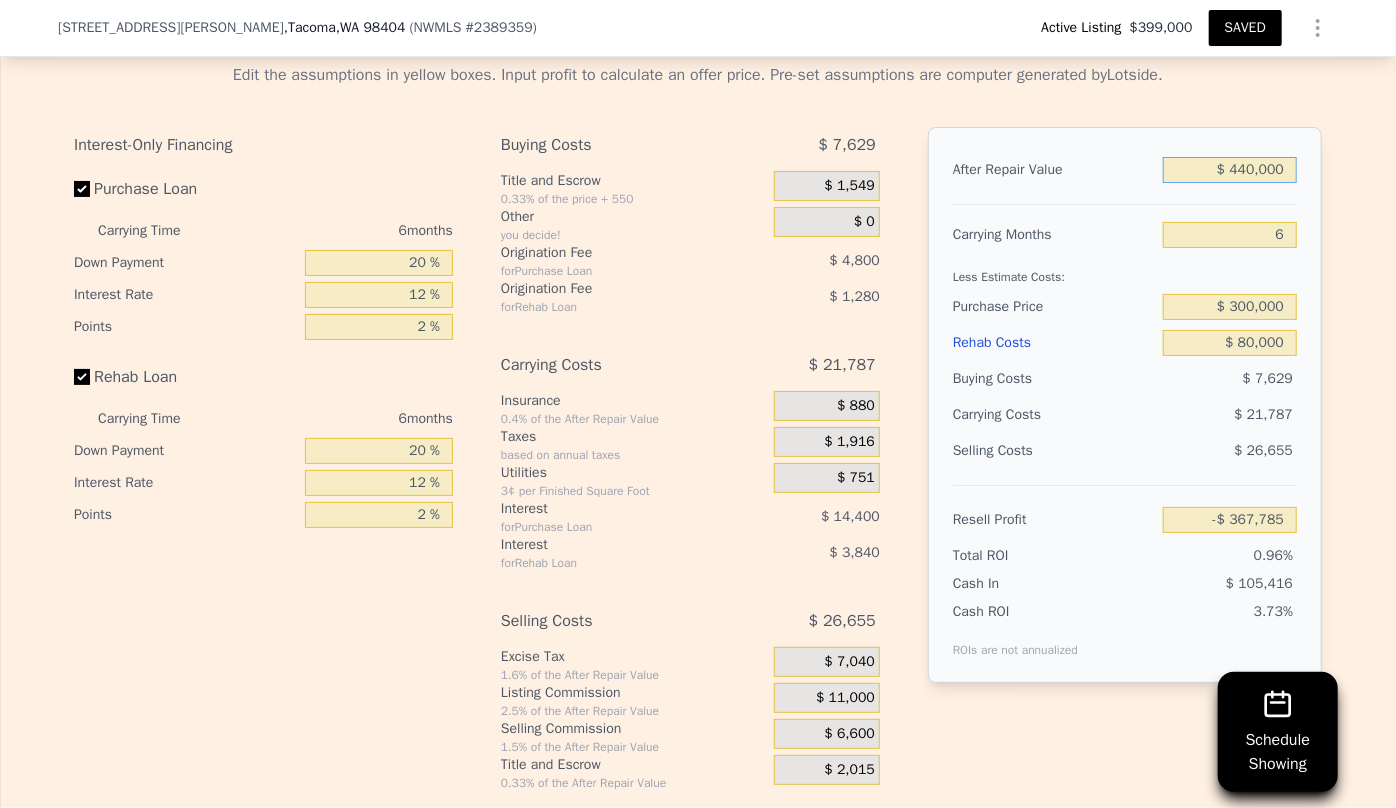 type on "$ 3,929" 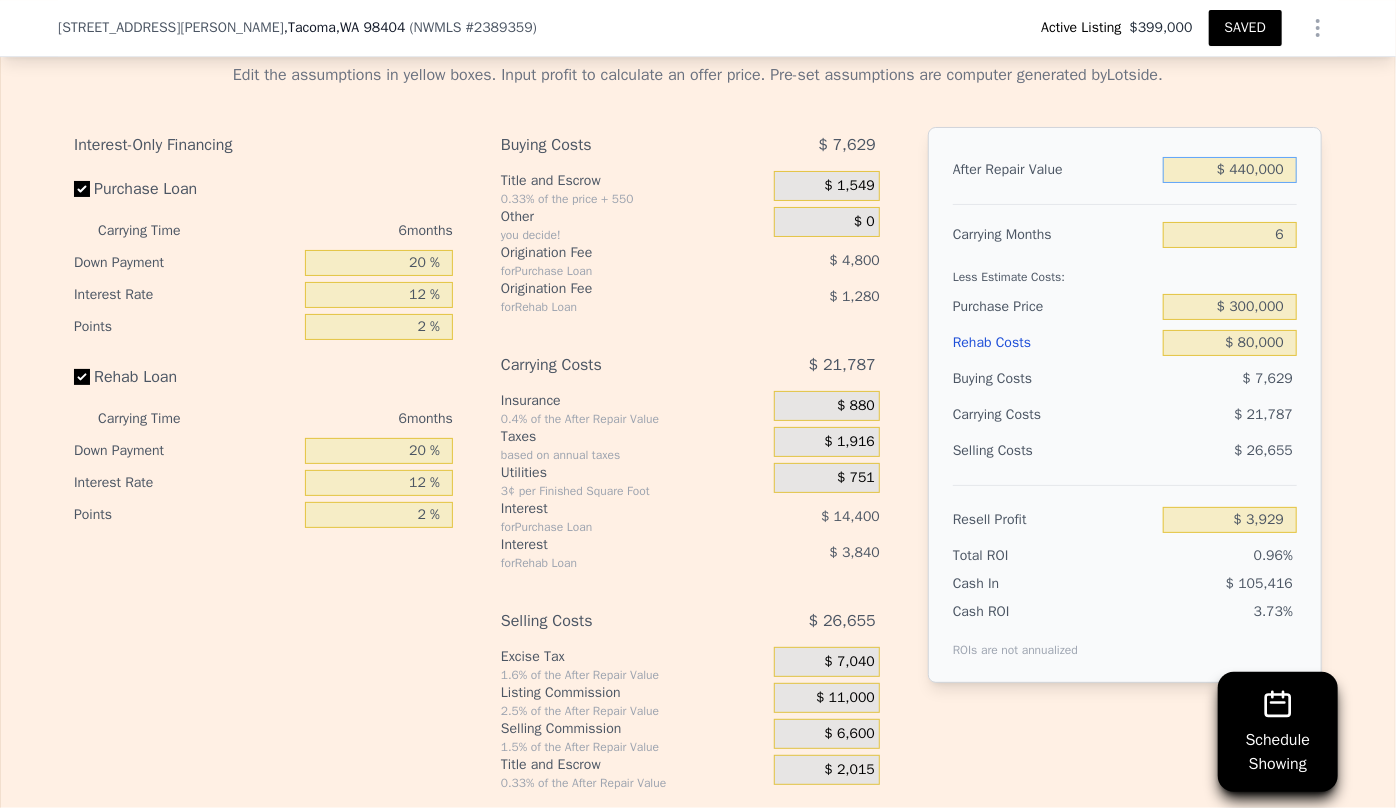 type on "$ 440,000" 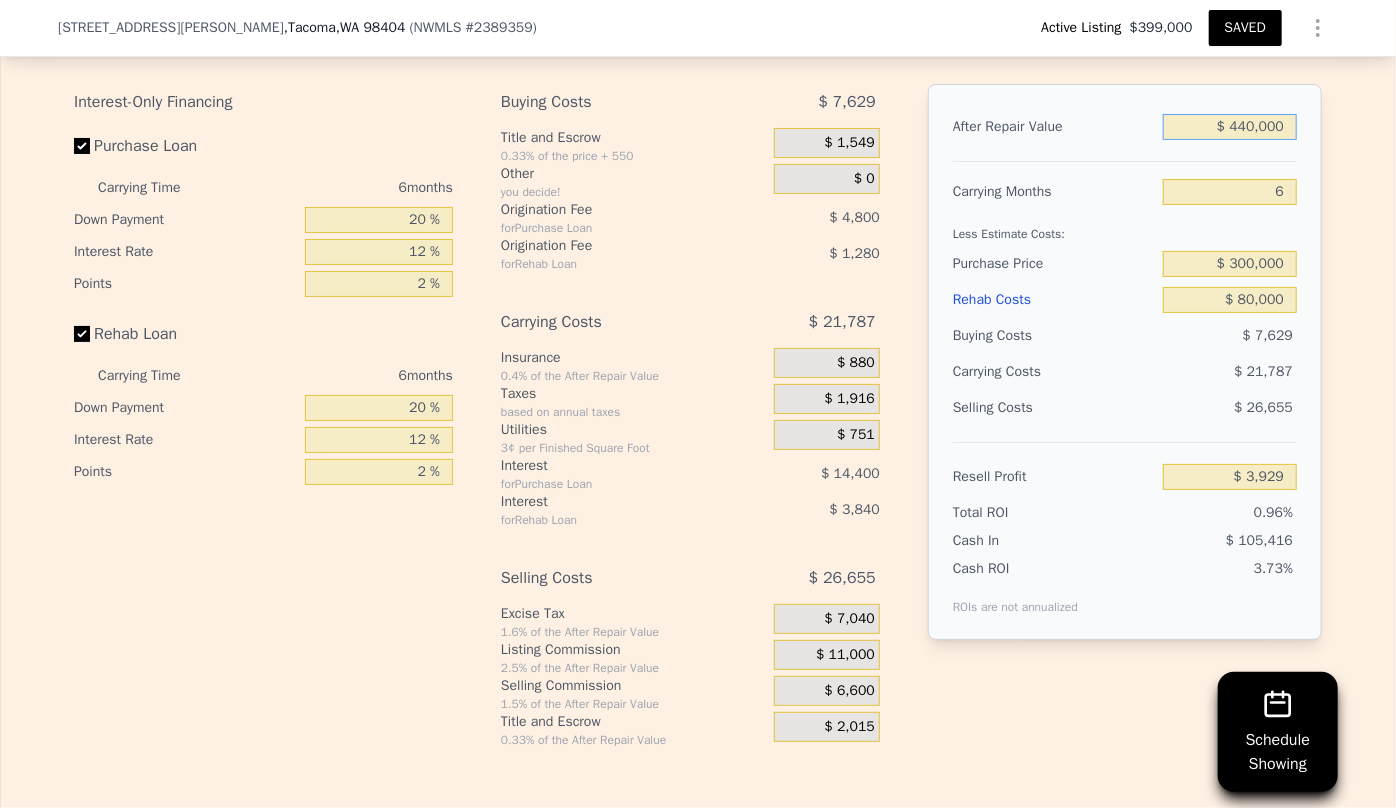 scroll, scrollTop: 3545, scrollLeft: 0, axis: vertical 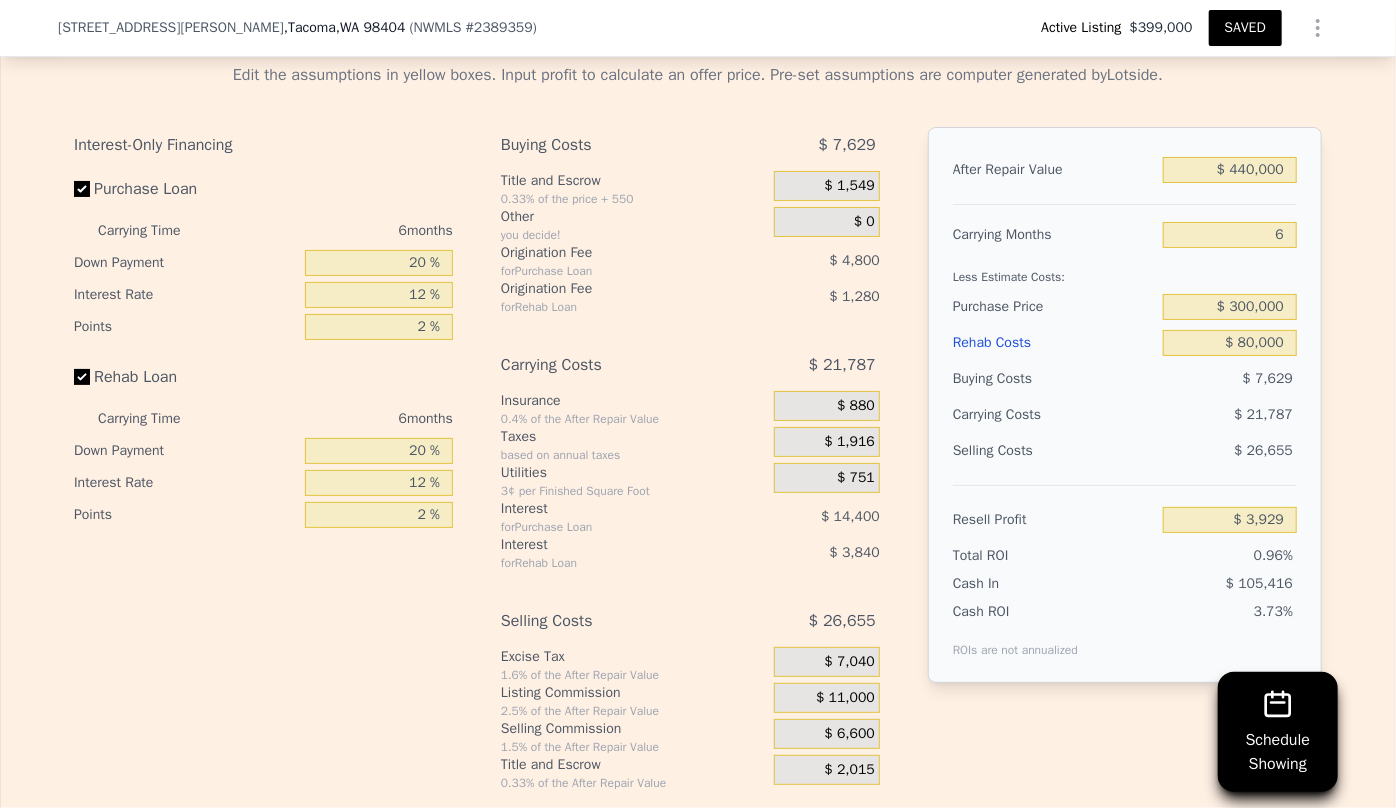 click on "$ 7,629" at bounding box center [1268, 378] 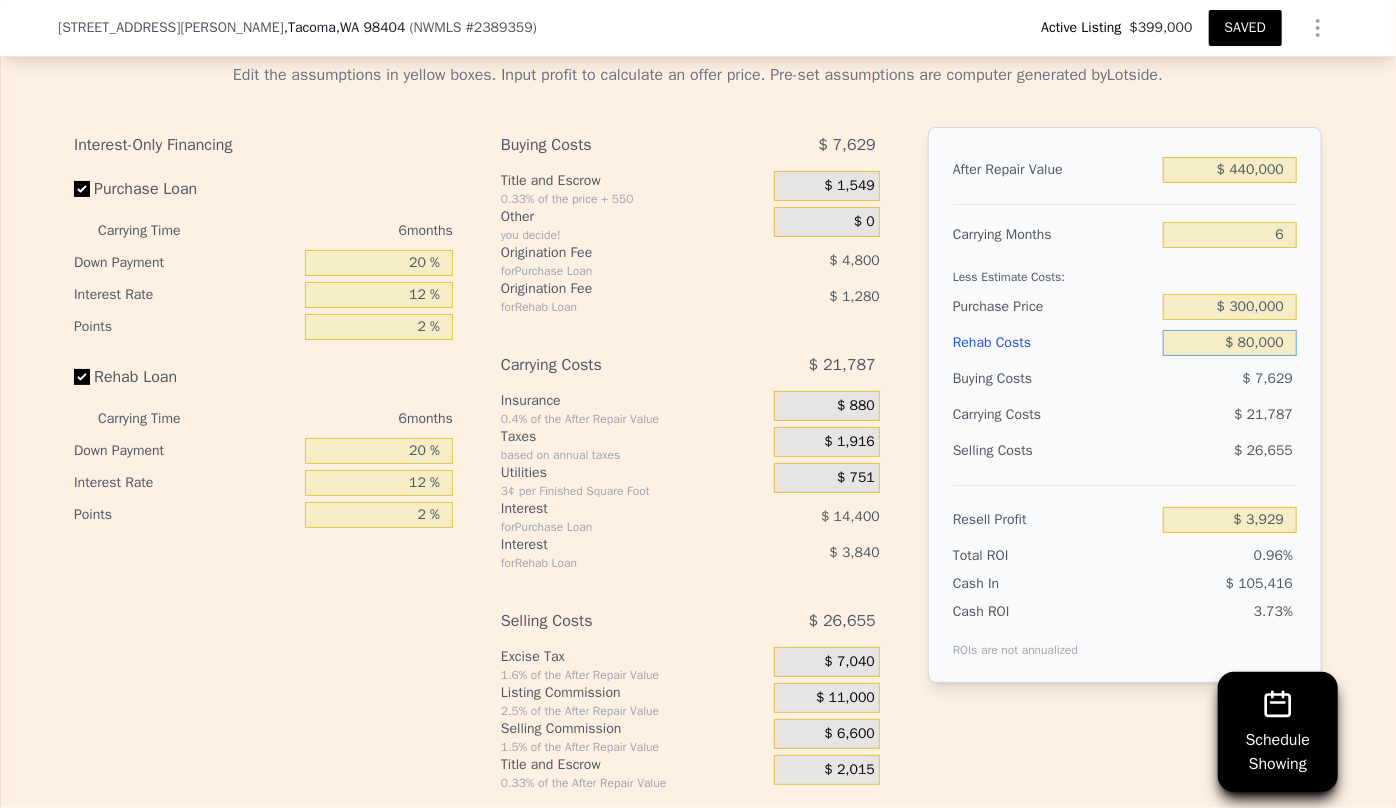 click on "$ 80,000" at bounding box center (1230, 343) 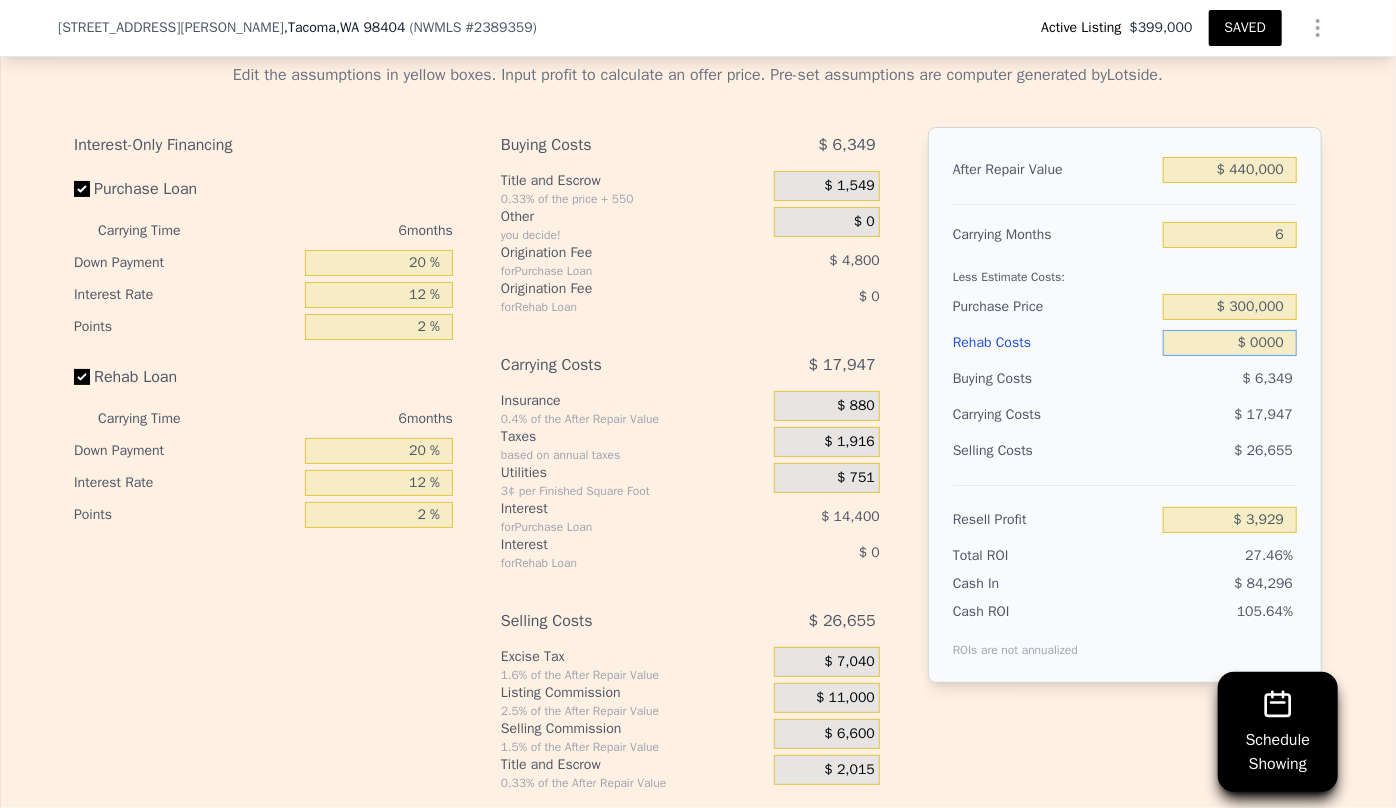 type on "$ 89,049" 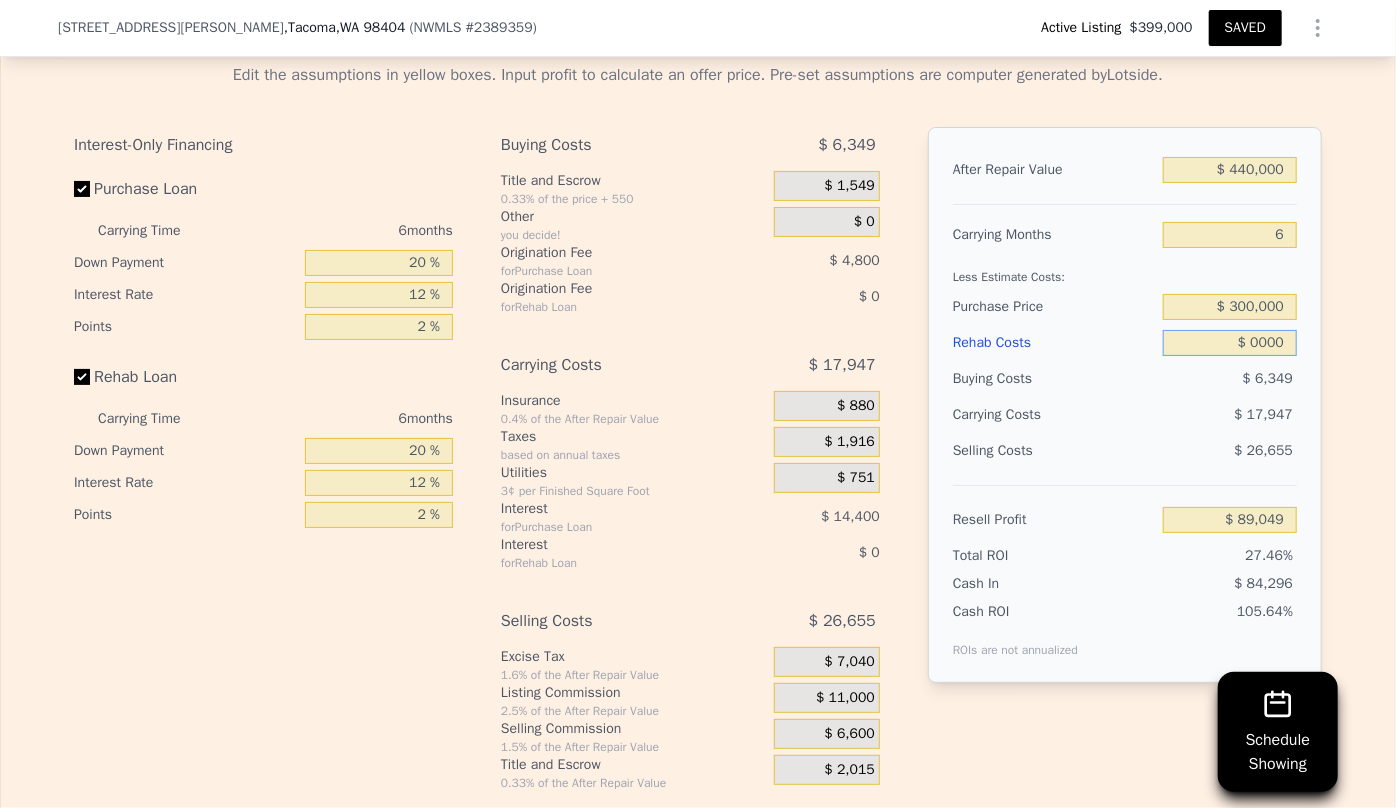 type on "$ 70,000" 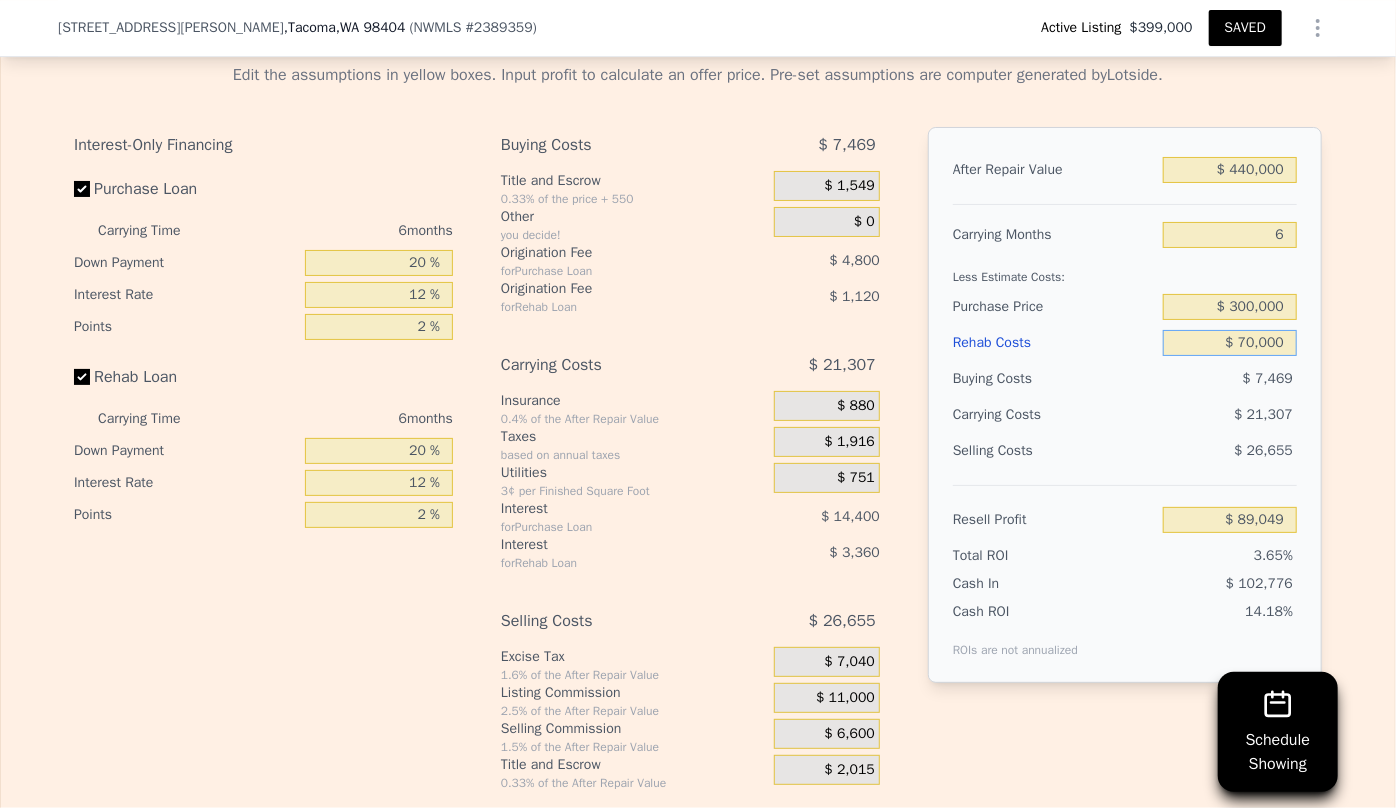 type on "$ 14,569" 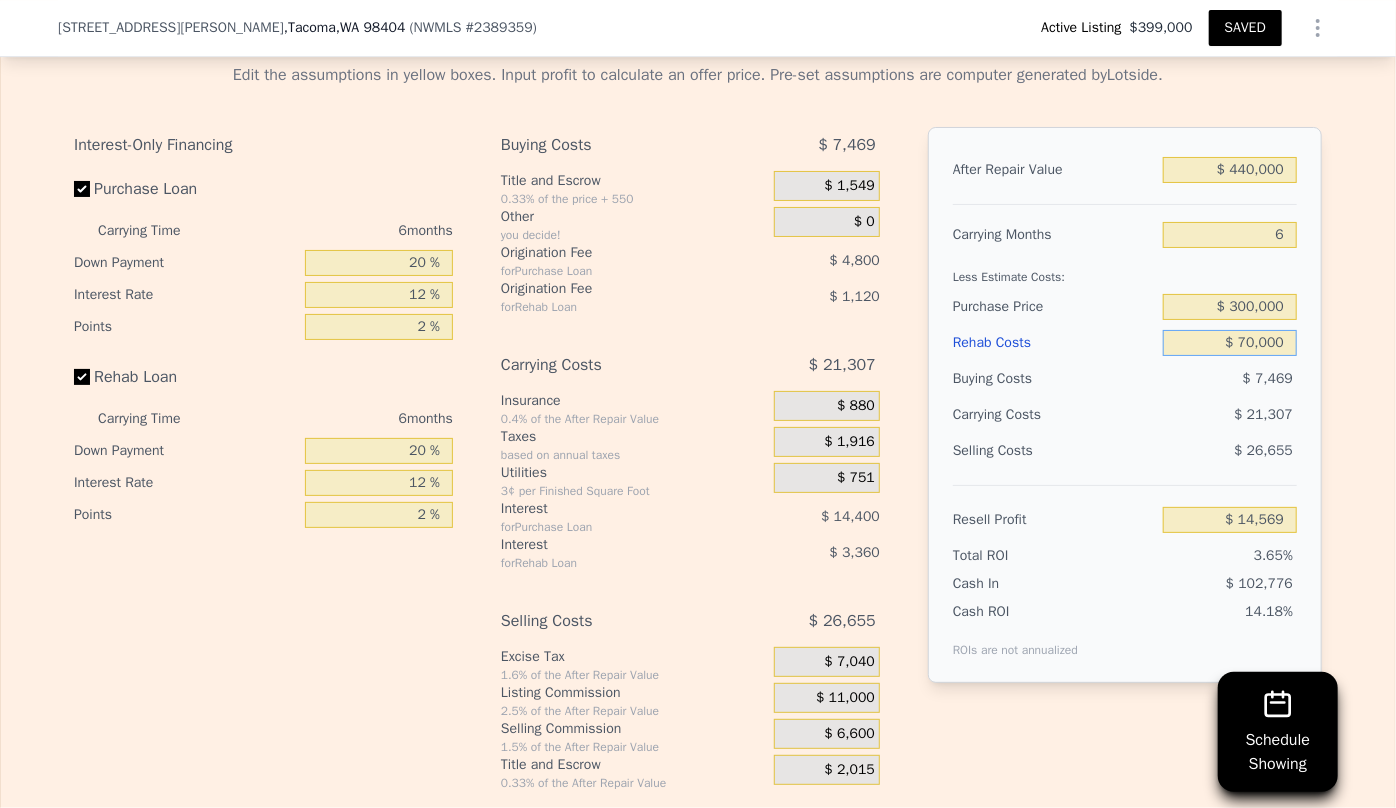 type on "$ 0000" 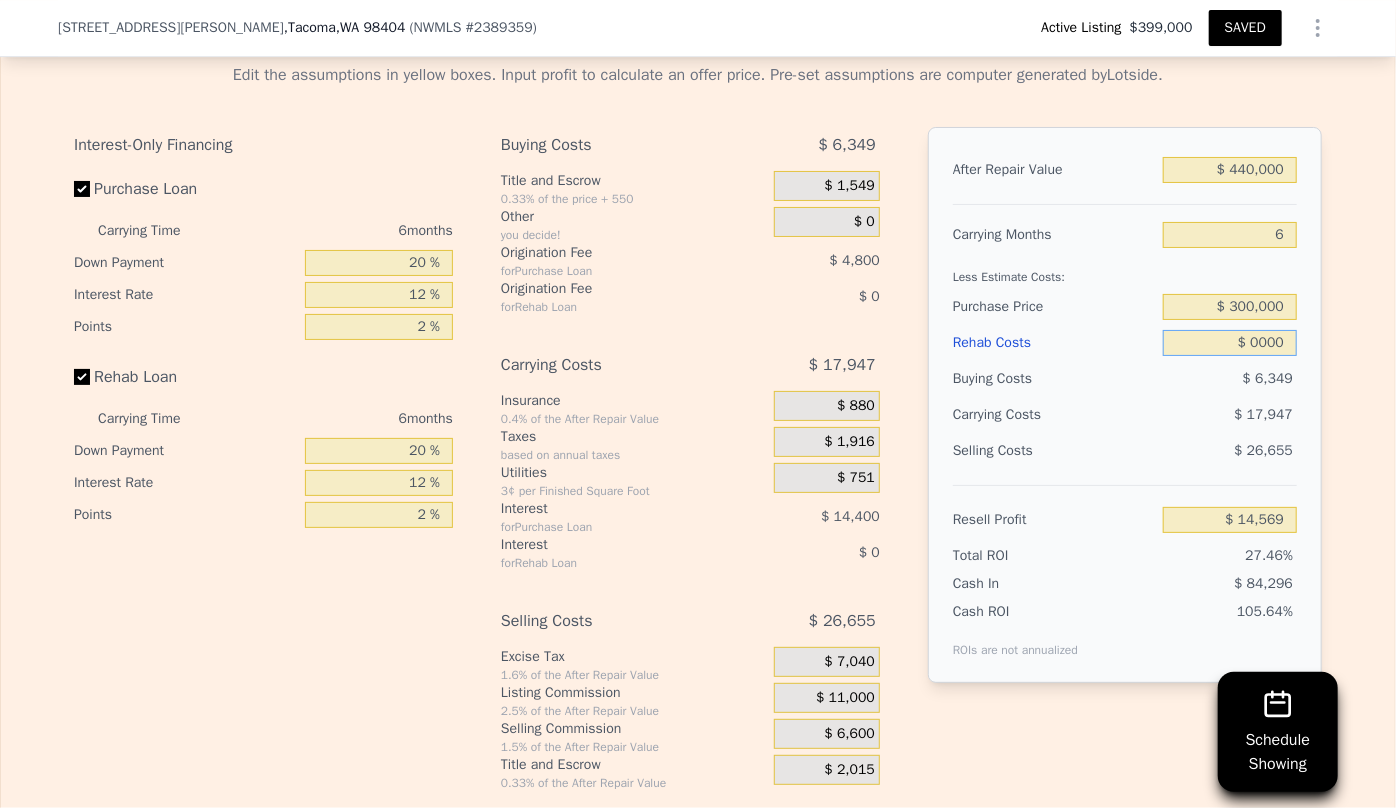 type on "$ 89,049" 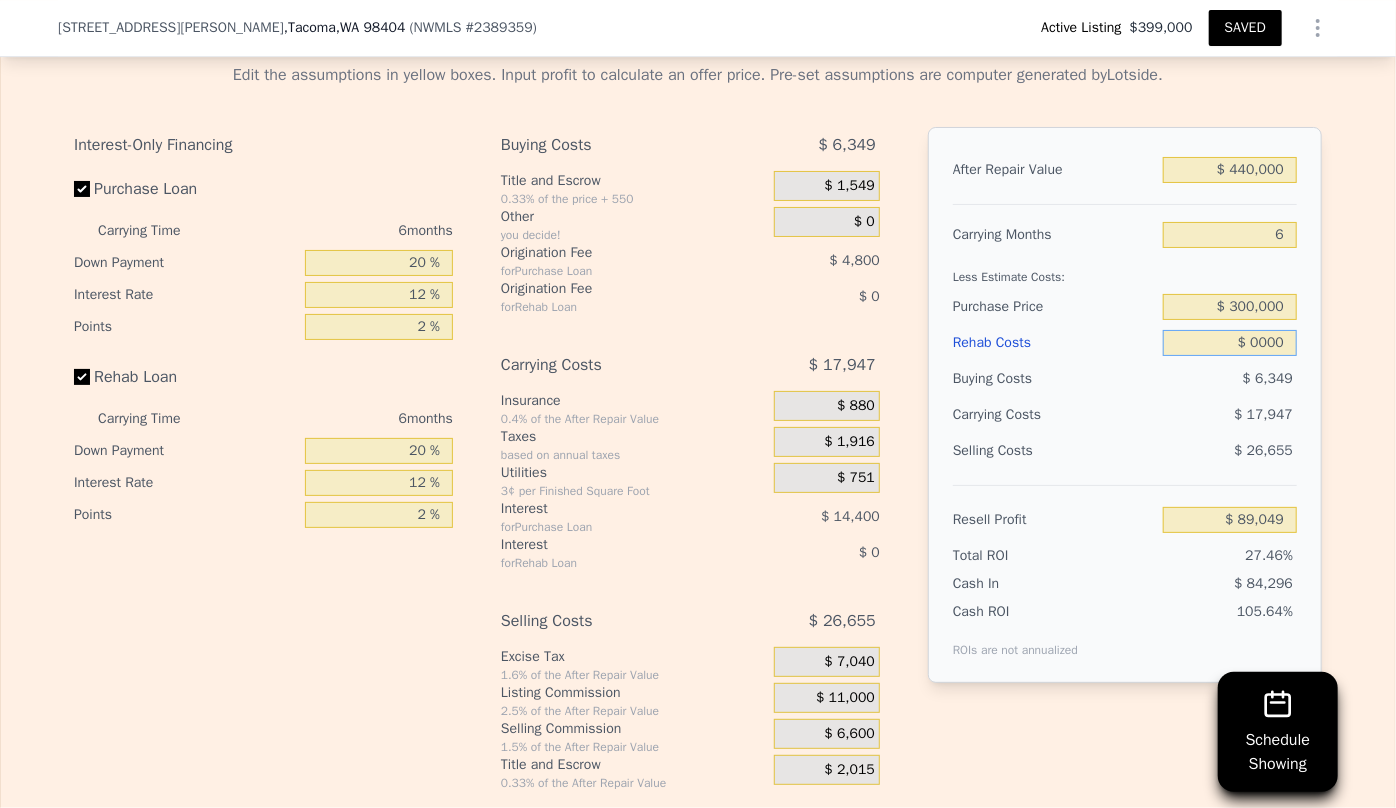 type on "$ 60,000" 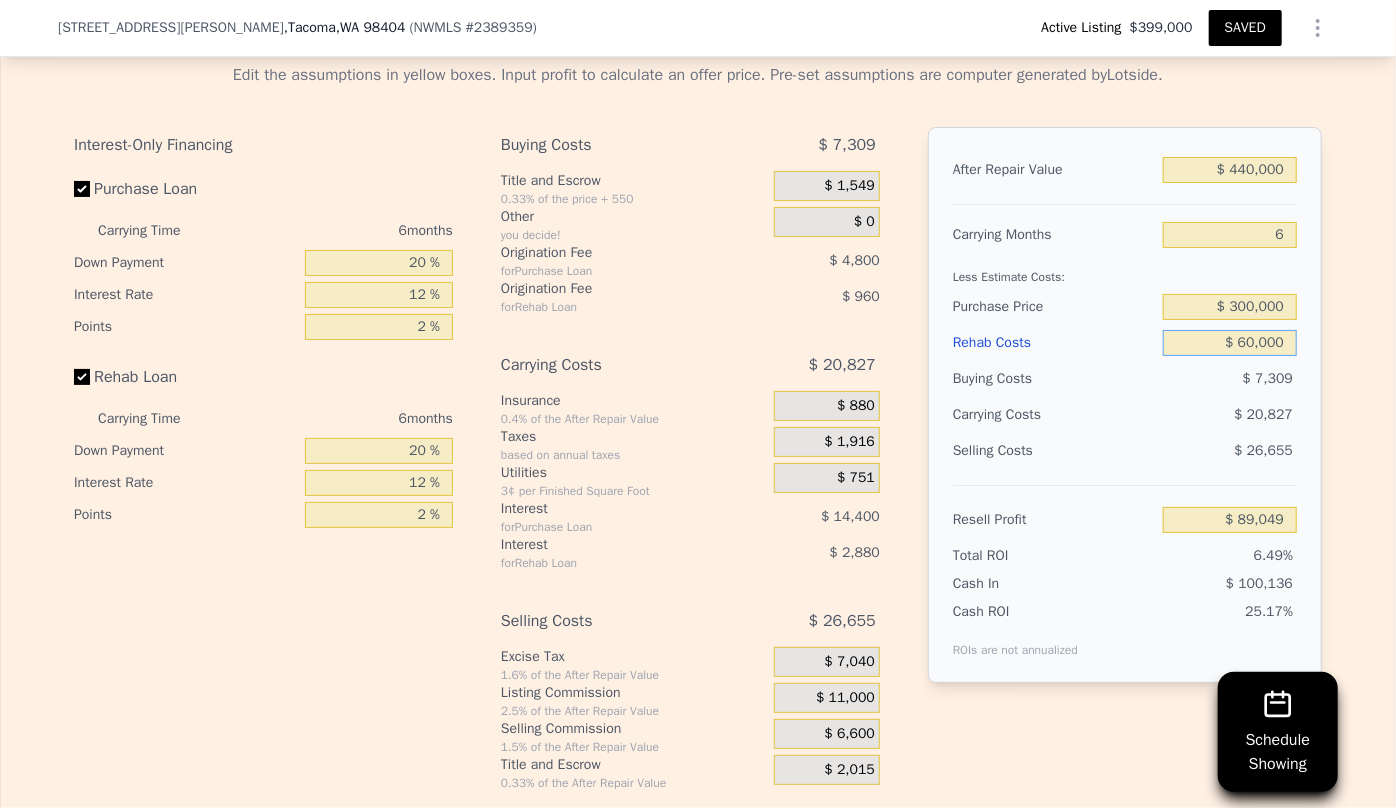type on "$ 25,209" 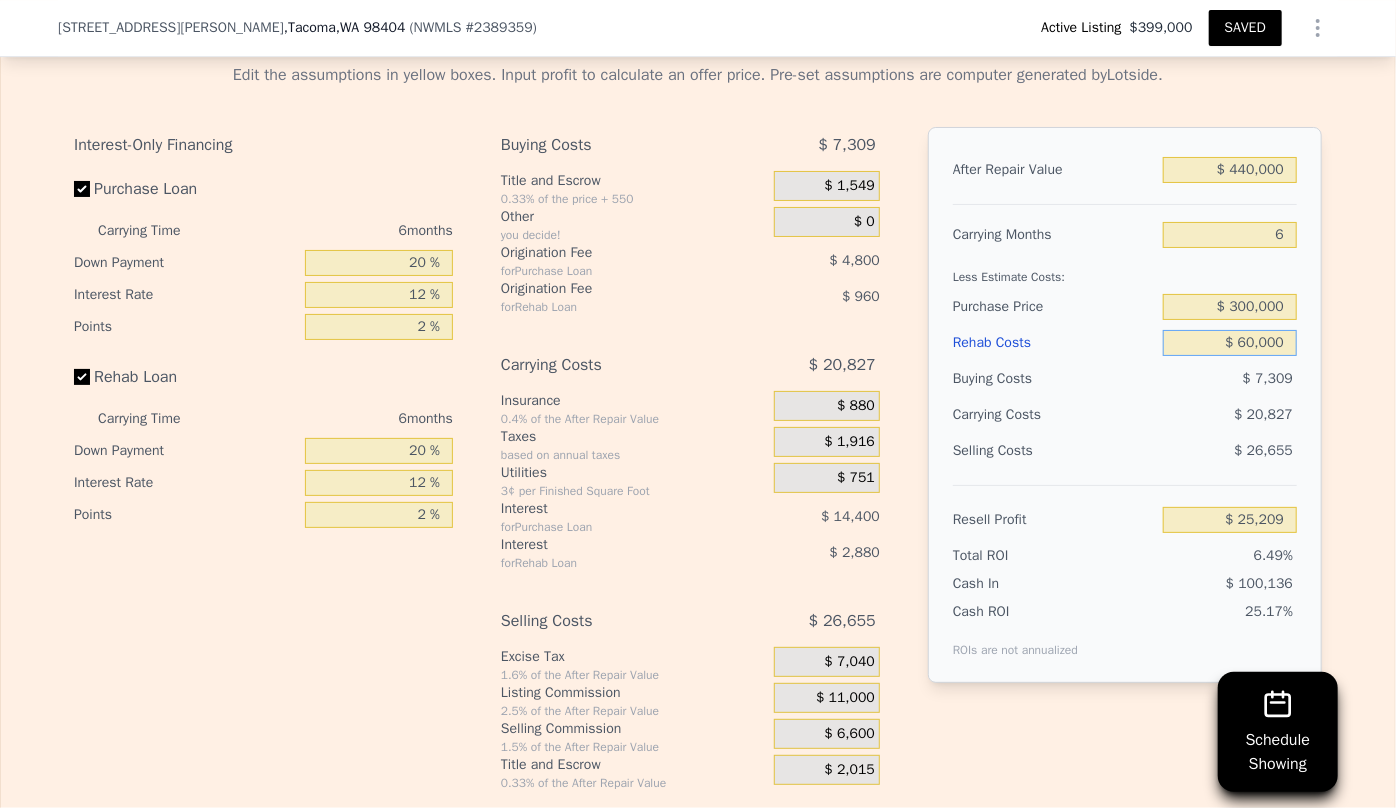 type on "$ 0000" 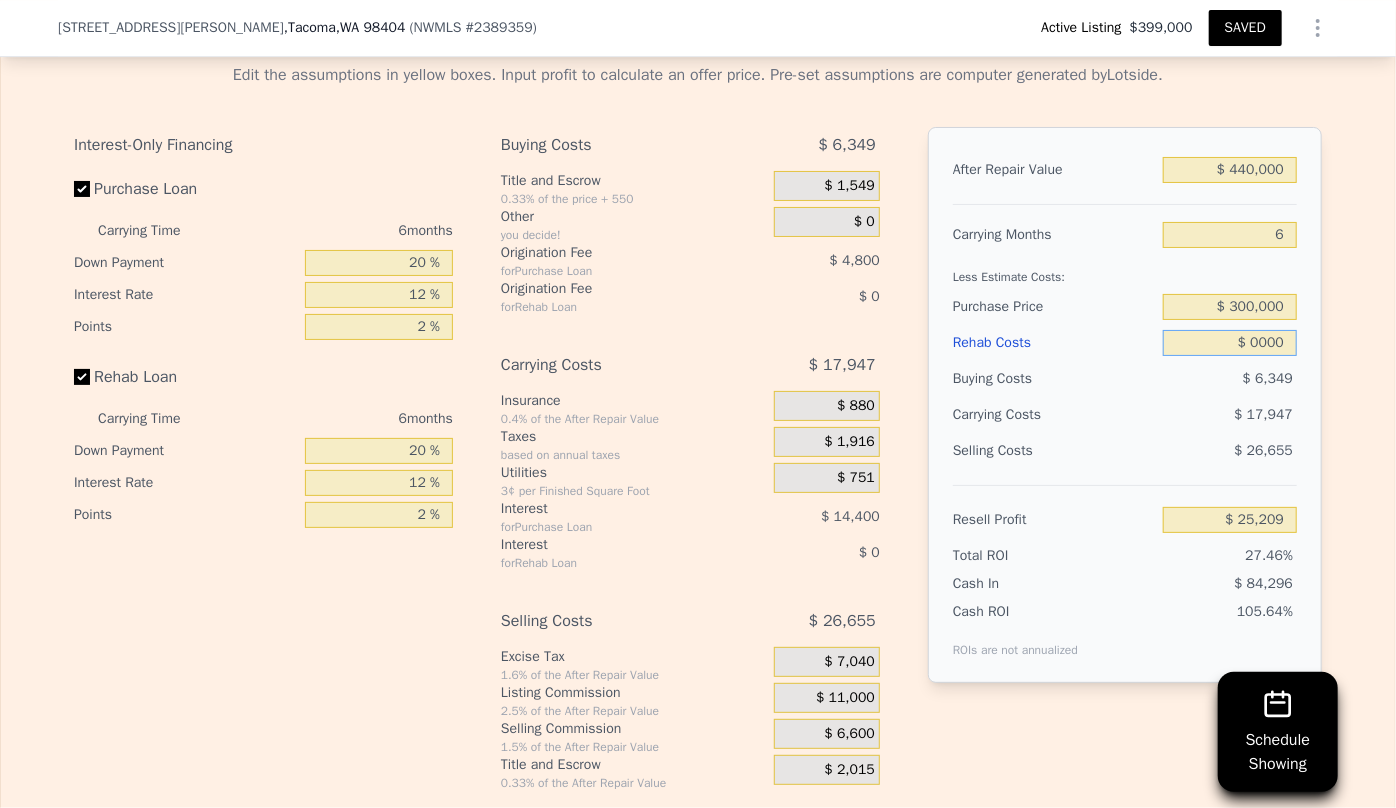 type on "$ 89,049" 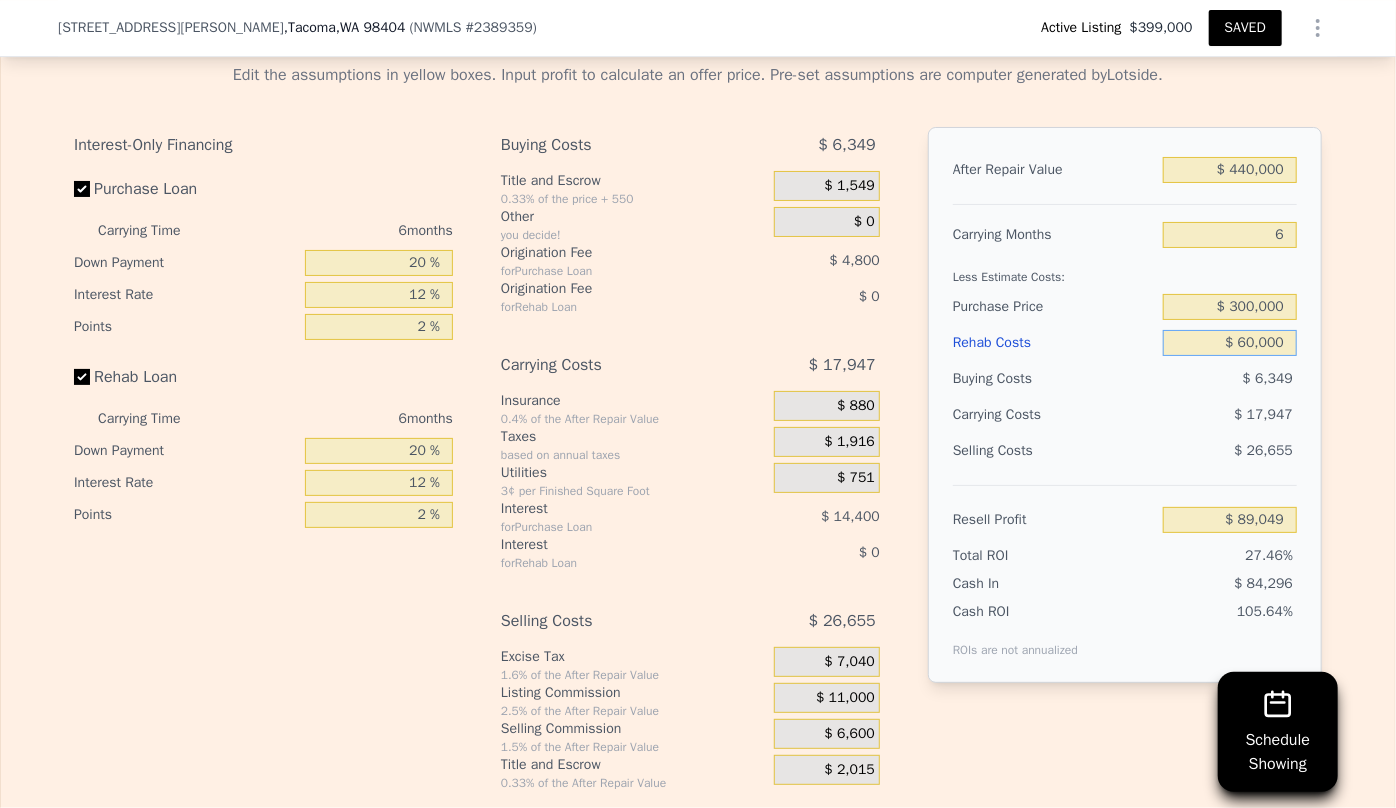 type on "$ 650,000" 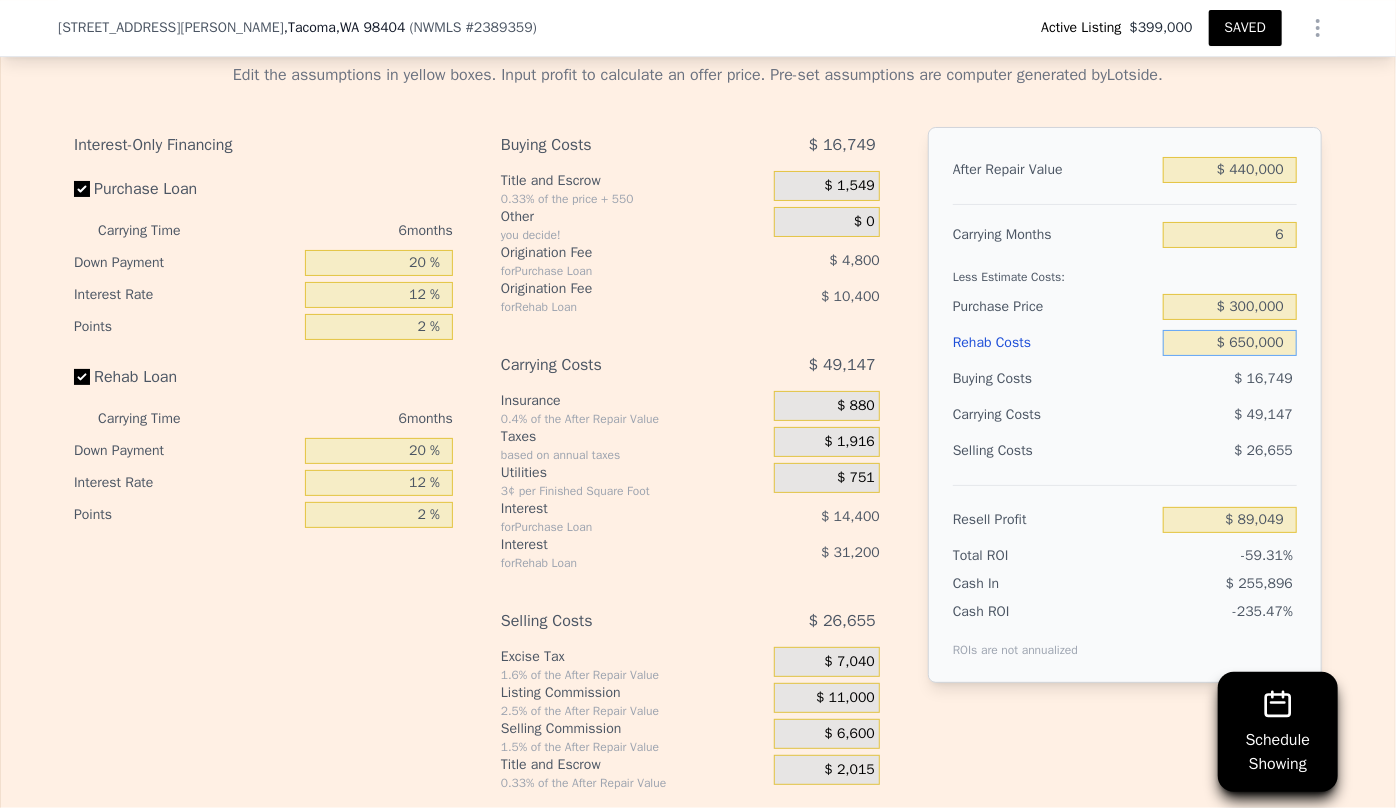 type on "-$ 602,551" 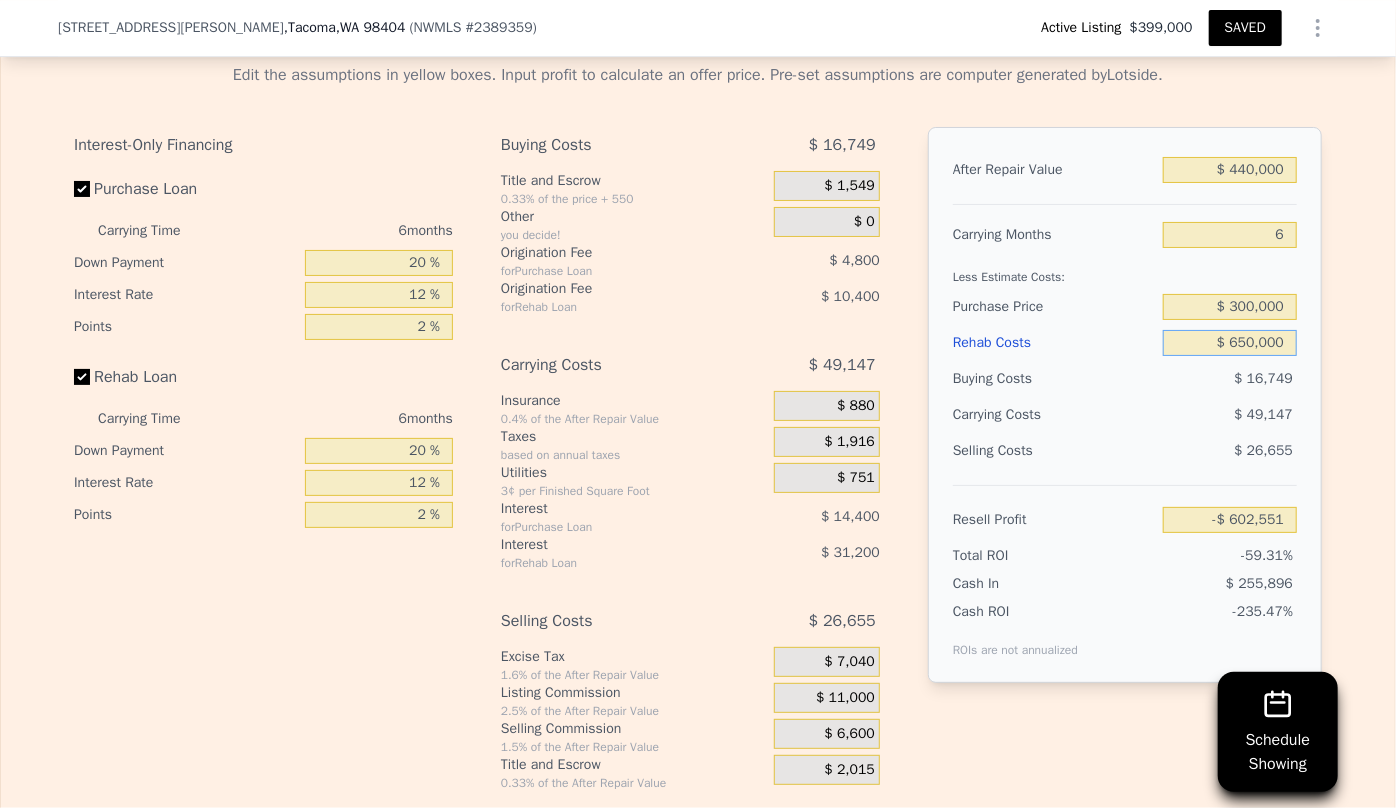type on "$ 65,000" 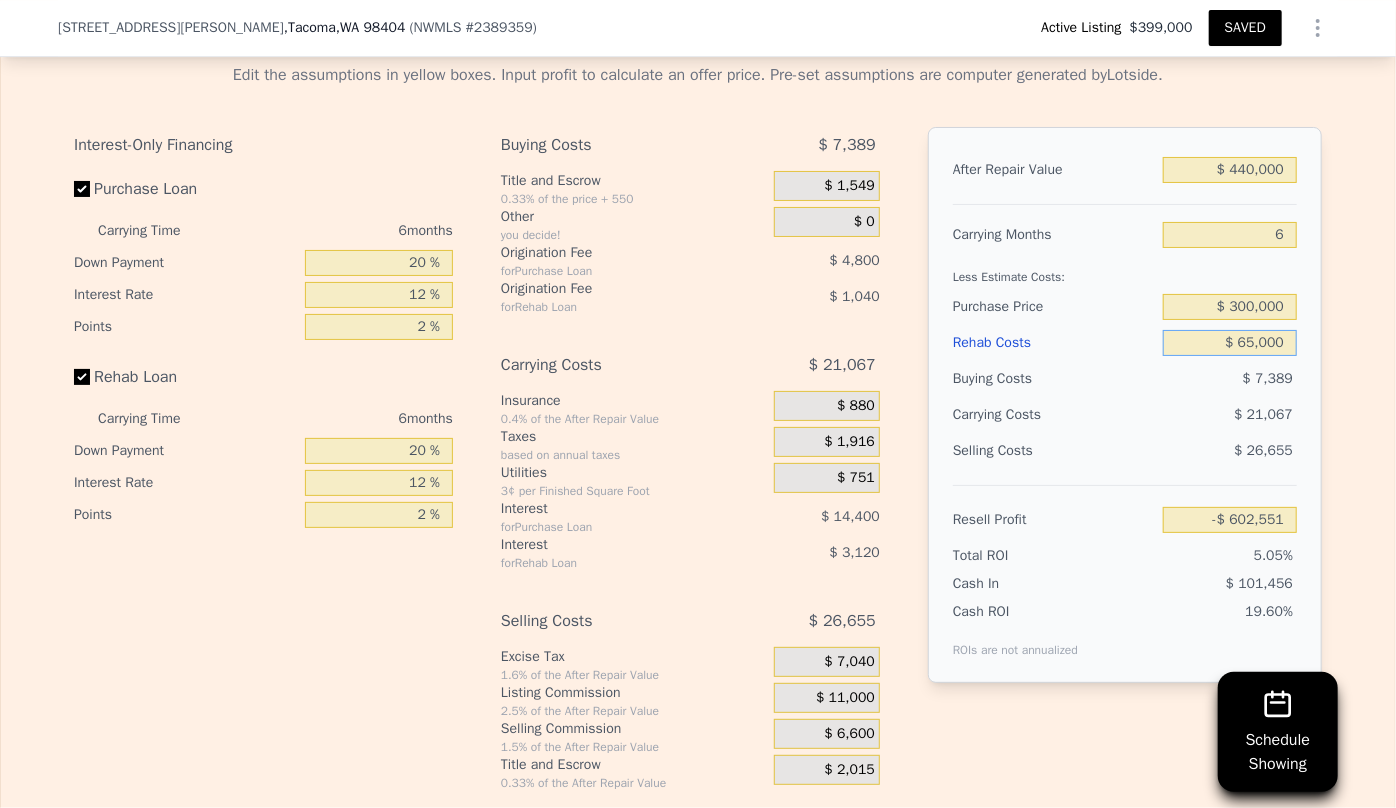 type on "$ 19,889" 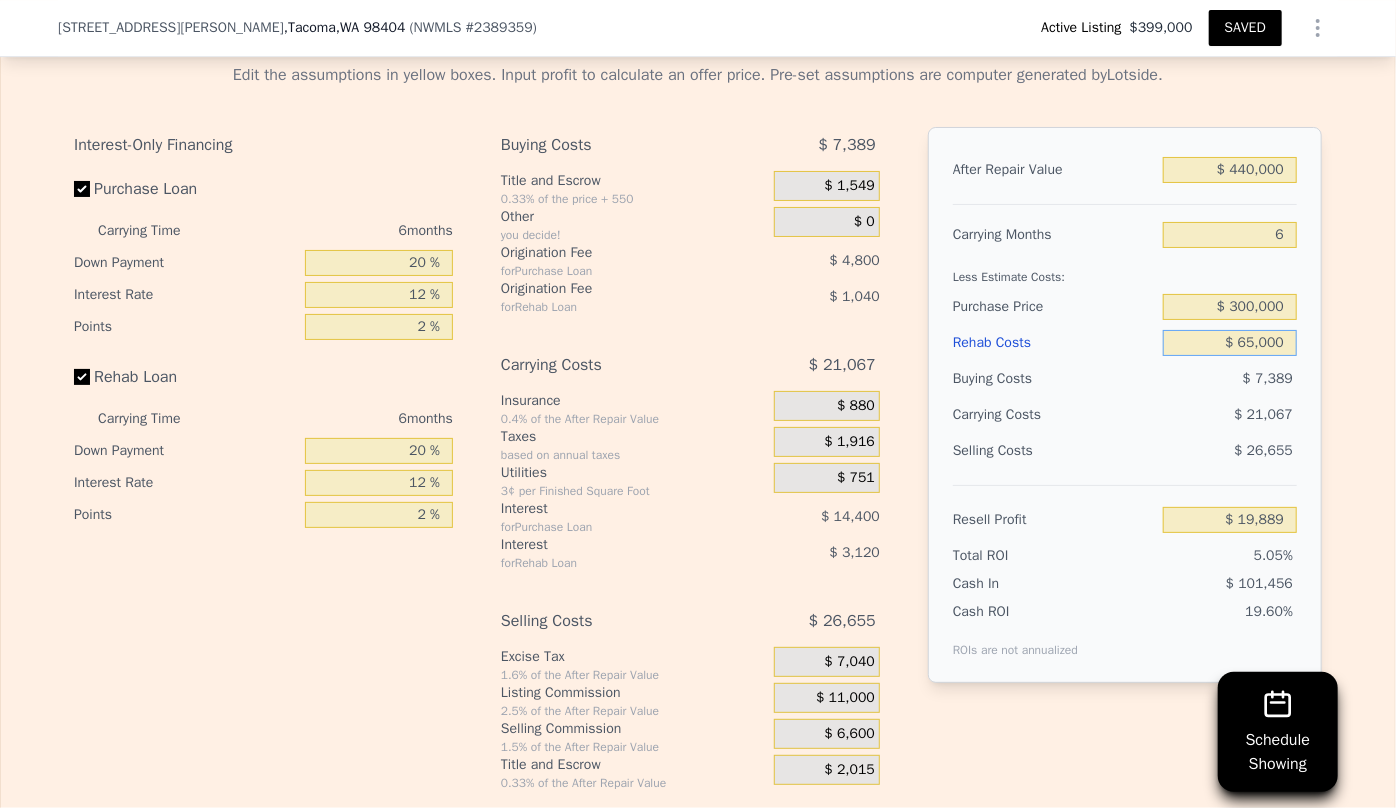 type on "$ 65,000" 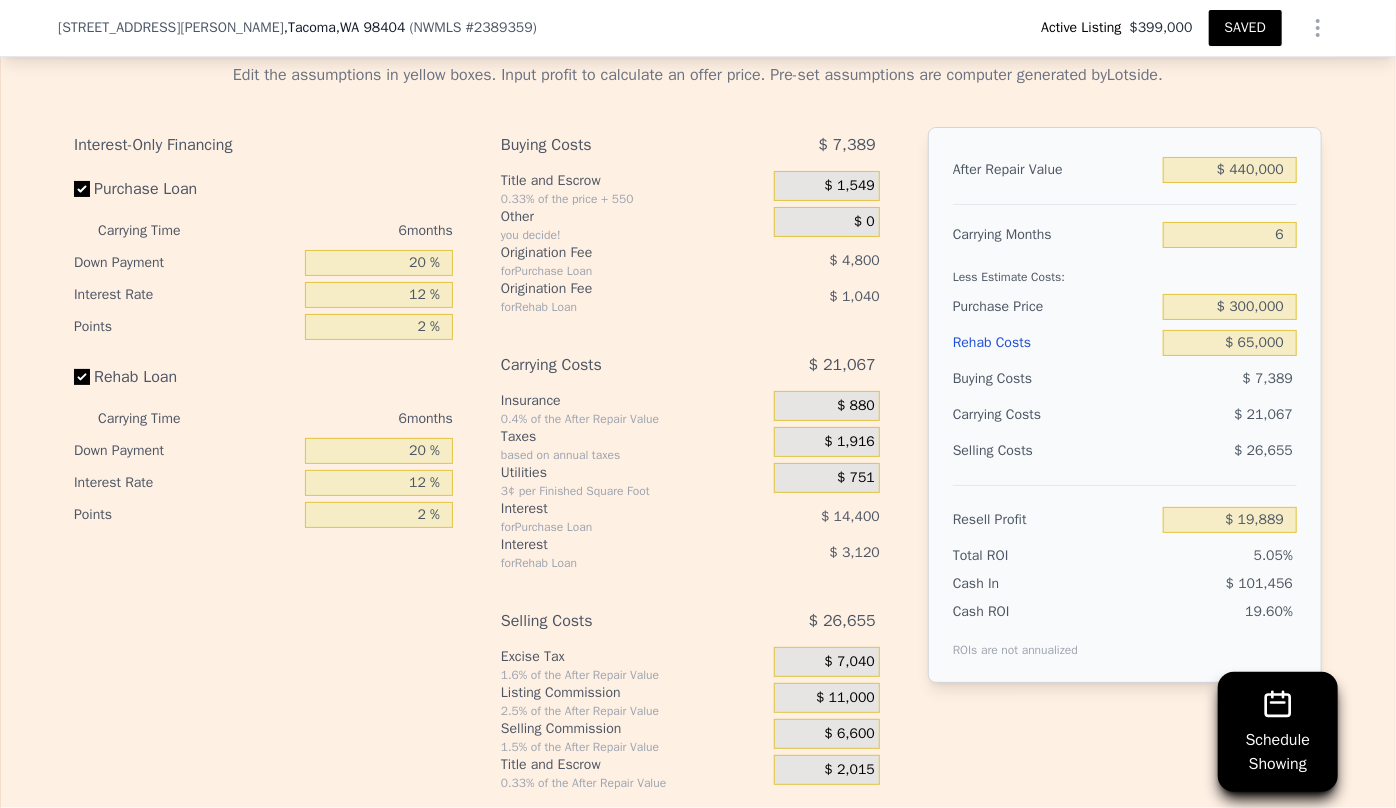 click on "Carrying Costs" at bounding box center [1015, 415] 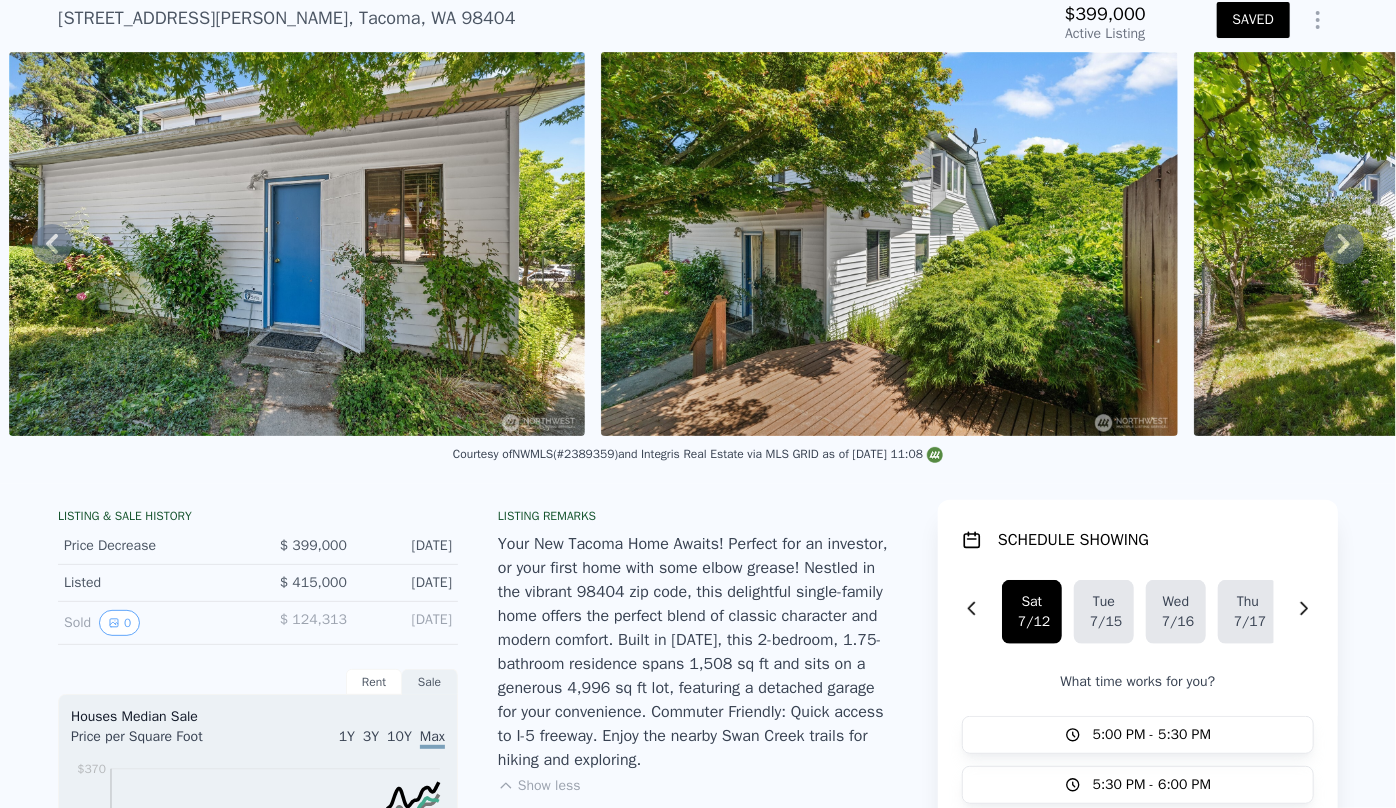 scroll, scrollTop: 7, scrollLeft: 0, axis: vertical 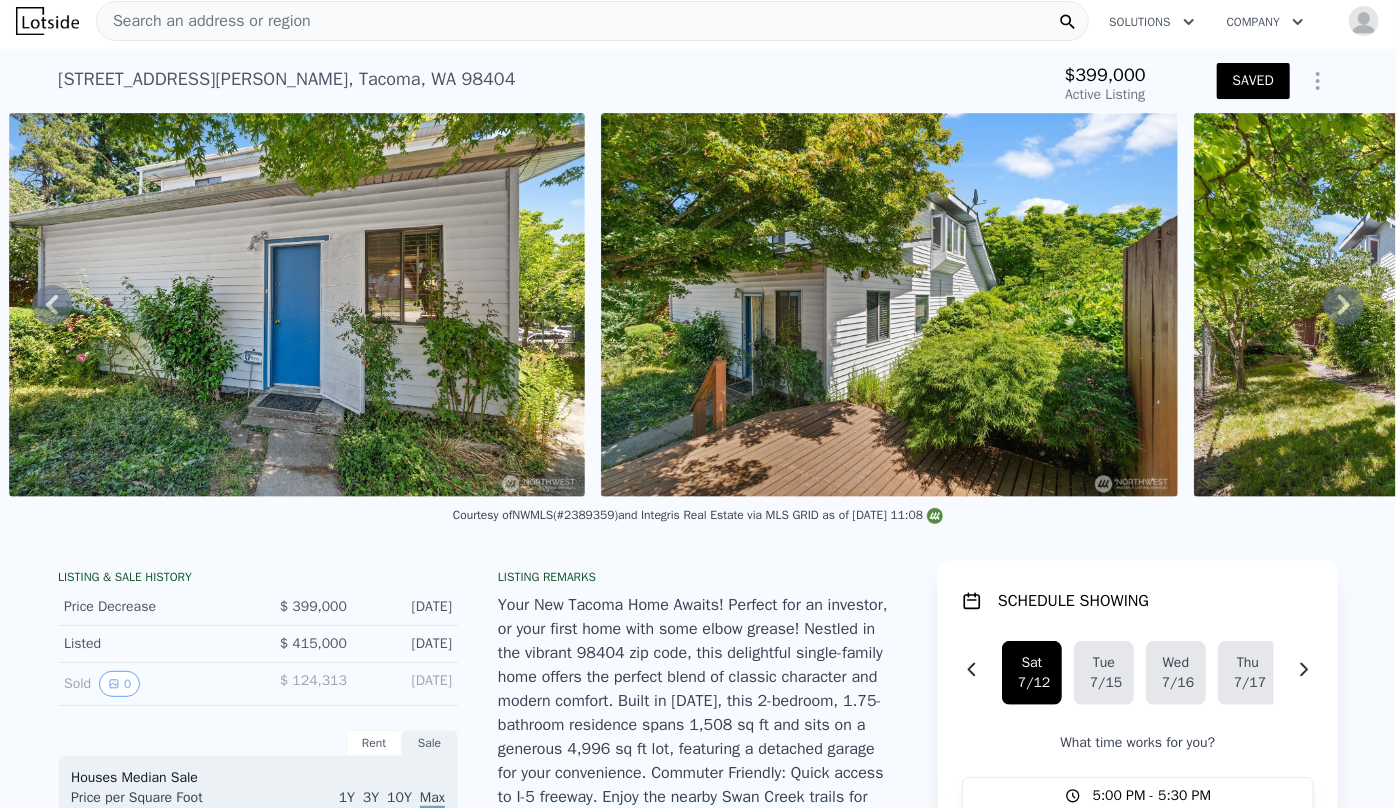 click at bounding box center [1364, 21] 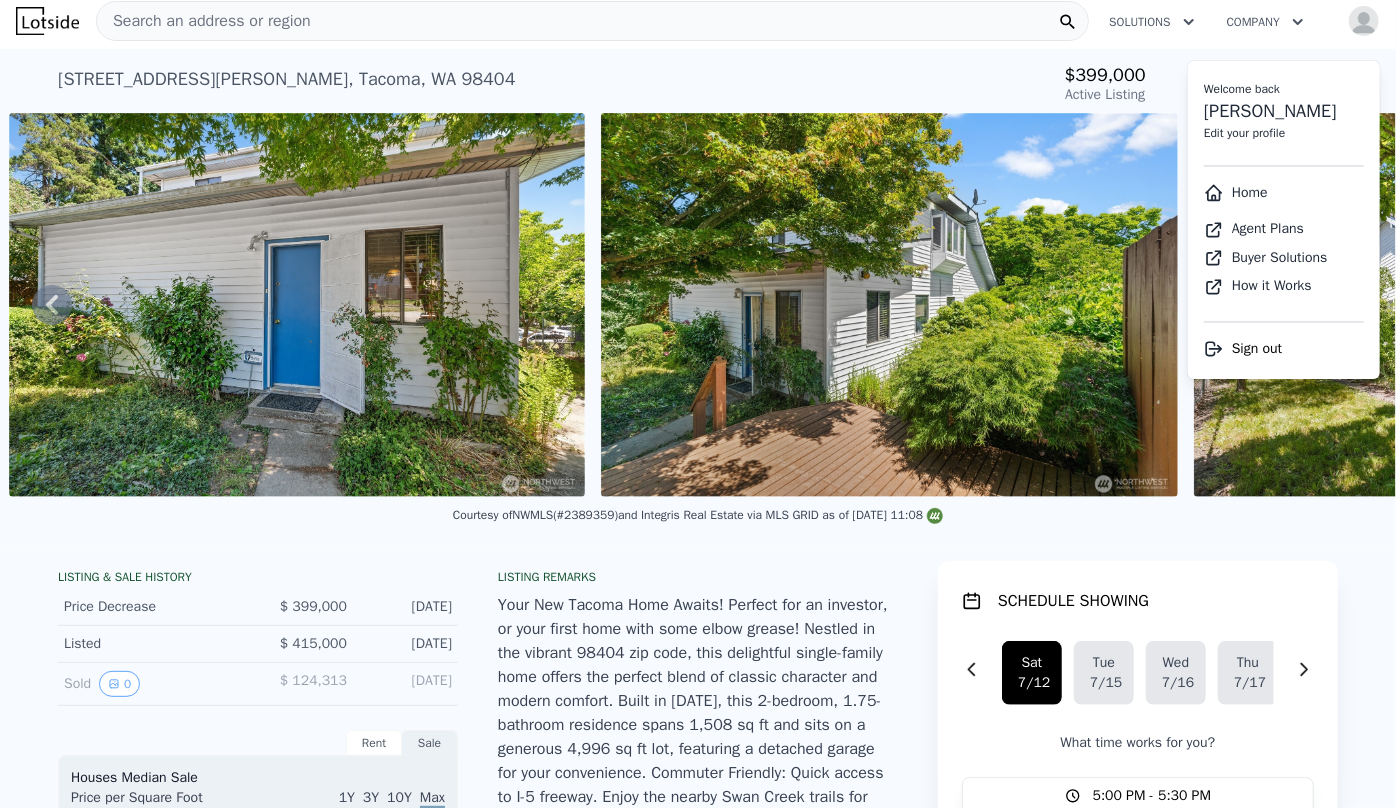 click on "Home" at bounding box center [1236, 192] 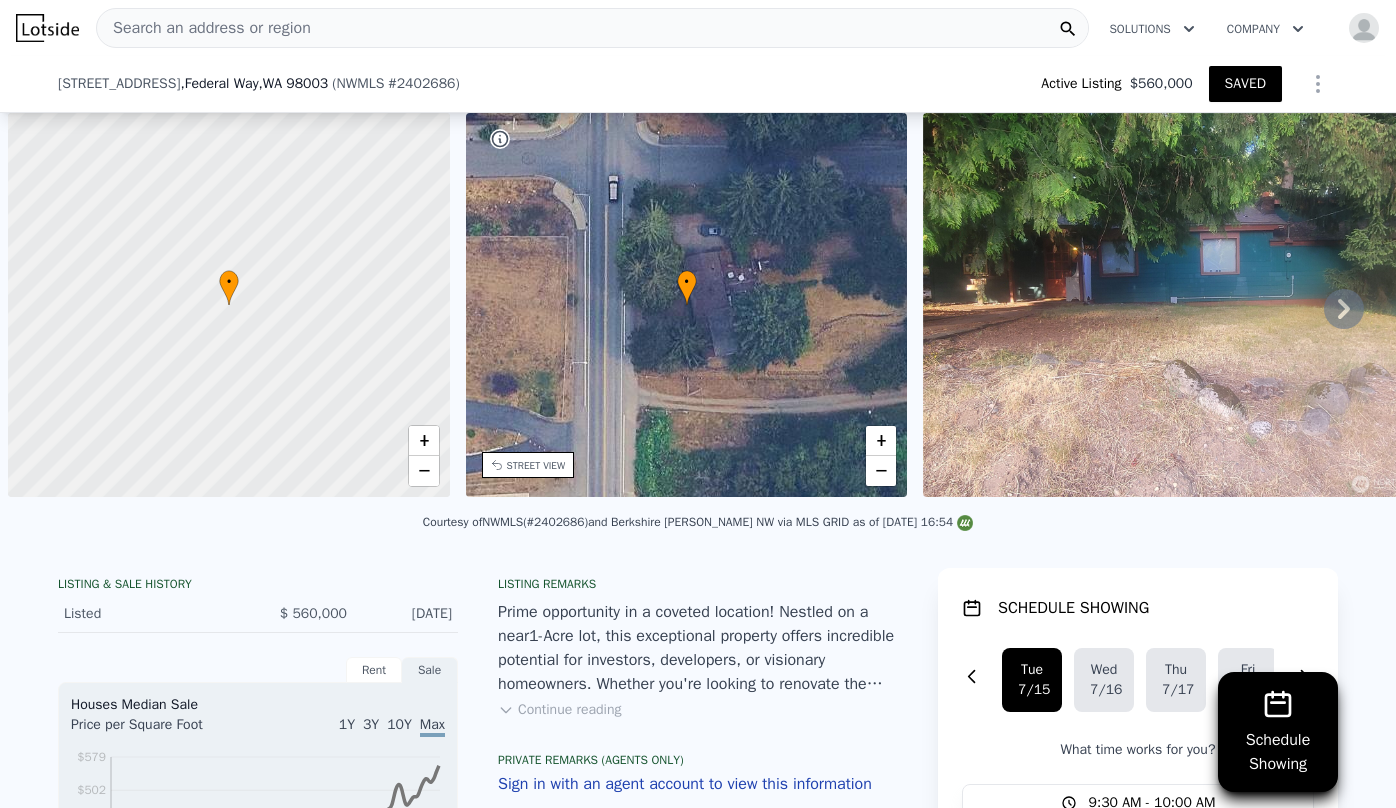 scroll, scrollTop: 0, scrollLeft: 0, axis: both 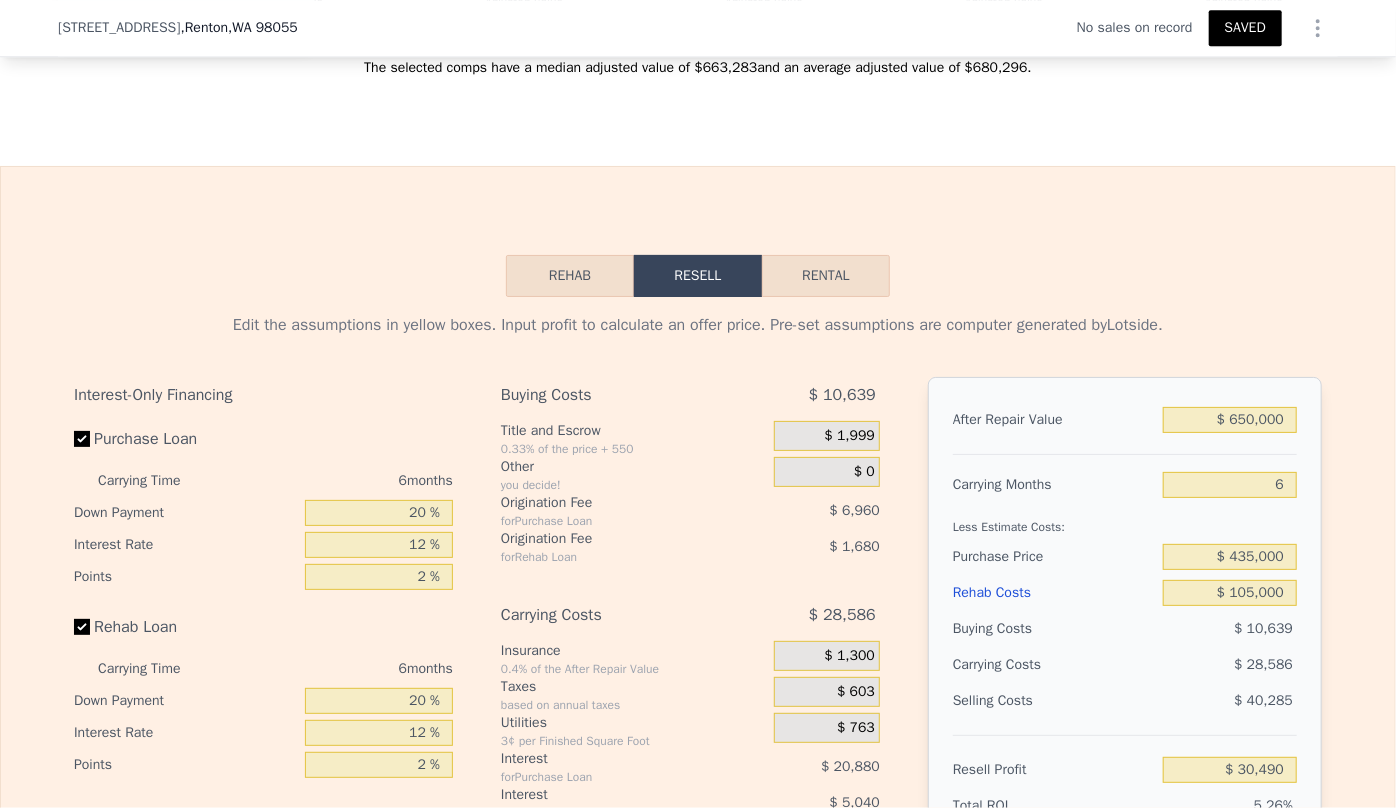 click 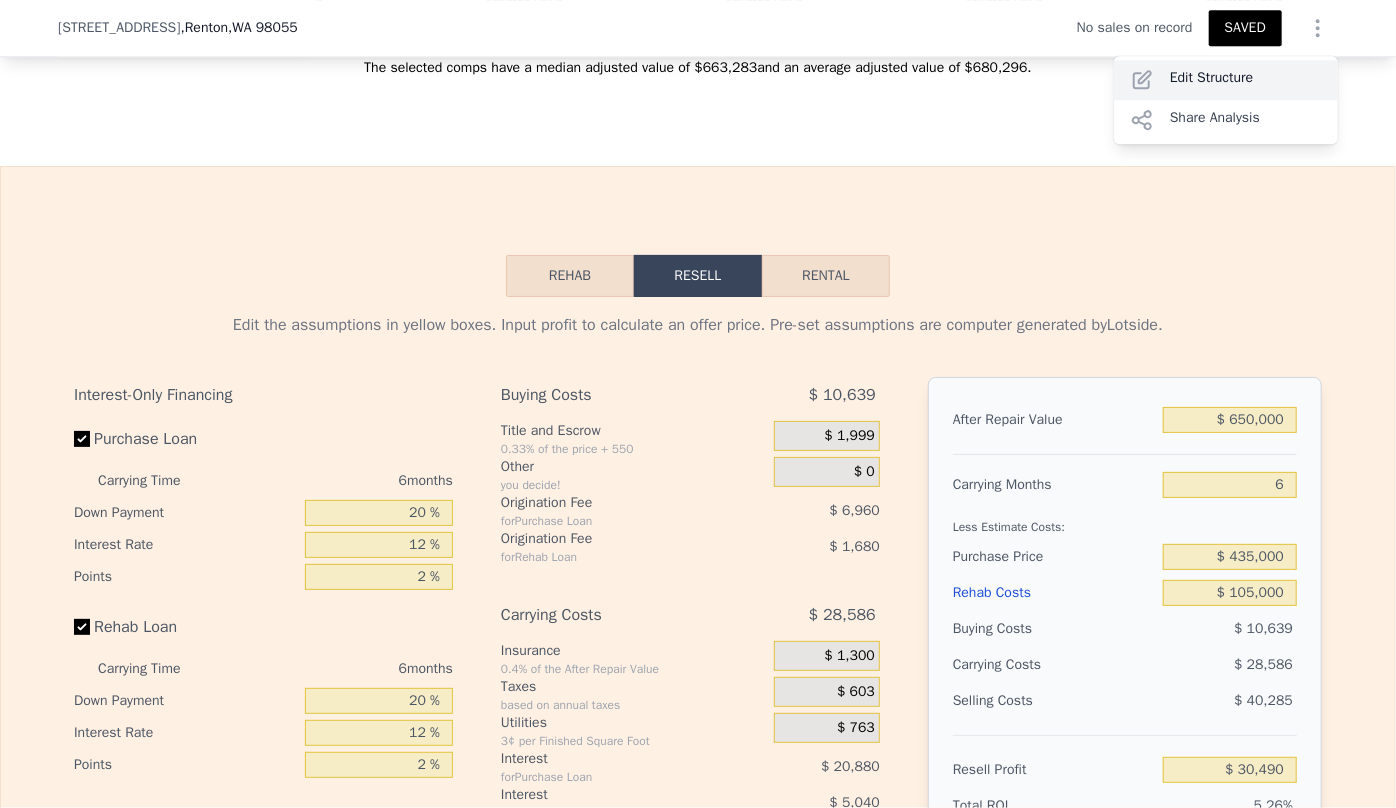 click on "Edit Structure" at bounding box center [1226, 80] 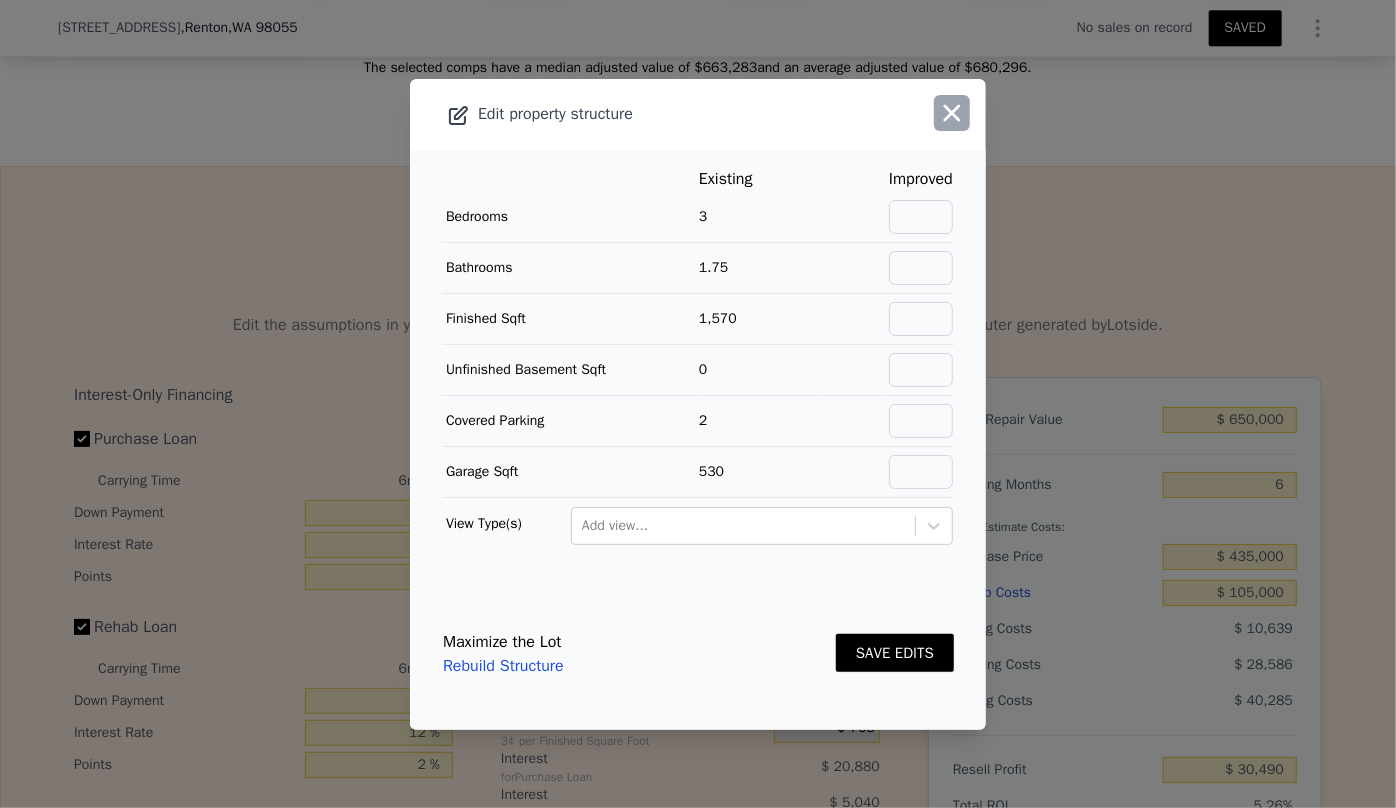 click at bounding box center [952, 113] 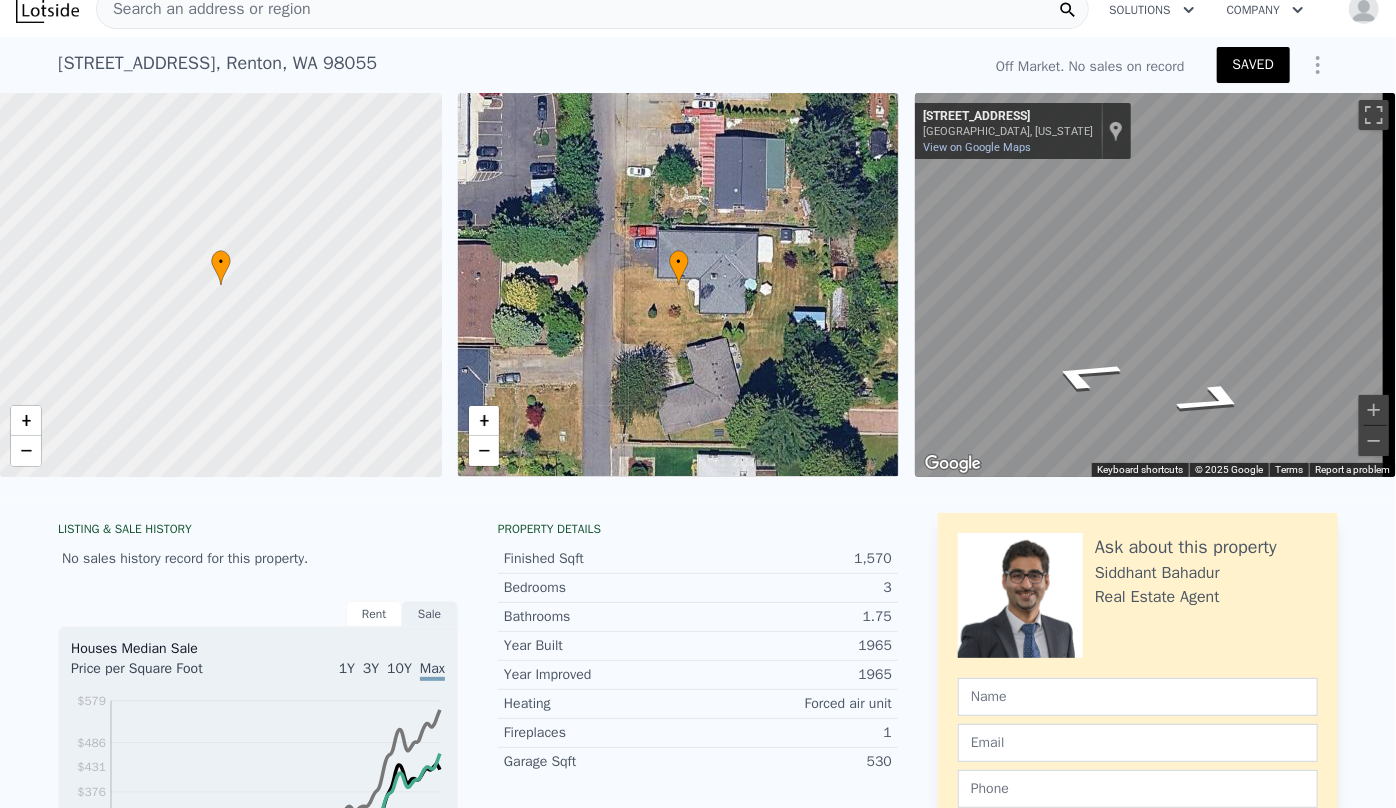 scroll, scrollTop: 0, scrollLeft: 0, axis: both 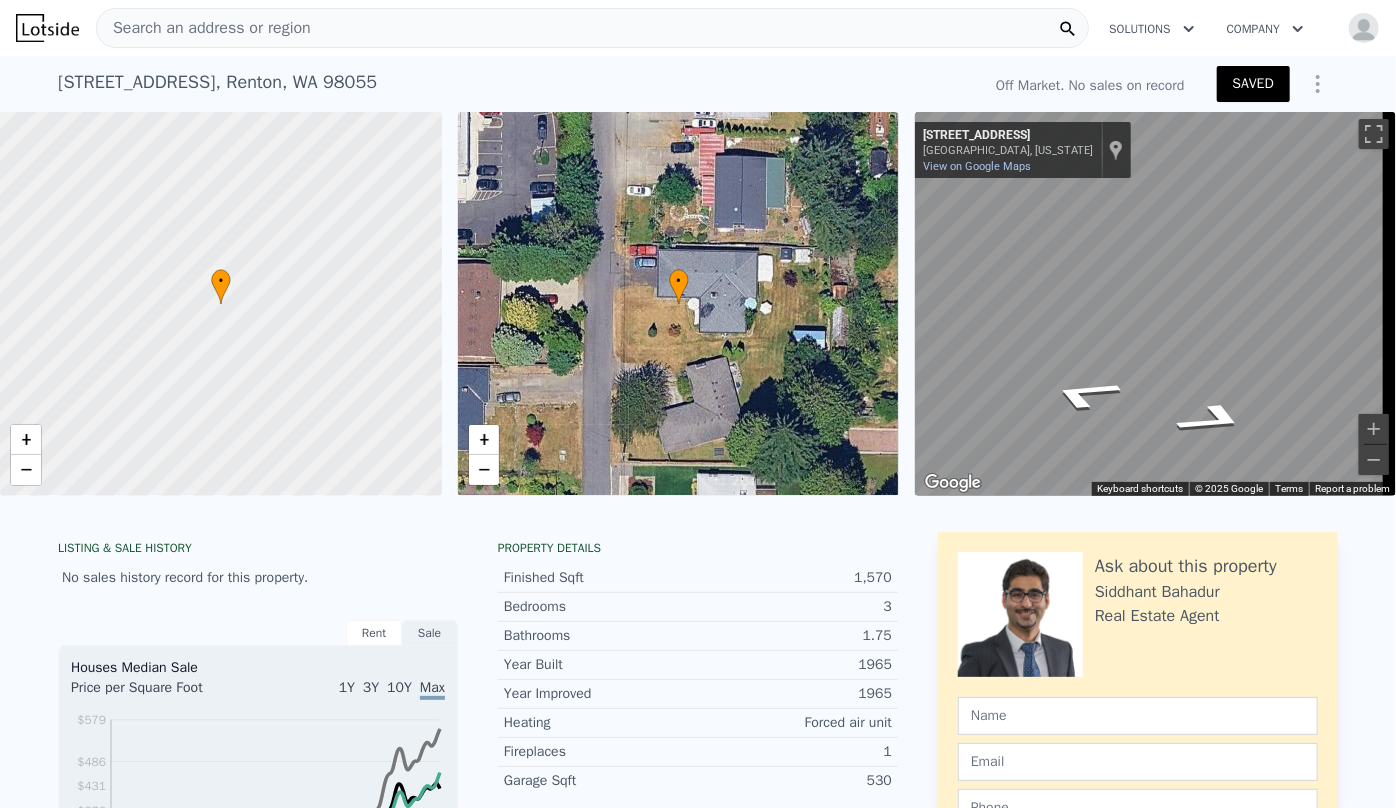 click at bounding box center [1364, 28] 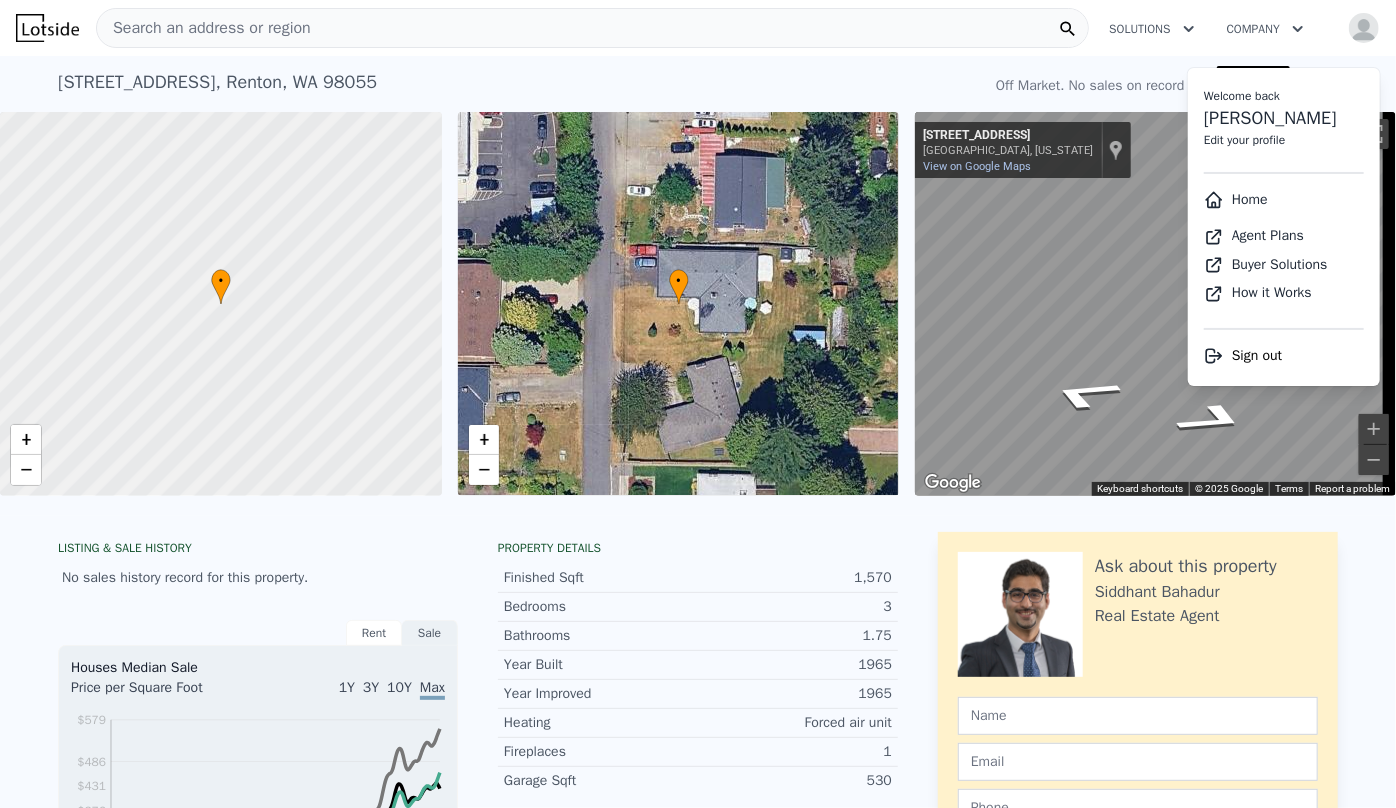 click on "Home" at bounding box center [1236, 199] 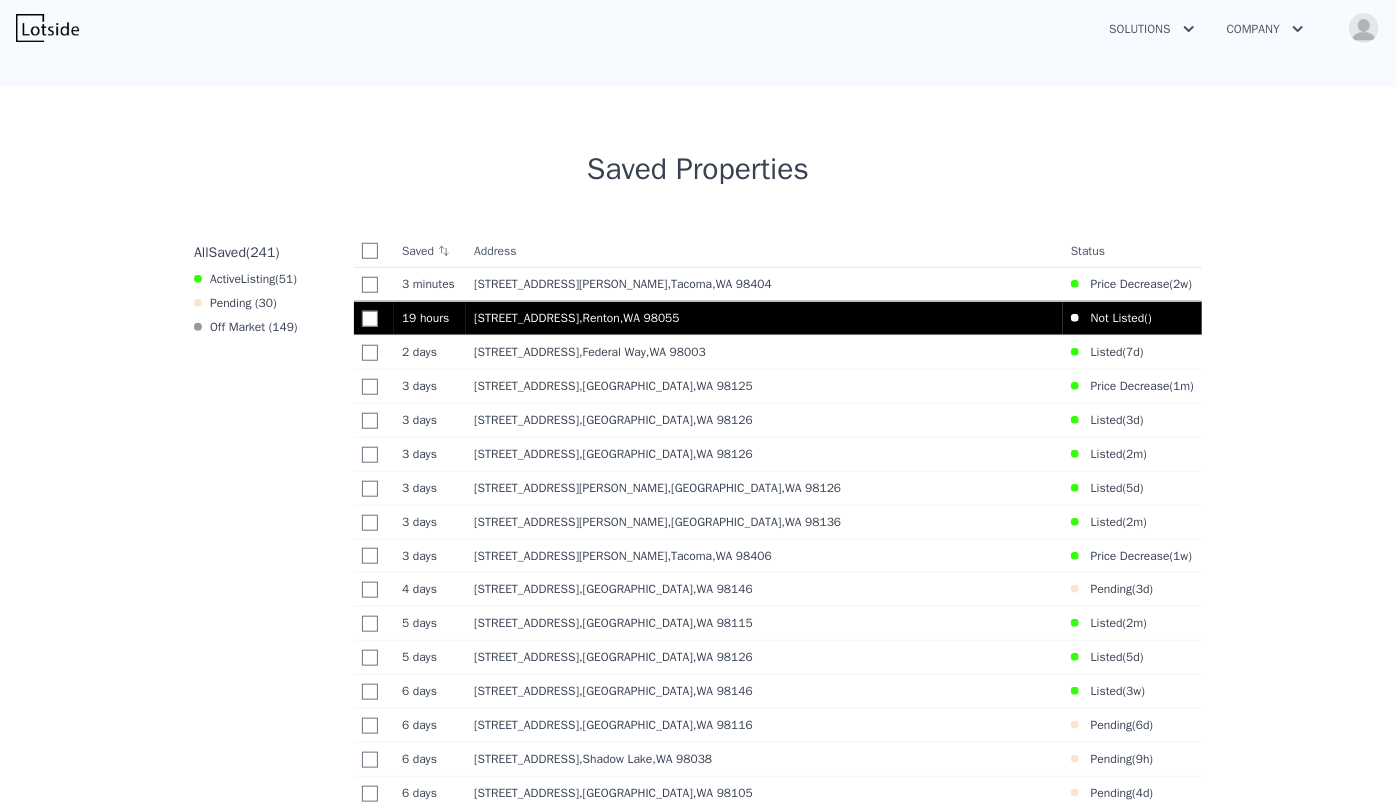 scroll, scrollTop: 727, scrollLeft: 0, axis: vertical 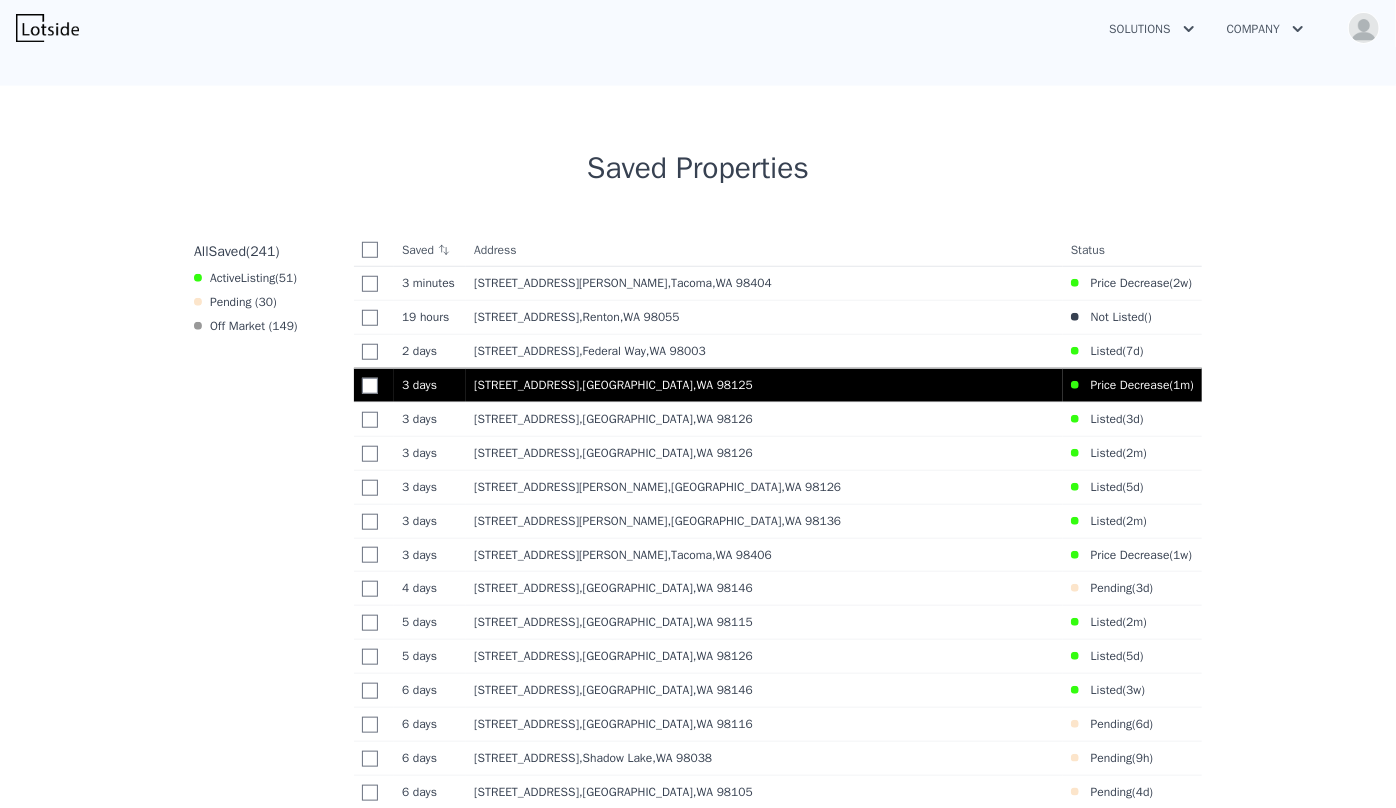 click on "13032 27th Ave NE ,  Seattle ,  WA   98125" at bounding box center (764, 385) 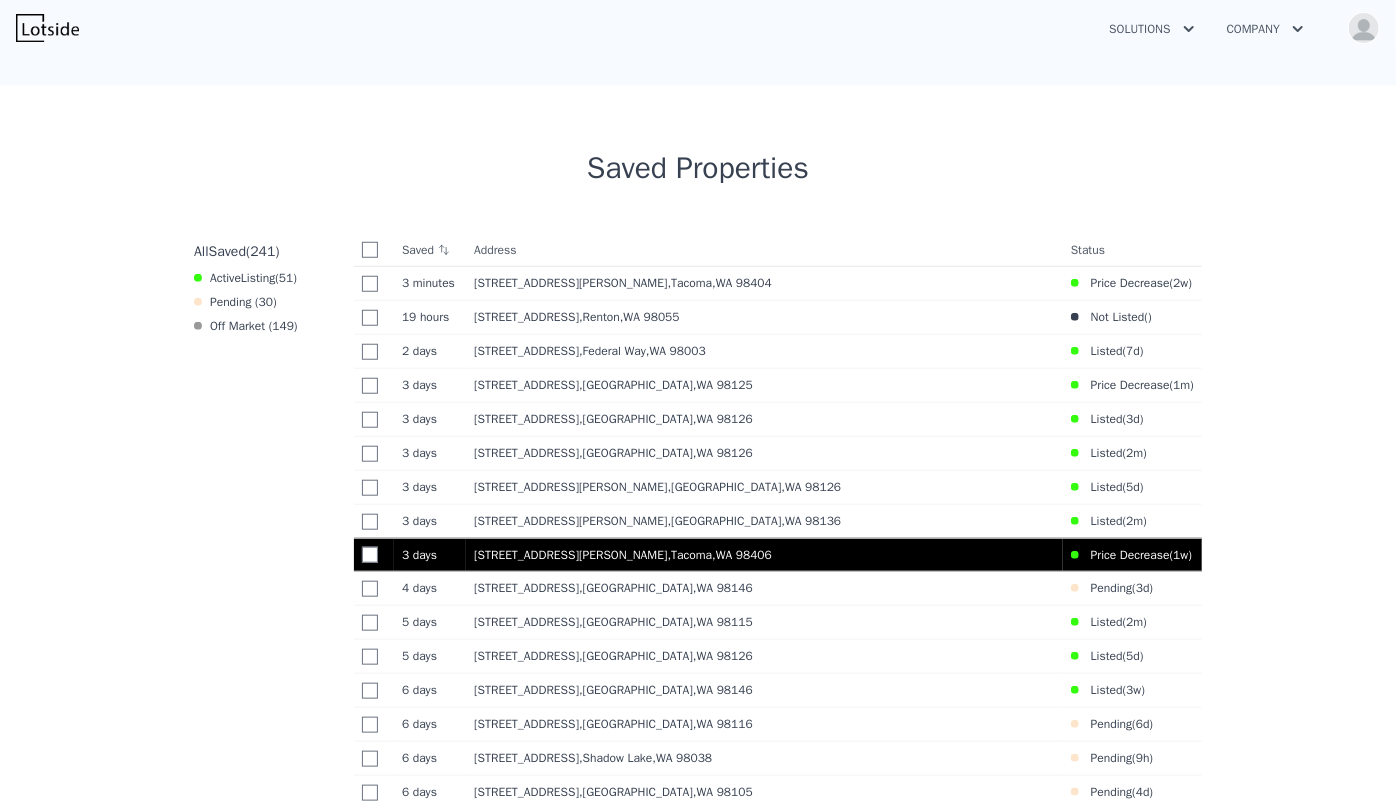 click on "1847 N Shirley St ,  Tacoma ,  WA   98406" at bounding box center [764, 555] 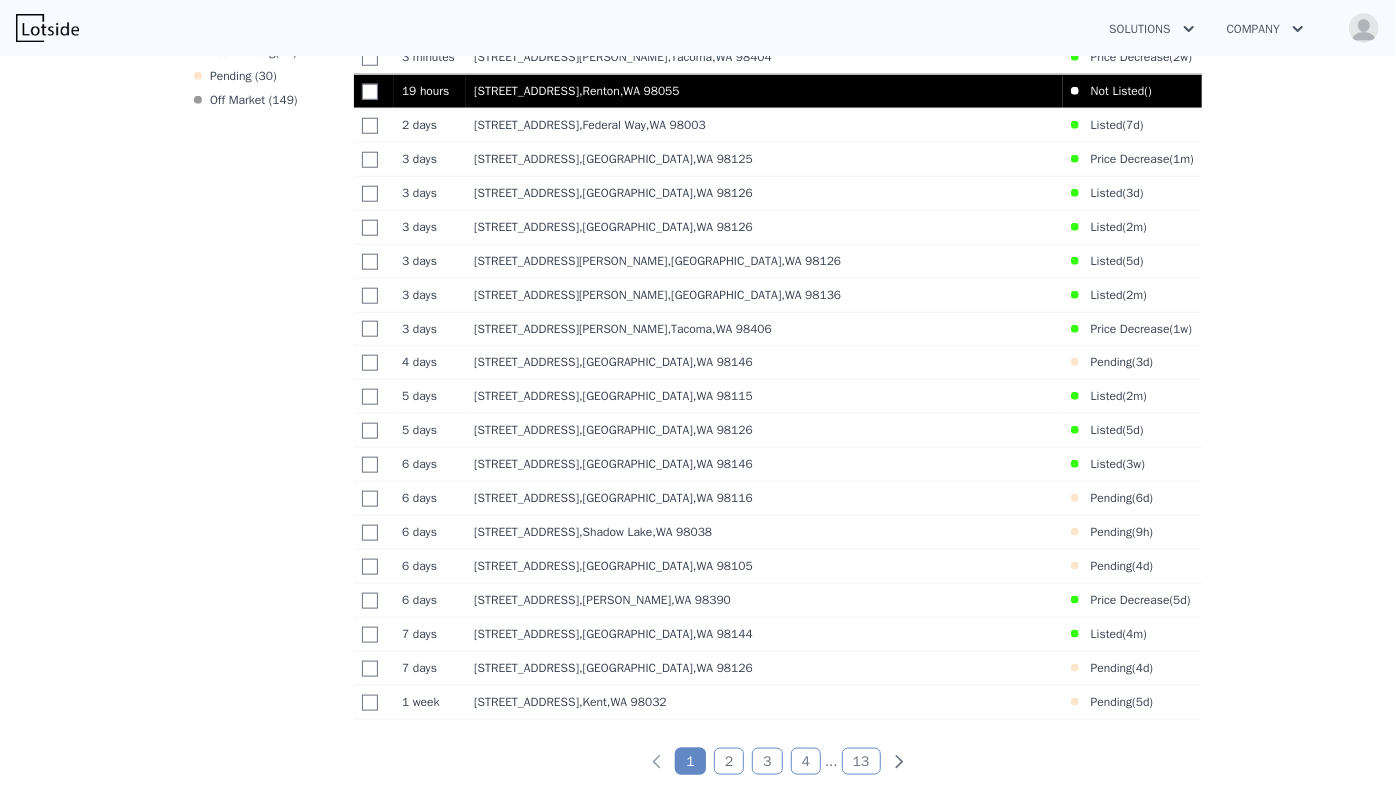scroll, scrollTop: 1000, scrollLeft: 0, axis: vertical 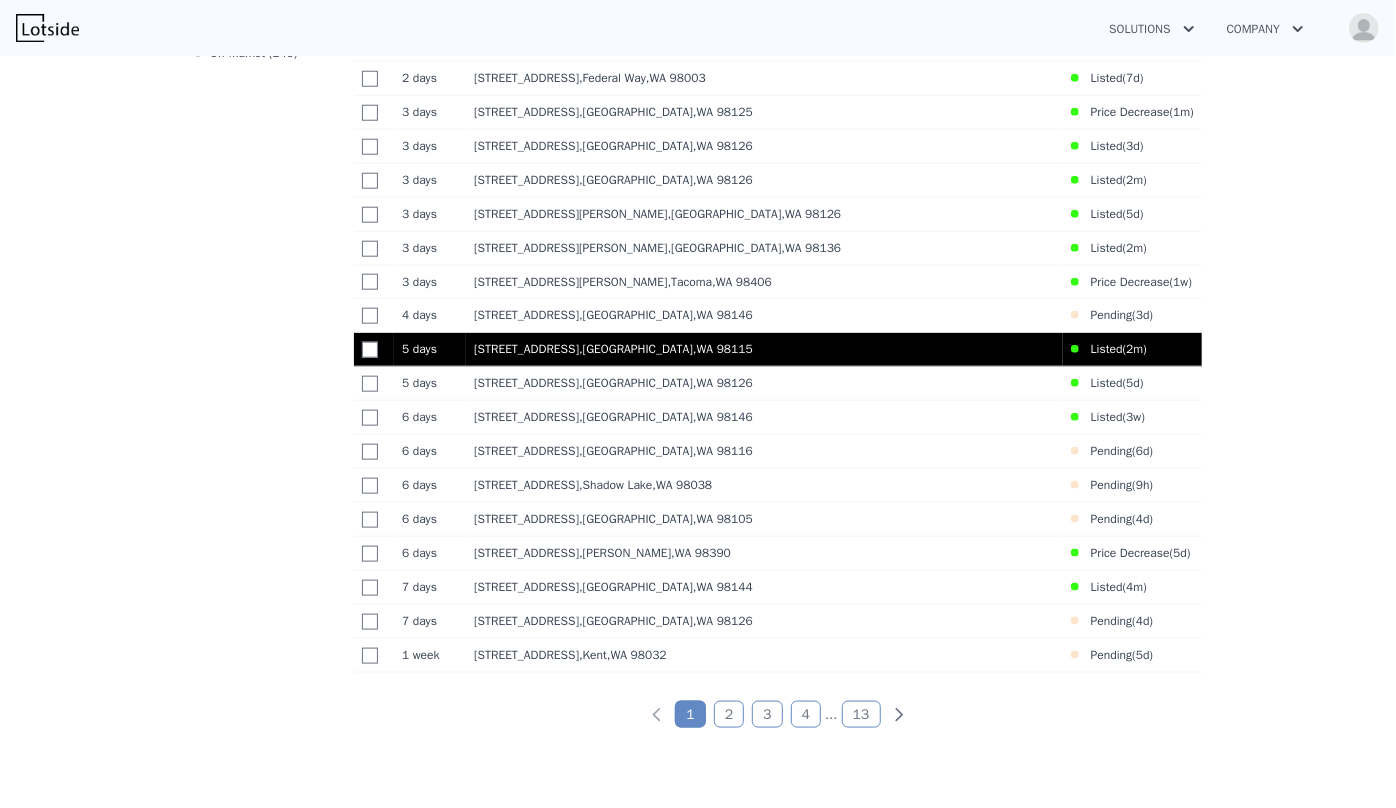 click on "2704 NE 92nd St ,  Seattle ,  WA   98115" at bounding box center [764, 349] 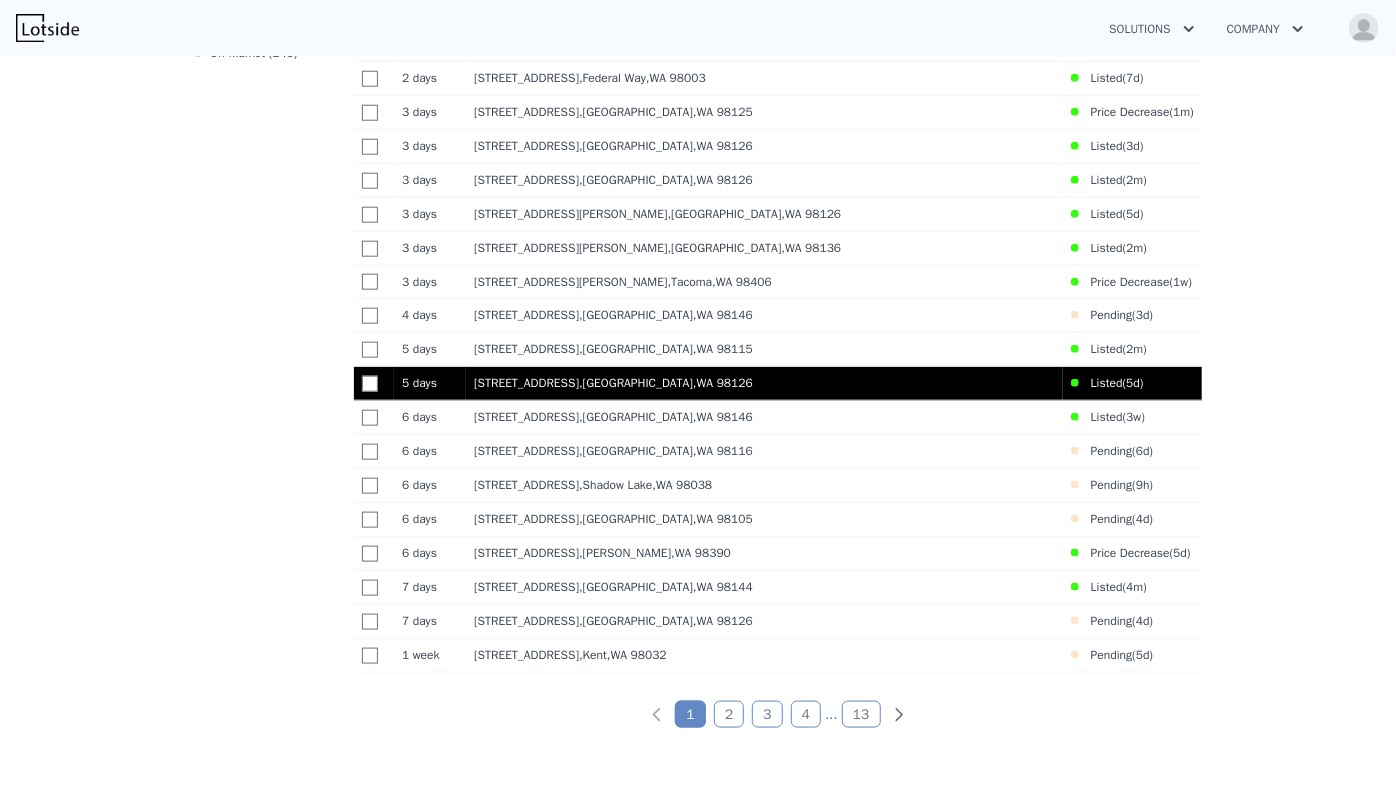 click on "5618 35th Ave SW ,  Seattle ,  WA   98126" at bounding box center [764, 383] 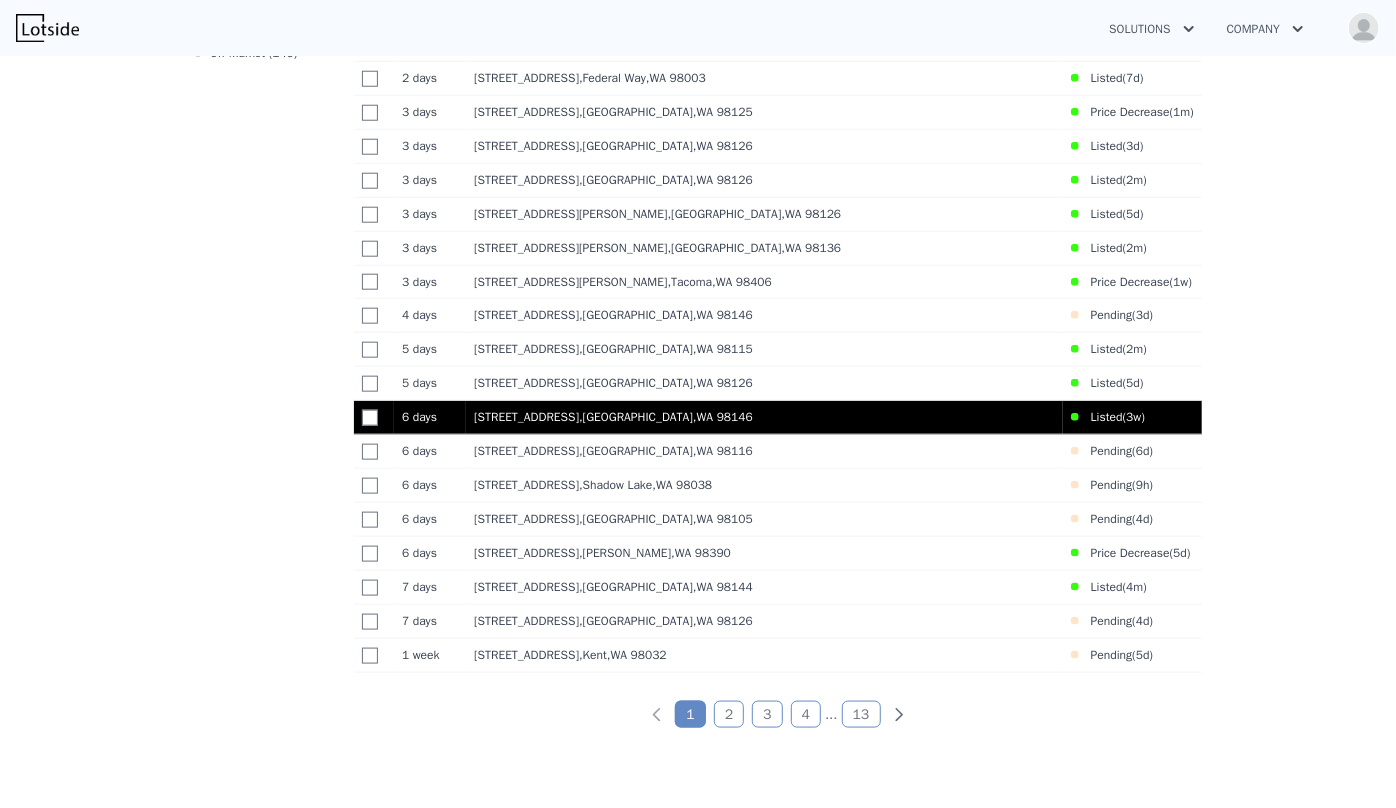 click on "10208 28th Ave SW ,  White Center ,  WA   98146" at bounding box center (764, 418) 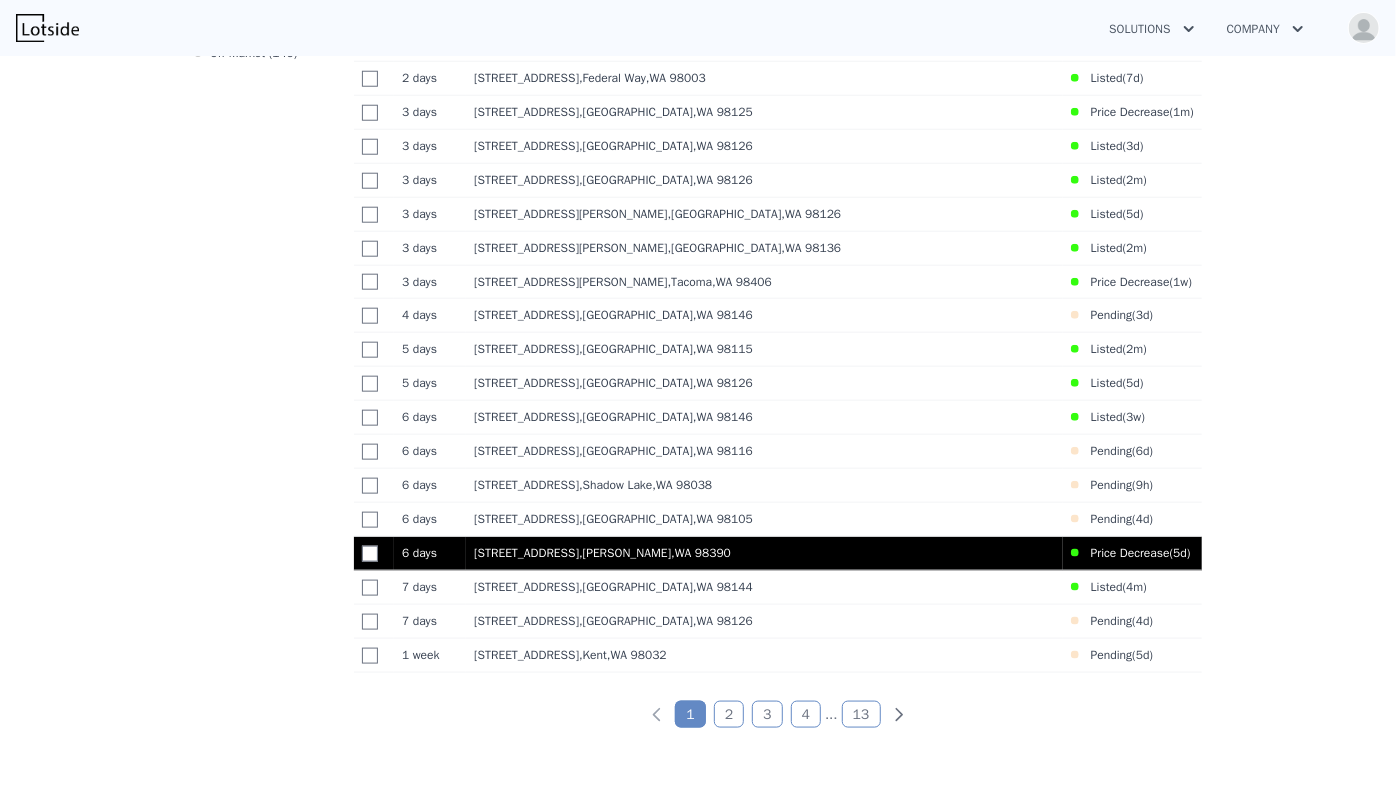 click on "220 Alder Ave ,  Sumner ,  WA   98390" at bounding box center (764, 553) 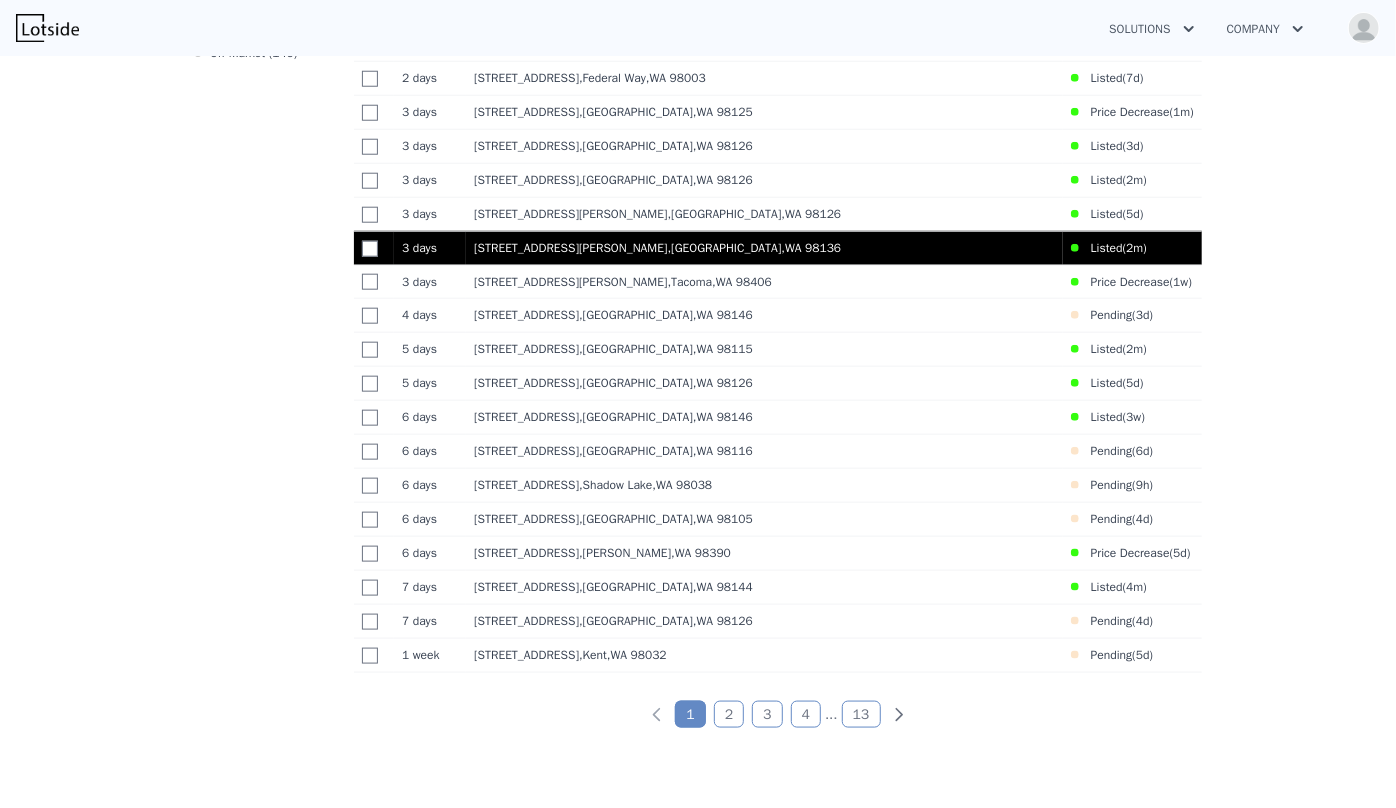 click on "4319 SW Mills St ,  Seattle ,  WA   98136" at bounding box center [764, 248] 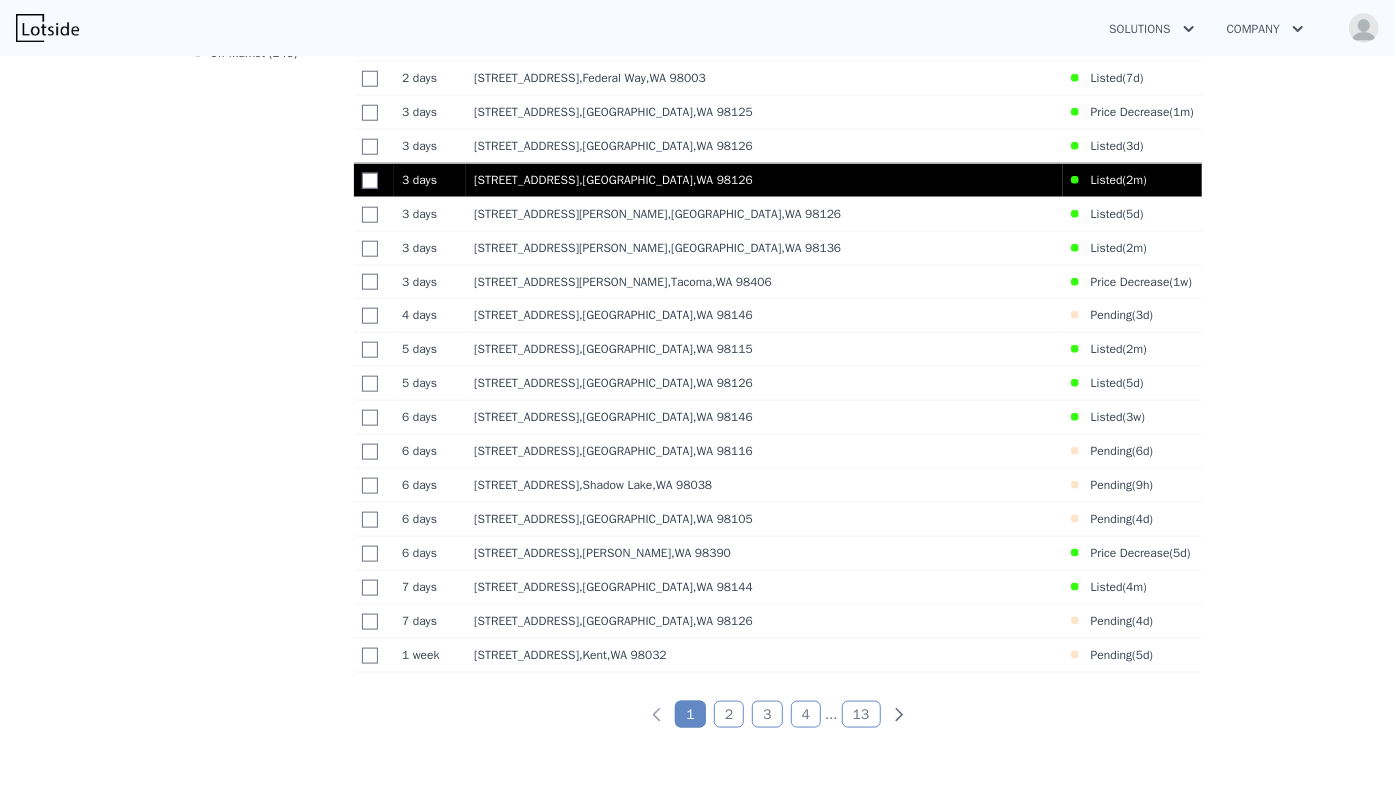 click on "9817 35th Ave SW ,  Seattle ,  WA   98126" at bounding box center (764, 180) 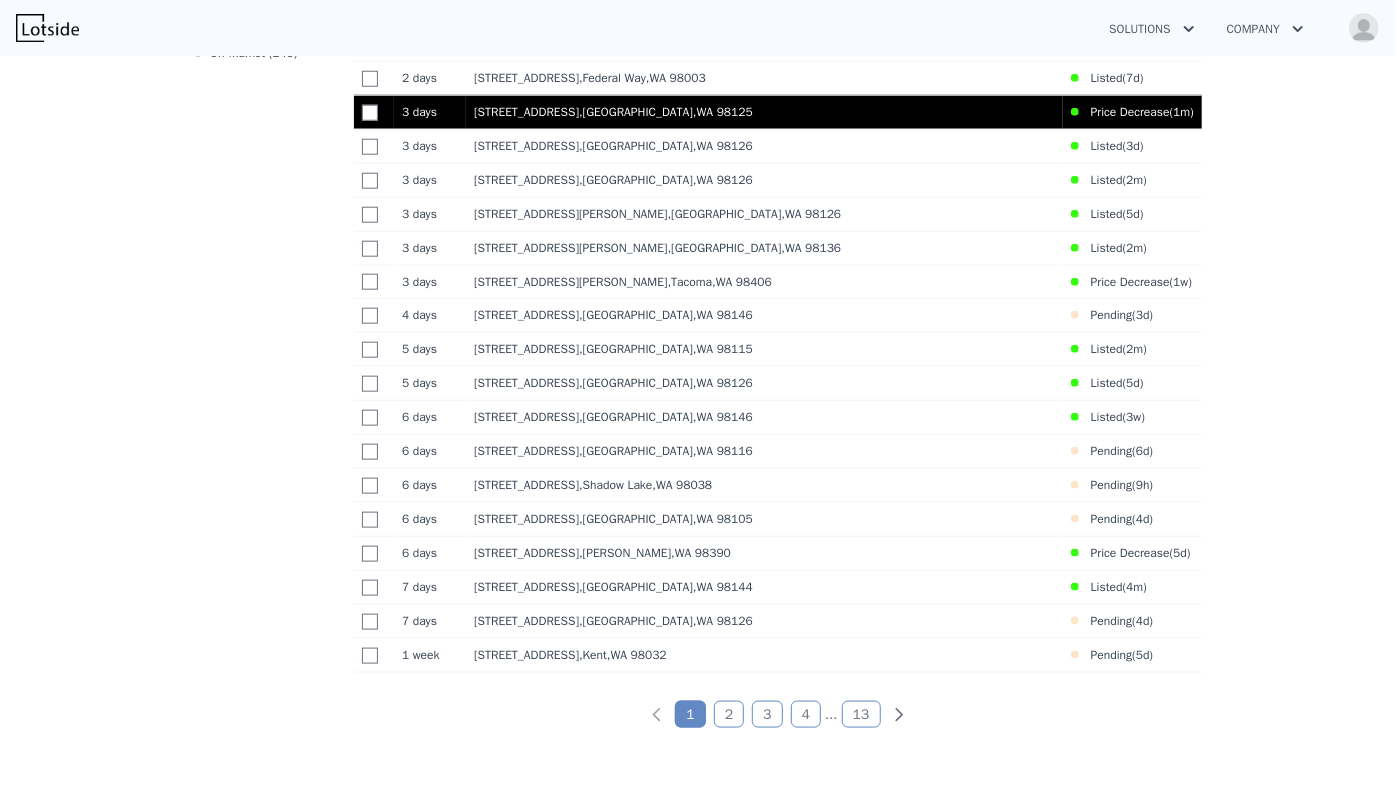 click on "13032 27th Ave NE ,  Seattle ,  WA   98125" at bounding box center (764, 112) 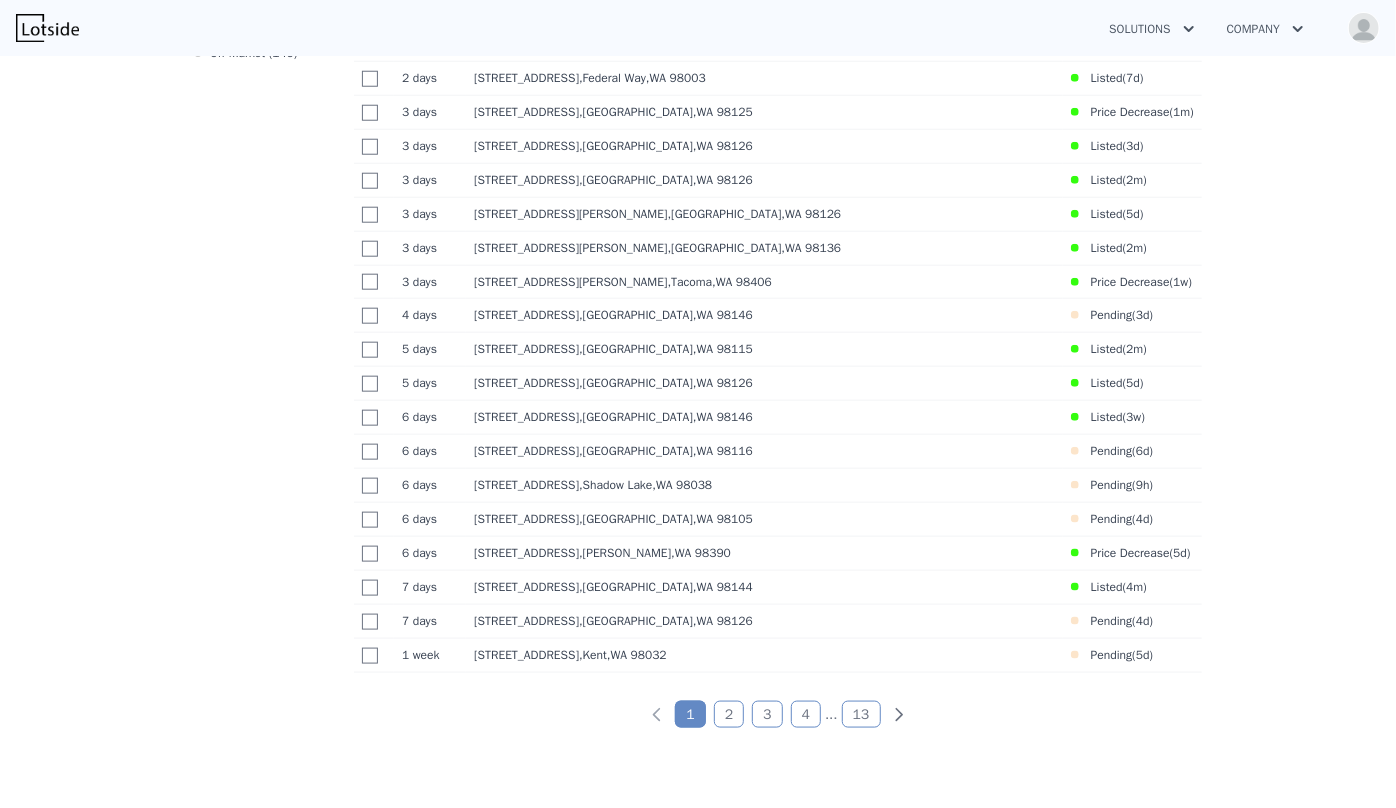 click on "2" at bounding box center [729, 714] 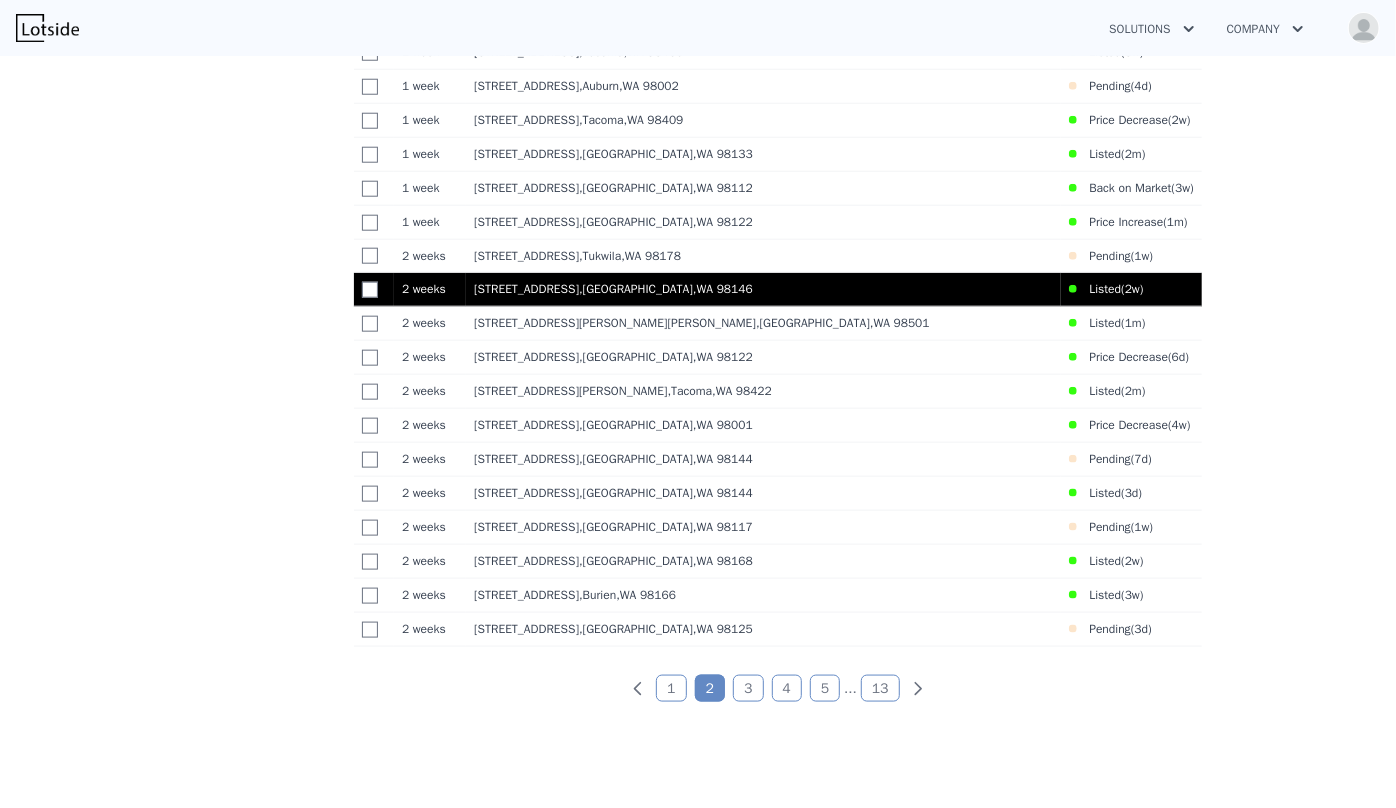 scroll, scrollTop: 1128, scrollLeft: 0, axis: vertical 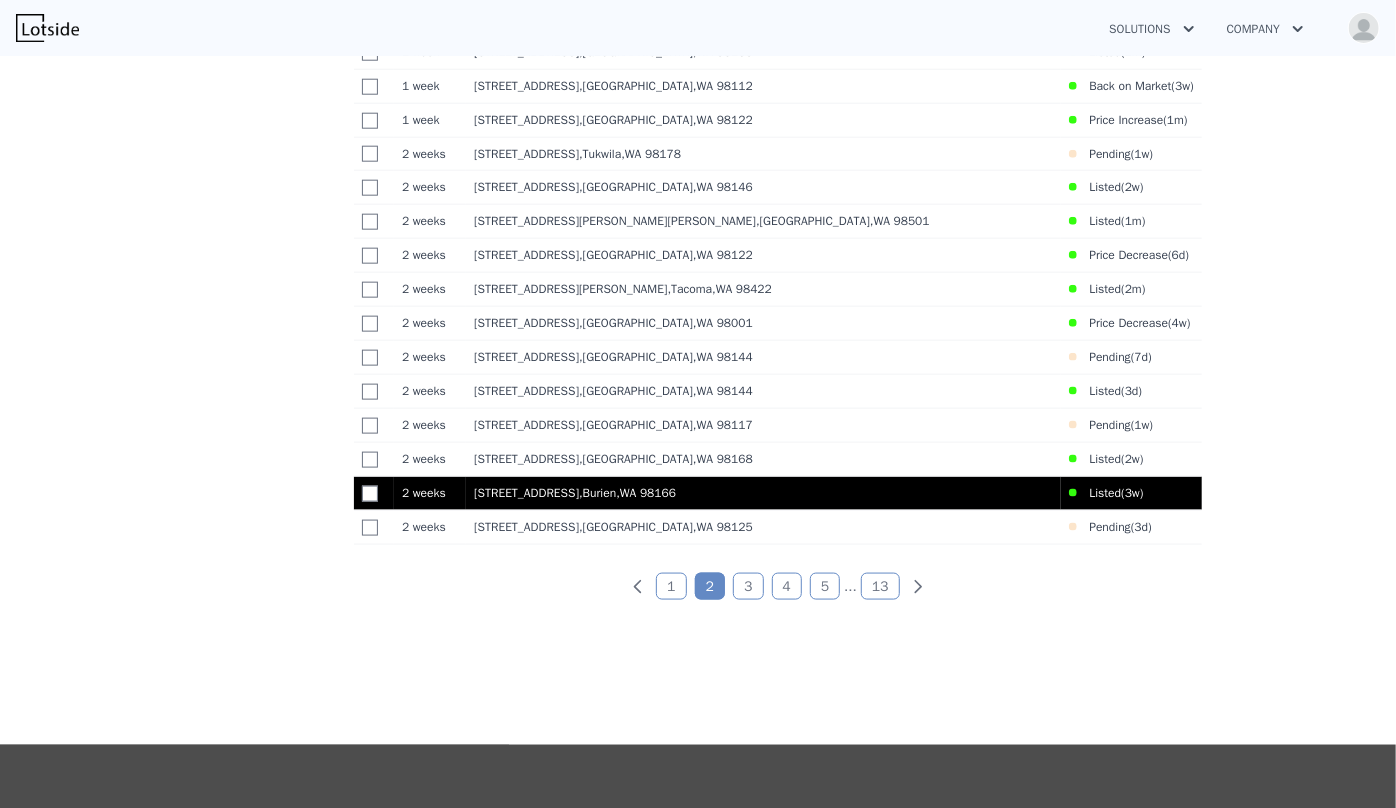 click on "705 SW 158th St ,  Burien ,  WA   98166" at bounding box center (763, 493) 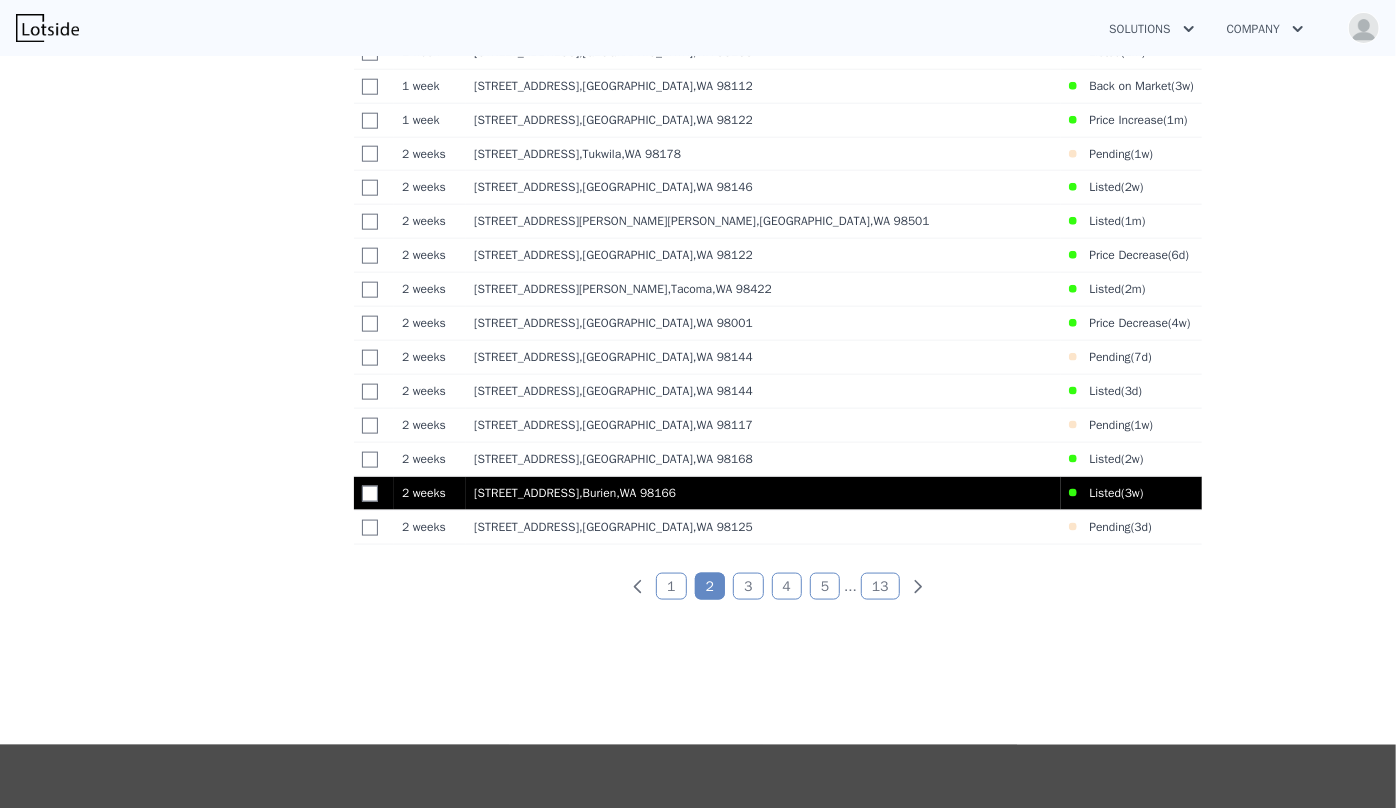 click on "705 SW 158th St ,  Burien ,  WA   98166" at bounding box center [763, 494] 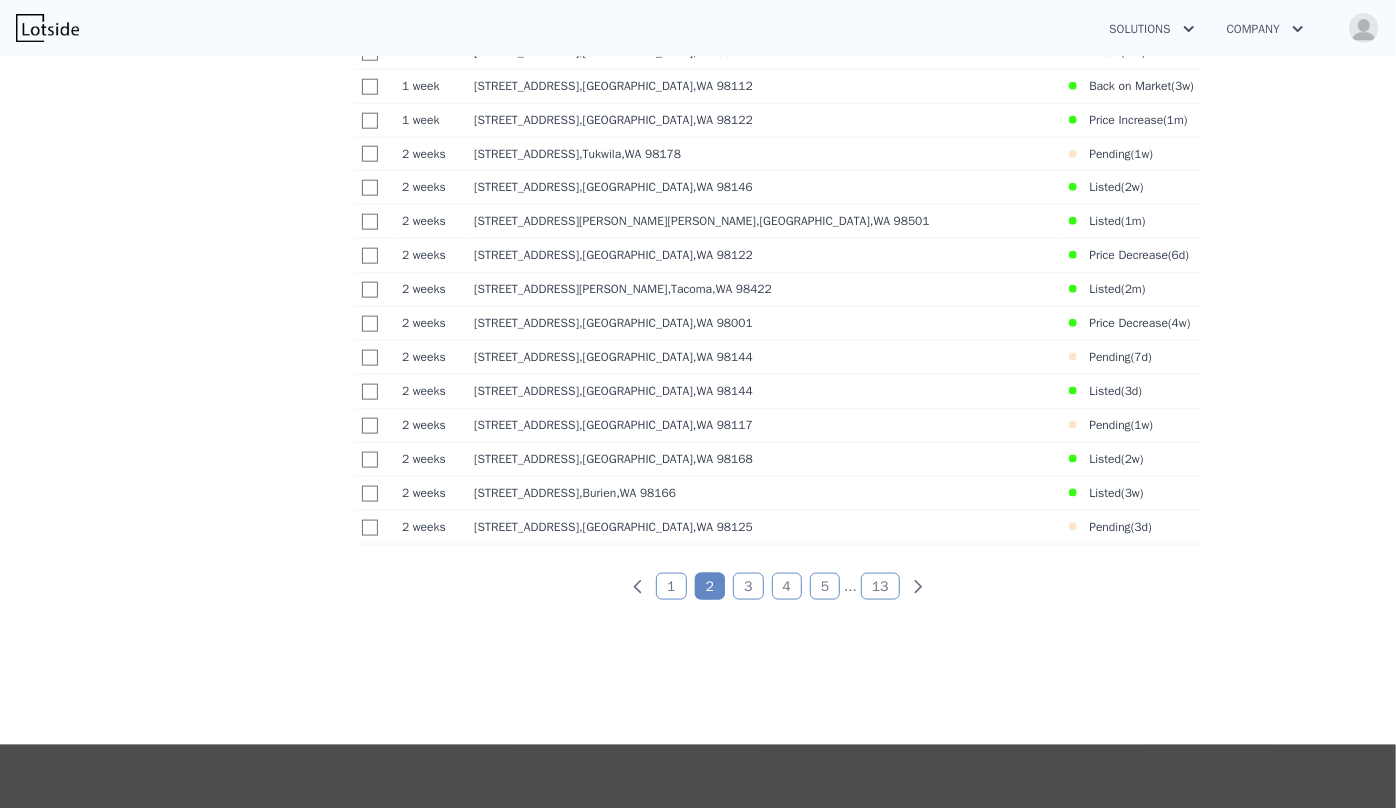 click on "13" at bounding box center (880, 586) 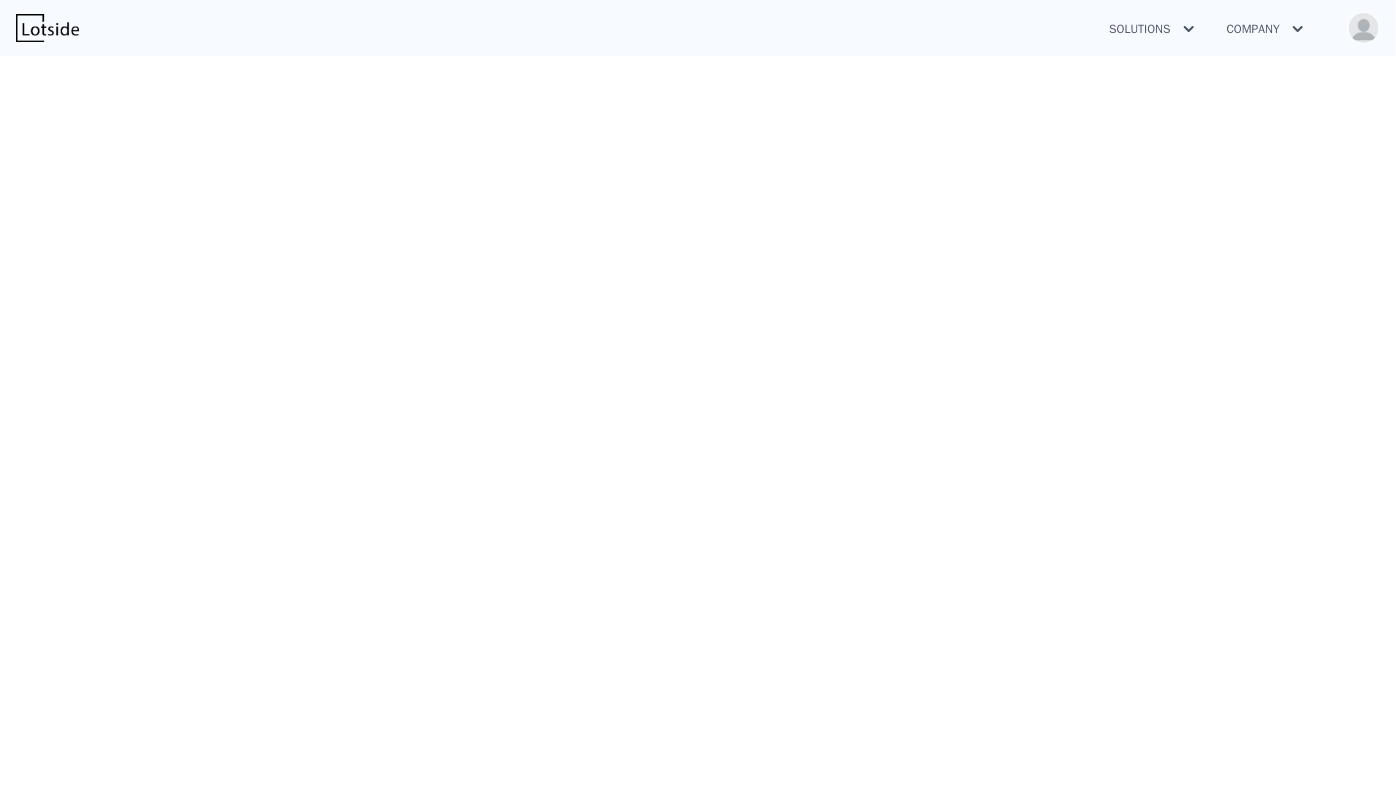 scroll, scrollTop: 764, scrollLeft: 0, axis: vertical 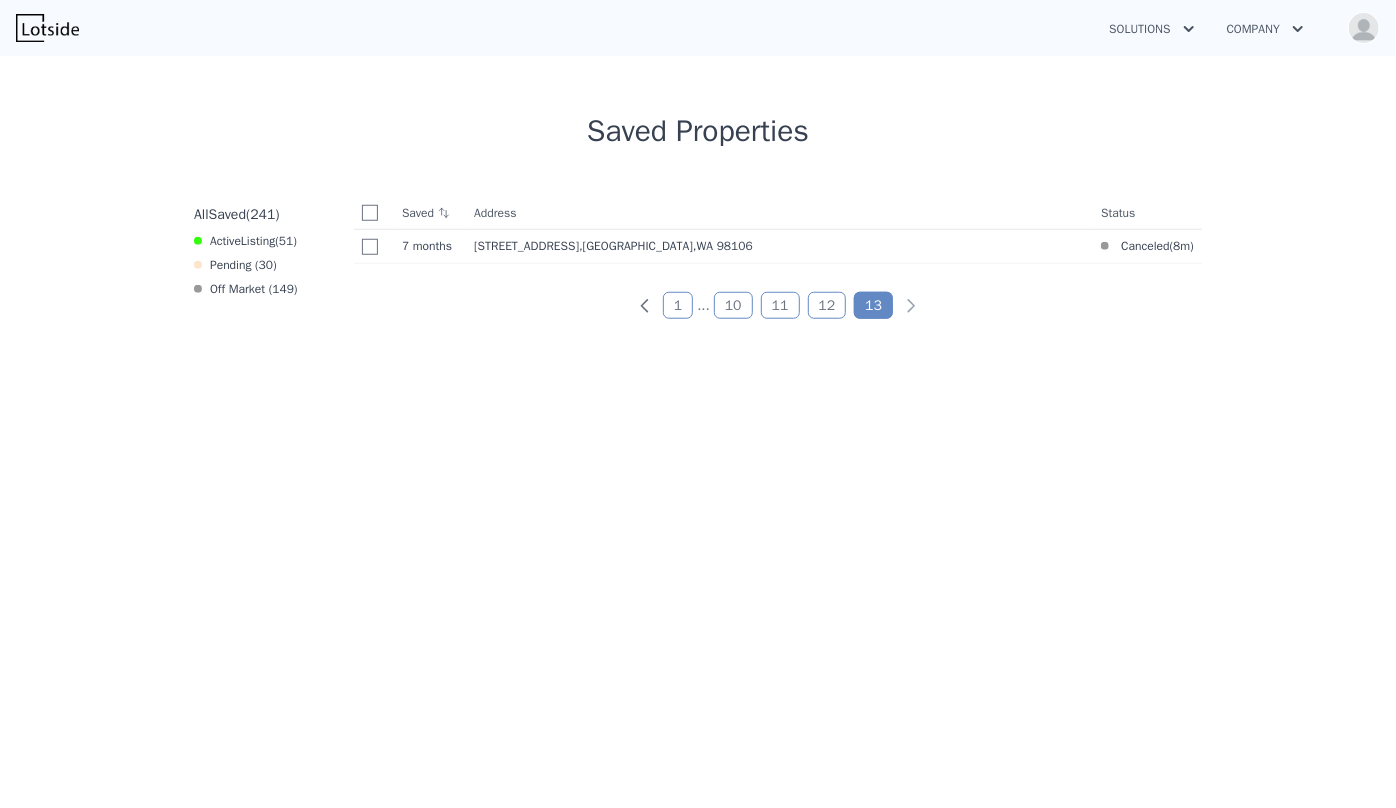 click on "12" at bounding box center (827, 305) 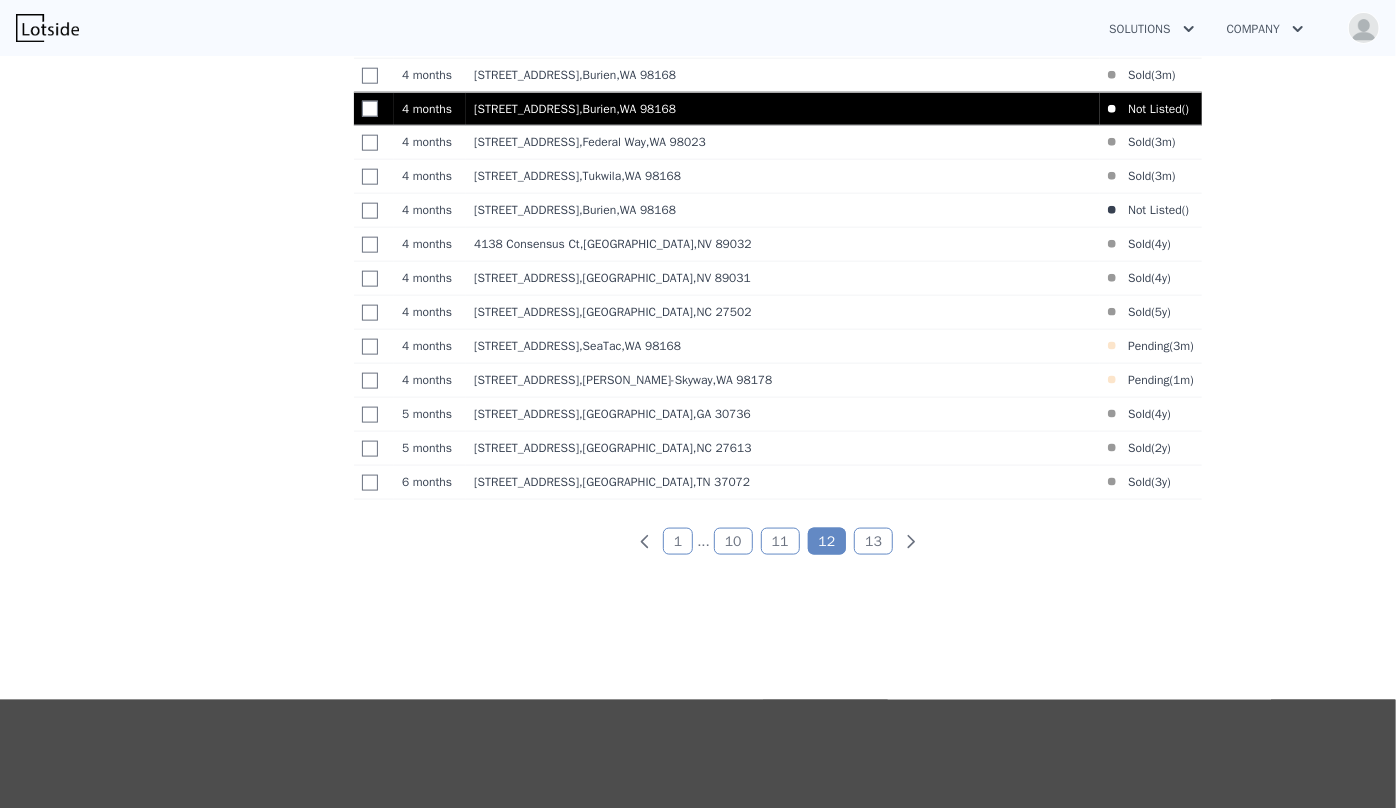 scroll, scrollTop: 1219, scrollLeft: 0, axis: vertical 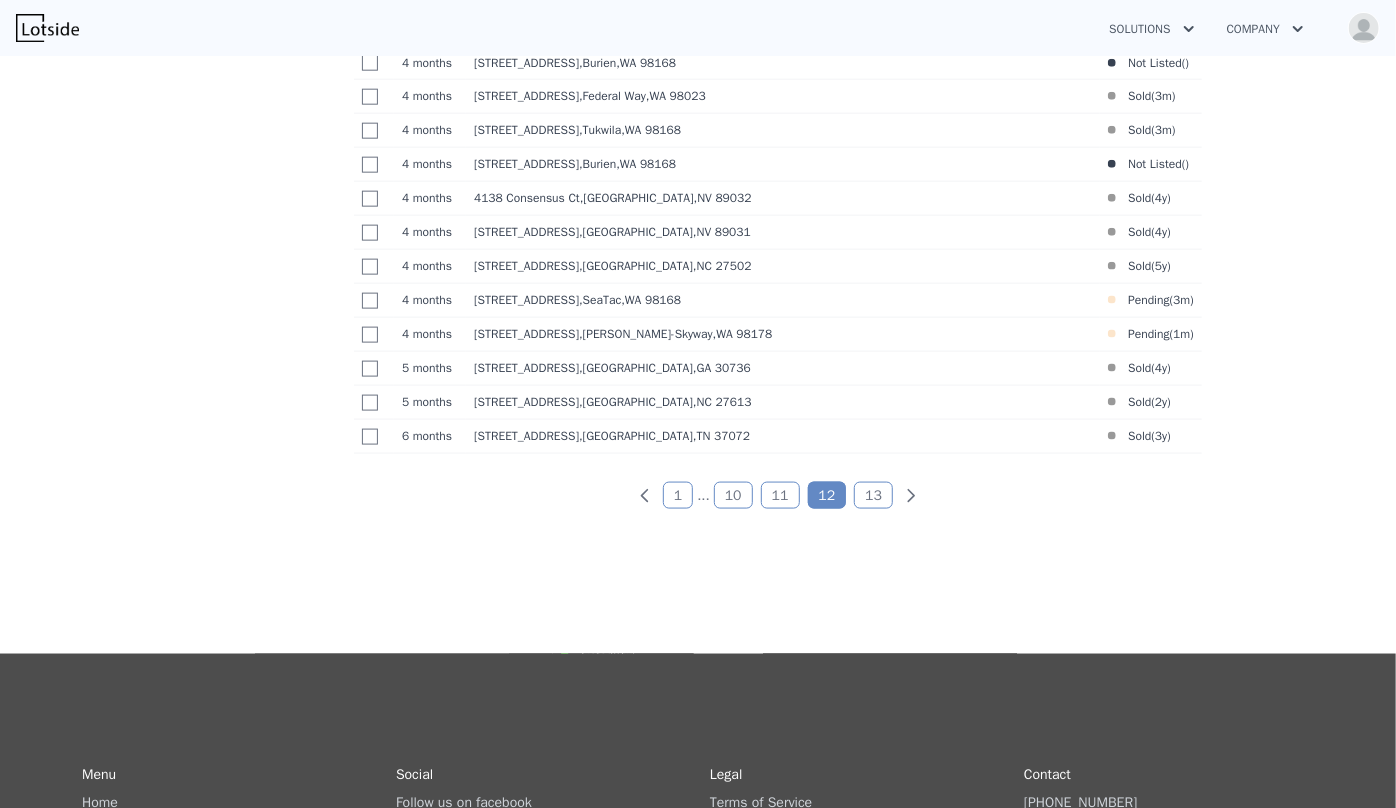 click on "11" at bounding box center [780, 495] 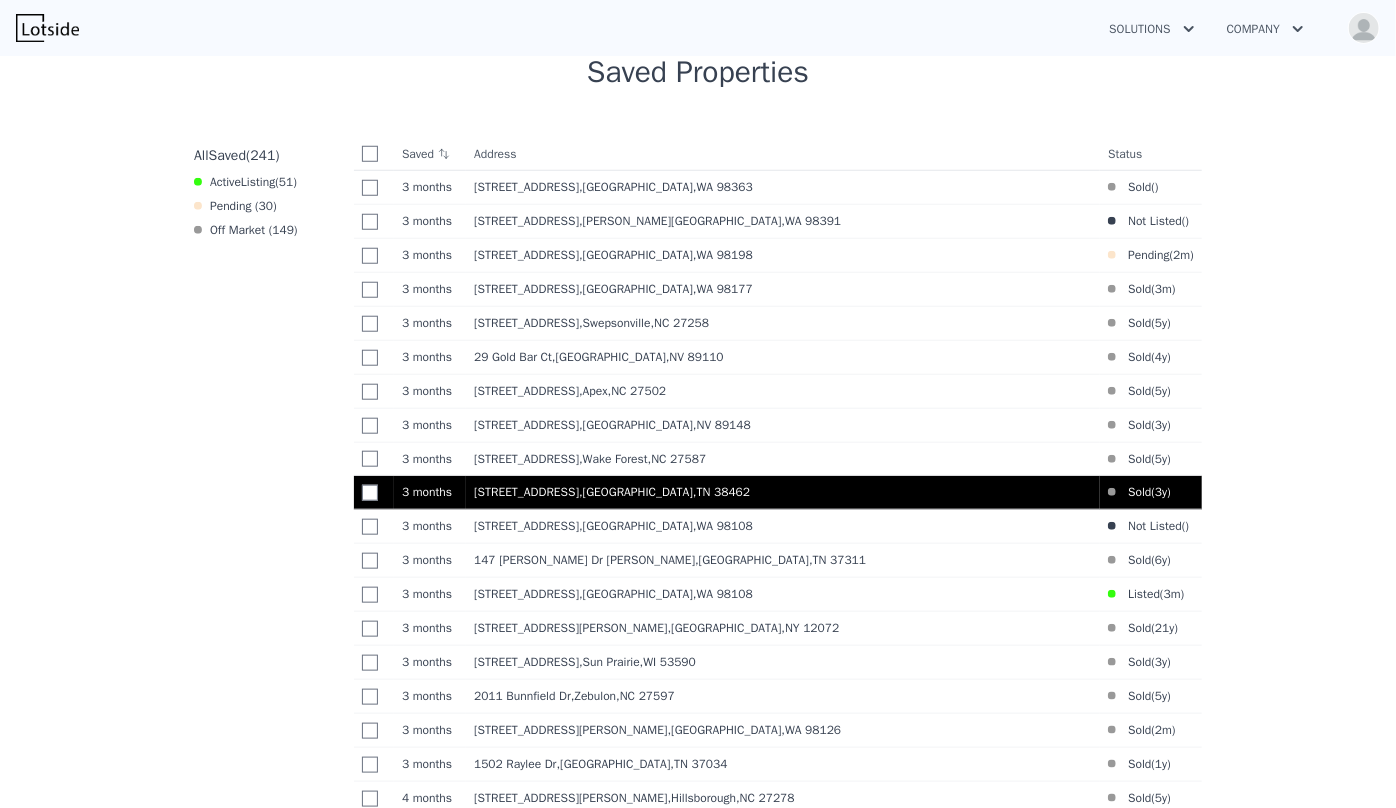 scroll, scrollTop: 855, scrollLeft: 0, axis: vertical 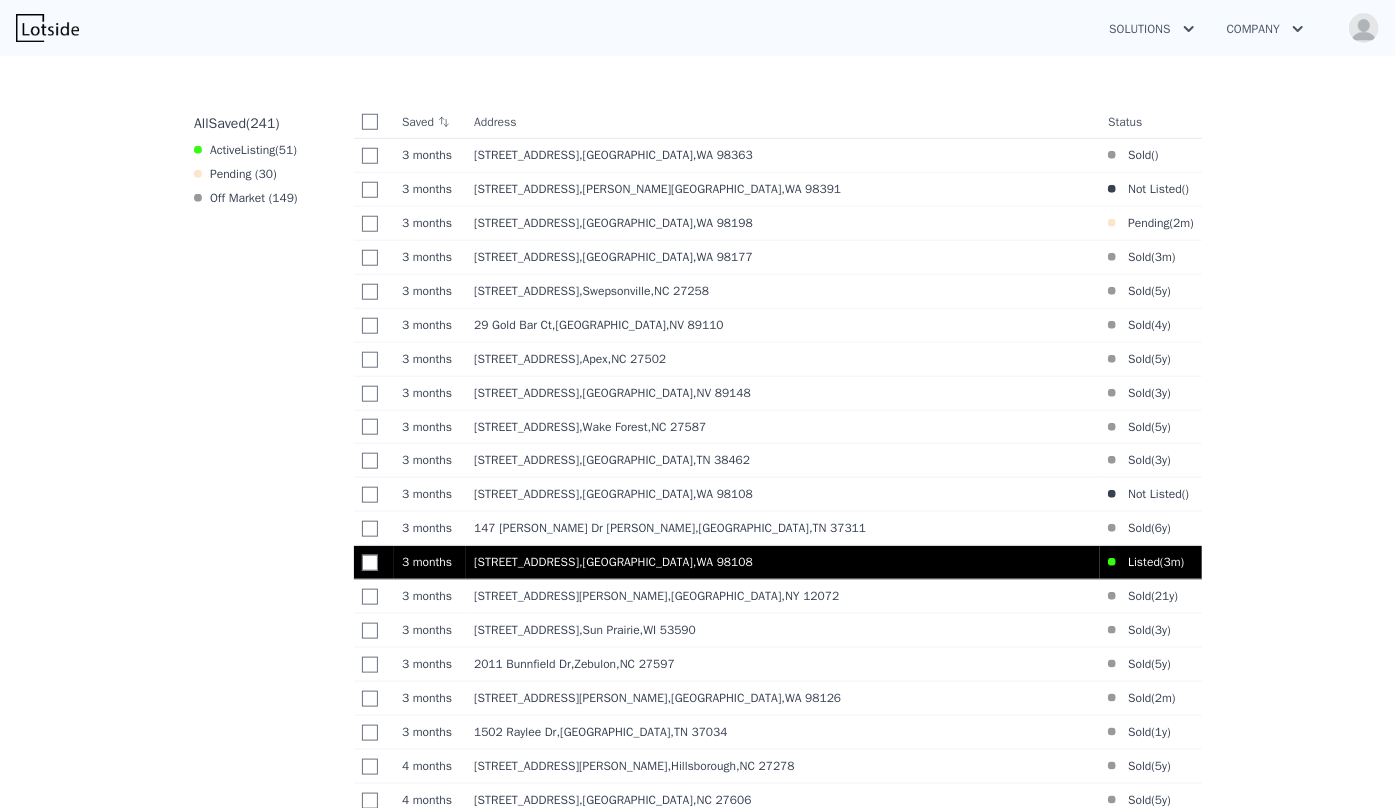 click on "809 S Orcas St ,  Seattle ,  WA   98108" at bounding box center [783, 563] 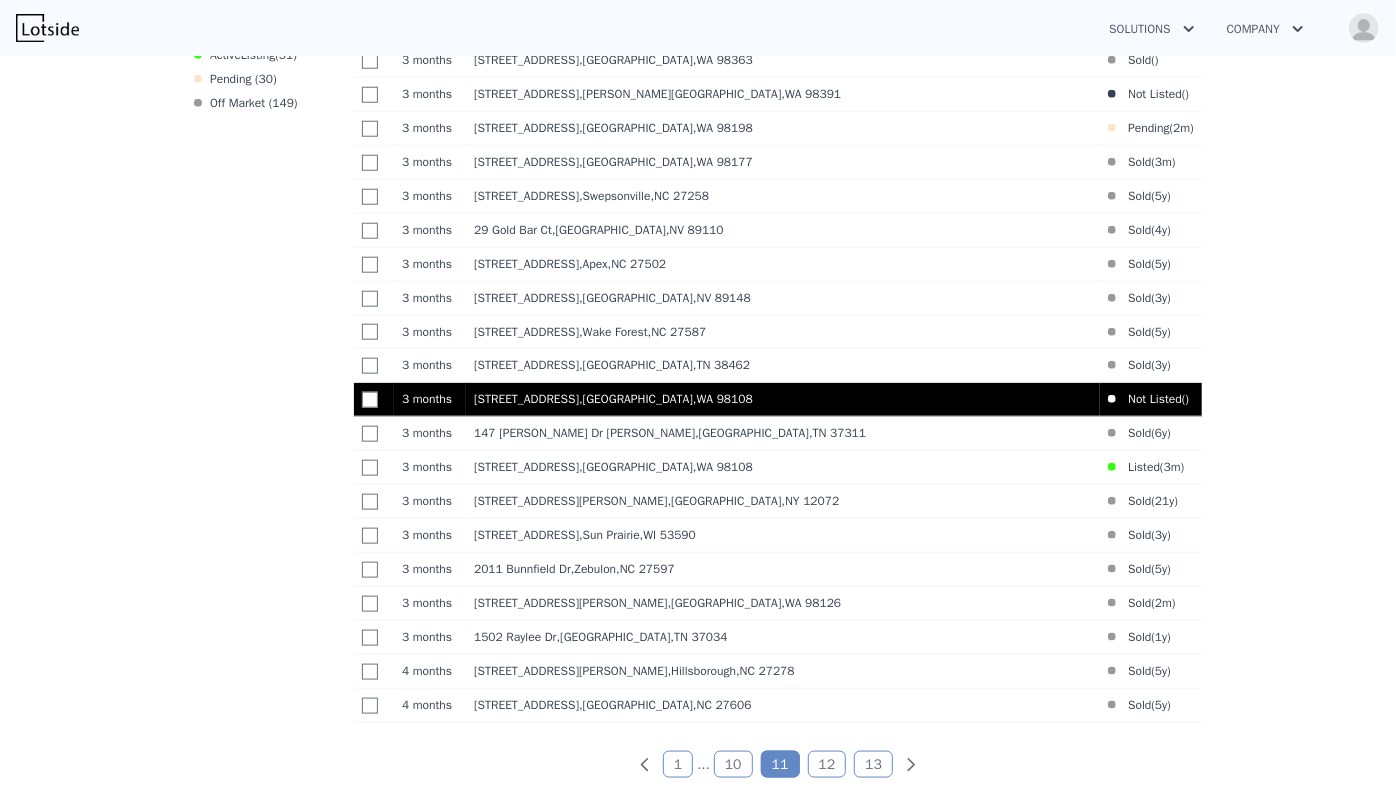 scroll, scrollTop: 1310, scrollLeft: 0, axis: vertical 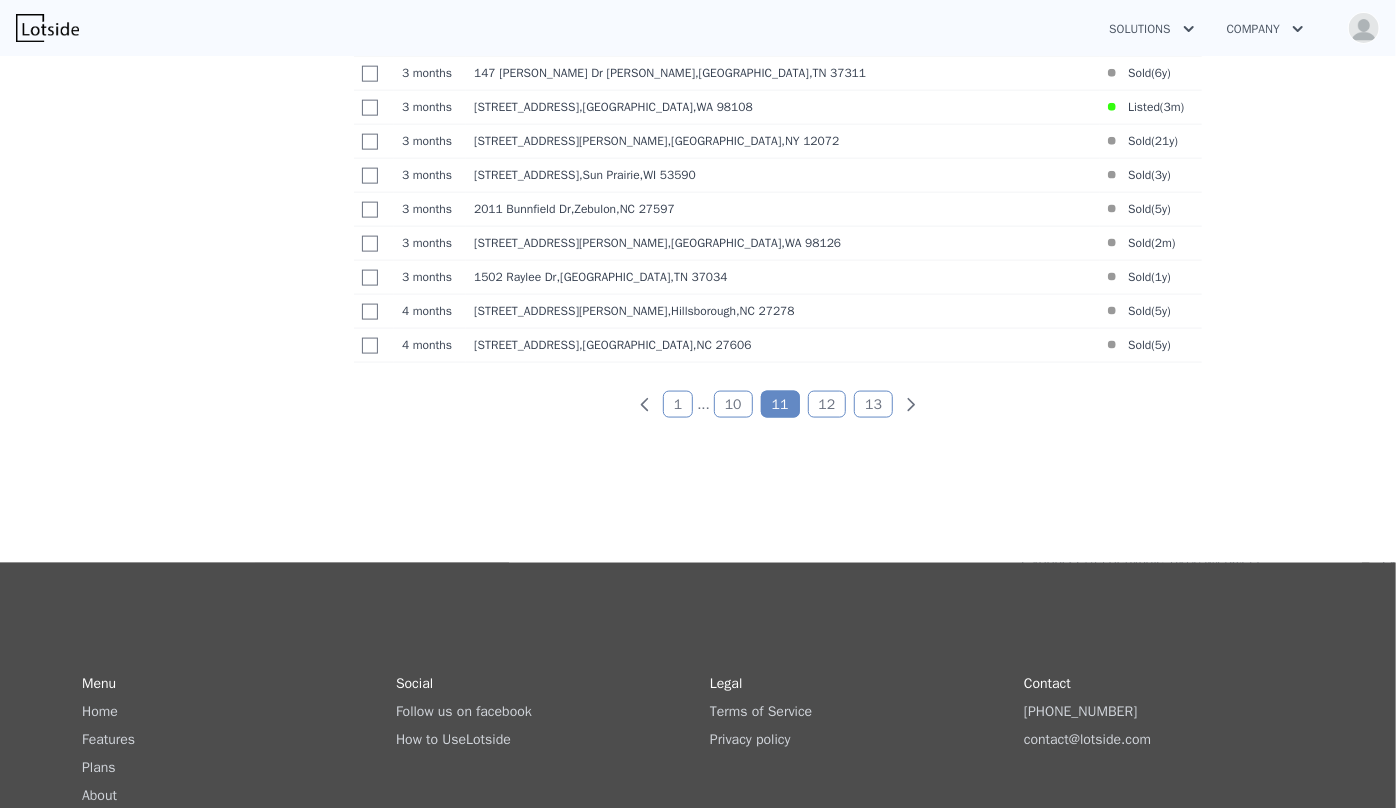 click on "10" at bounding box center (733, 404) 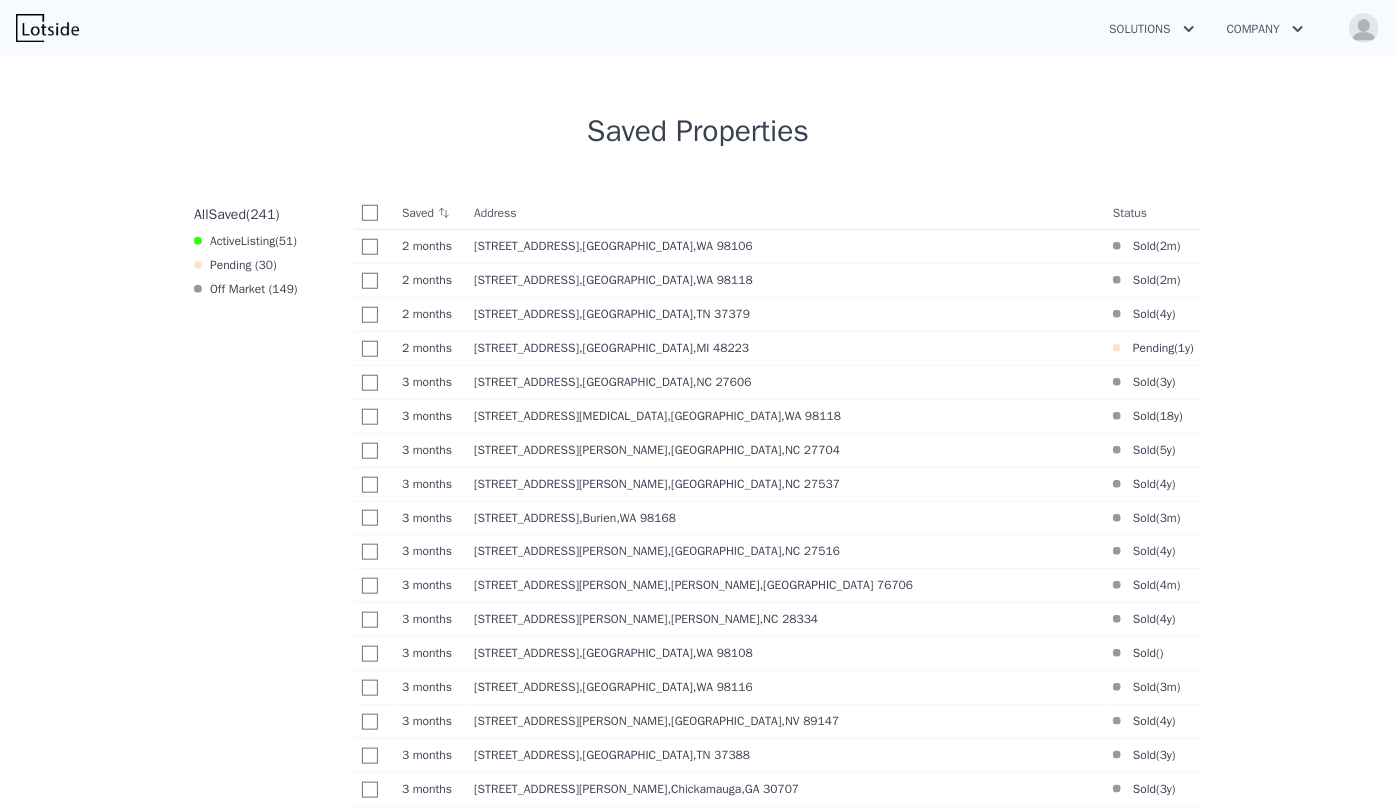 scroll, scrollTop: 1128, scrollLeft: 0, axis: vertical 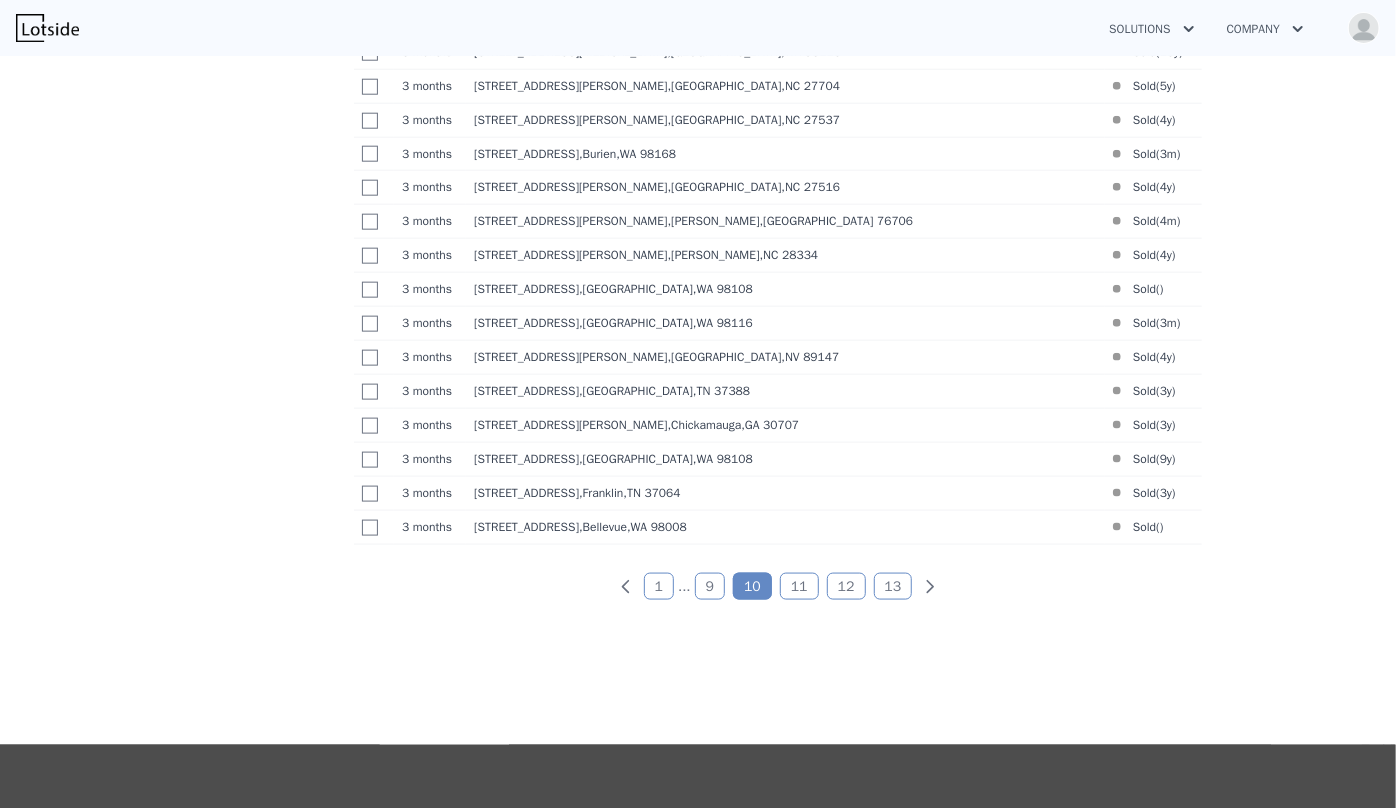 click on "9" at bounding box center (710, 586) 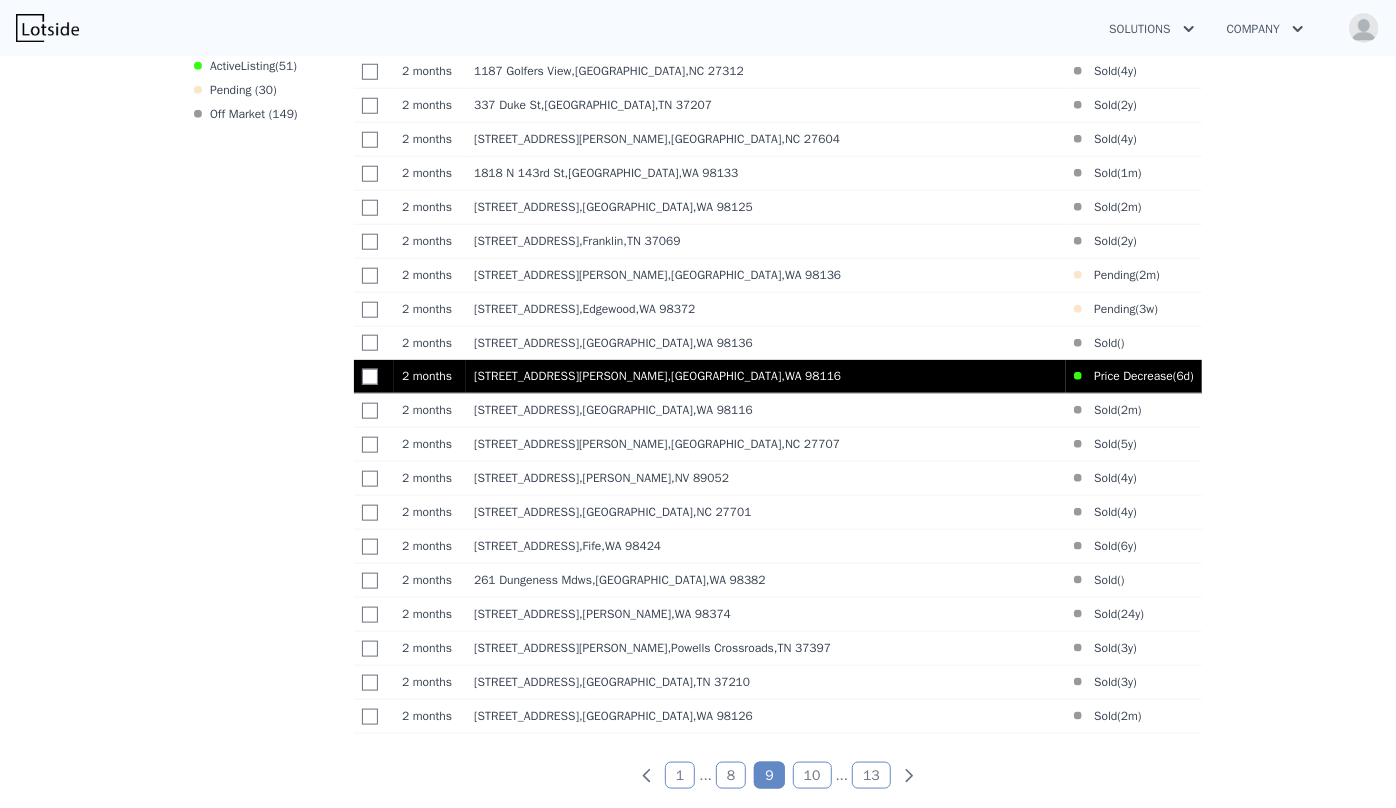 scroll, scrollTop: 1037, scrollLeft: 0, axis: vertical 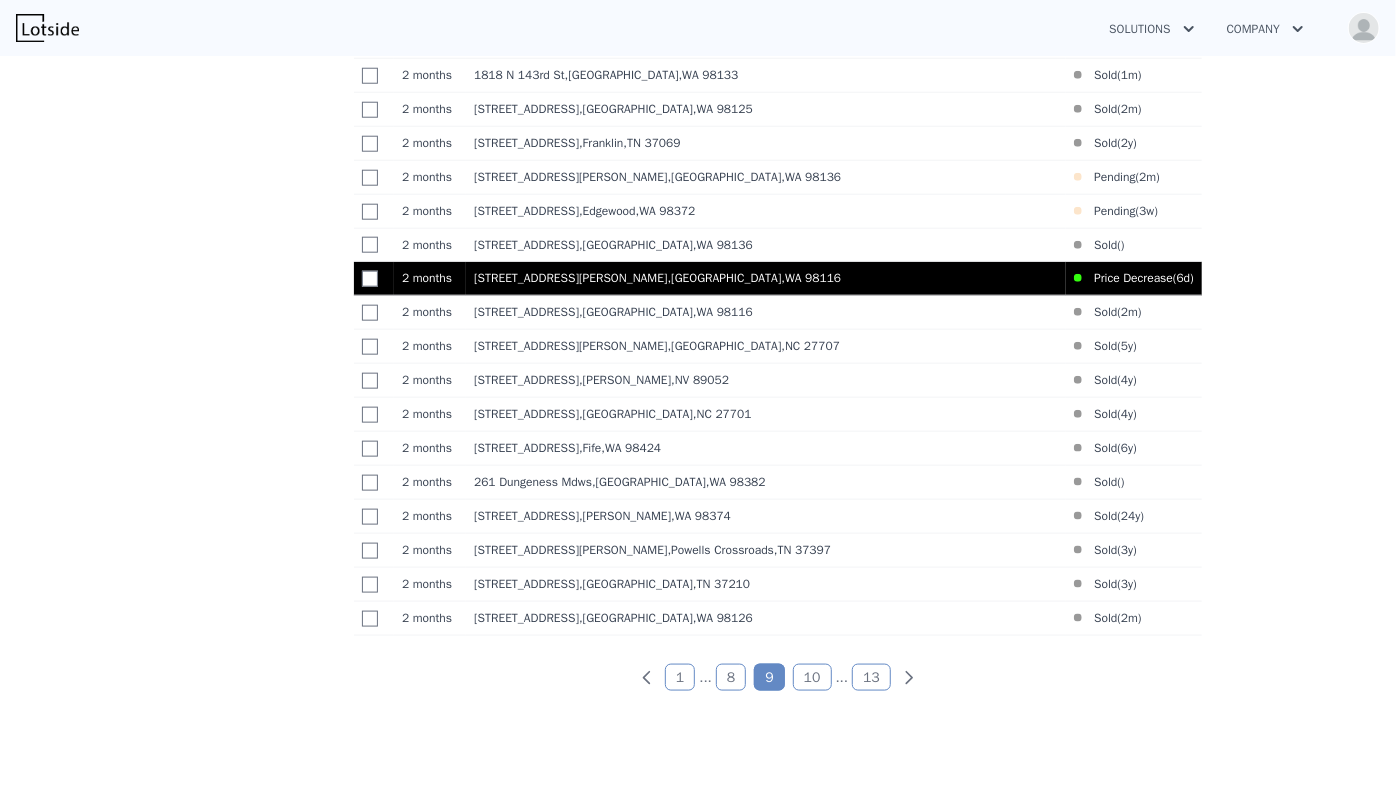 click on "6307 SW Marguerite Ct ,  Seattle ,  WA   98116" at bounding box center (766, 279) 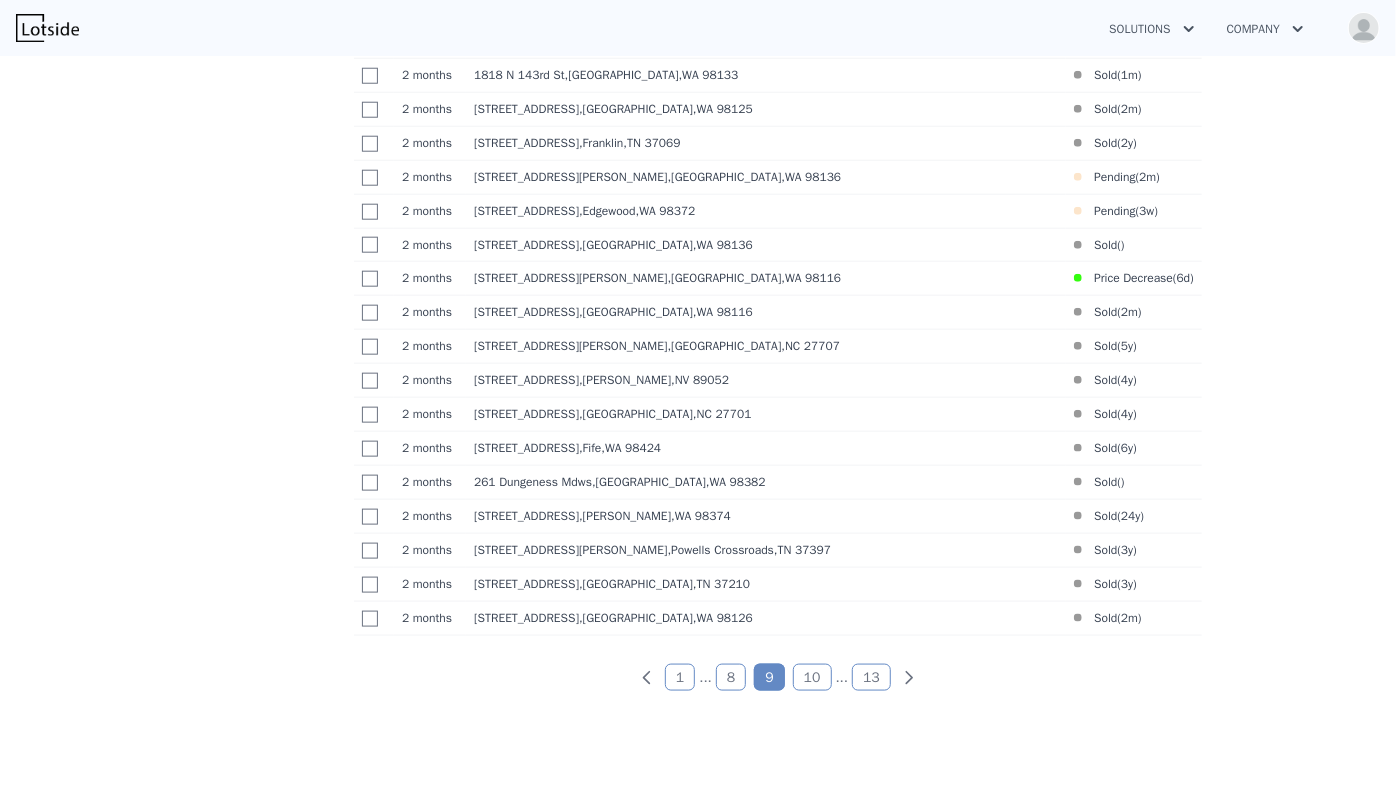 click on "8" at bounding box center [731, 677] 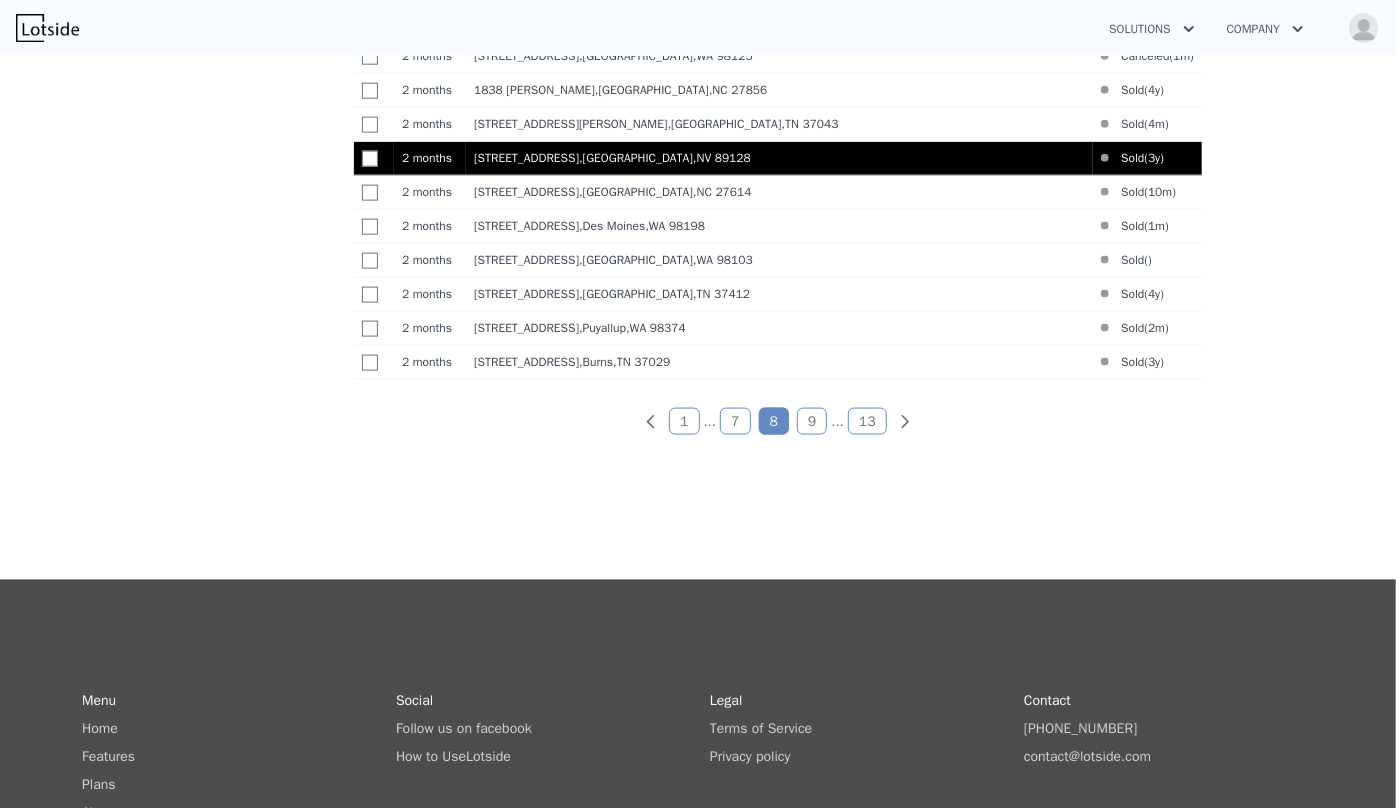 scroll, scrollTop: 1310, scrollLeft: 0, axis: vertical 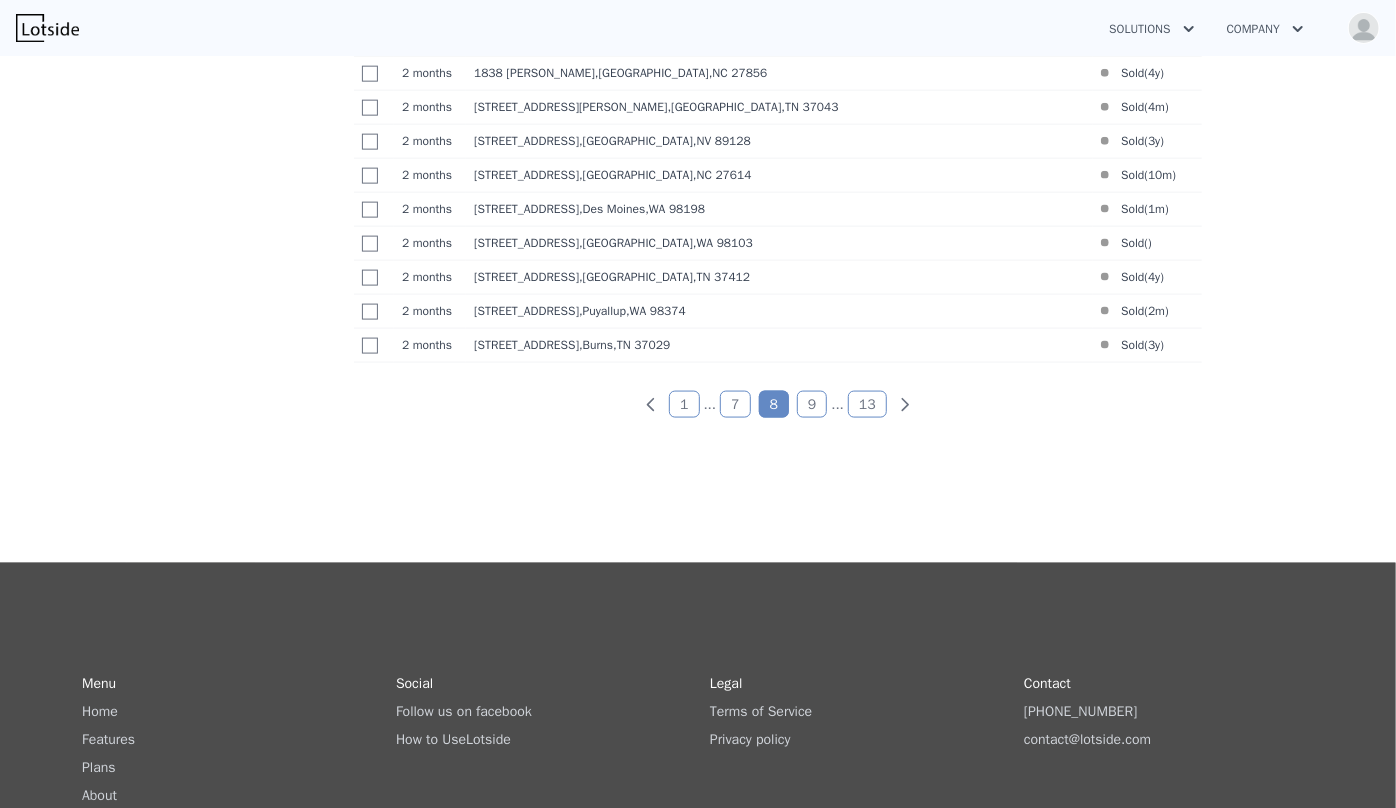 click on "7" at bounding box center (735, 404) 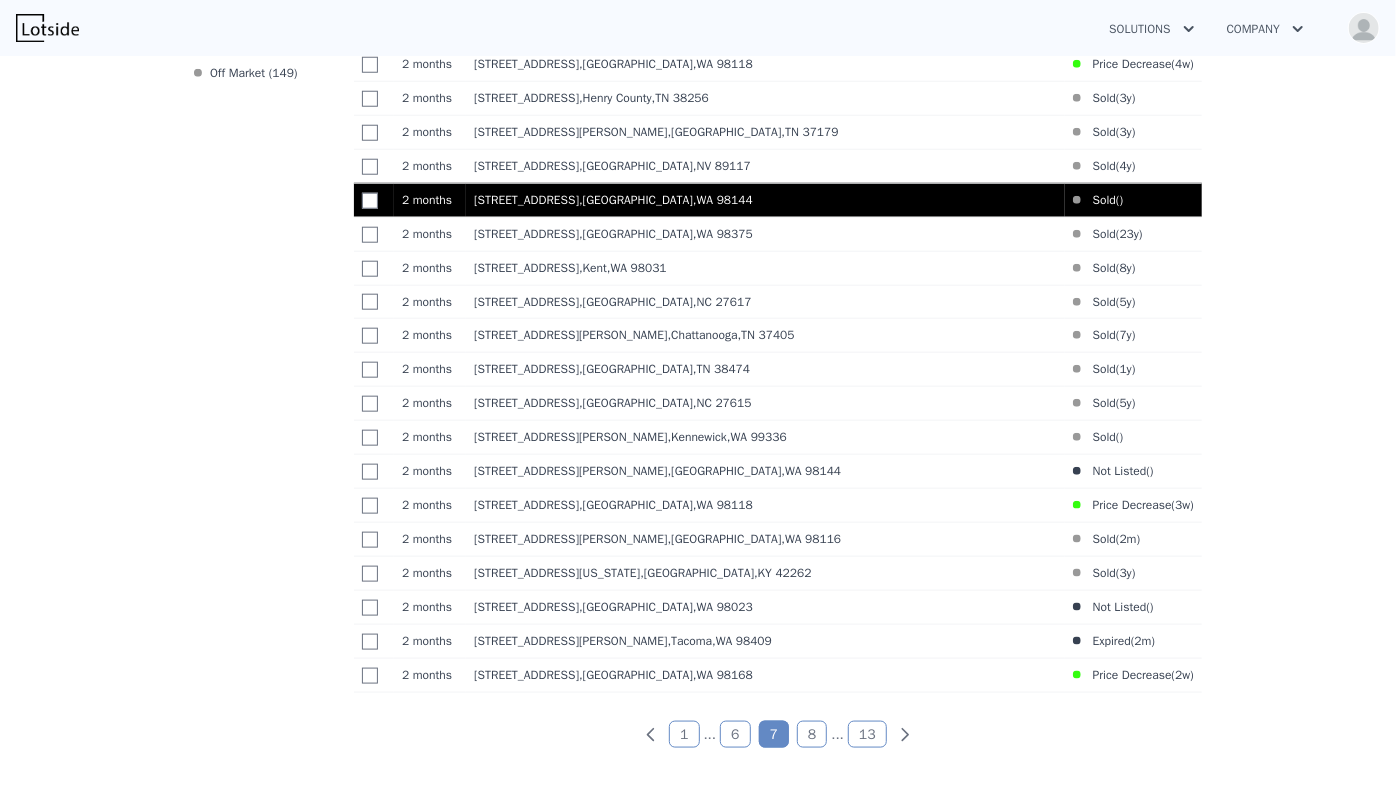 scroll, scrollTop: 1037, scrollLeft: 0, axis: vertical 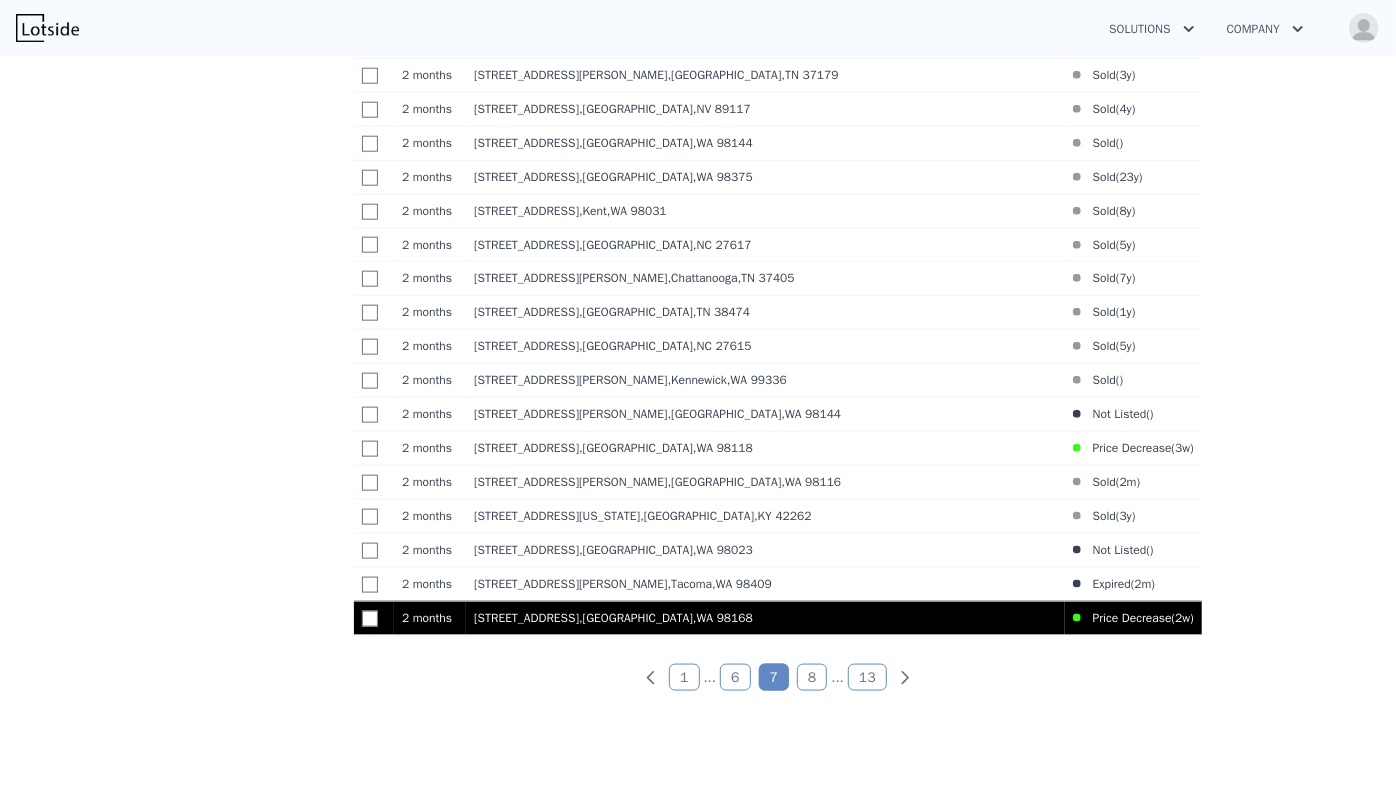 click on "222 S 108th Pl ,  White Center ,  WA   98168" at bounding box center (765, 618) 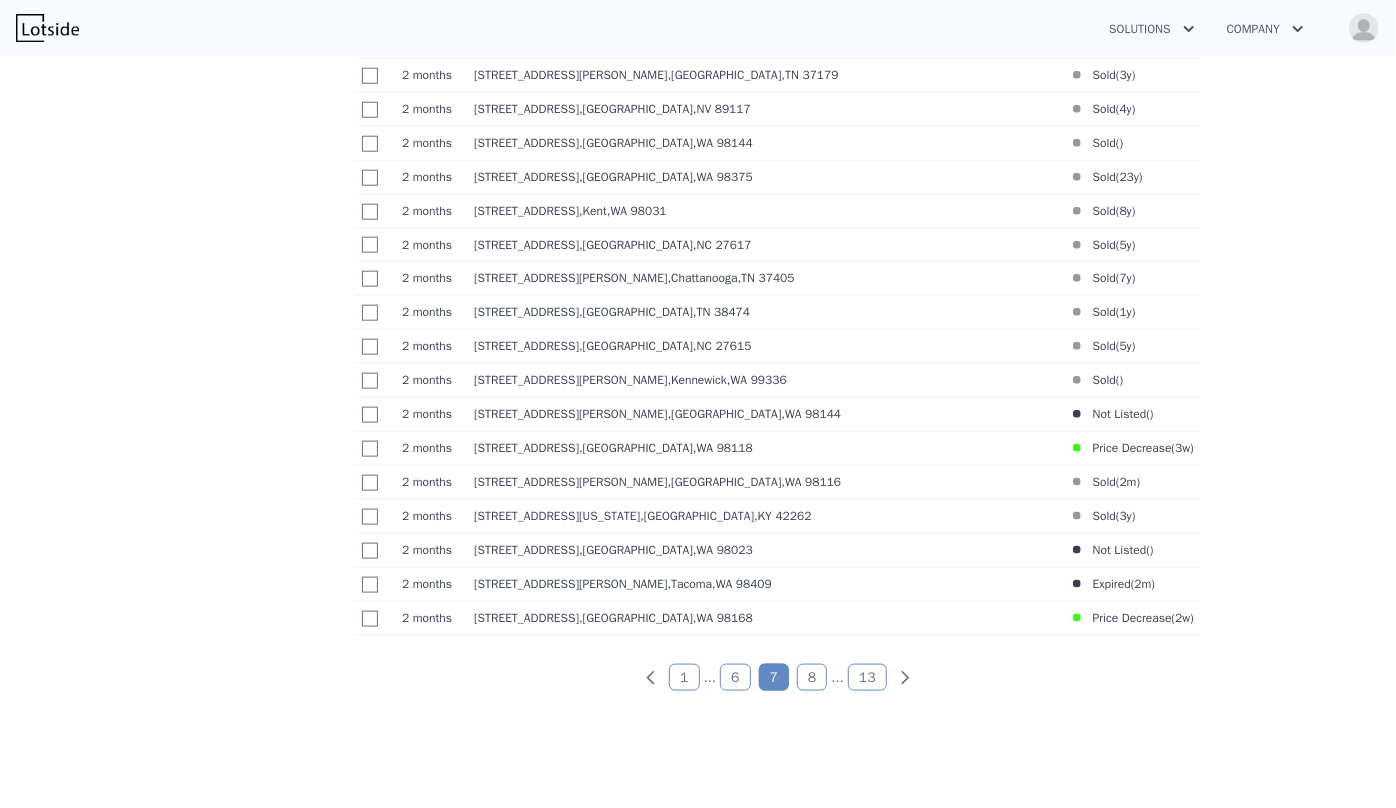 click on "6" at bounding box center (735, 677) 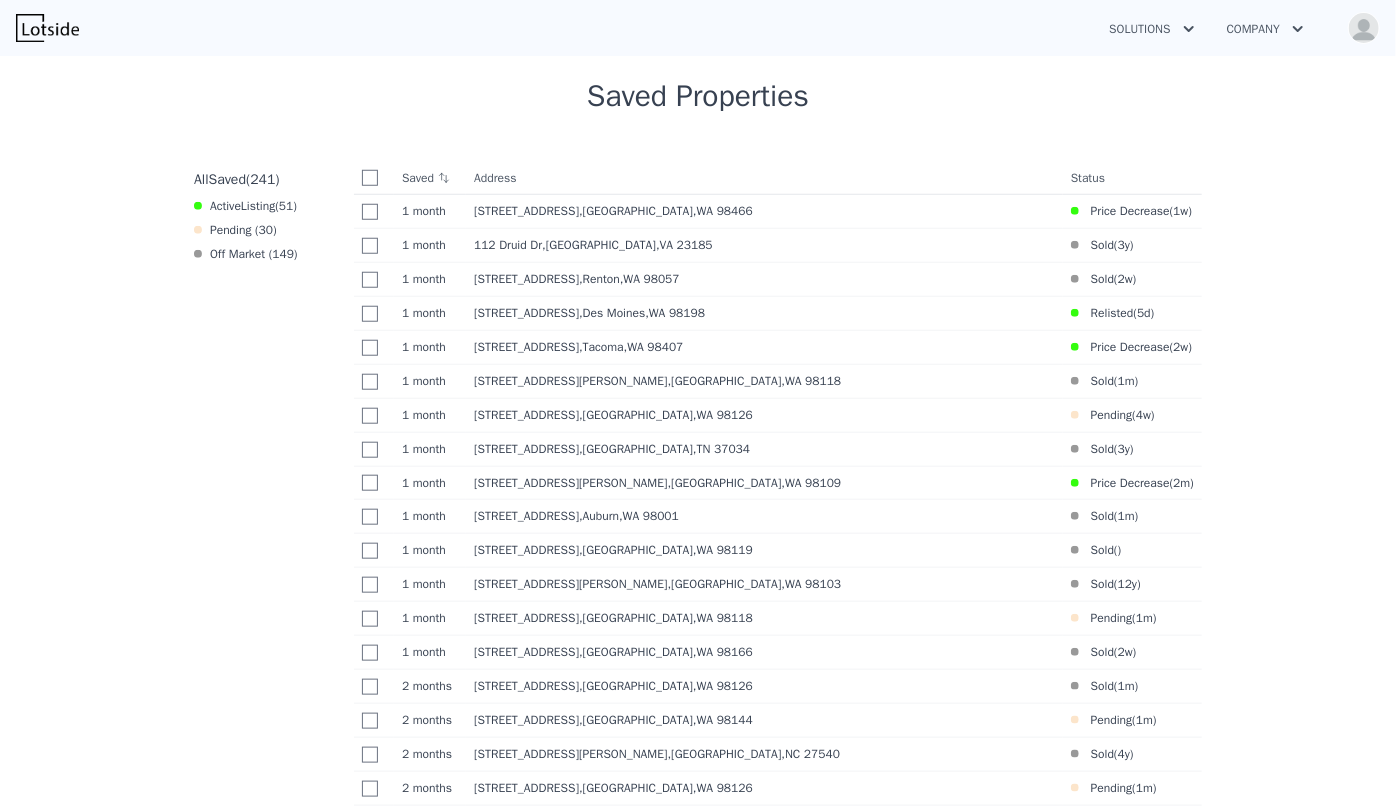 scroll, scrollTop: 764, scrollLeft: 0, axis: vertical 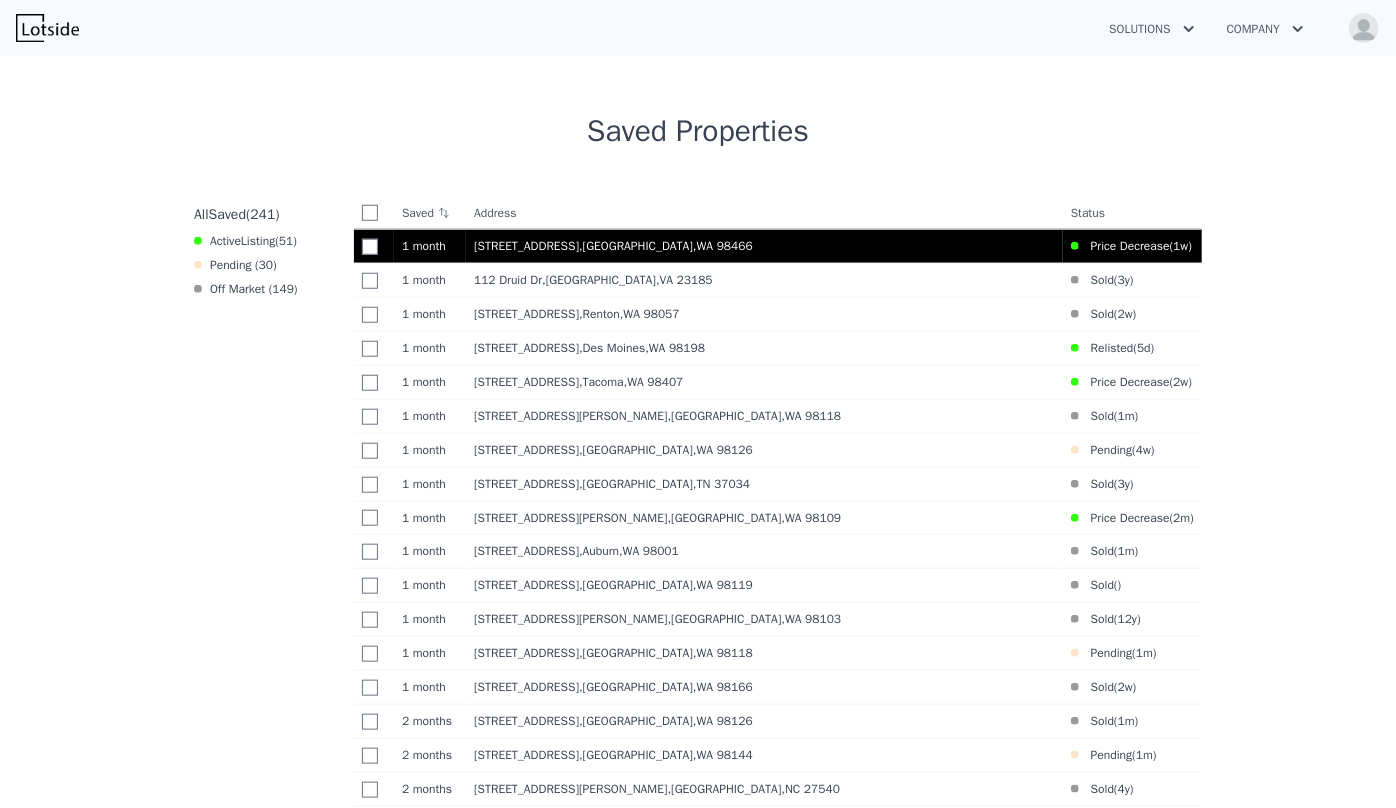 click on "3546 Locust Ave W ,  University Place ,  WA   98466" at bounding box center (764, 246) 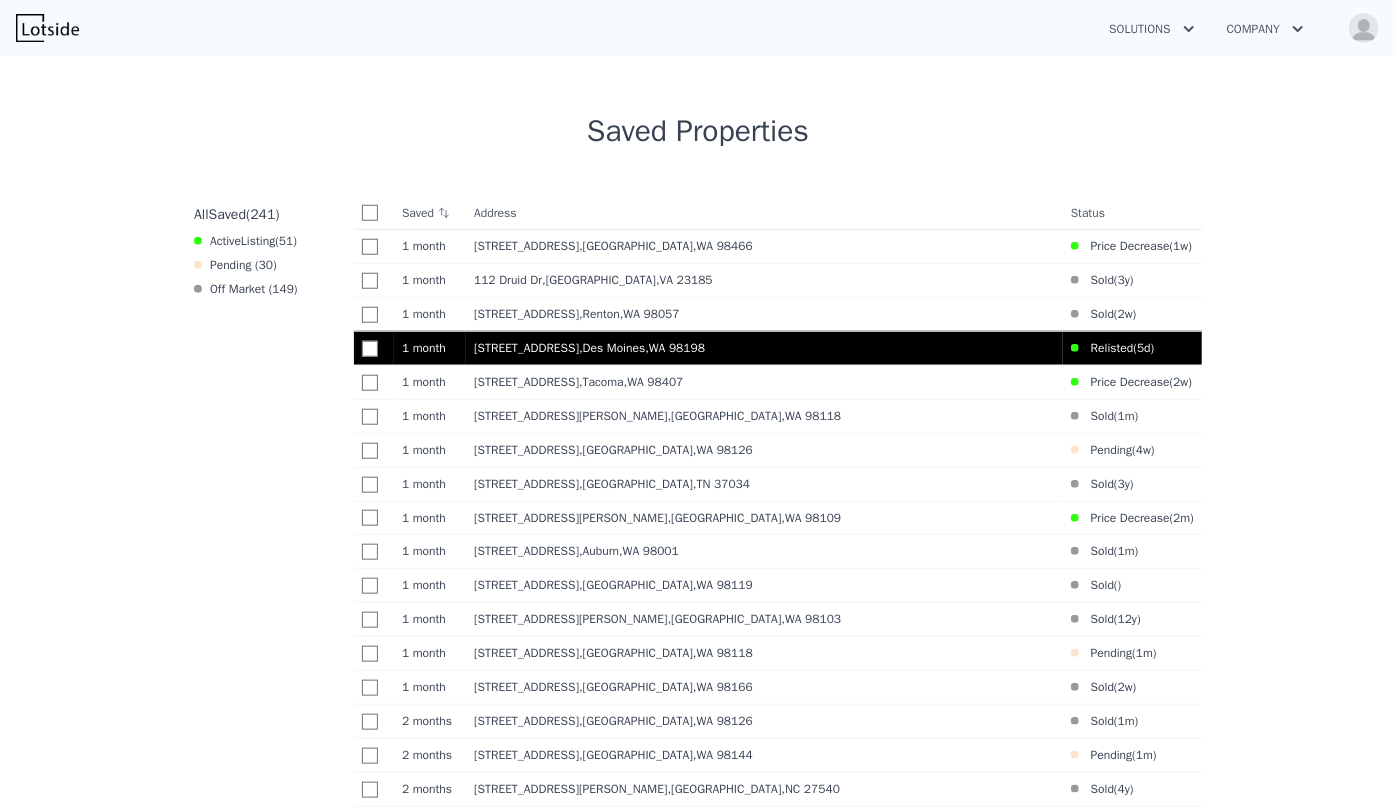 click on "1204 S 229th St ,  Des Moines ,  WA   98198" at bounding box center (764, 348) 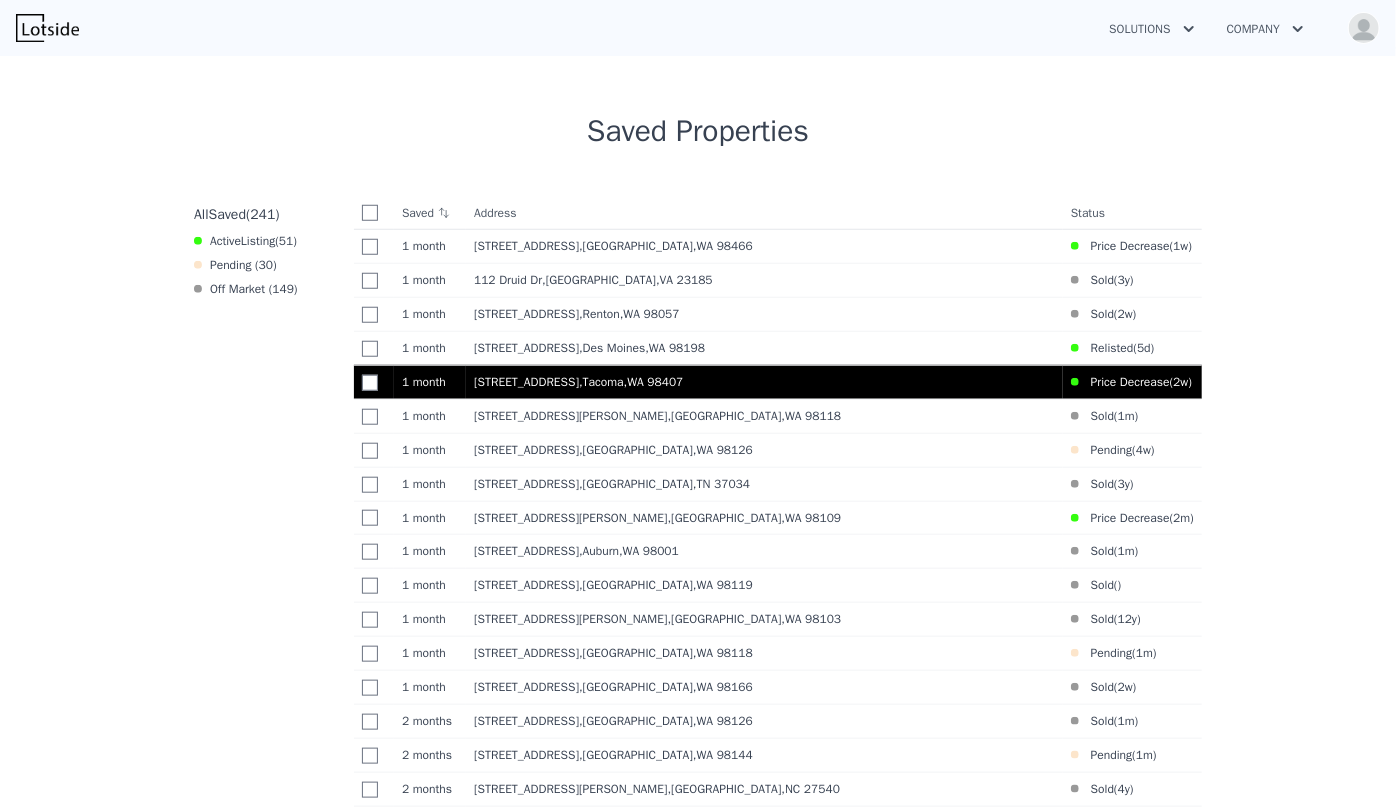 click on "4635 N Defiance St ,  Tacoma ,  WA   98407" at bounding box center [764, 382] 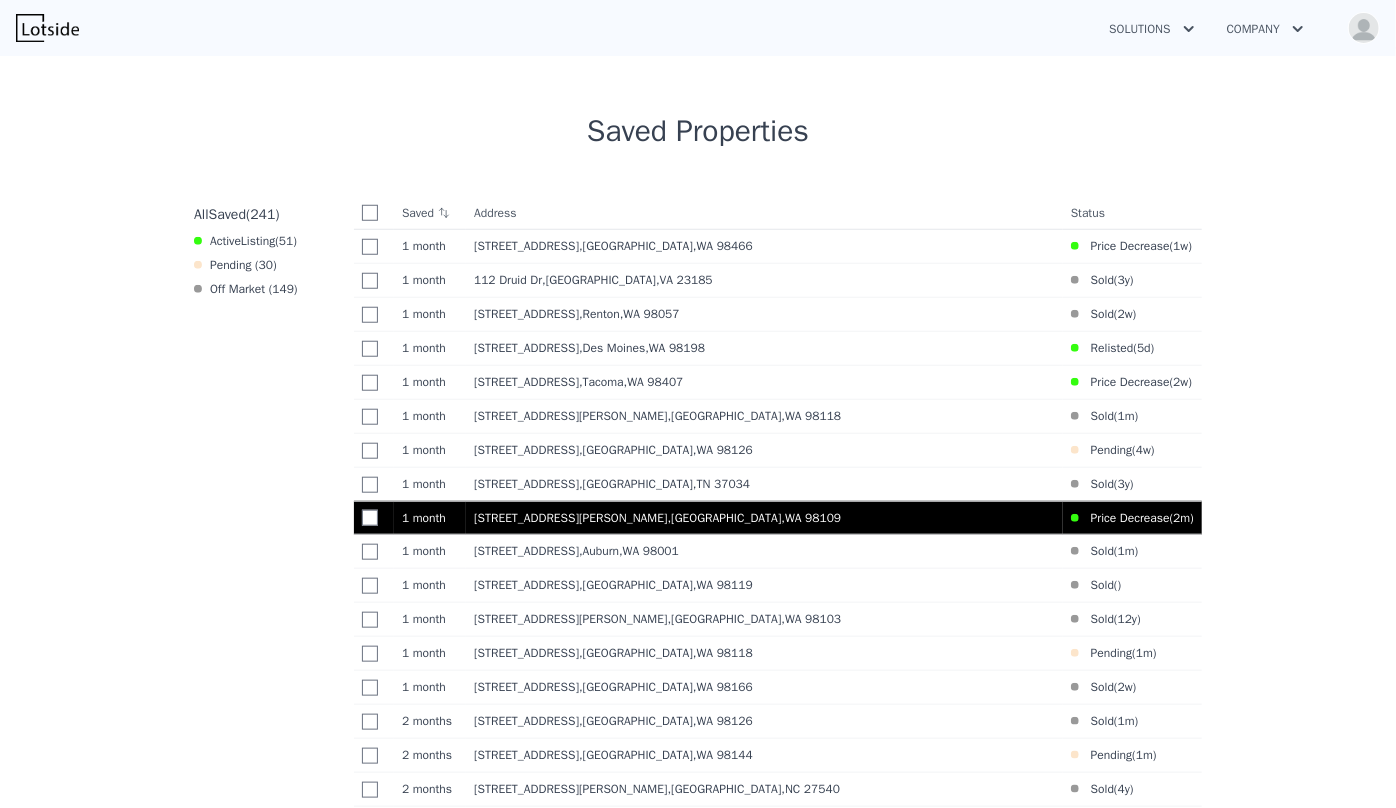 click on "801 Newton St ,  Seattle ,  WA   98109" at bounding box center [764, 518] 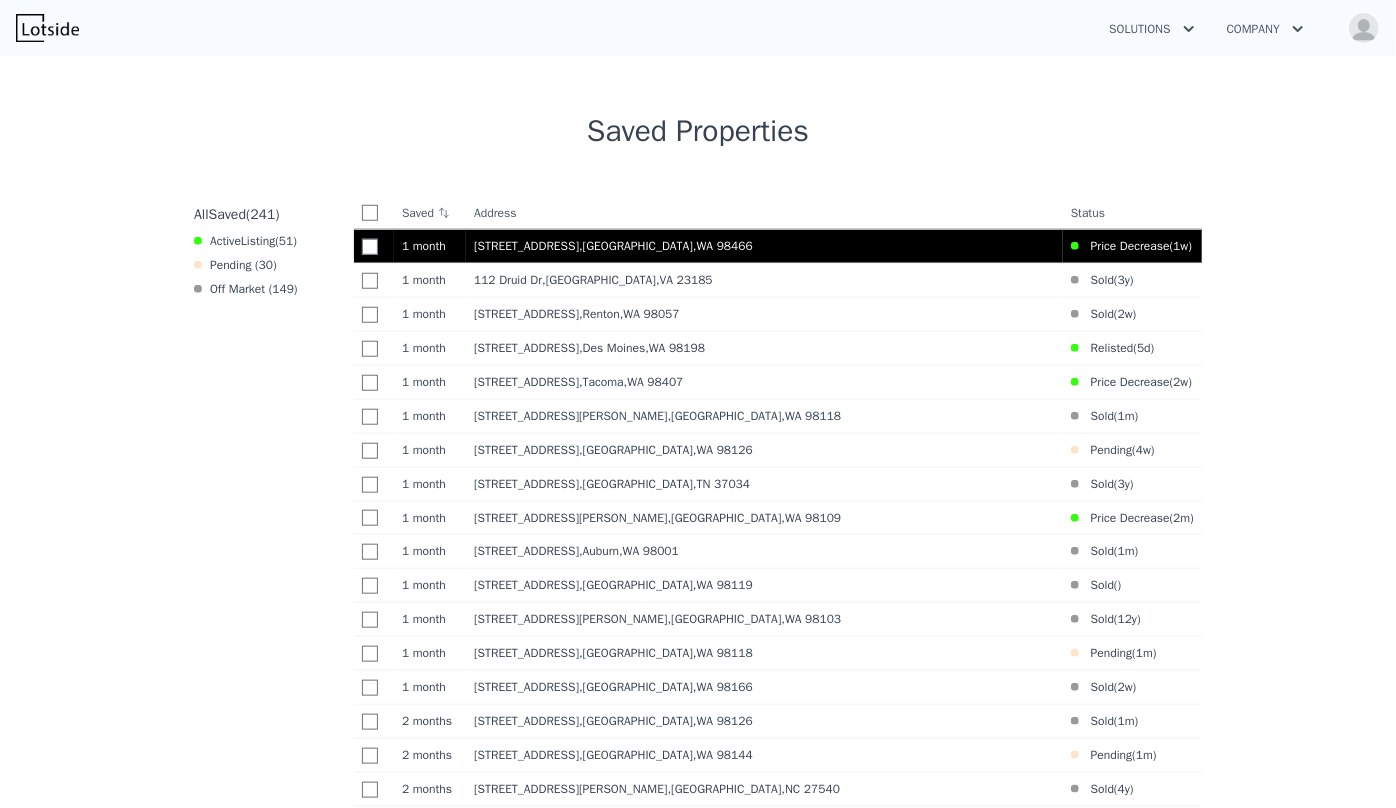 click on "3546 Locust Ave W ,  University Place ,  WA   98466" at bounding box center [764, 246] 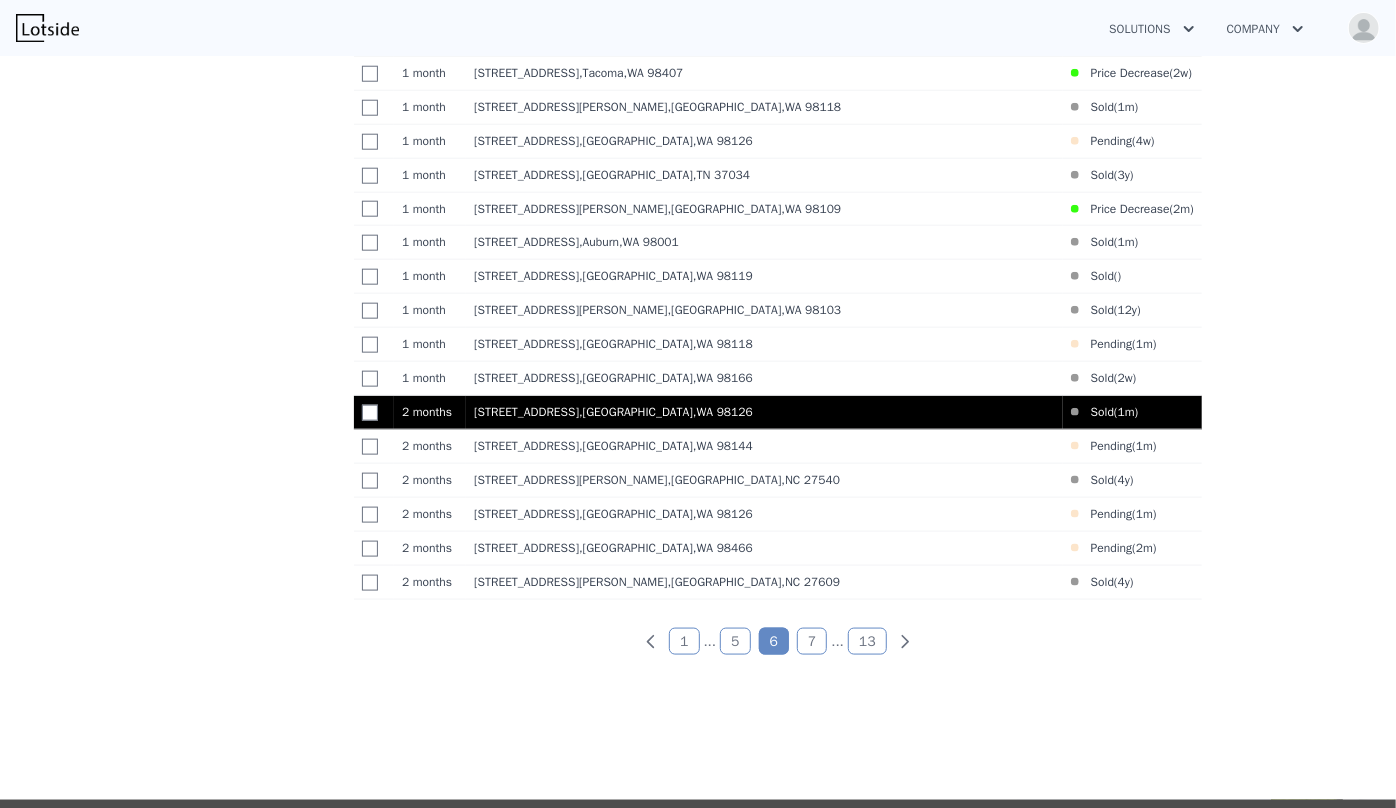 scroll, scrollTop: 1128, scrollLeft: 0, axis: vertical 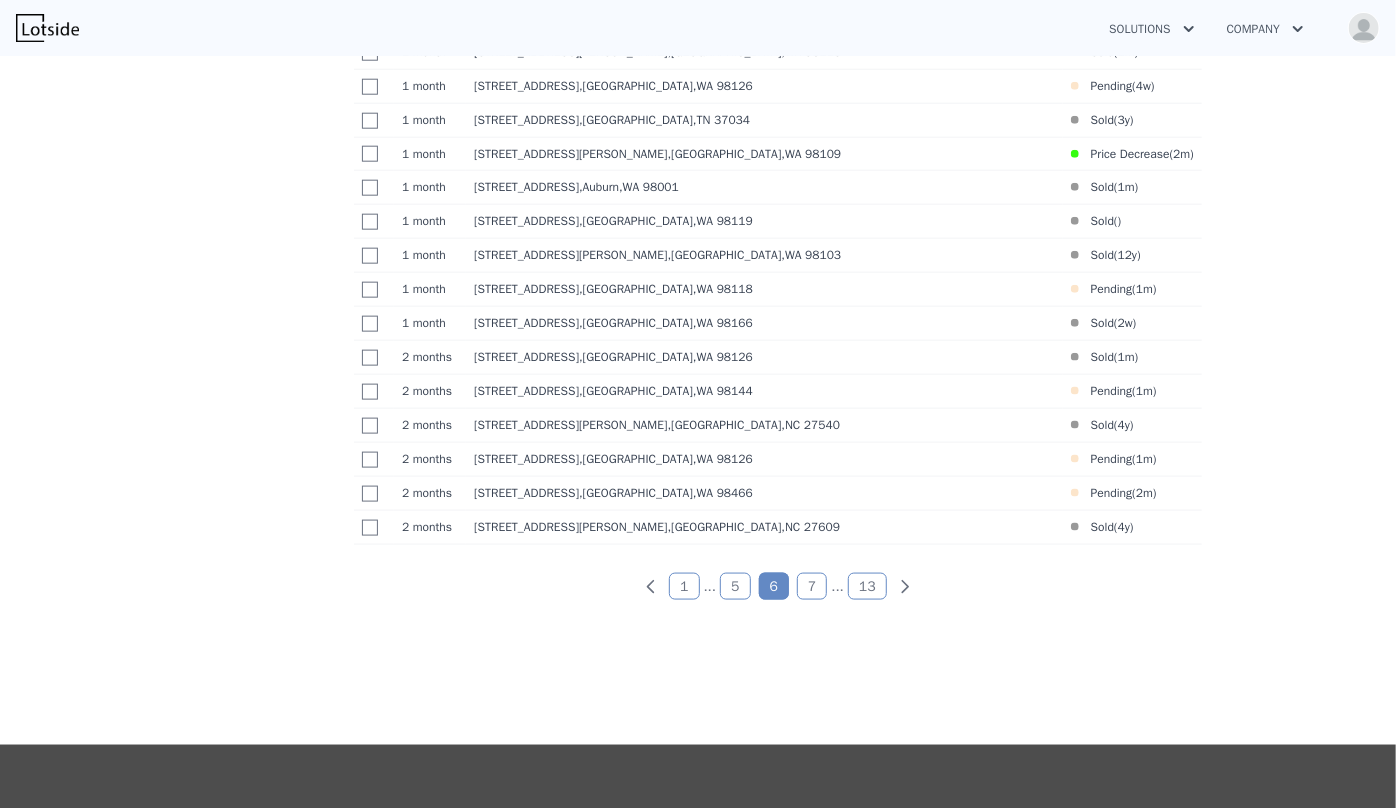 click on "5" at bounding box center [735, 586] 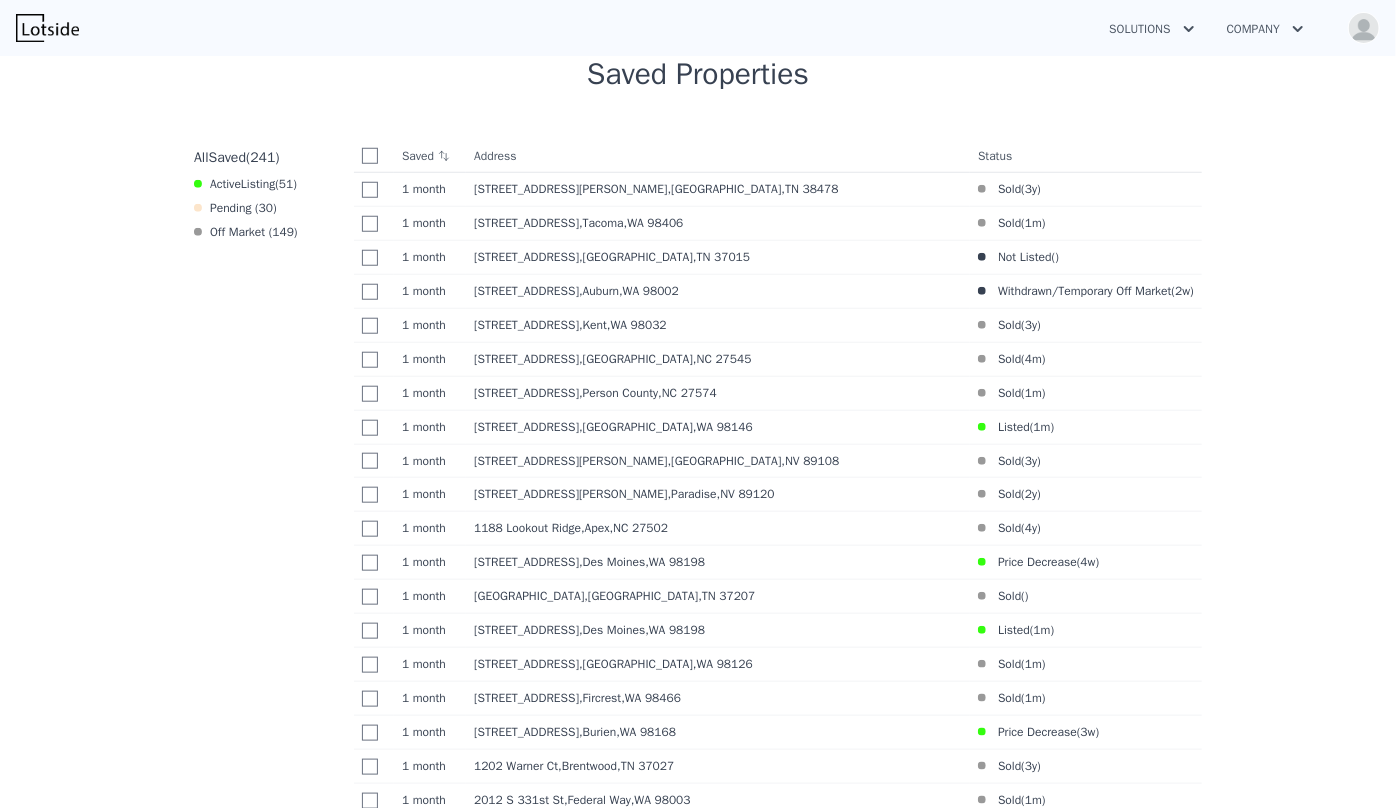 scroll, scrollTop: 764, scrollLeft: 0, axis: vertical 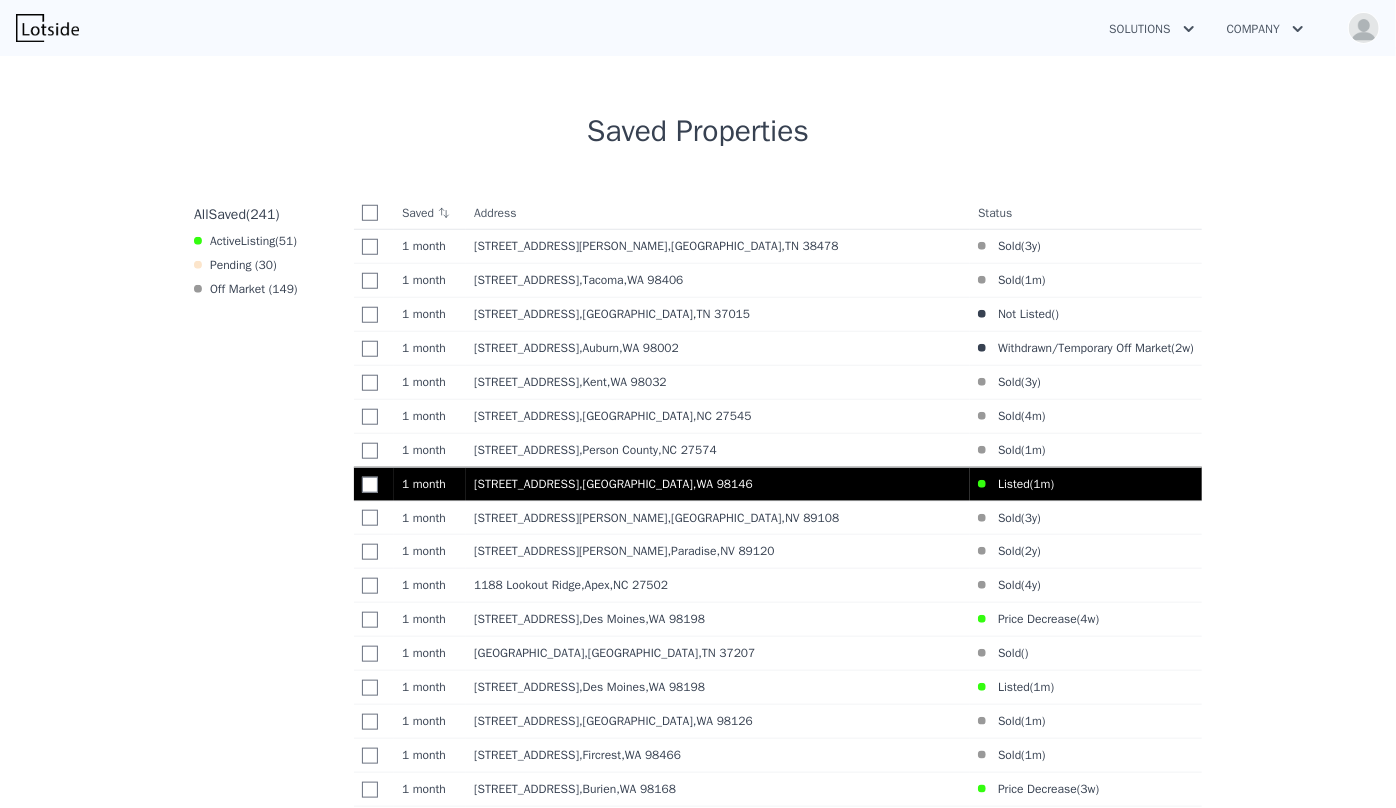click on "2838 SW 106th St ,  White Center ,  WA   98146" at bounding box center [718, 484] 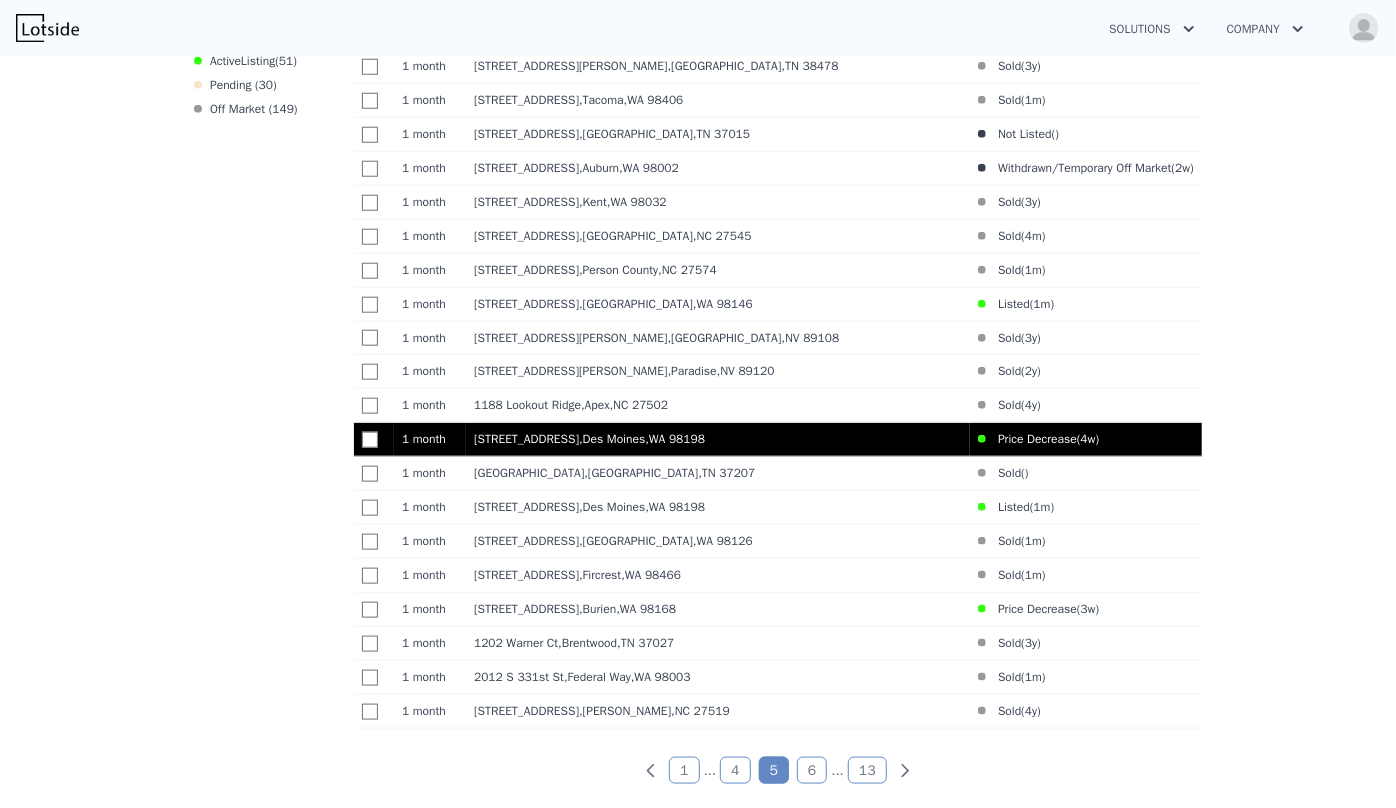scroll, scrollTop: 1037, scrollLeft: 0, axis: vertical 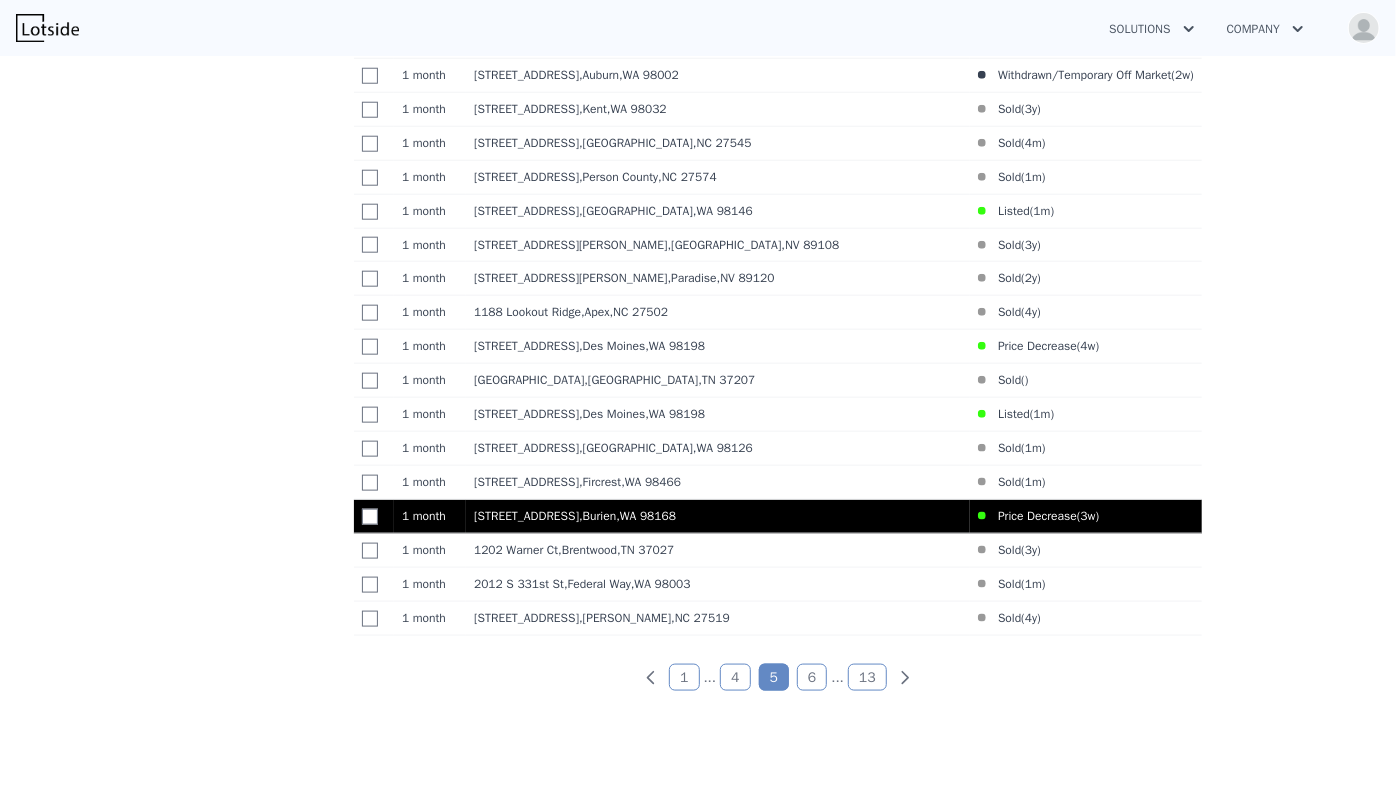 click on "Price Decrease  ( 3w )" at bounding box center (1038, 516) 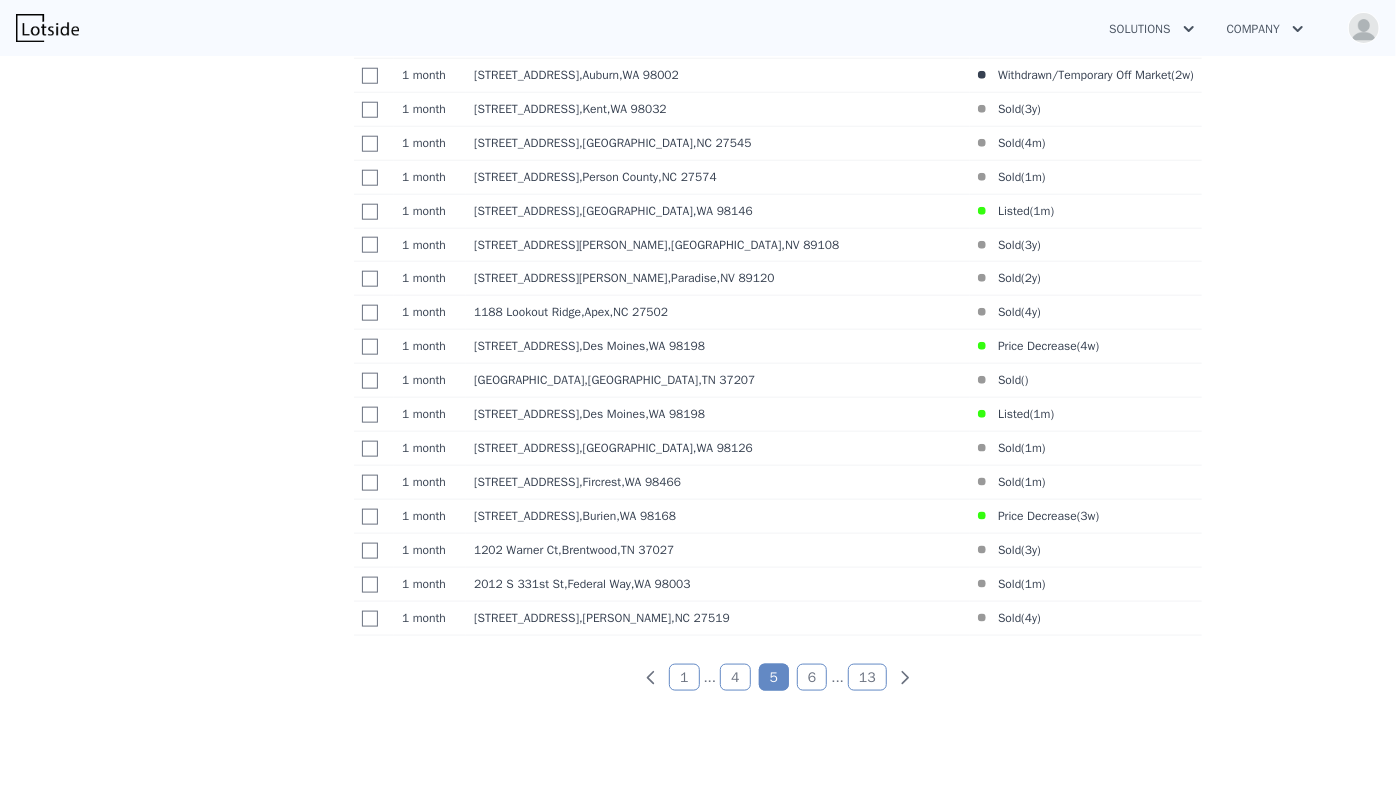 click on "Saved Address Address/Status Status 1 month 1m 1865 Ragsdale Ln ,  Giles County ,  TN   38478 Sold  ( 3y ) 1 month 1m 3715 N 21st St ,  Tacoma ,  WA   98406 Sold  ( 1m ) 1 month 1m 126 Champions Ln # 10 ,  Cheatham County ,  TN   37015 Not Listed  ( ) 1 month 1m 311 R St NE ,  Auburn ,  WA   98002 Withdrawn/Temporary Off Market  ( 2w ) 1 month 1m 22109 43rd Ave S # 19-1 ,  Kent ,  WA   98032 Sold  ( 3y ) 1 month 1m 5204 Sapphire Springs Dr ,  Wake County ,  NC   27545 Sold  ( 4m ) 1 month 1m 3415 Old Allensville Rd ,  Person County ,  NC   27574 Sold  ( 1m ) 1 month 1m 2838 SW 106th St ,  White Center ,  WA   98146 Listed  ( 1m ) 1 month 1m 5205 Glen Eagles Ln ,  Las Vegas ,  NV   89108 Sold  ( 3y ) 1 month 1m 3028 Brockington Dr ,  Paradise ,  NV   89120 Sold  ( 2y ) 1 month 1m 1188 Lookout Ridge ,  Apex ,  NC   27502 Sold  ( 4y ) 1 month 1m 24727 12th Avenue S ,  Des Moines ,  WA   98198 Price Decrease  ( 4w ) 1 month 1m 1812 Seminary St ,  Nashville ,  TN   37207 Sold  ( ) 1 month 1m 1001 S 226th St ,  ," at bounding box center [778, 328] 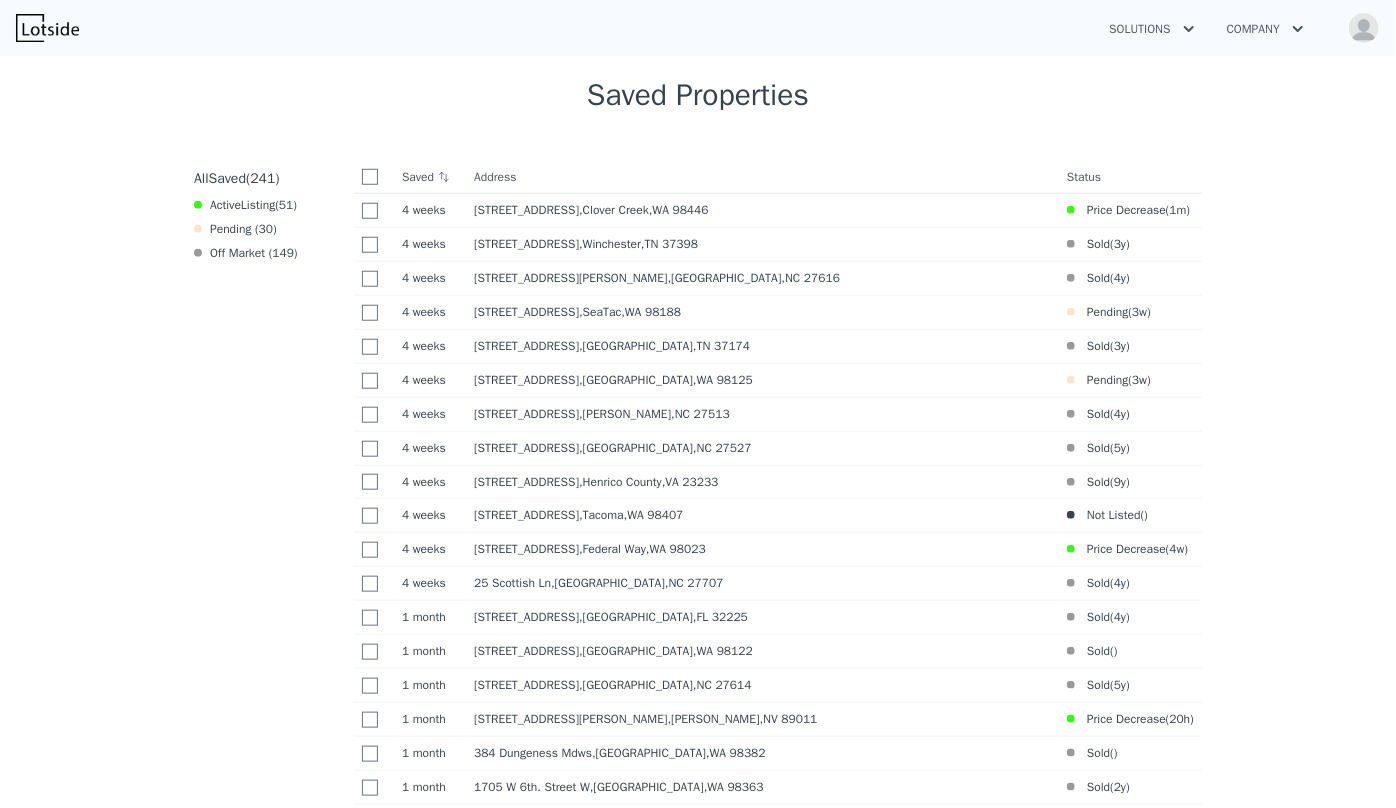 scroll, scrollTop: 764, scrollLeft: 0, axis: vertical 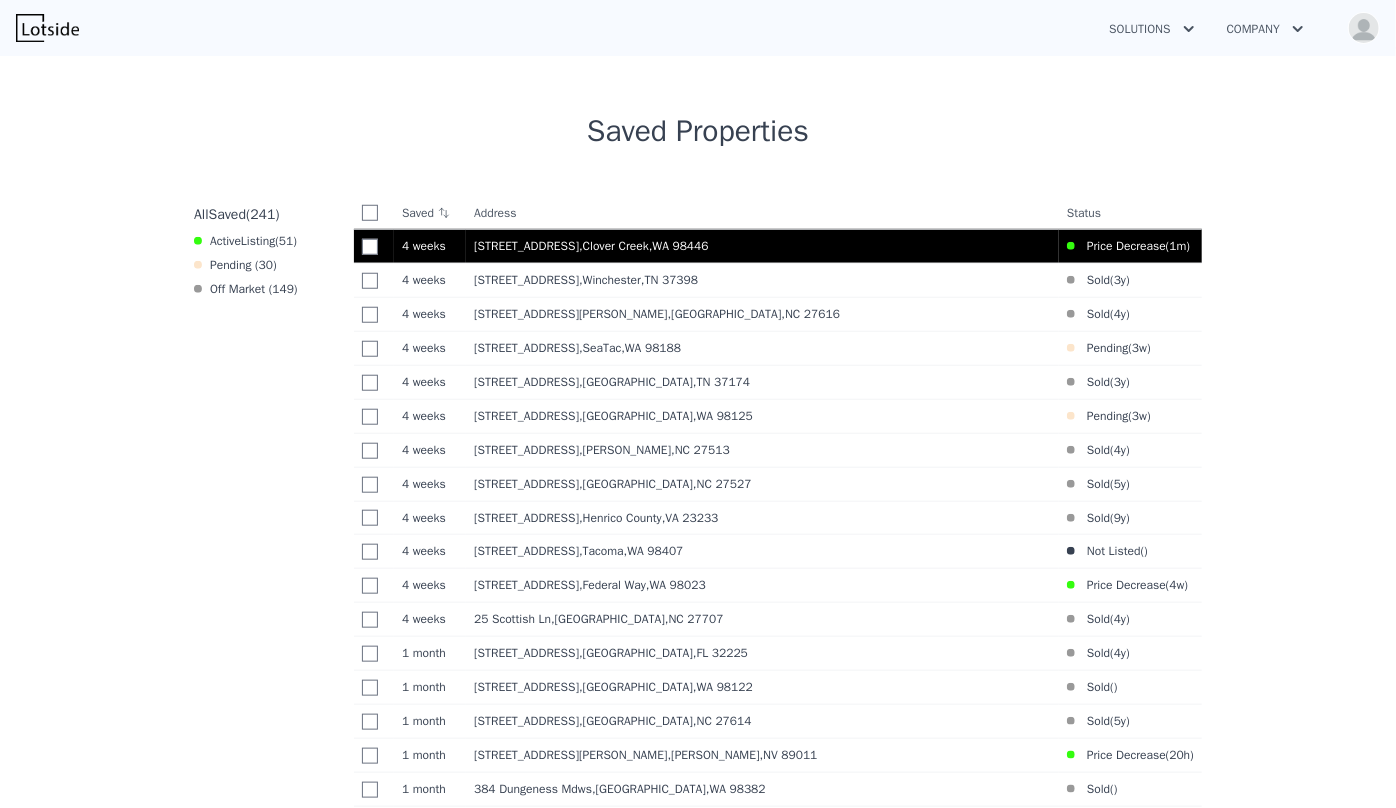 click on "4722 145th Street Ct E ,  Clover Creek ,  WA   98446" at bounding box center [762, 246] 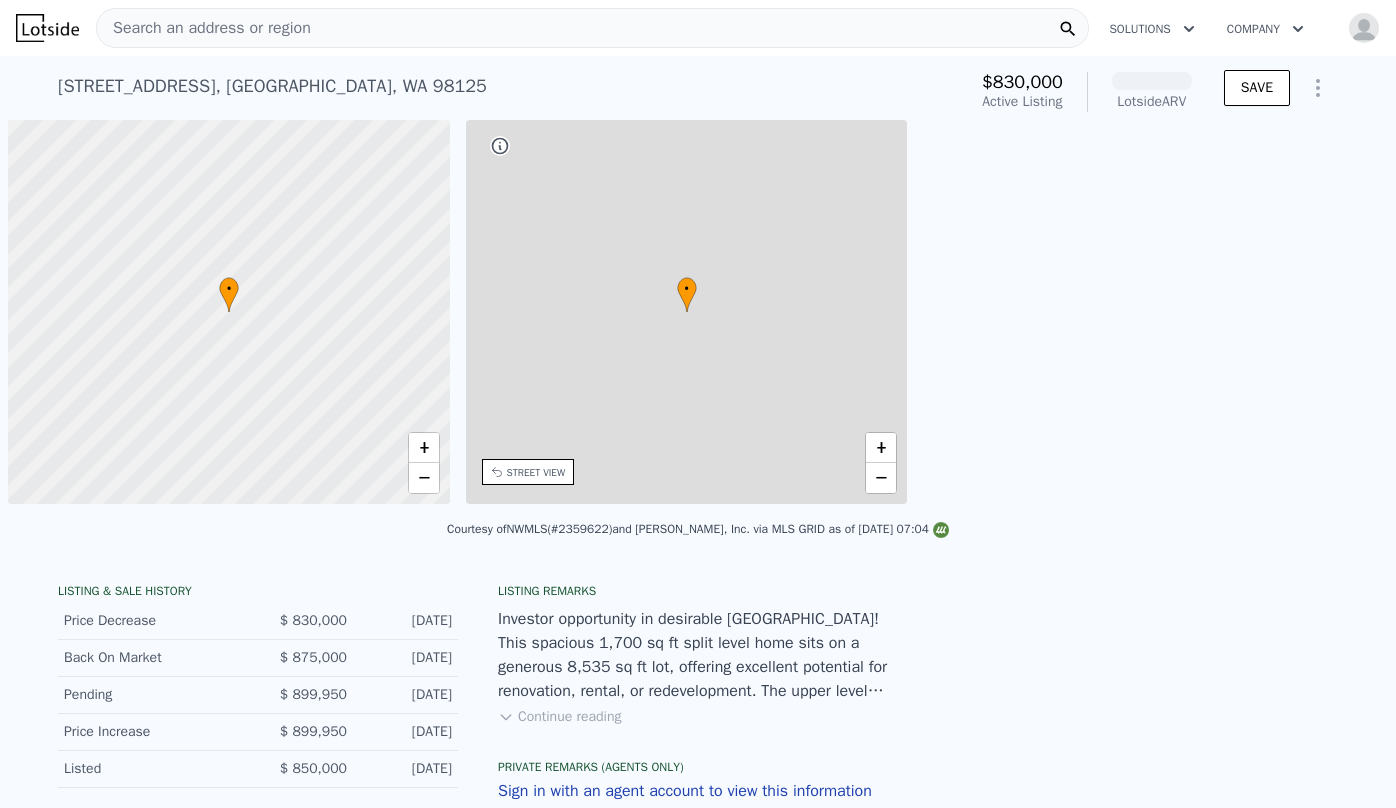 scroll, scrollTop: 0, scrollLeft: 0, axis: both 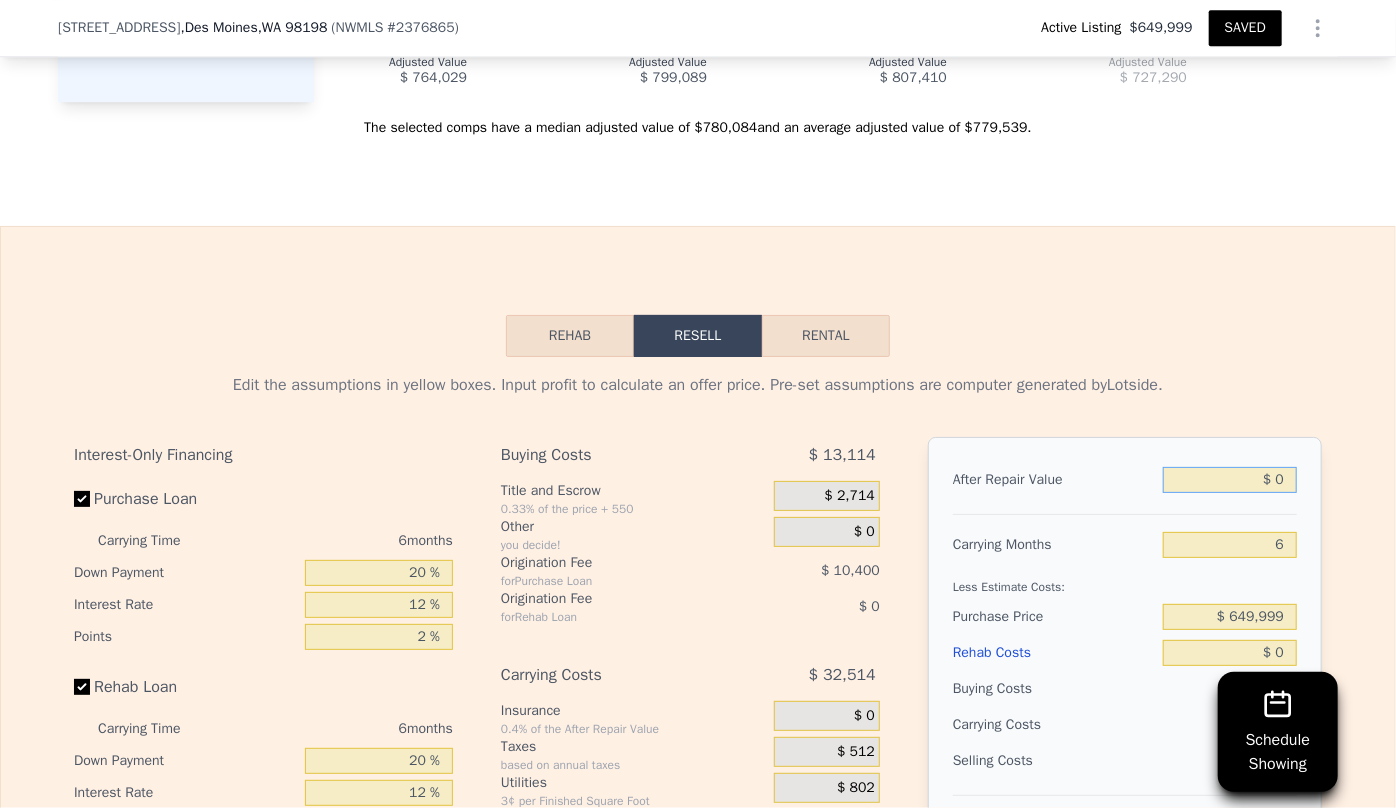click on "$ 0" at bounding box center [1230, 480] 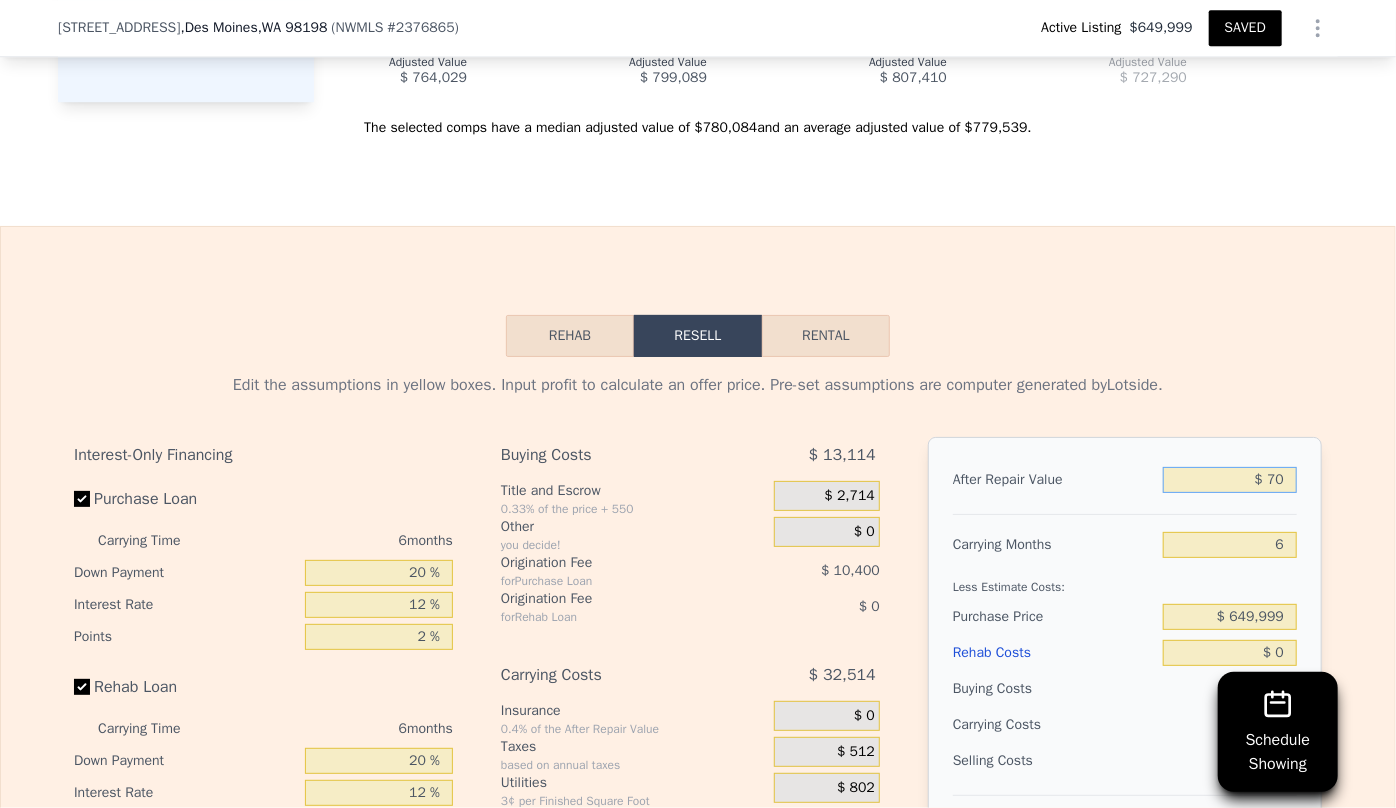 type on "-$ 696,112" 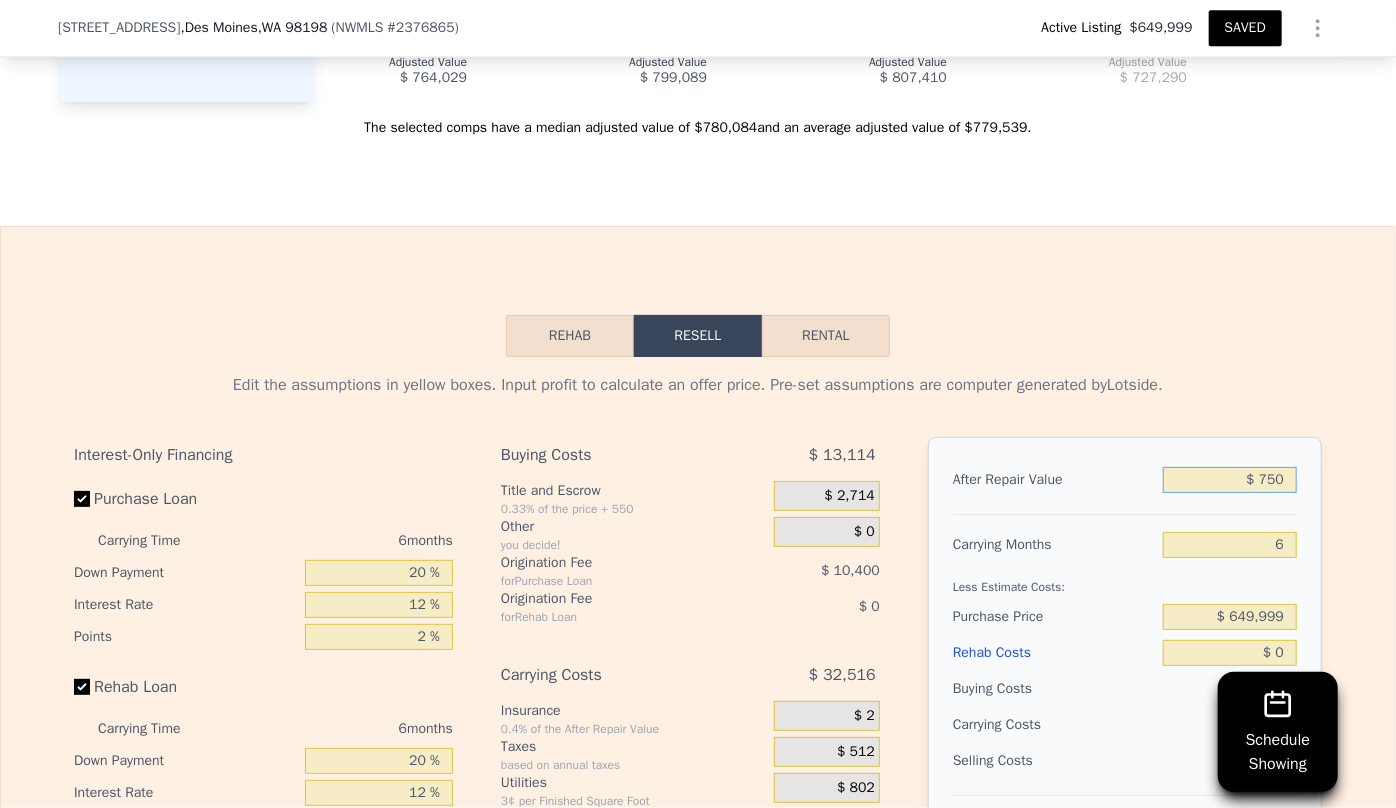 type on "-$ 695,482" 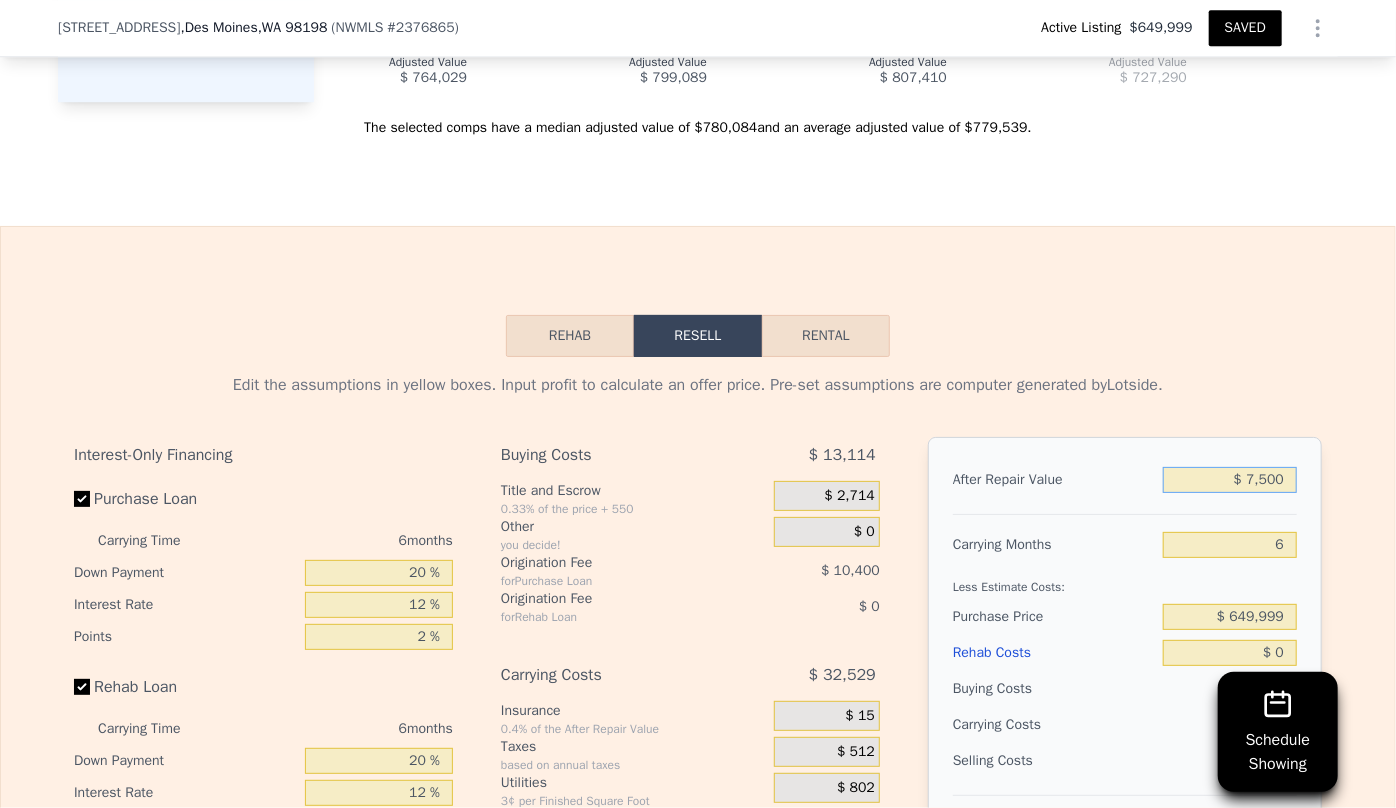 type on "-$ 689,227" 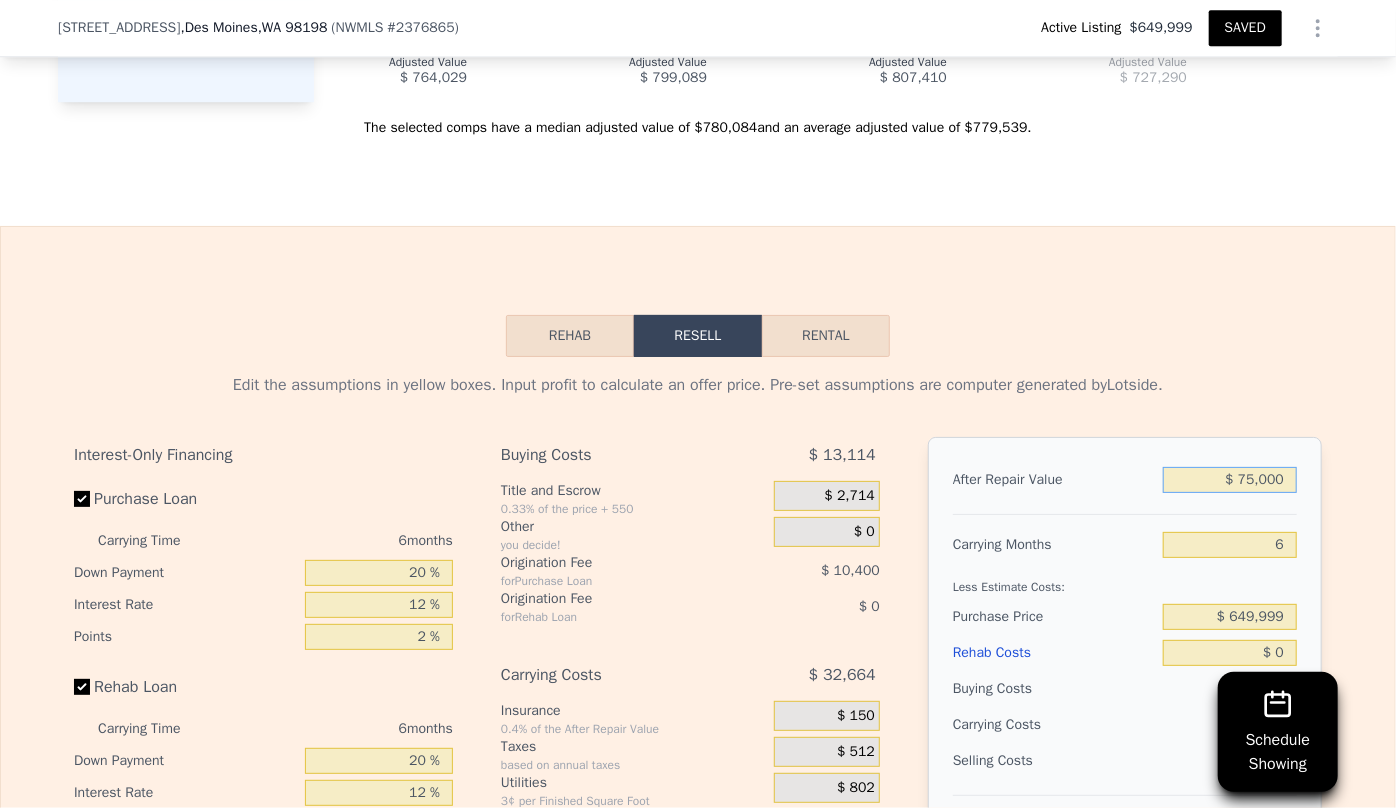 type on "-$ 626,662" 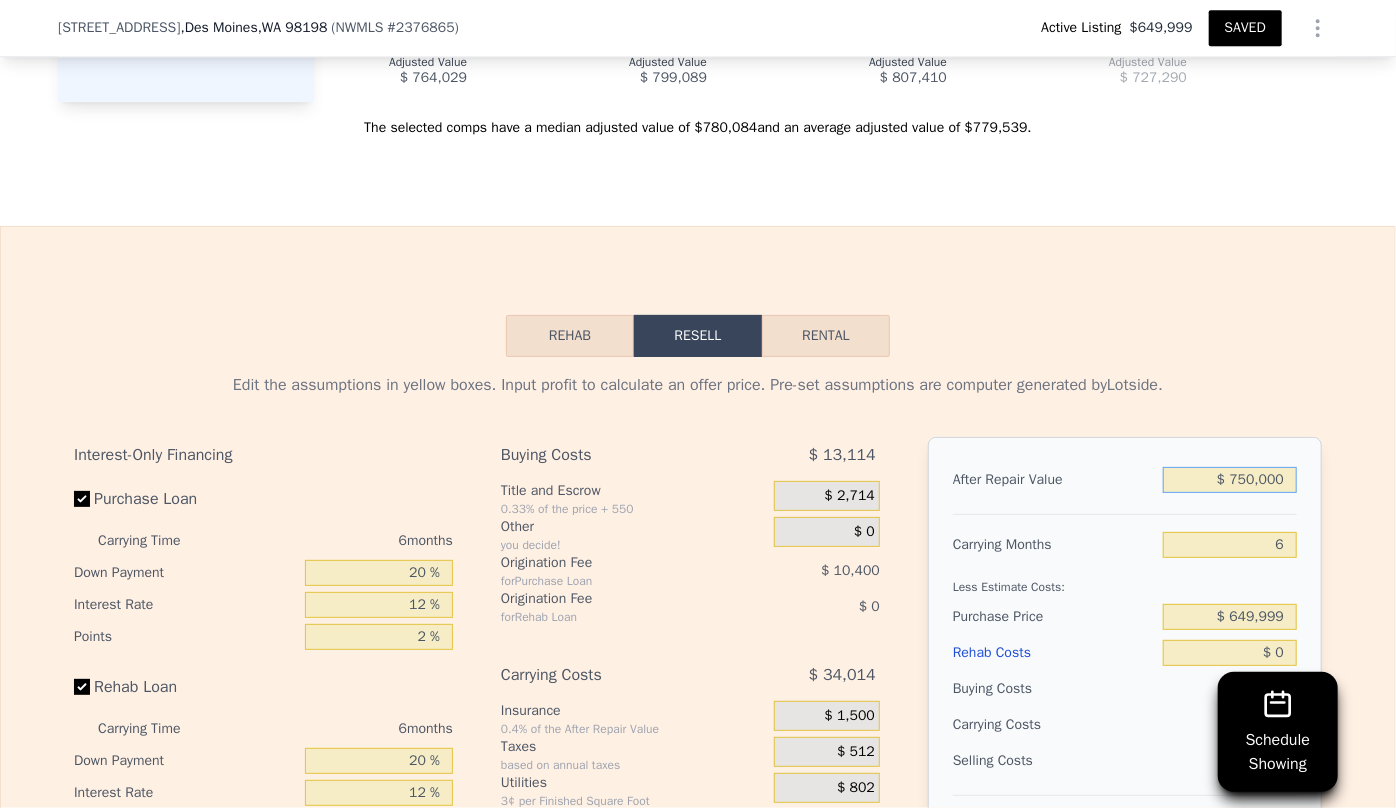 type on "-$ 1,025" 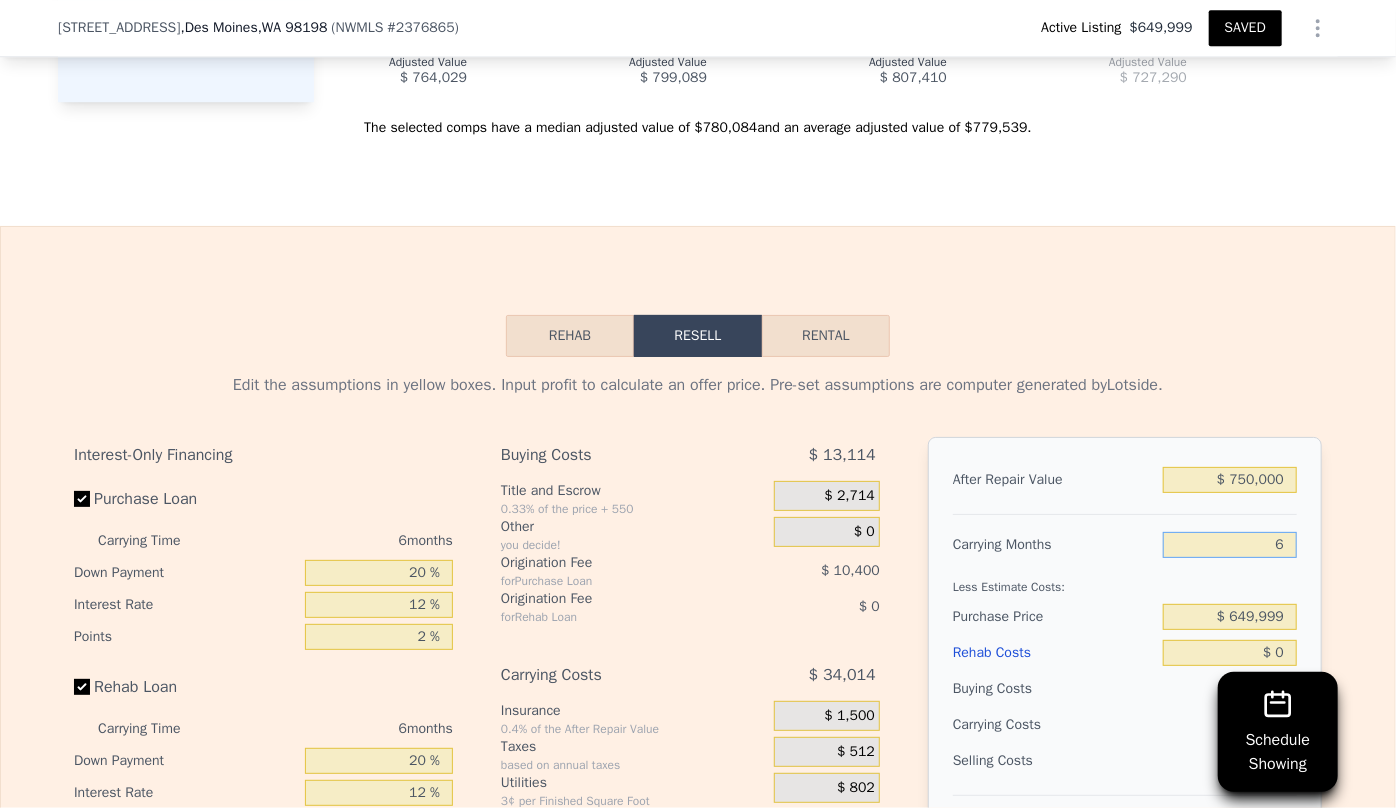 click on "6" at bounding box center (1230, 545) 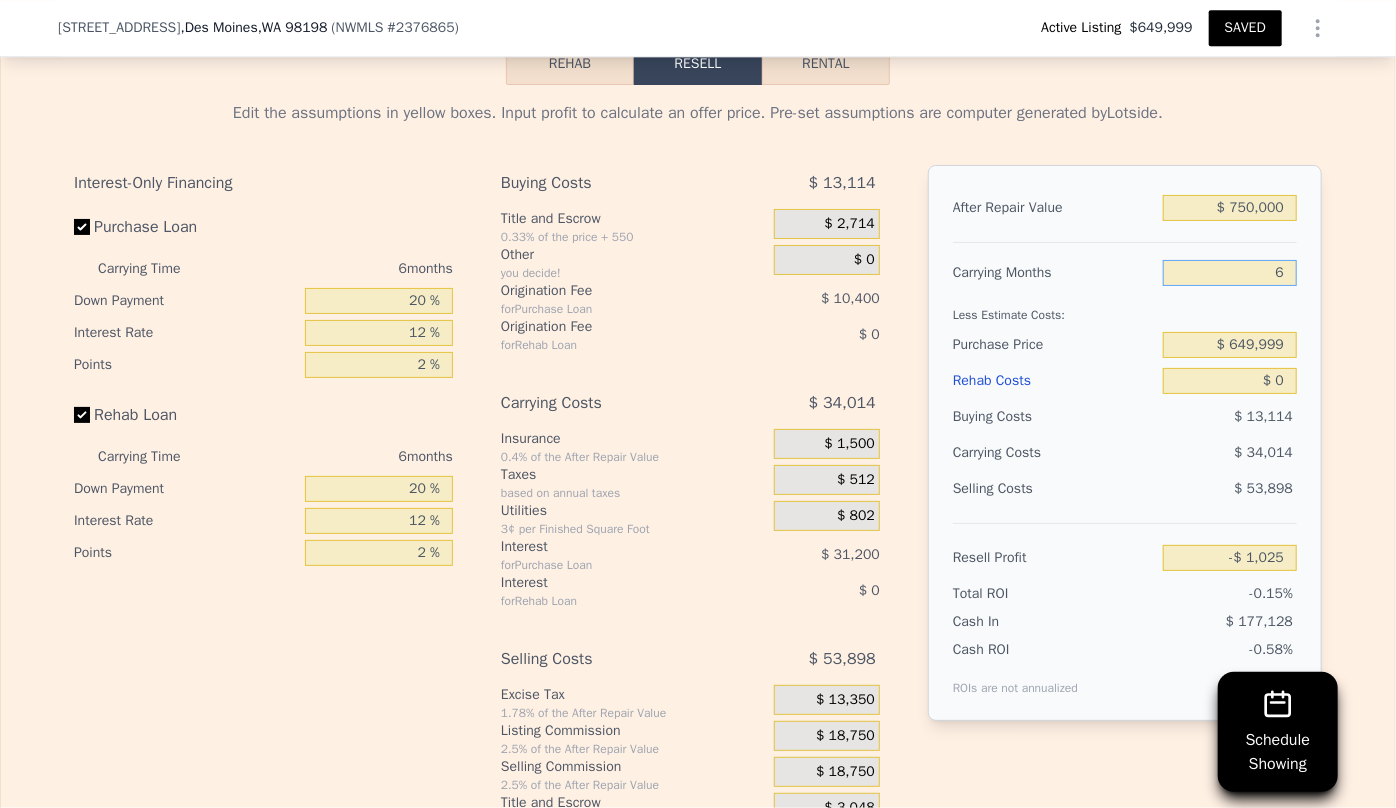scroll, scrollTop: 3090, scrollLeft: 0, axis: vertical 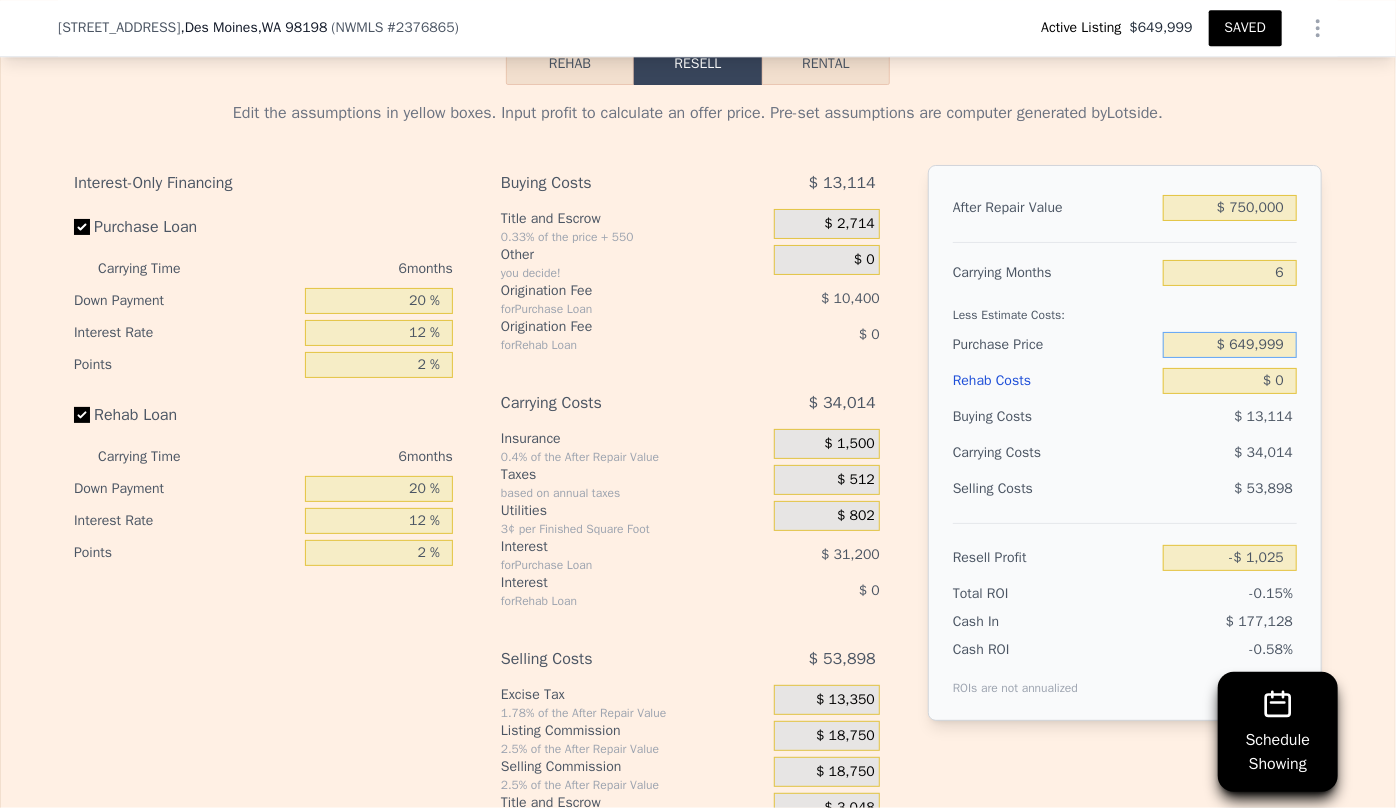 click on "$ 649,999" at bounding box center (1230, 345) 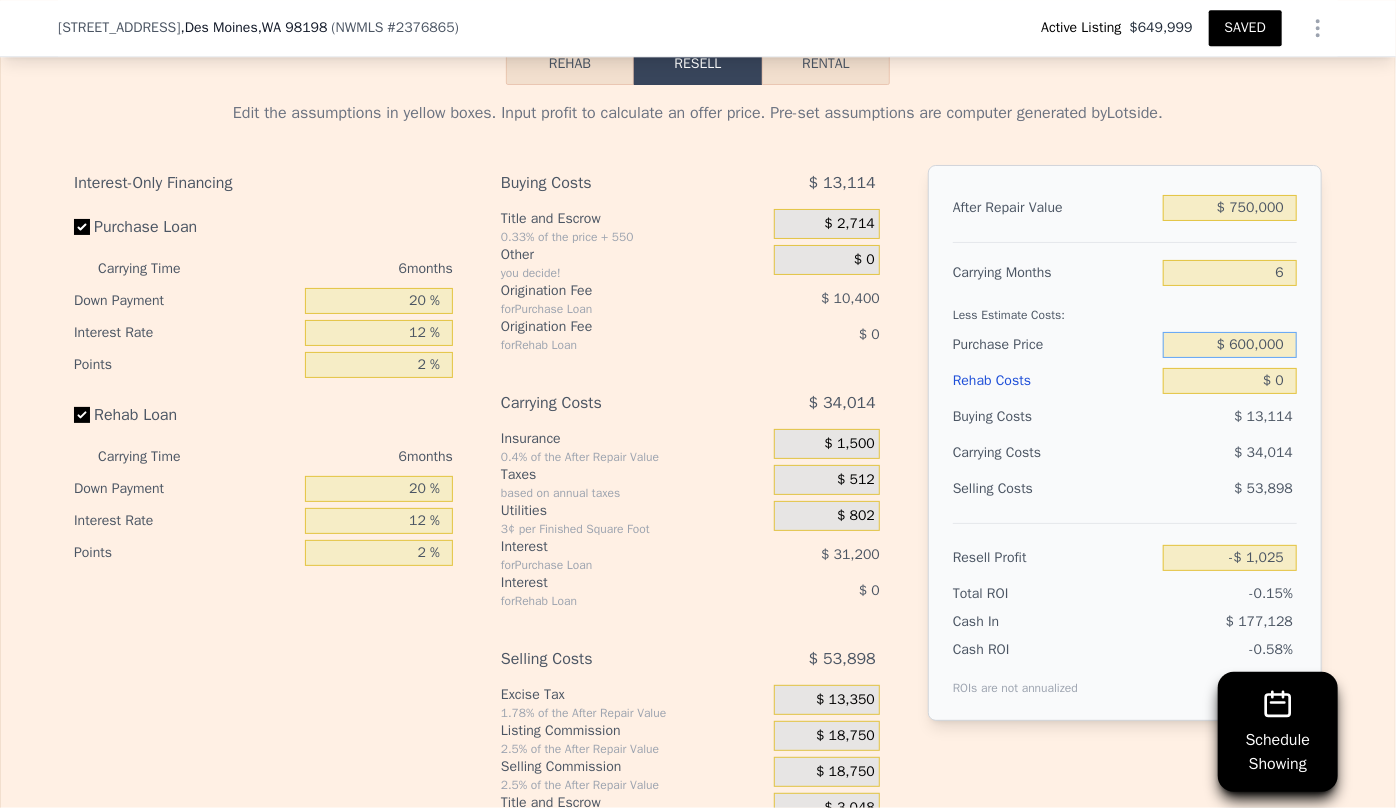 type on "$ 600,000" 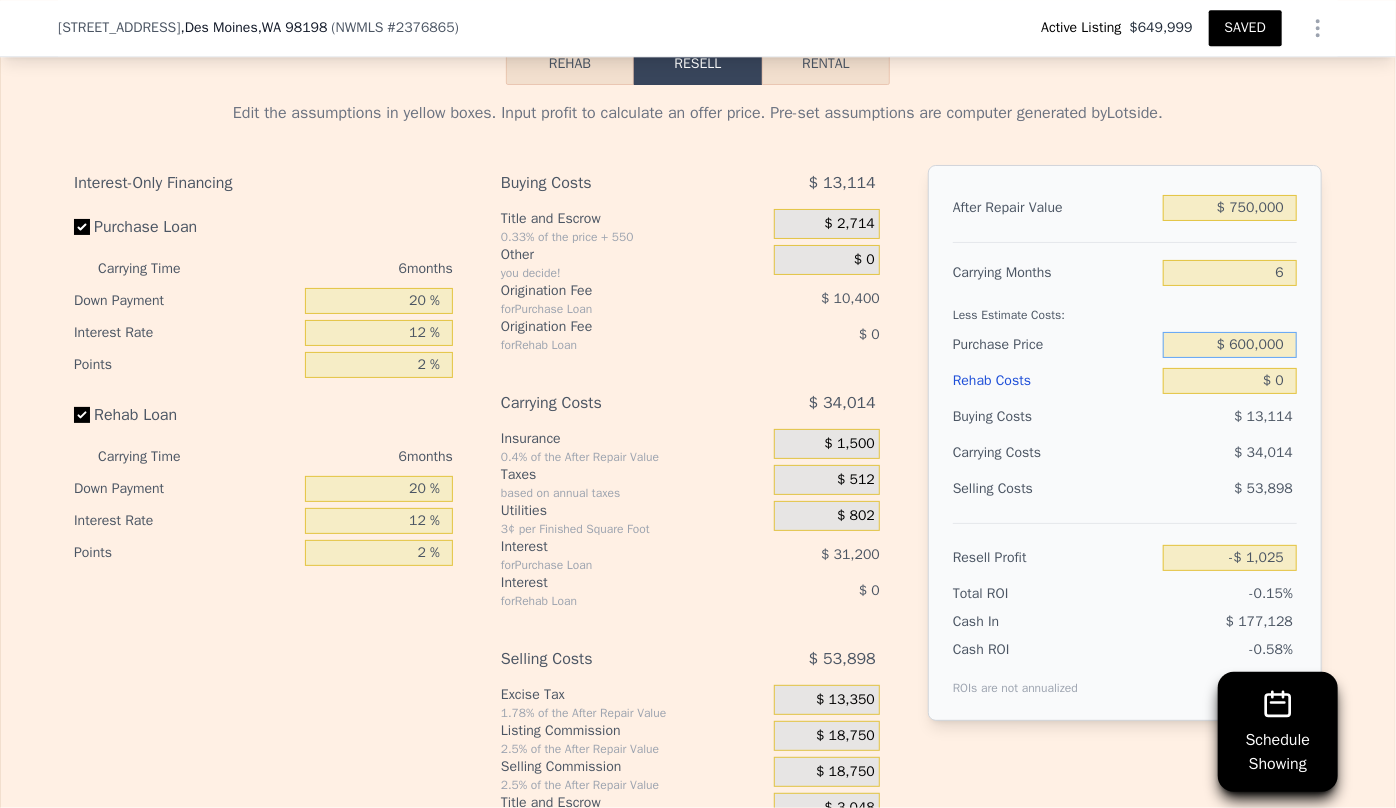 type on "$ 52,340" 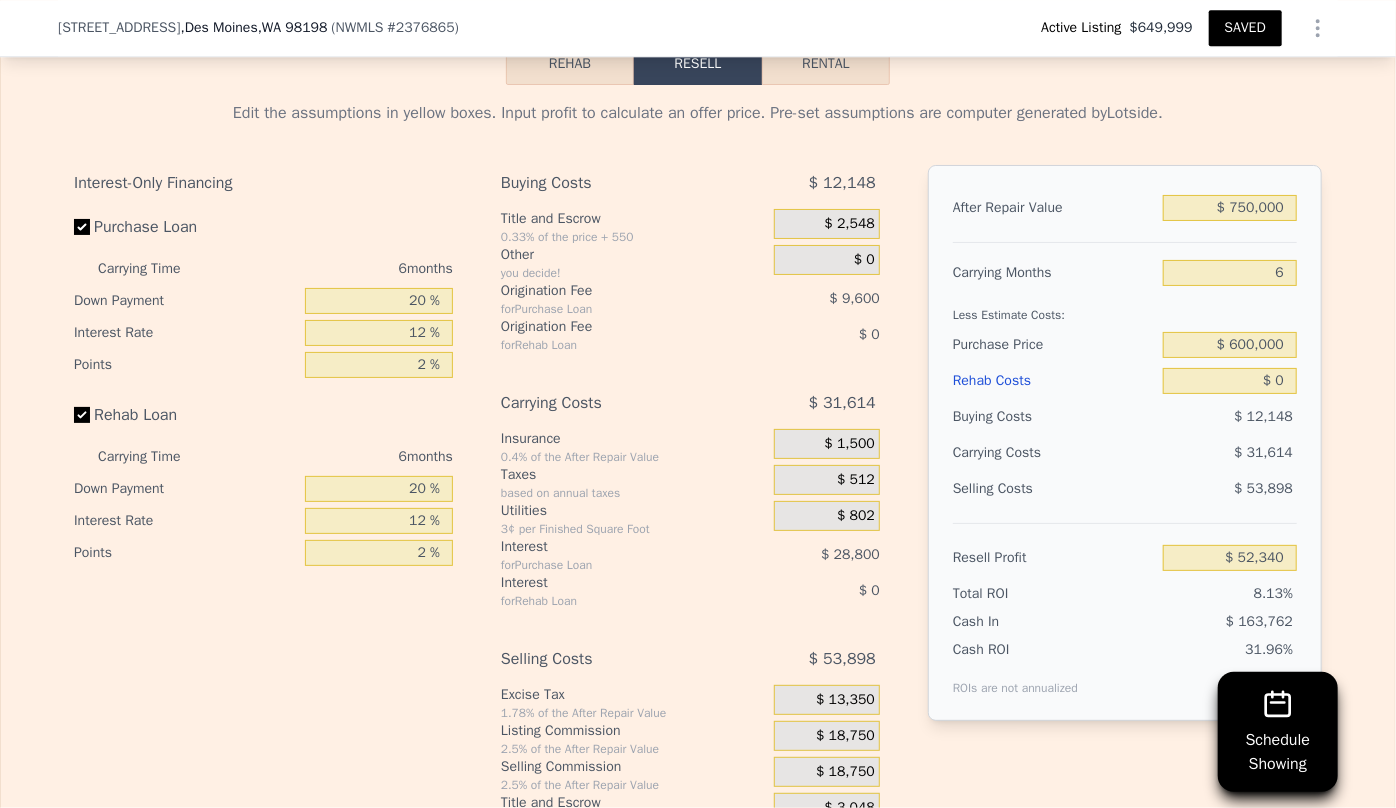 click on "Rehab Costs" at bounding box center (1054, 381) 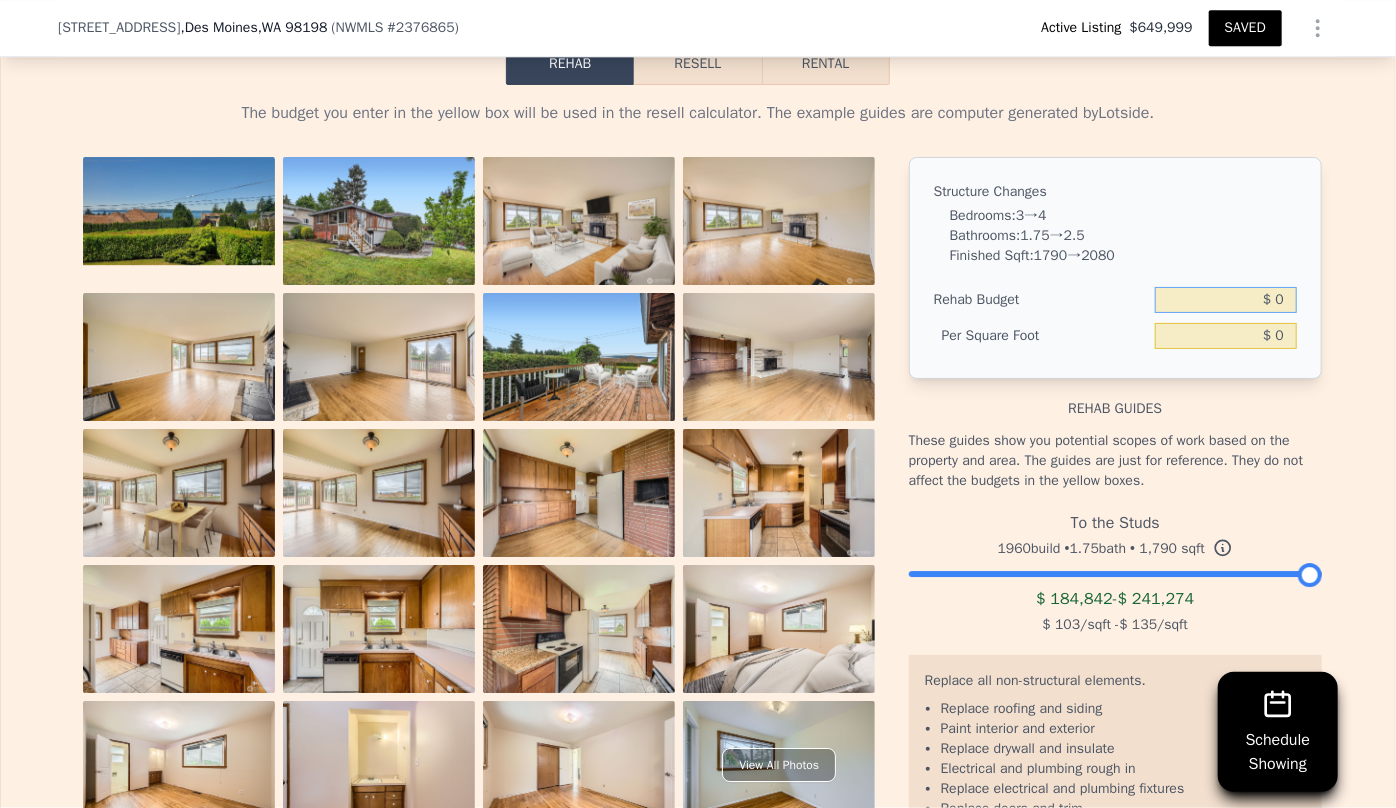 click on "$ 0" at bounding box center (1226, 300) 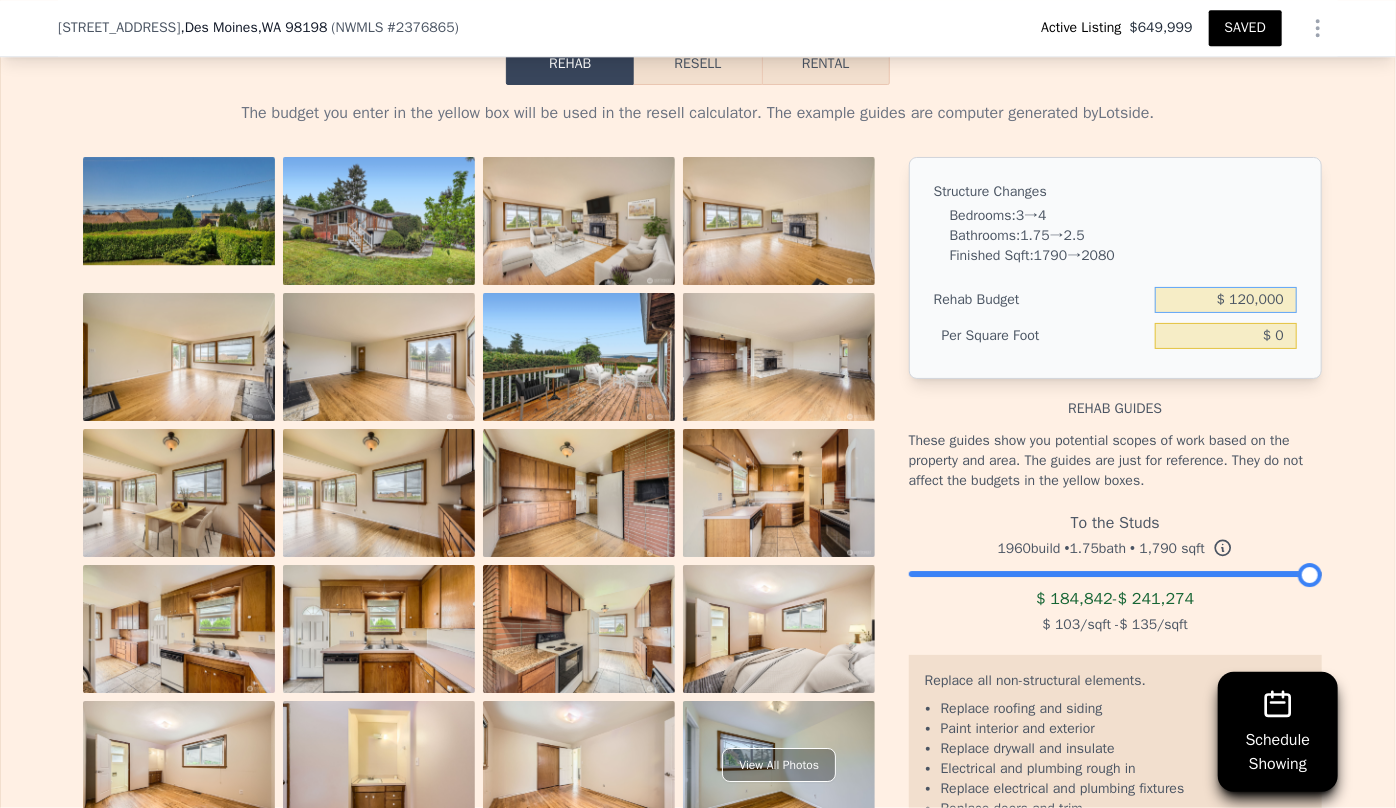 type on "$ 120,000" 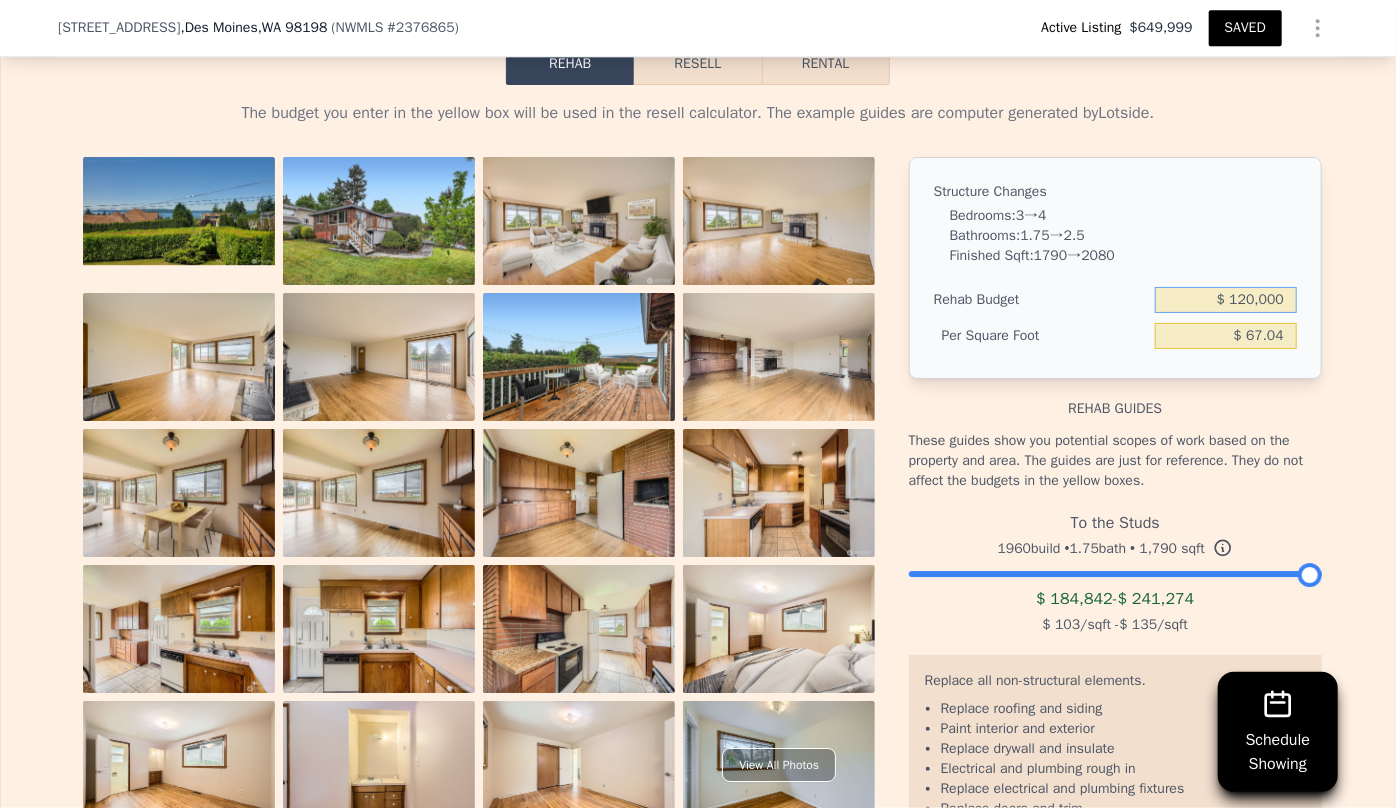 type on "$ 67.04" 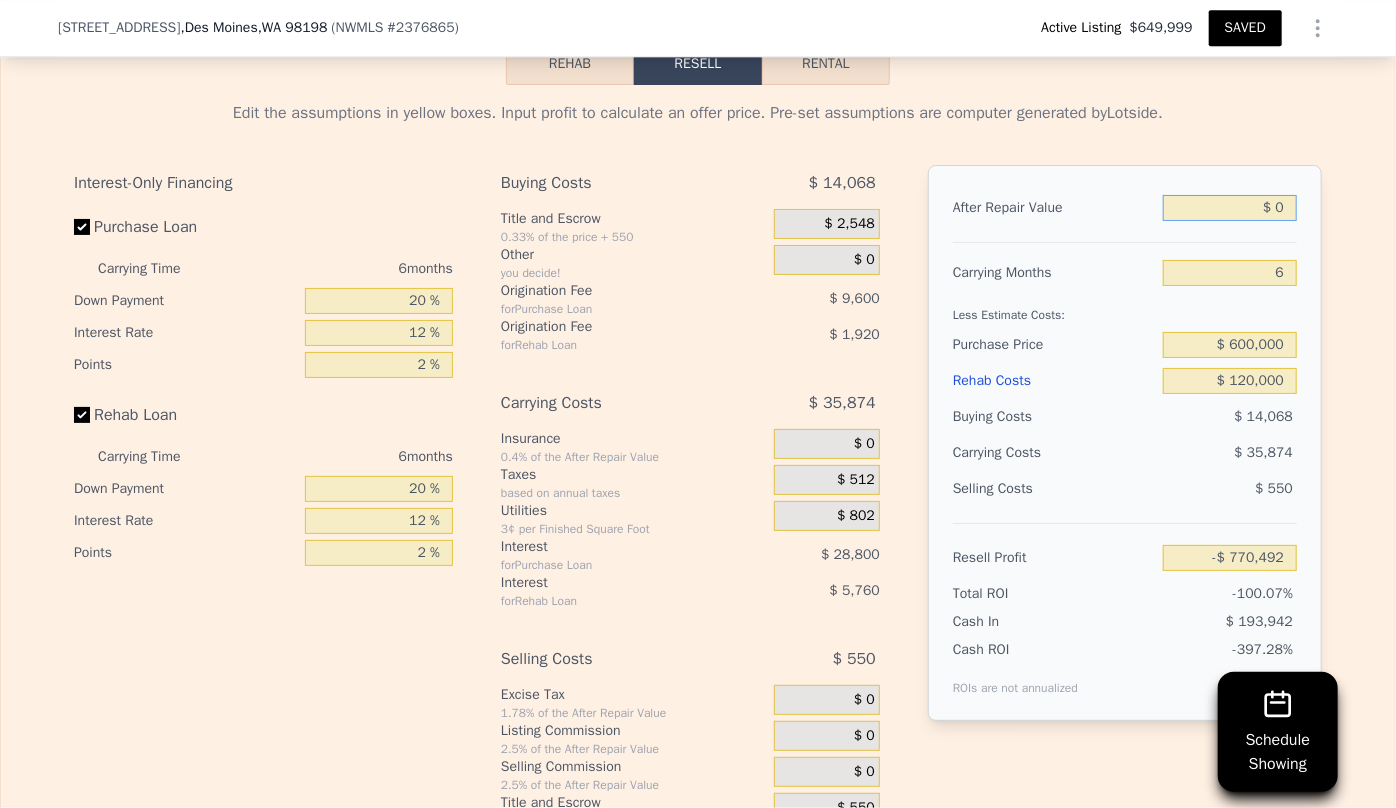 click on "$ 0" at bounding box center [1230, 208] 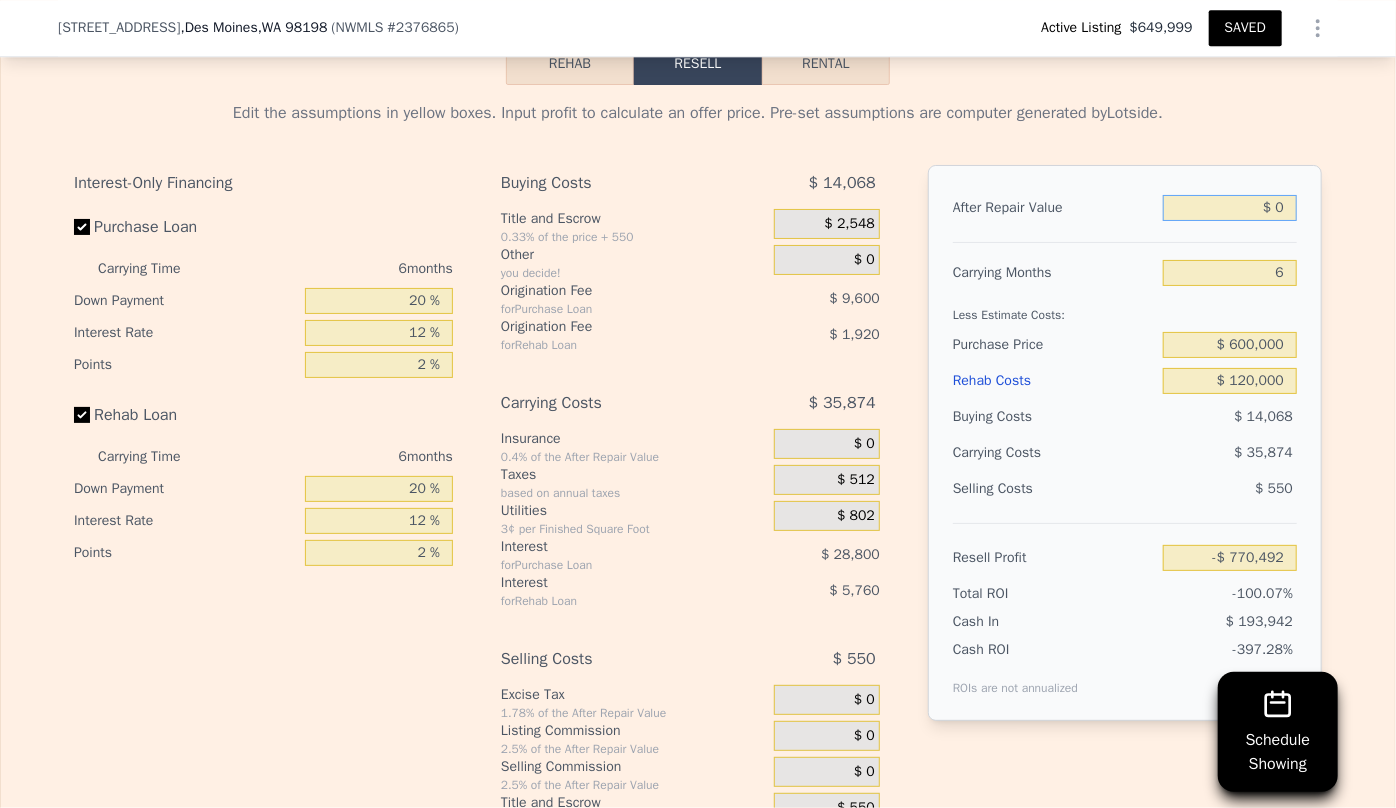 type on "$ 70" 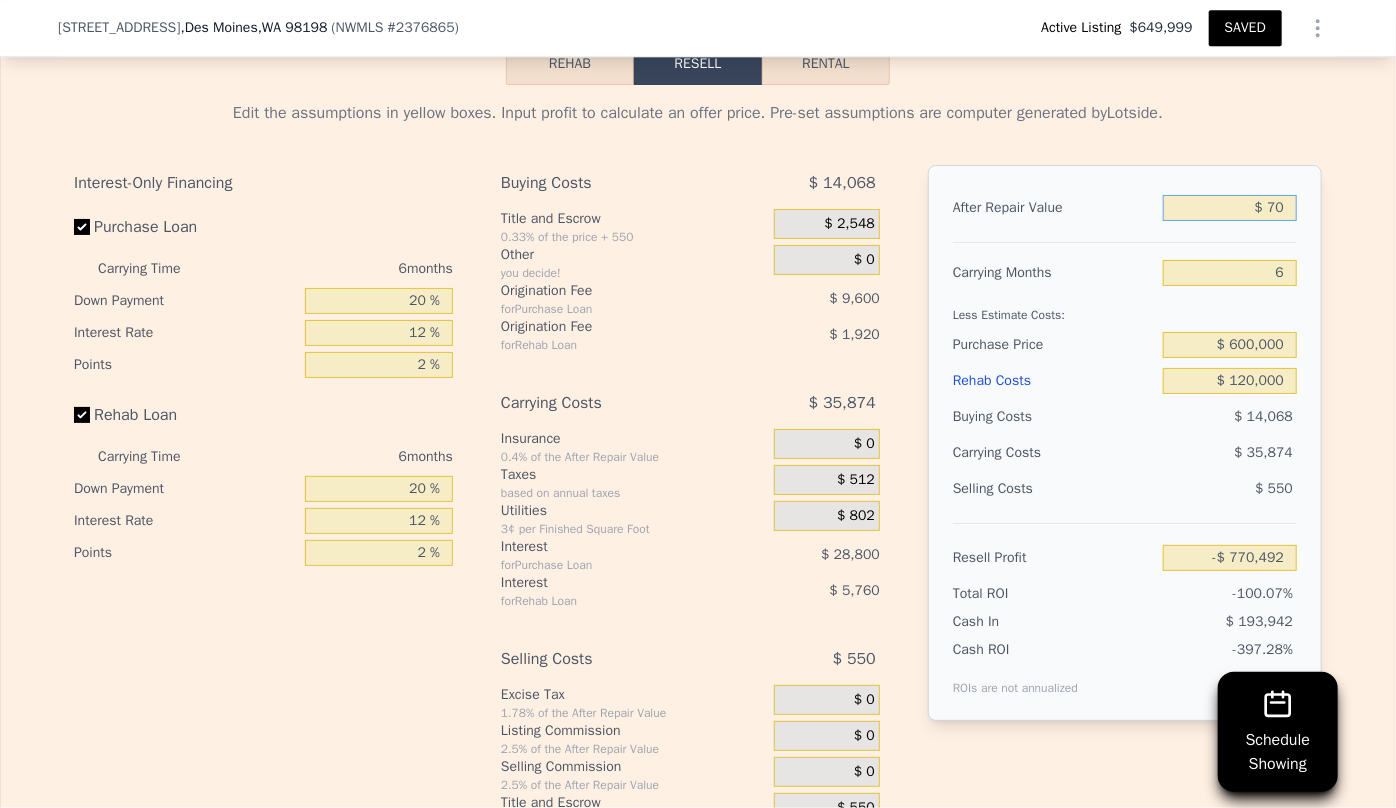 type on "-$ 770,427" 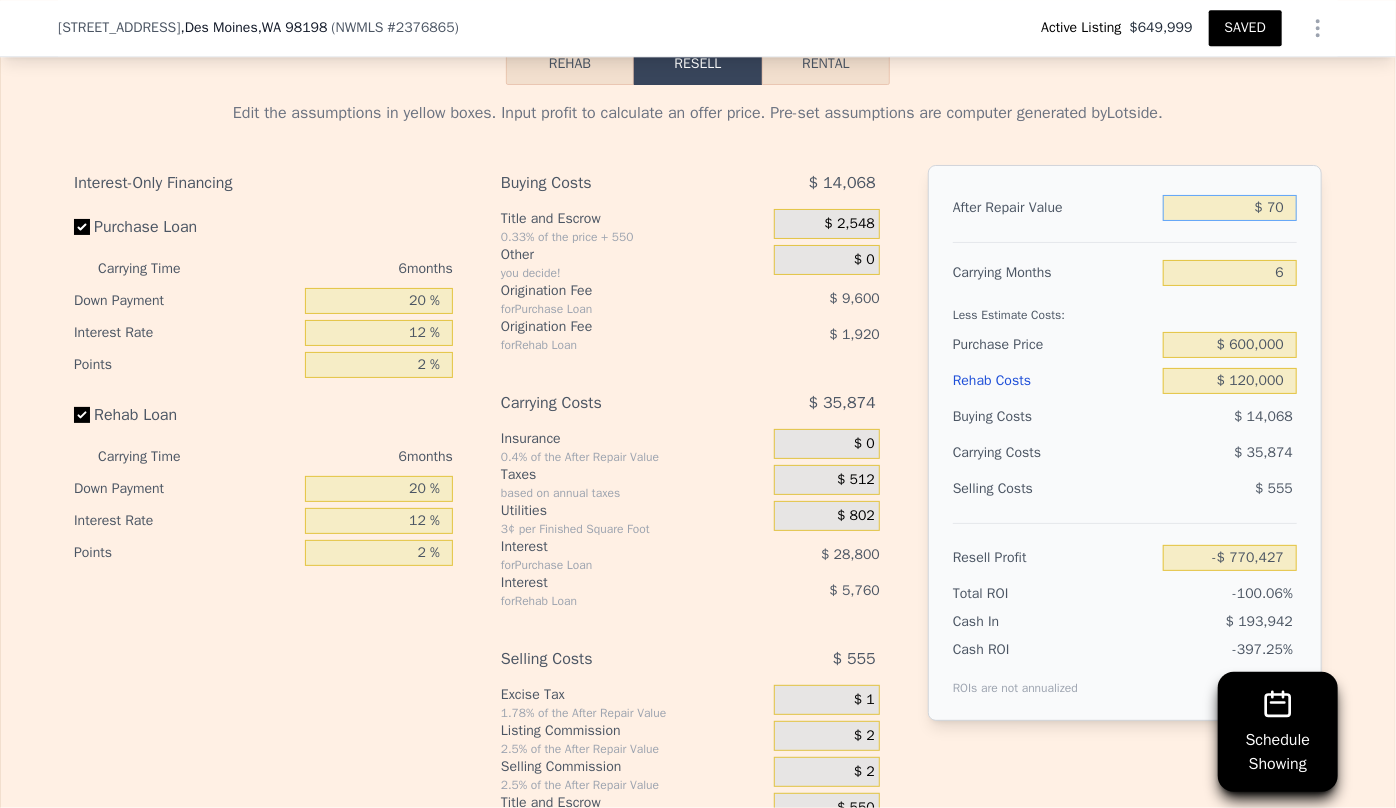 type on "$ 750" 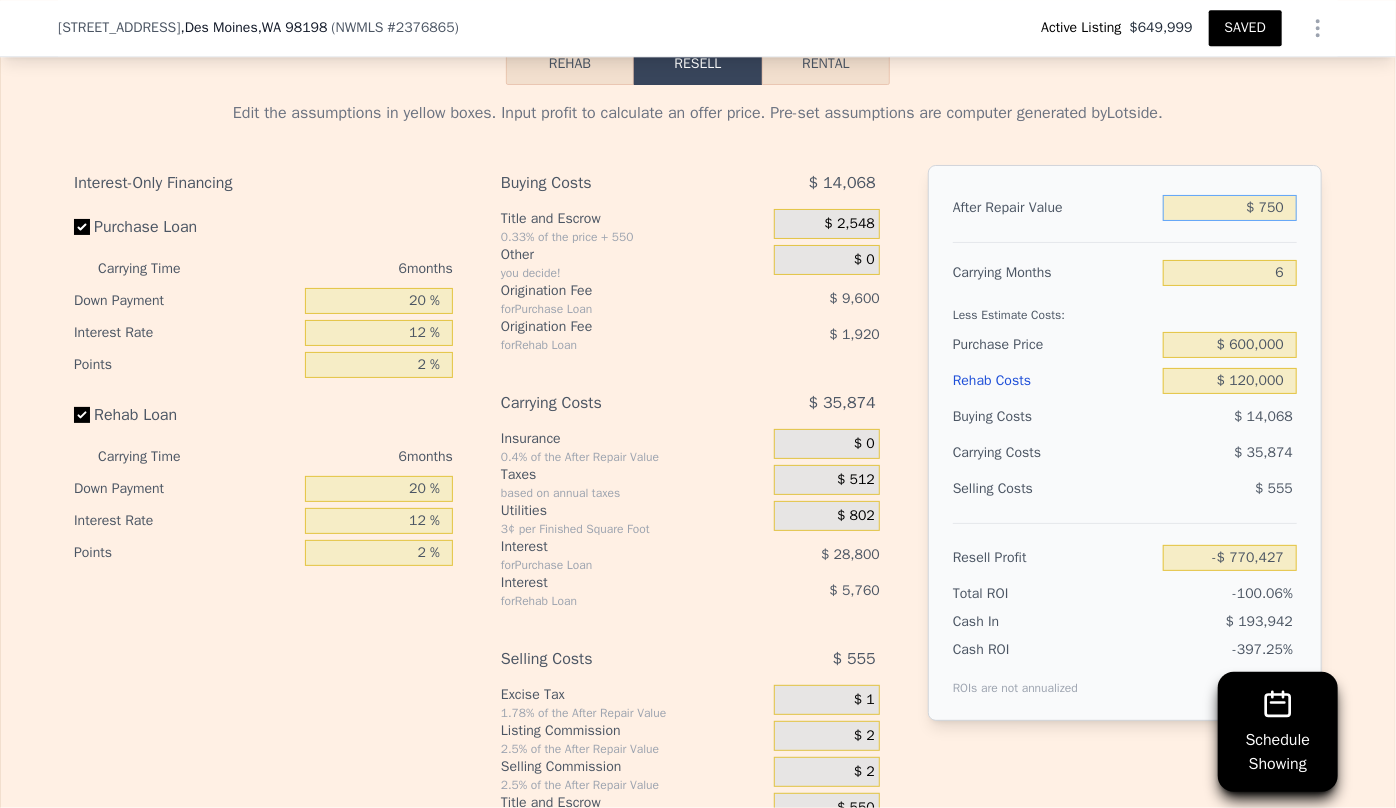 type on "-$ 769,797" 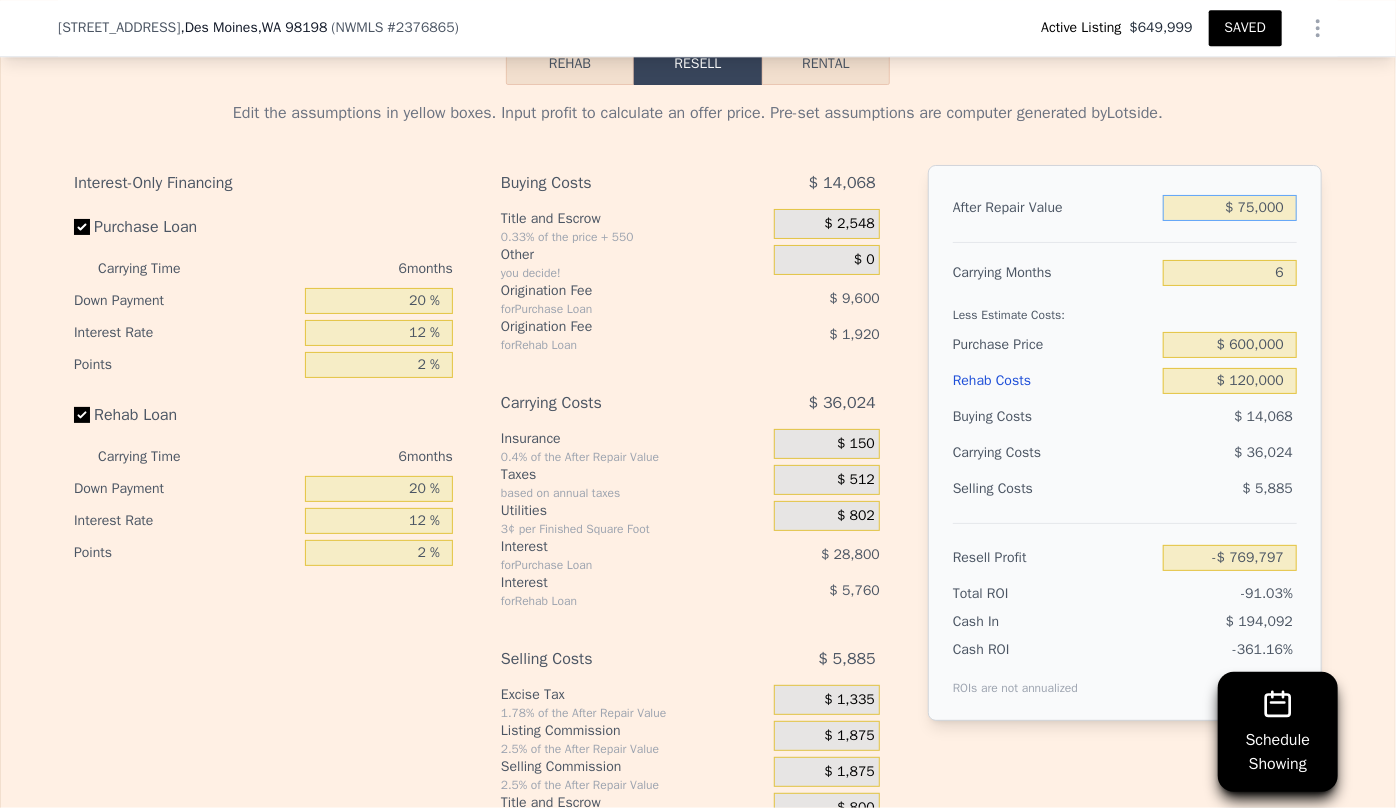 type on "$ 750,000" 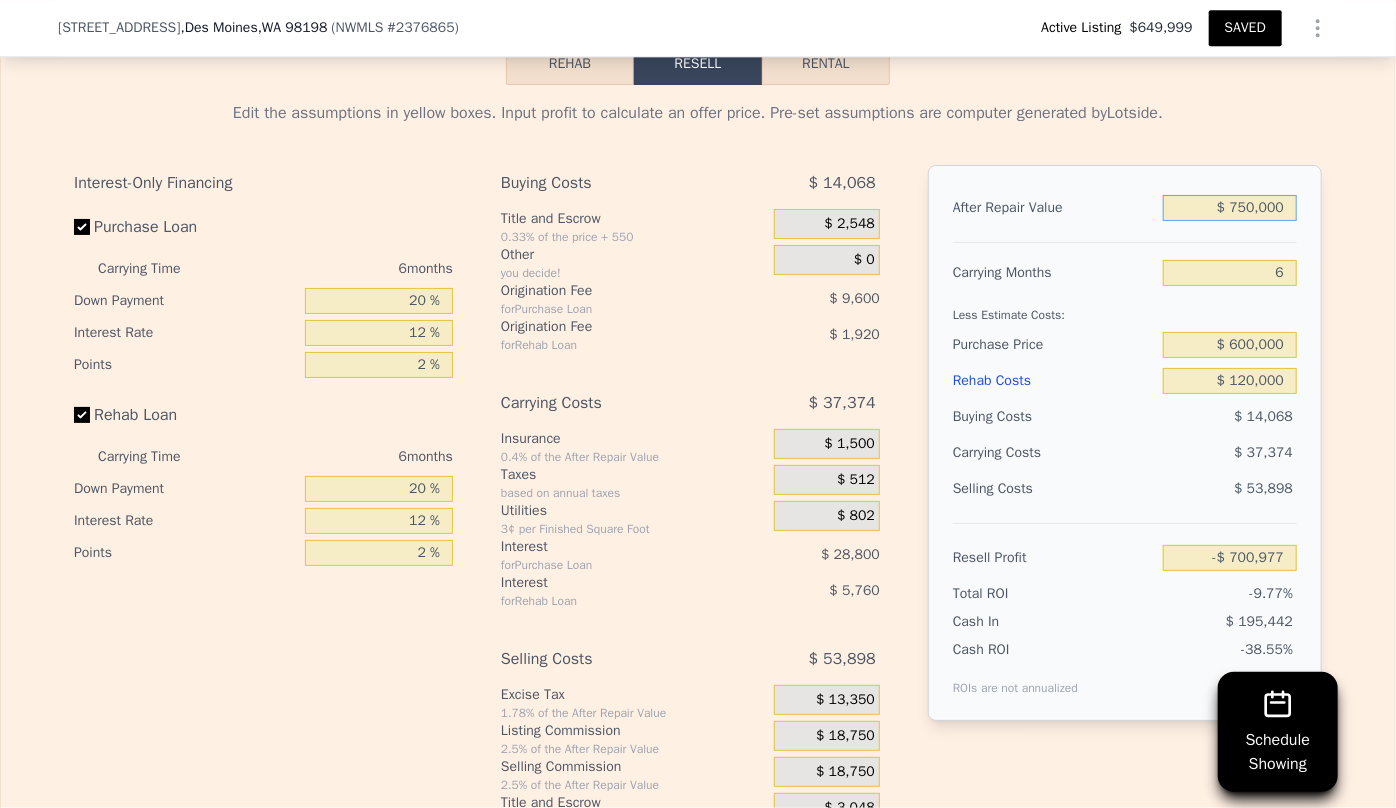 type on "-$ 75,340" 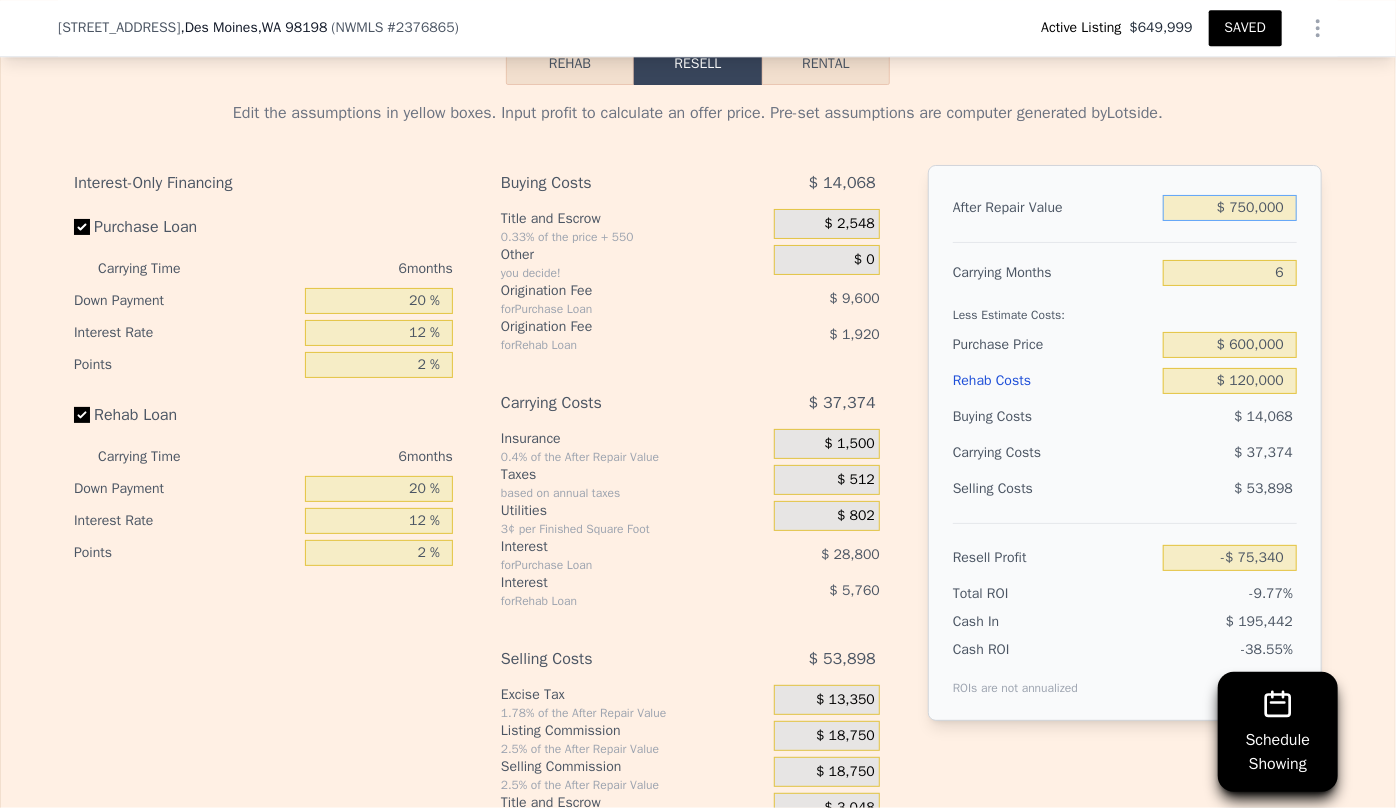 type on "$ 750,000" 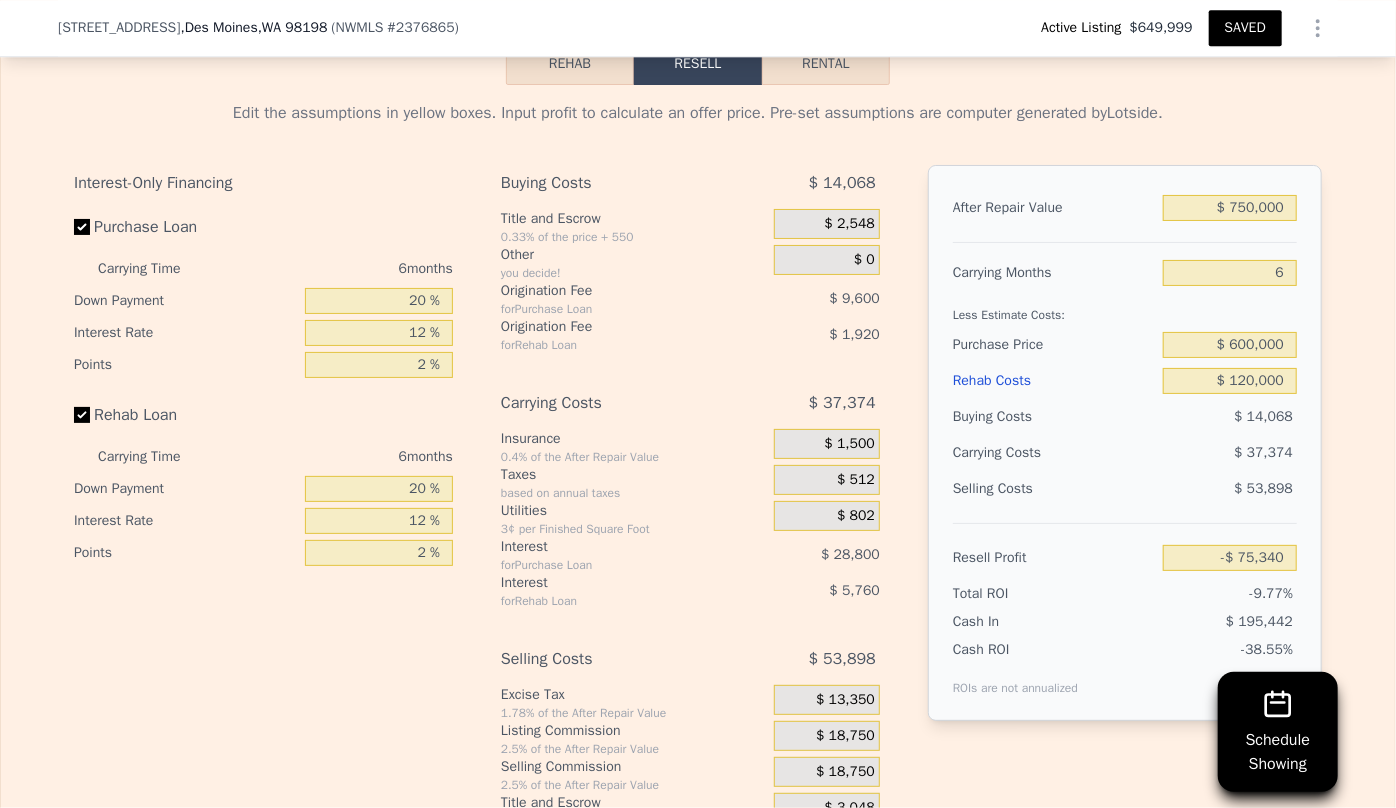 click on "$ 120,000" at bounding box center (1230, 381) 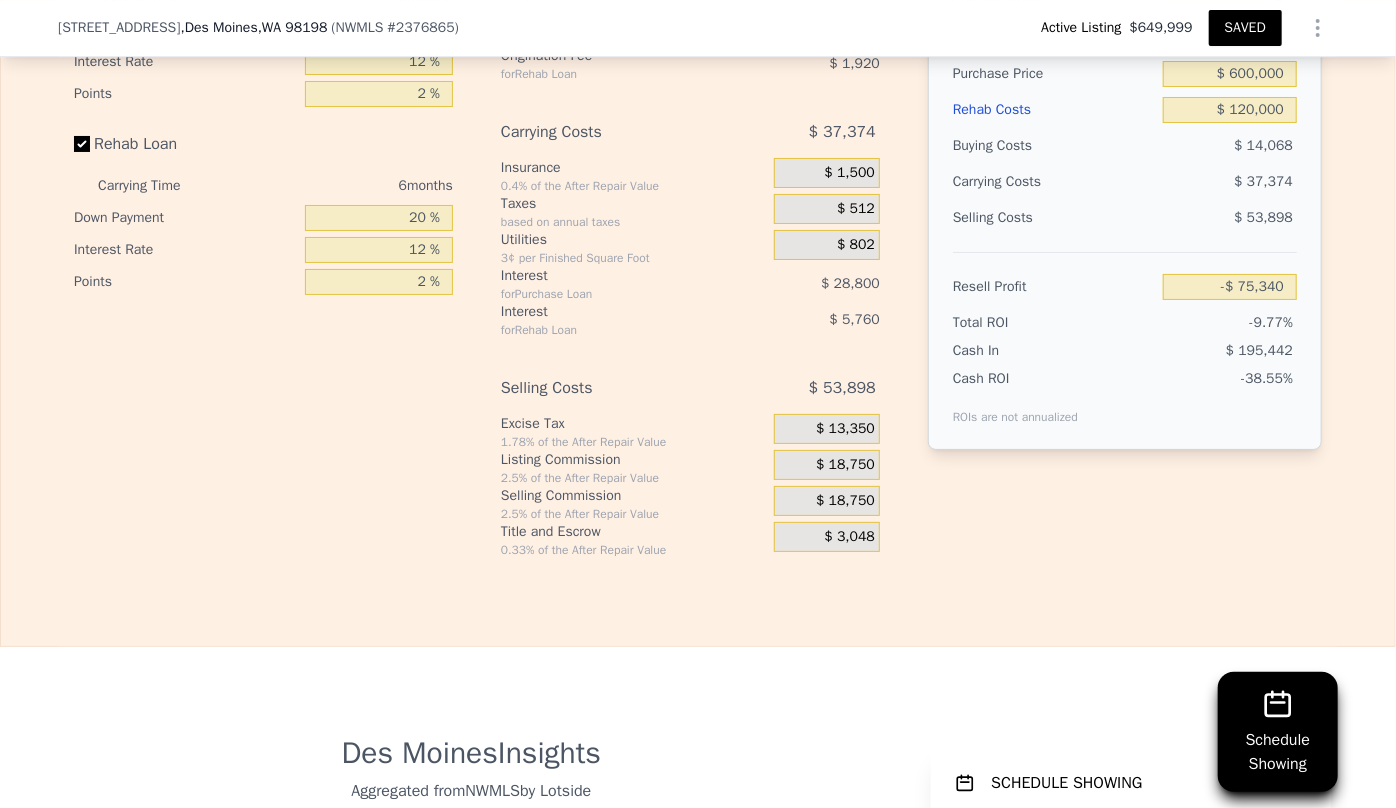 scroll, scrollTop: 3363, scrollLeft: 0, axis: vertical 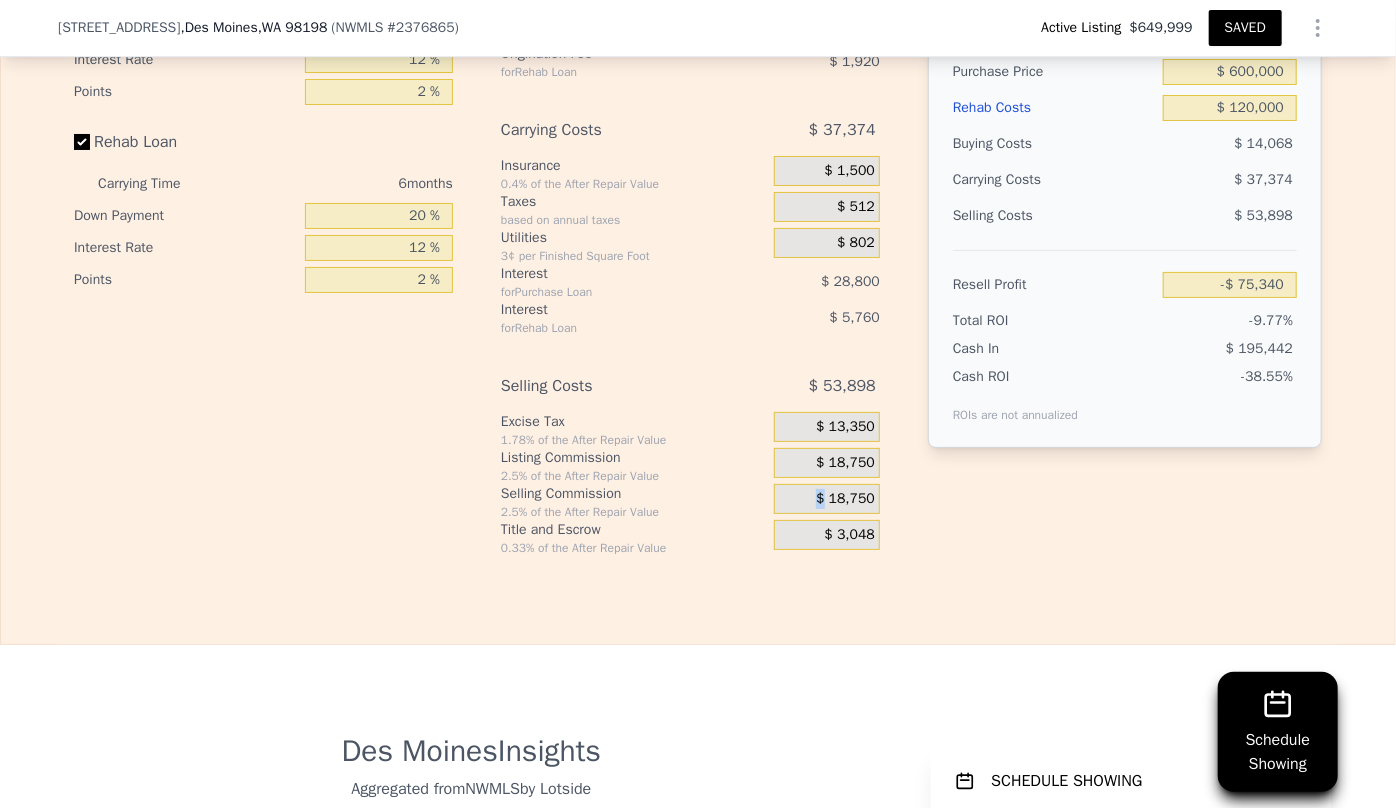 click on "$ 18,750" at bounding box center [845, 499] 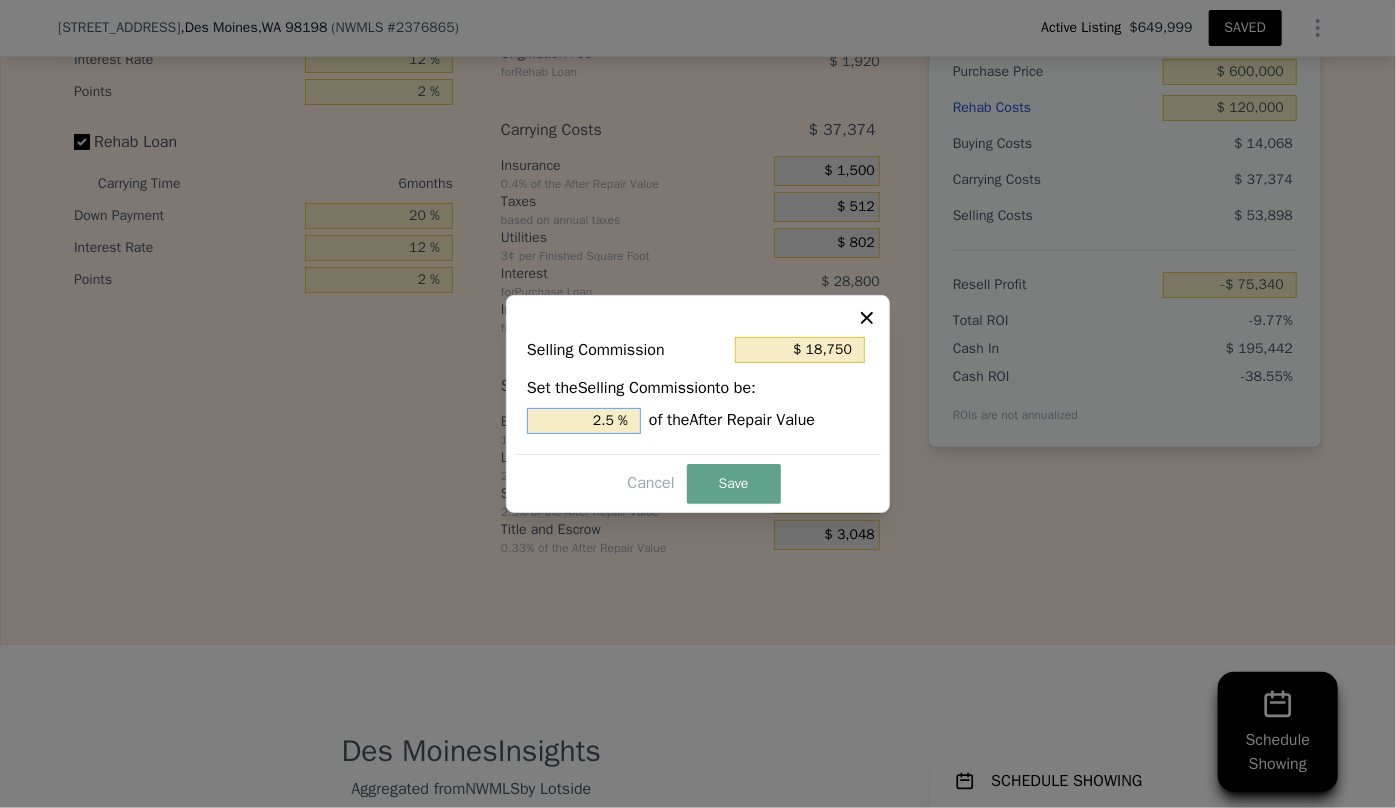 click on "2.5 %" at bounding box center (584, 421) 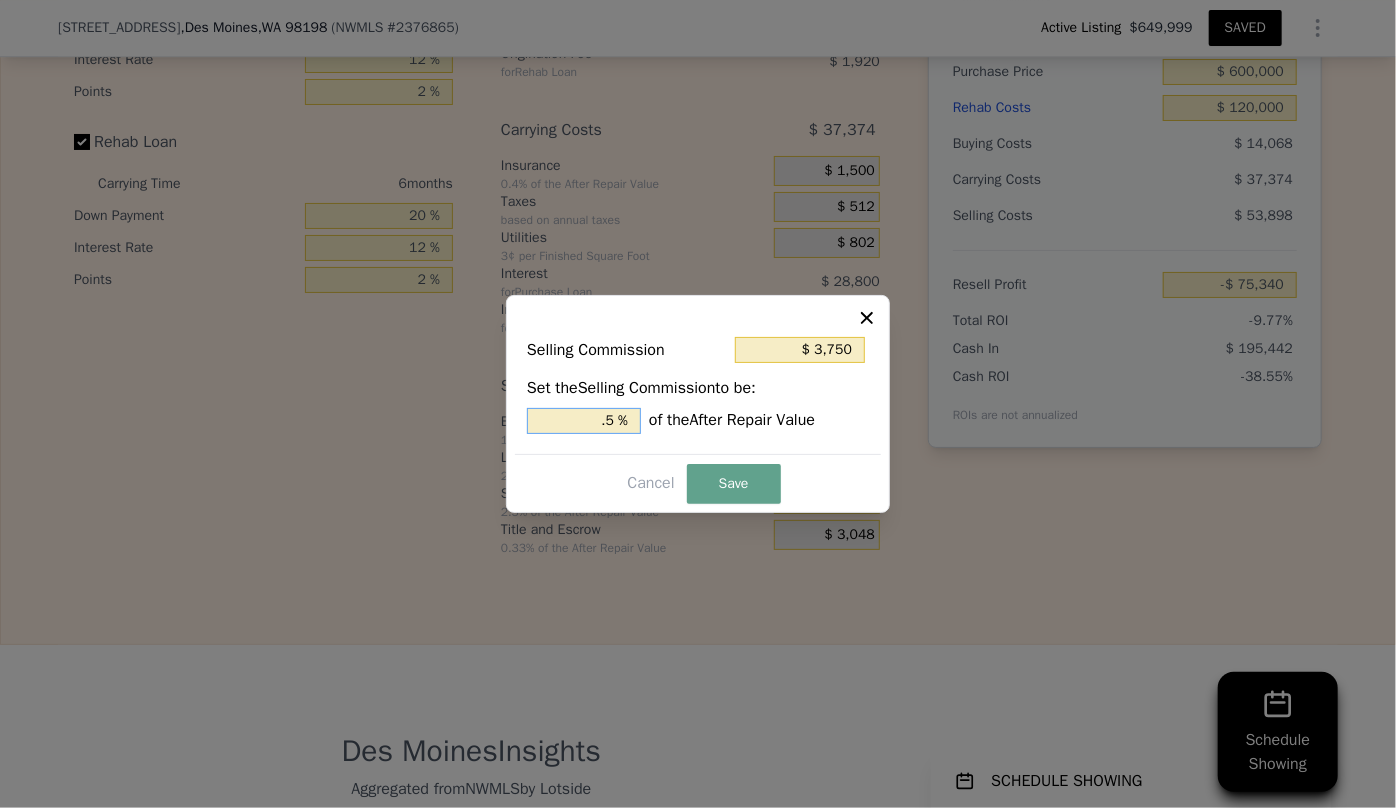 type on "$ 11,250" 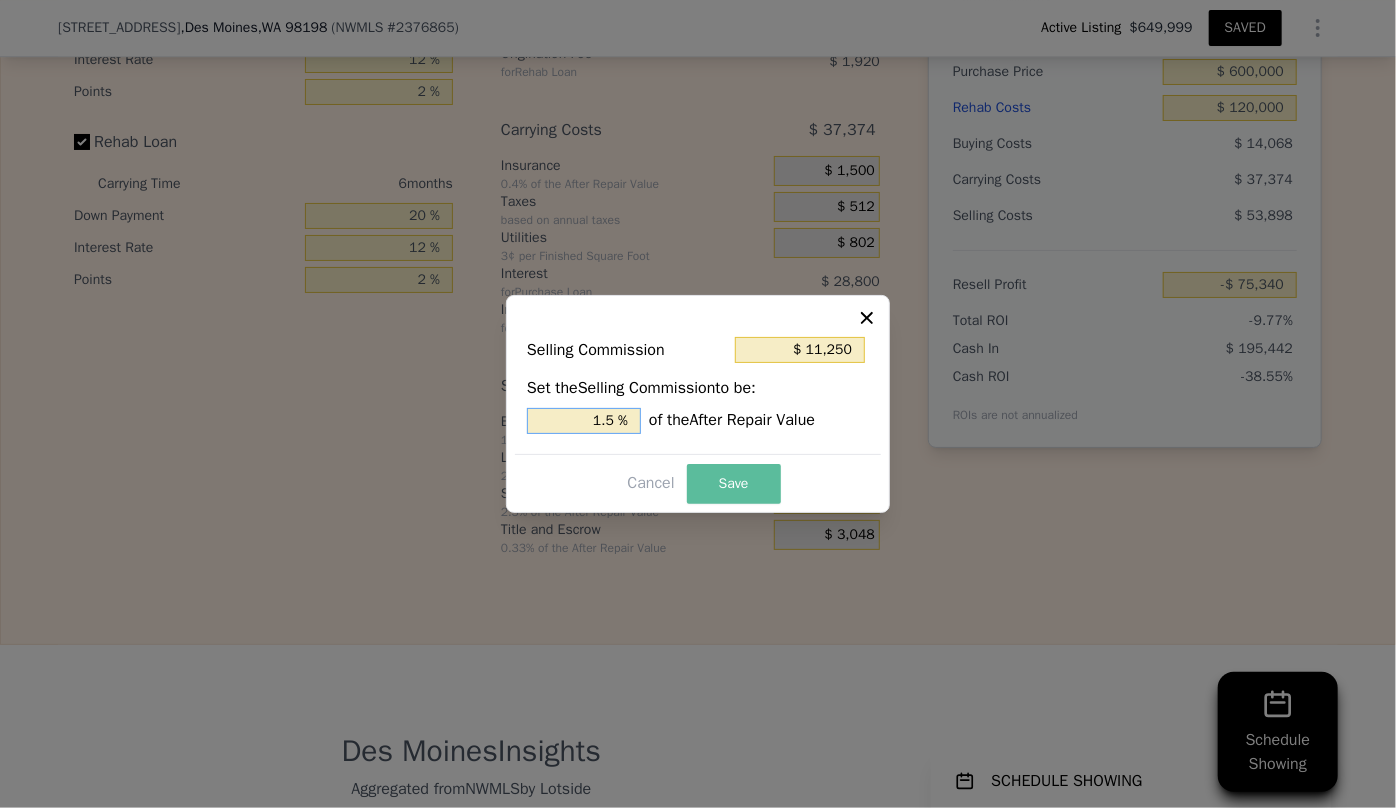 type on "1.5 %" 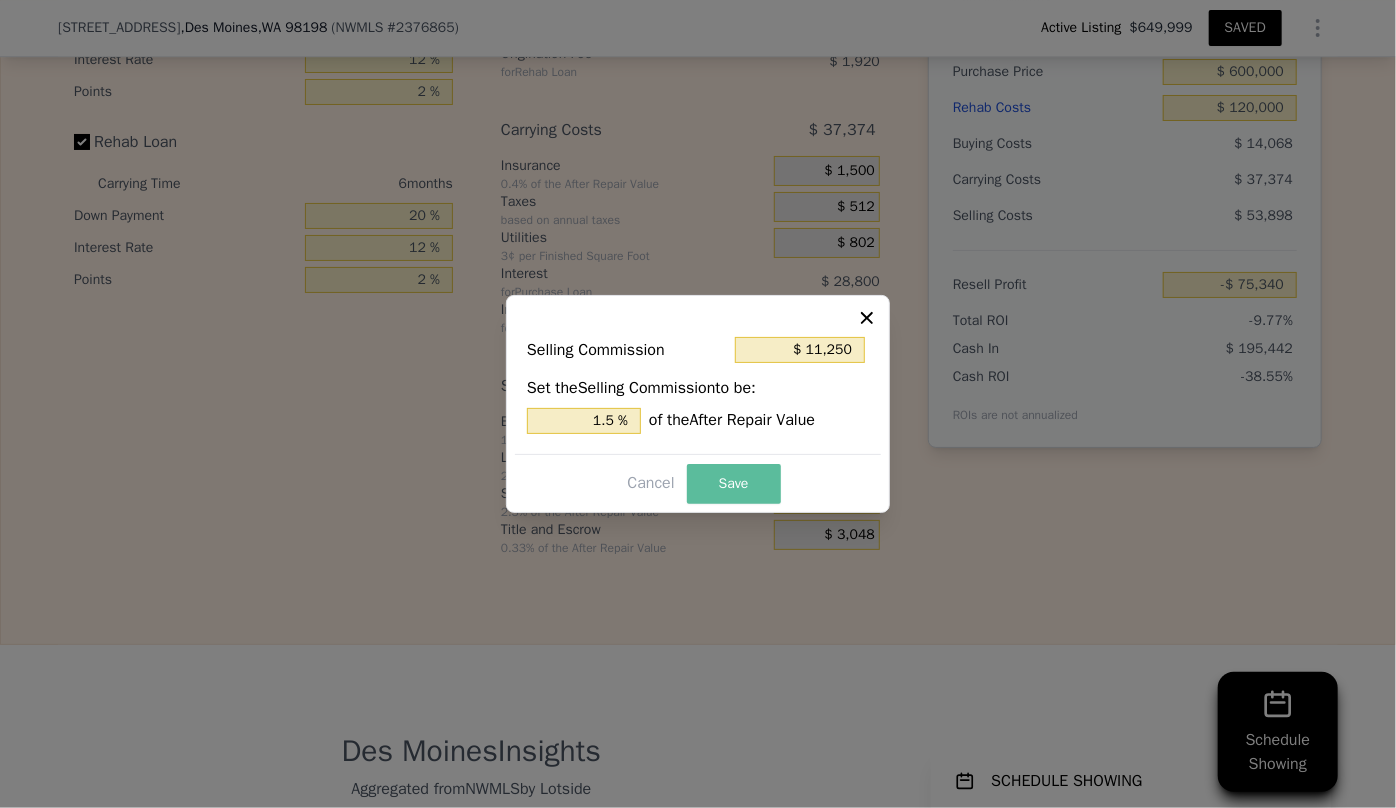 click on "Save" at bounding box center (734, 484) 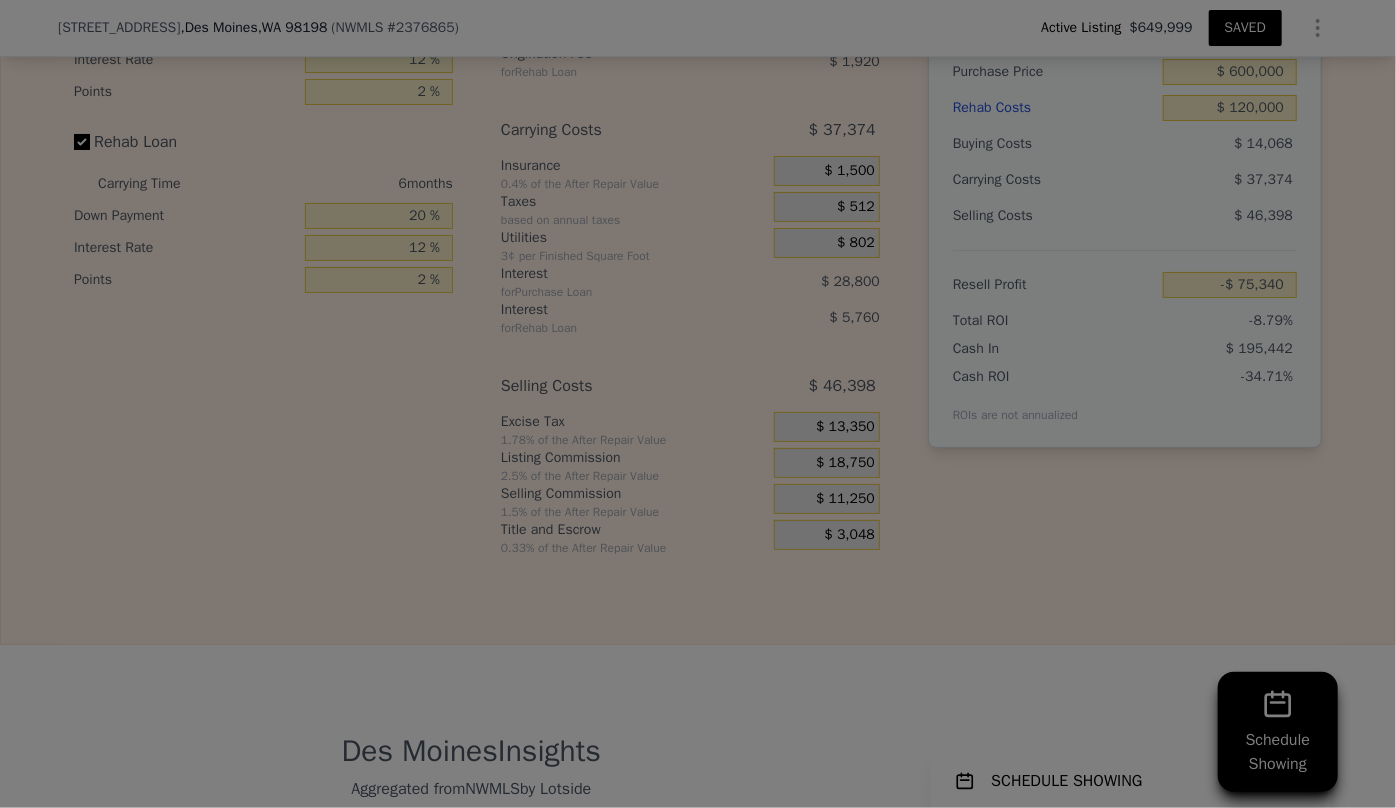 type on "-$ 67,840" 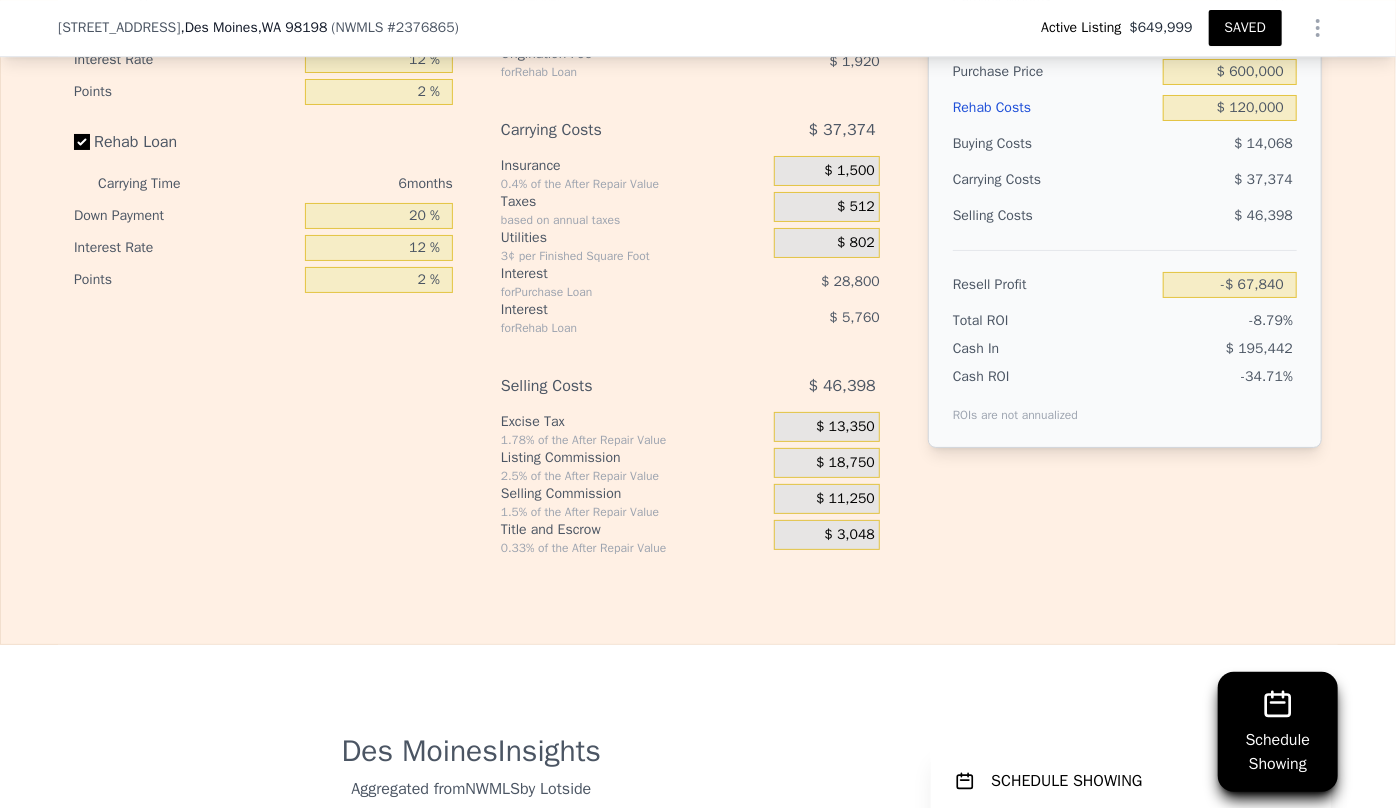 scroll, scrollTop: 3181, scrollLeft: 0, axis: vertical 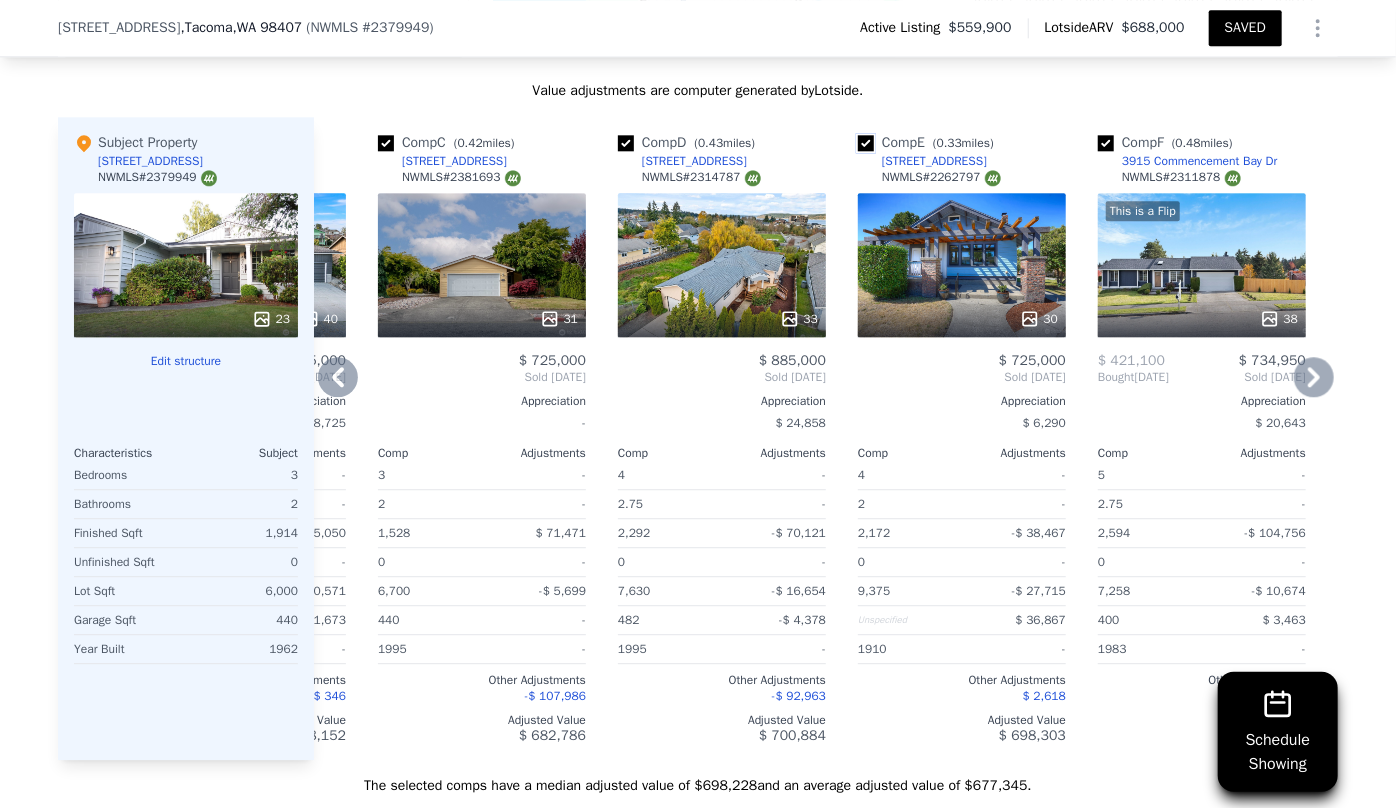 click at bounding box center (866, 143) 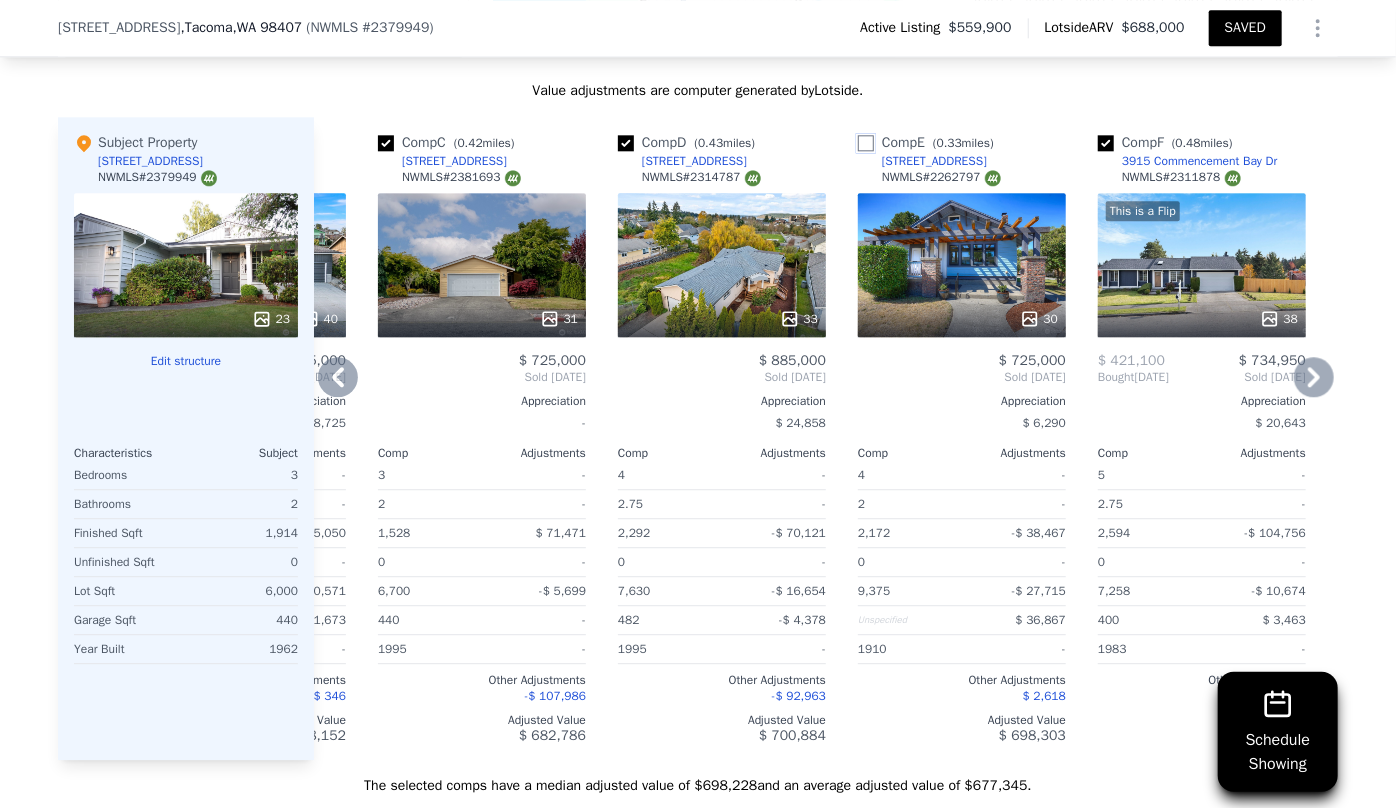 checkbox on "false" 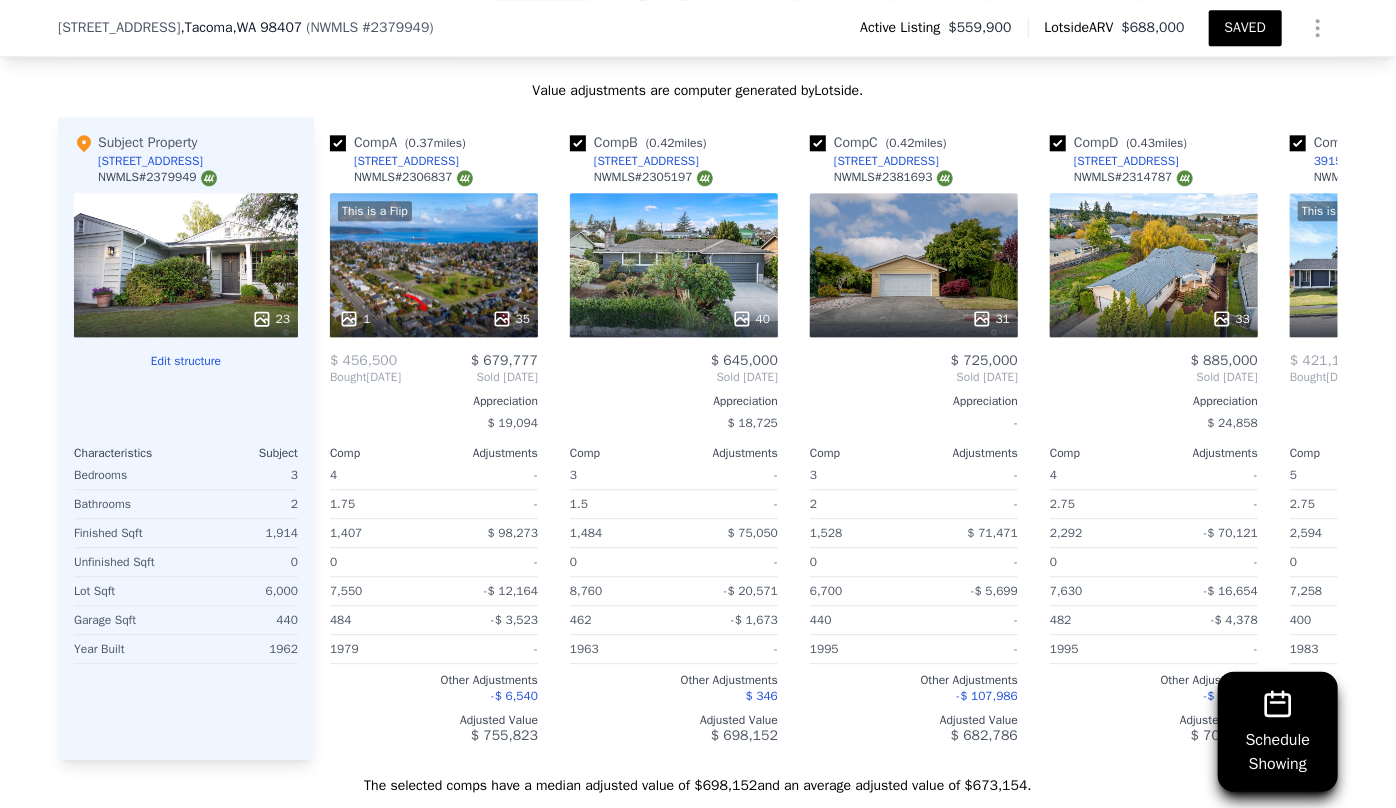 scroll, scrollTop: 0, scrollLeft: 0, axis: both 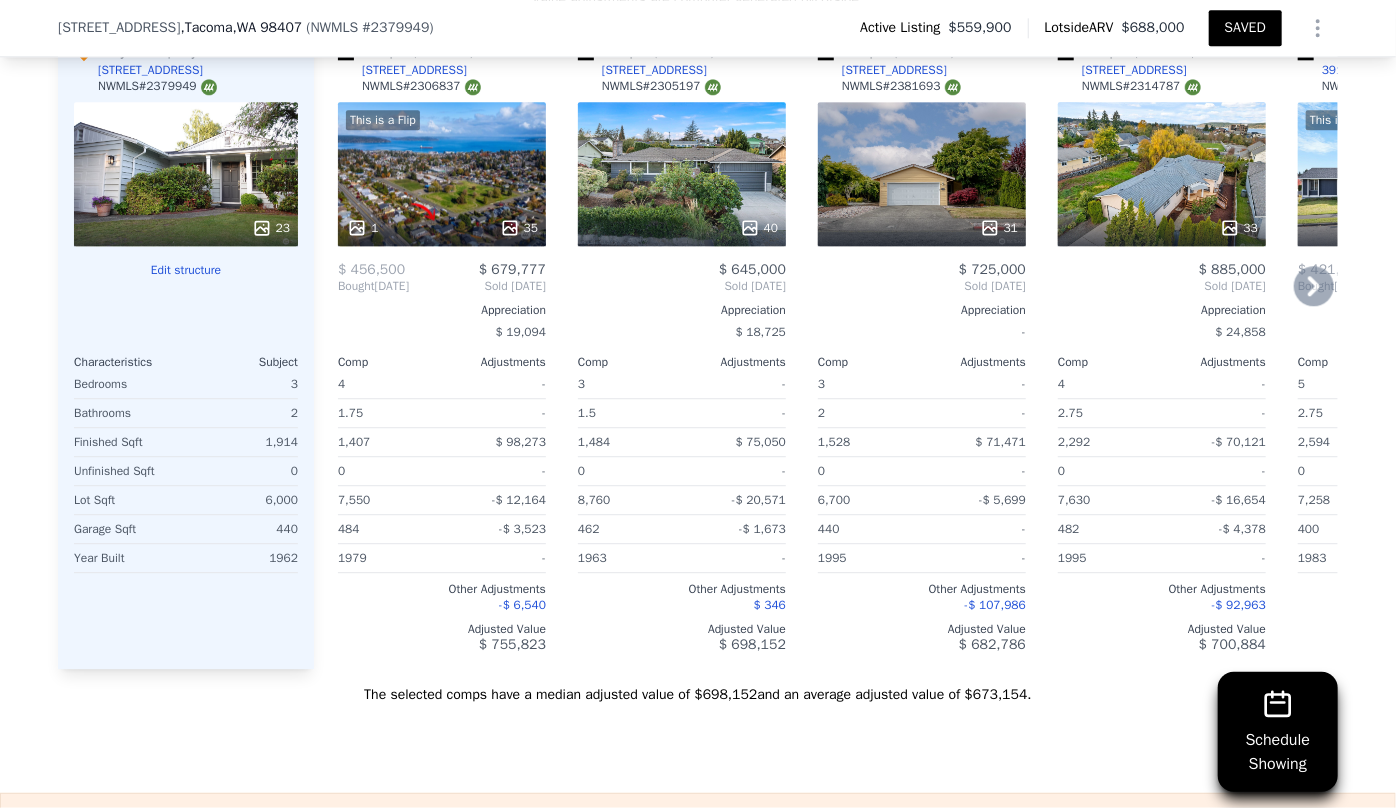 drag, startPoint x: 643, startPoint y: 676, endPoint x: 670, endPoint y: 690, distance: 30.413813 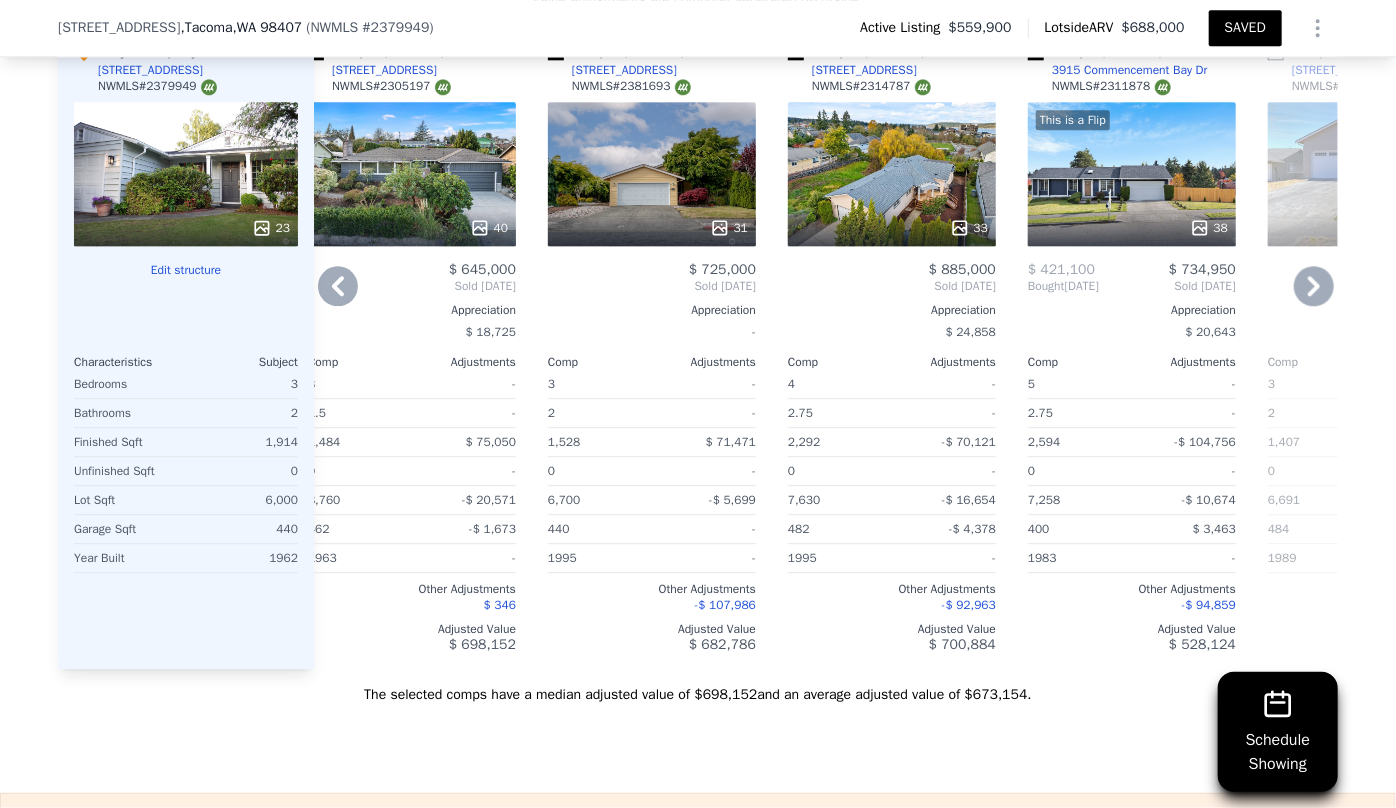 scroll, scrollTop: 0, scrollLeft: 300, axis: horizontal 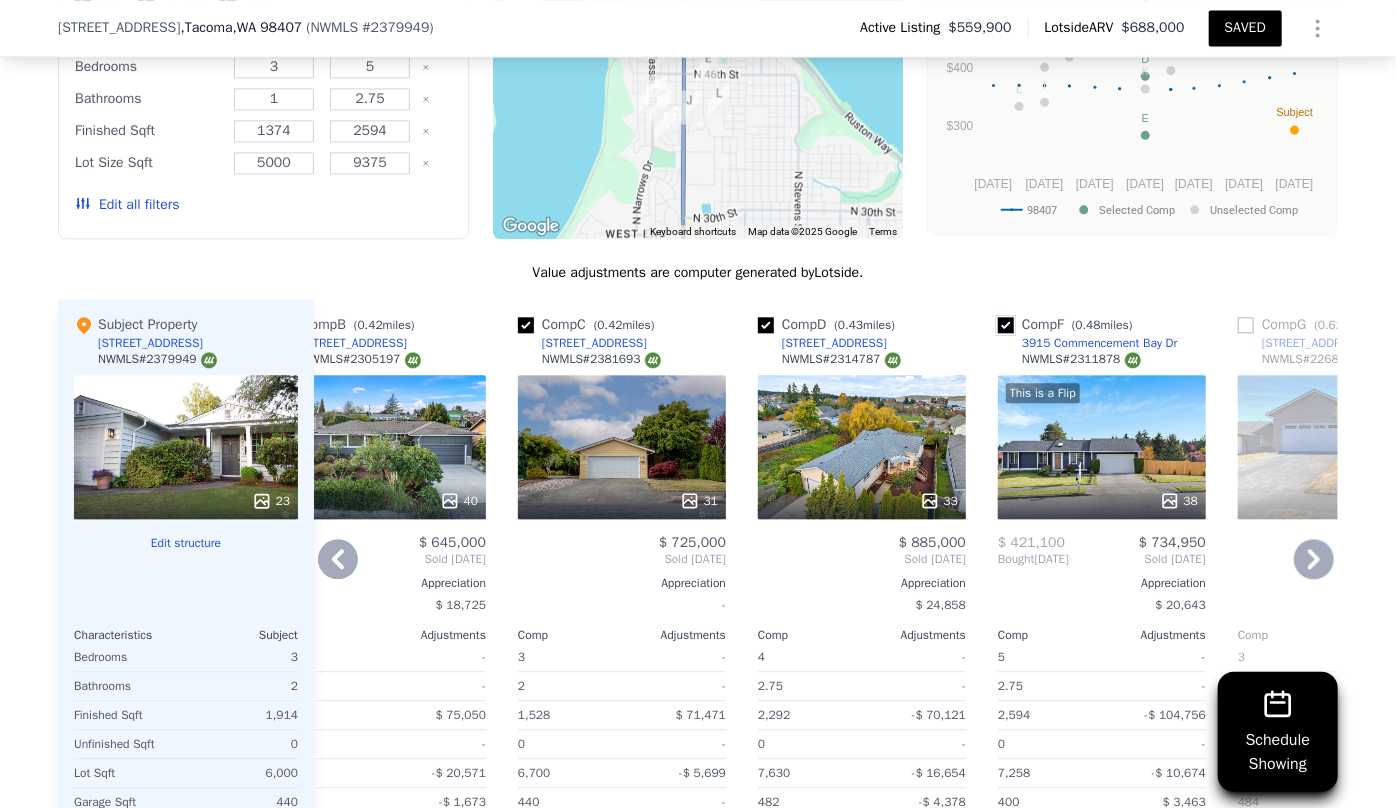 click at bounding box center (1006, 325) 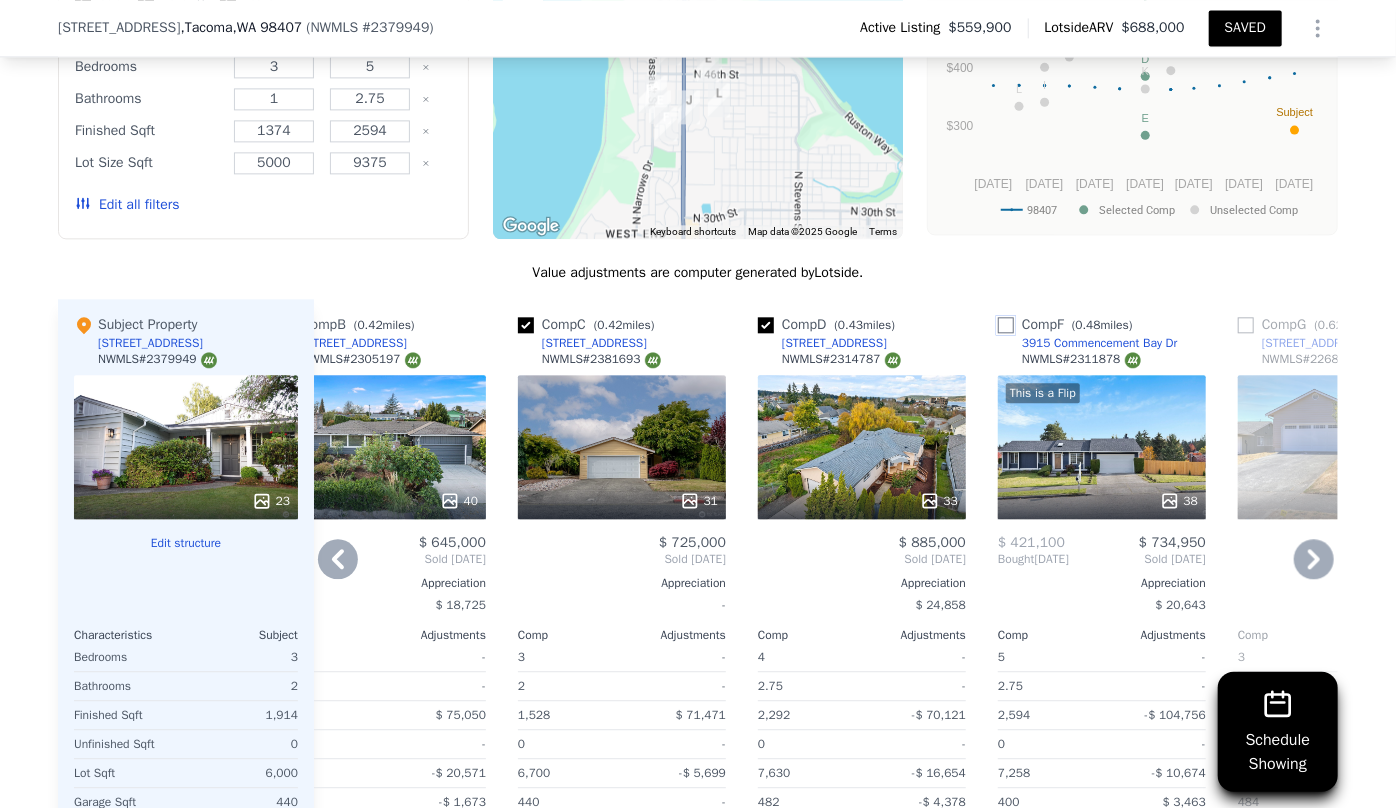 checkbox on "false" 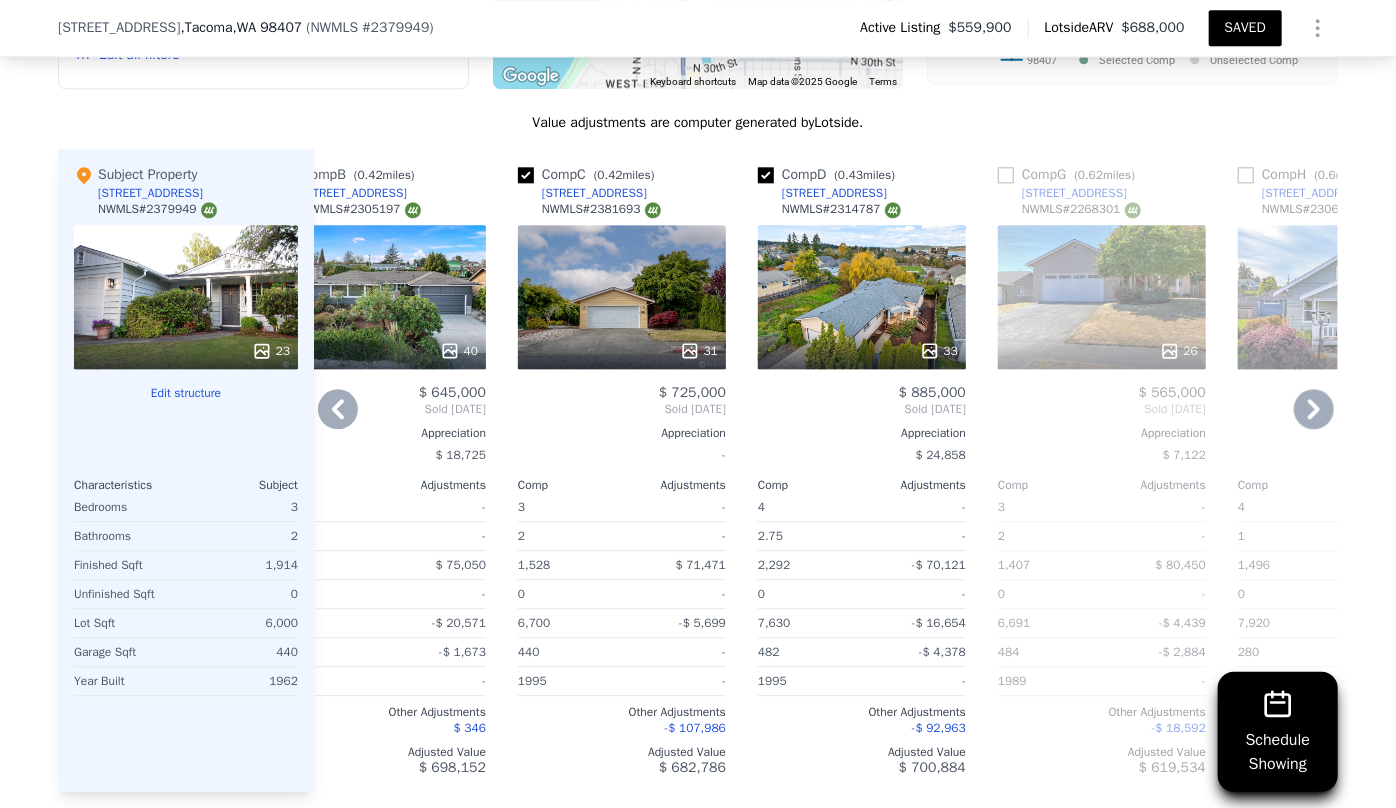 scroll, scrollTop: 2447, scrollLeft: 0, axis: vertical 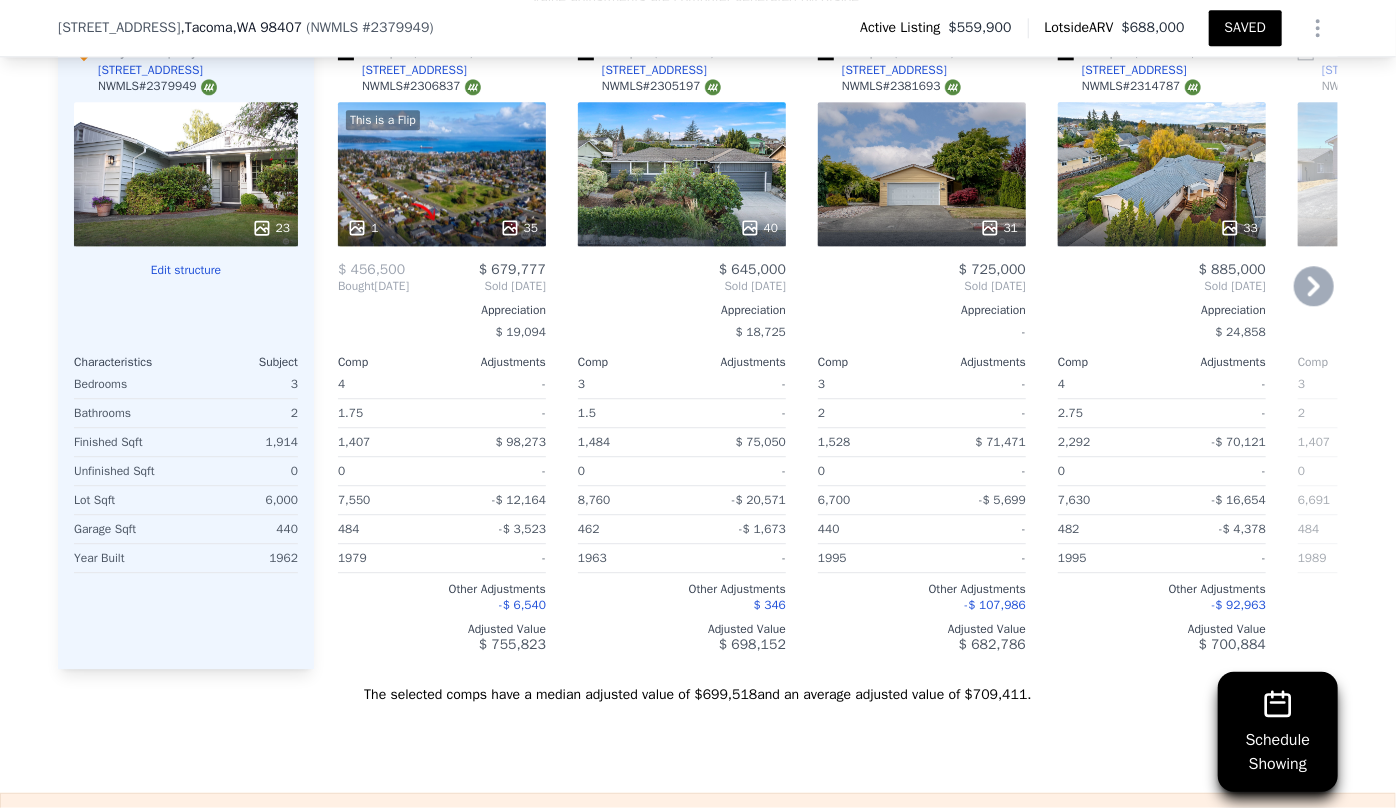 click on "33" at bounding box center [1162, 174] 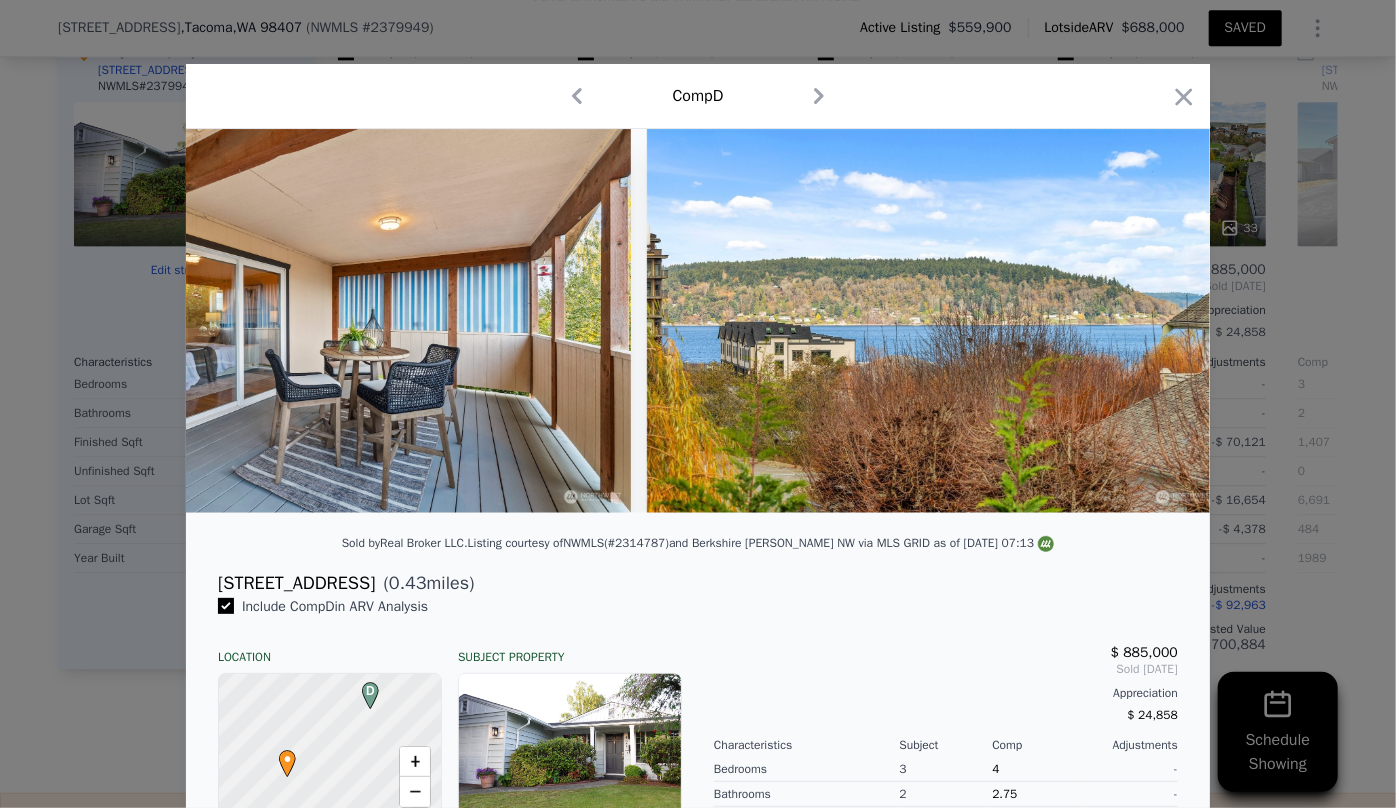 scroll, scrollTop: 0, scrollLeft: 5643, axis: horizontal 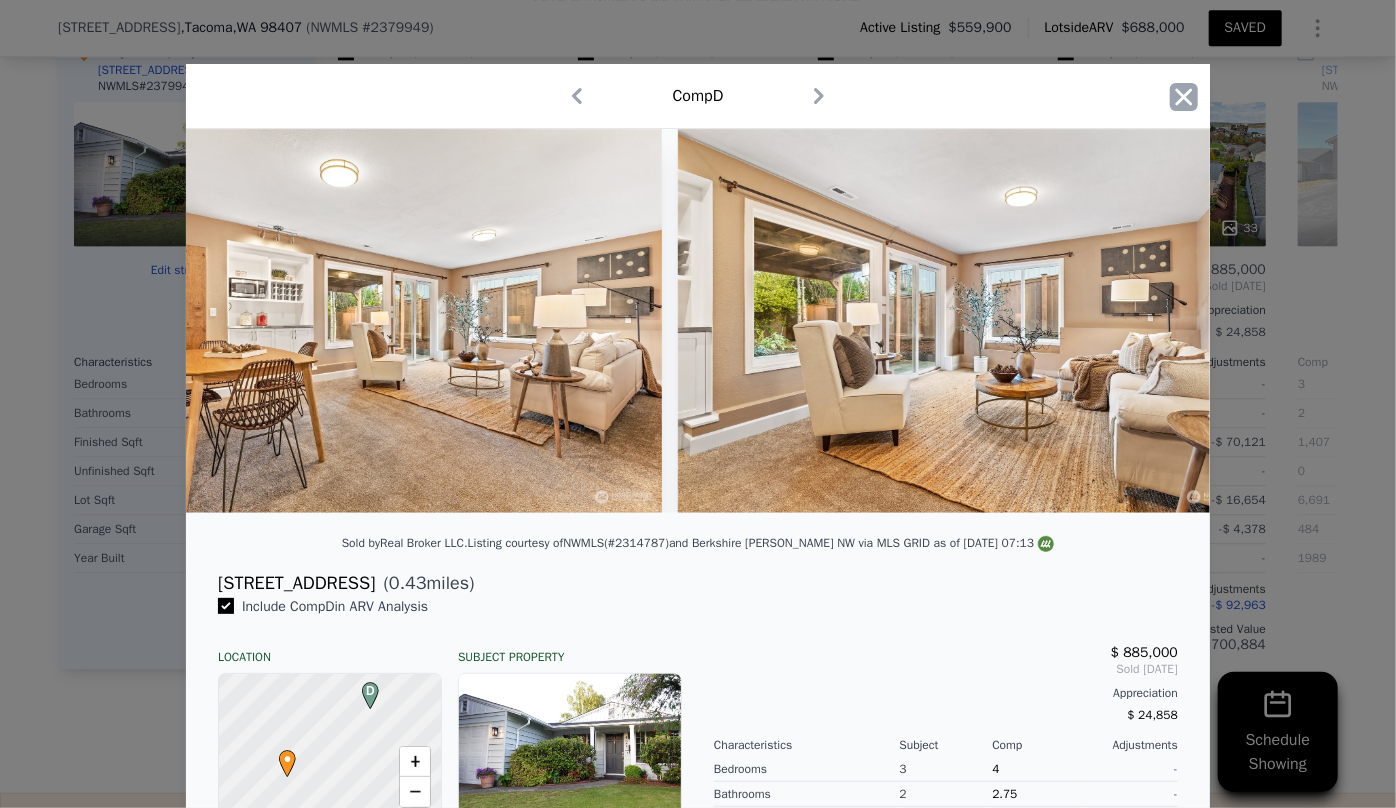 click 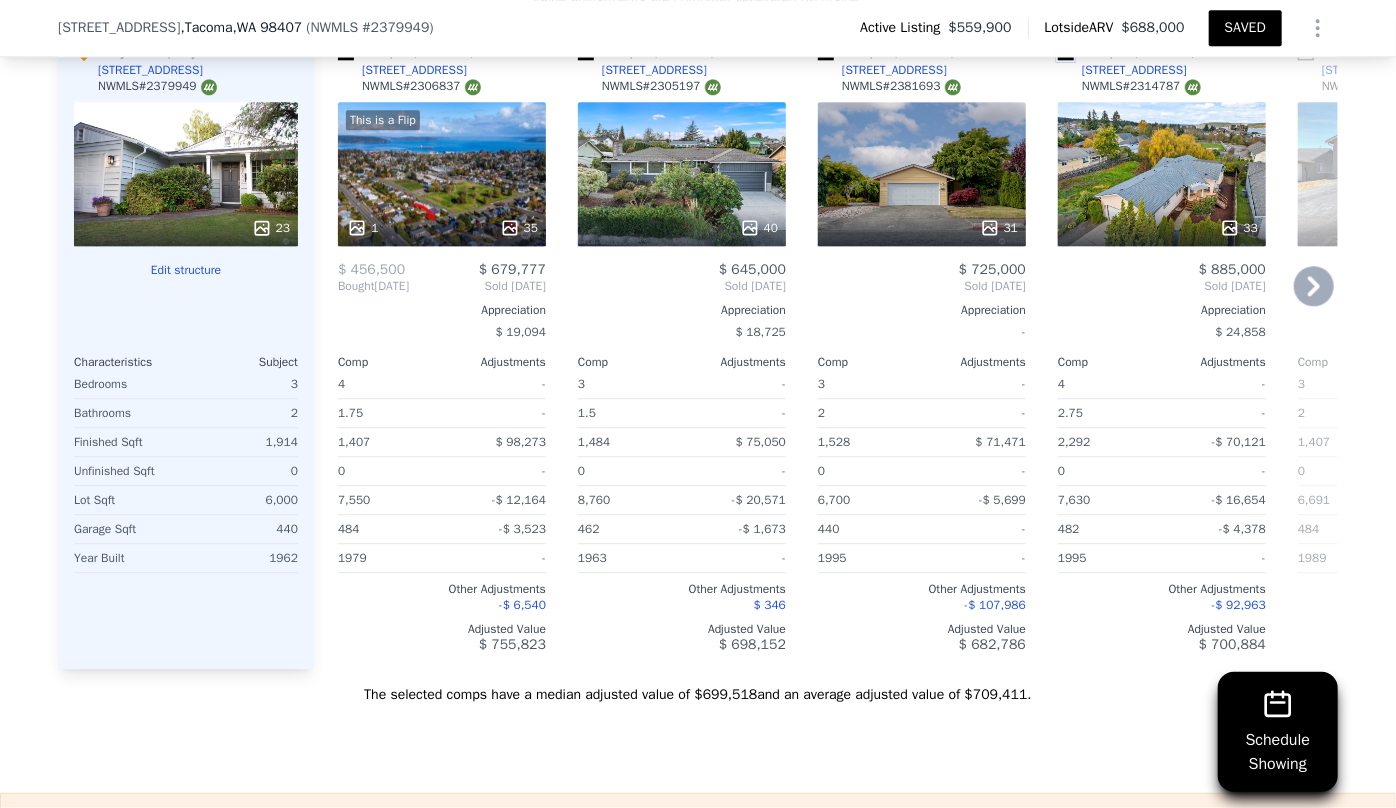 click at bounding box center [1066, 52] 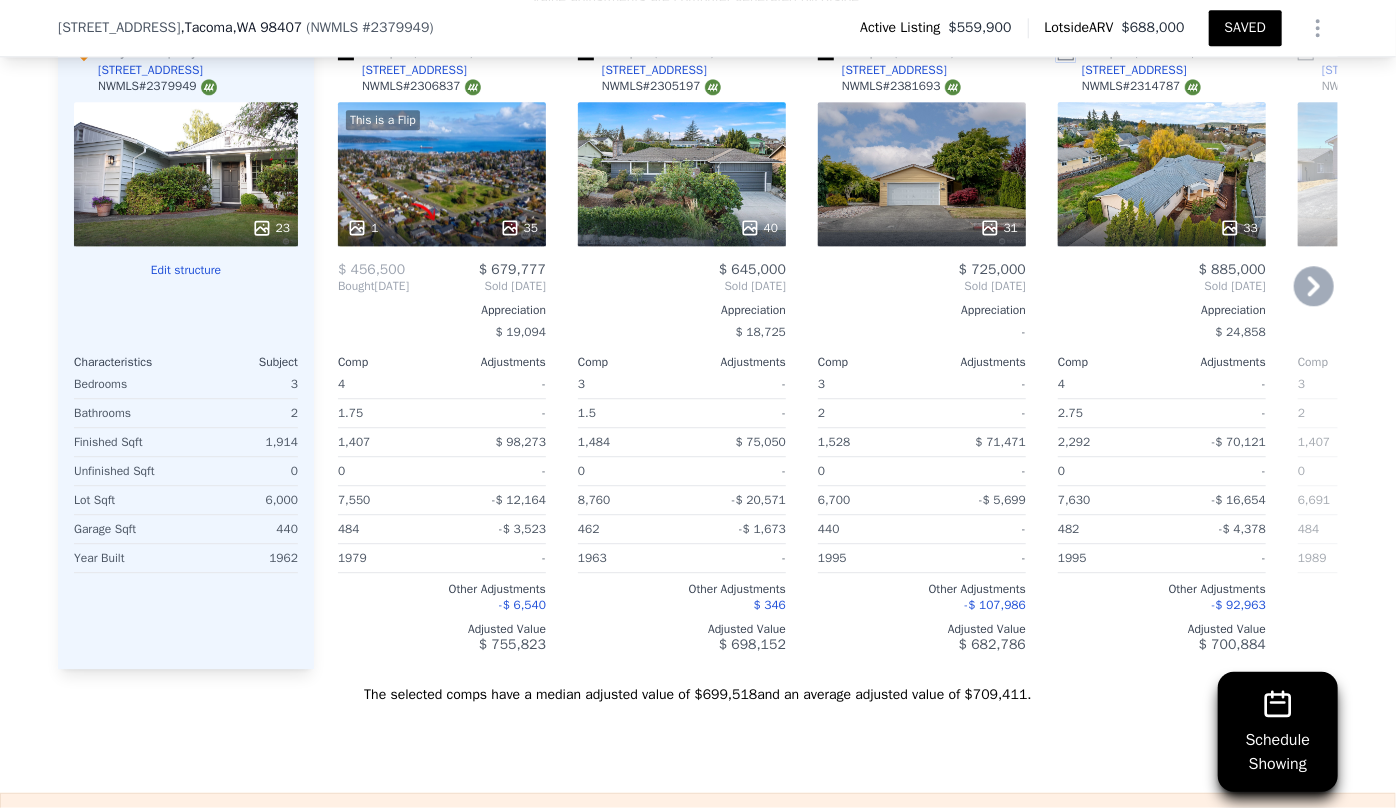 checkbox on "false" 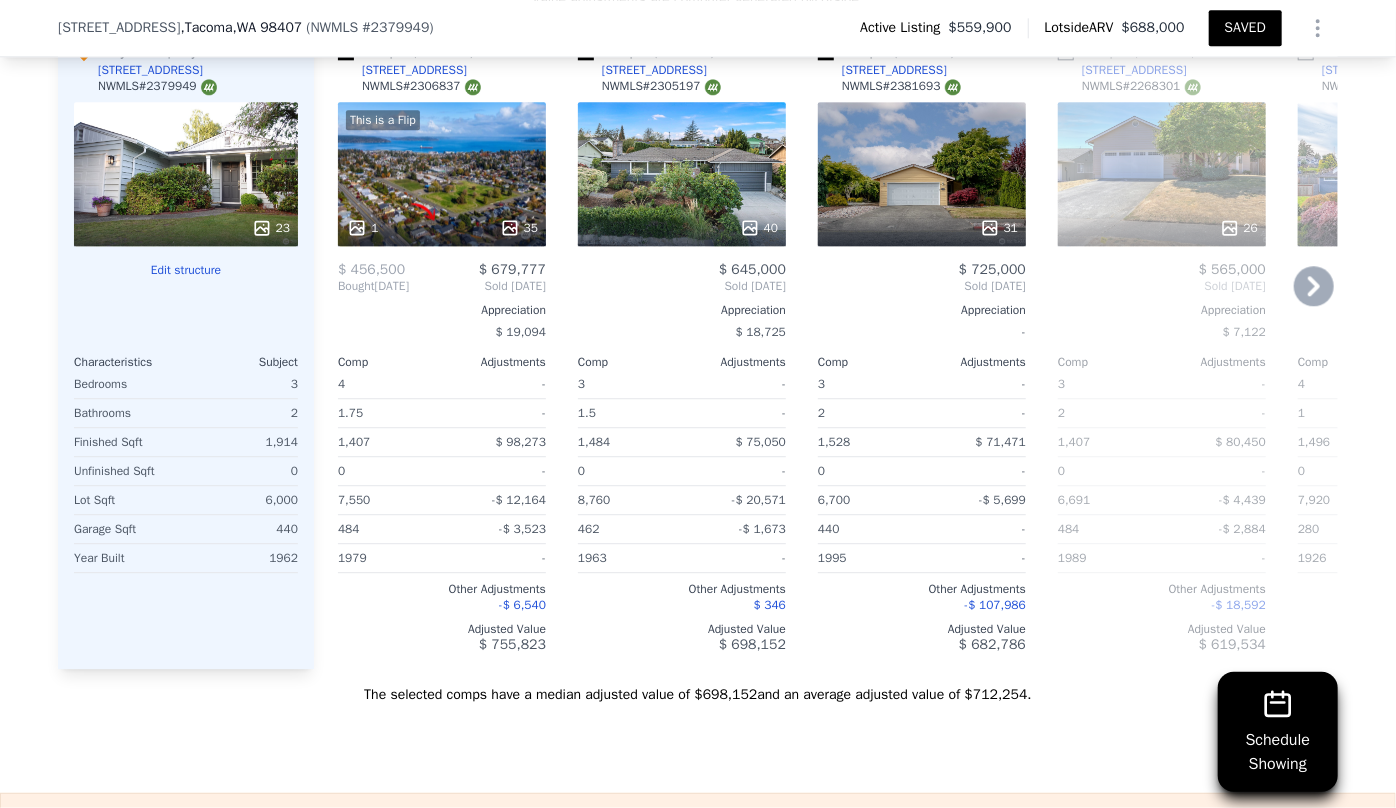 scroll, scrollTop: 2447, scrollLeft: 0, axis: vertical 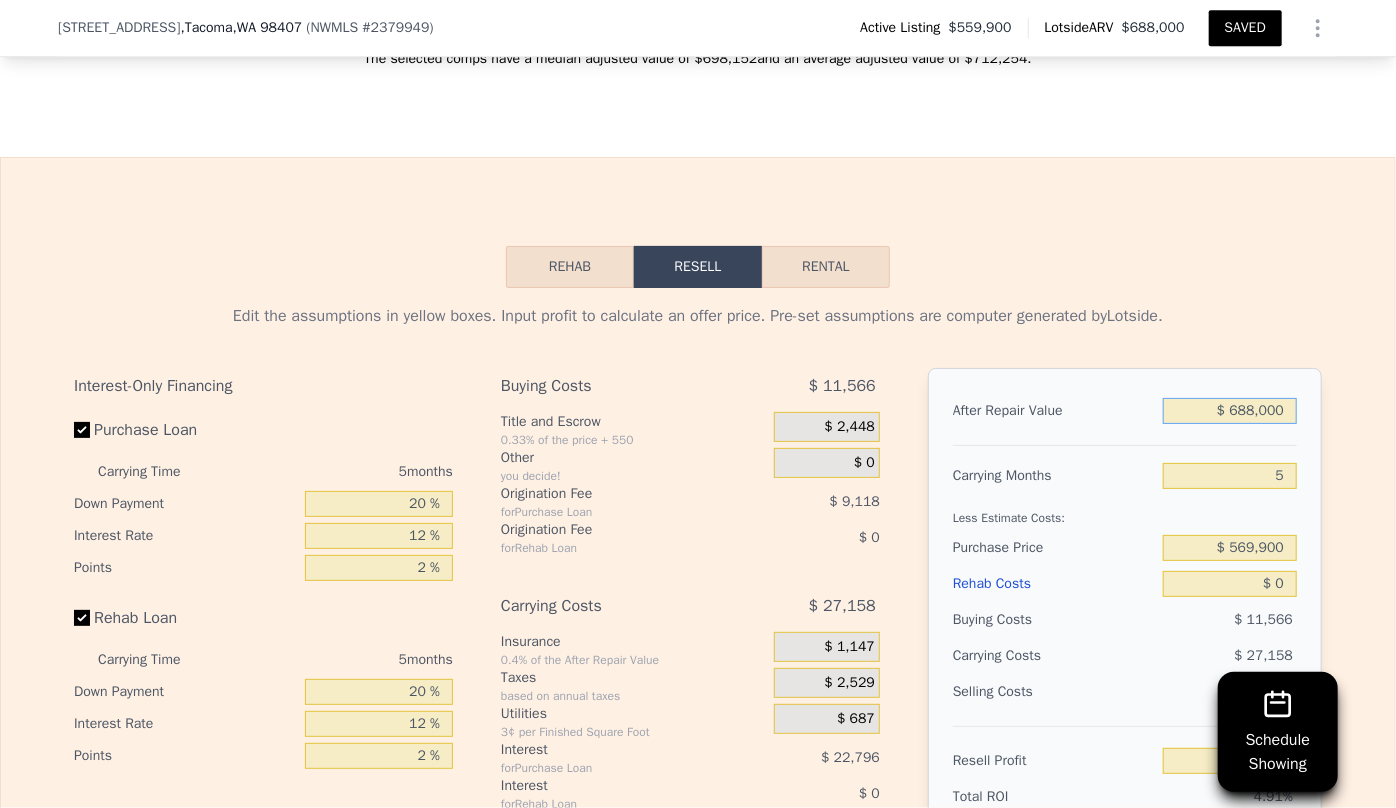 click on "$ 688,000" at bounding box center (1230, 411) 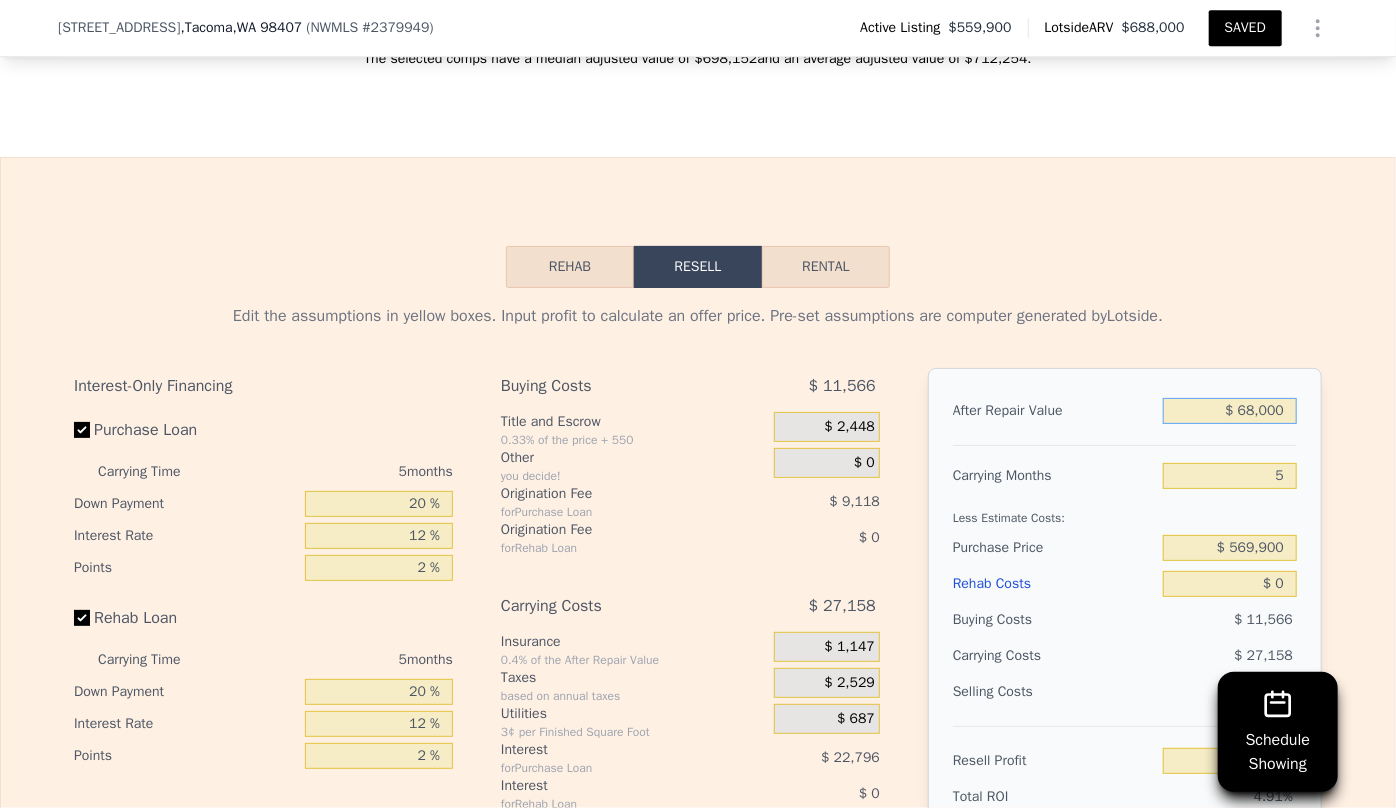type on "-$ 544,976" 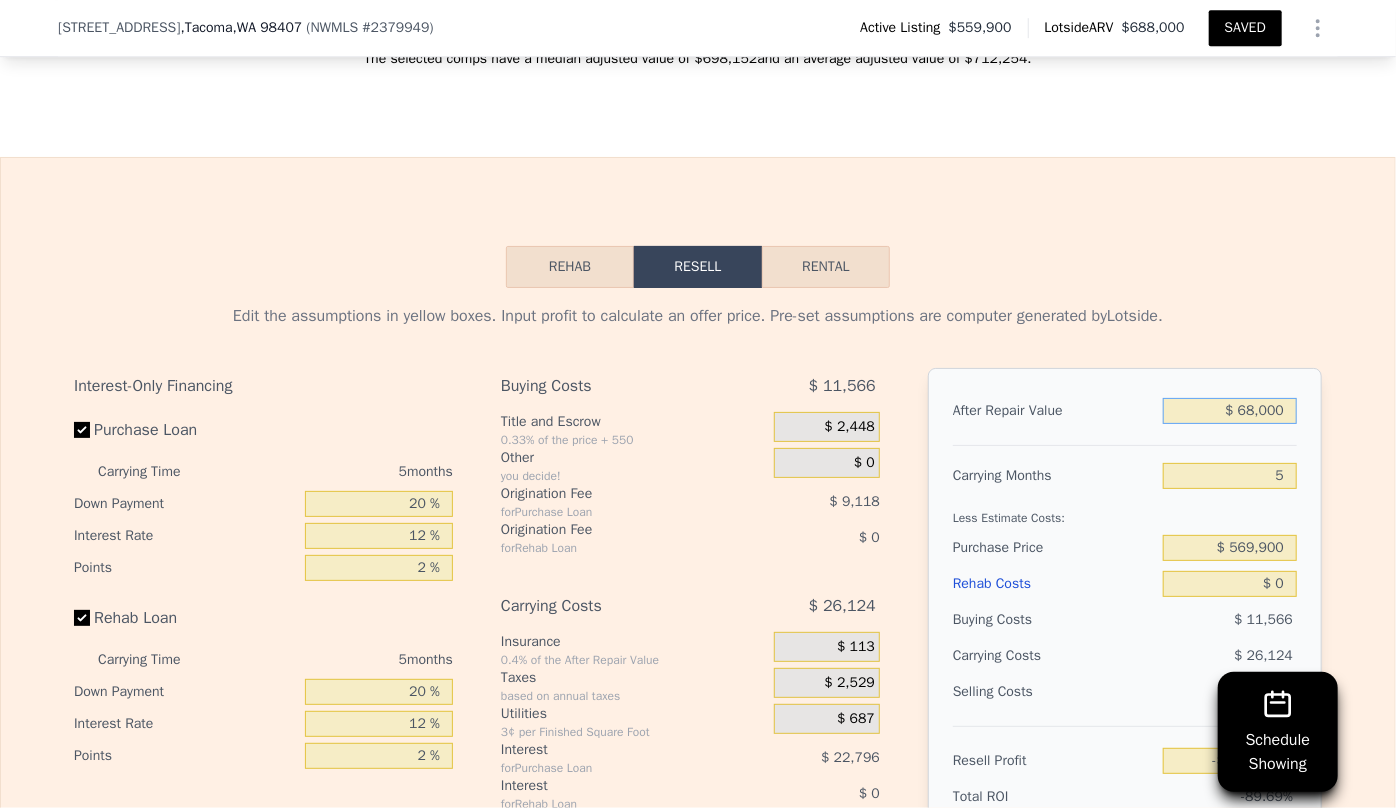 type on "$ 680,000" 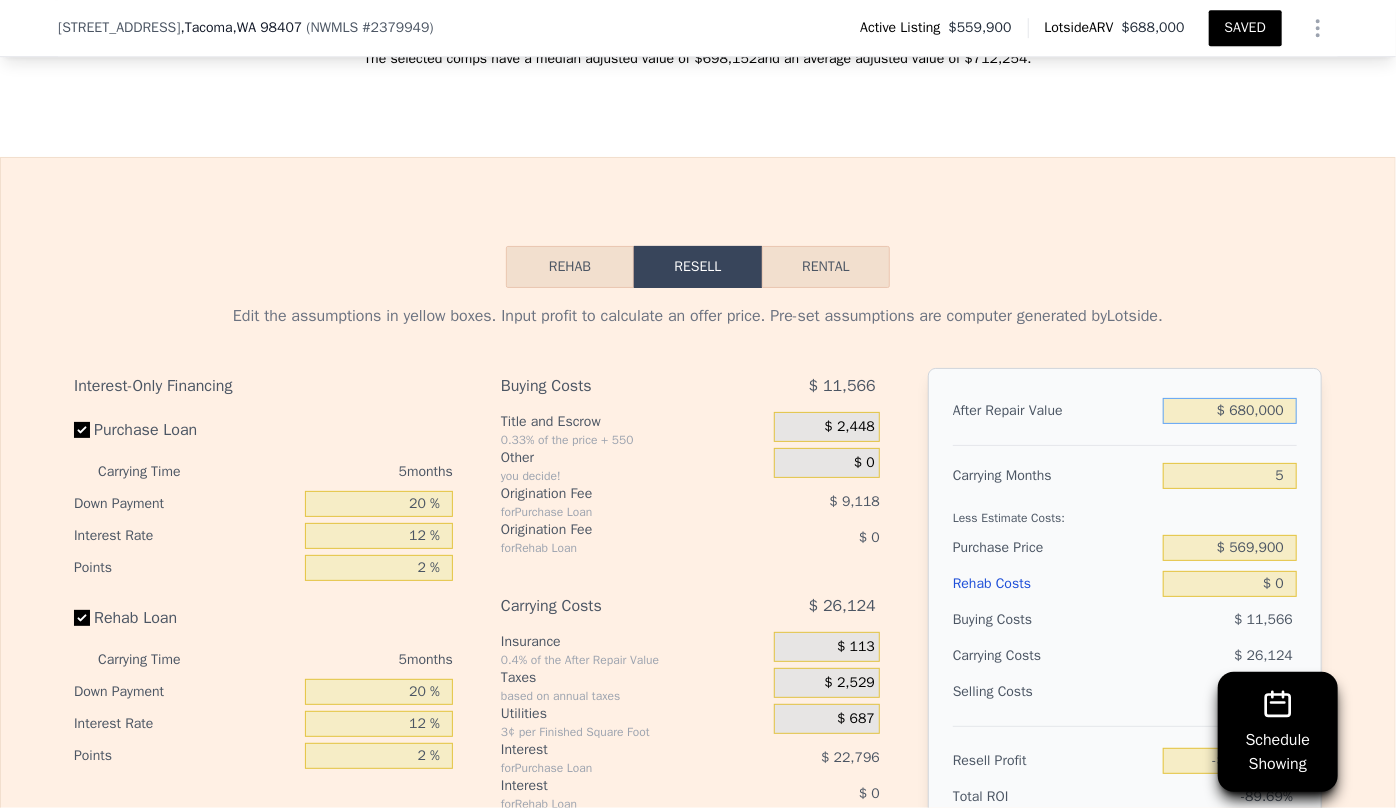 type on "$ 22,472" 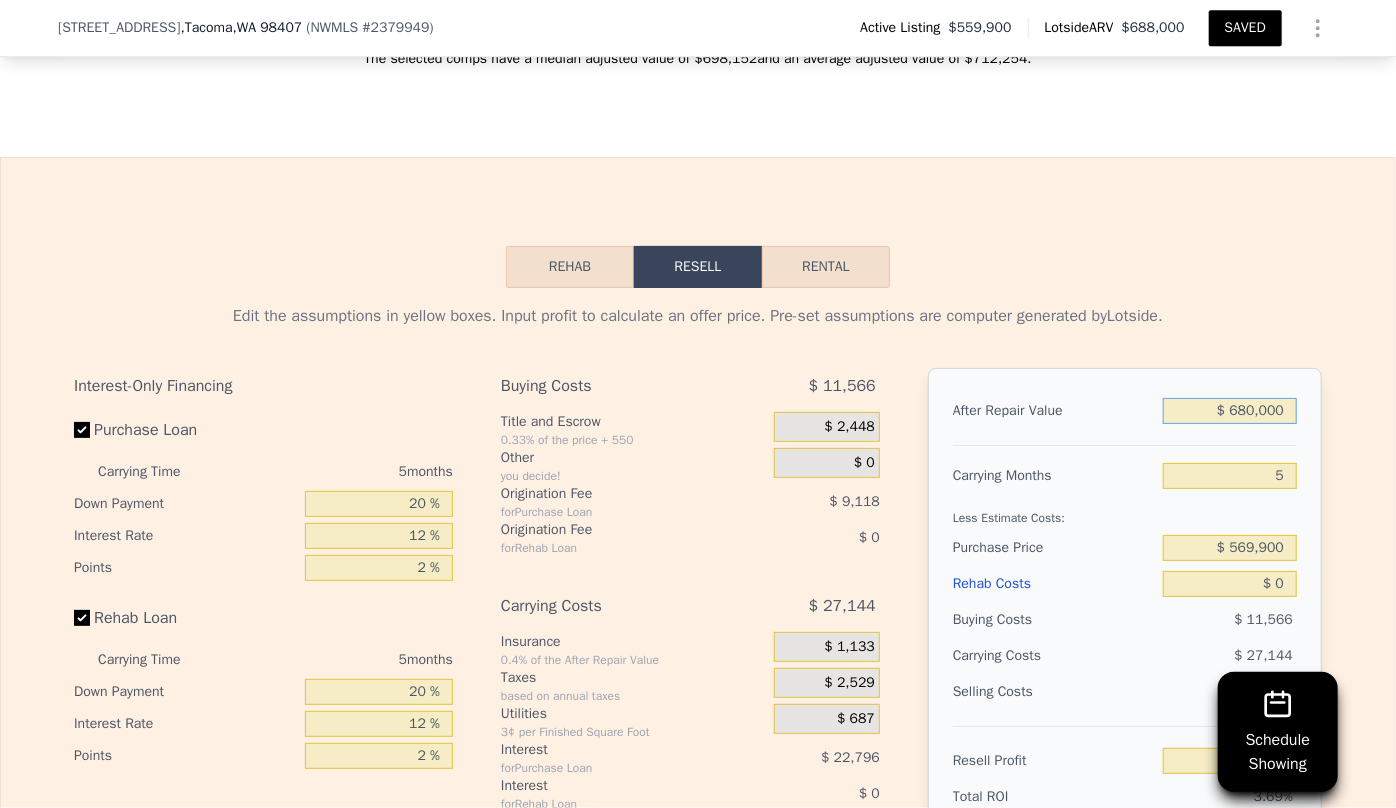 type on "$ 680,000" 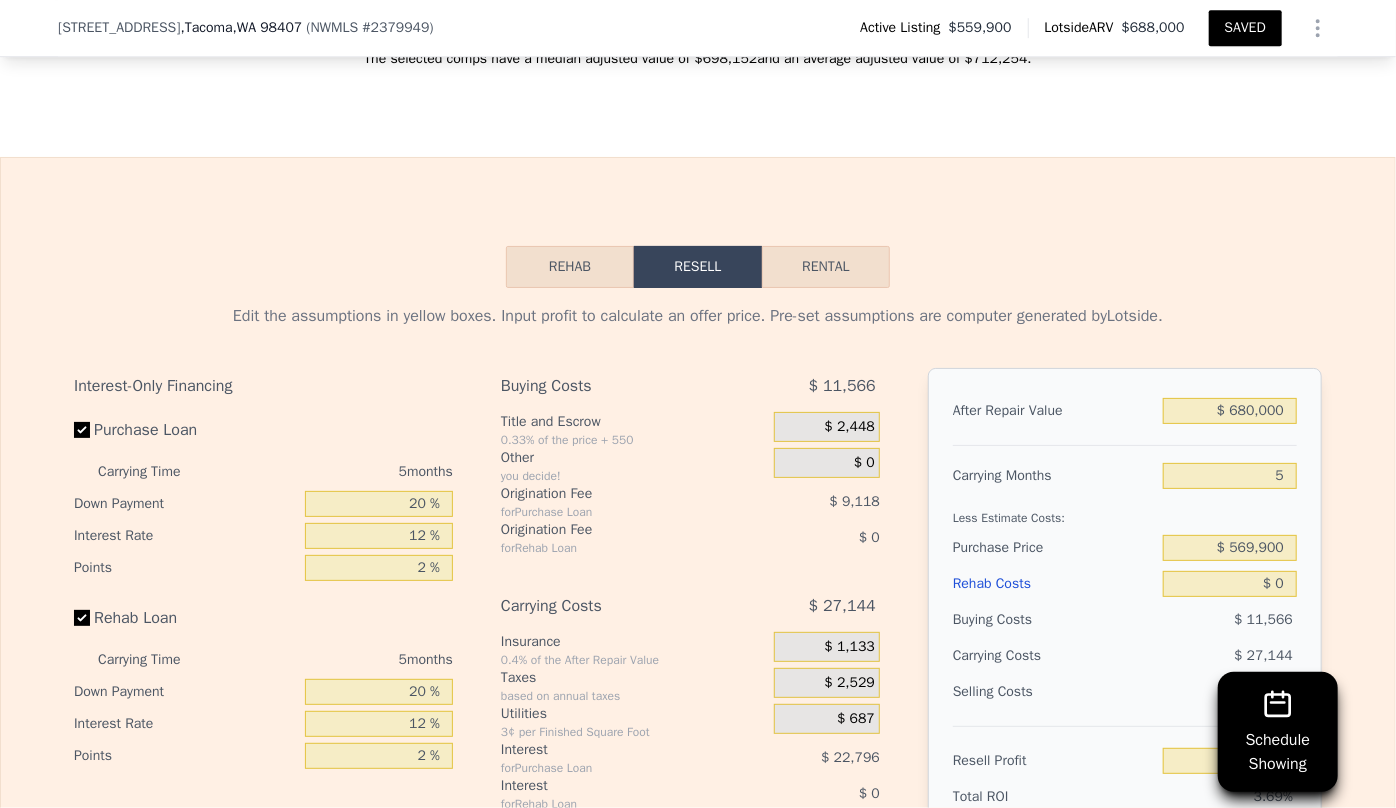 click on "Carrying Months" at bounding box center [1054, 476] 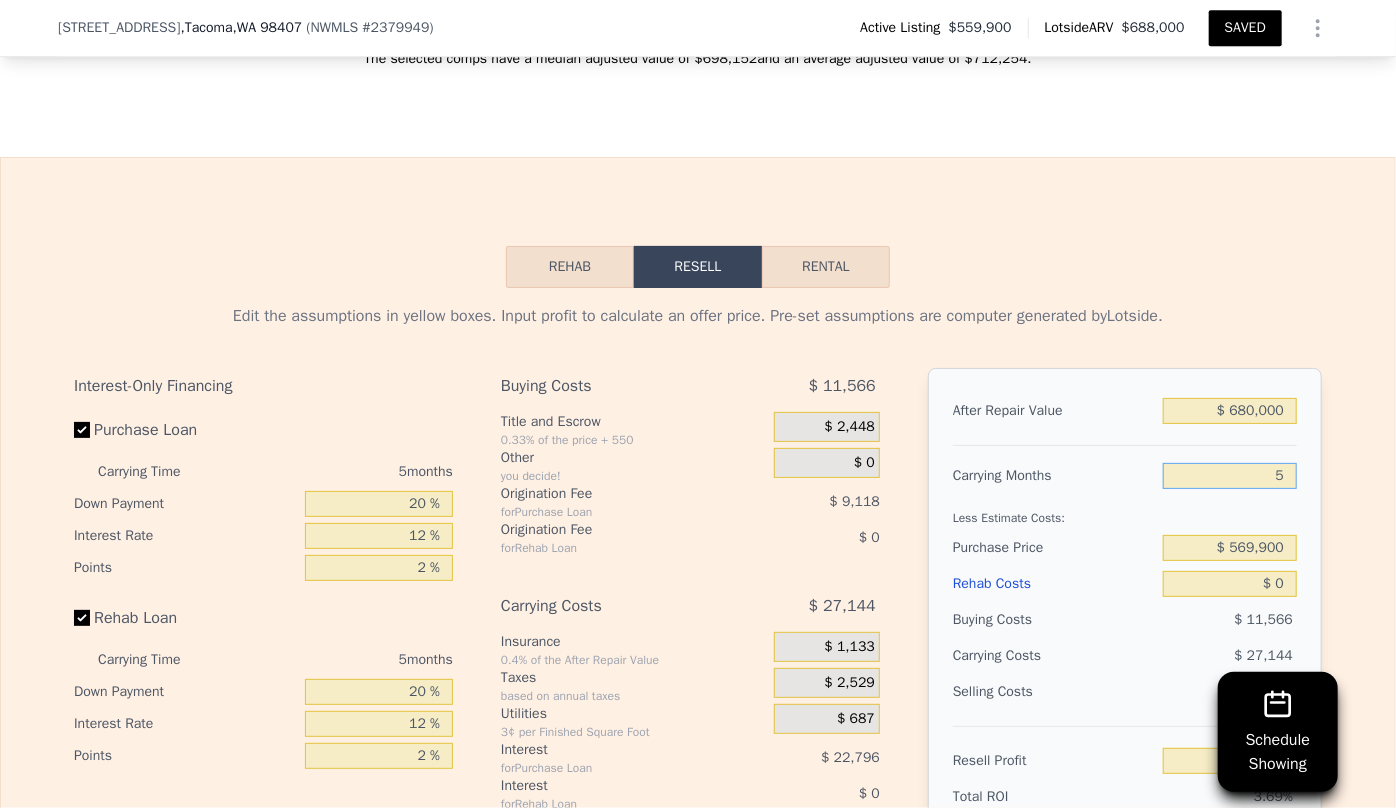 click on "5" at bounding box center [1230, 476] 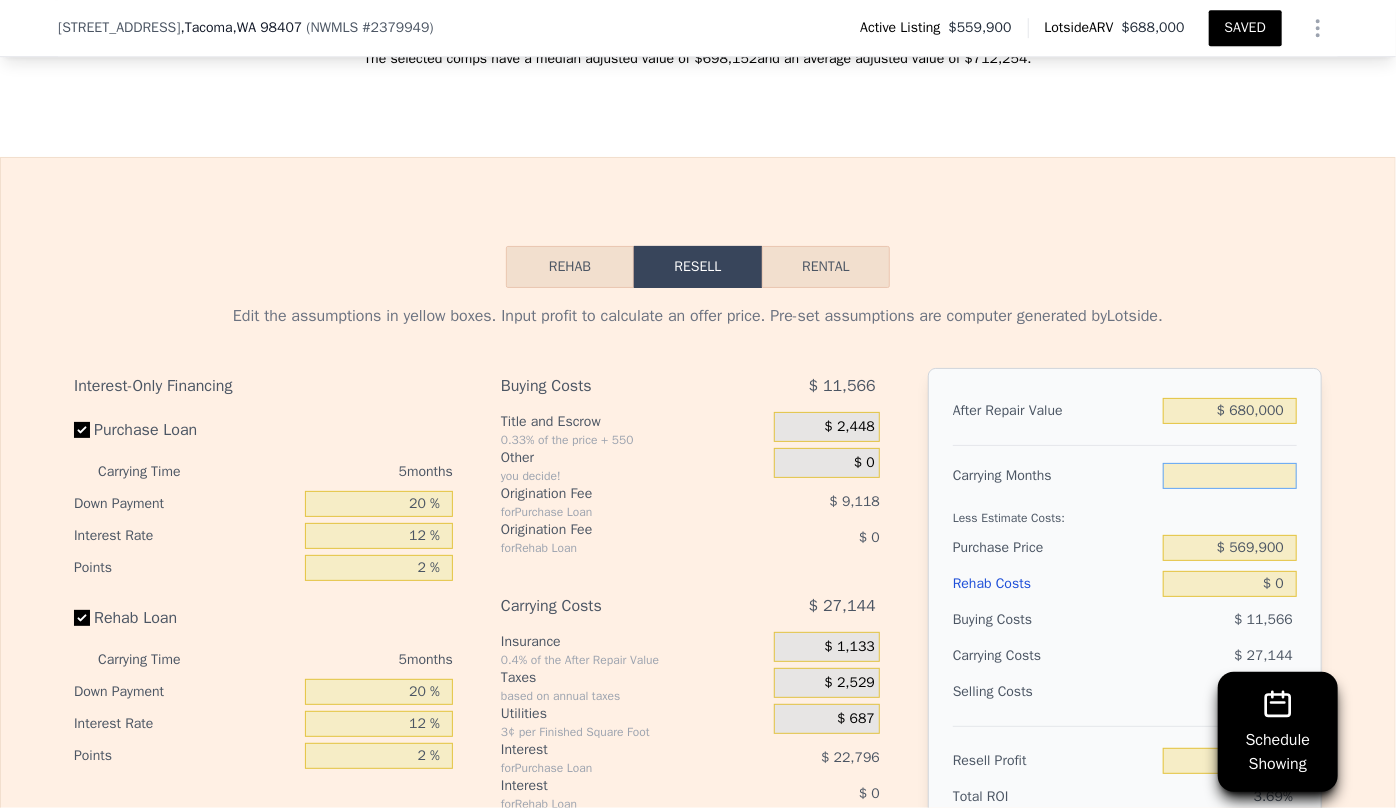 type on "6" 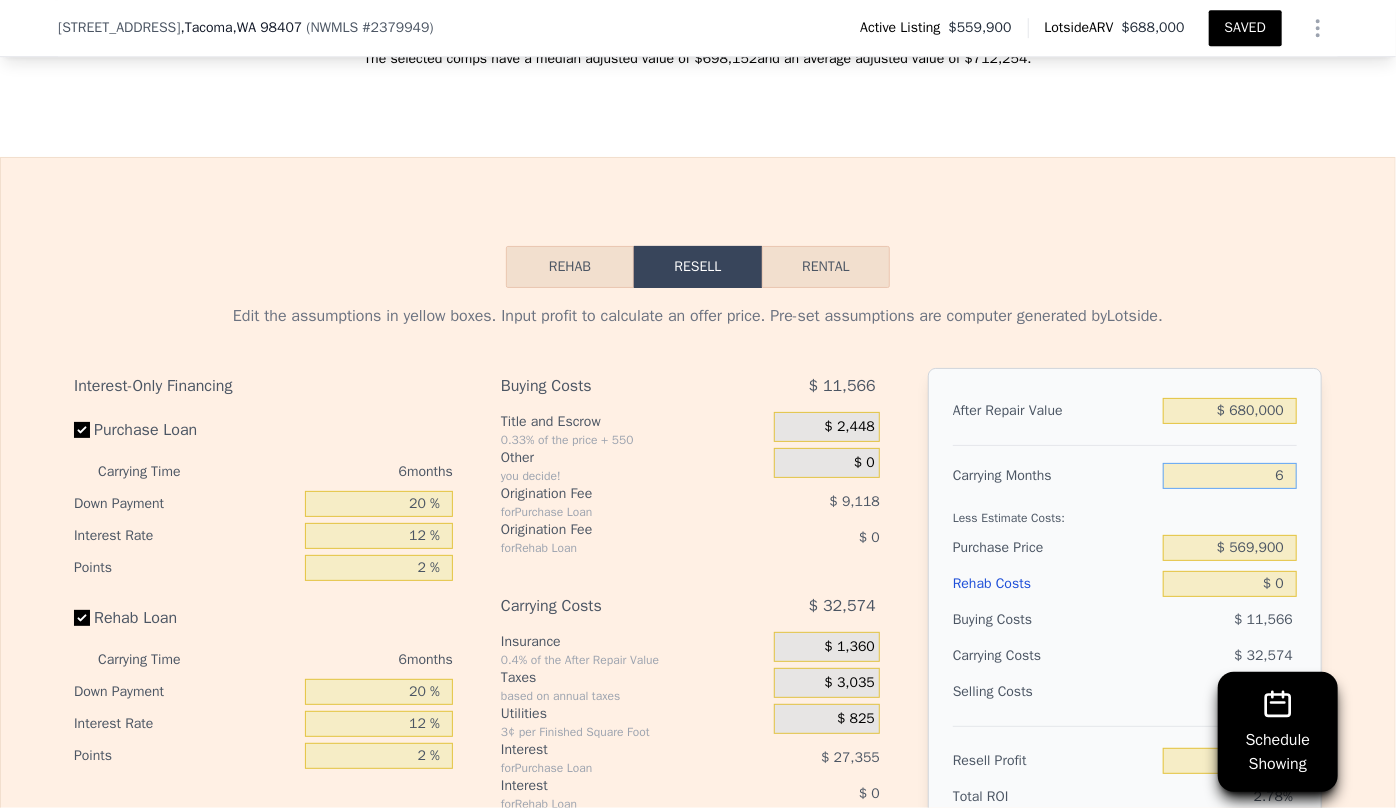 type on "$ 17,042" 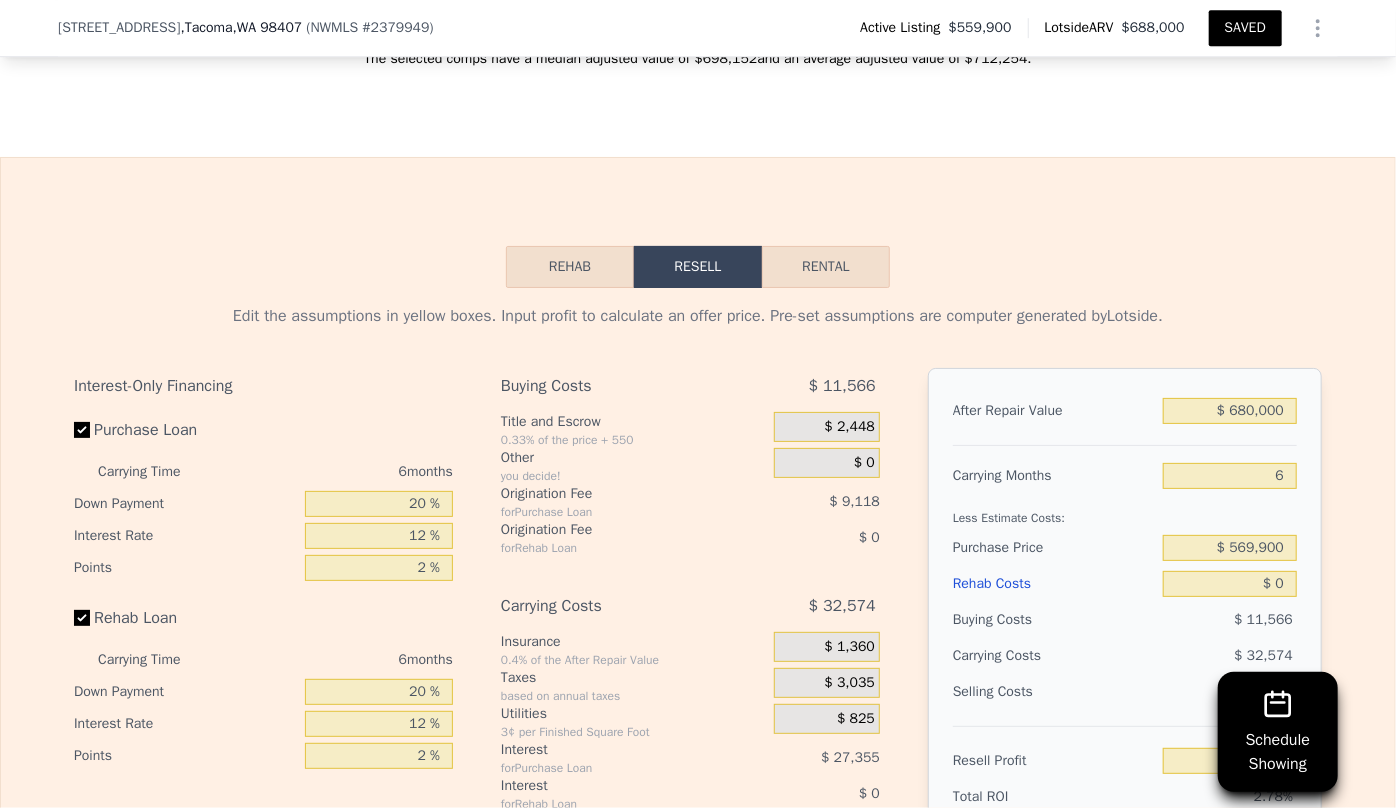 click on "After Repair Value $ 680,000 Carrying Months 6 Less Estimate Costs: Purchase Price $ 569,900 Rehab Costs $ 0 Buying Costs $ 11,566 Carrying Costs $ 32,574 Selling Costs $ 48,918 Resell Profit $ 17,042 Total ROI 2.78% Cash In $ 158,121 Cash ROI ROIs are not annualized 10.78%" at bounding box center (1125, 646) 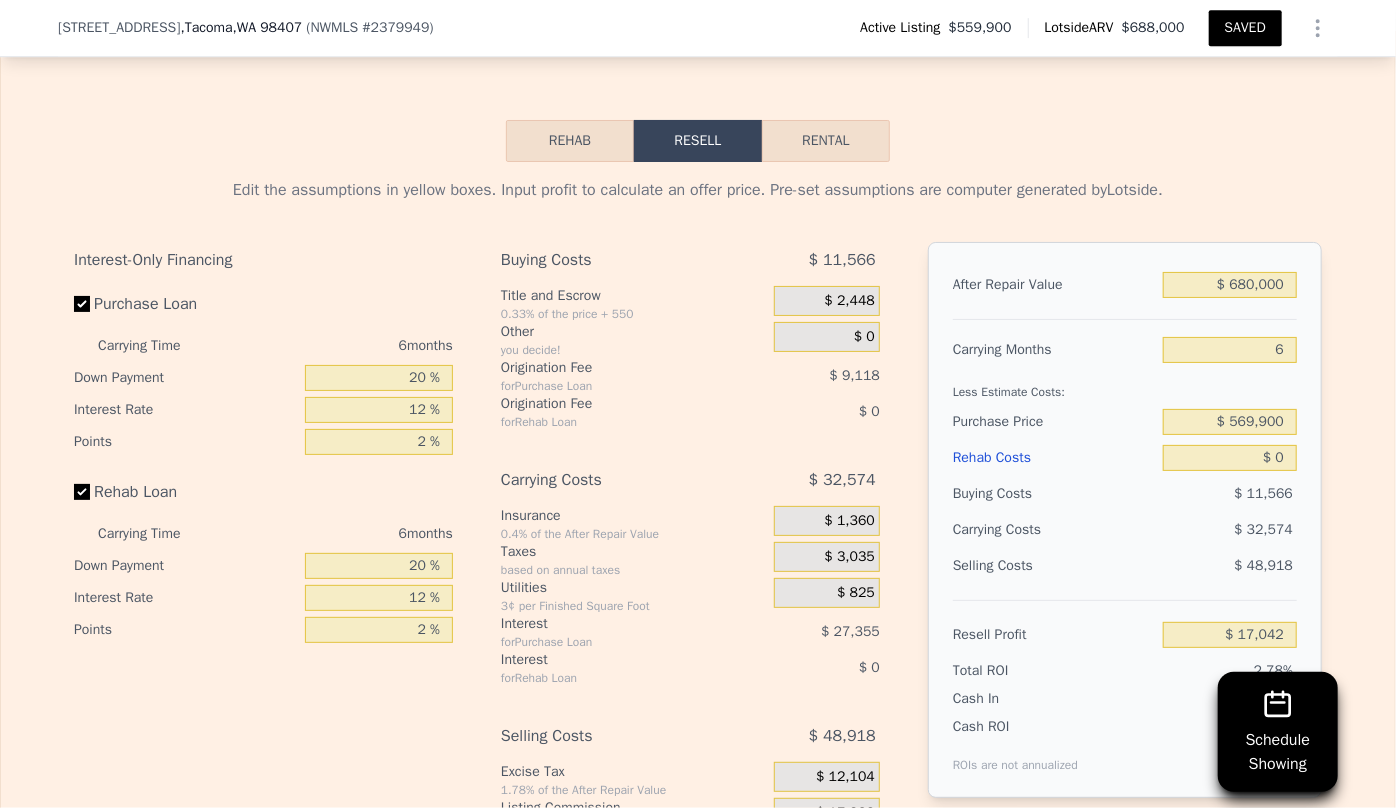 scroll, scrollTop: 3356, scrollLeft: 0, axis: vertical 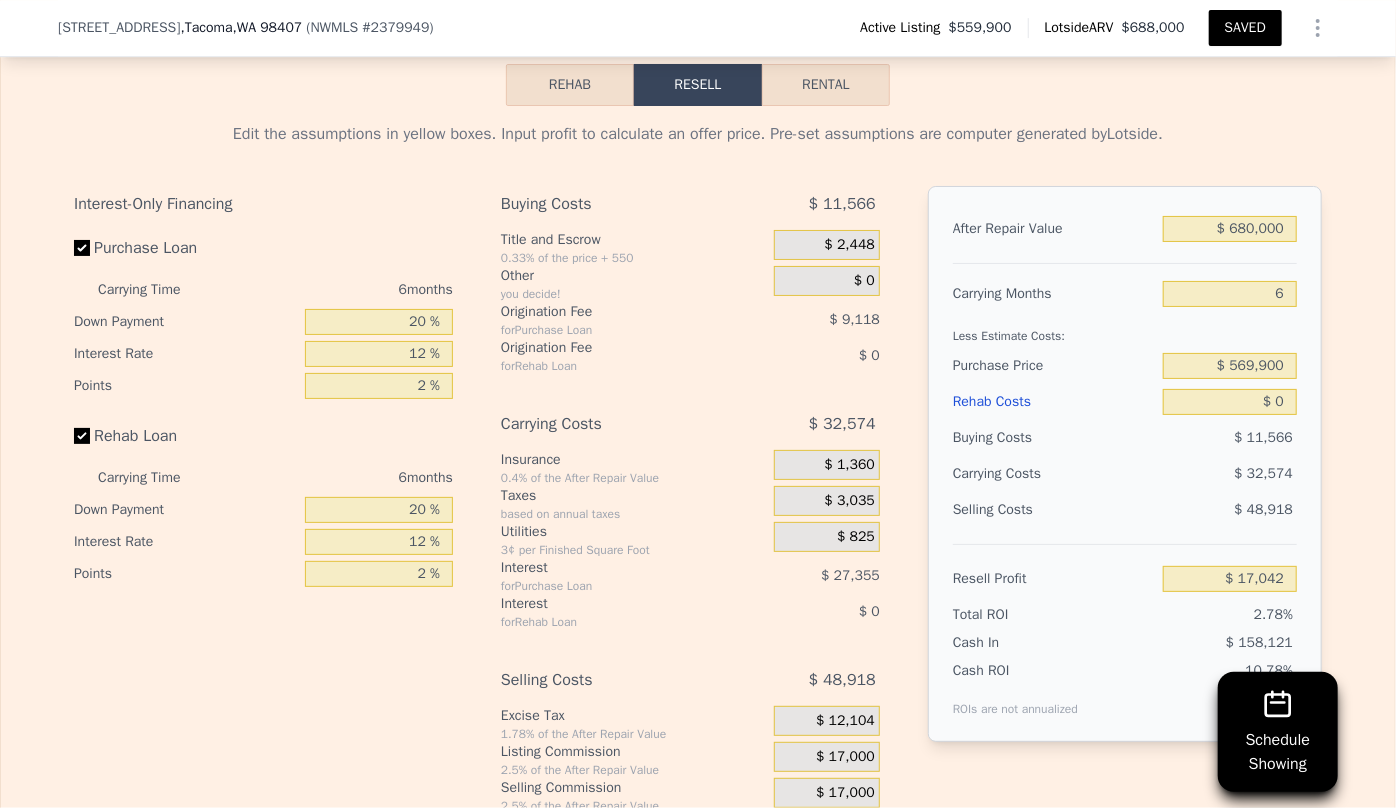 click on "Rehab Costs" at bounding box center (1054, 402) 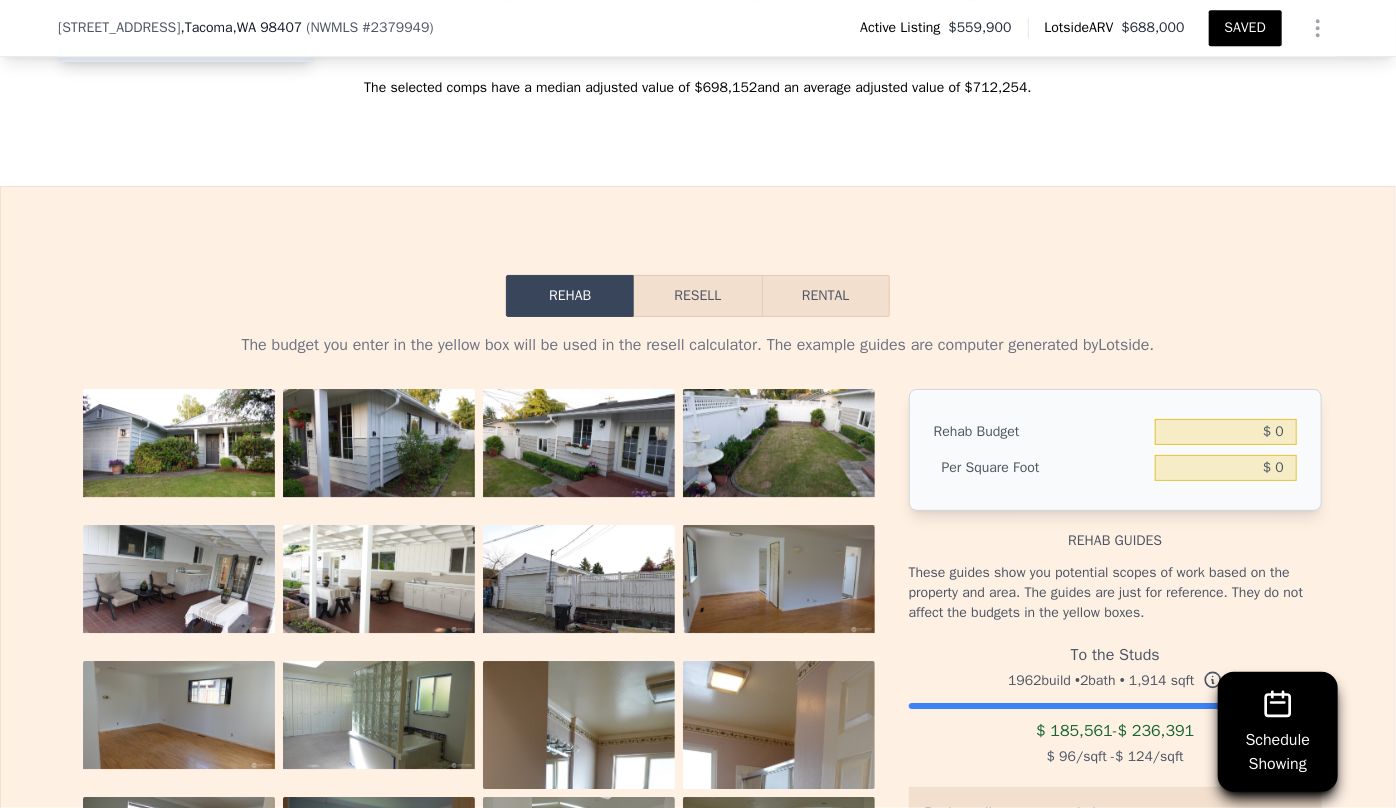 scroll, scrollTop: 3174, scrollLeft: 0, axis: vertical 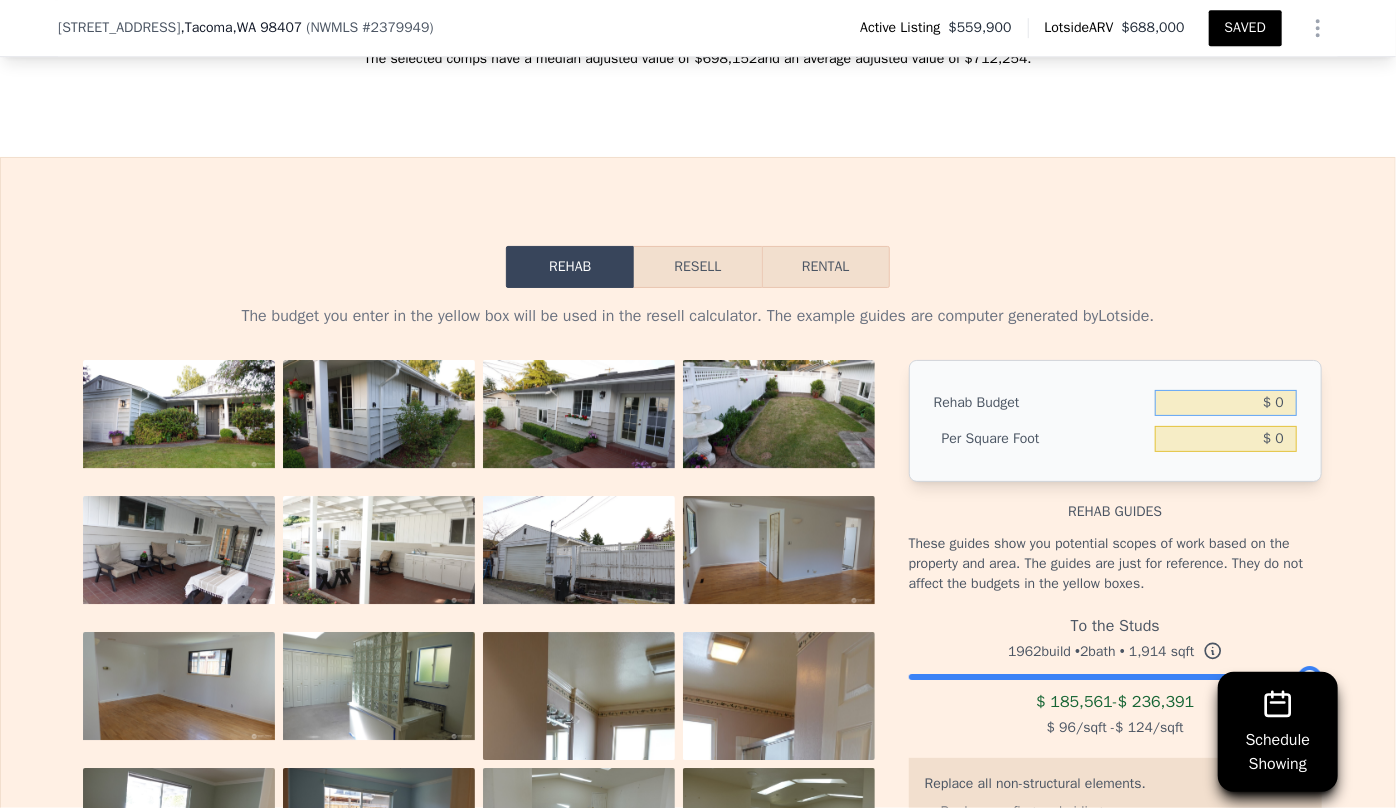 click on "$ 0" at bounding box center (1226, 403) 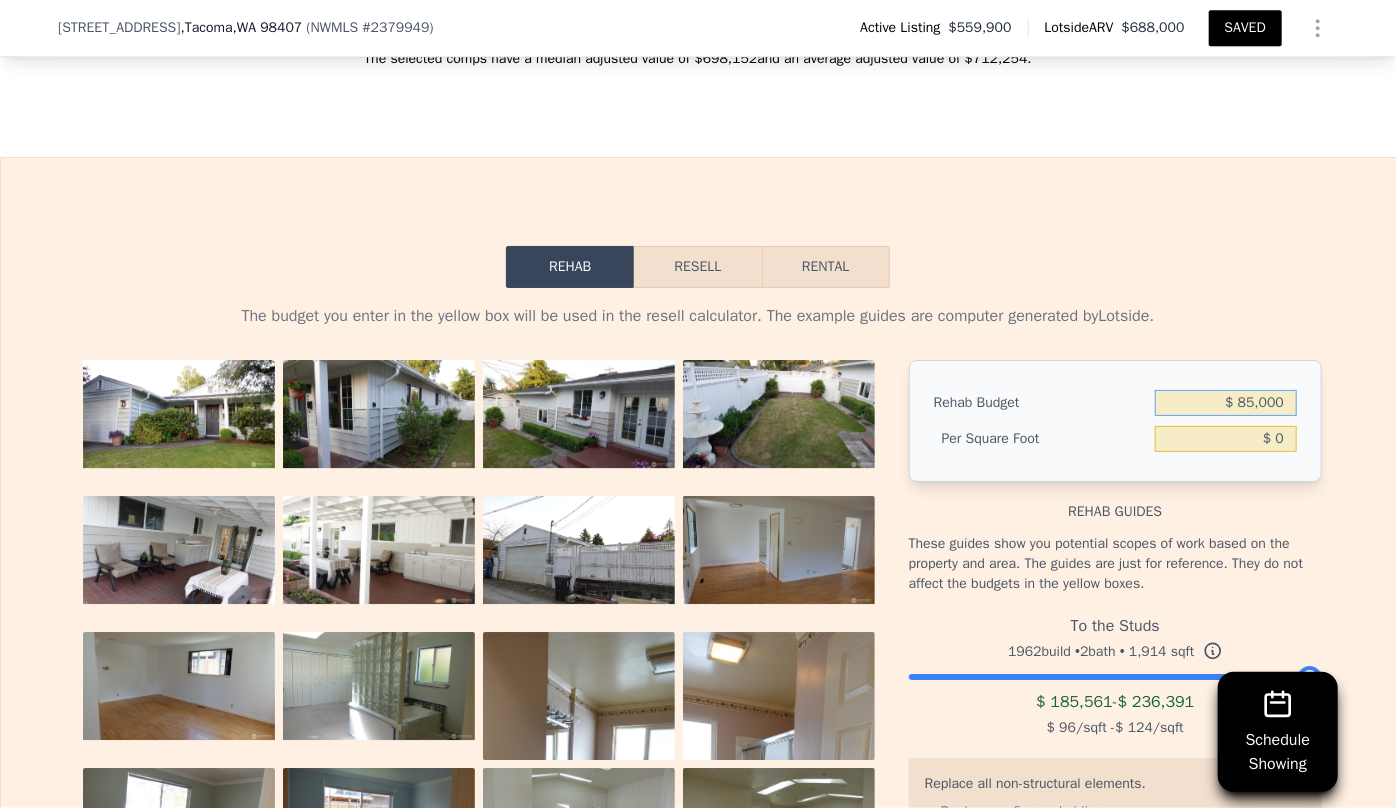 type on "$ 85,000" 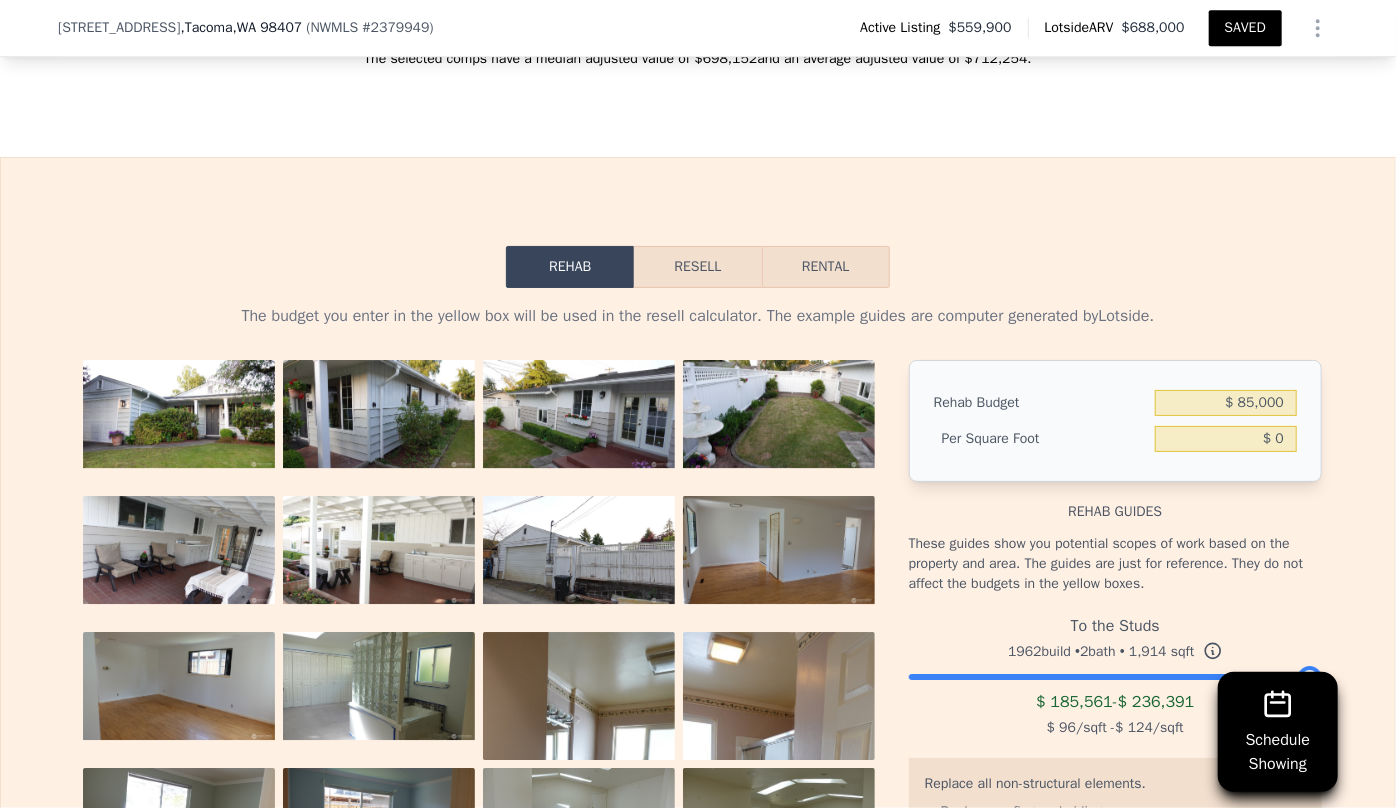 click on "Rehab Budget $ 85,000 Per Square Foot $ 0" at bounding box center [1115, 421] 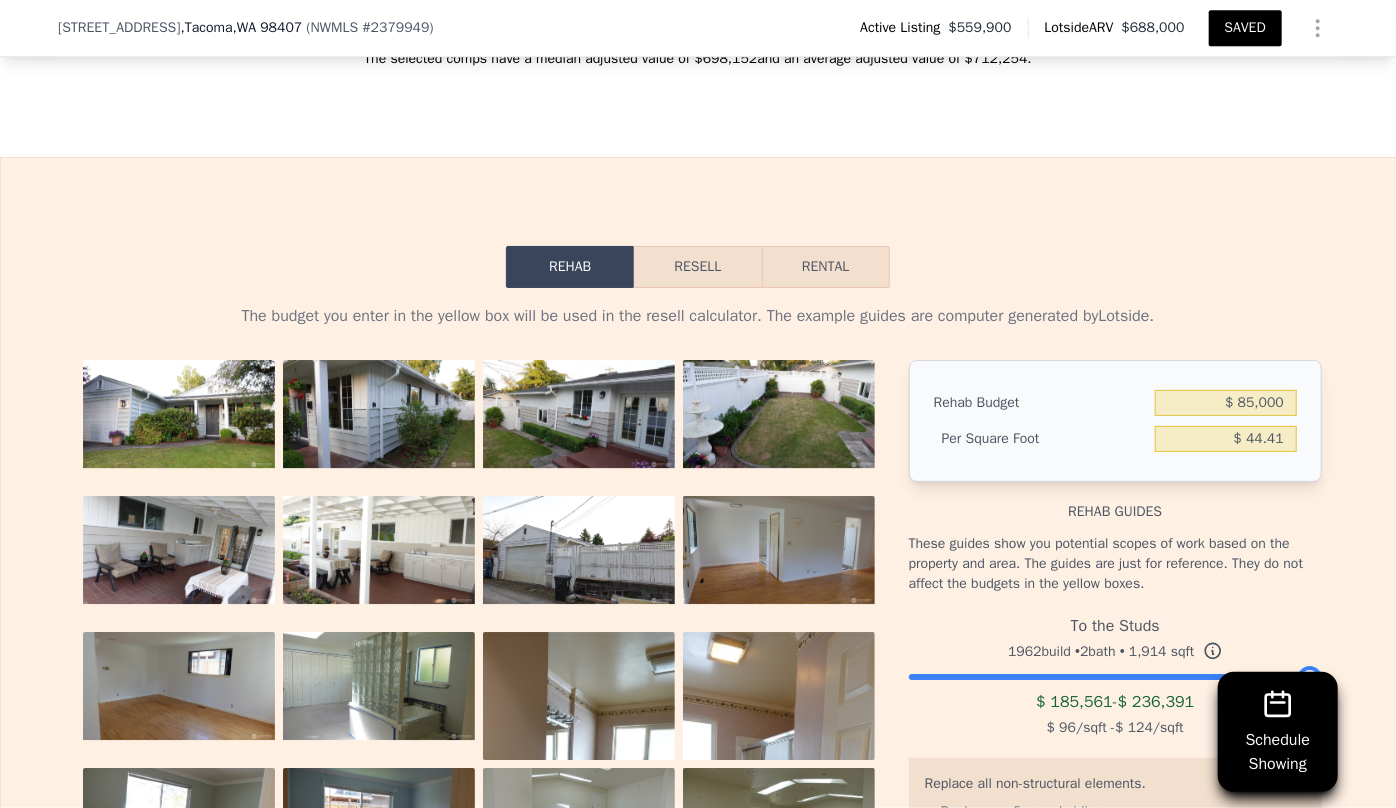 type on "$ 44.41" 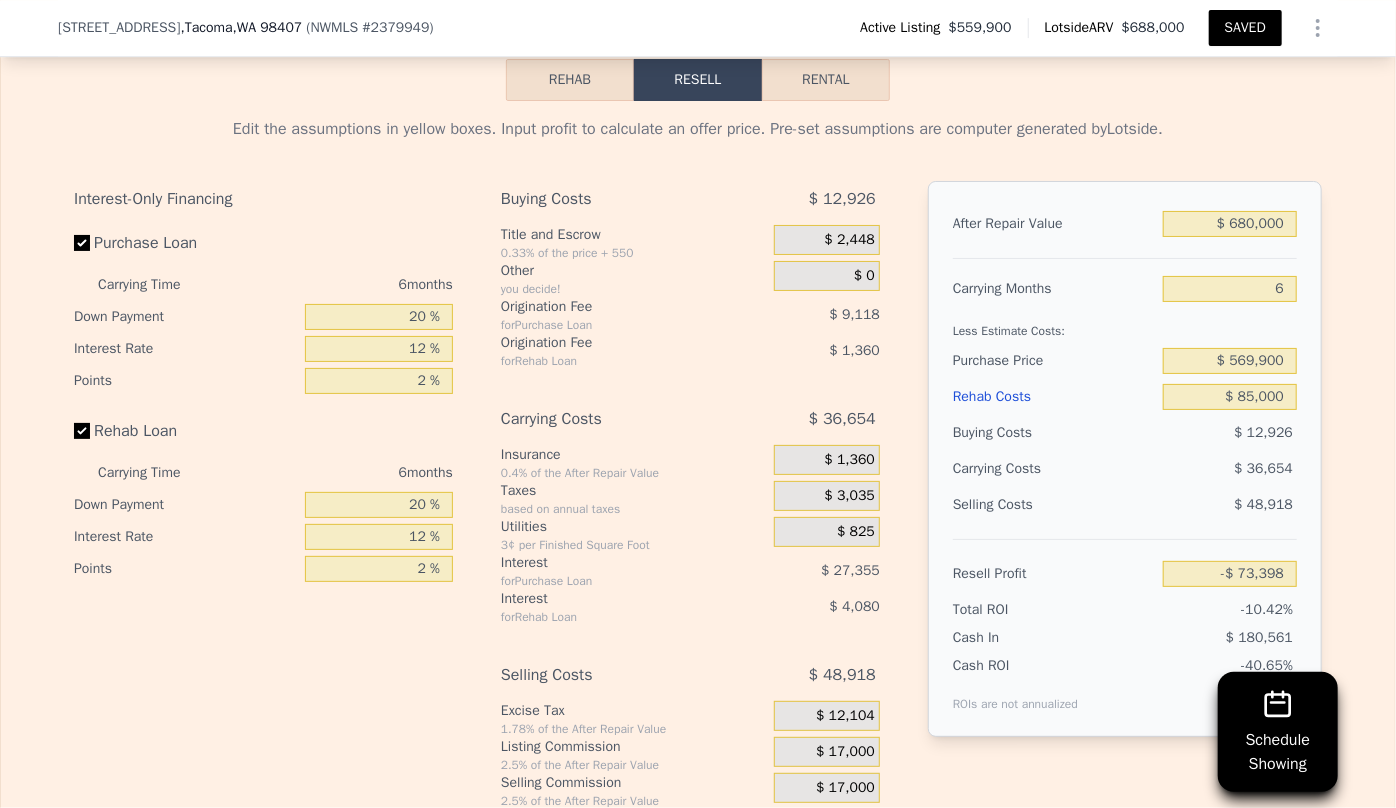 scroll, scrollTop: 3447, scrollLeft: 0, axis: vertical 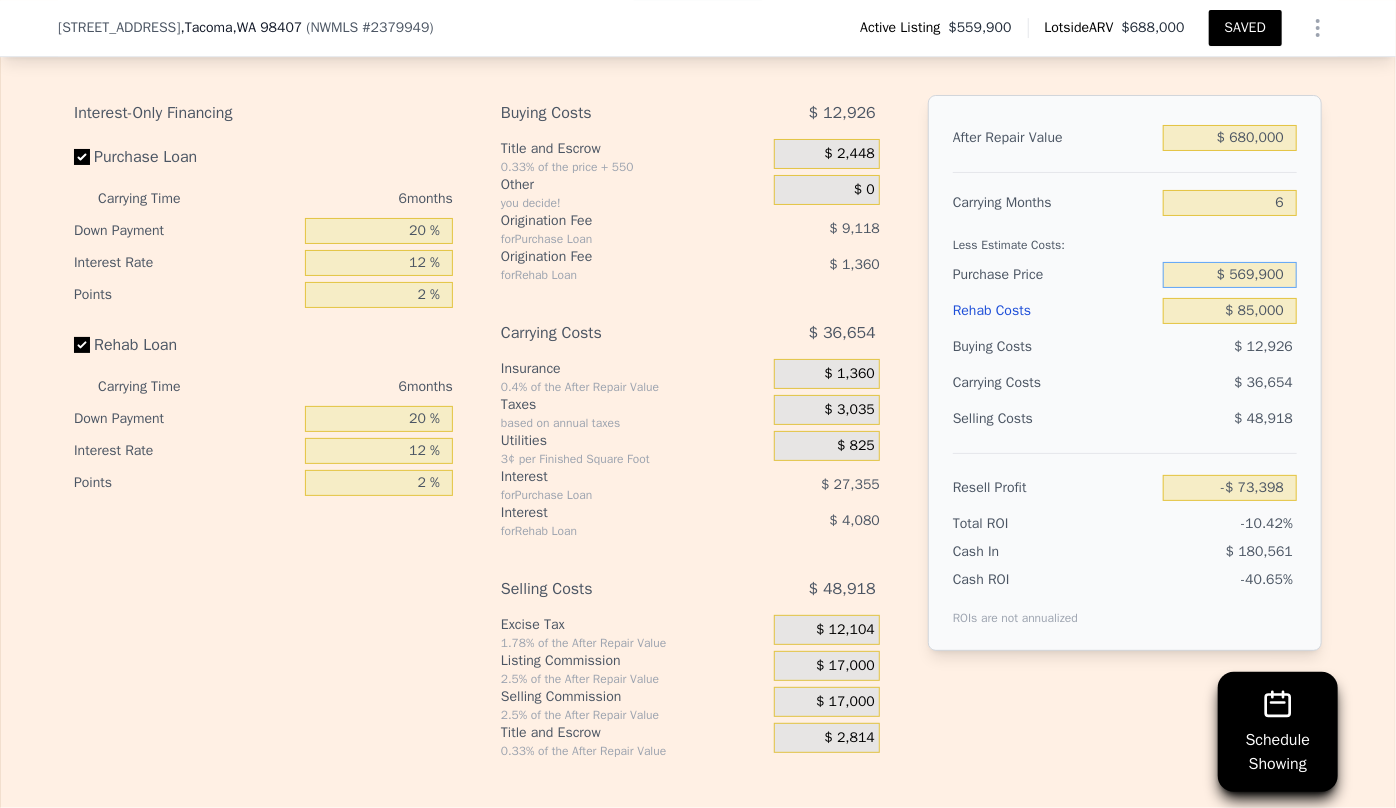 click on "$ 569,900" at bounding box center [1230, 275] 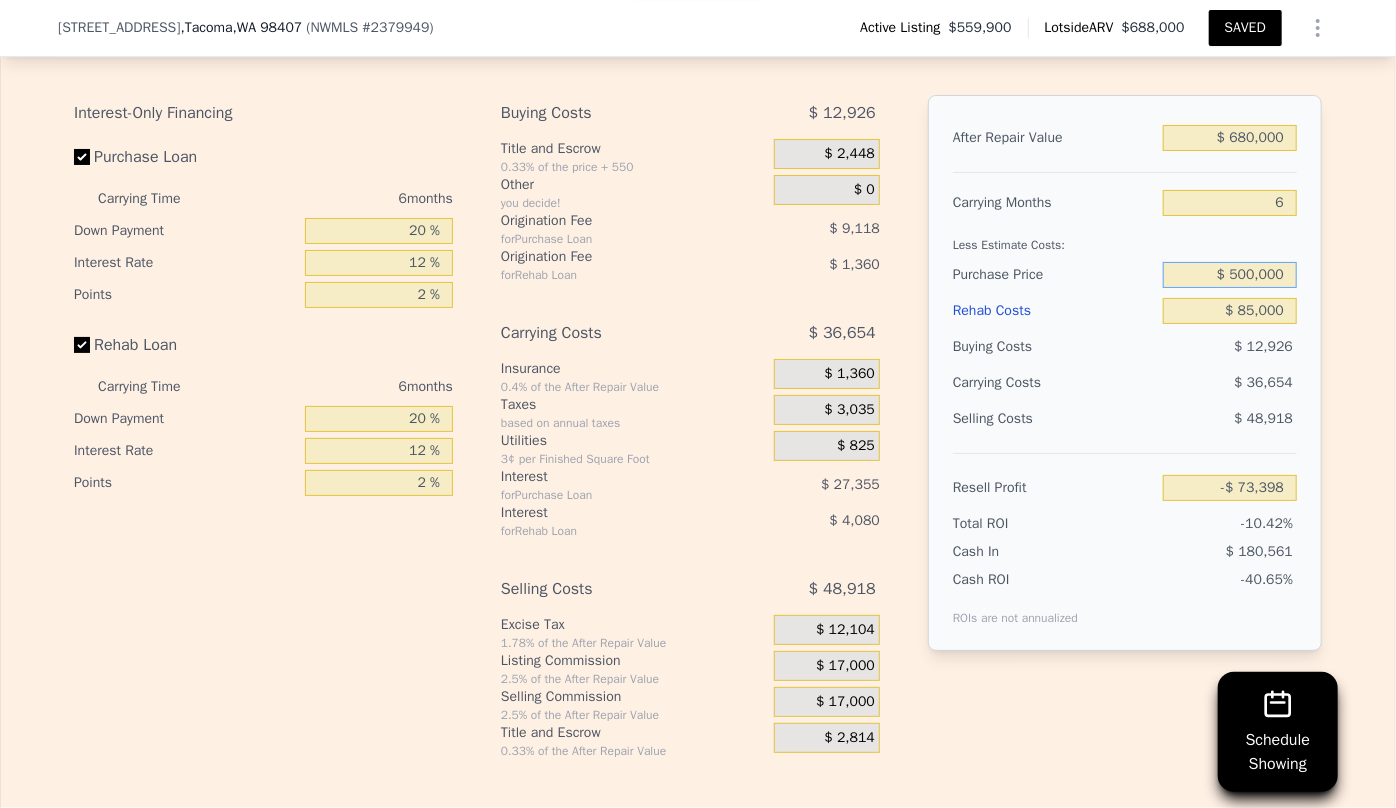 type on "$ 500,000" 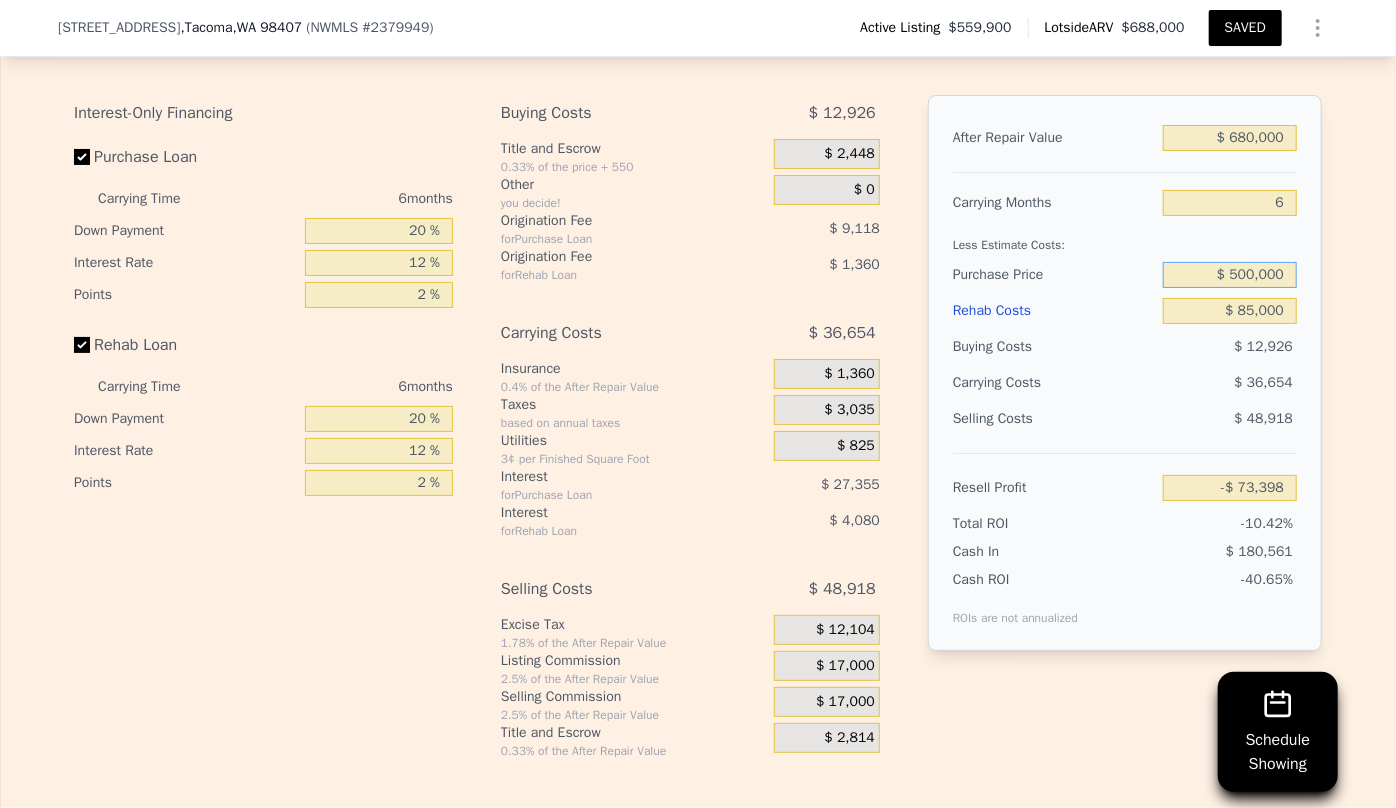 type on "$ 1,207" 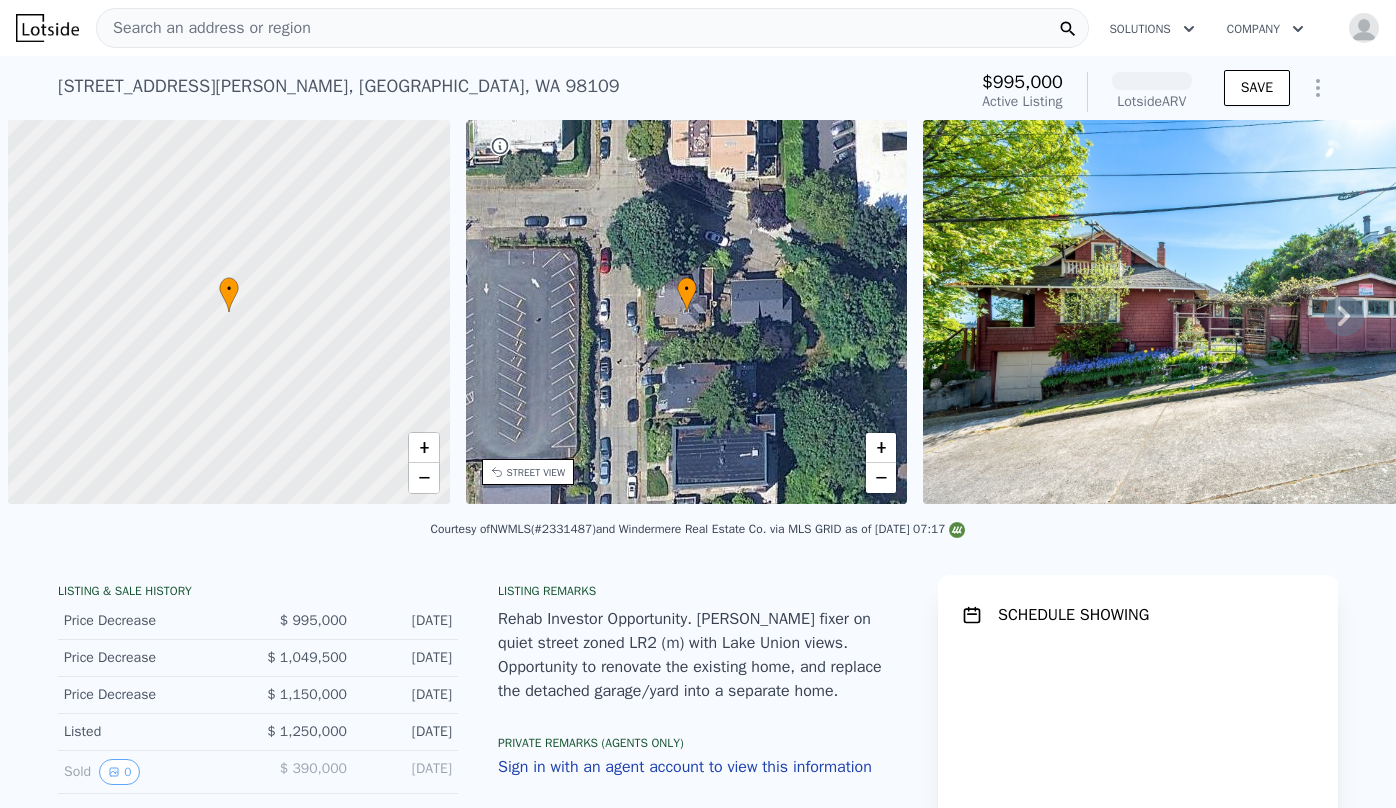 scroll, scrollTop: 0, scrollLeft: 0, axis: both 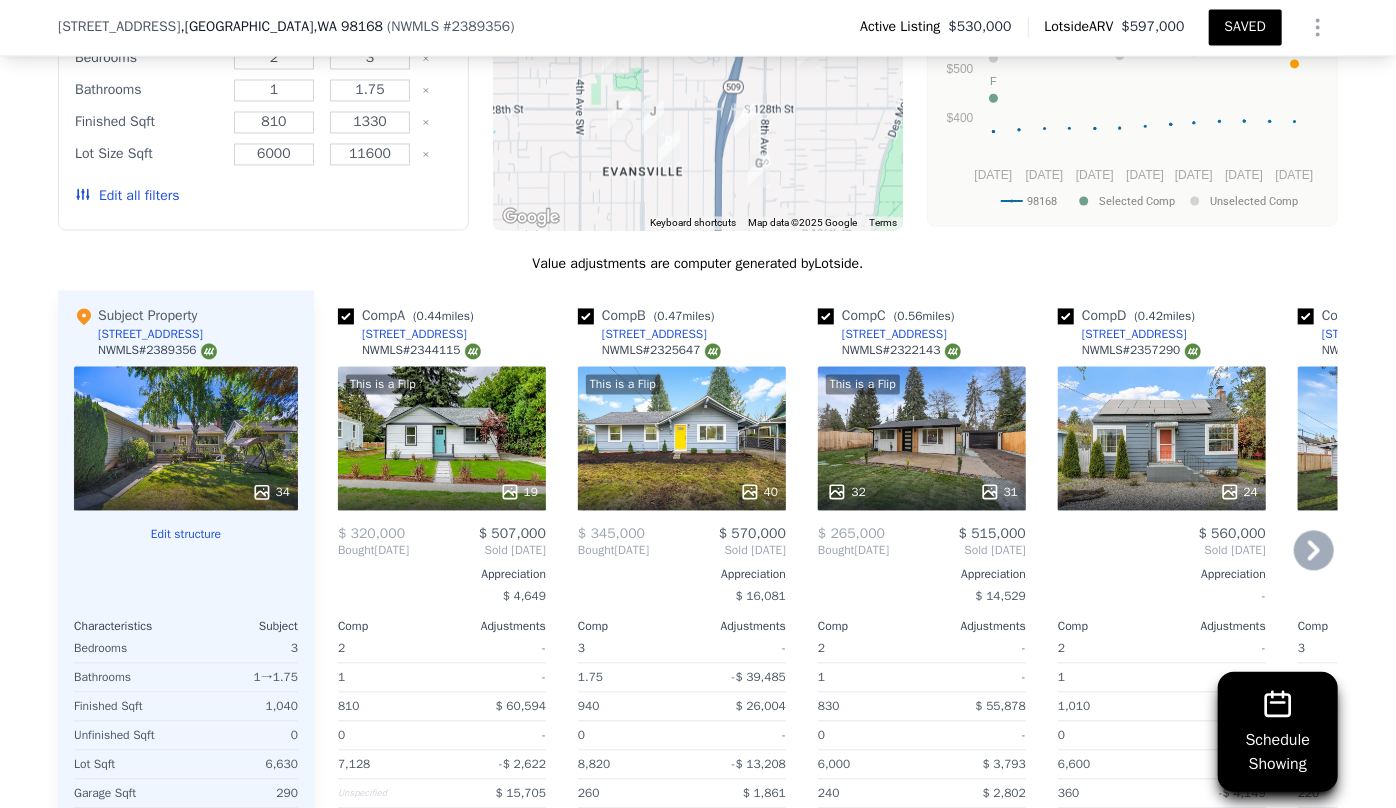click 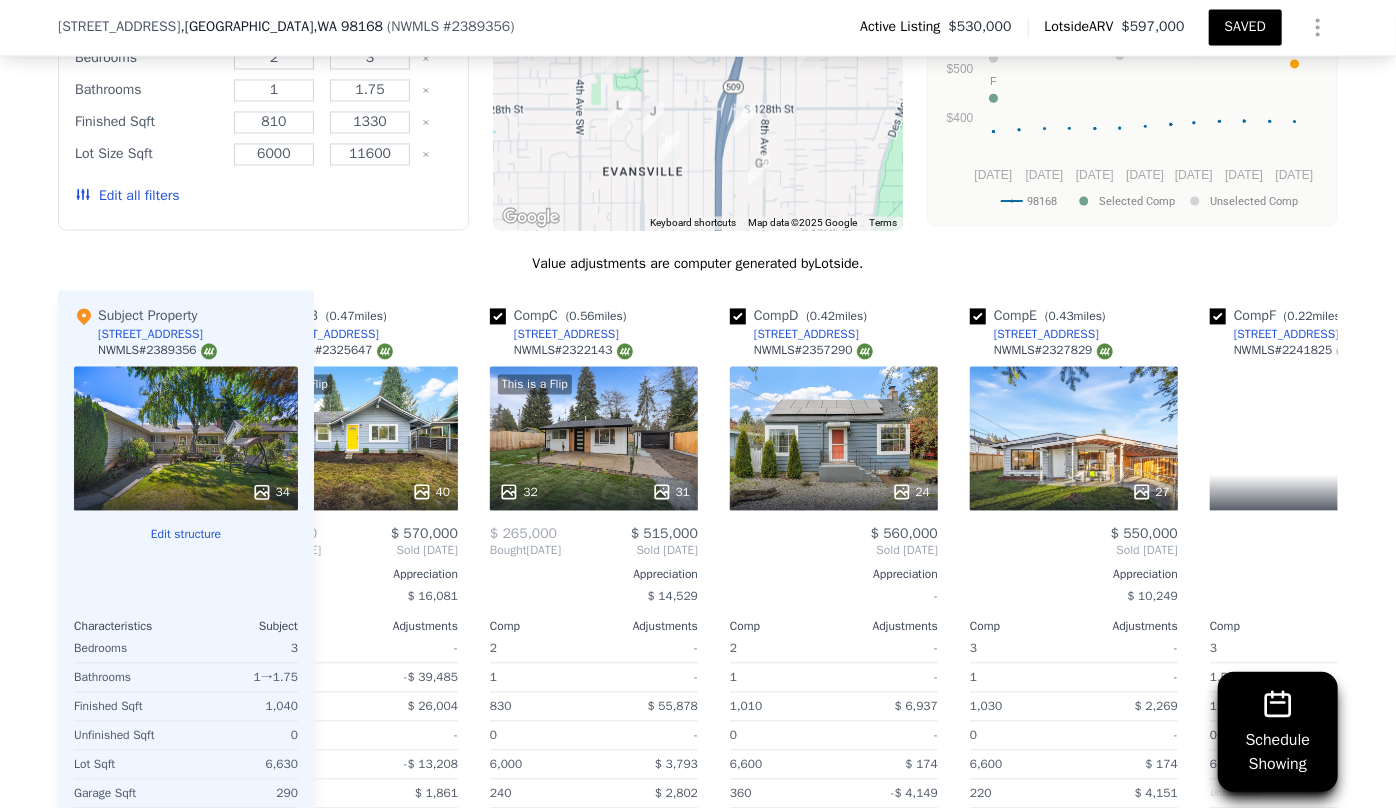 scroll, scrollTop: 0, scrollLeft: 480, axis: horizontal 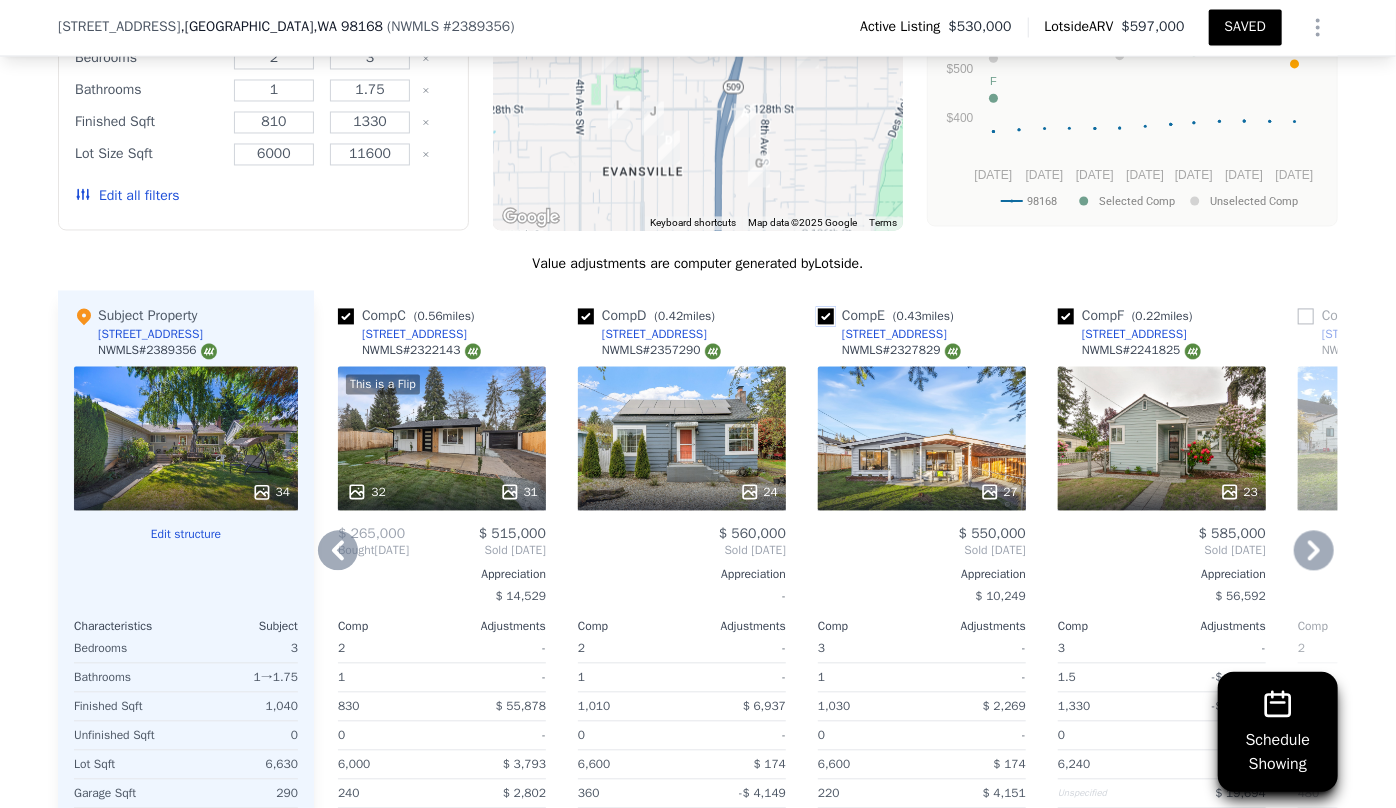 click at bounding box center [826, 317] 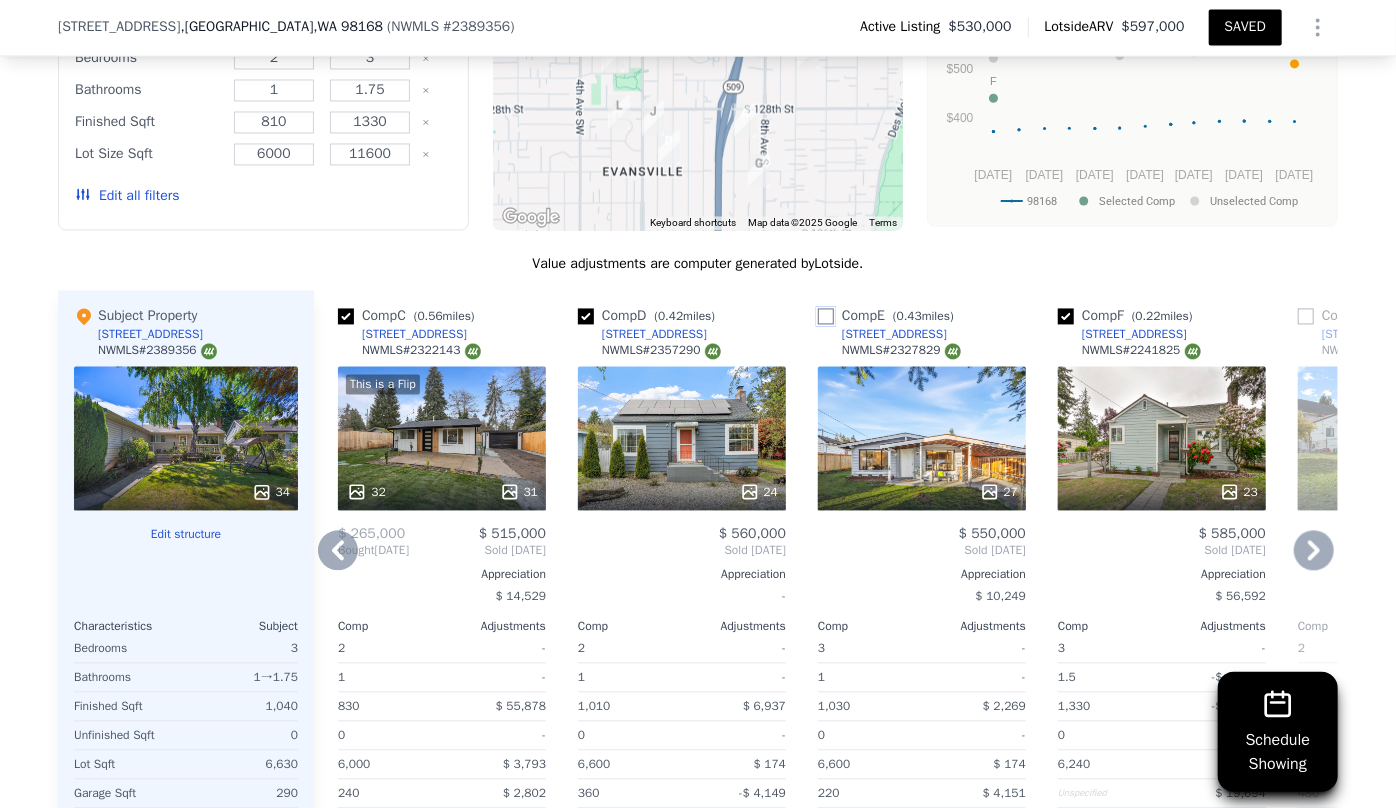 checkbox on "false" 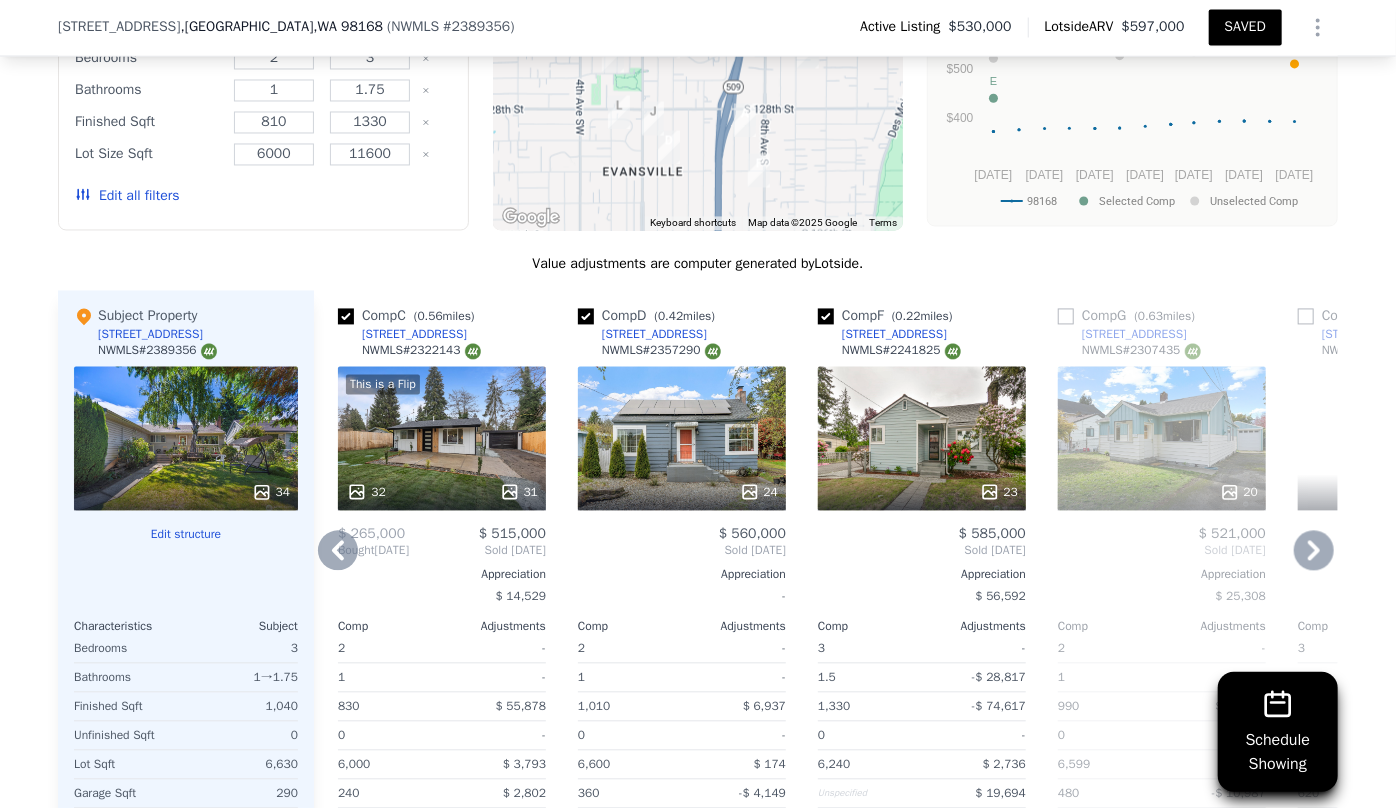 scroll, scrollTop: 1810, scrollLeft: 0, axis: vertical 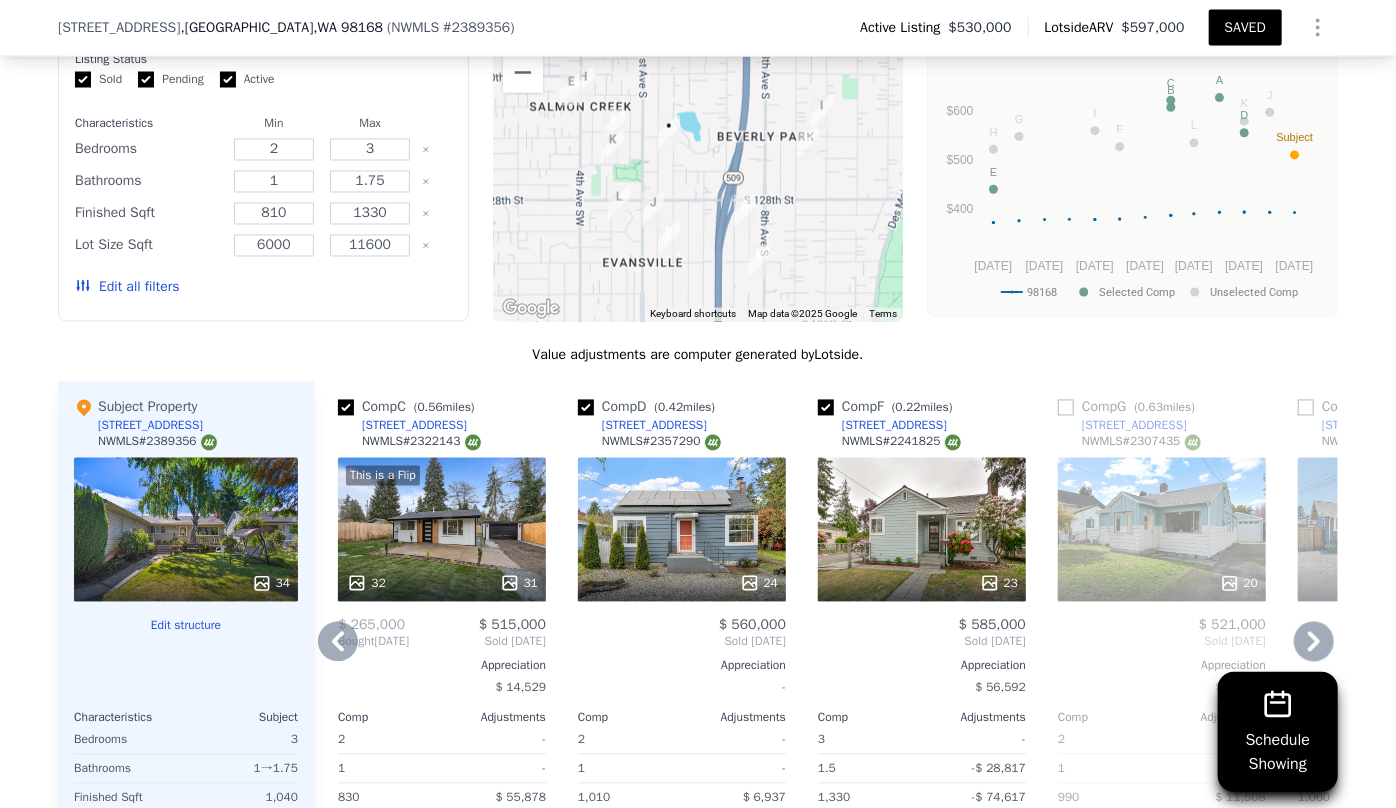 click on "Comp  F ( 0.22  miles)" at bounding box center [889, 408] 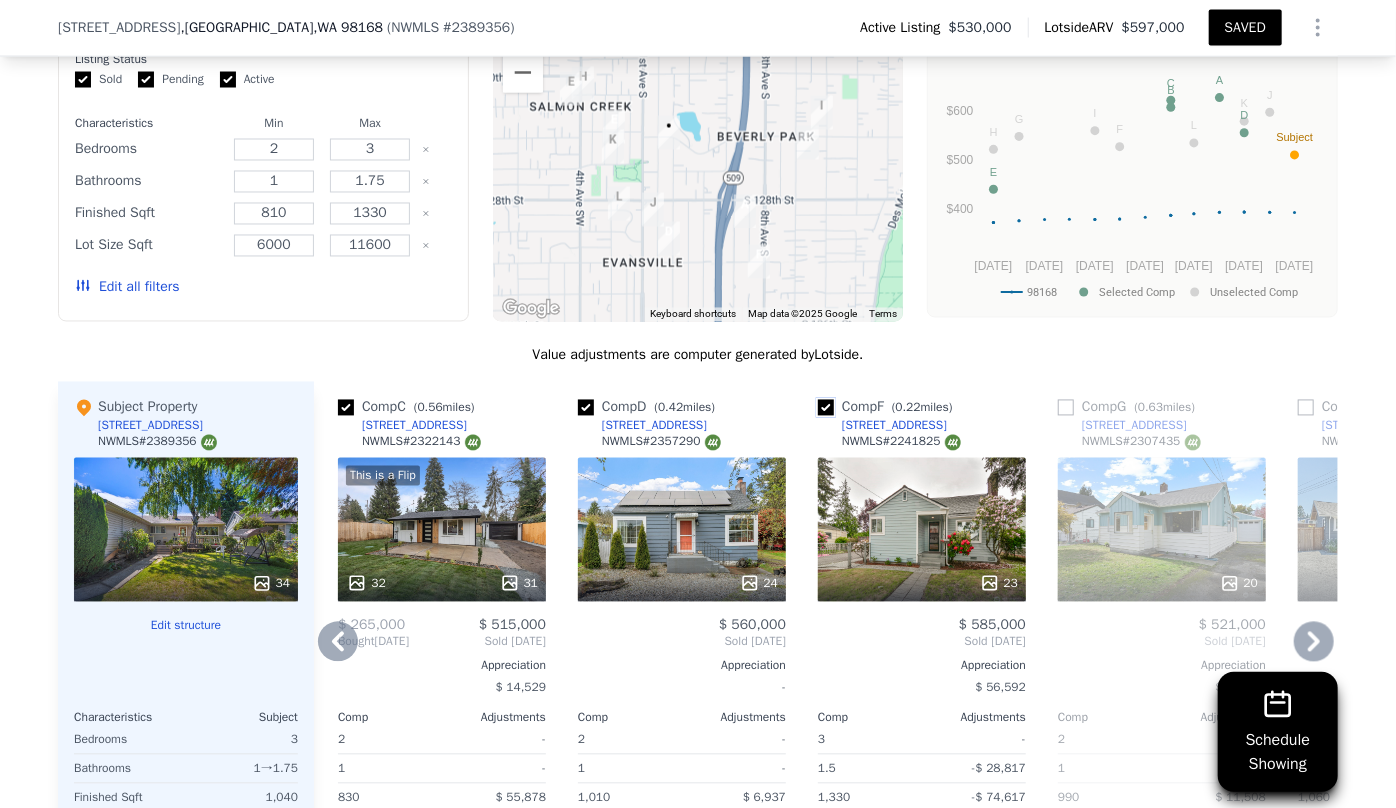 click at bounding box center [826, 408] 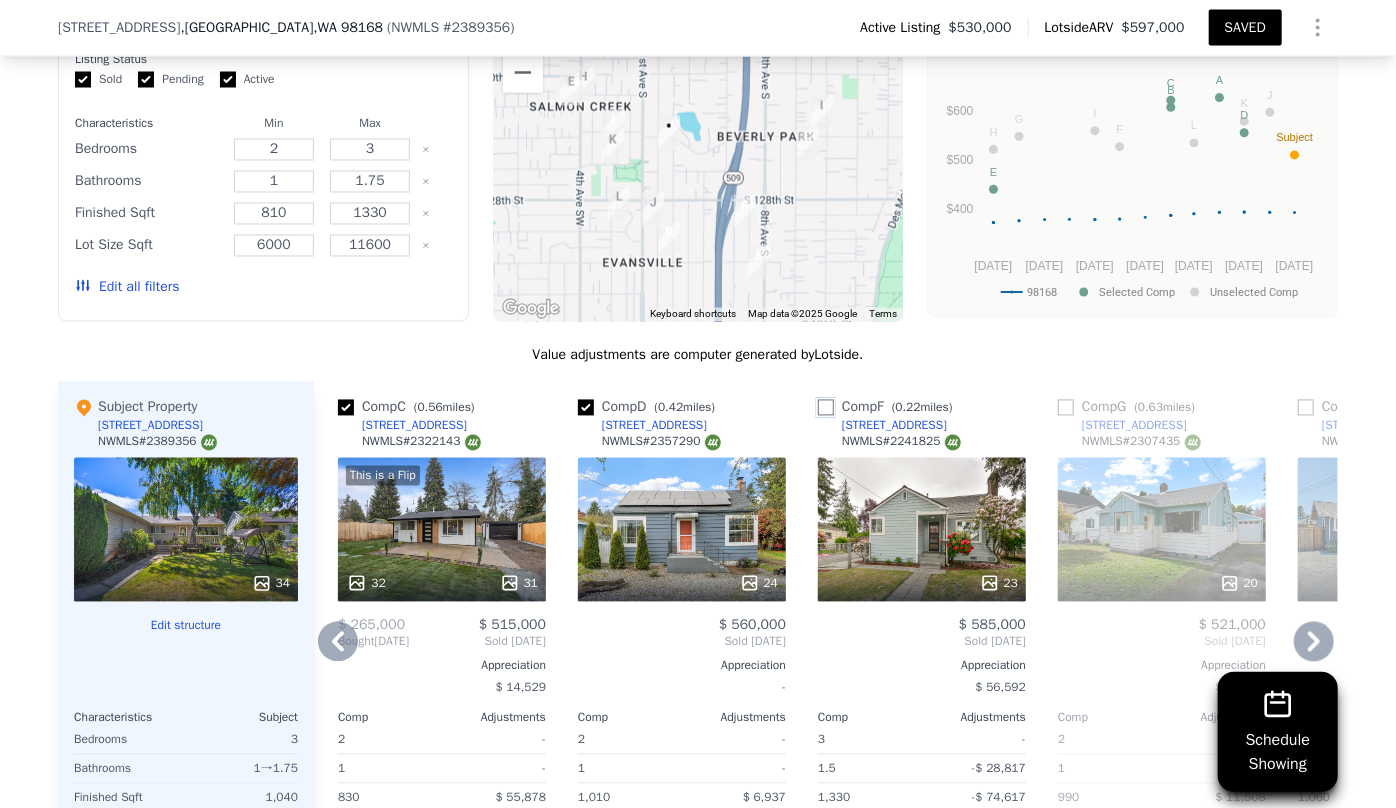 checkbox on "false" 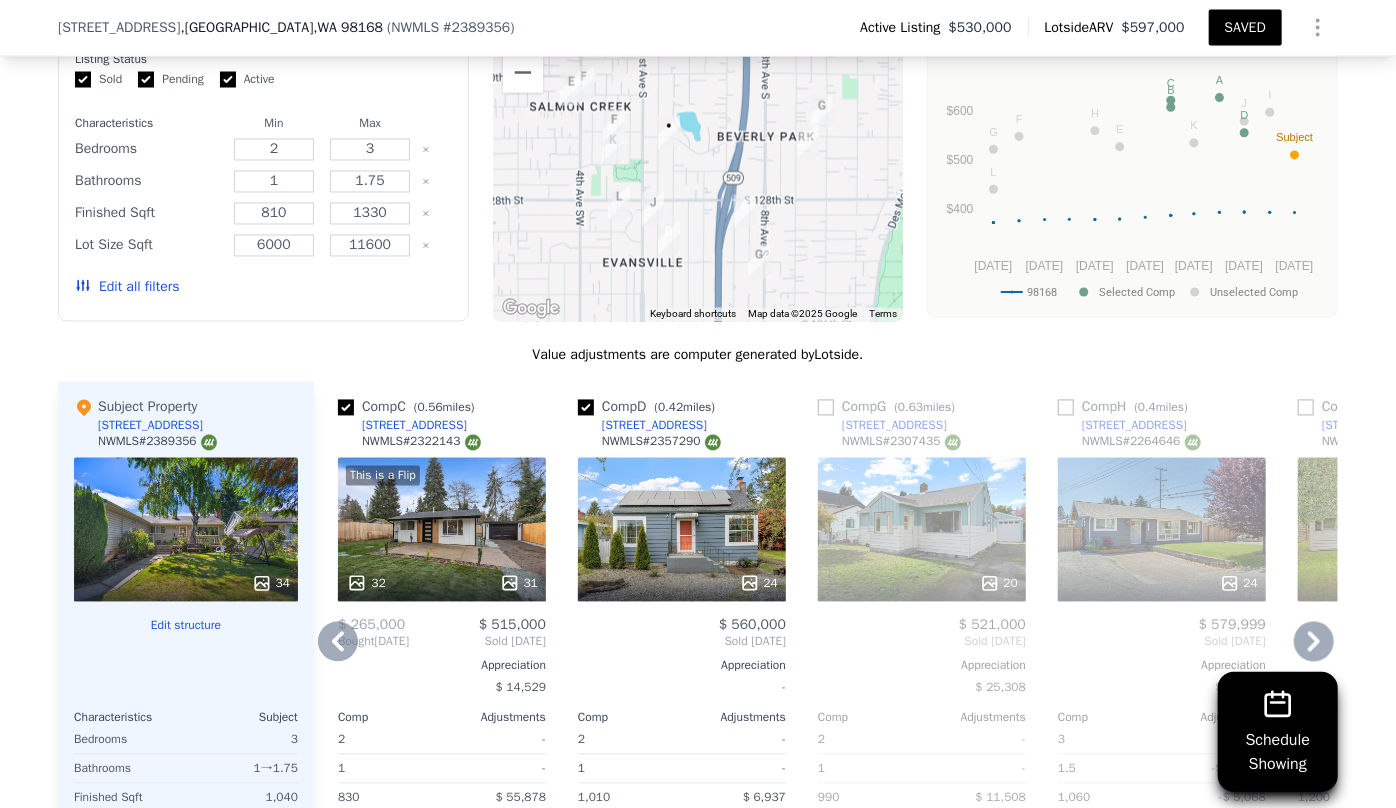 click 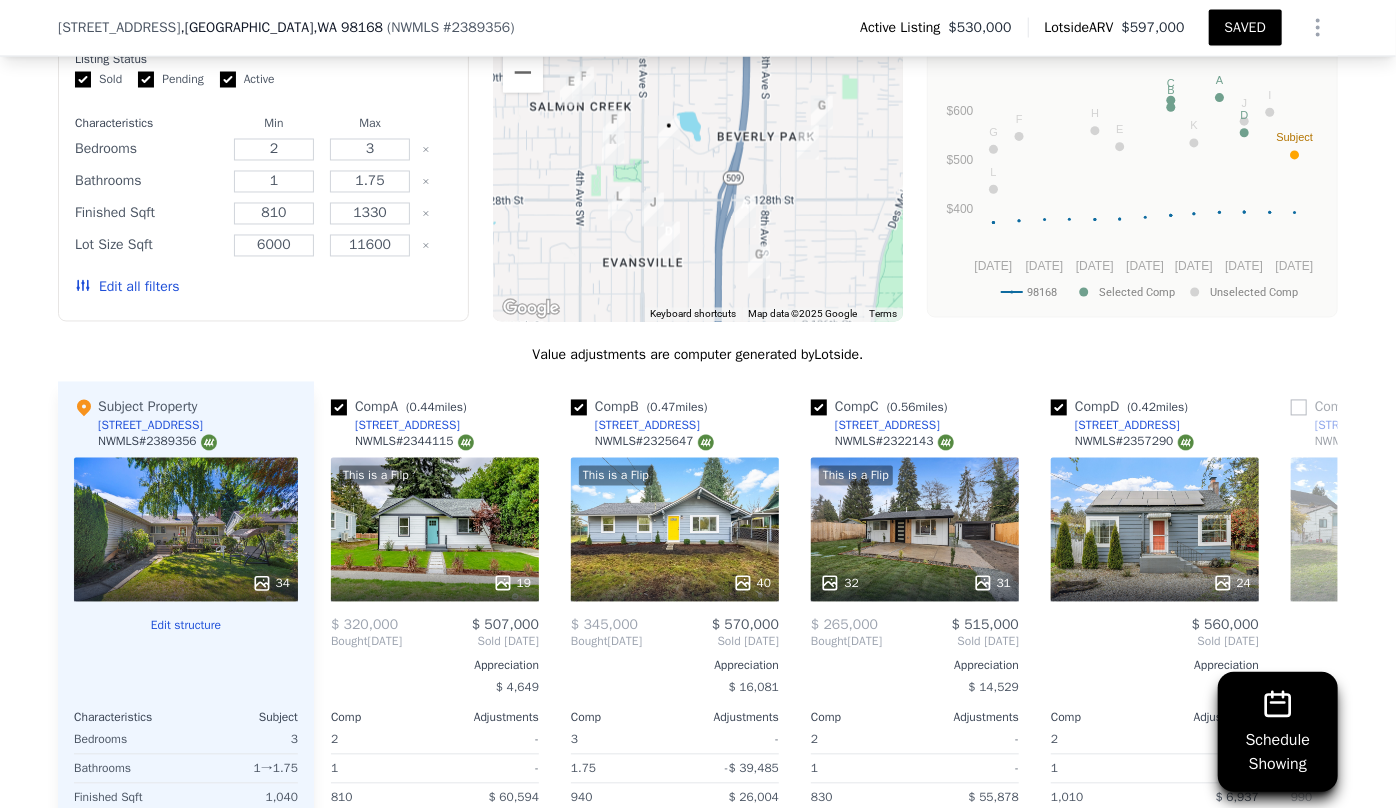 scroll, scrollTop: 0, scrollLeft: 0, axis: both 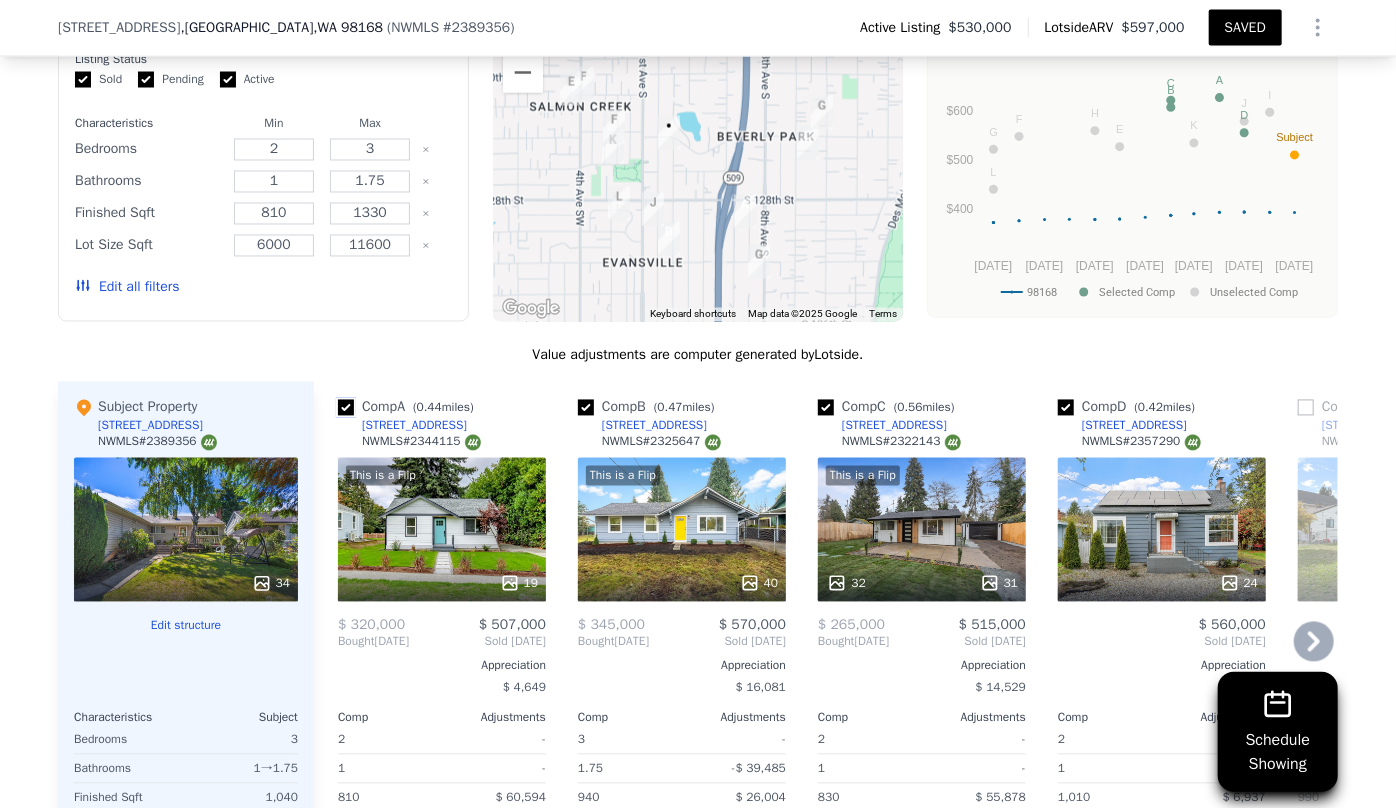 click at bounding box center [346, 408] 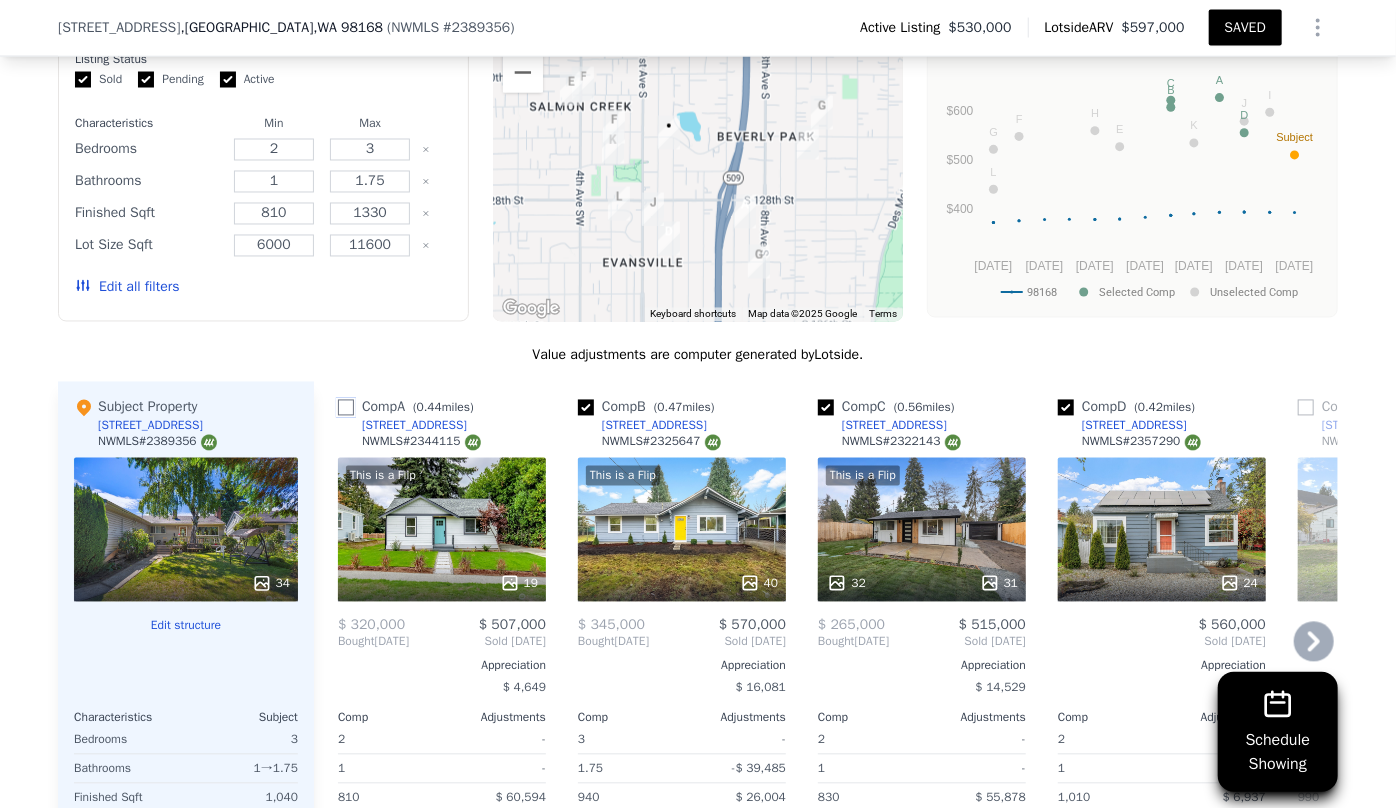 checkbox on "false" 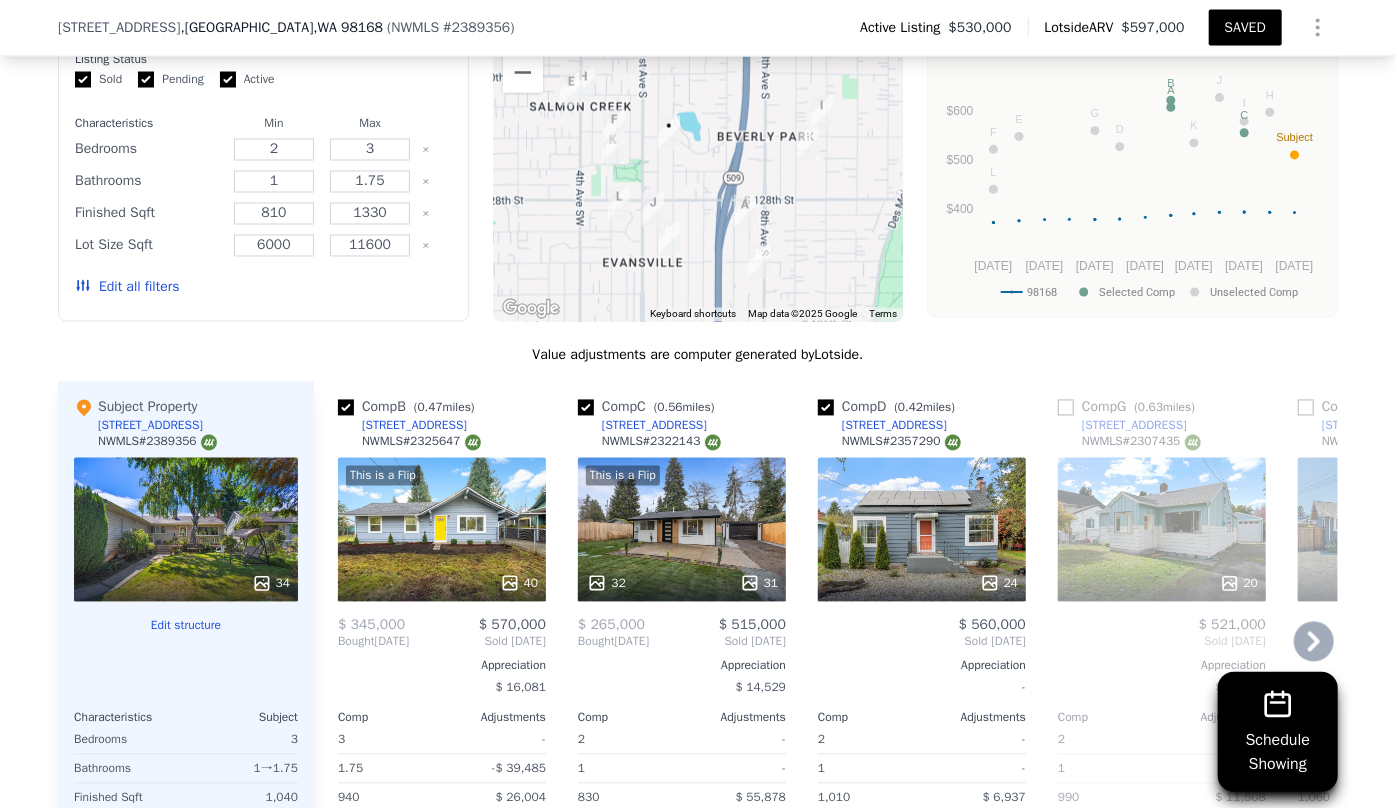 click on "Comp  D ( 0.42  miles)" at bounding box center [890, 408] 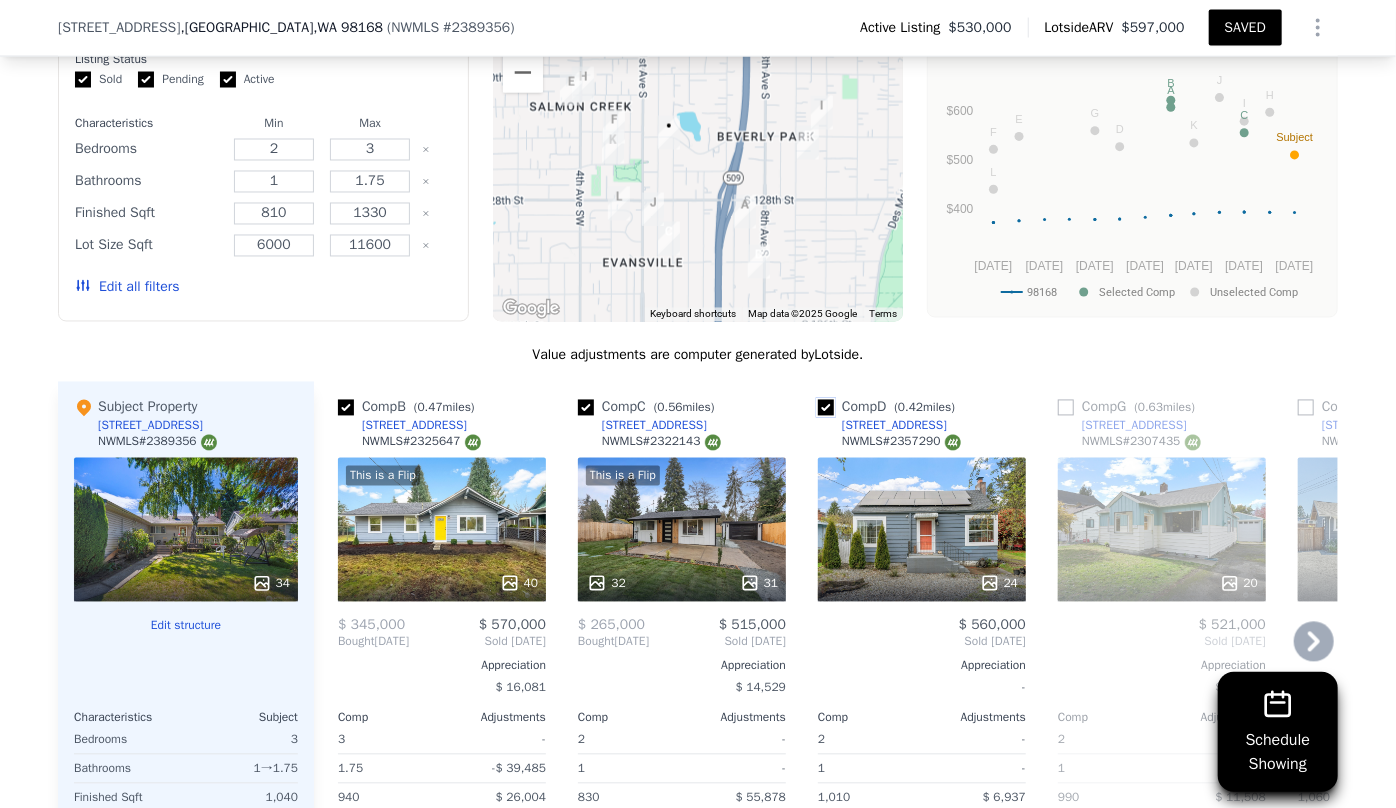 click at bounding box center [826, 408] 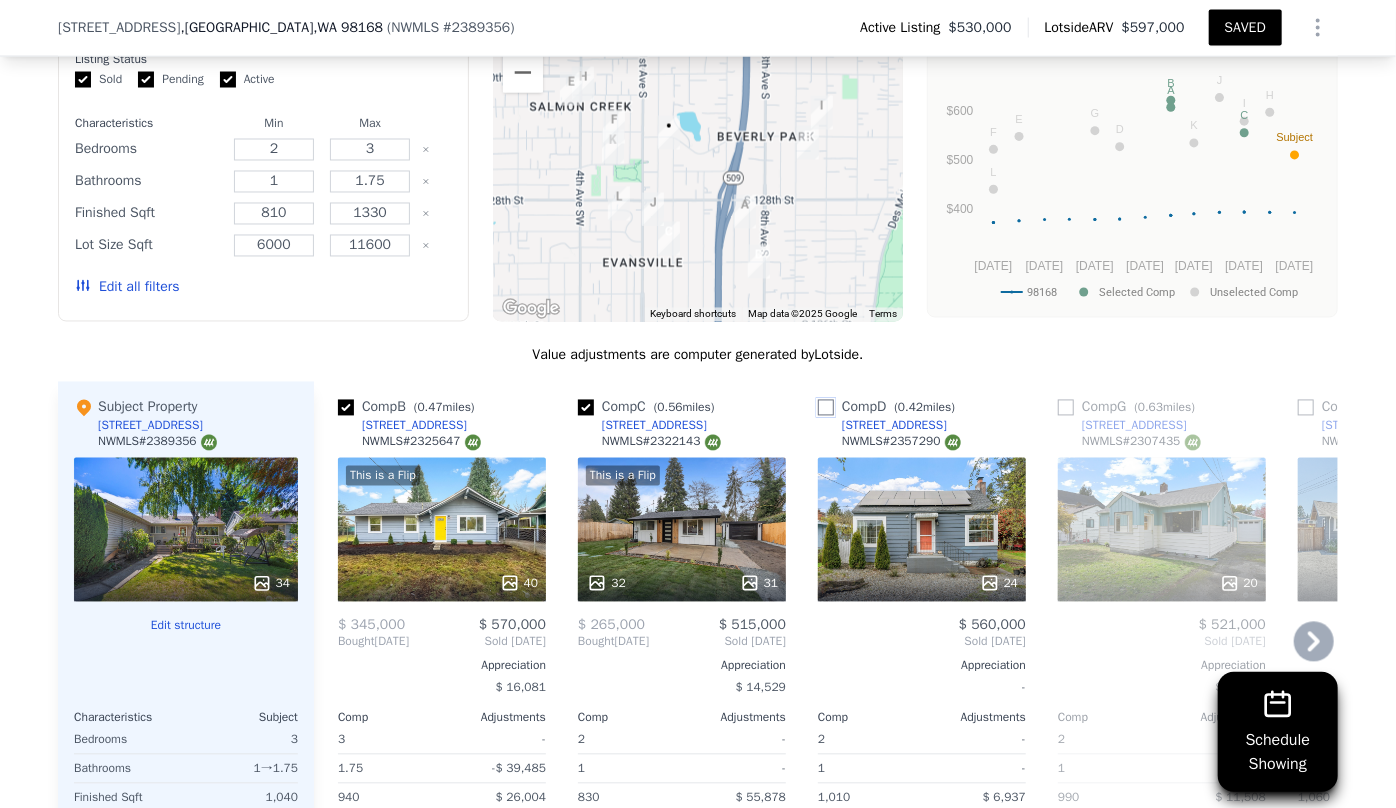 checkbox on "false" 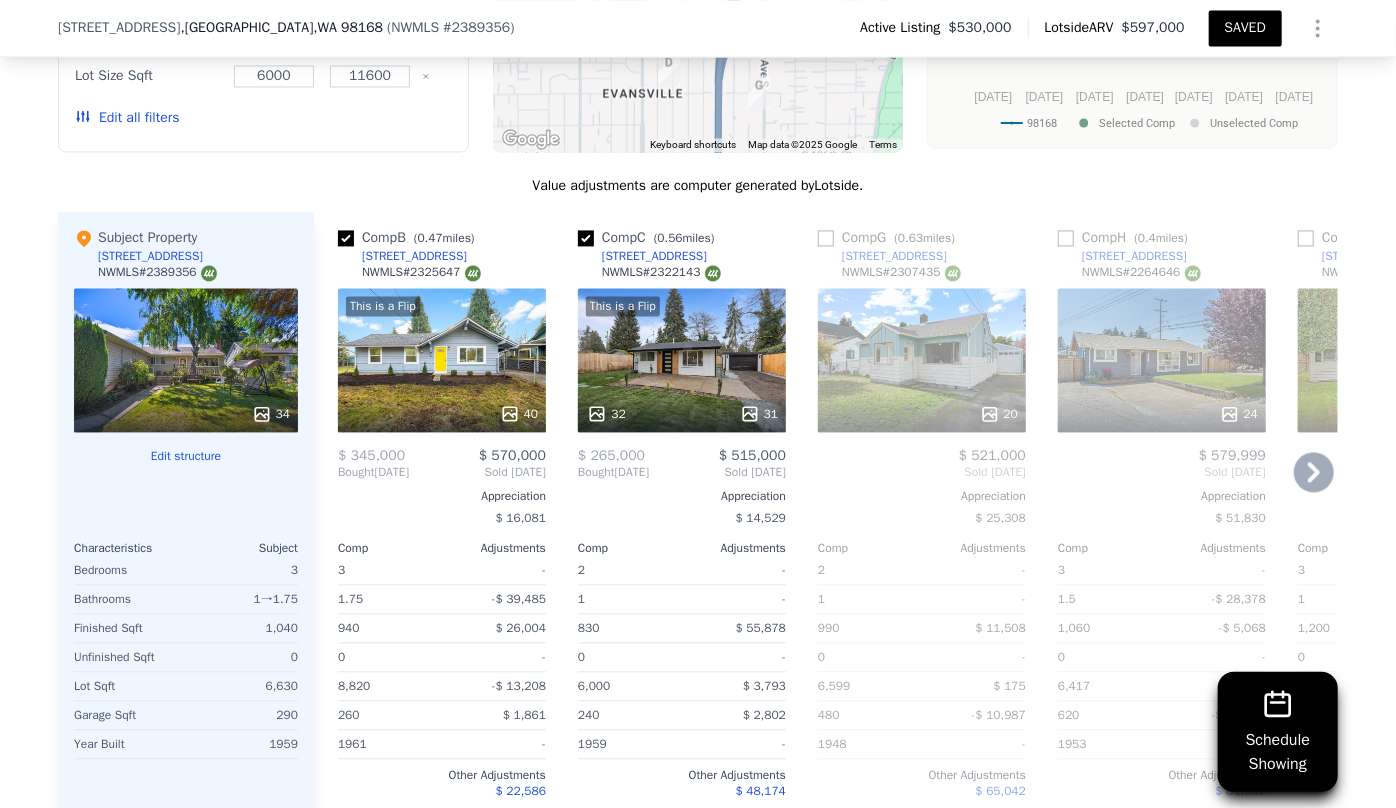 scroll, scrollTop: 1992, scrollLeft: 0, axis: vertical 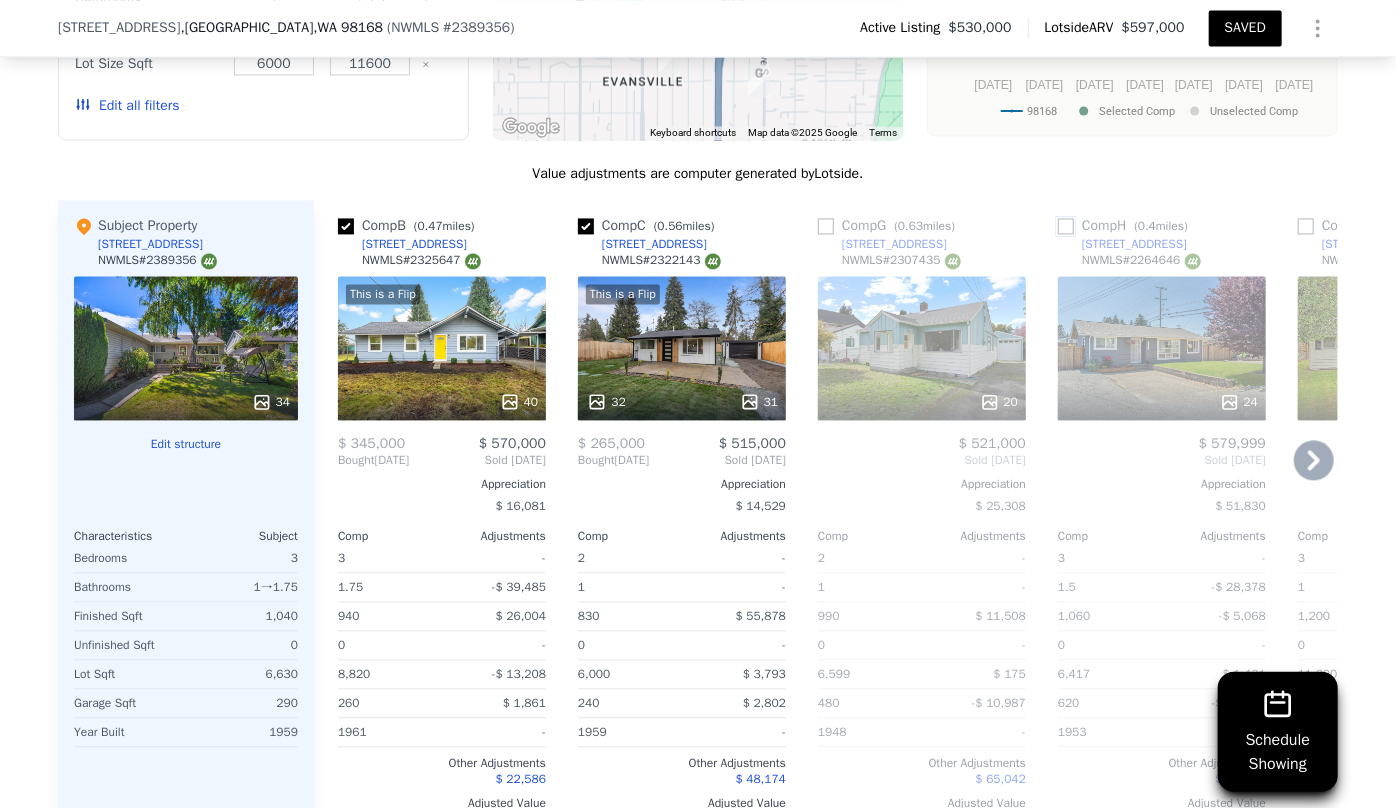 click at bounding box center [1066, 226] 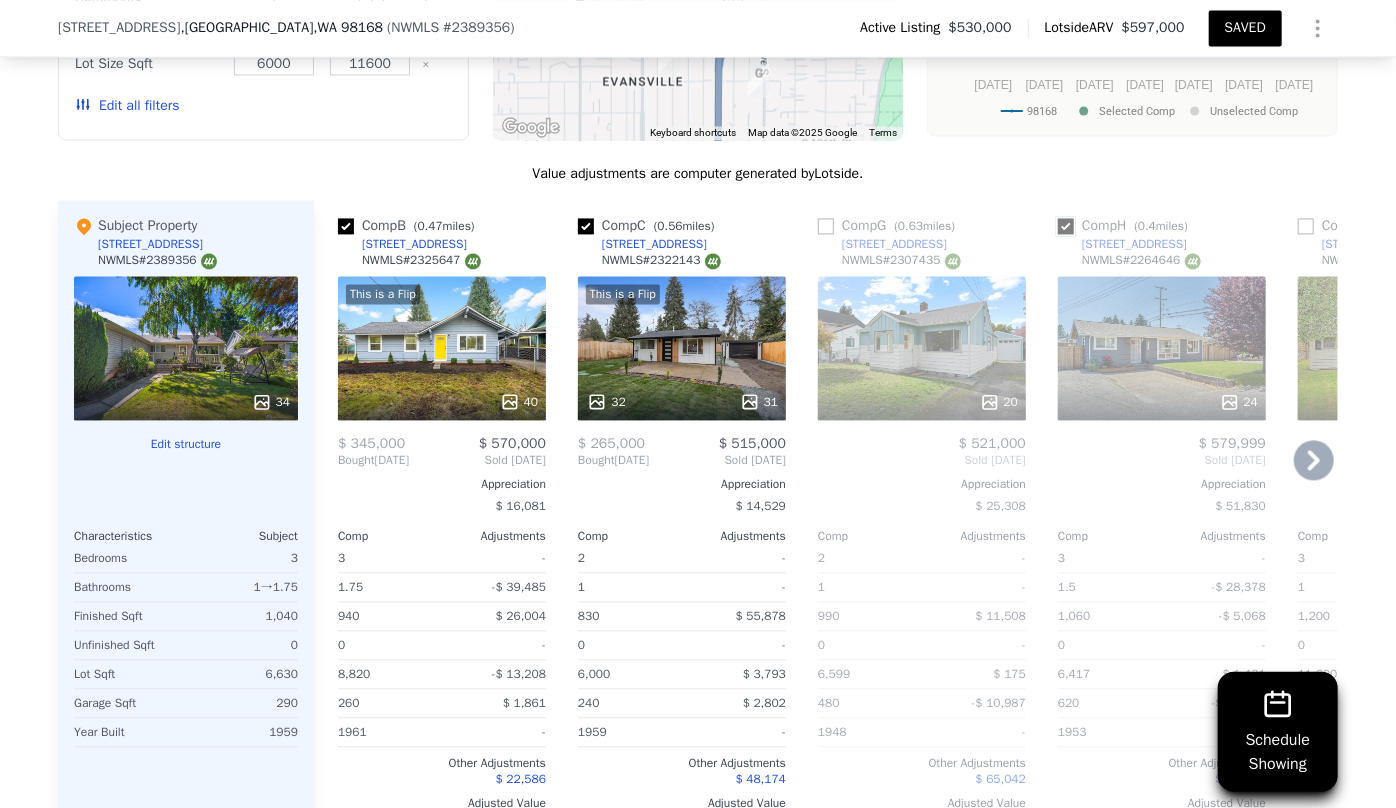 checkbox on "true" 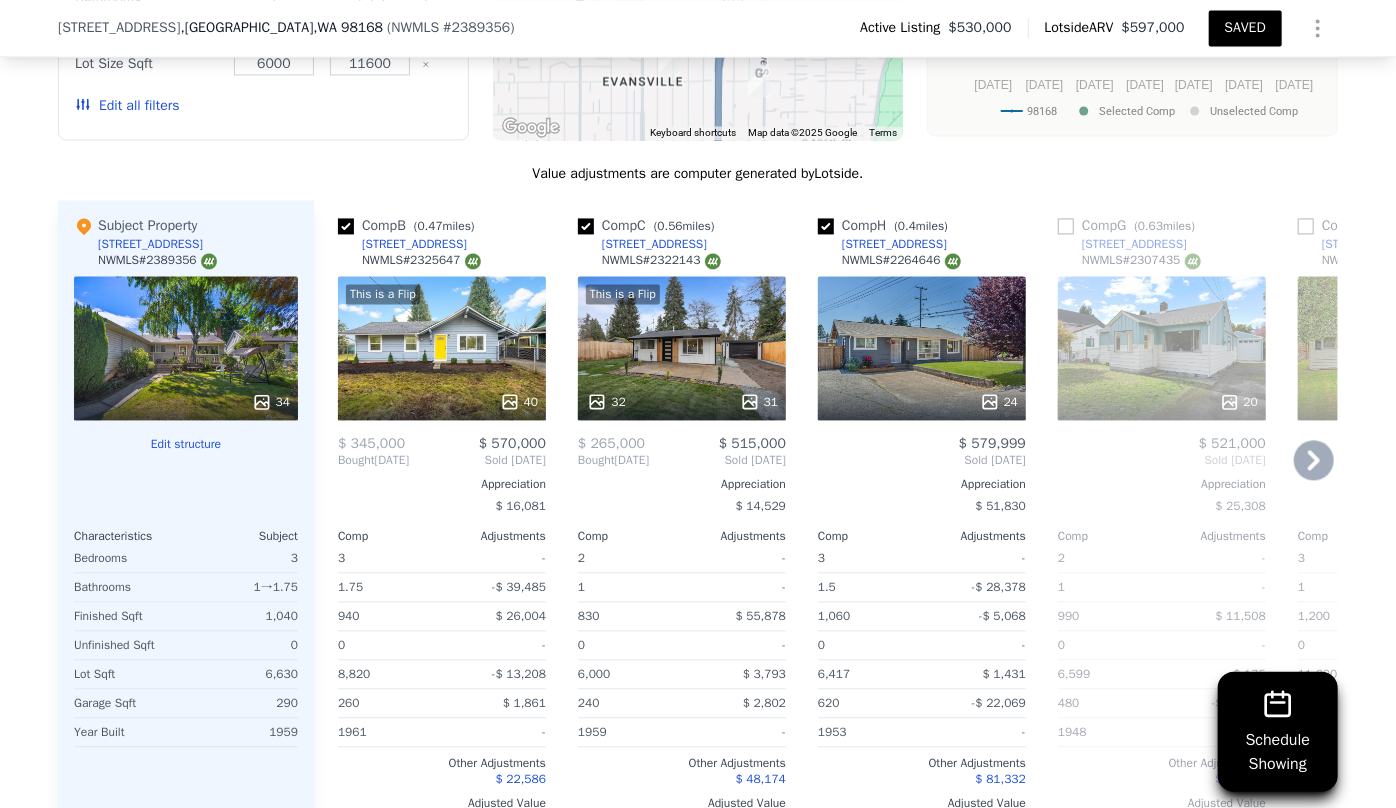 click 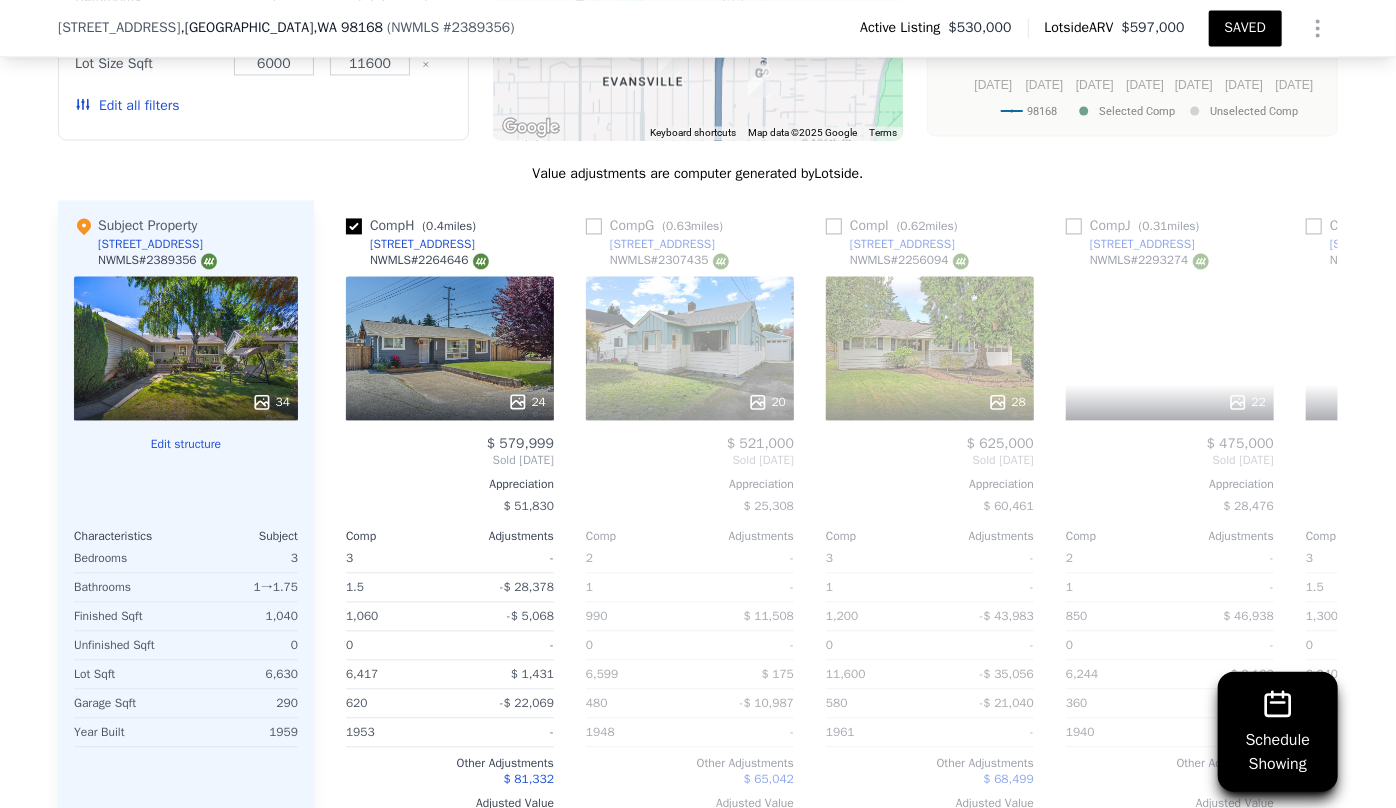 scroll, scrollTop: 0, scrollLeft: 480, axis: horizontal 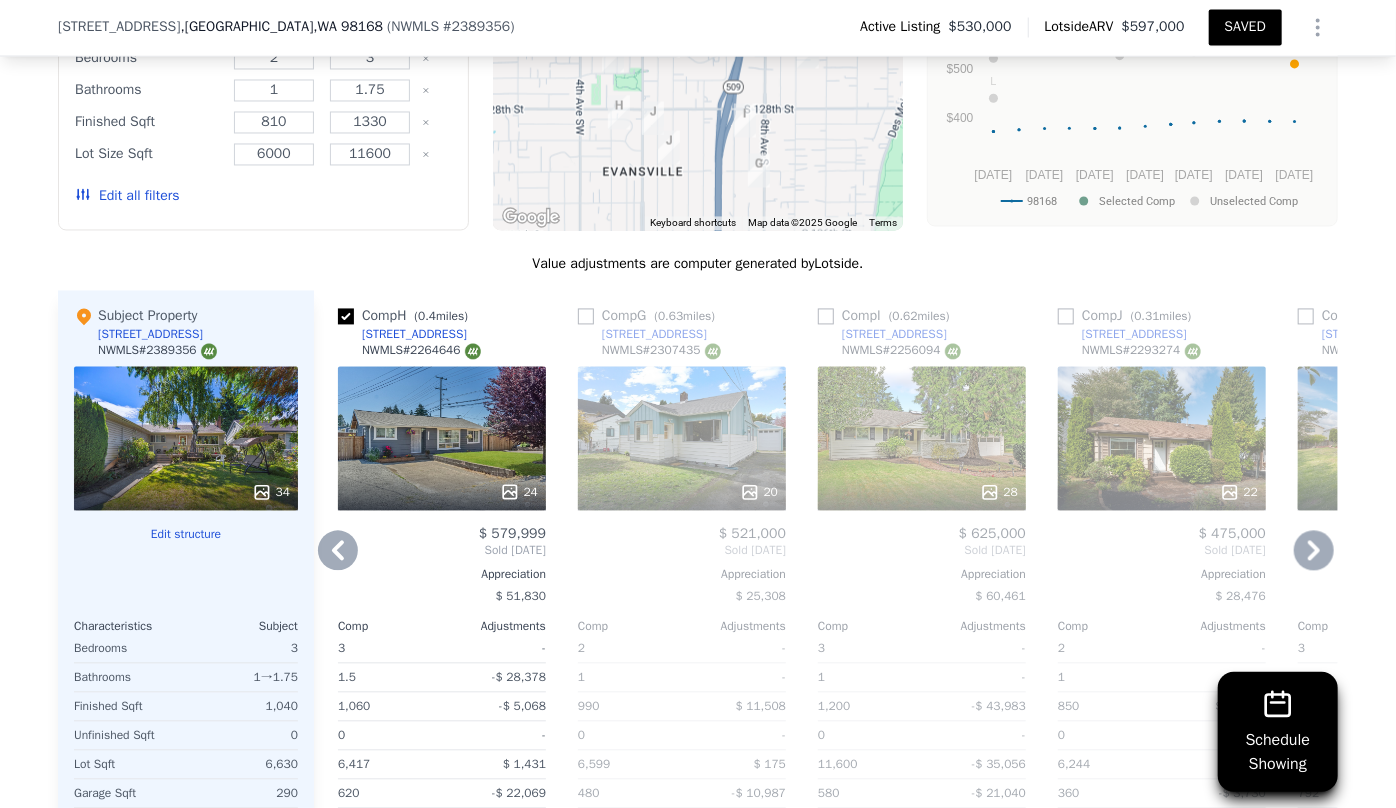 click 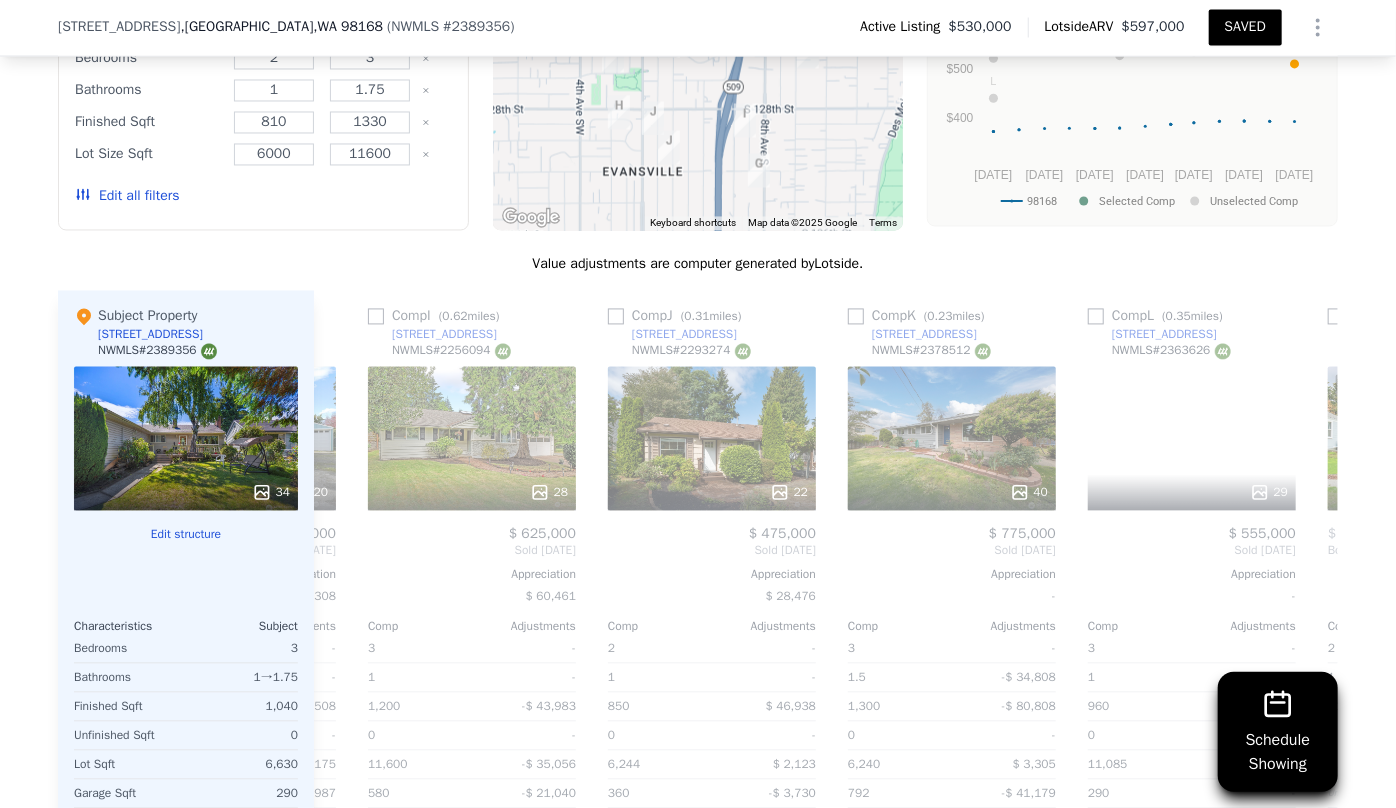 scroll, scrollTop: 0, scrollLeft: 960, axis: horizontal 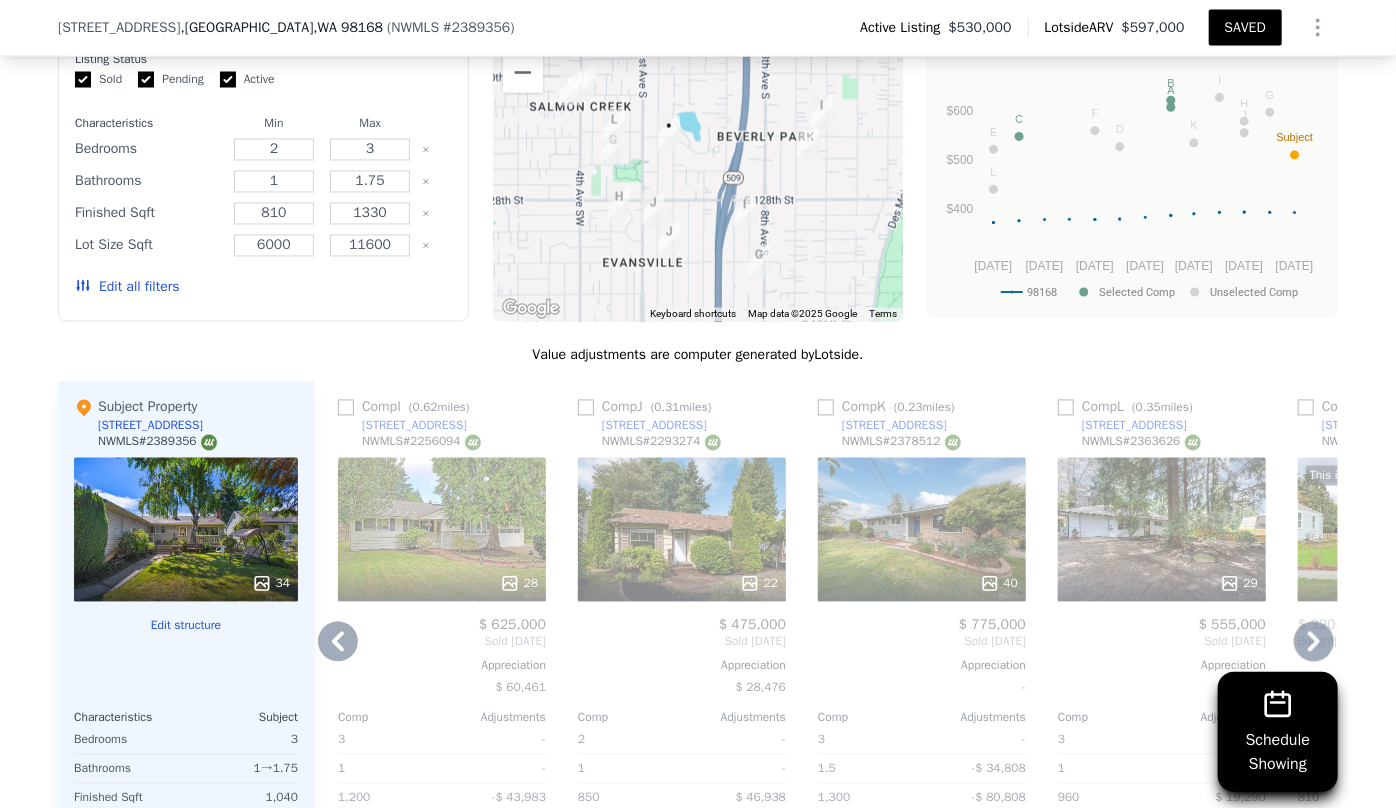 click on "40" at bounding box center (922, 530) 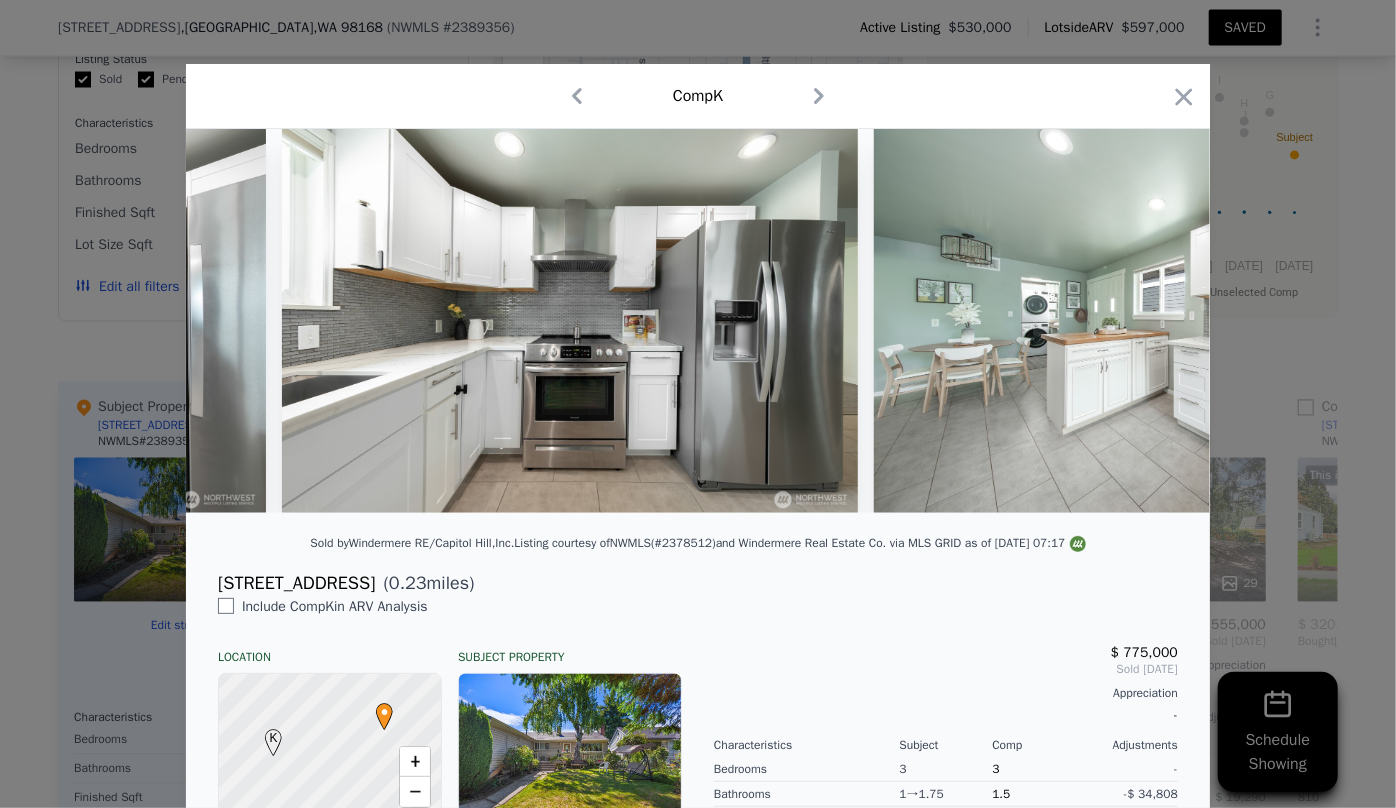 scroll, scrollTop: 0, scrollLeft: 7037, axis: horizontal 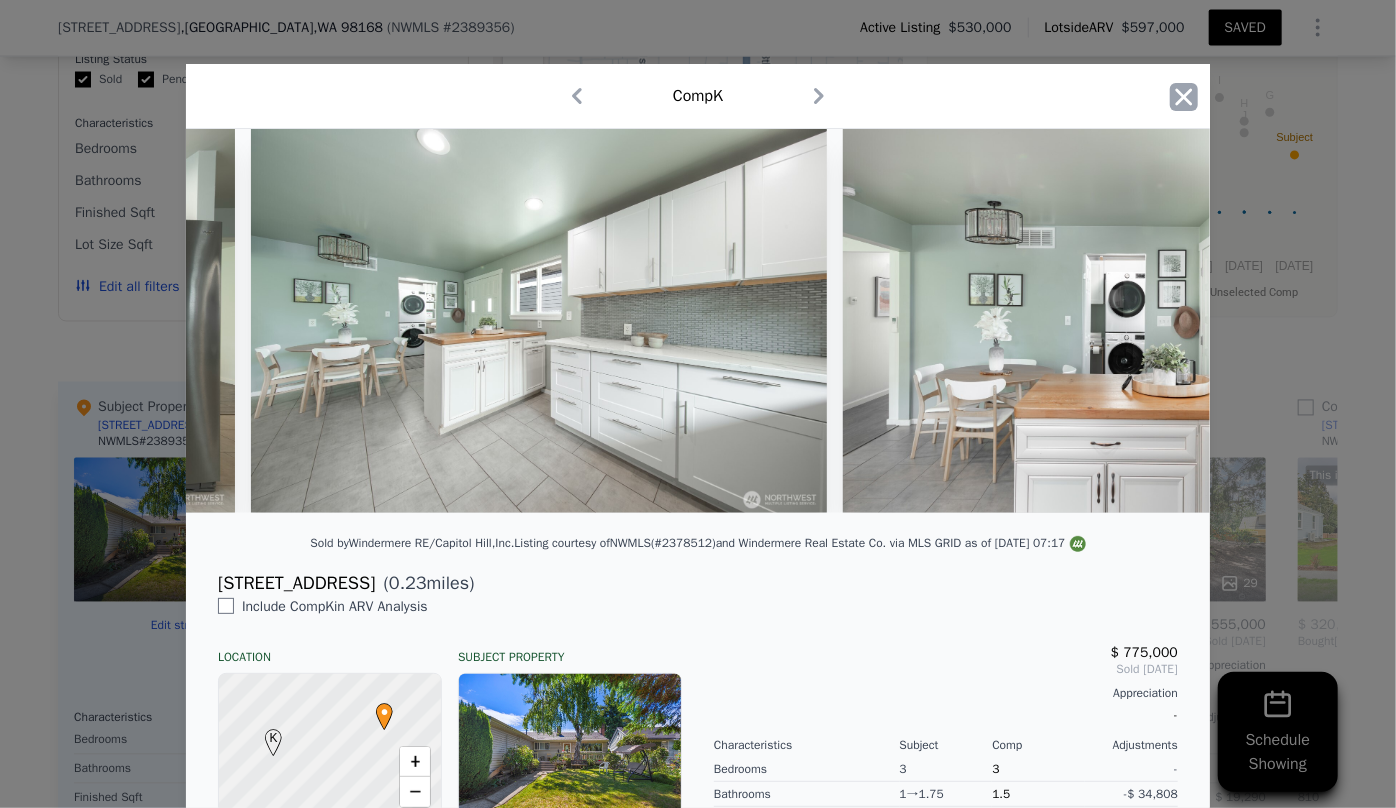 click 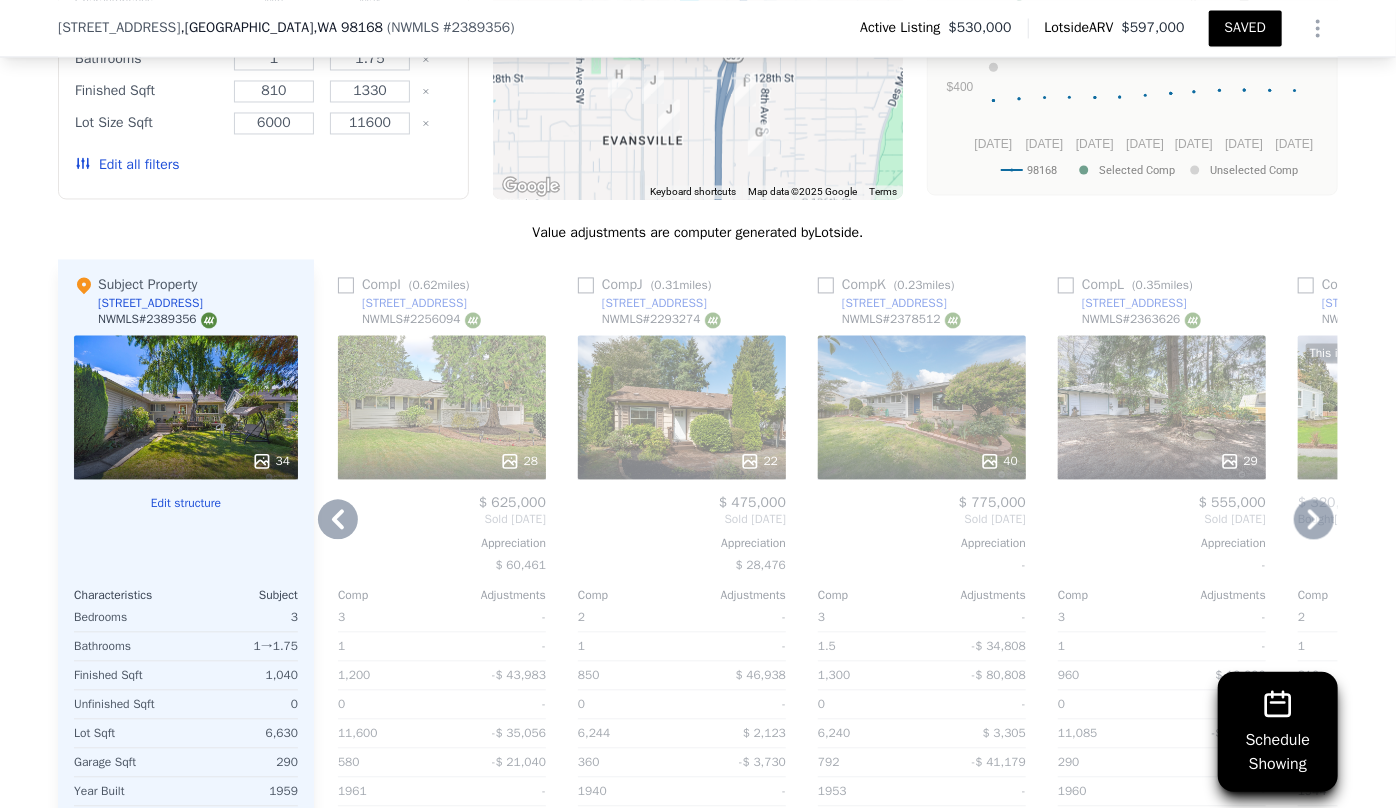 scroll, scrollTop: 1901, scrollLeft: 0, axis: vertical 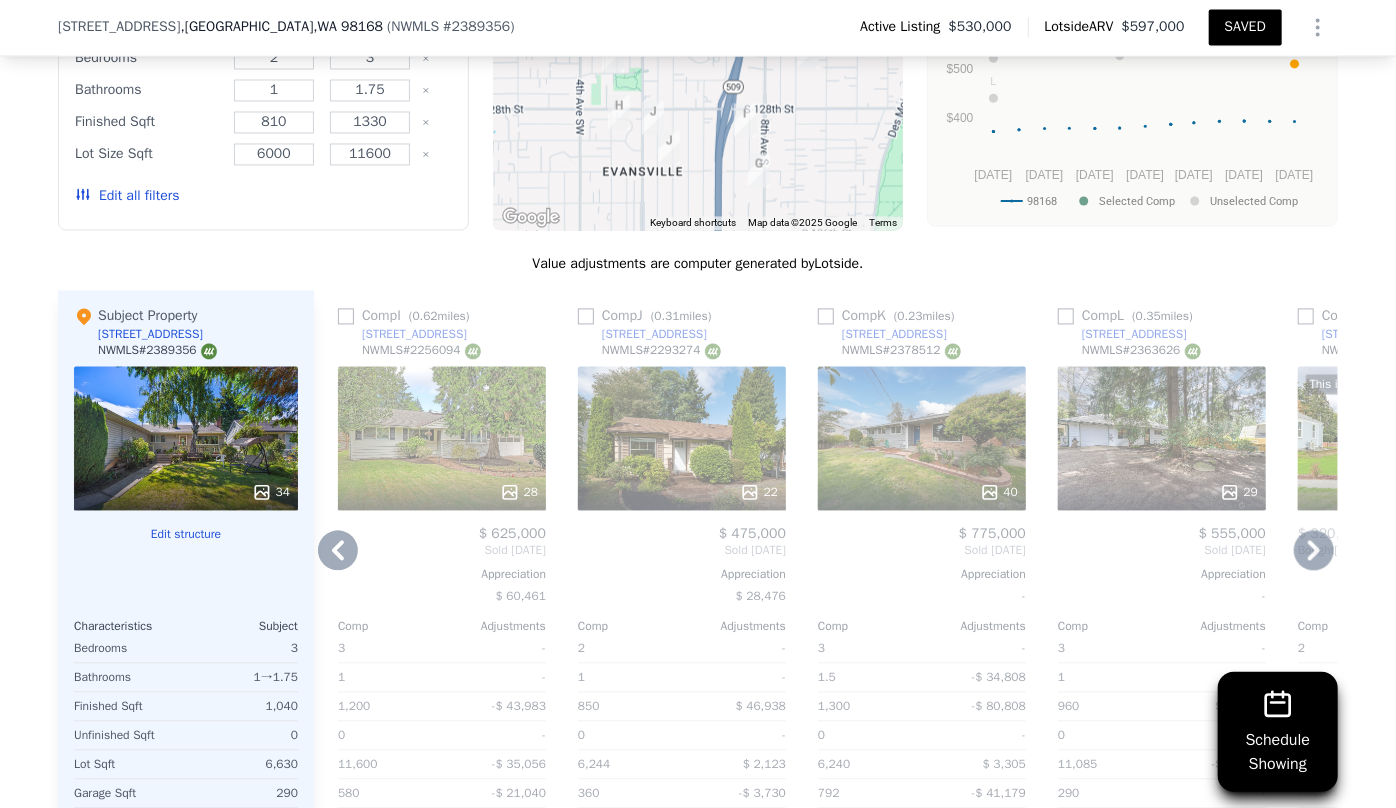 click 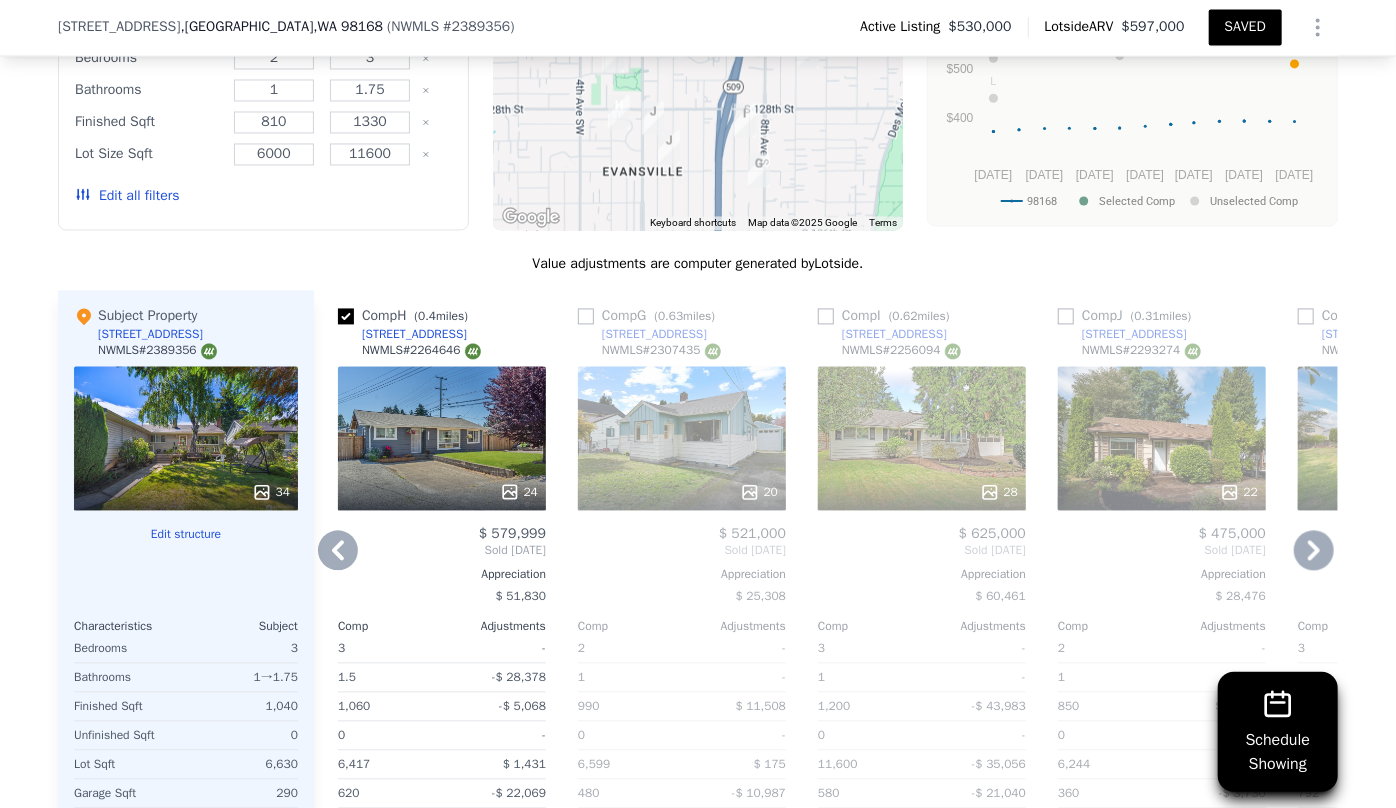 click 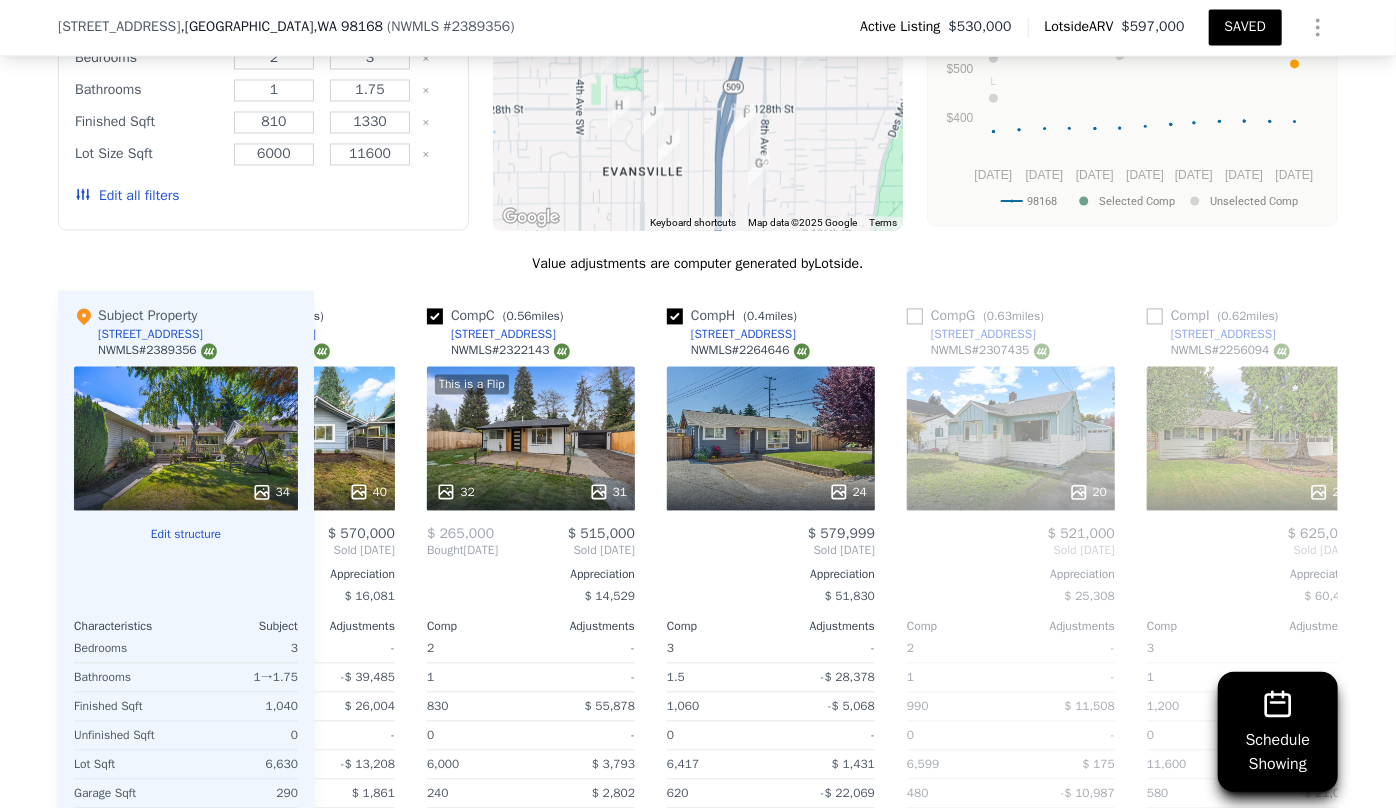 scroll, scrollTop: 0, scrollLeft: 0, axis: both 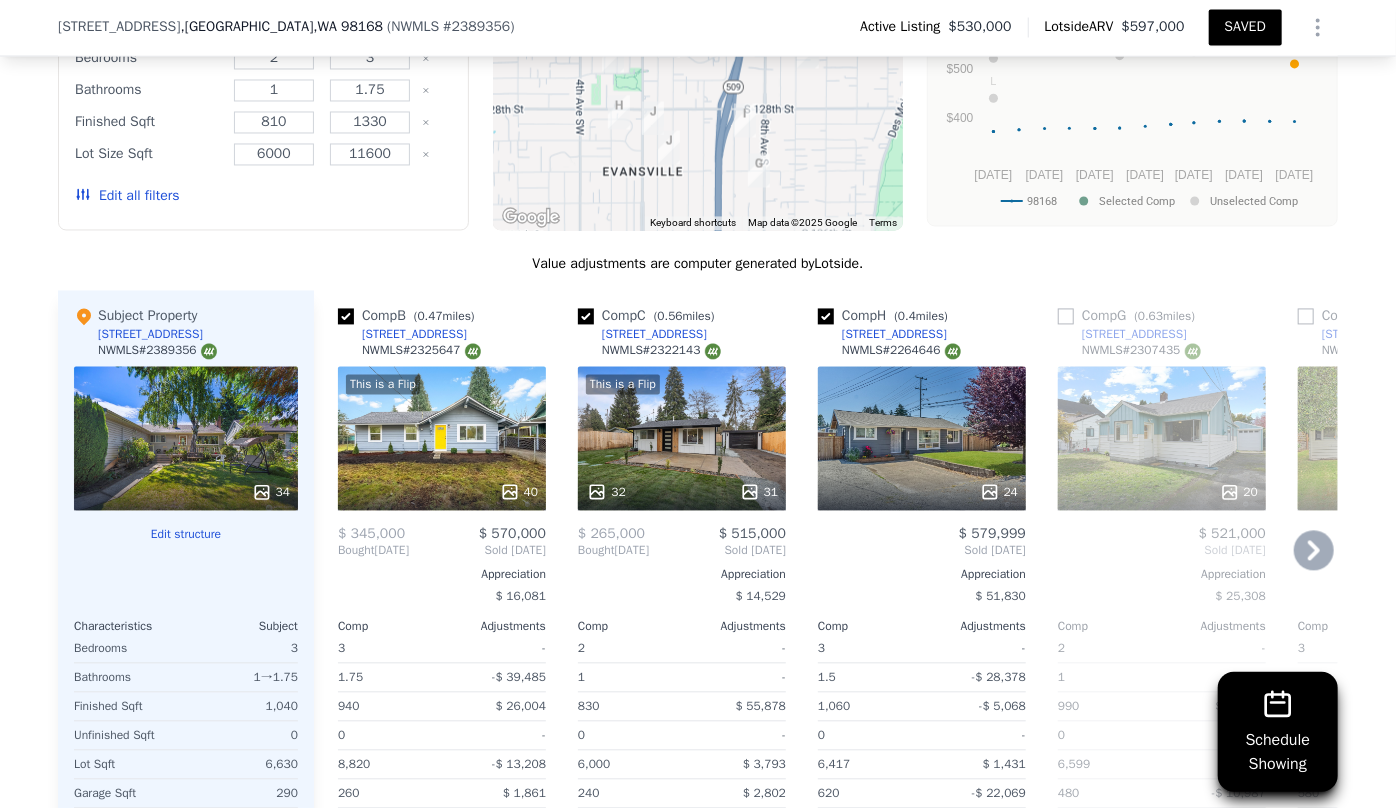 click on "Bought" at bounding box center [356, 551] 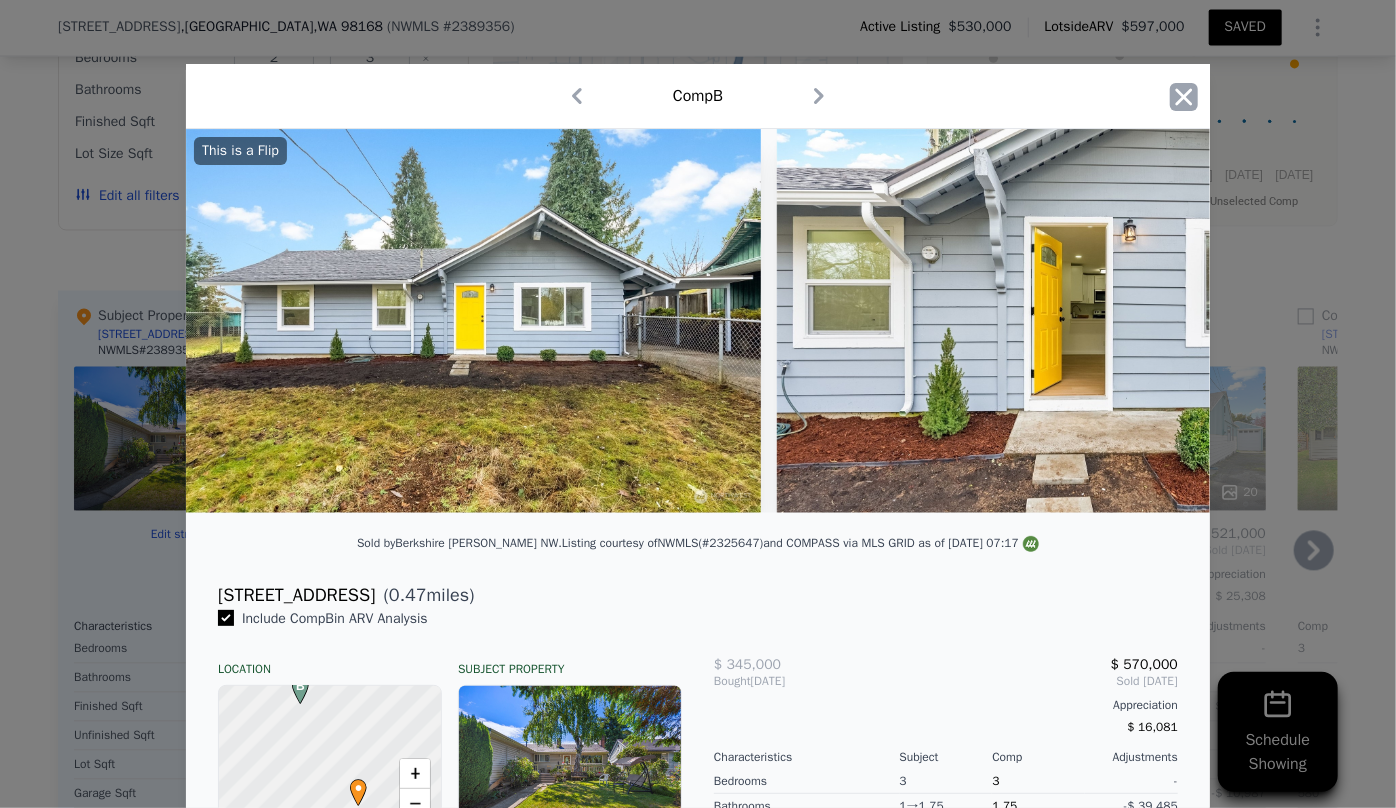click 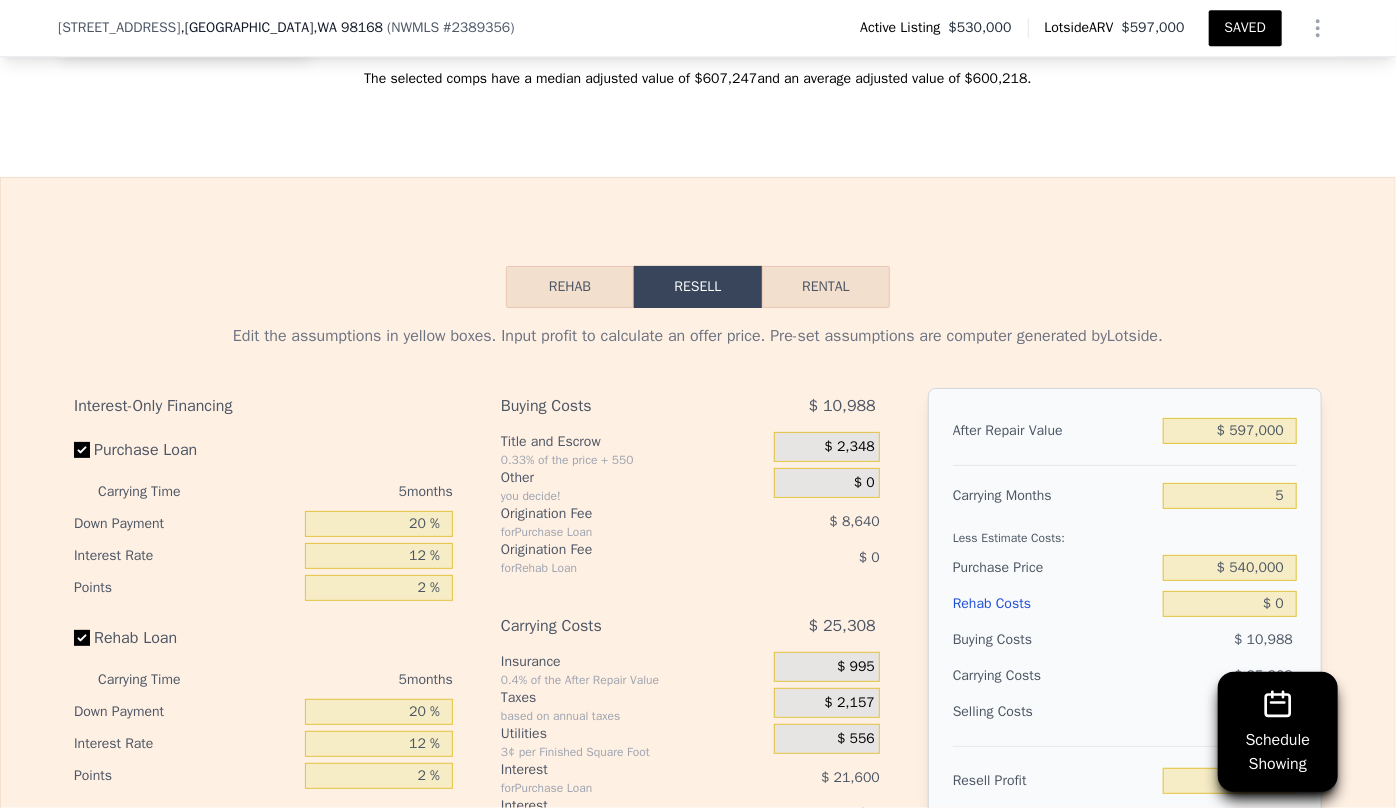 scroll, scrollTop: 2810, scrollLeft: 0, axis: vertical 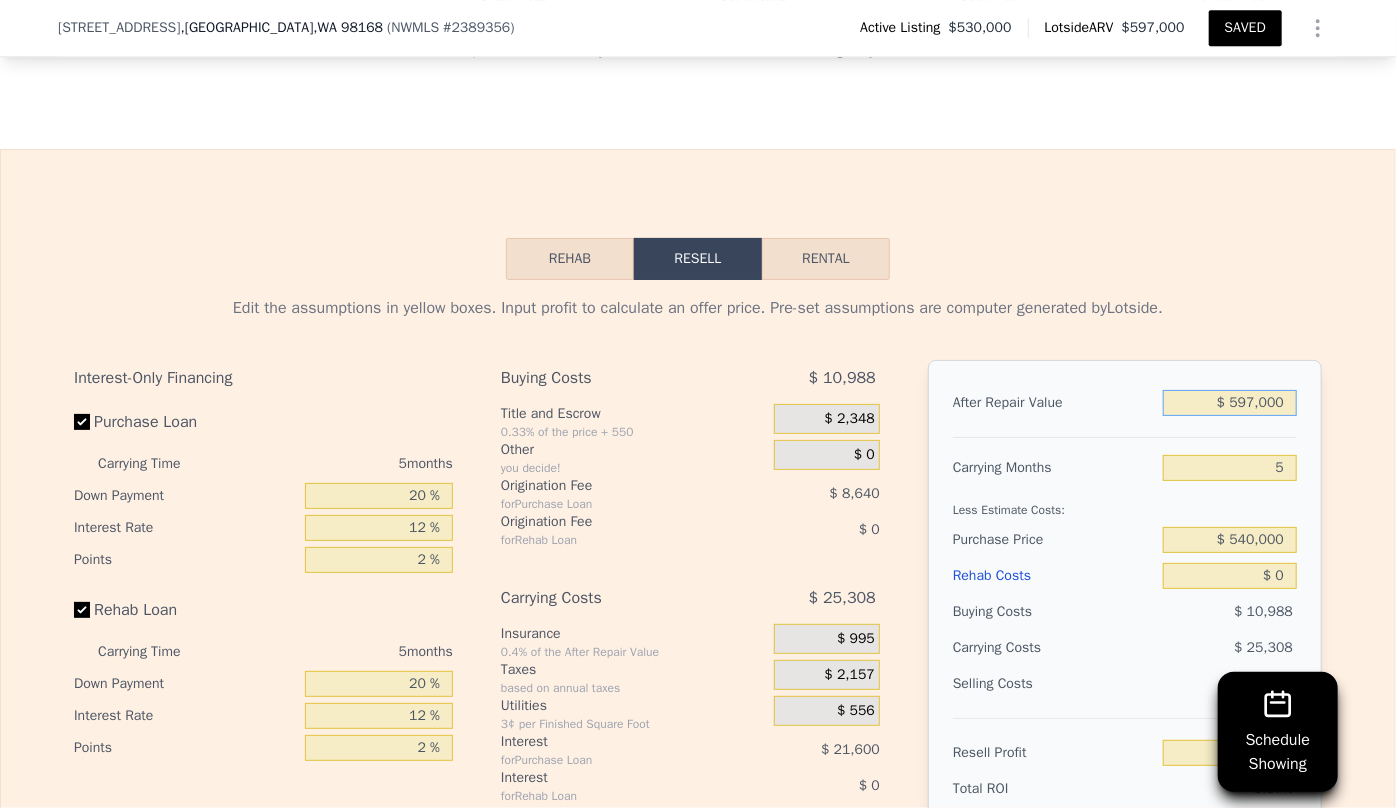 click on "$ 597,000" at bounding box center [1230, 403] 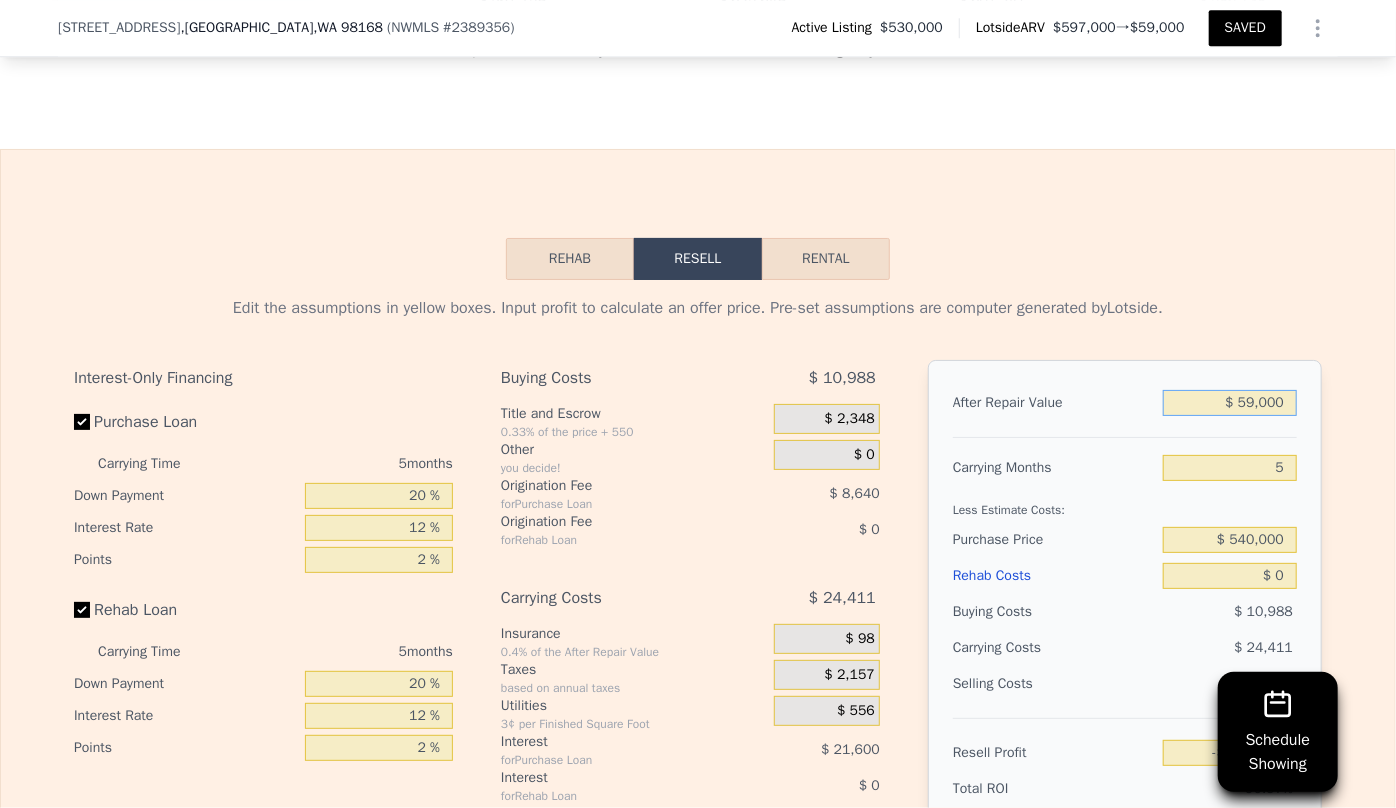 type on "-$ 521,145" 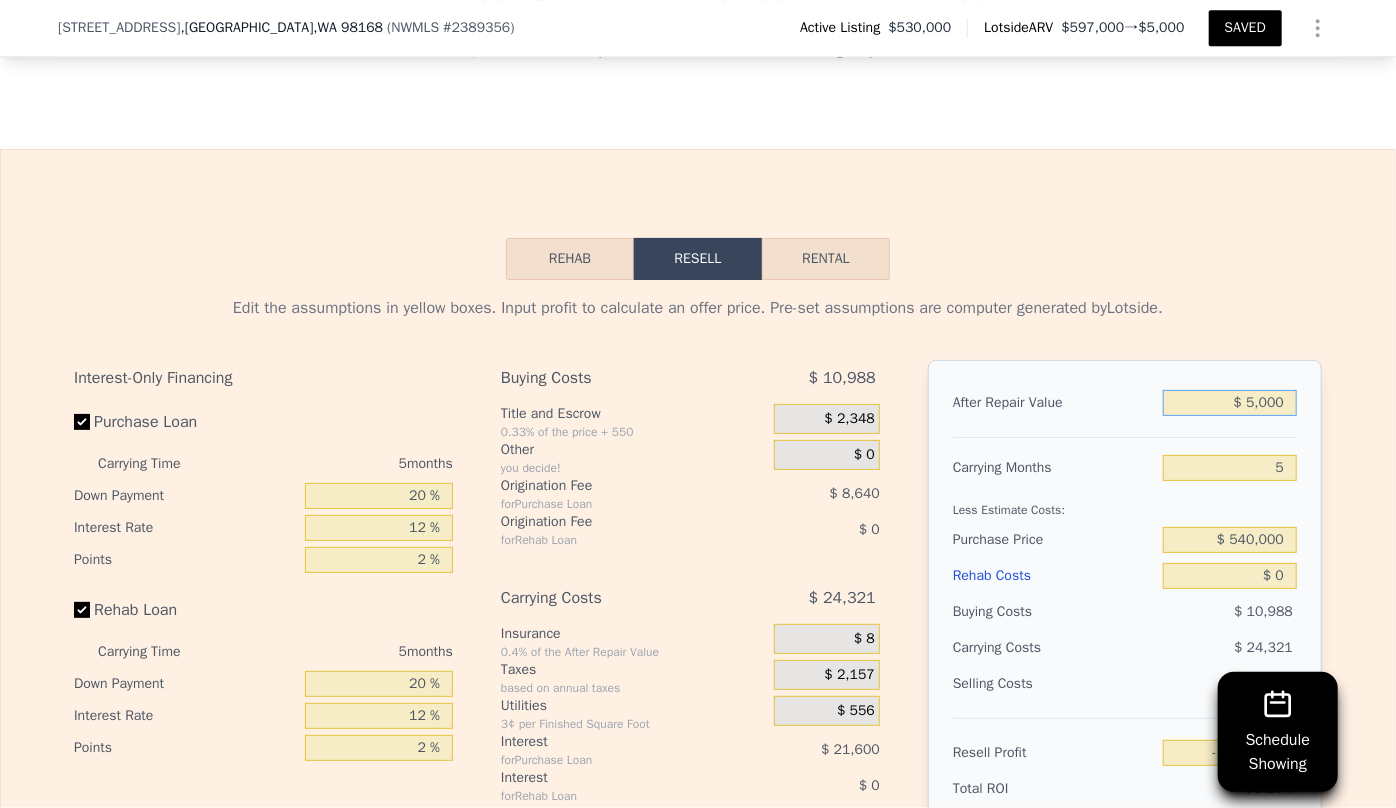 type on "-$ 571,215" 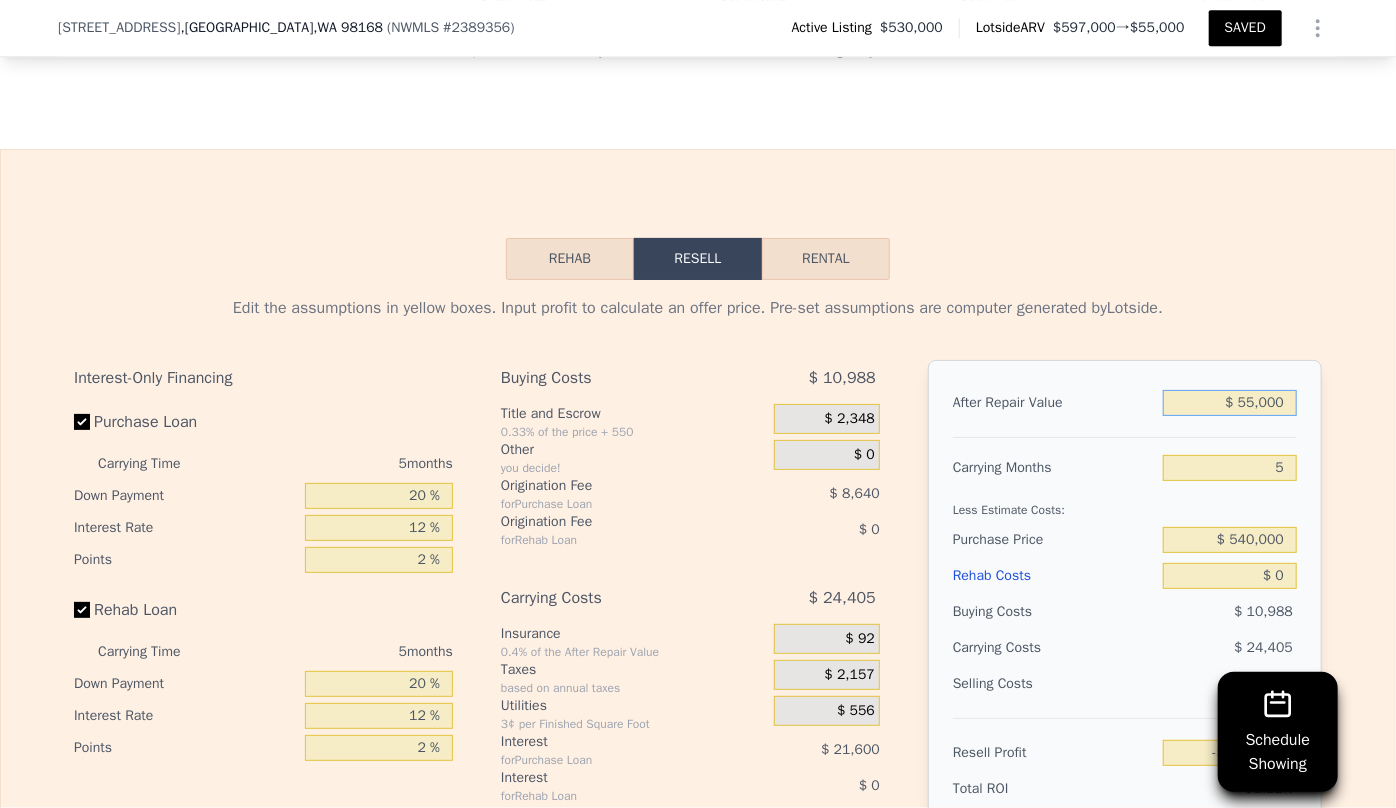 type on "-$ 524,855" 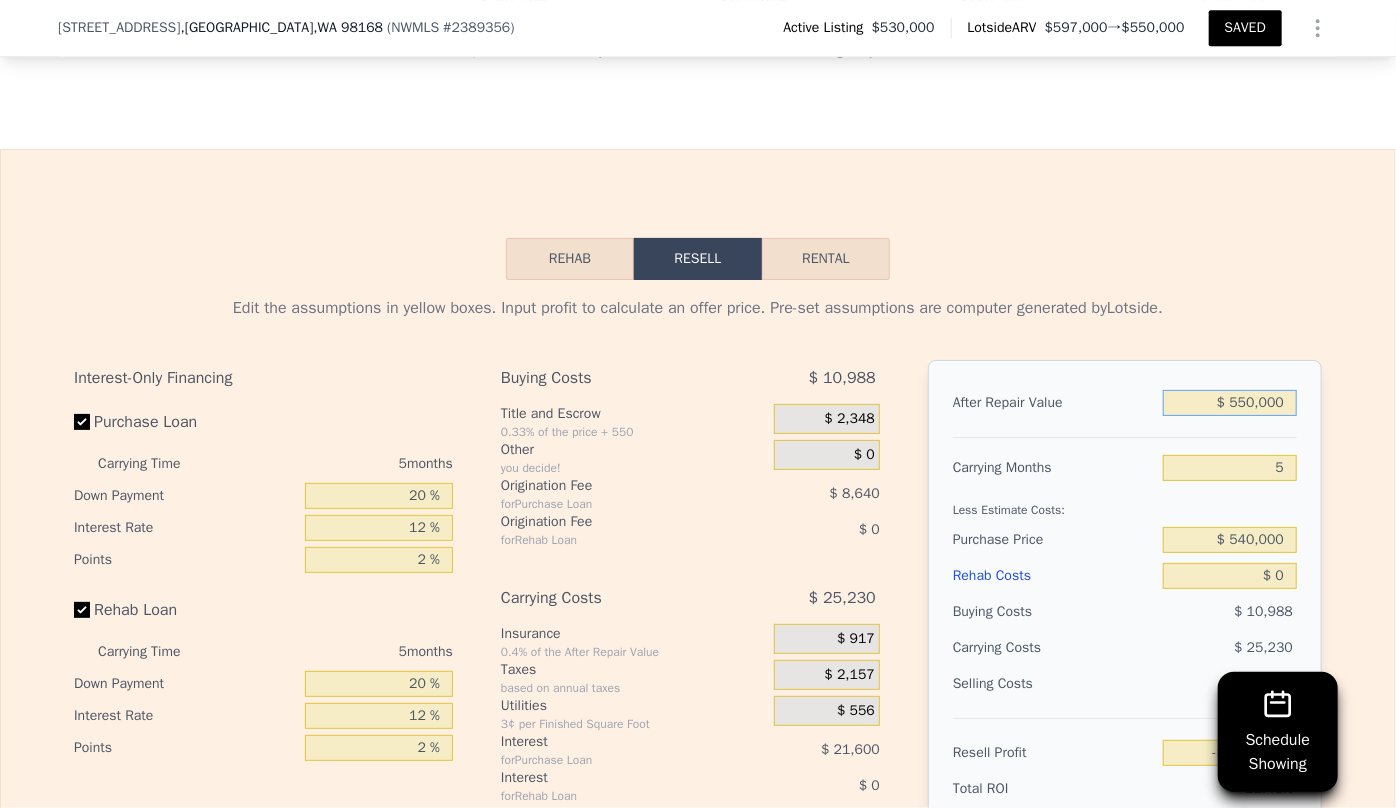 type on "-$ 65,890" 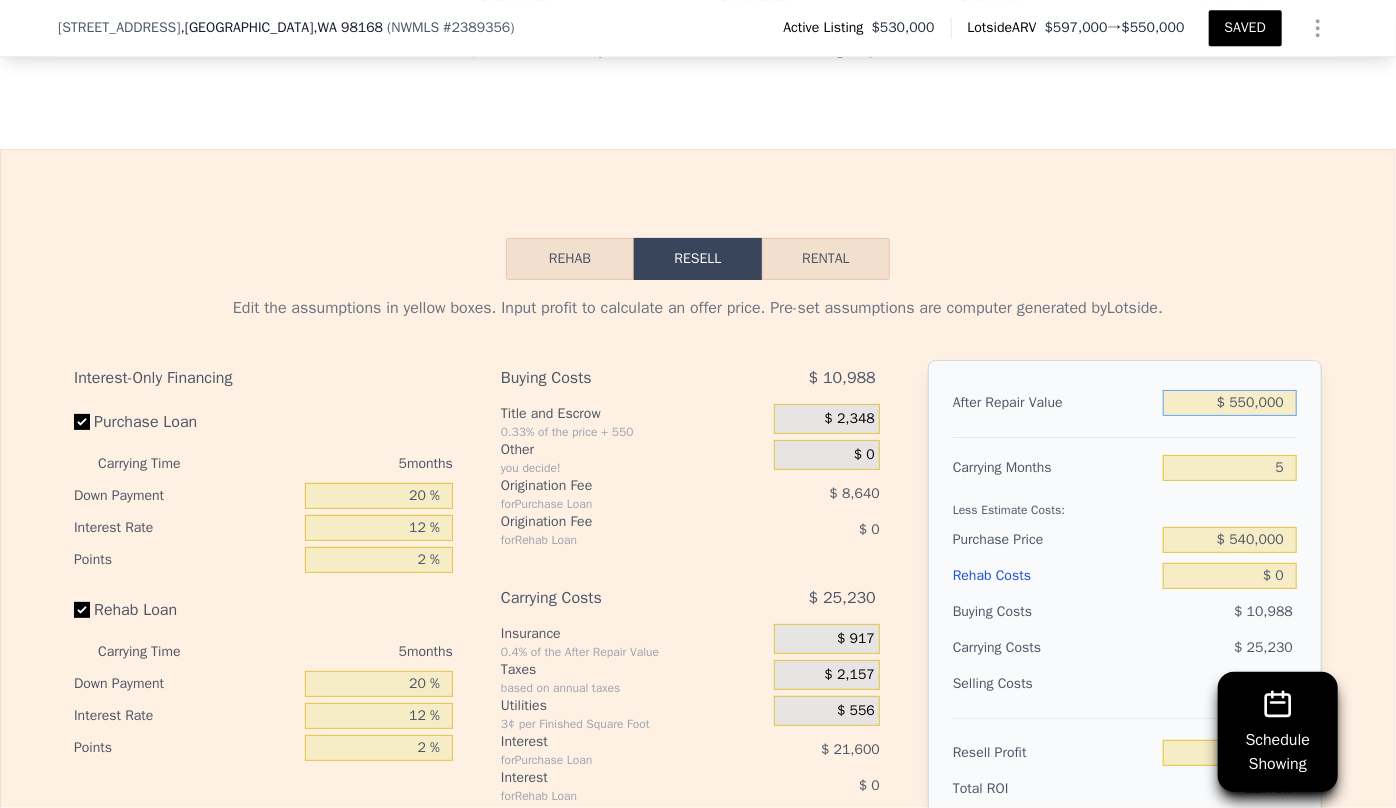 type on "$ 550,000" 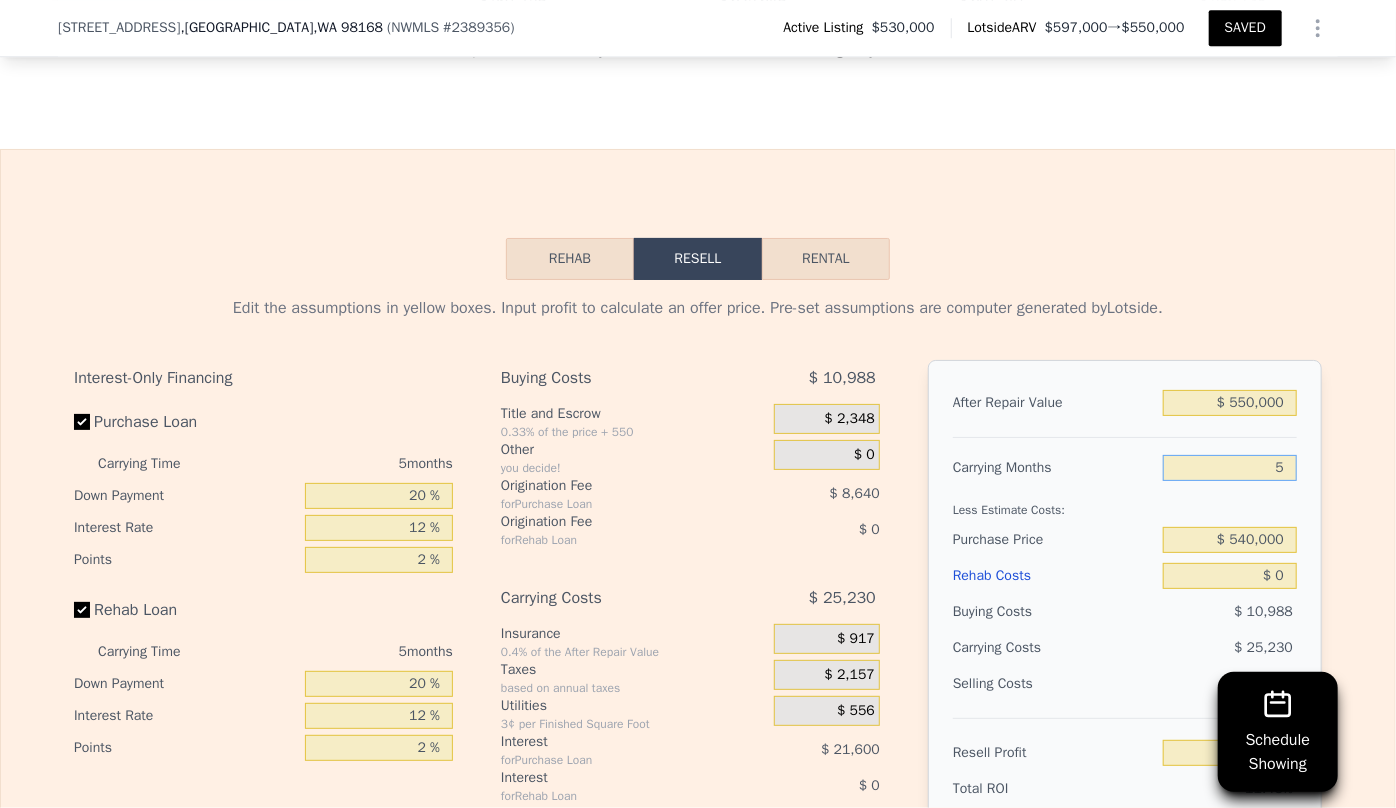 click on "5" at bounding box center [1230, 468] 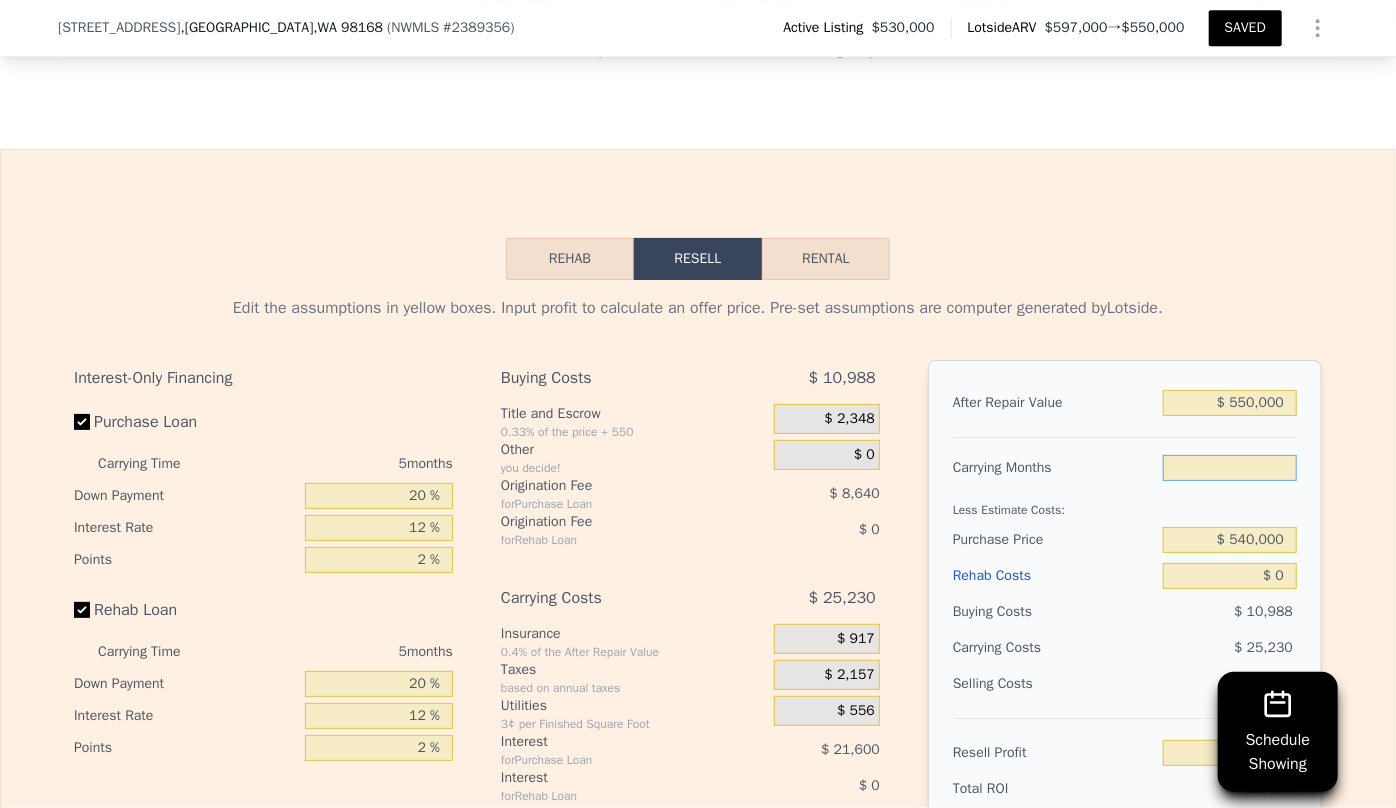 type on "6" 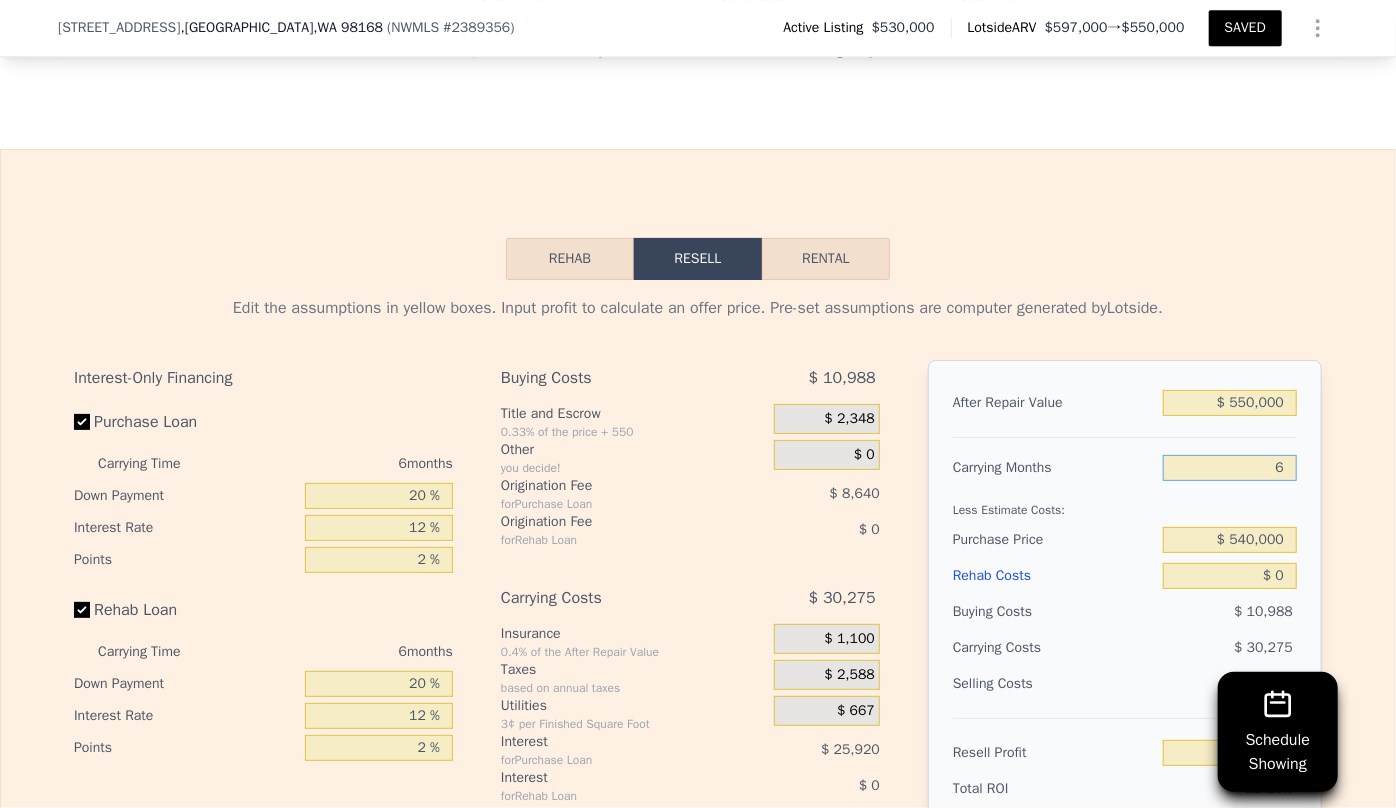 type on "-$ 70,935" 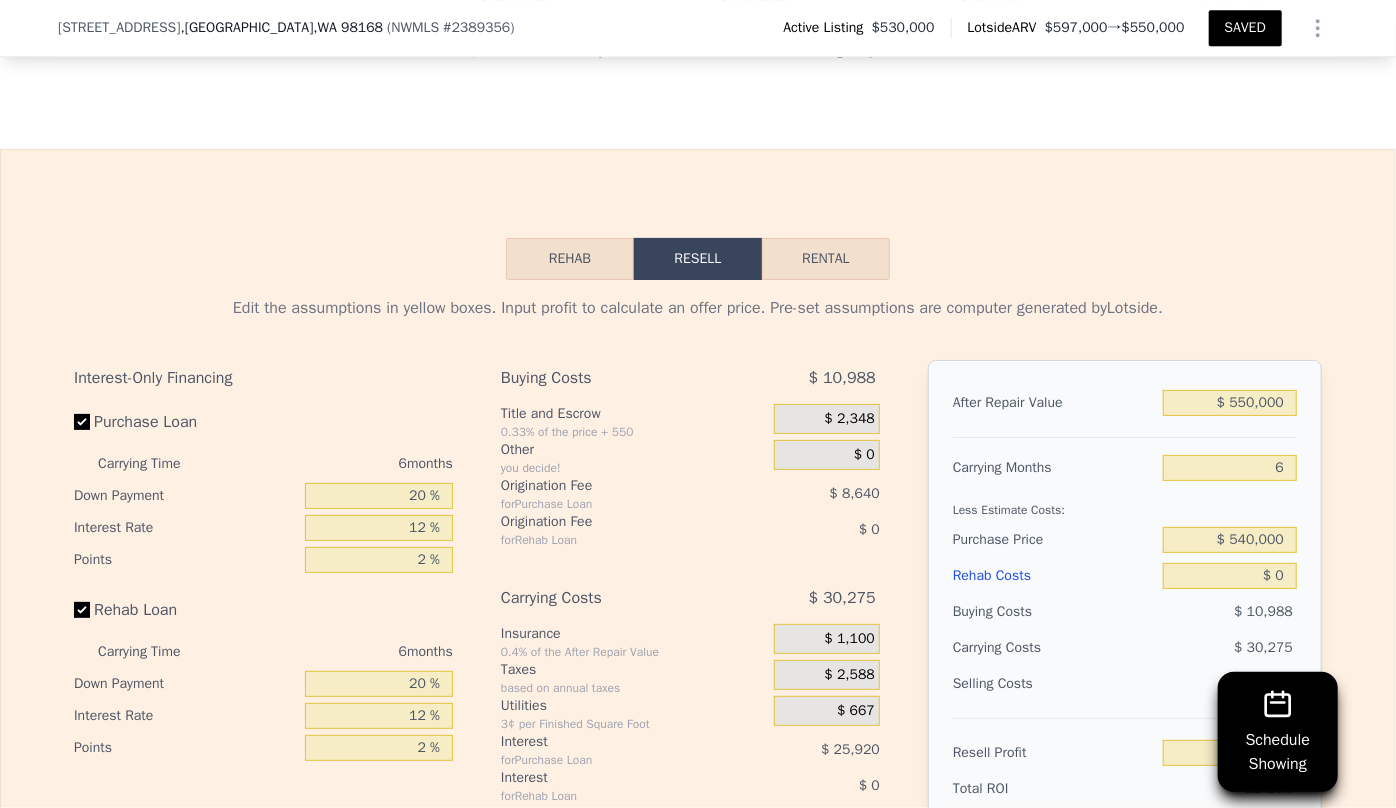 click on "Rehab Costs" at bounding box center [1054, 576] 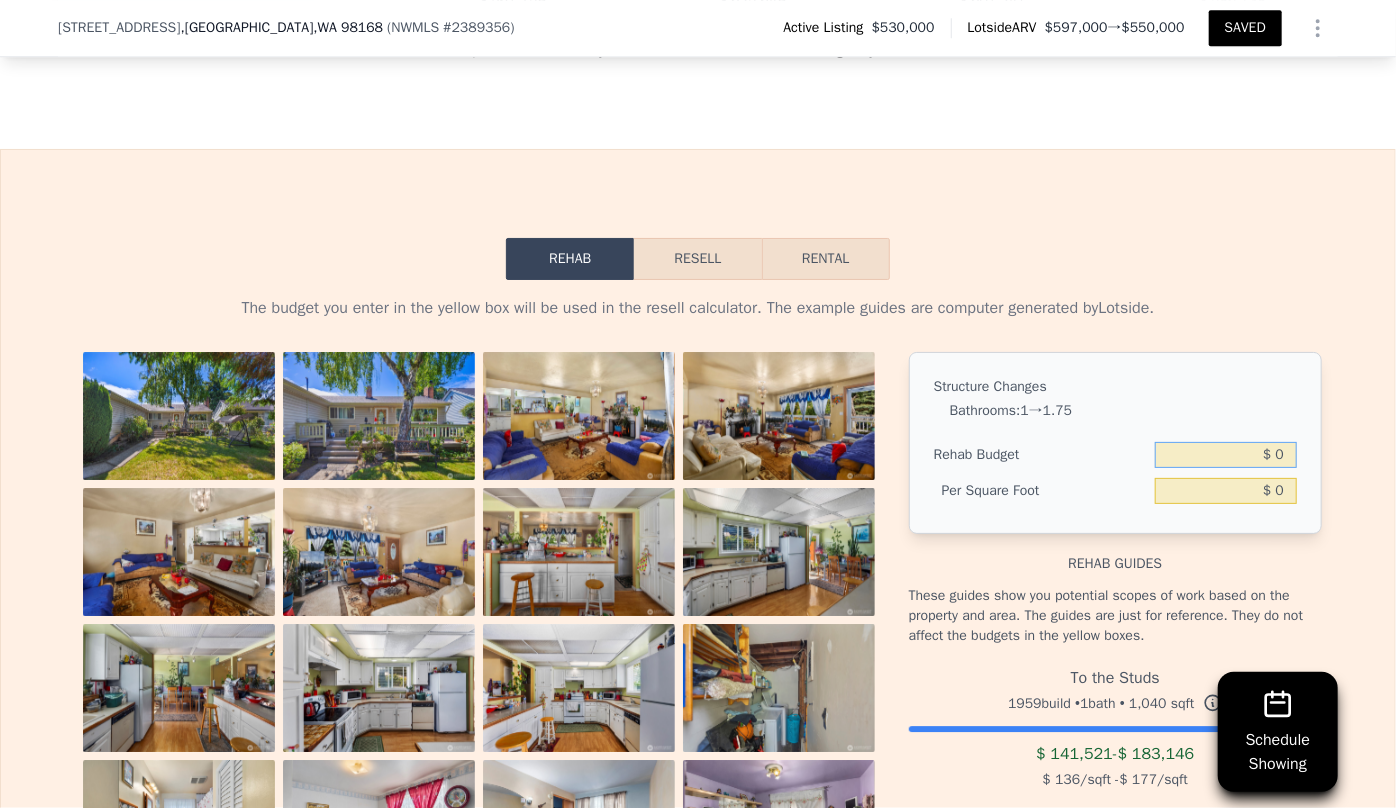 click on "$ 0" at bounding box center [1226, 455] 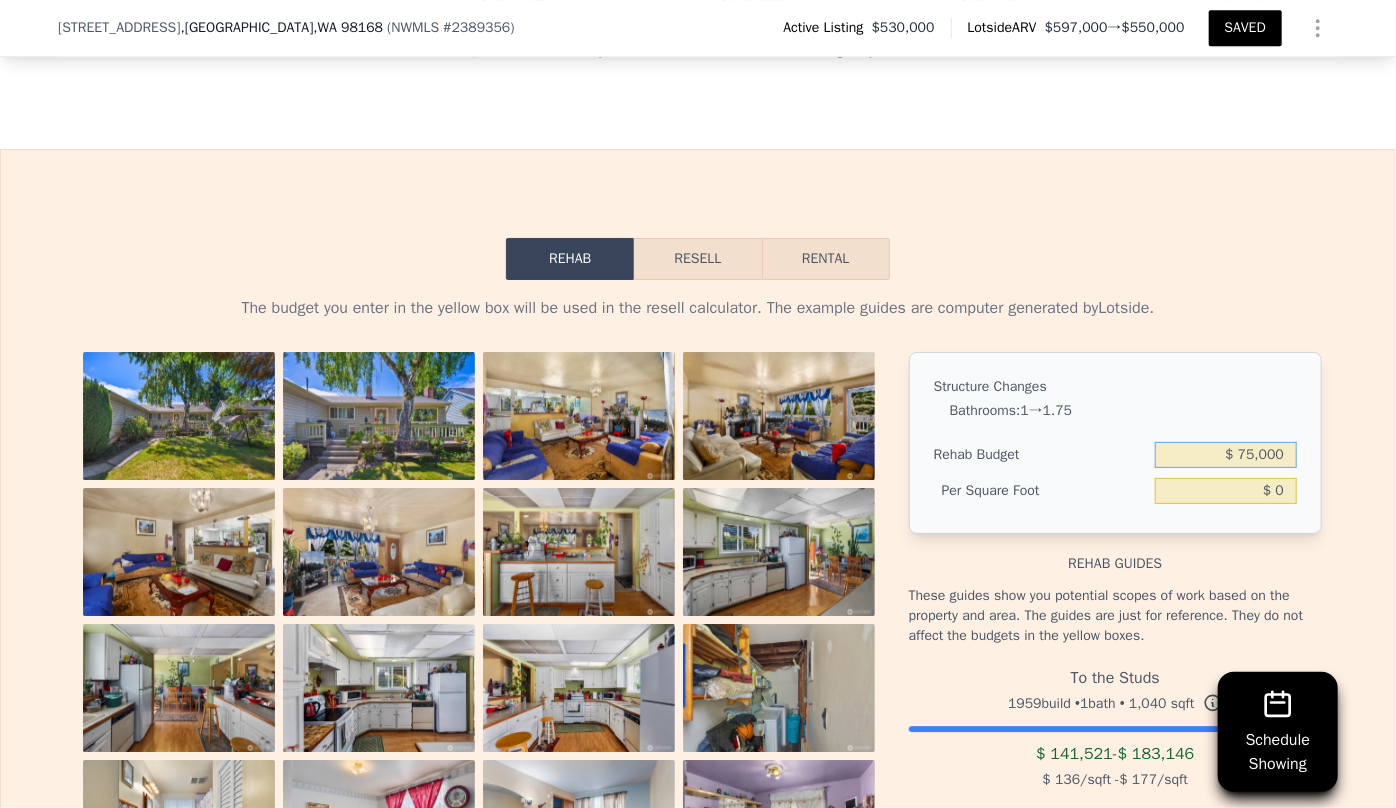 type on "$ 75,000" 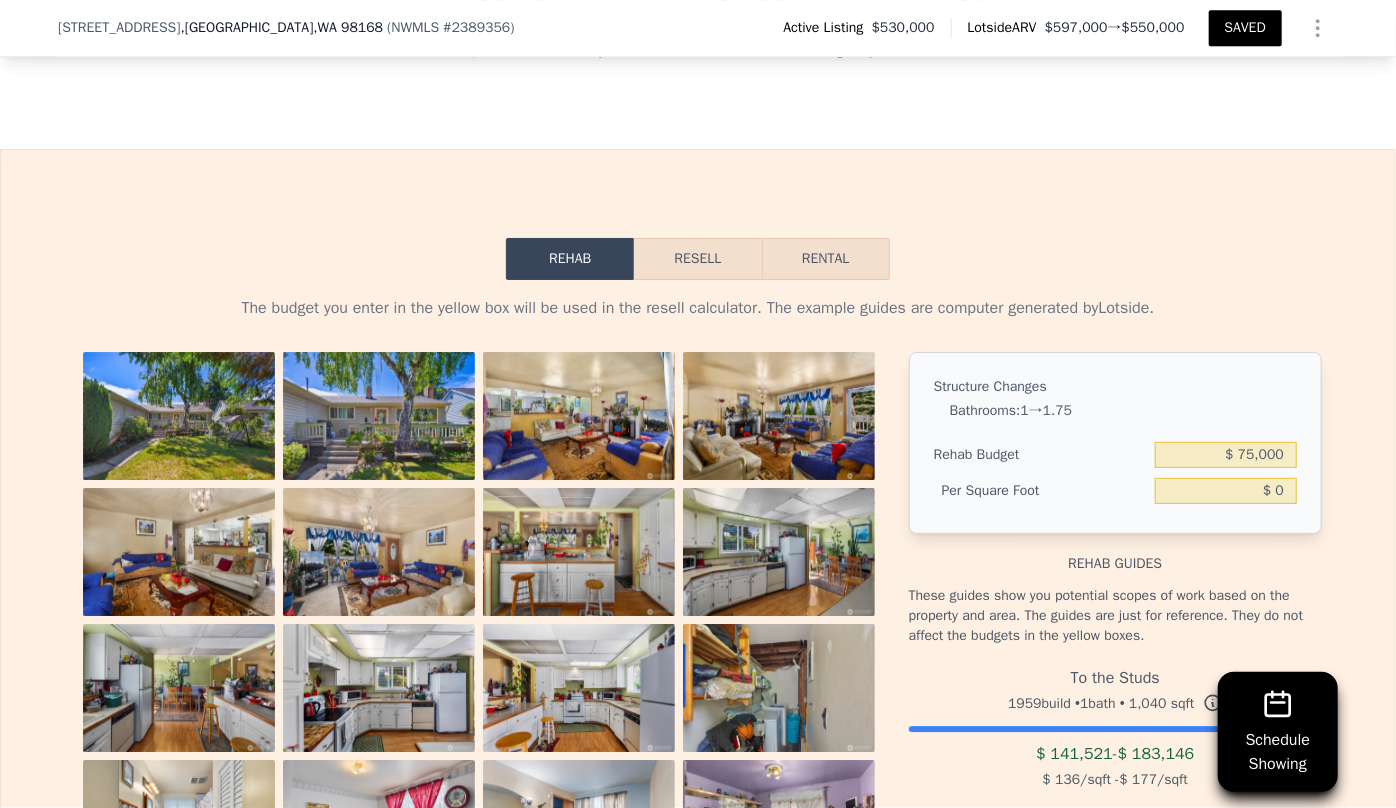 click on "The budget you enter in the yellow box will be used in the resell calculator. The example guides are computer generated by  Lotside . View All Photos Structure Changes Bathrooms :  1  →  1.75 Rehab Budget $ 75,000 Per Square Foot $ 0 Rehab guides These guides show you potential scopes of work based on the property and area. The guides are just for reference. They do not affect the budgets in the yellow boxes. To the Studs 1959  build •  1  bath •   1,040   sqft $ 141,521  -  $ 183,146 $ 136 /sqft -  $ 177 /sqft Replace all non-structural elements. Replace roofing and siding Paint interior and exterior Replace drywall and insulate Electrical and plumbing rough in Replace electrical and plumbing fixtures Replace doors and trim Replace windows, window fixtures and window trim Replace floors Replace cabinetry and countertops Replace appliances Heavy landscaping These guides are computer generated. They should not substitute for getting bids from a contractor." at bounding box center [698, 717] 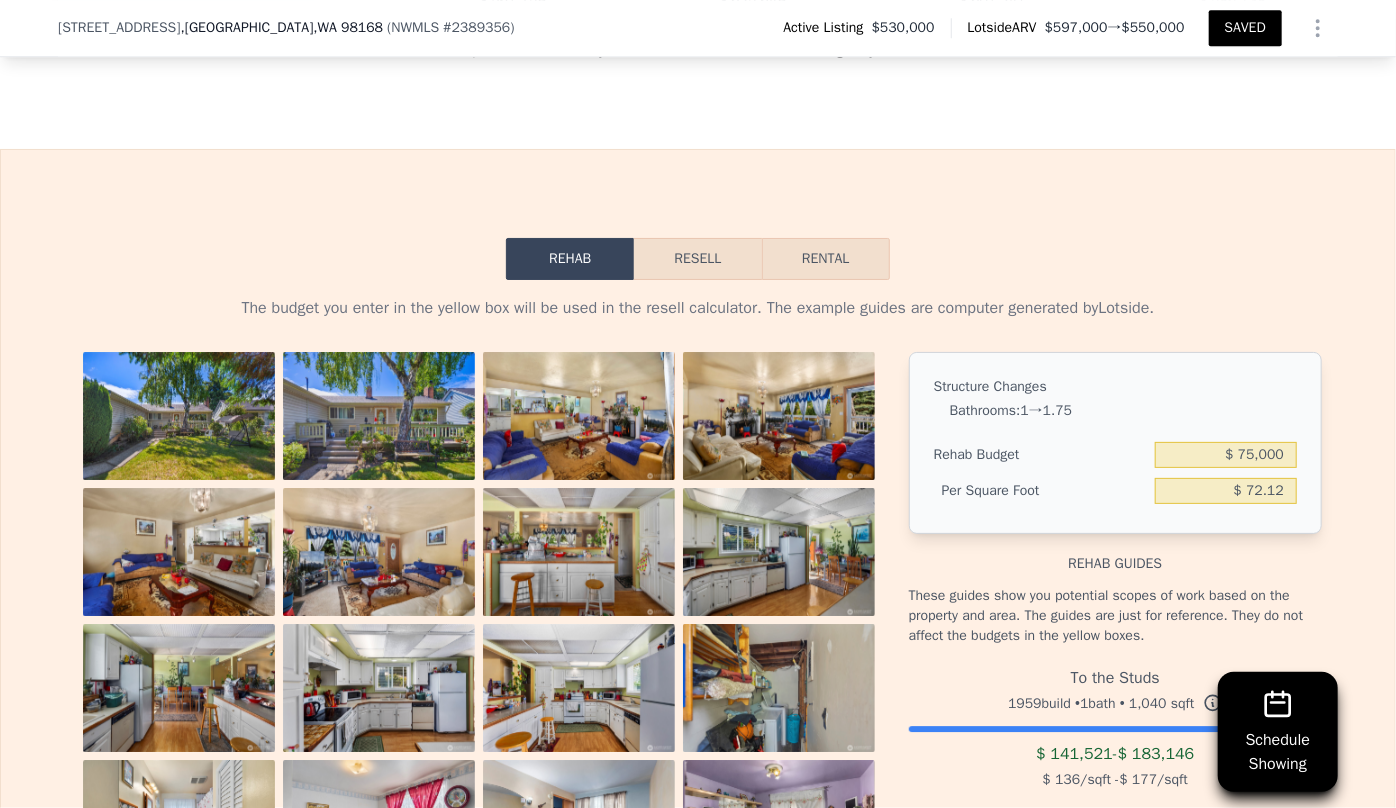 type on "$ 72.12" 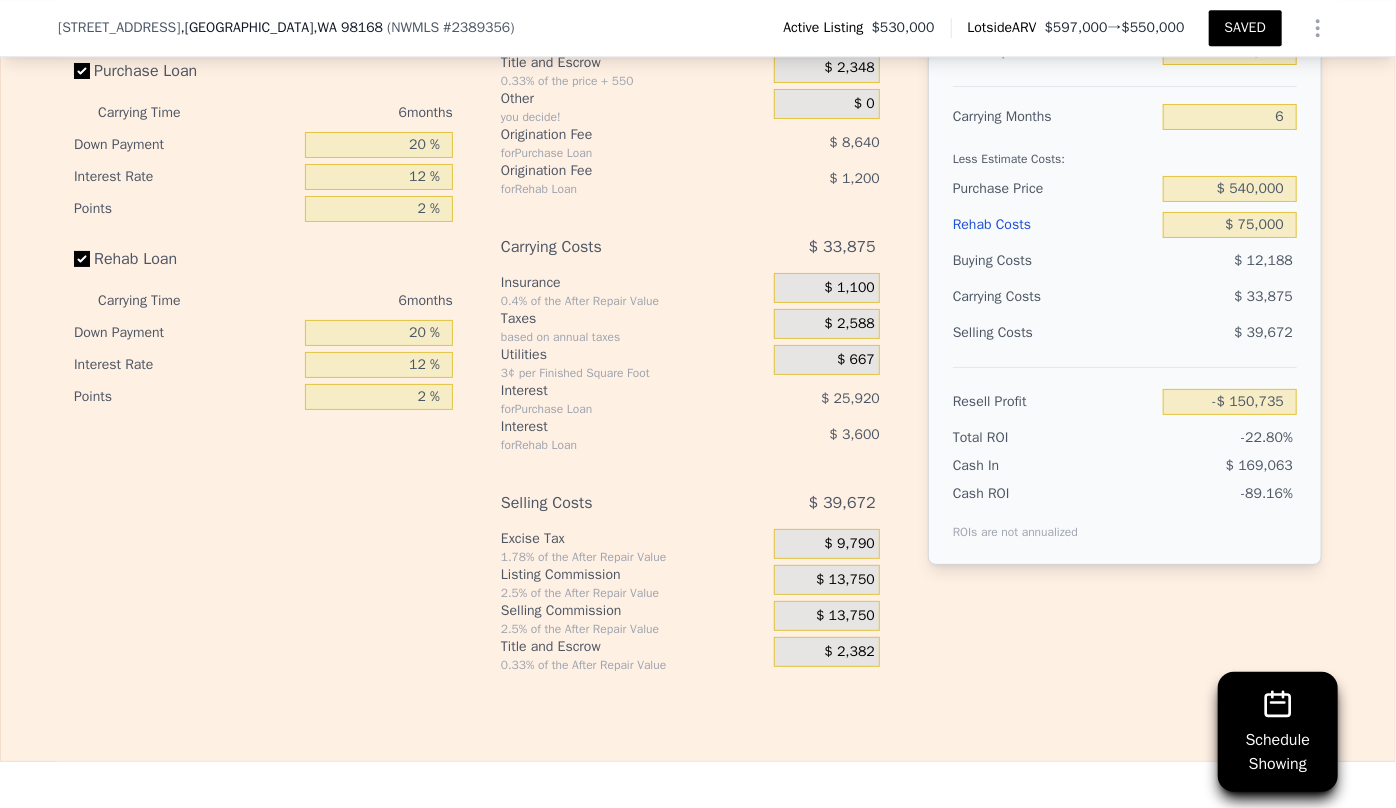 scroll, scrollTop: 3174, scrollLeft: 0, axis: vertical 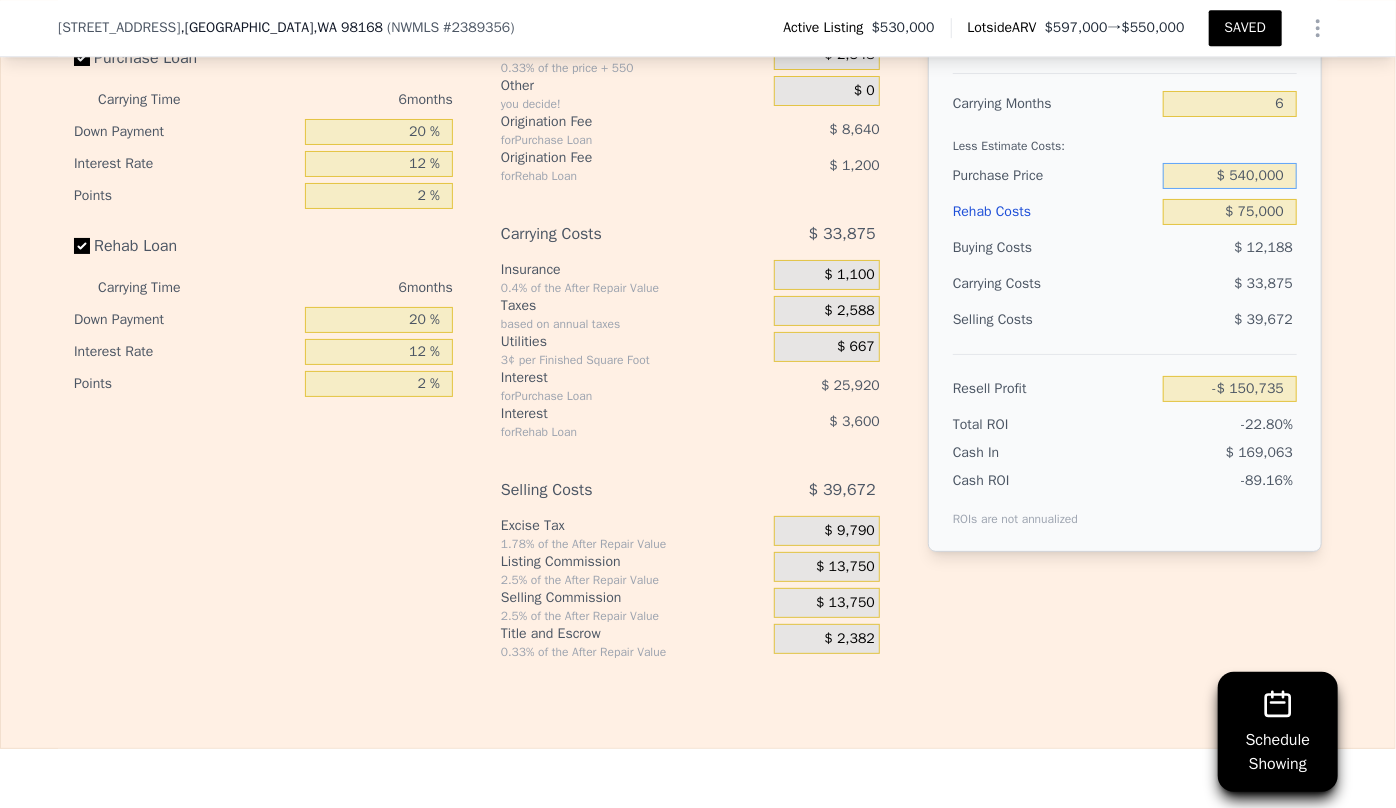 click on "$ 540,000" at bounding box center (1230, 176) 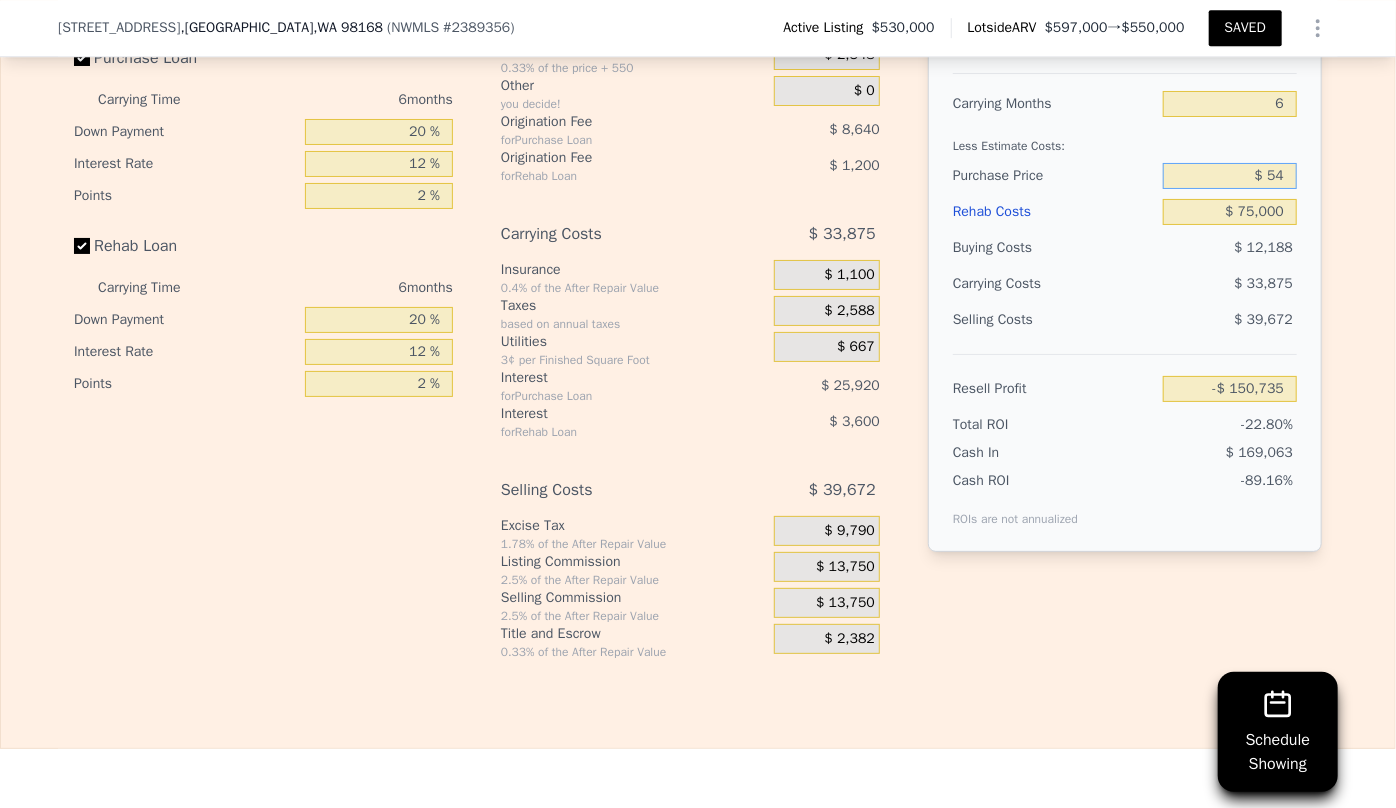 type on "$ 5" 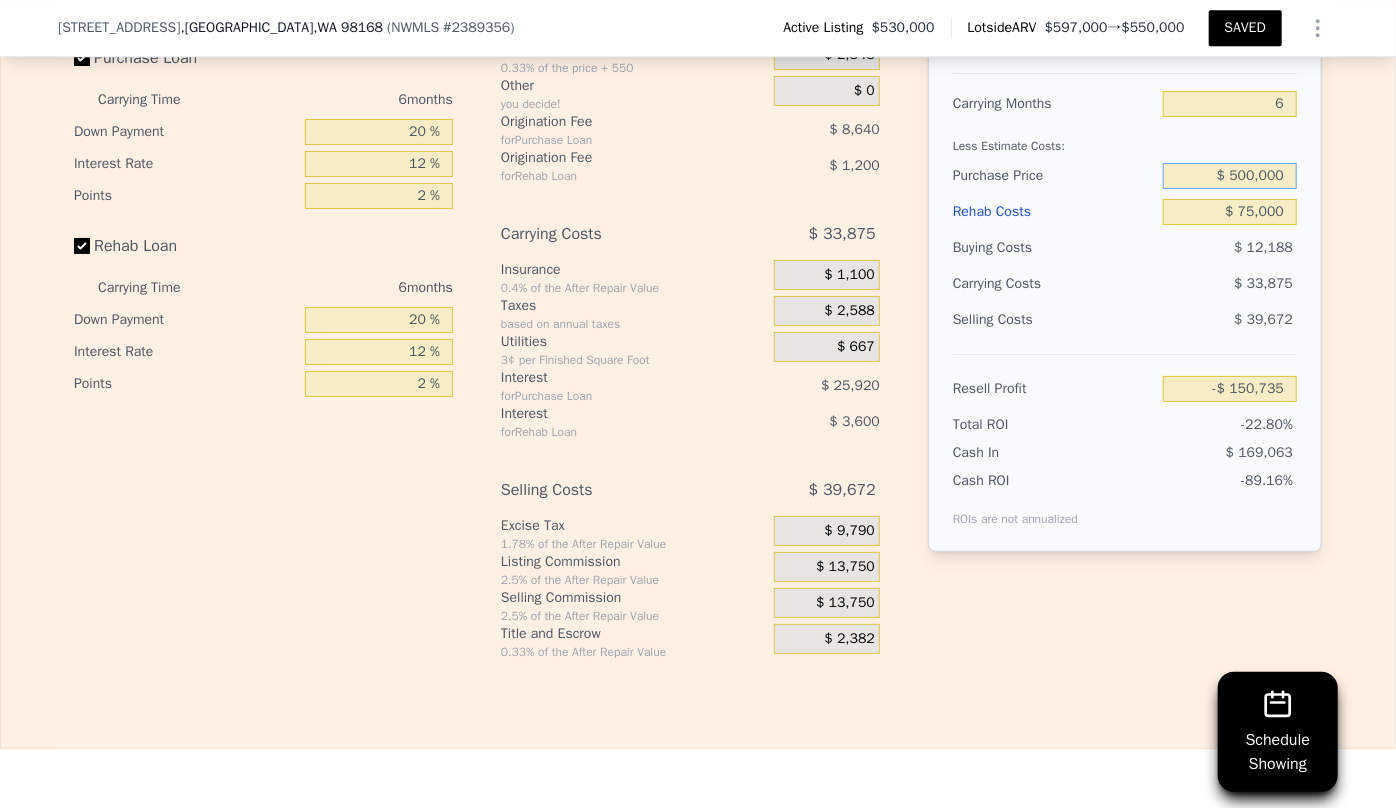 type on "$ 500,000" 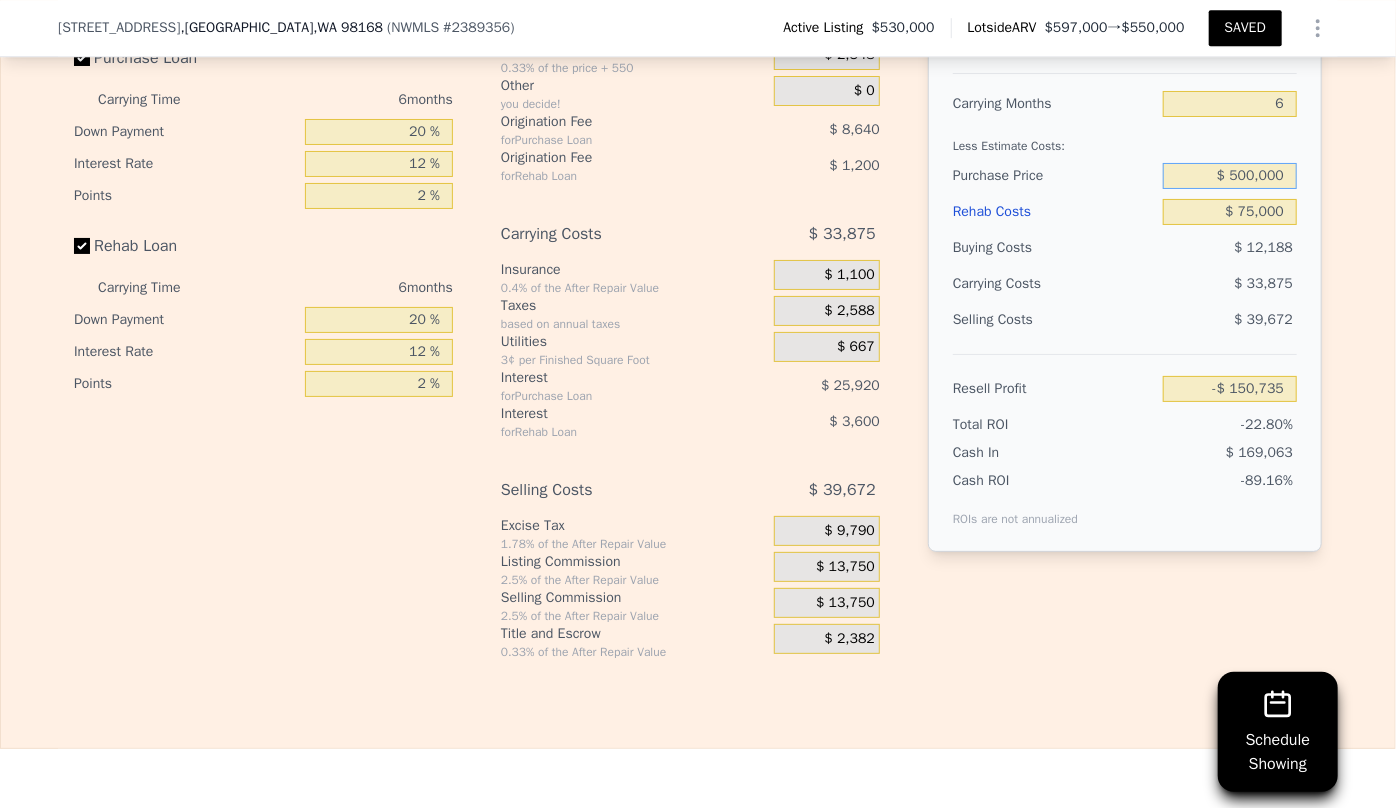 type on "-$ 108,042" 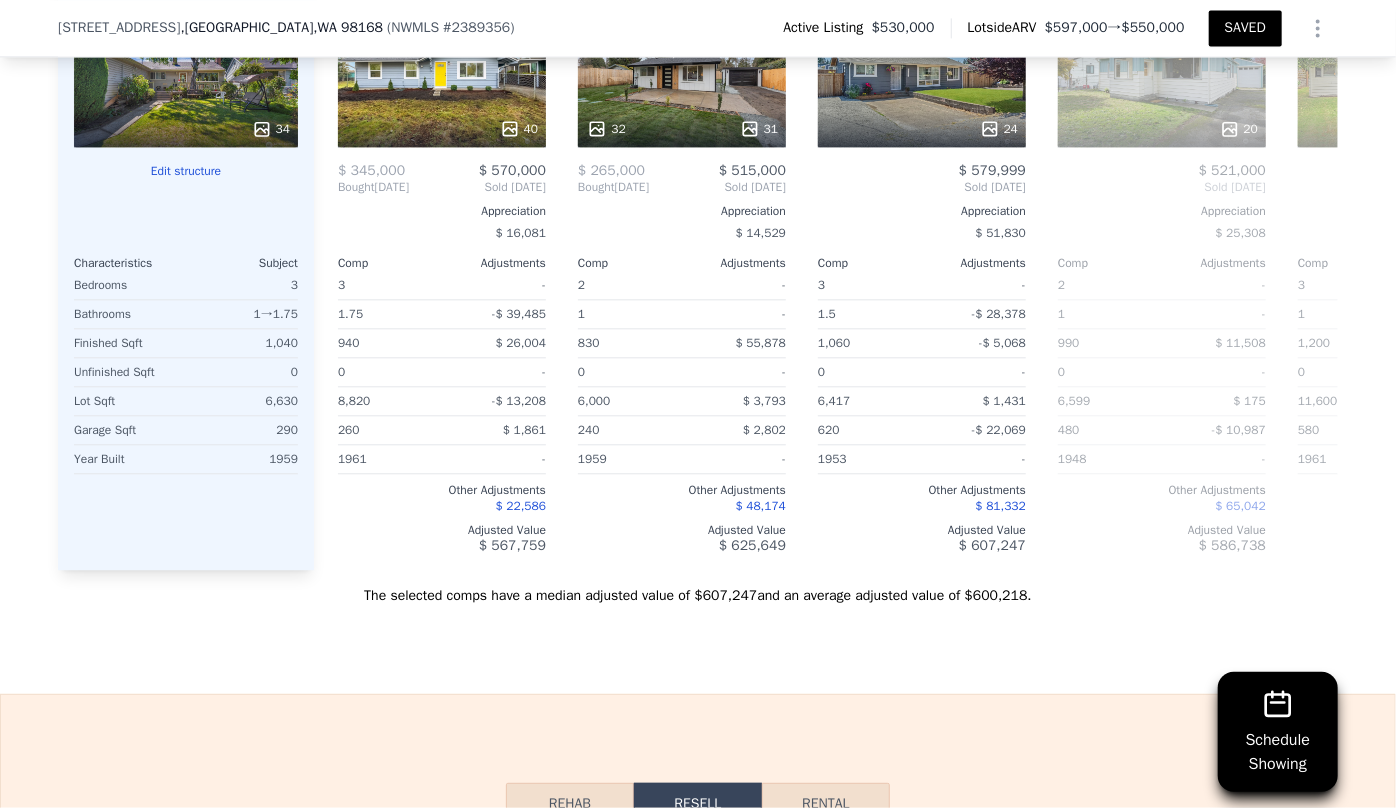 scroll, scrollTop: 2629, scrollLeft: 0, axis: vertical 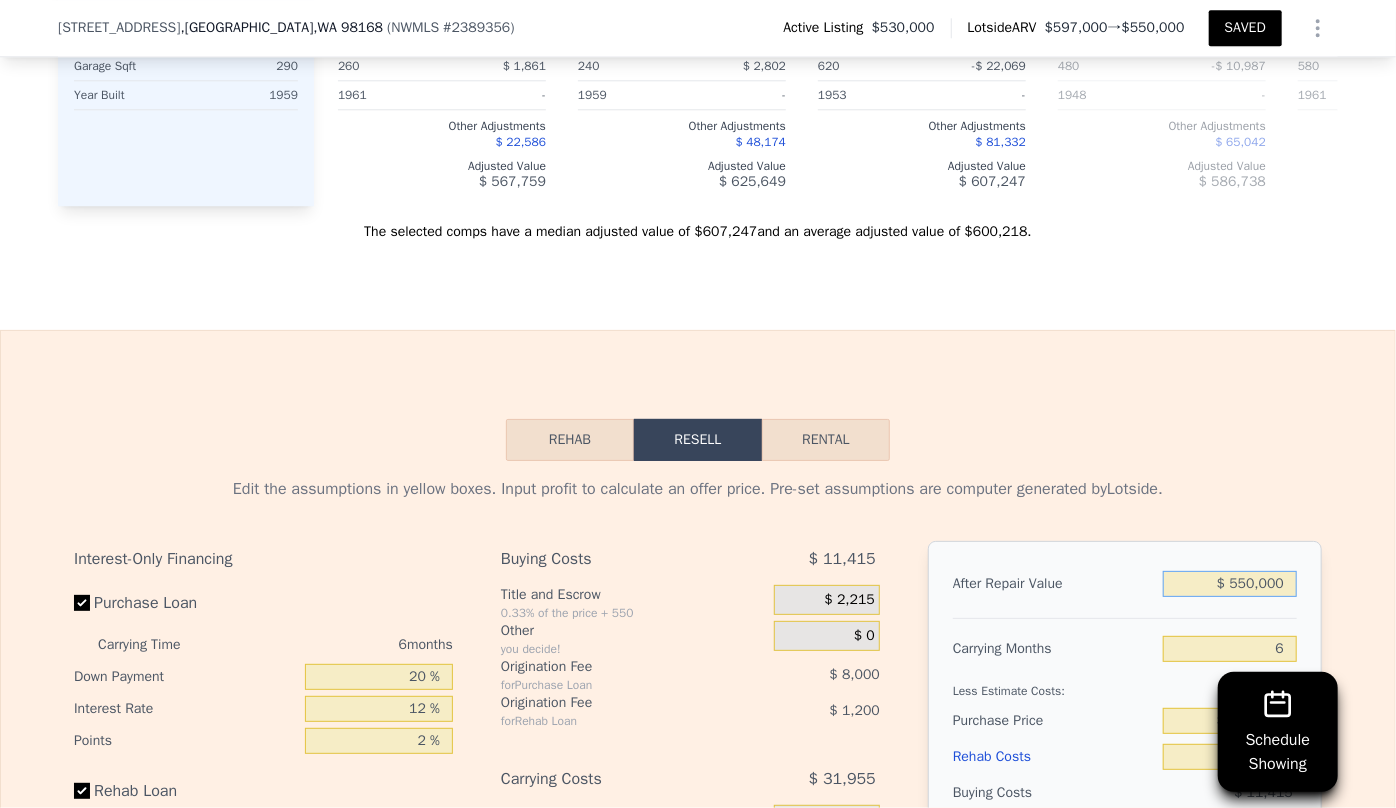 click on "$ 550,000" at bounding box center [1230, 584] 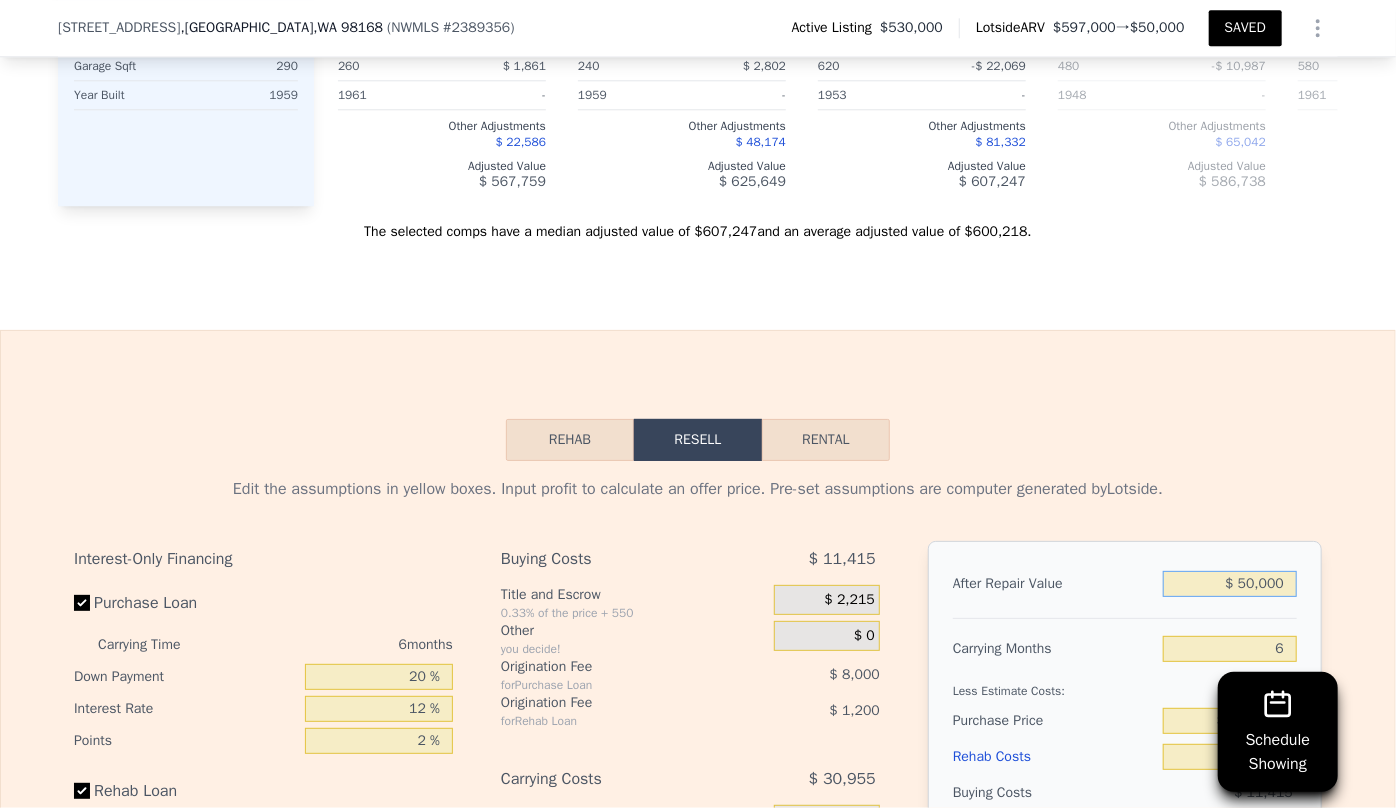 type on "-$ 571,477" 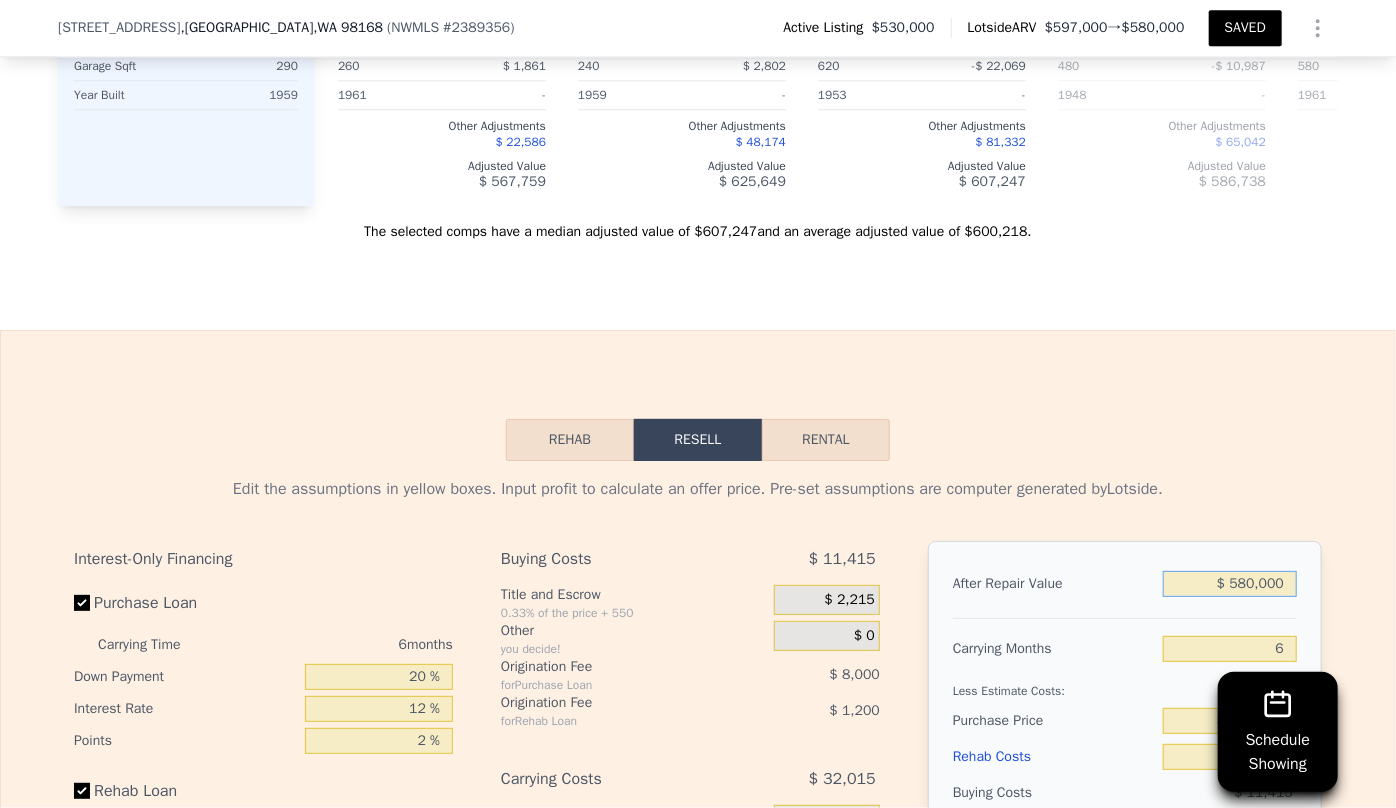 type on "-$ 80,235" 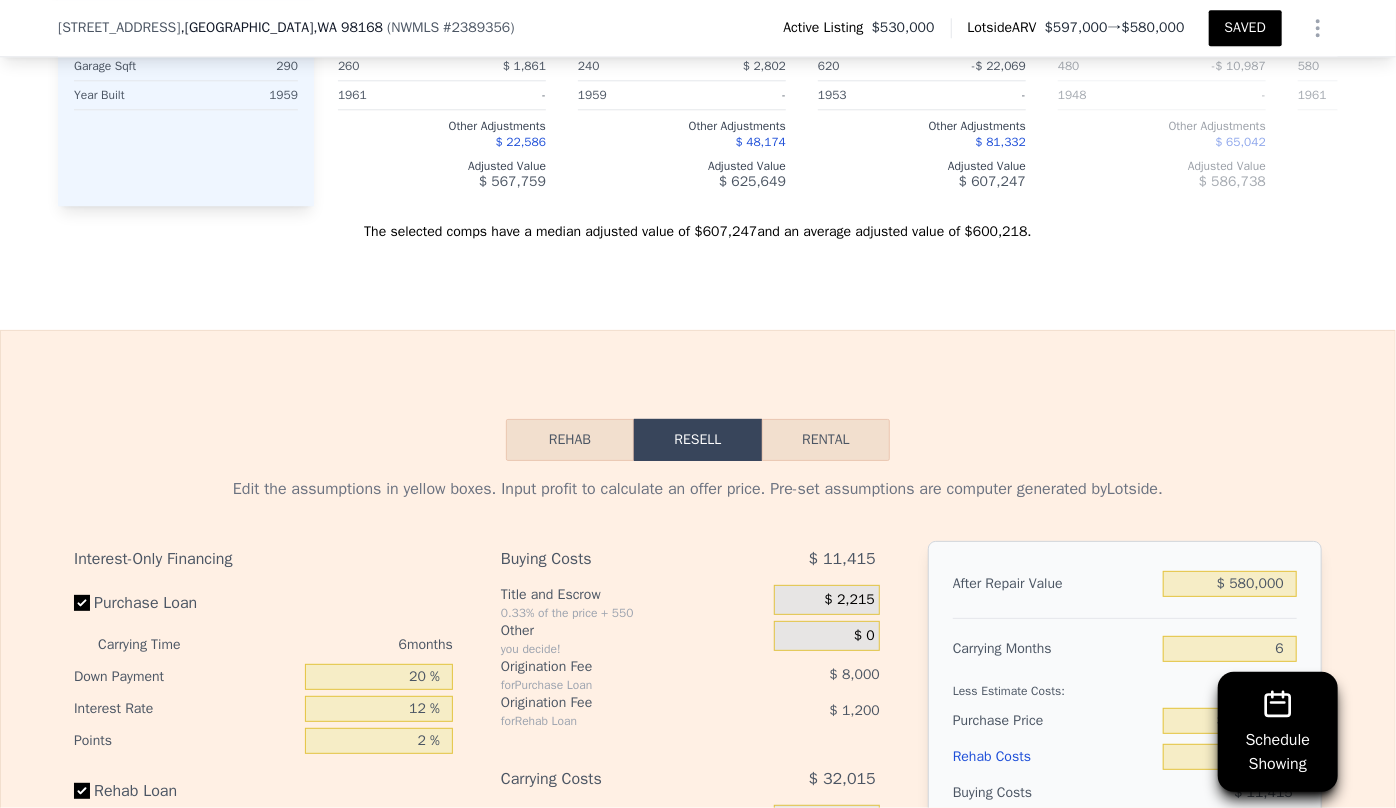 click on "Edit the assumptions in yellow boxes. Input profit to calculate an offer price. Pre-set assumptions are computer generated by  Lotside . Interest-Only Financing Purchase Loan Carrying Time 6  months Down Payment 20 % Interest Rate 12 % Points 2 % Rehab Loan Carrying Time 6  months Down Payment 20 % Interest Rate 12 % Points 2 % Buying Costs $ 11,415 Title and Escrow 0.33% of the price + 550 $ 2,215 Other you decide! $ 0 Origination Fee for  Purchase Loan $ 8,000 Origination Fee for  Rehab Loan $ 1,200 Carrying Costs $ 32,015 Insurance 0.4% of the After Repair Value $ 1,160 Taxes based on annual taxes $ 2,588 Utilities 3¢ per Finished Square Foot $ 667 Interest for  Purchase Loan $ 24,000 Interest for  Rehab Loan $ 3,600 Selling Costs $ 41,805 Excise Tax 1.78% of the After Repair Value $ 10,324 Listing Commission 2.5% of the After Repair Value $ 14,500 Selling Commission 2.5% of the After Repair Value $ 14,500 Title and Escrow 0.33% of the After Repair Value $ 2,481 After Repair Value $ 580,000 6 $ 500,000" at bounding box center (698, 833) 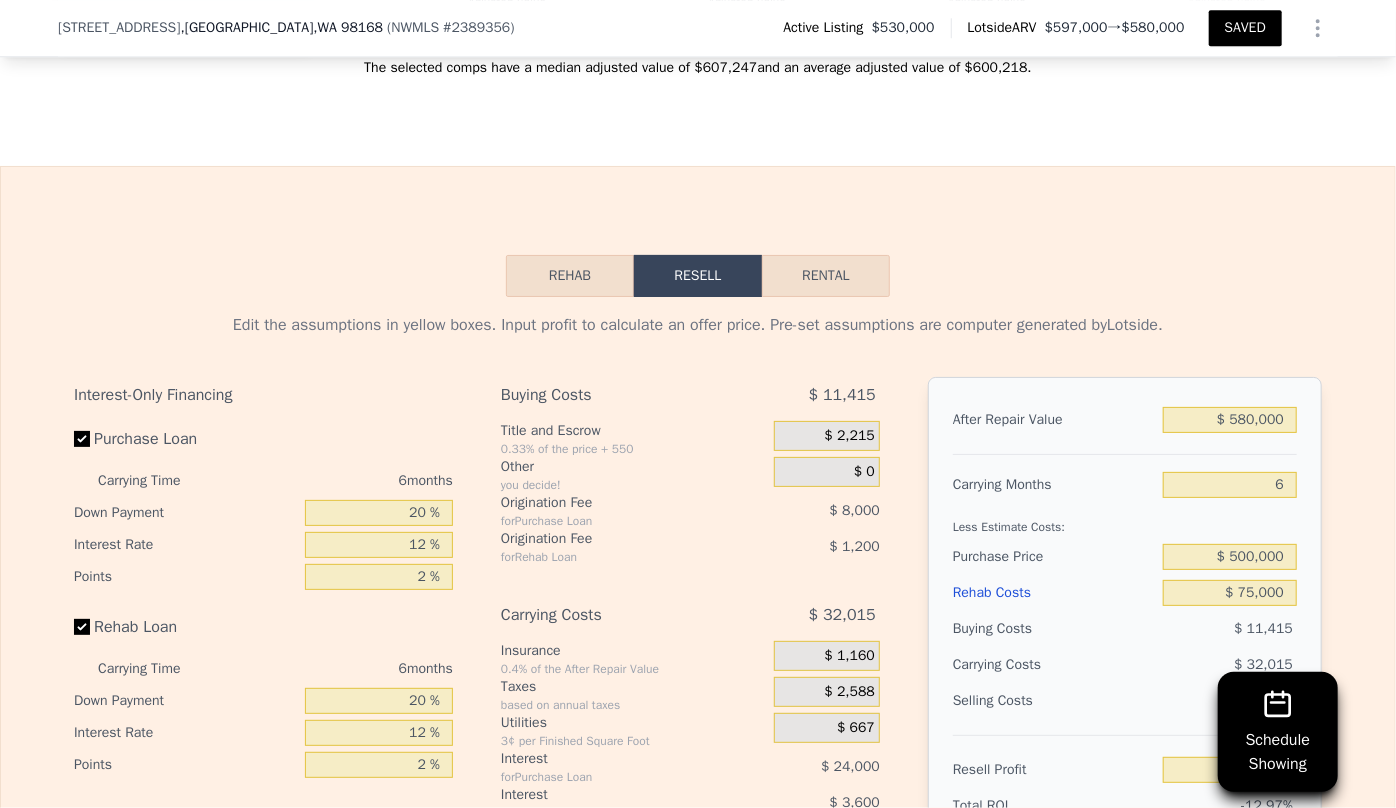 scroll, scrollTop: 2992, scrollLeft: 0, axis: vertical 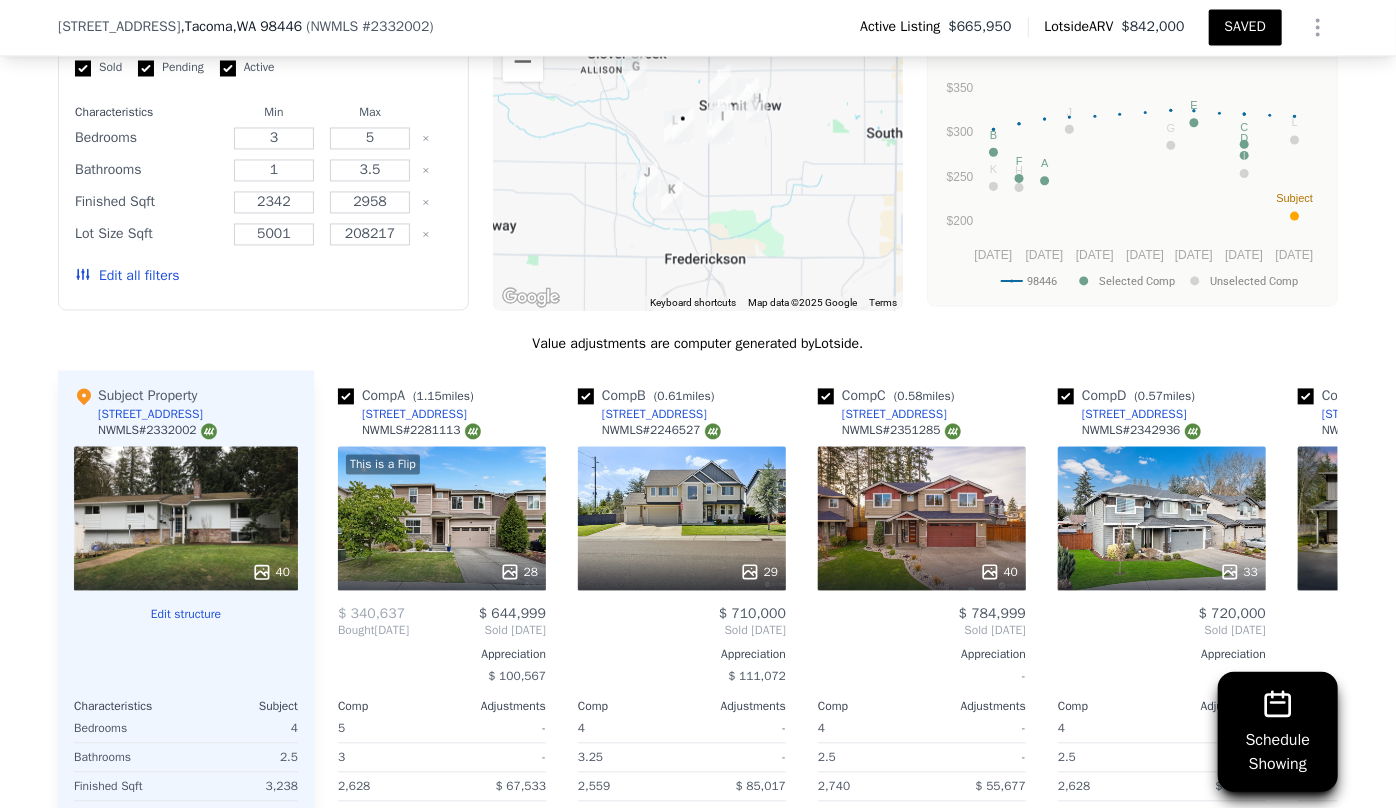 click on "Edit all filters" at bounding box center [263, 277] 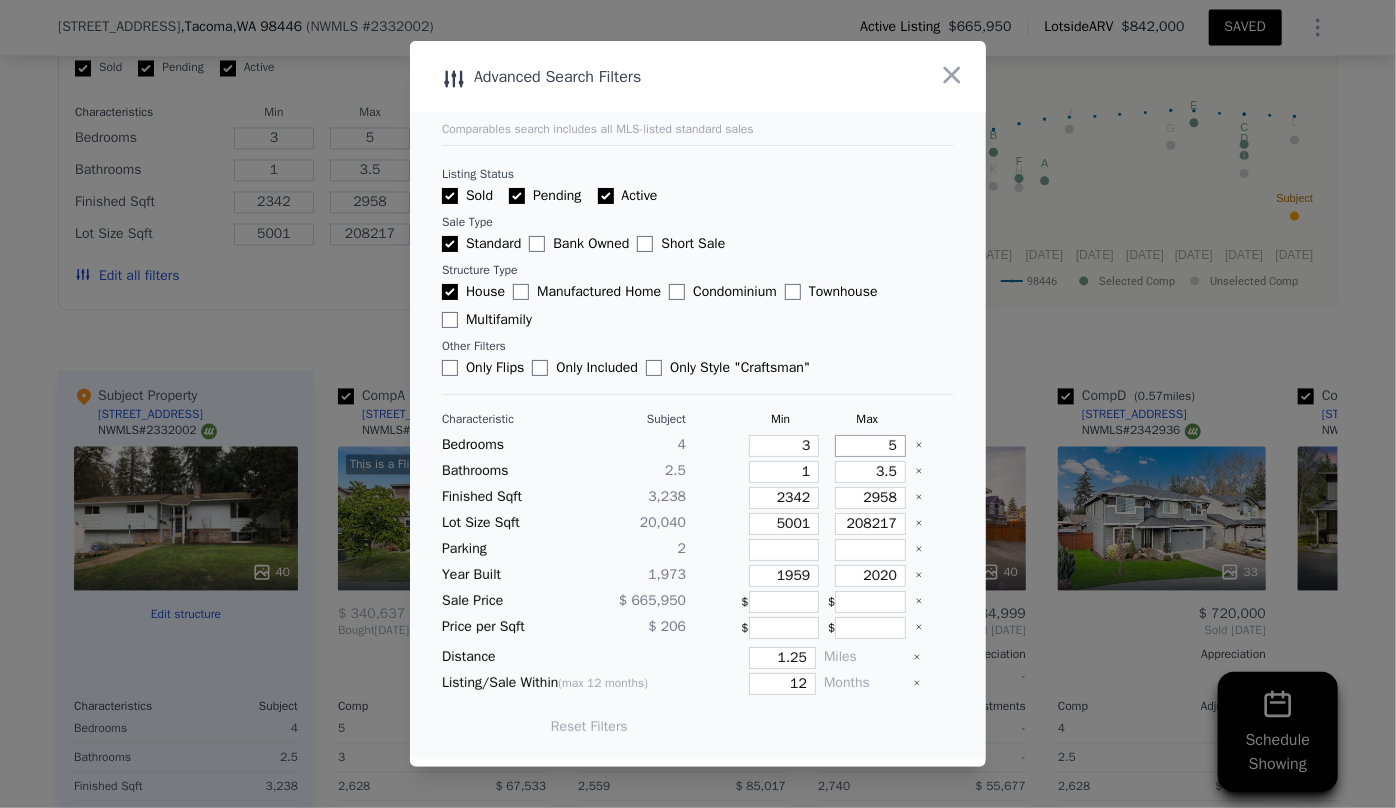 drag, startPoint x: 889, startPoint y: 450, endPoint x: 836, endPoint y: 451, distance: 53.009434 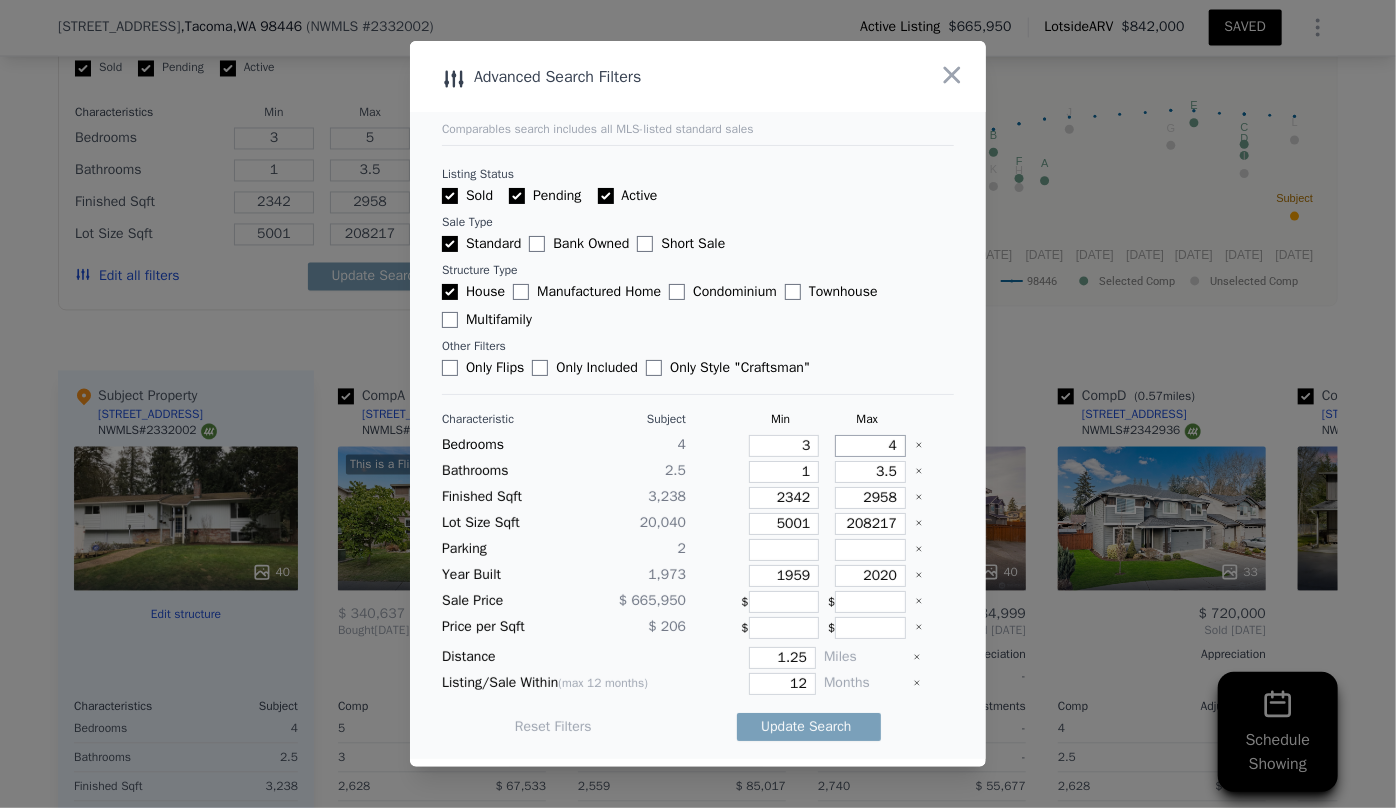 type on "4" 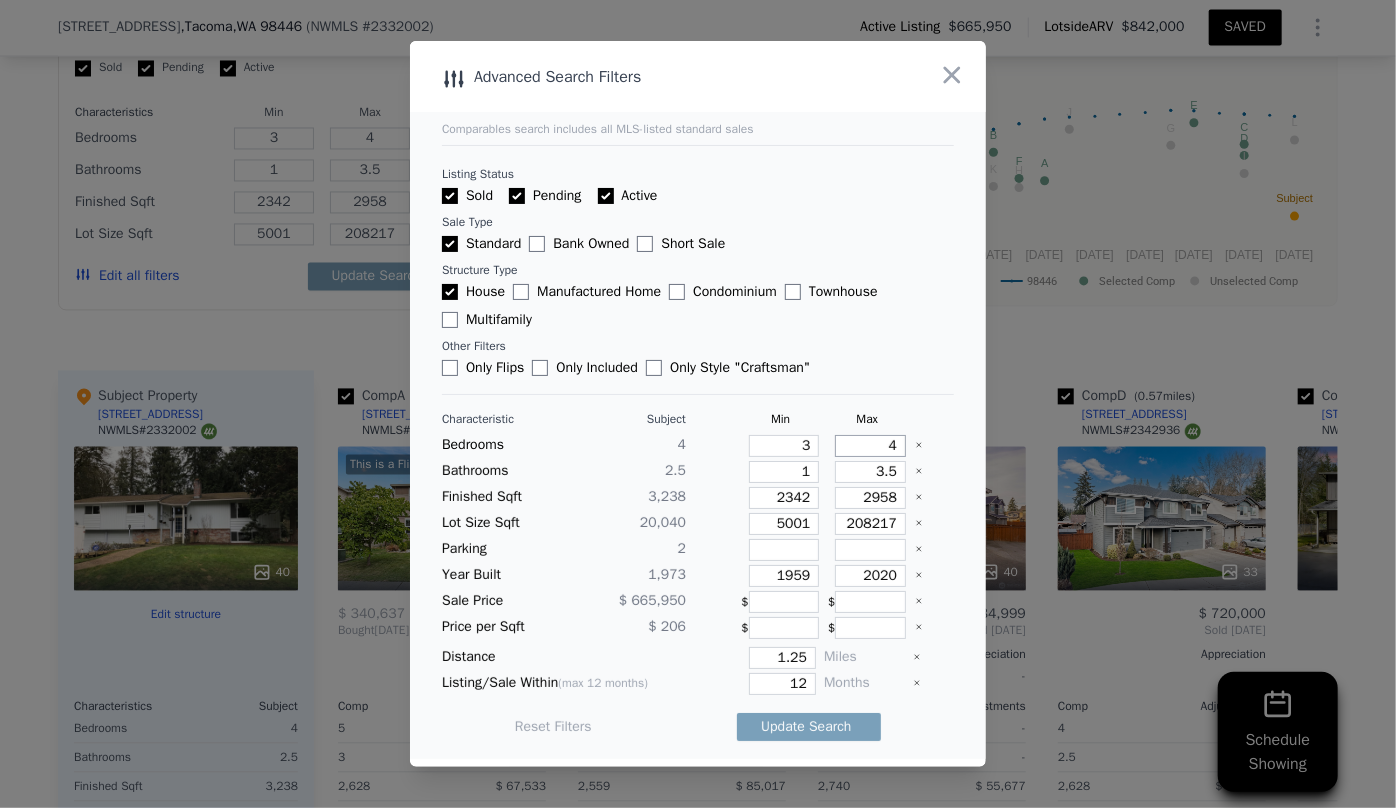 type on "4" 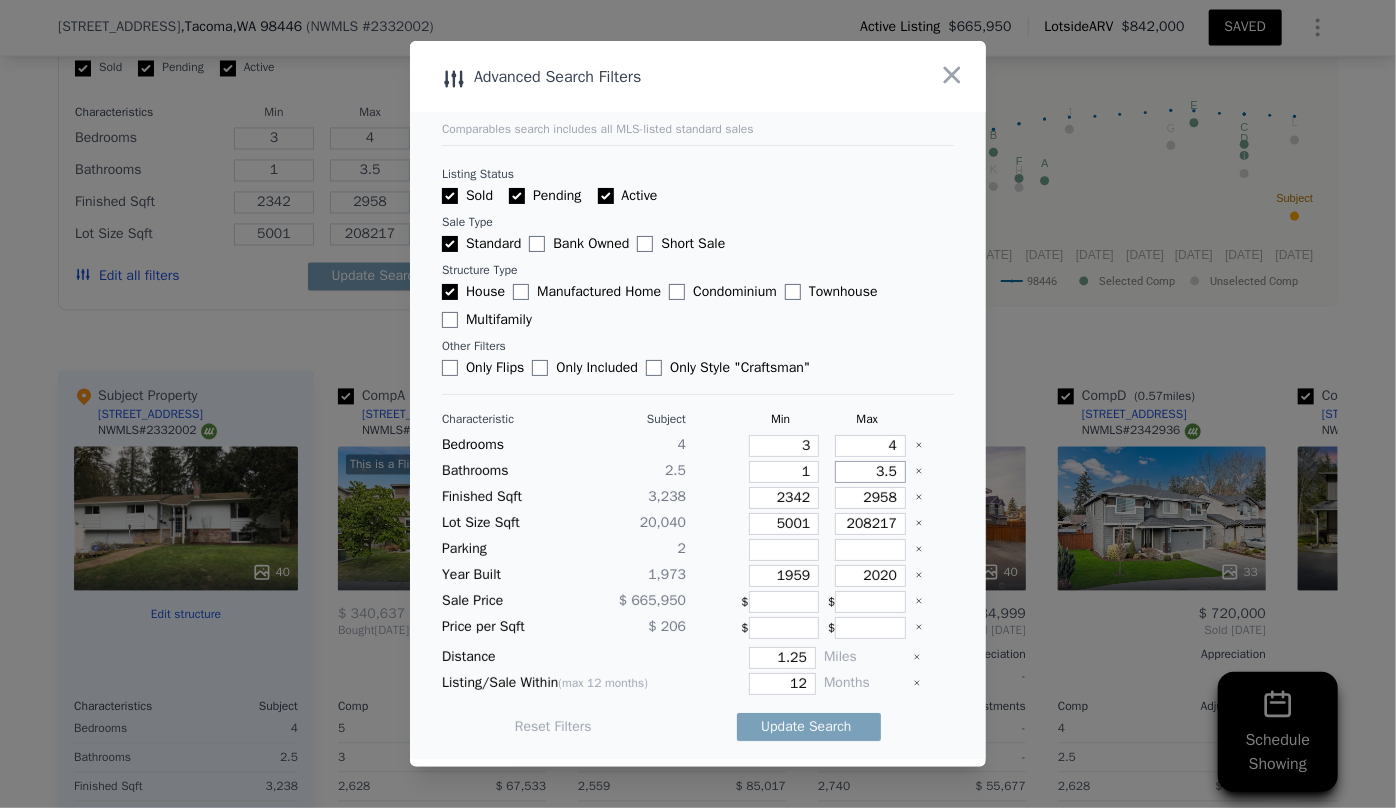 drag, startPoint x: 889, startPoint y: 471, endPoint x: 810, endPoint y: 473, distance: 79.025314 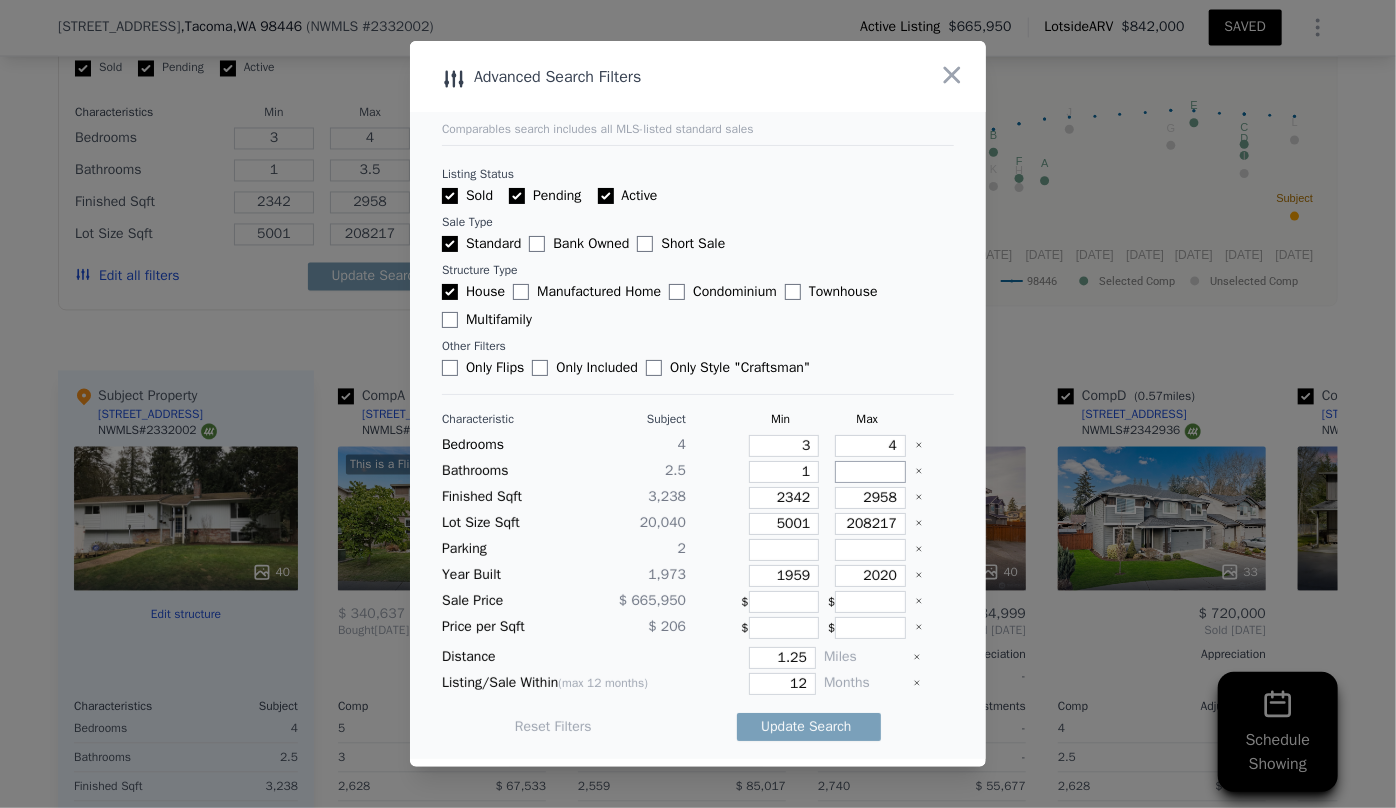 type 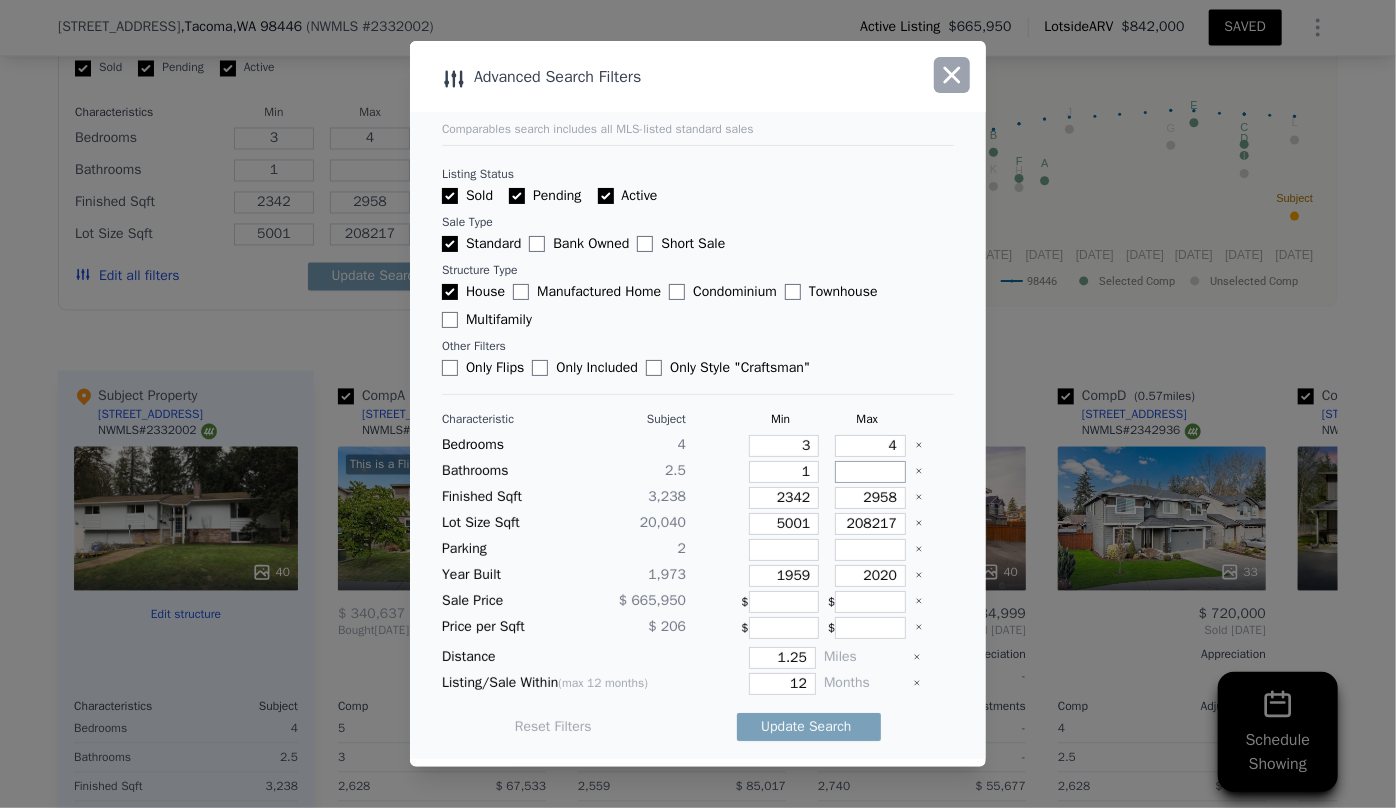 type 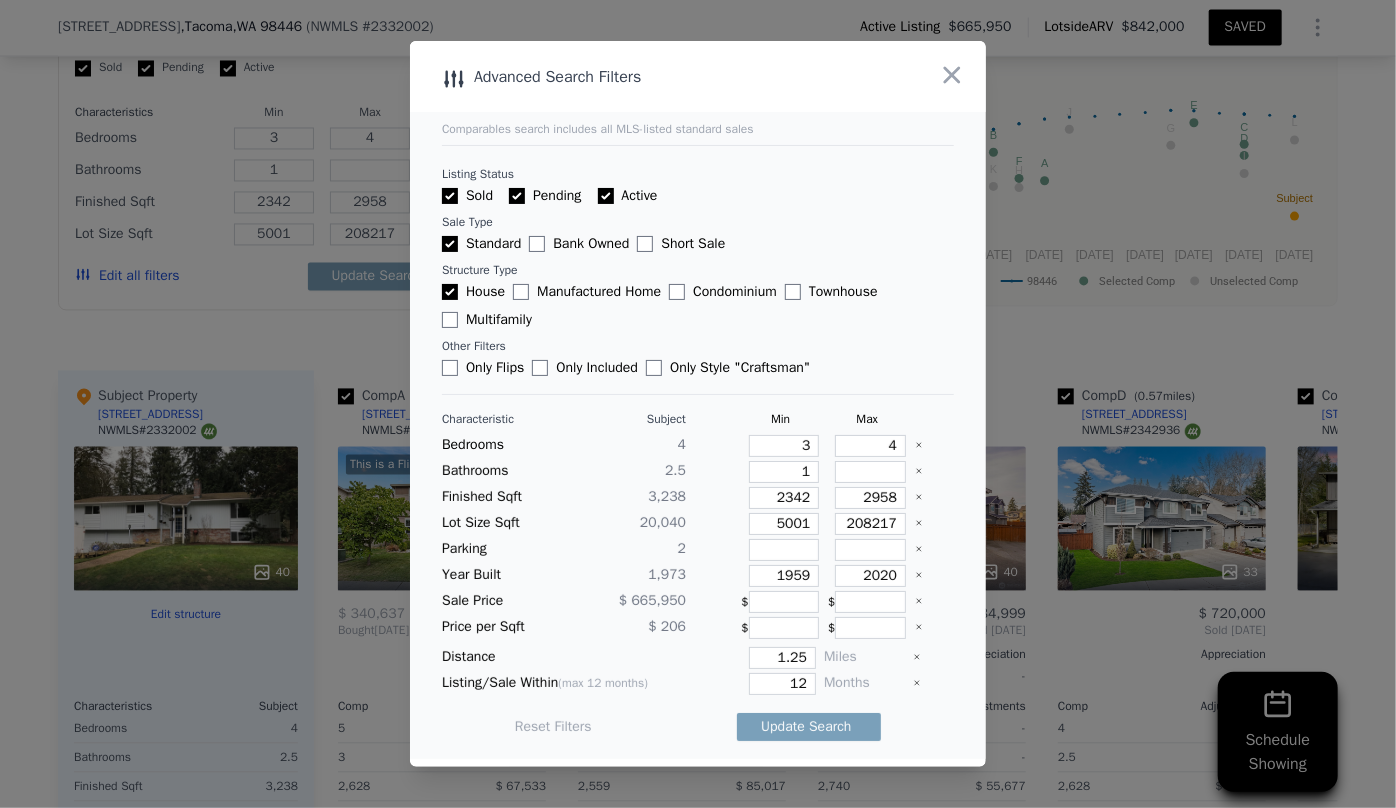 click 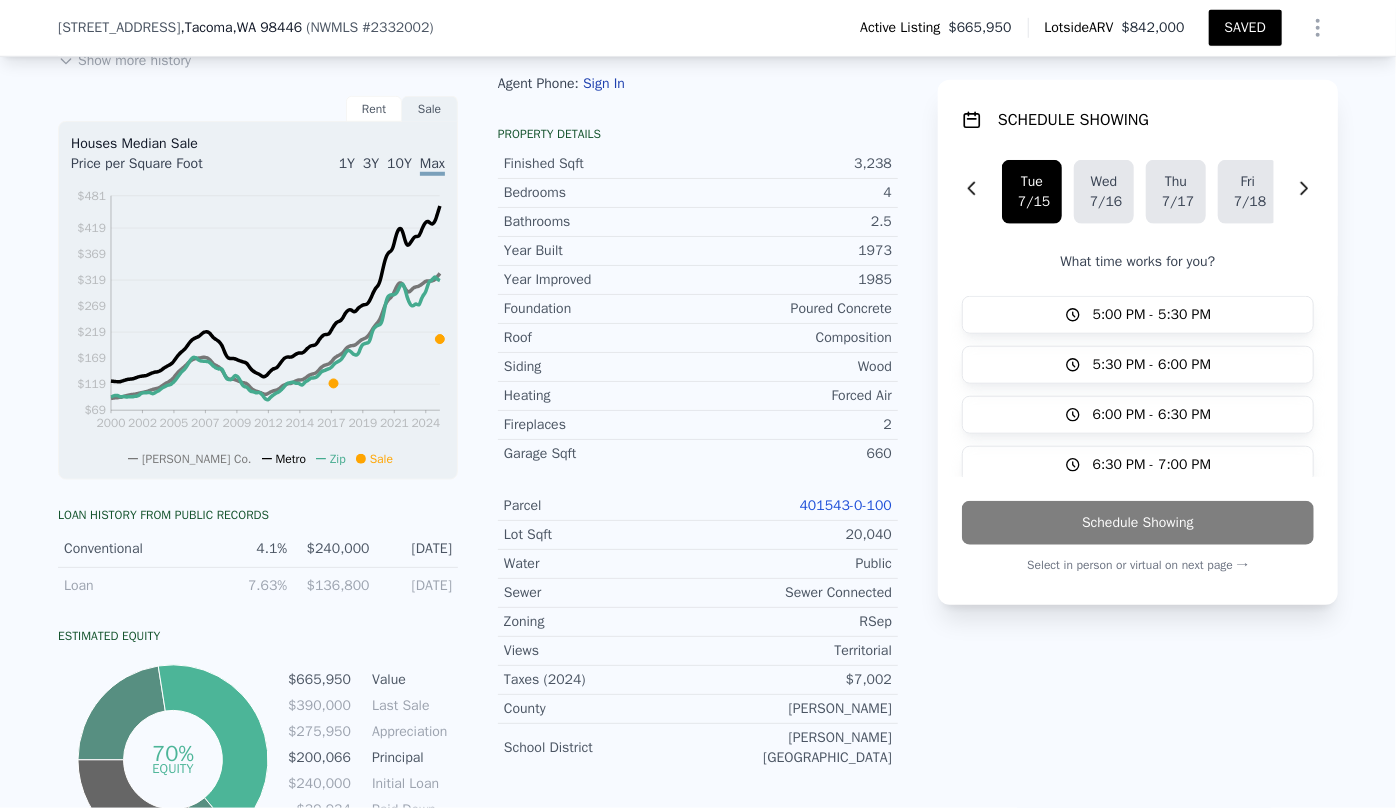 scroll, scrollTop: 731, scrollLeft: 0, axis: vertical 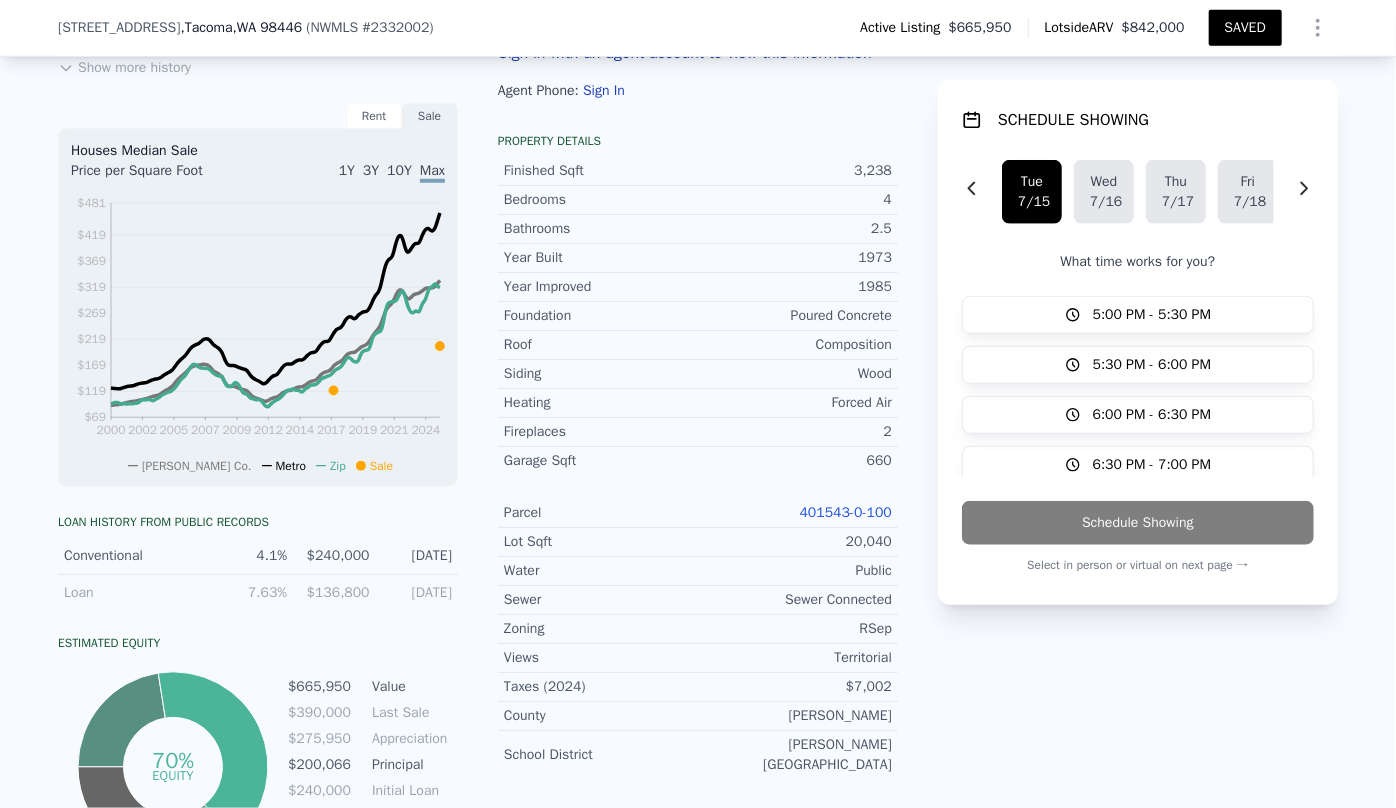 click on "401543-0-100" at bounding box center (846, 512) 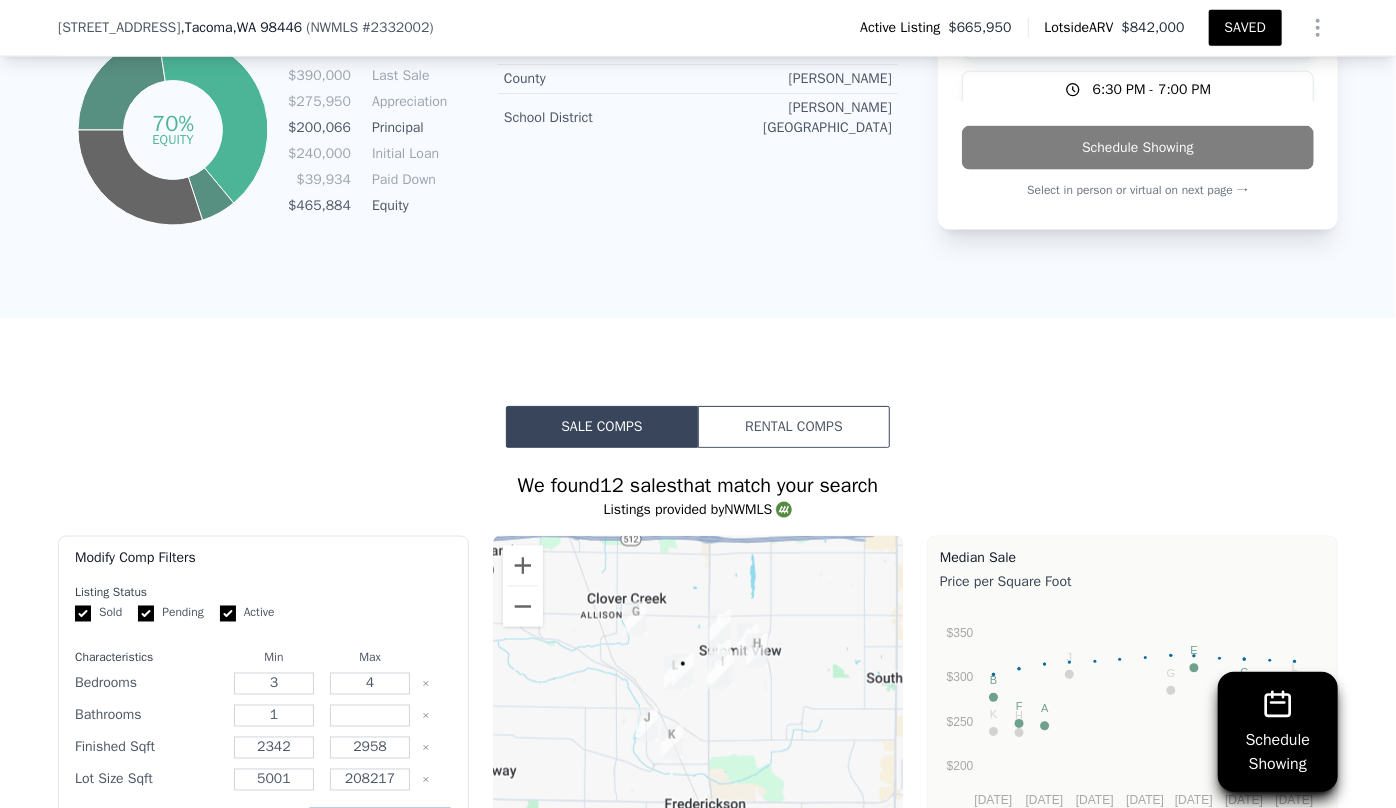 scroll, scrollTop: 1731, scrollLeft: 0, axis: vertical 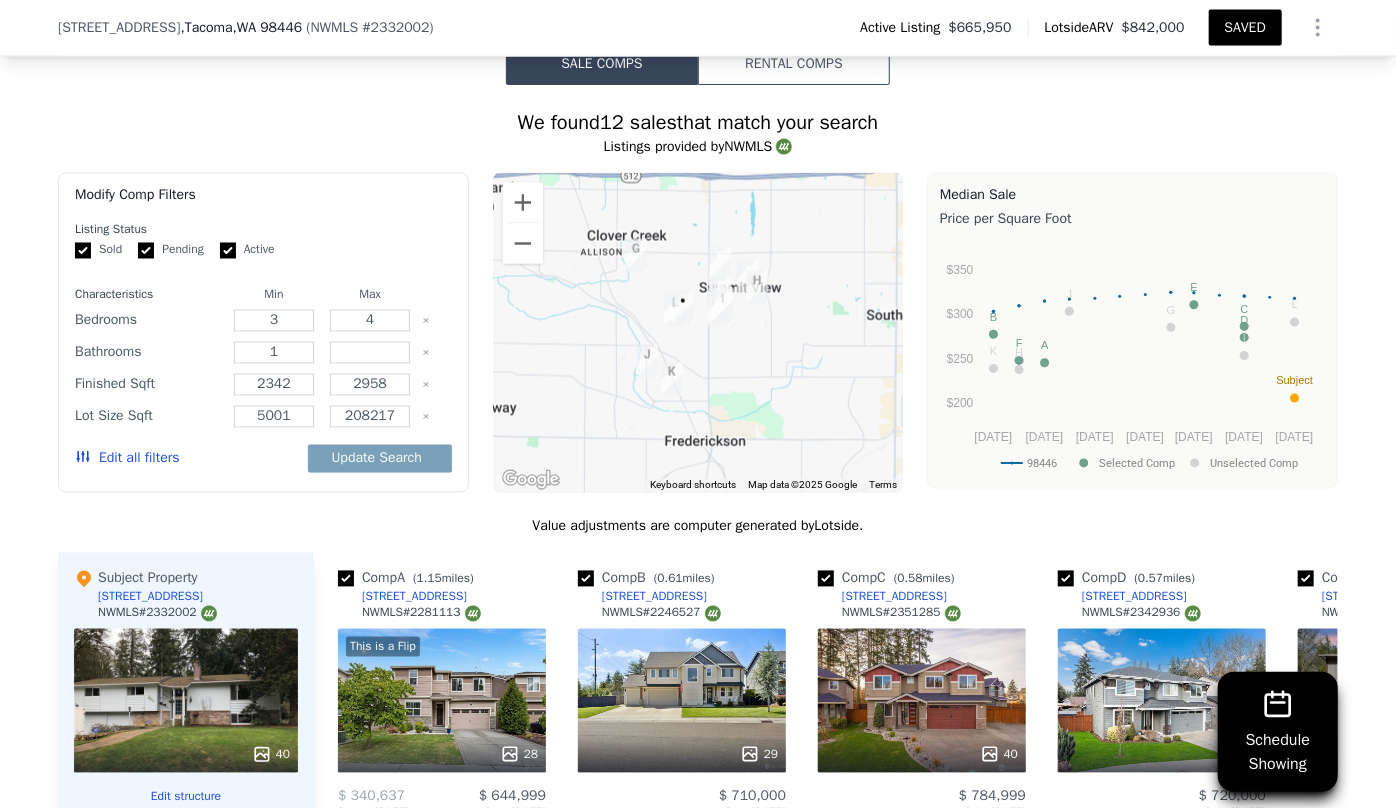 click on "Edit all filters" at bounding box center [127, 459] 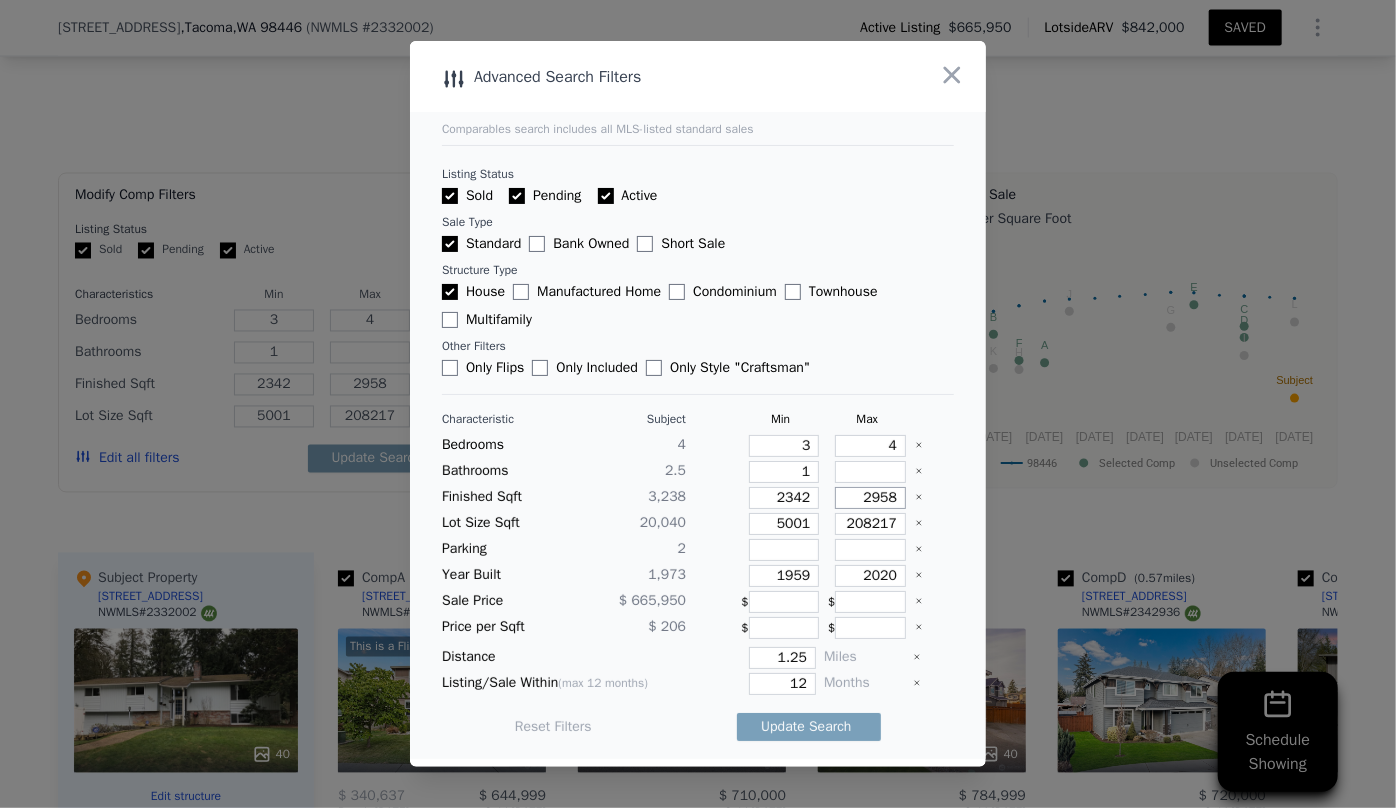 drag, startPoint x: 885, startPoint y: 498, endPoint x: 841, endPoint y: 495, distance: 44.102154 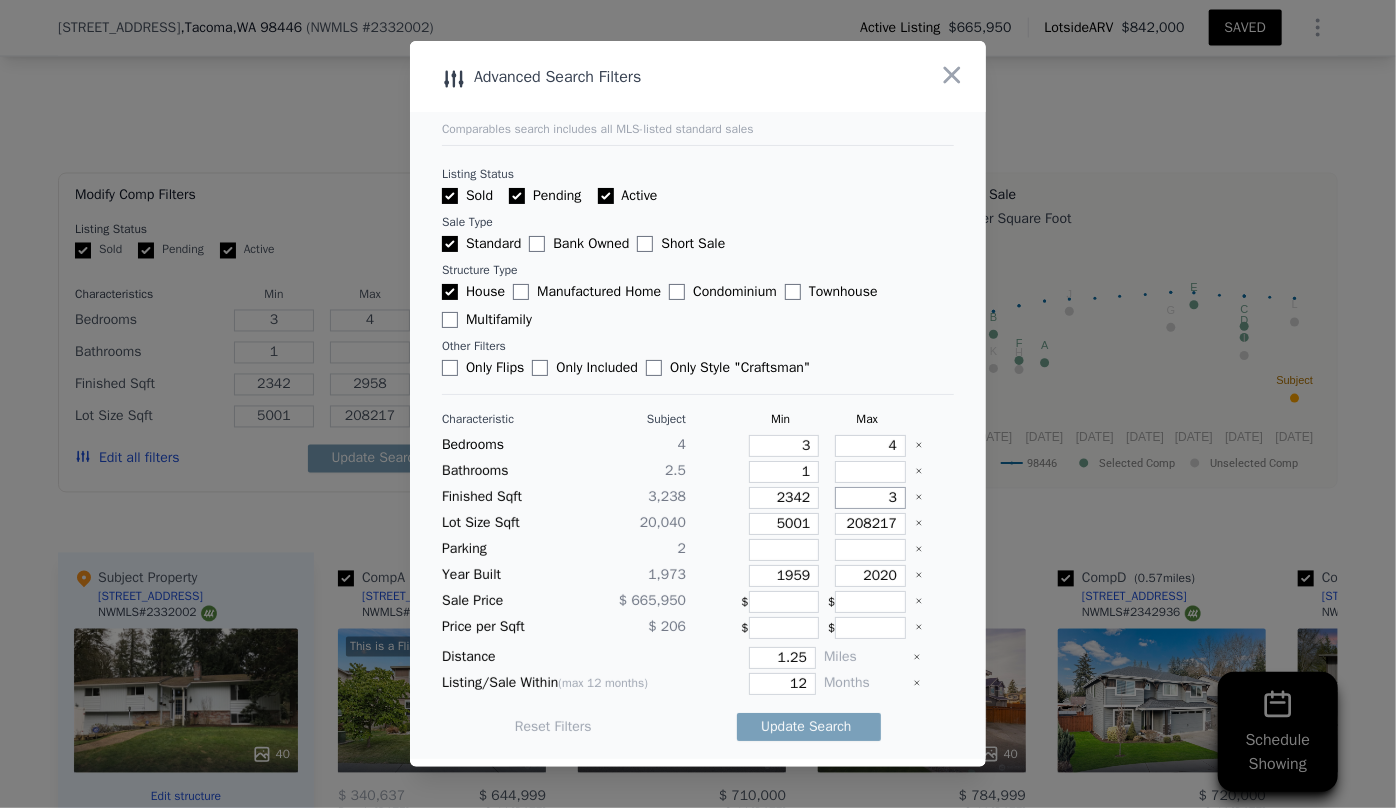 type on "3" 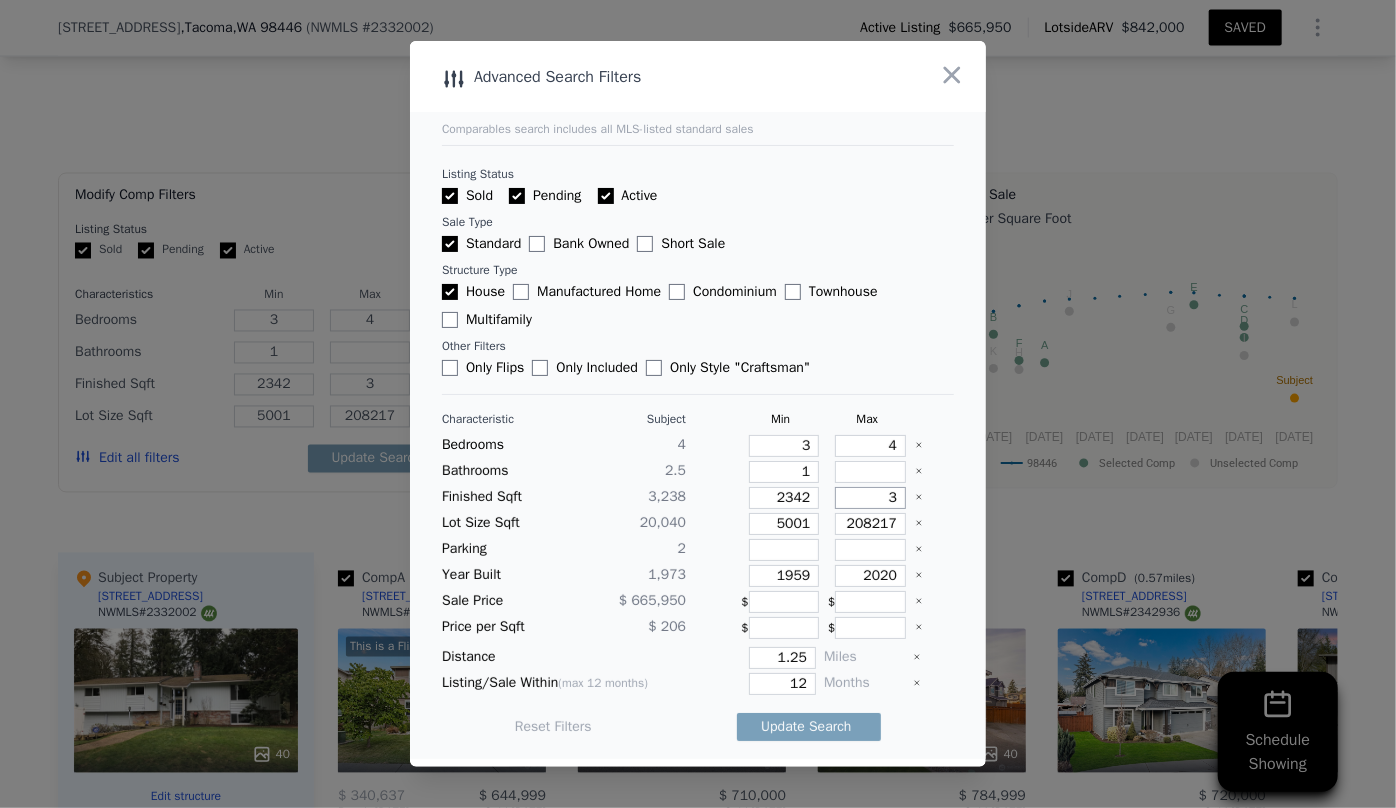 type on "33" 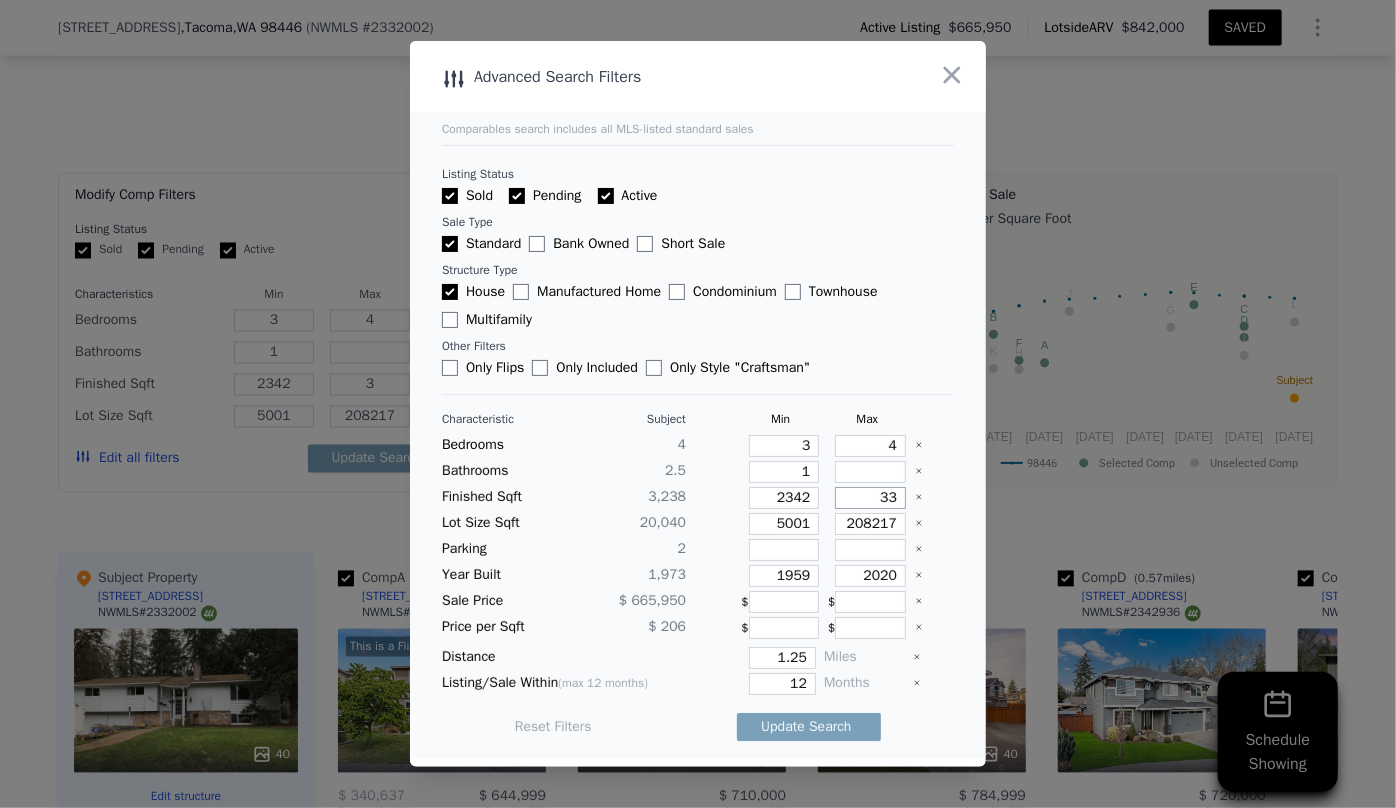 type on "33" 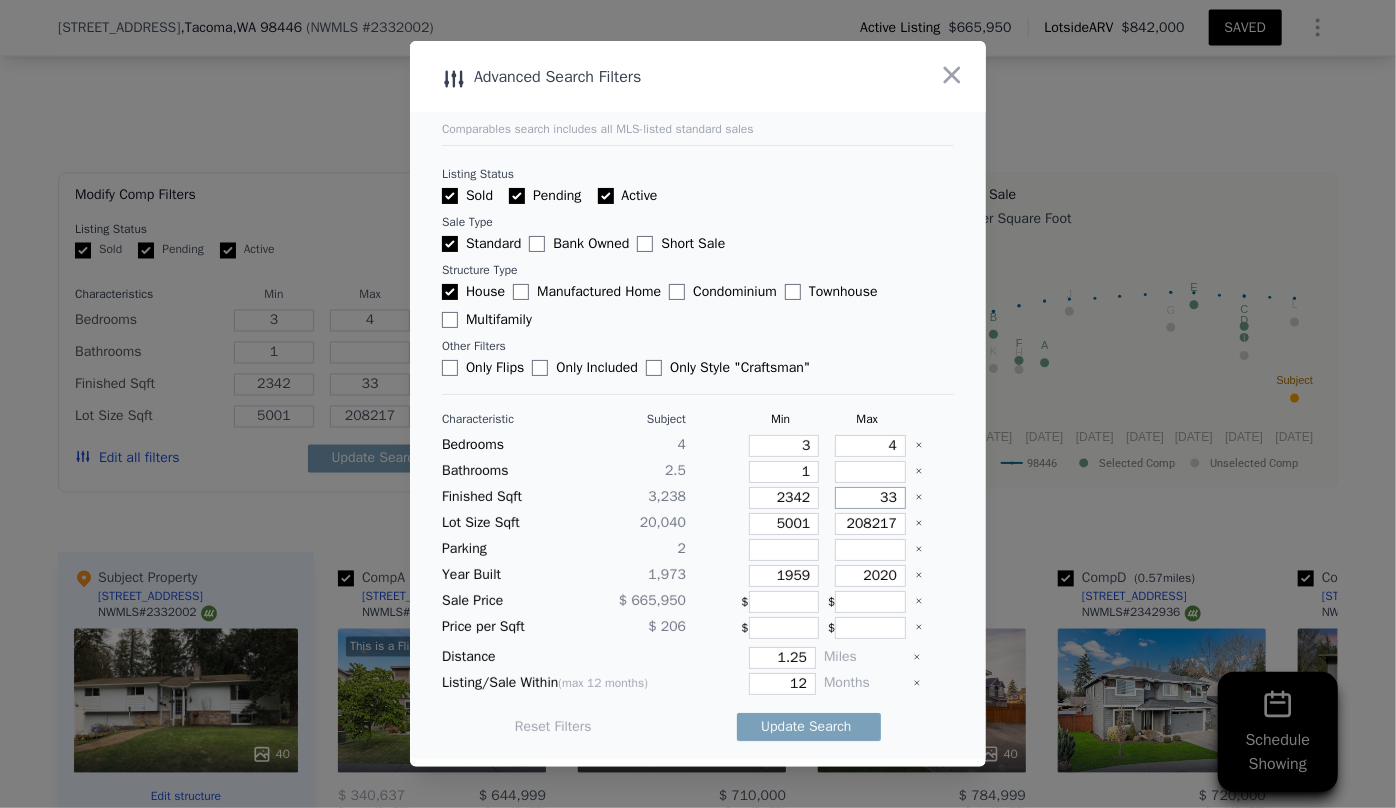 type on "3" 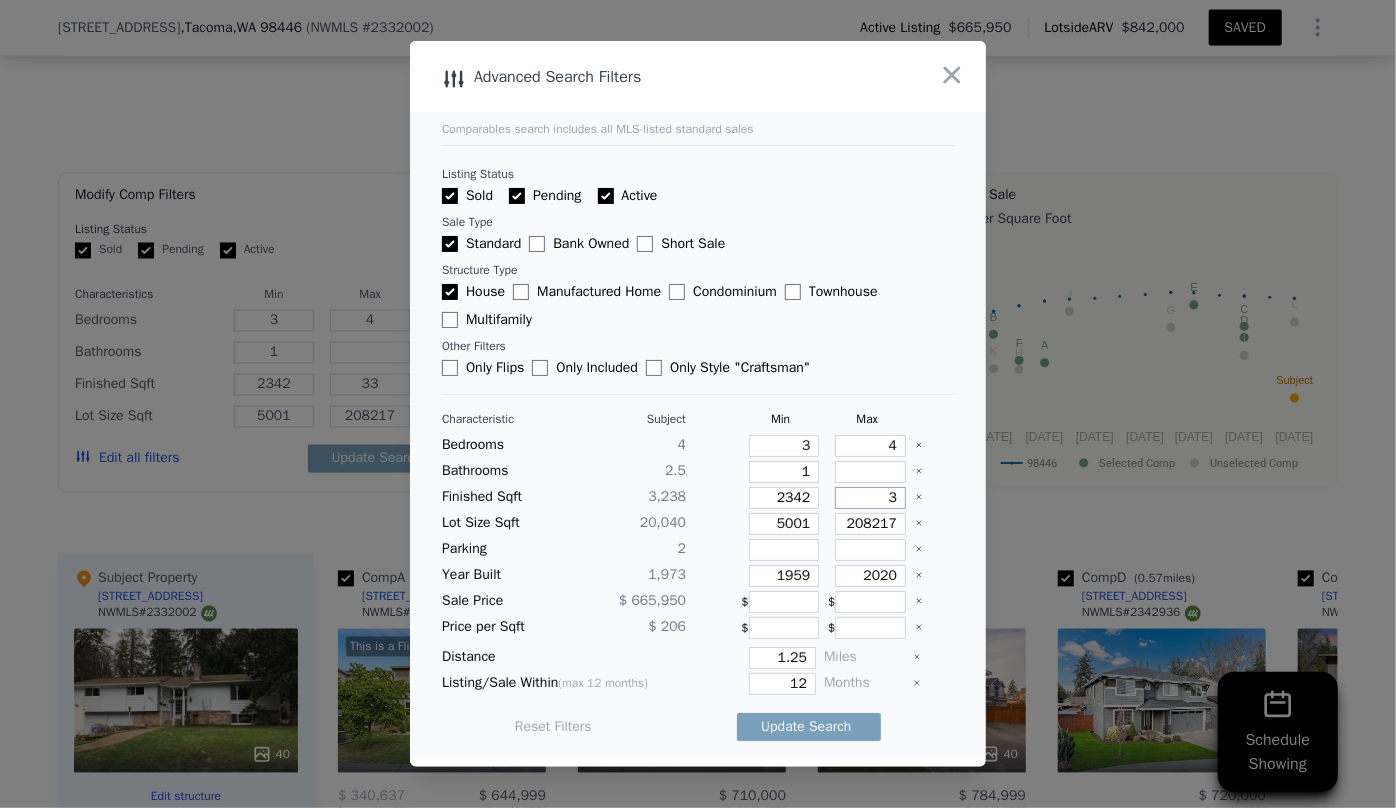 type on "3" 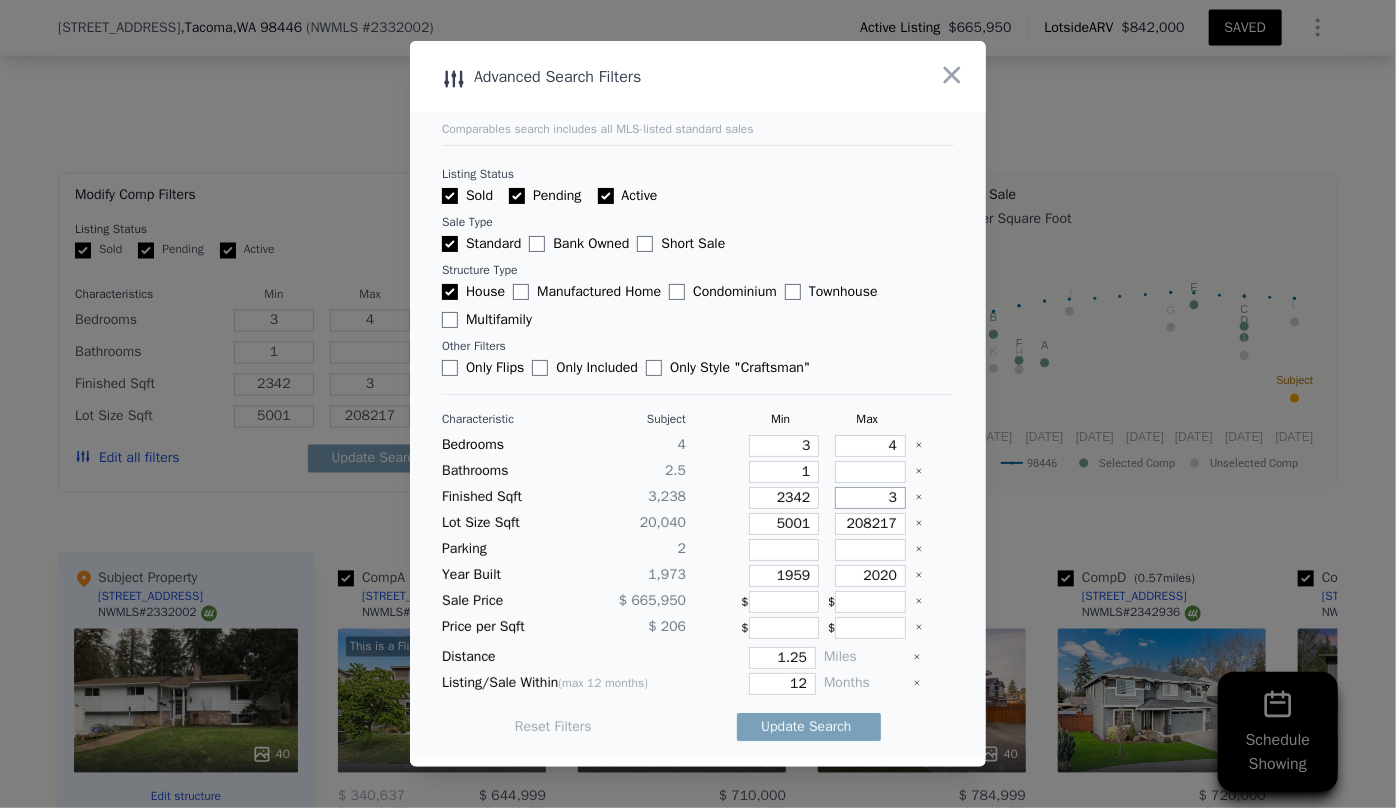 type on "34" 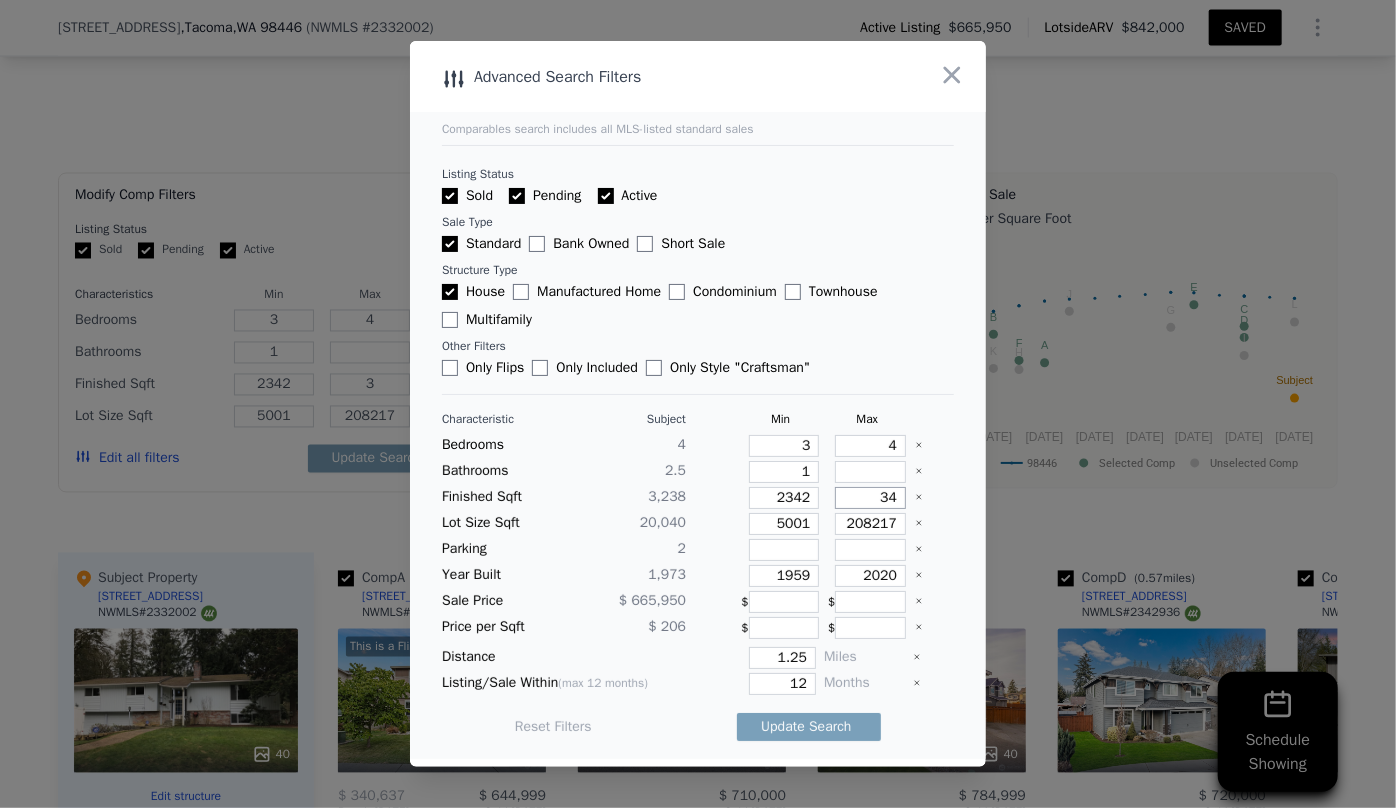 type on "34" 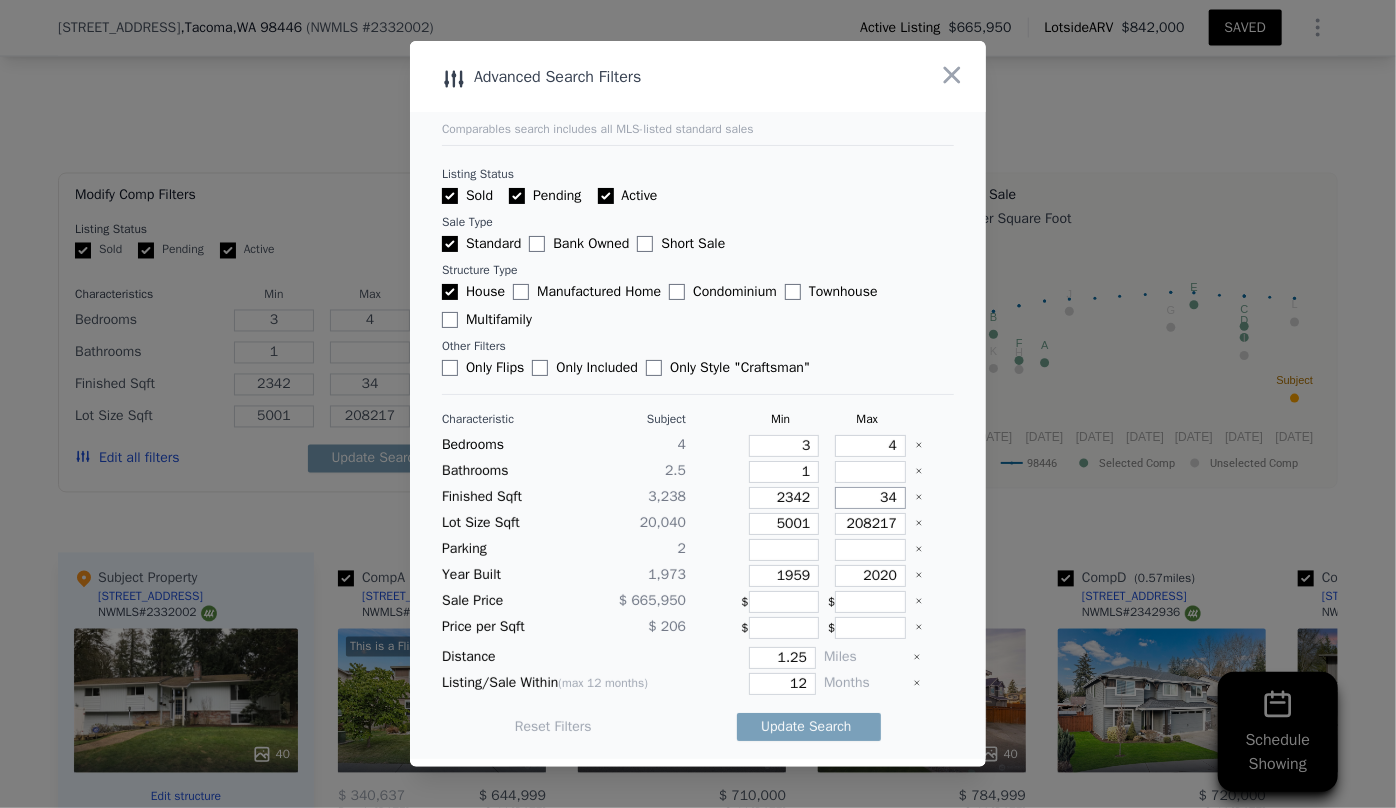 type on "340" 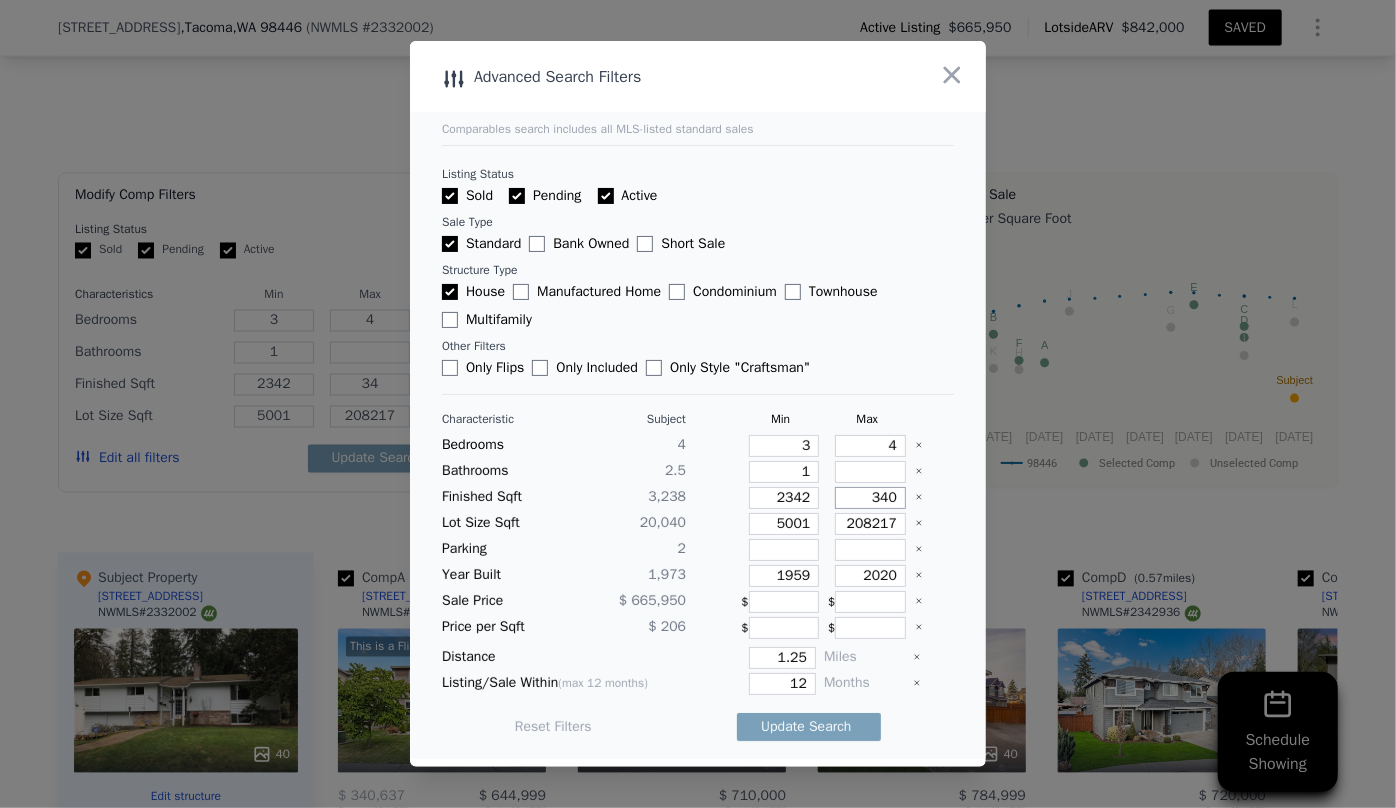 type on "340" 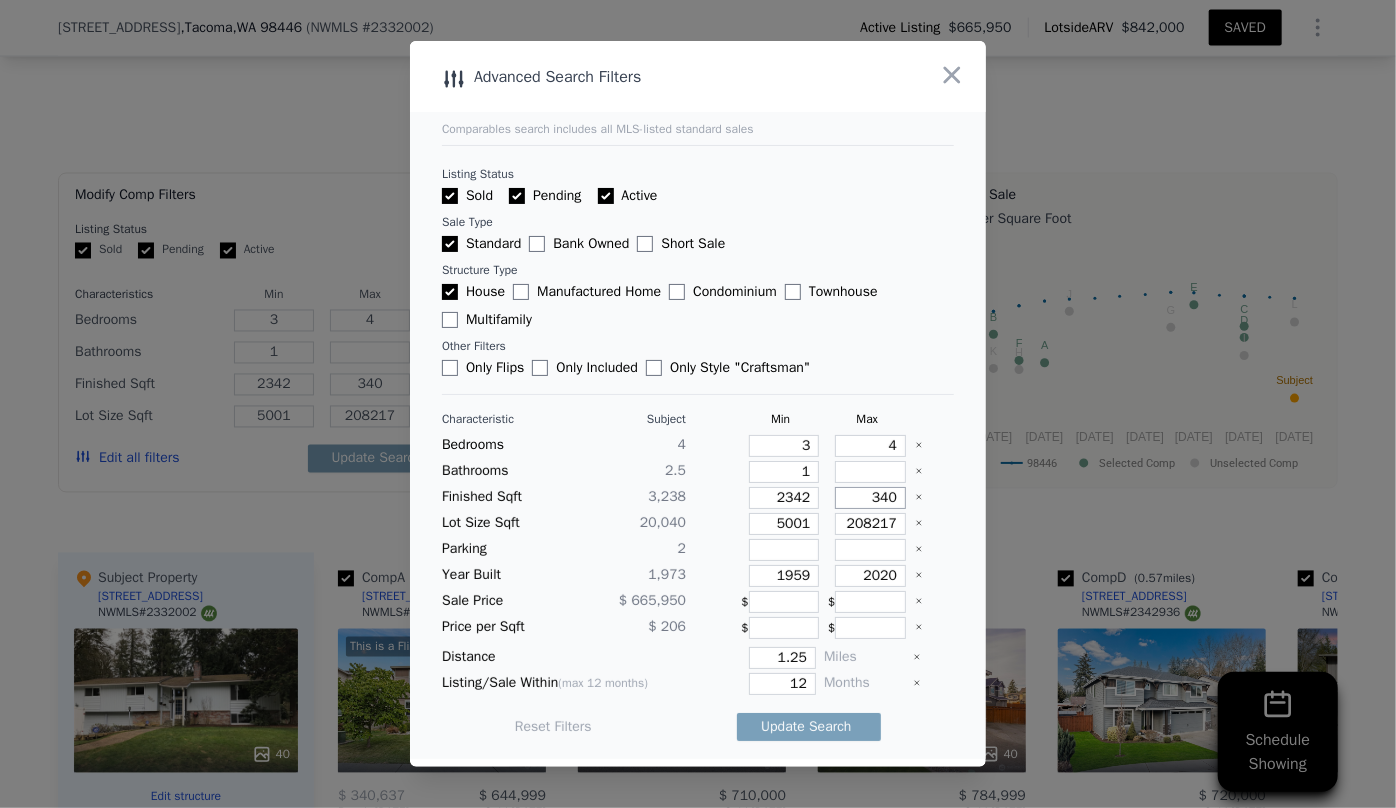 type on "3400" 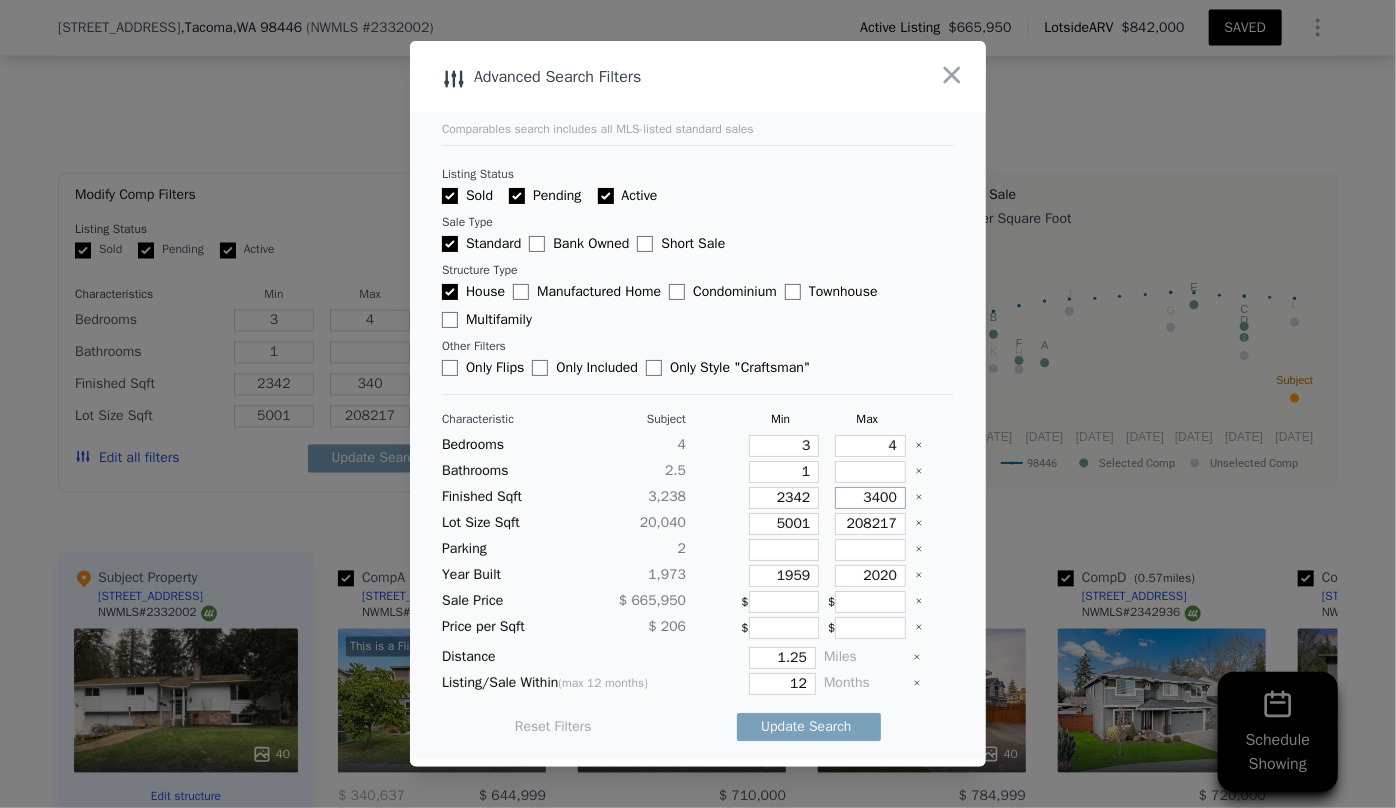 type on "3400" 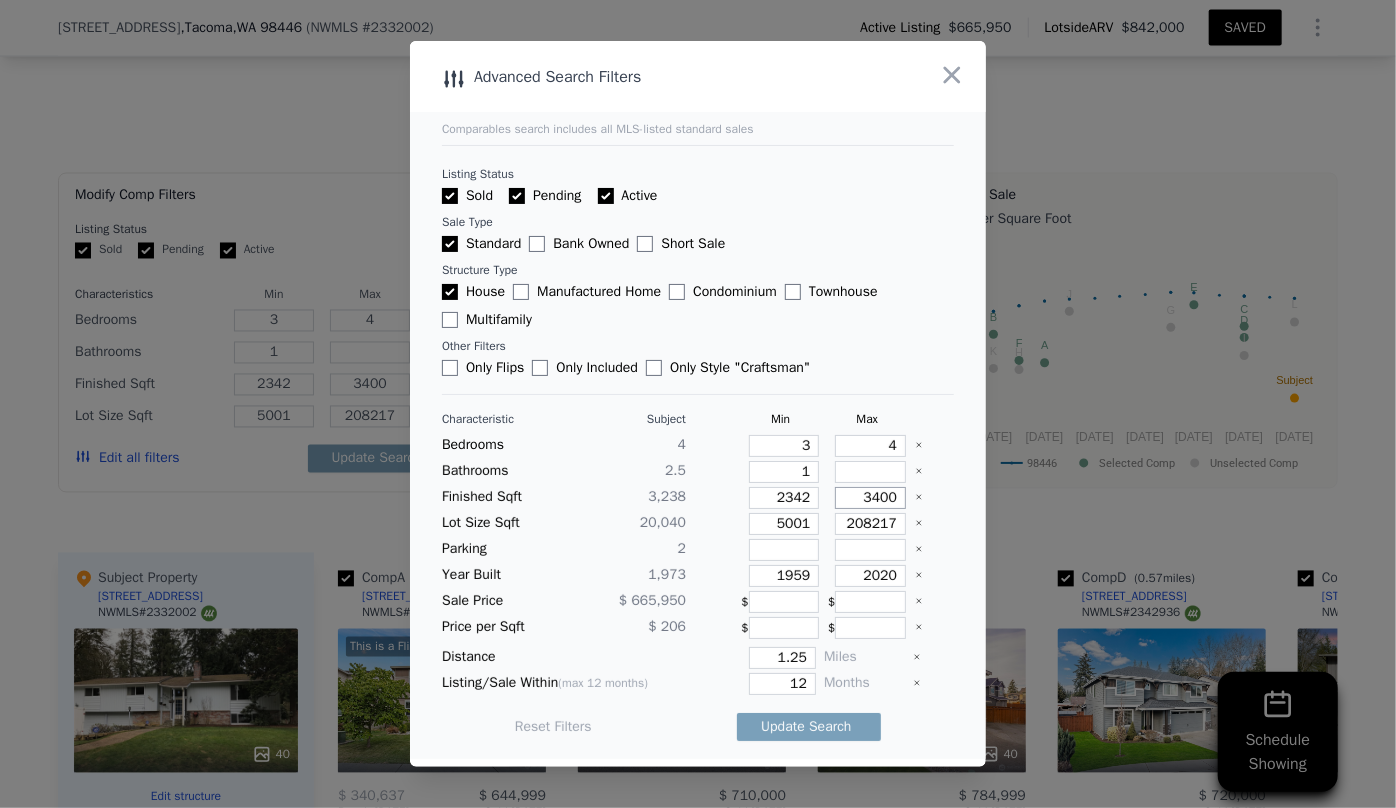 type on "340" 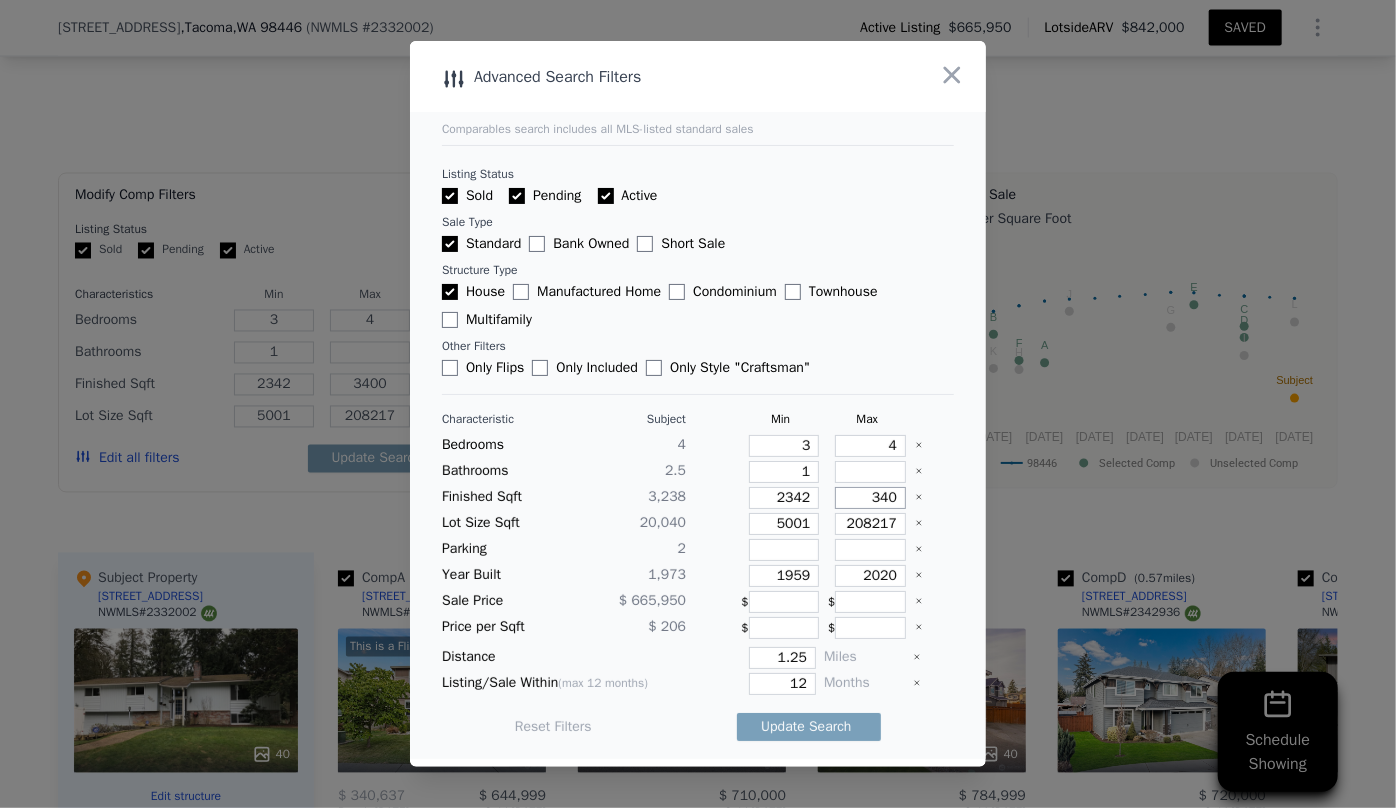type on "340" 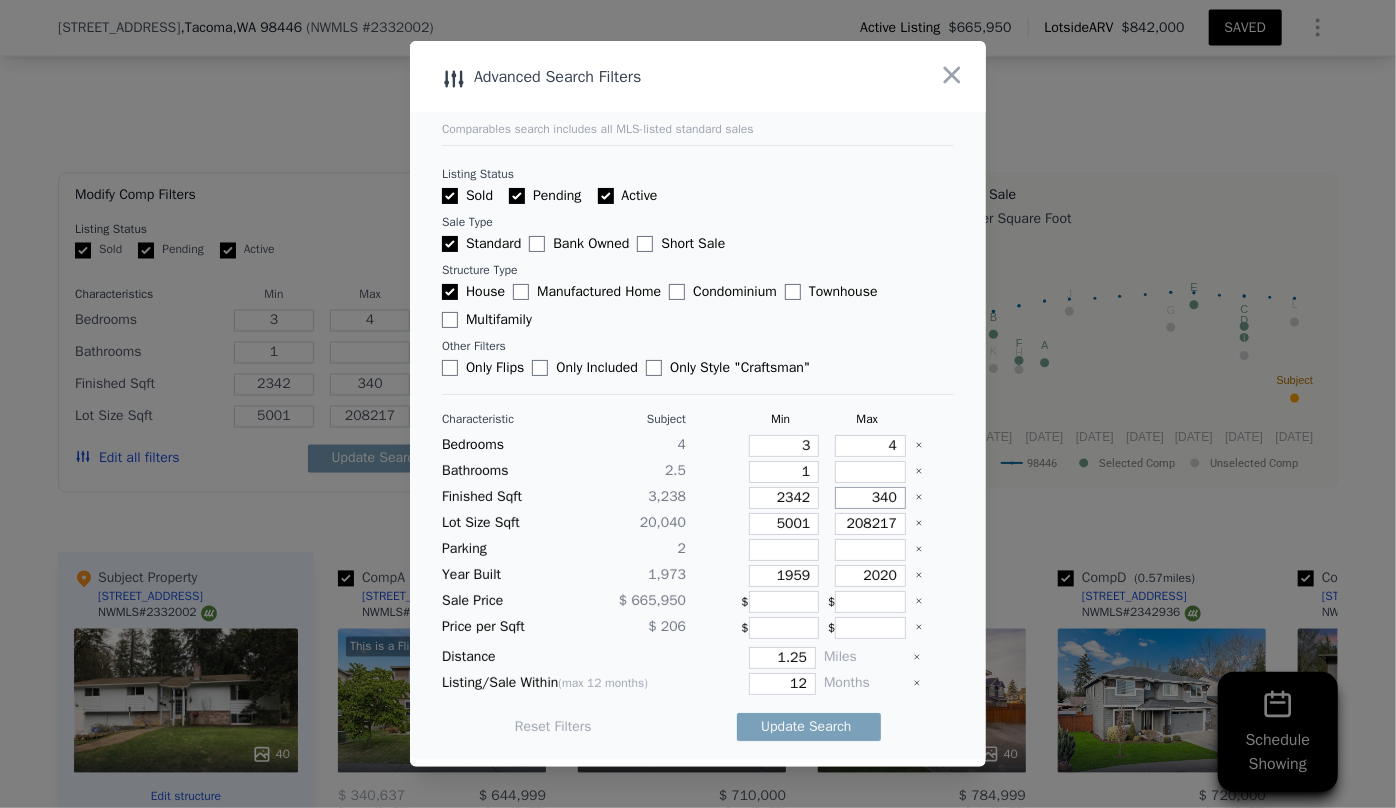 type on "3400" 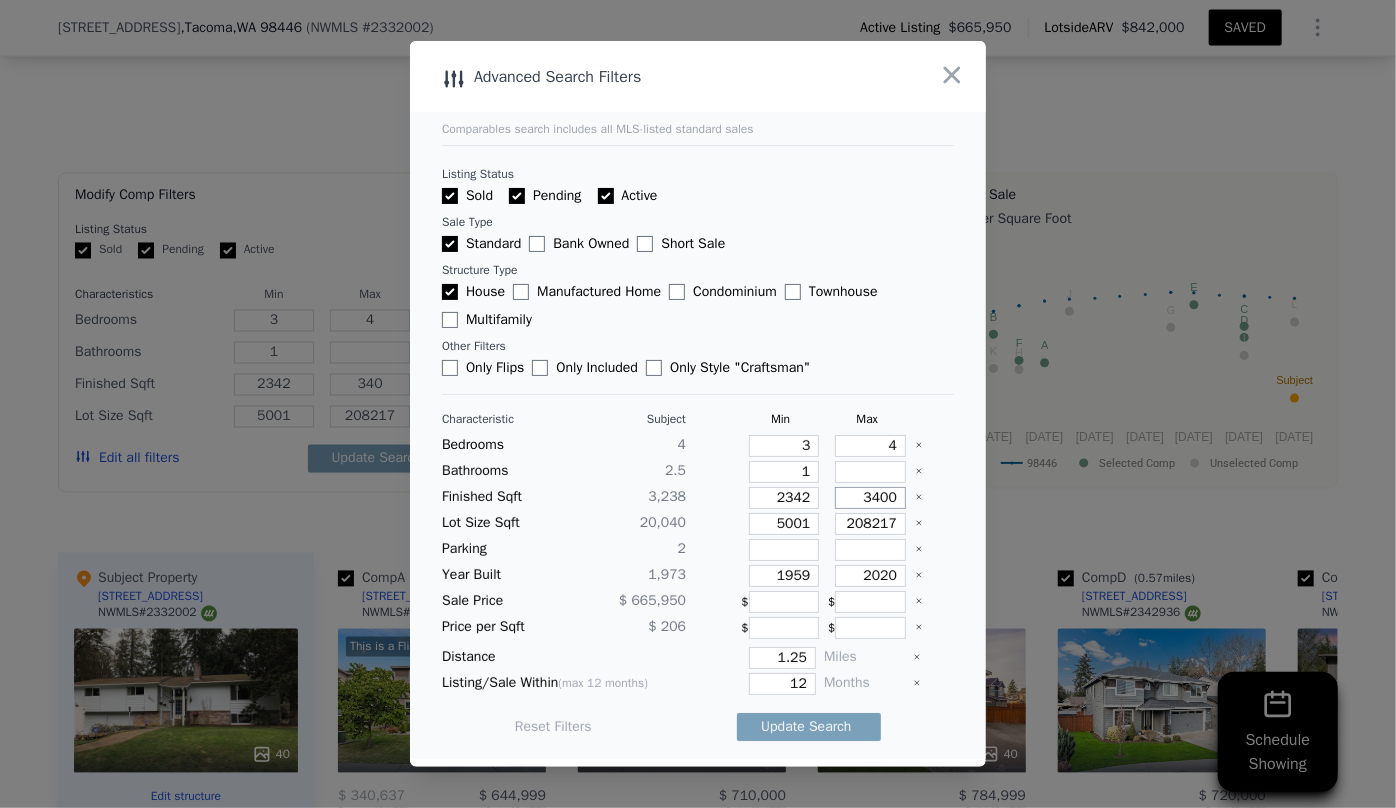 type on "3400" 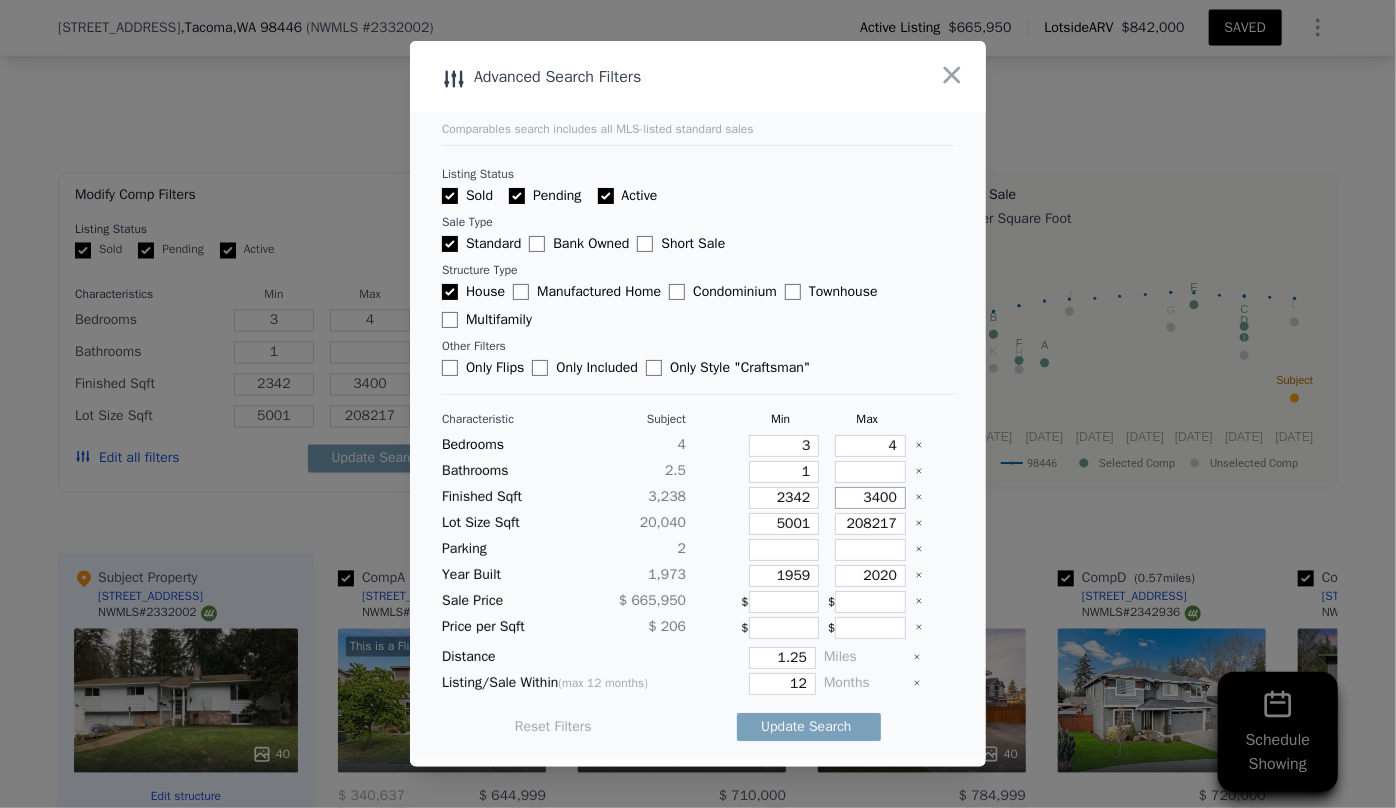 type on "3400" 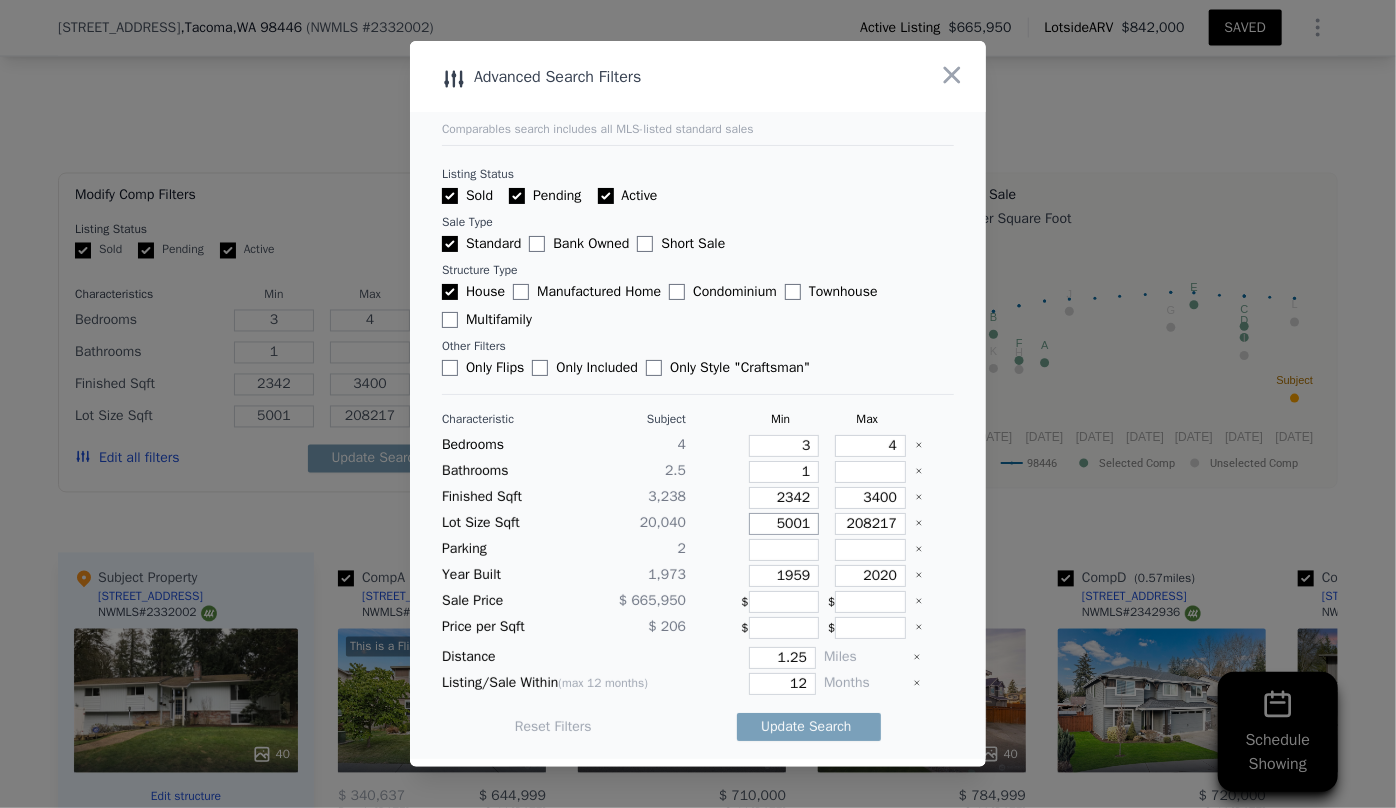 drag, startPoint x: 798, startPoint y: 526, endPoint x: 737, endPoint y: 509, distance: 63.324562 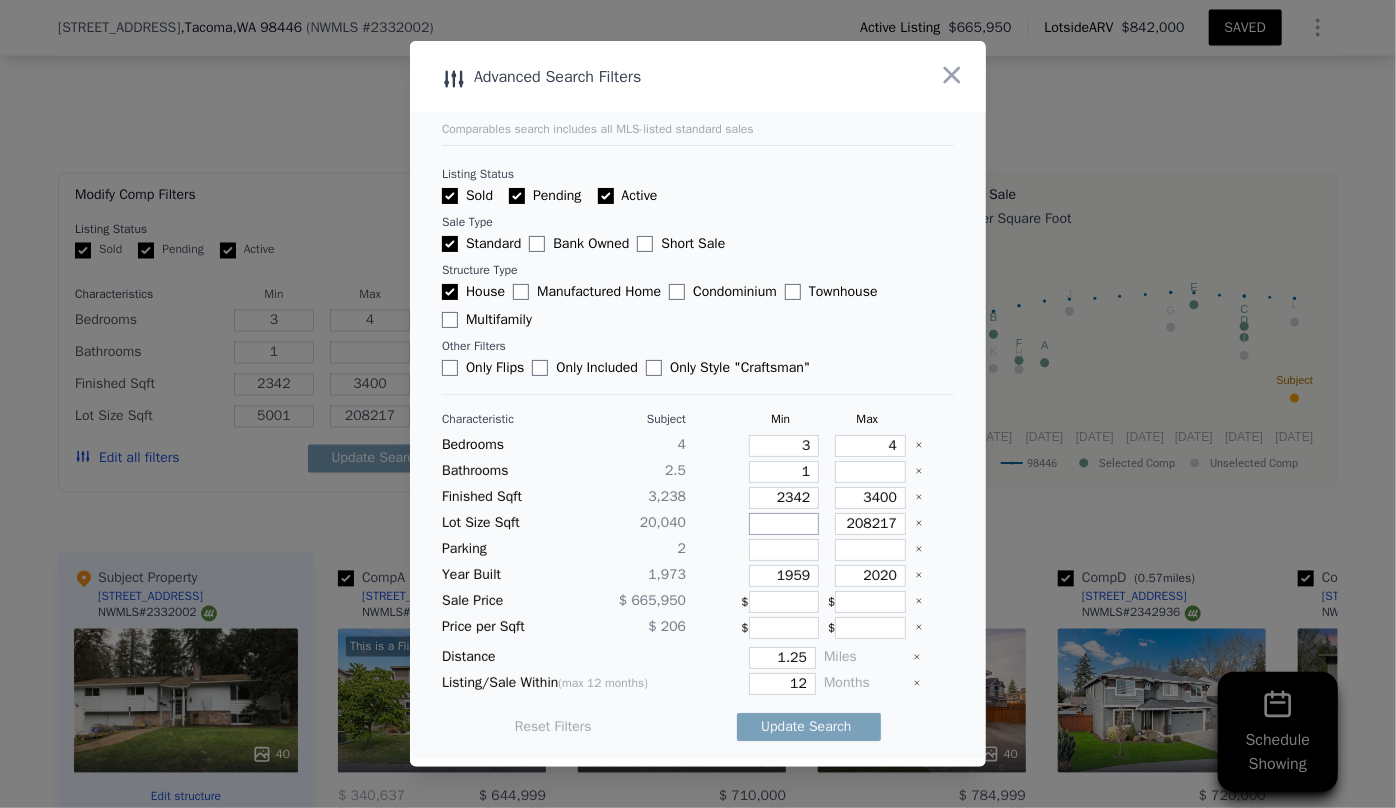 type 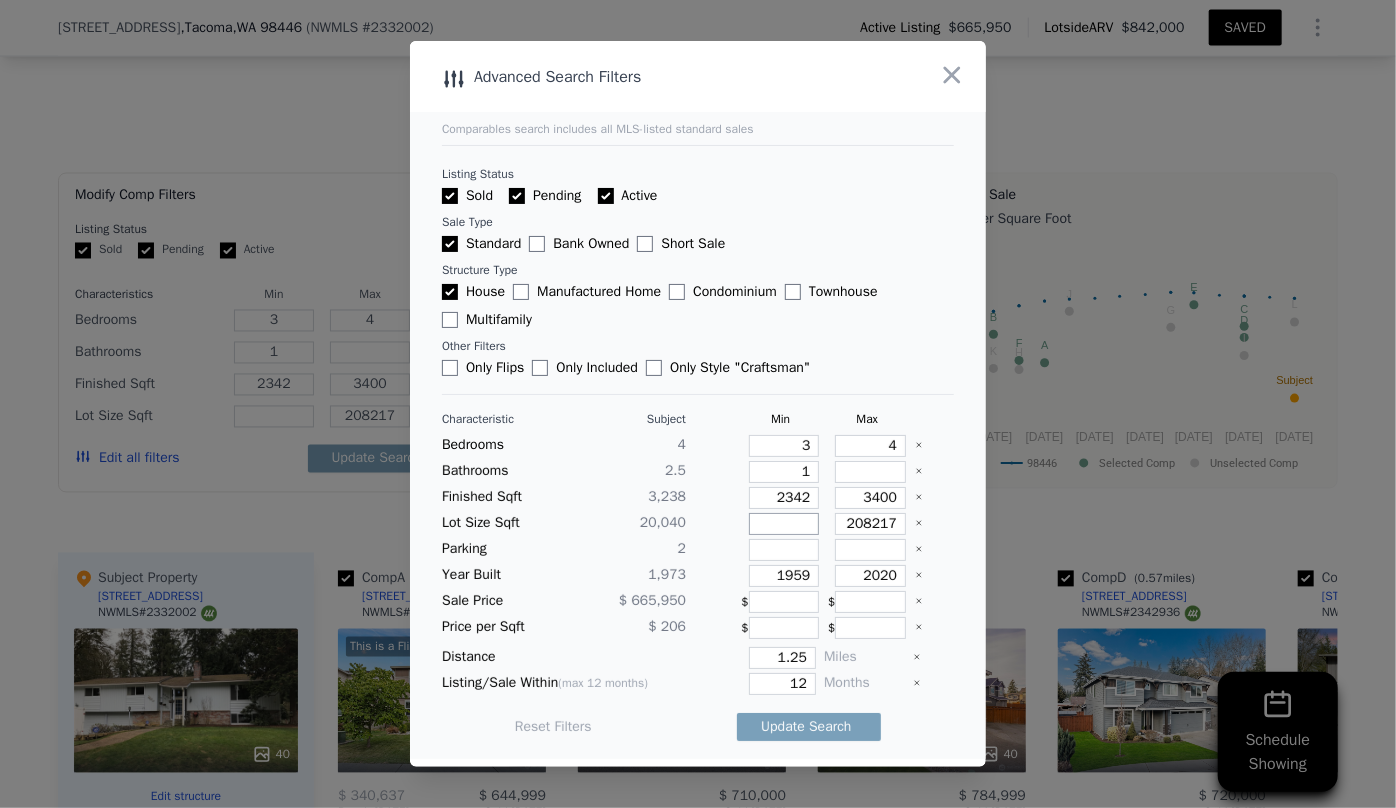 type 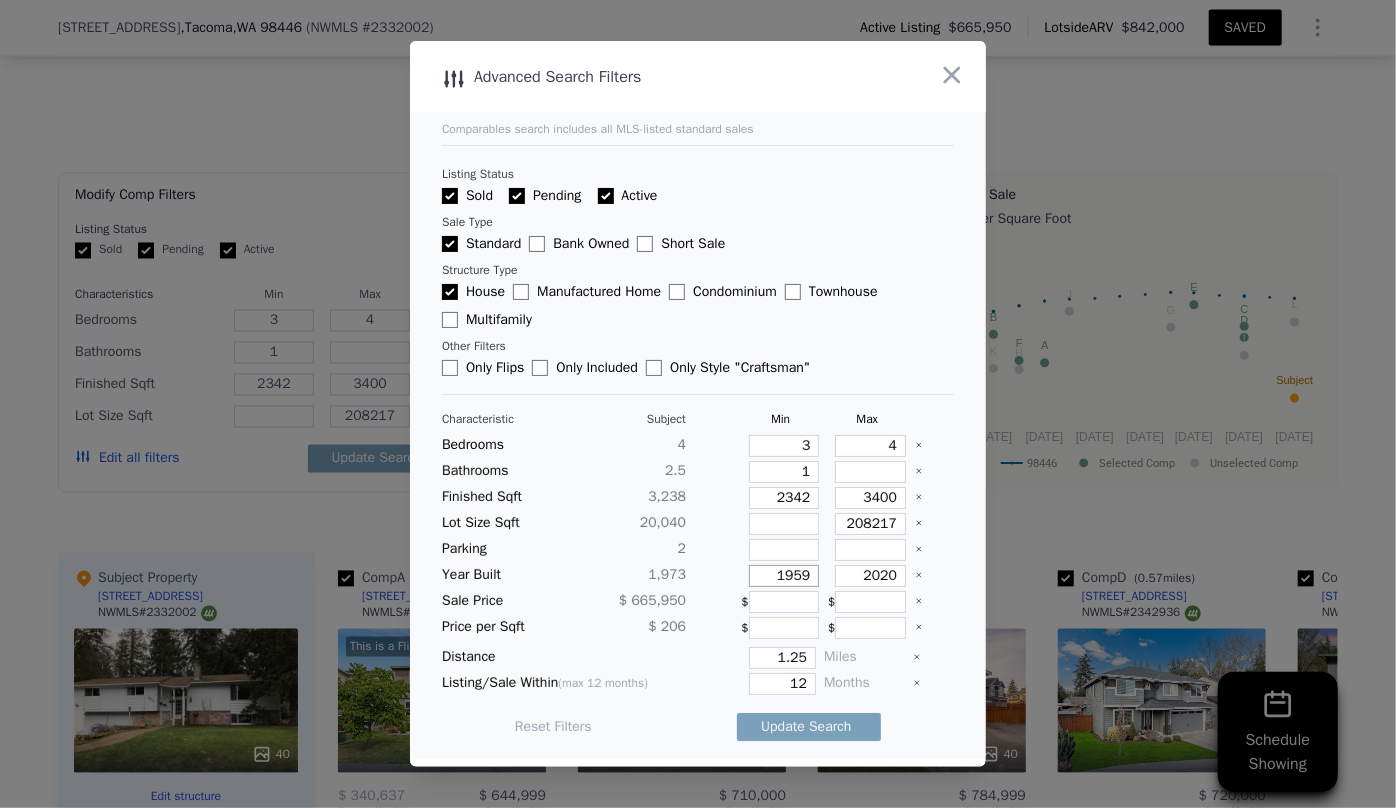 drag, startPoint x: 803, startPoint y: 570, endPoint x: 736, endPoint y: 569, distance: 67.00746 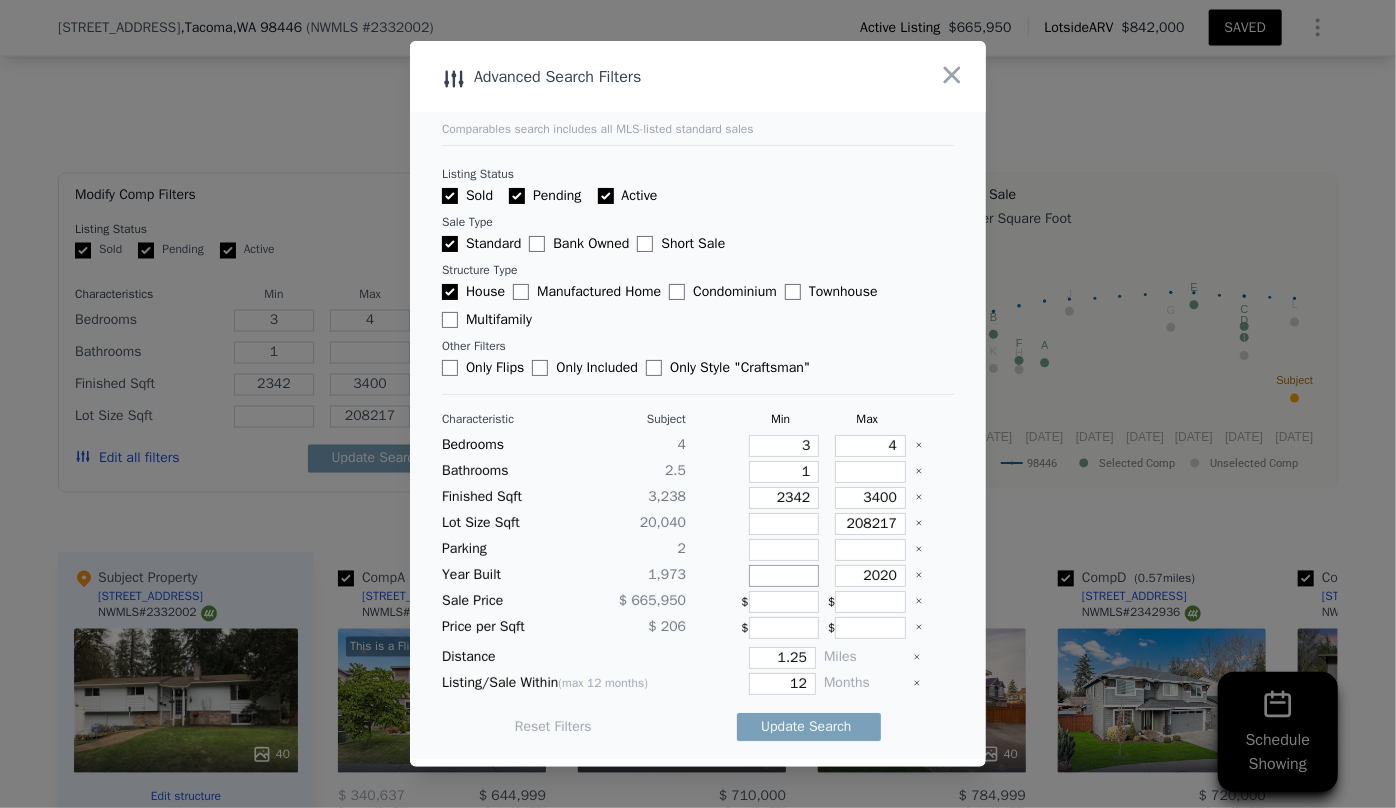 type 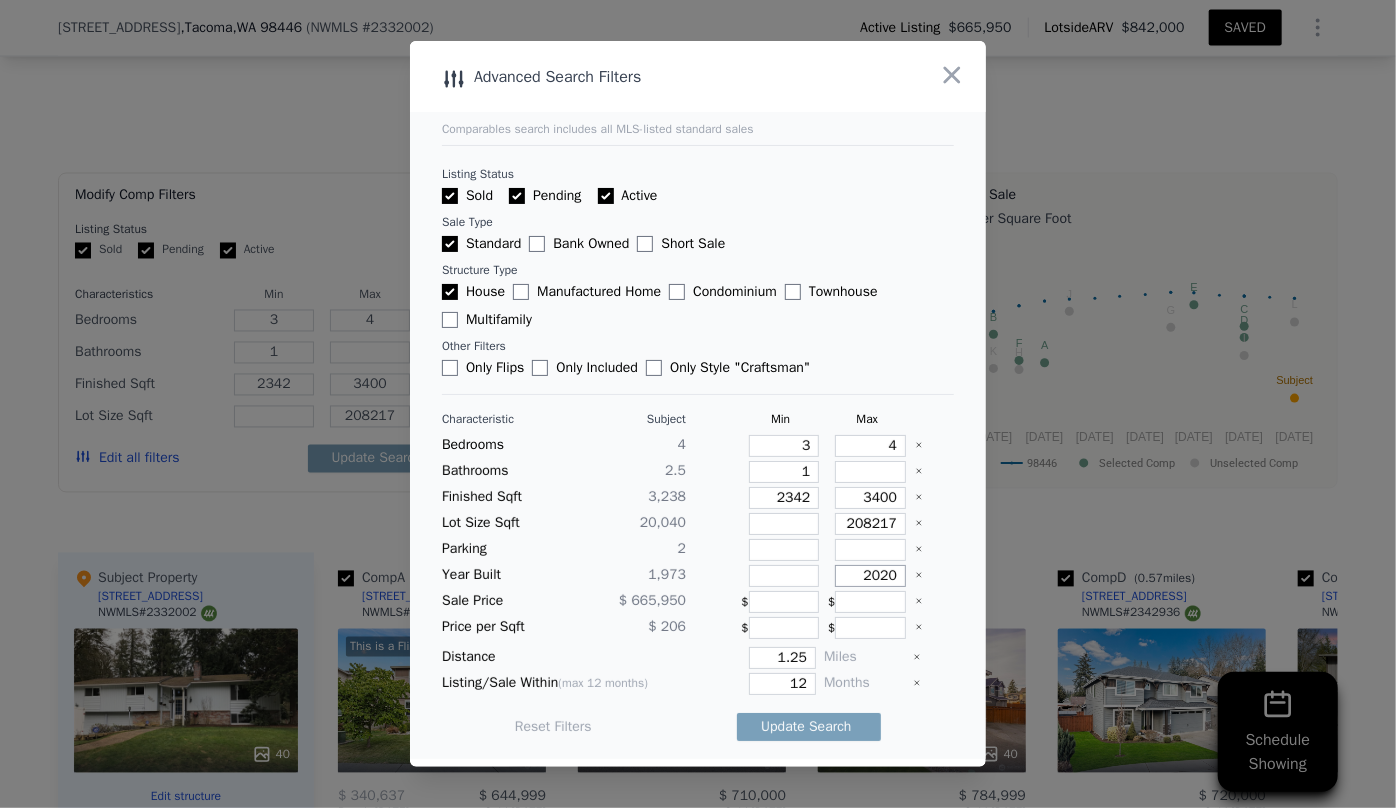 click on "2020" at bounding box center (870, 576) 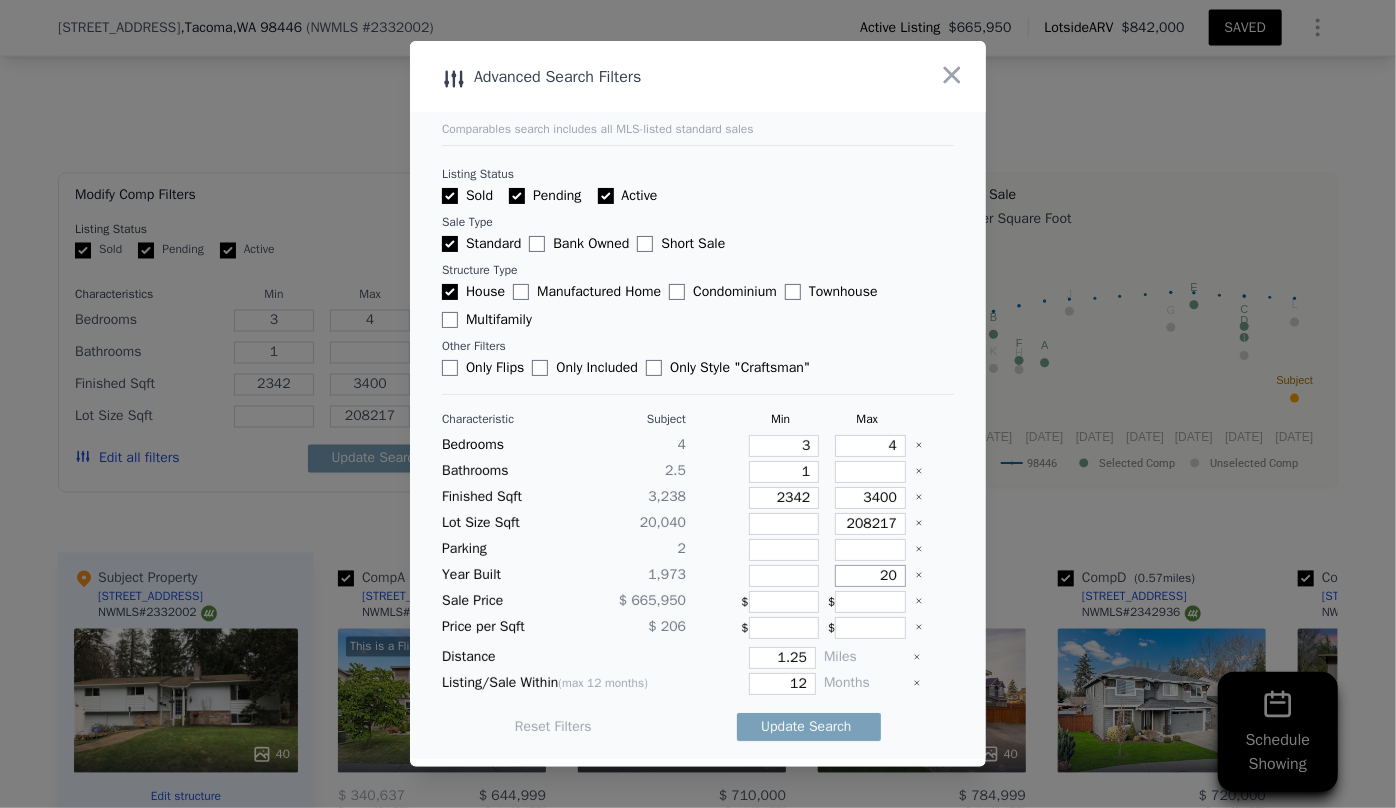 type on "2" 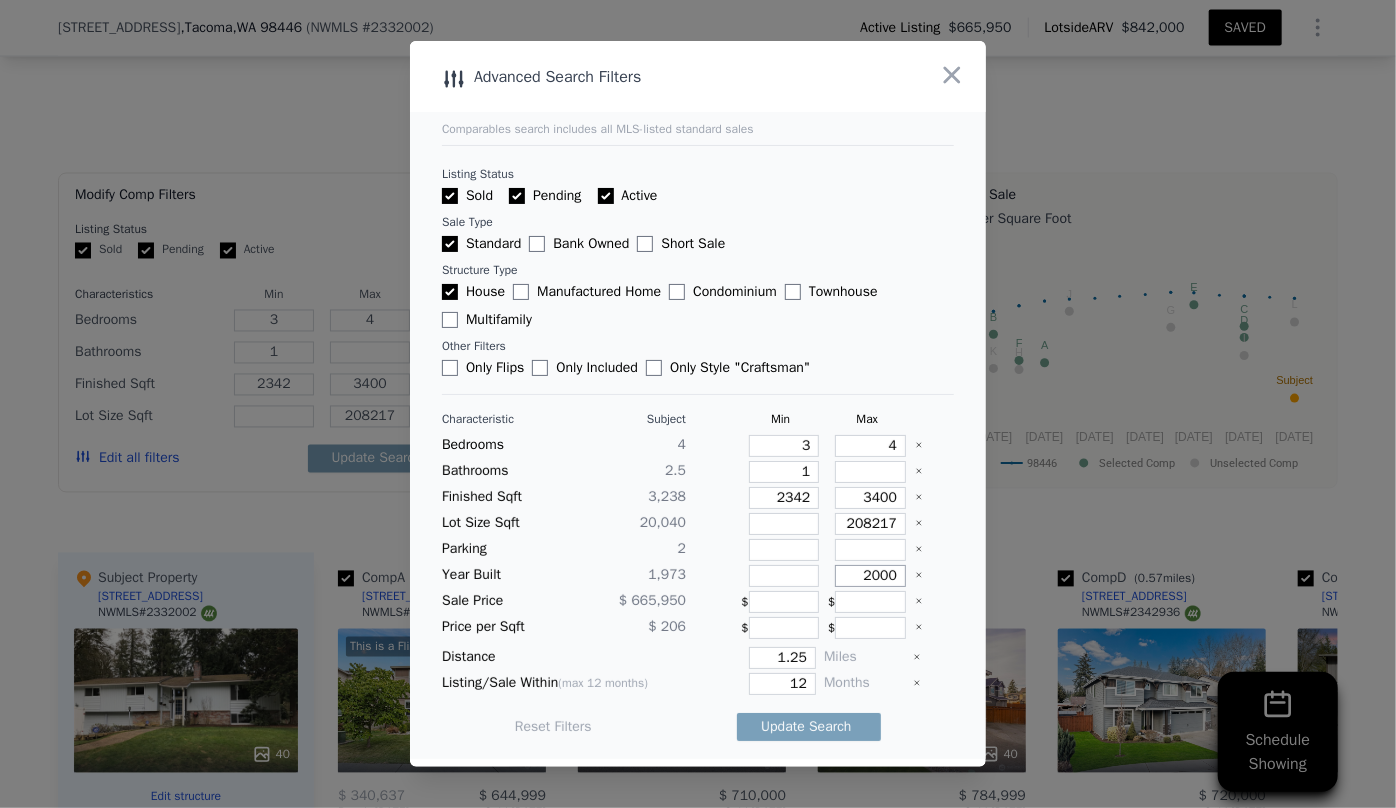 type on "2000" 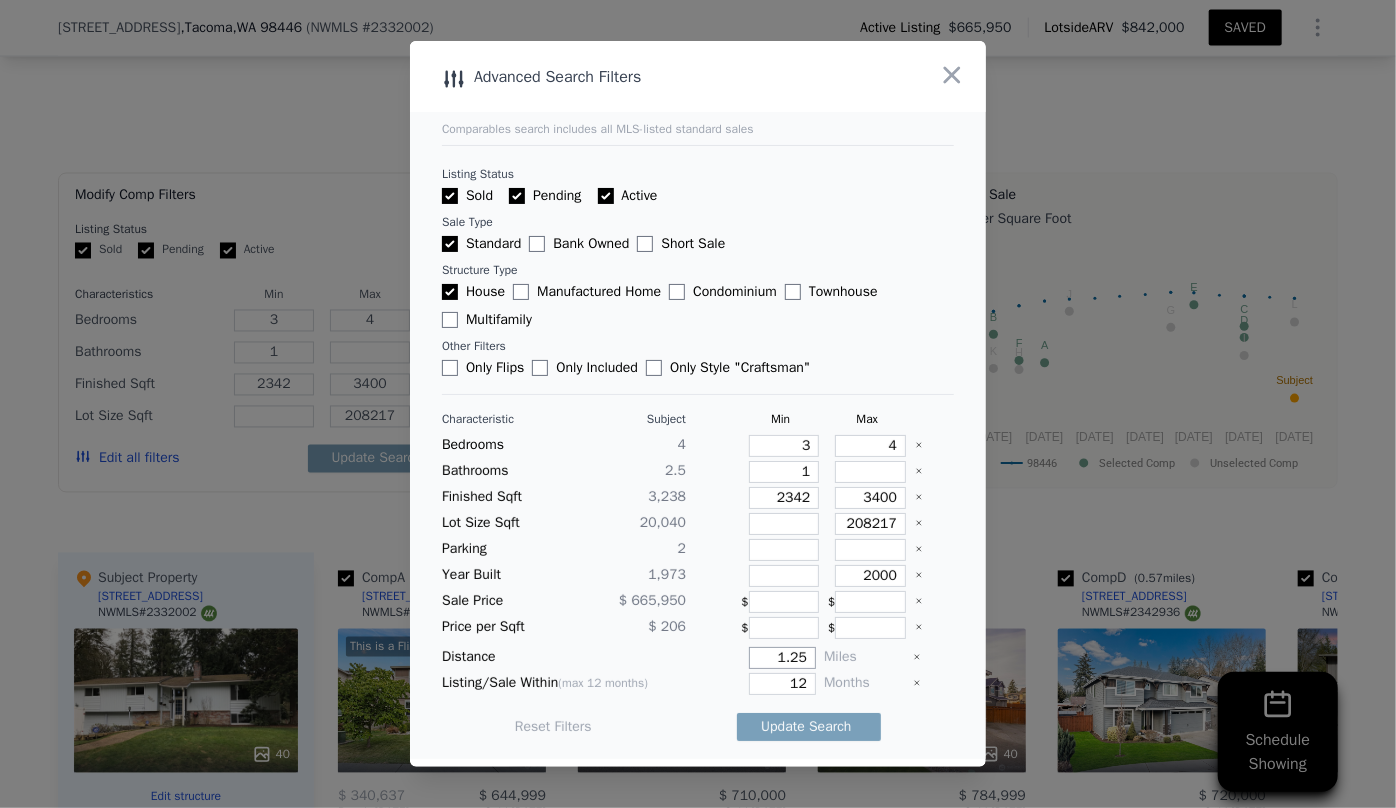 click on "1.25" at bounding box center [782, 658] 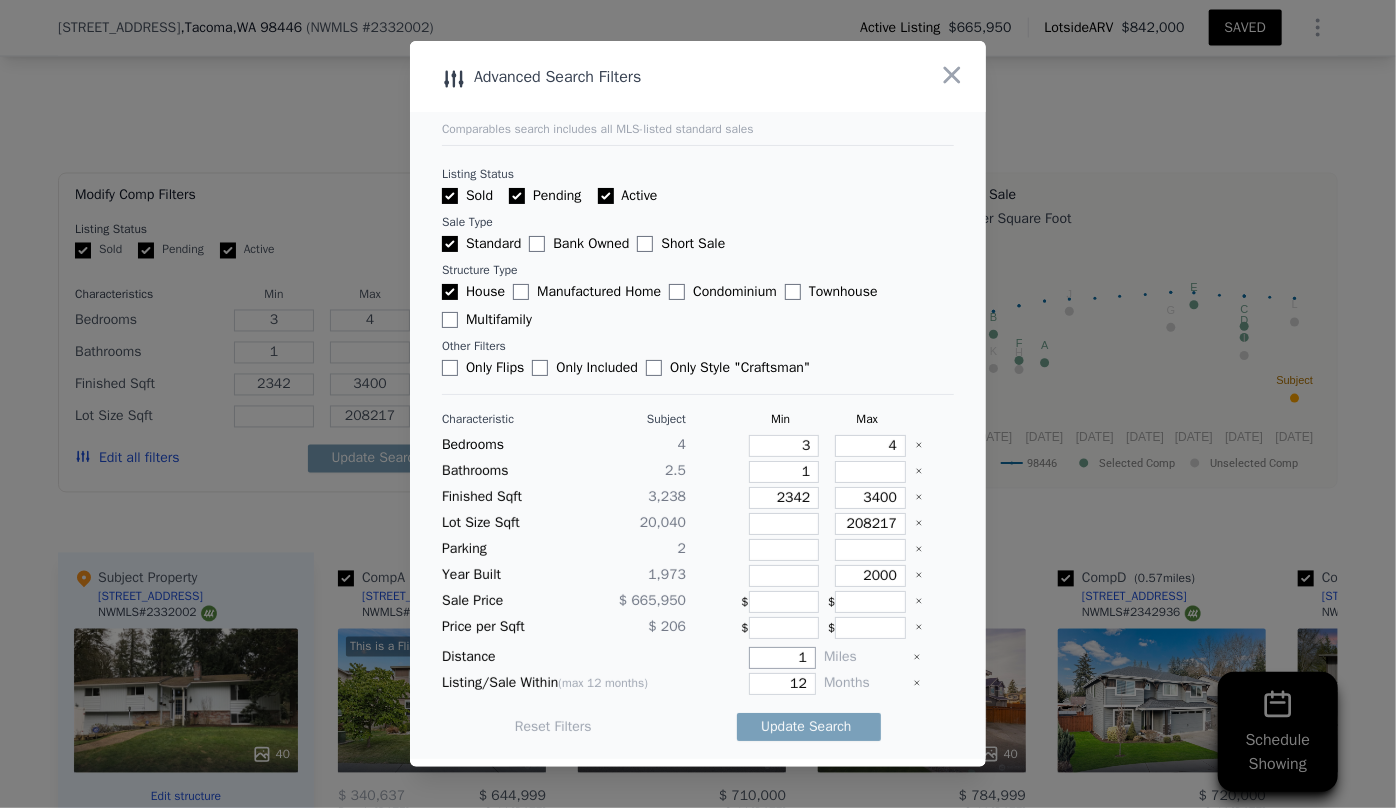 type on "1" 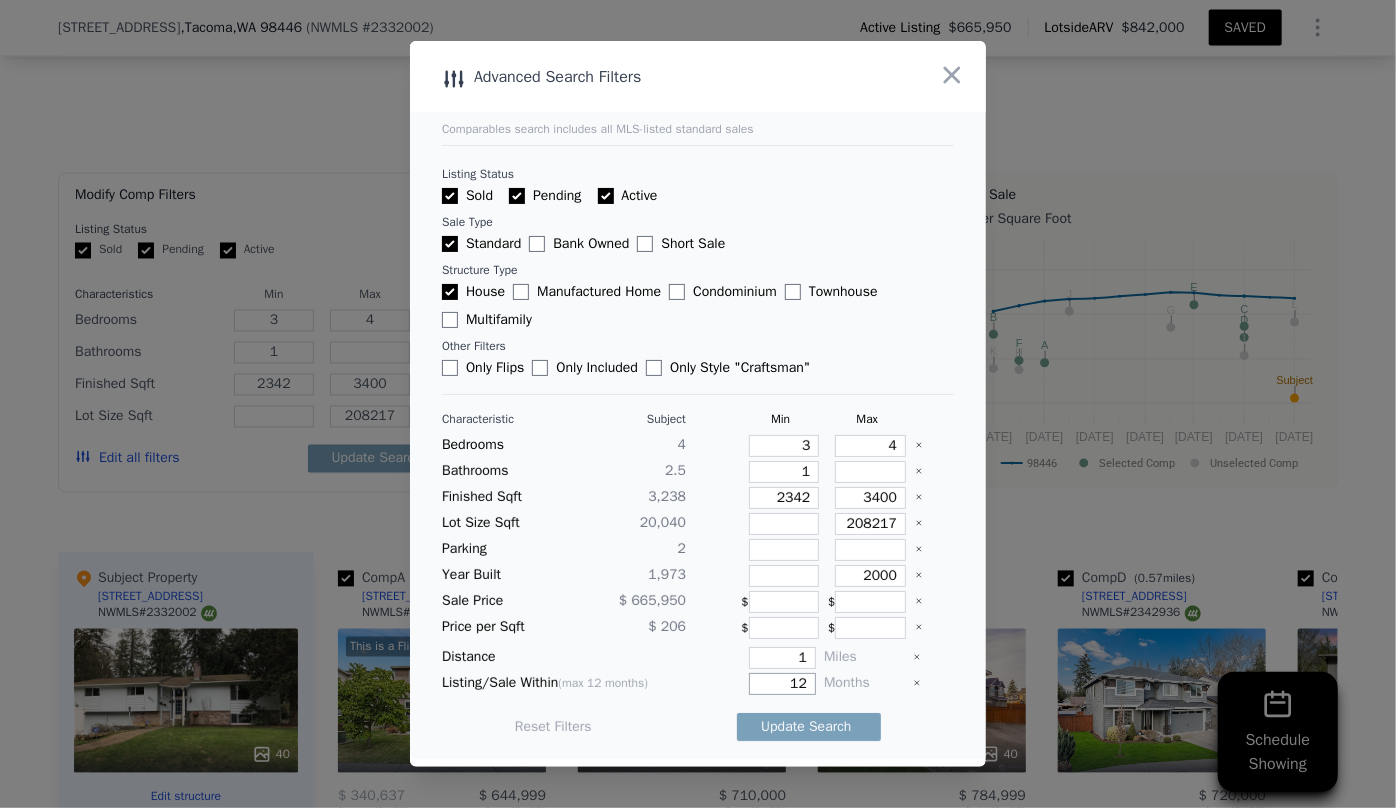 drag, startPoint x: 796, startPoint y: 681, endPoint x: 748, endPoint y: 681, distance: 48 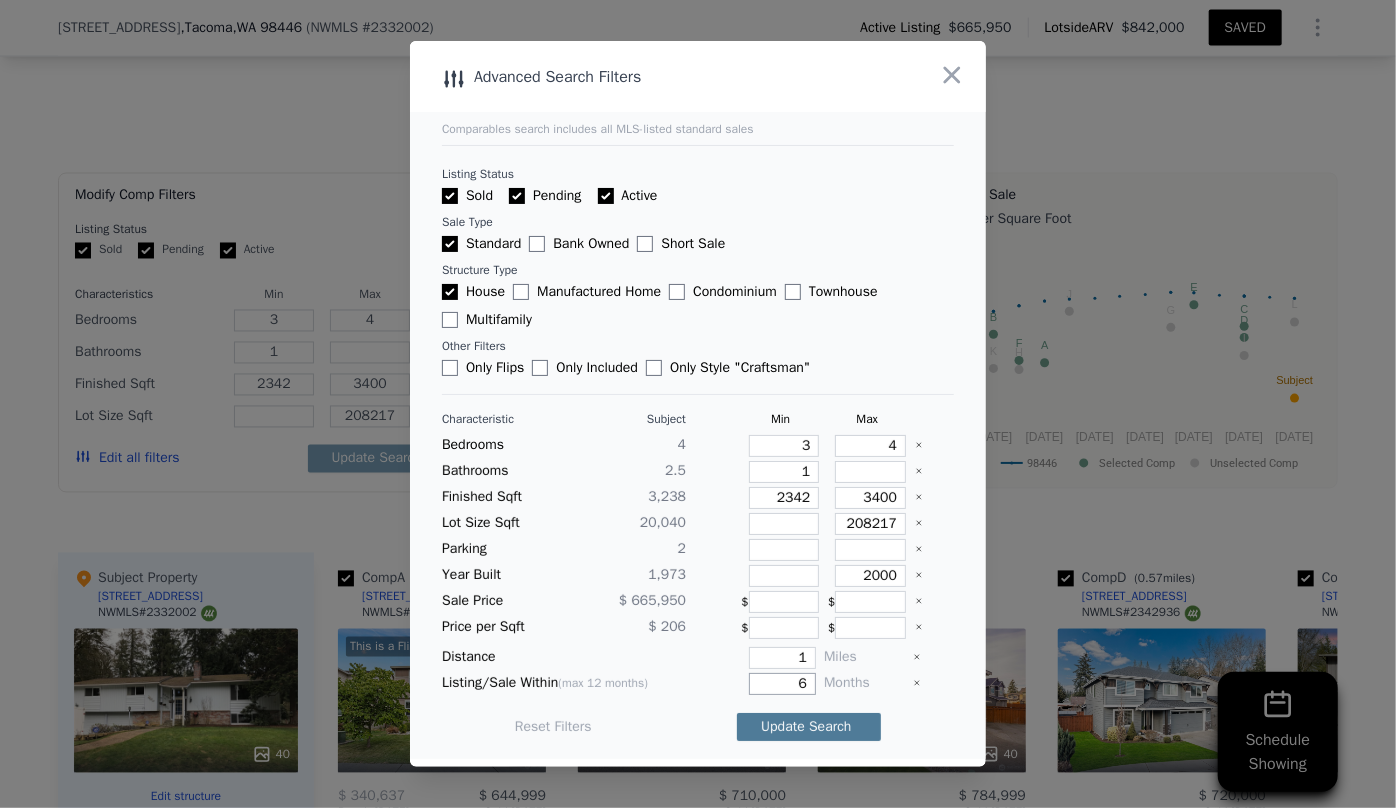 type on "6" 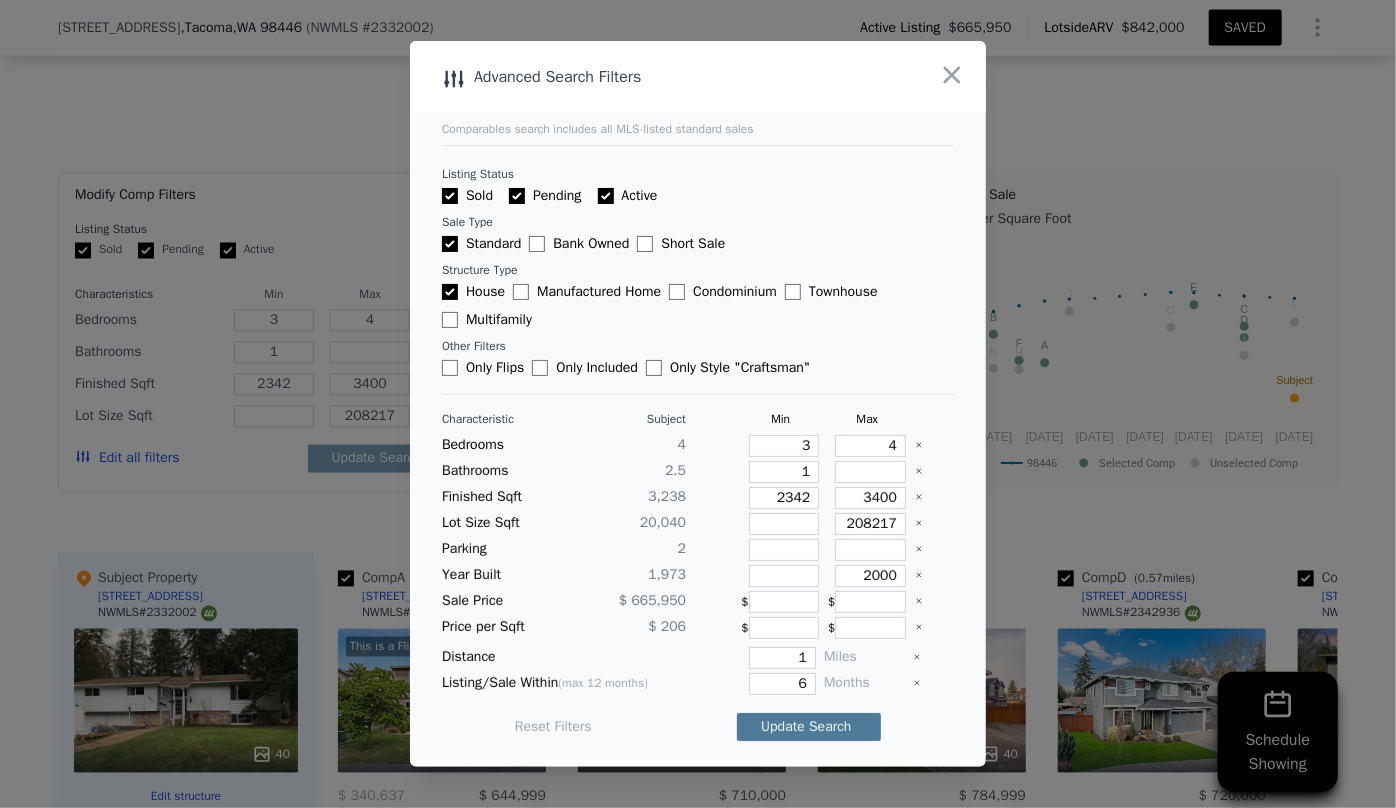 click on "Update Search" at bounding box center (809, 727) 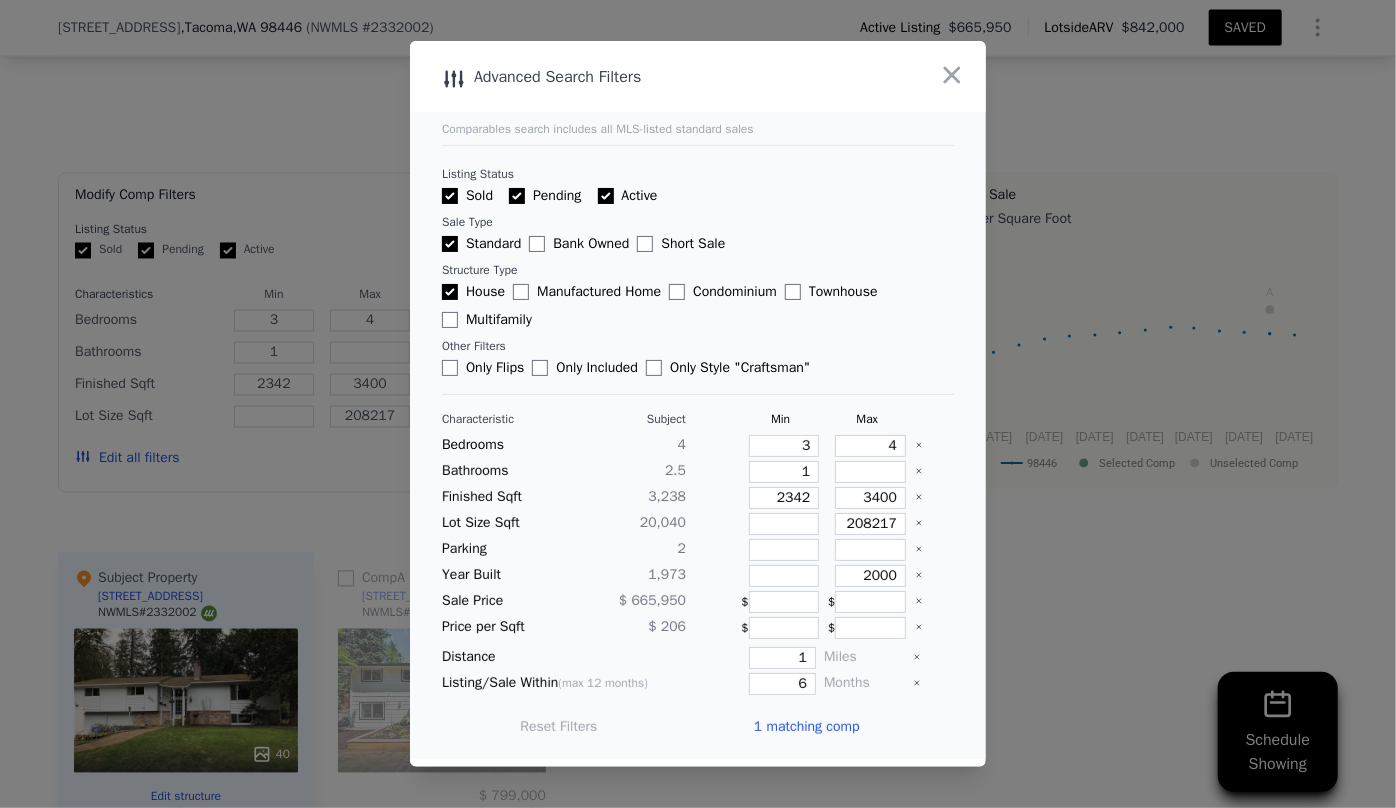 click on "1 matching comp" at bounding box center [807, 727] 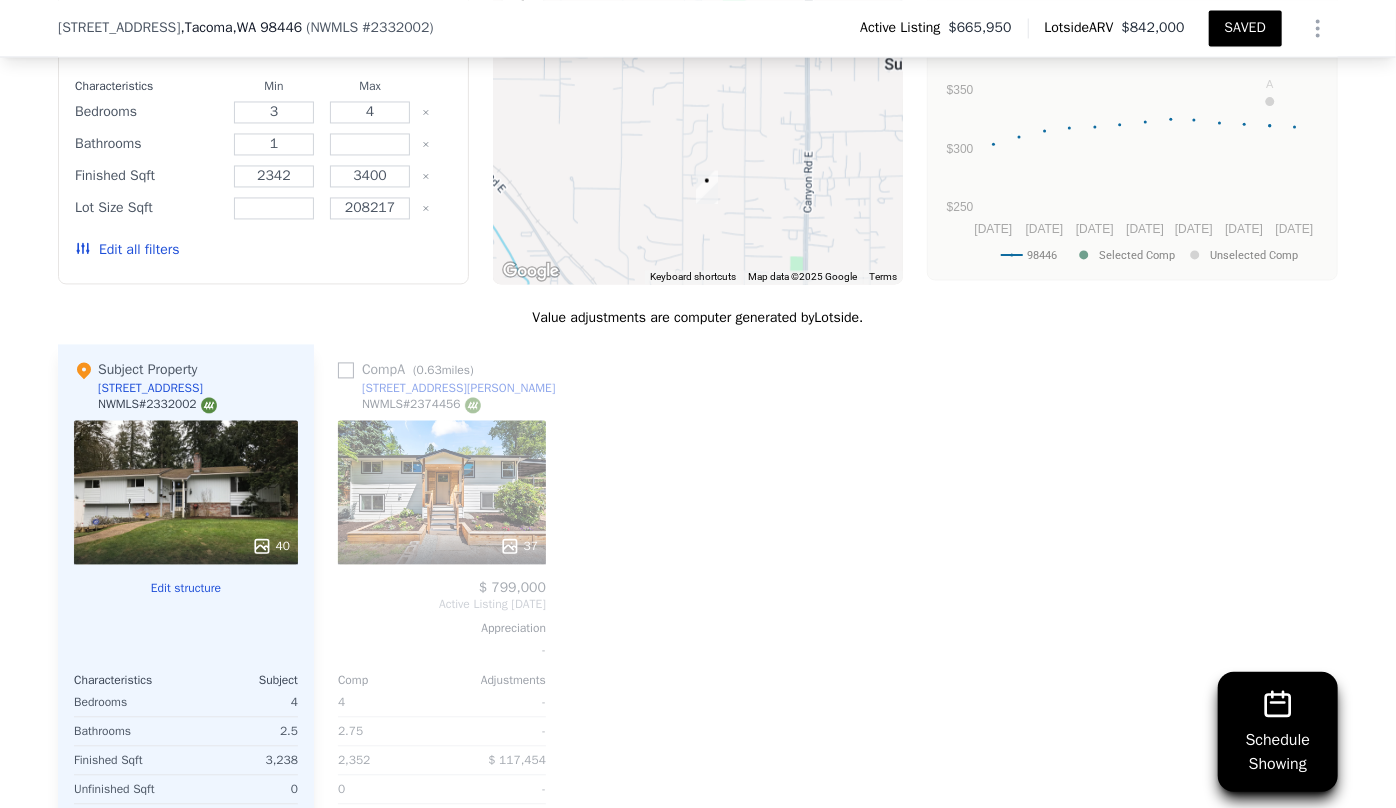 scroll, scrollTop: 2004, scrollLeft: 0, axis: vertical 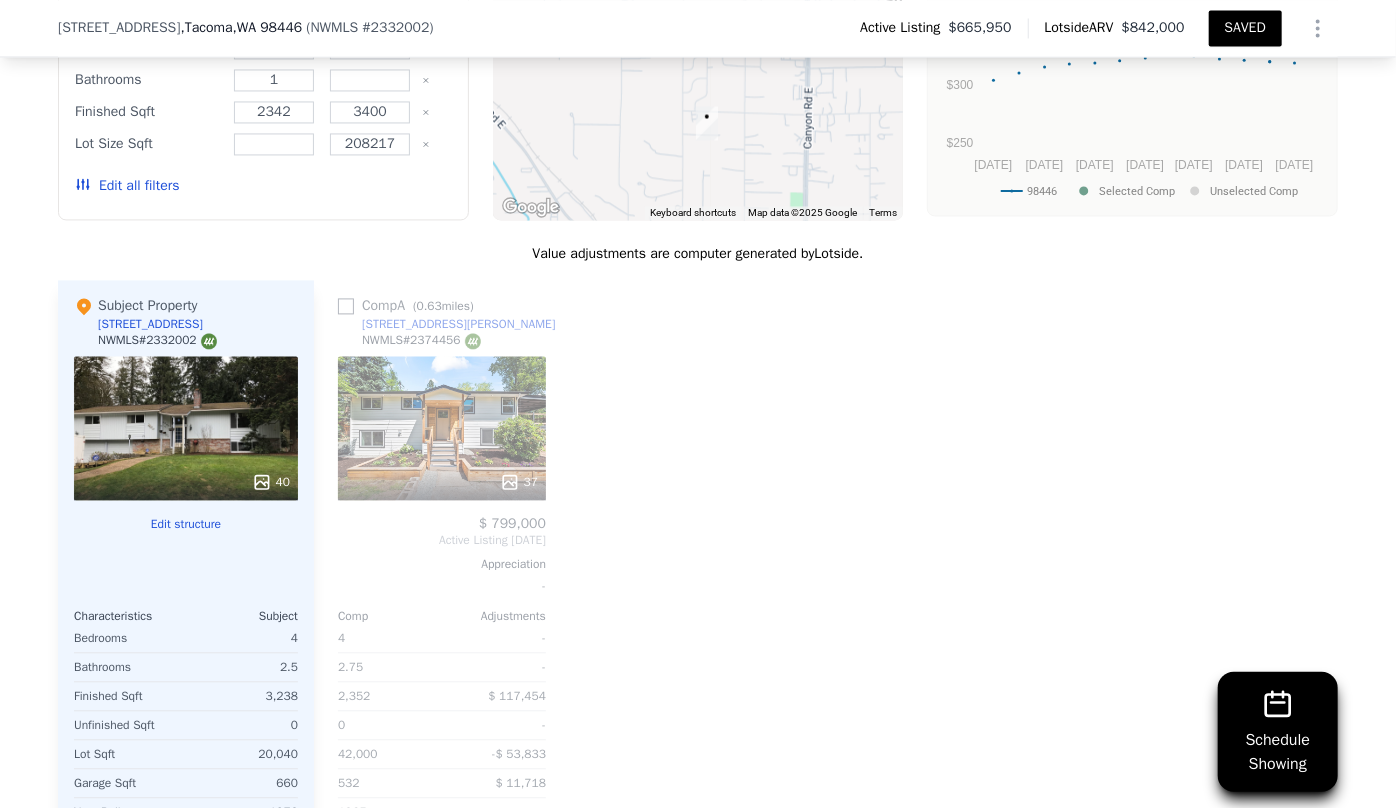 click on "37" at bounding box center [442, 428] 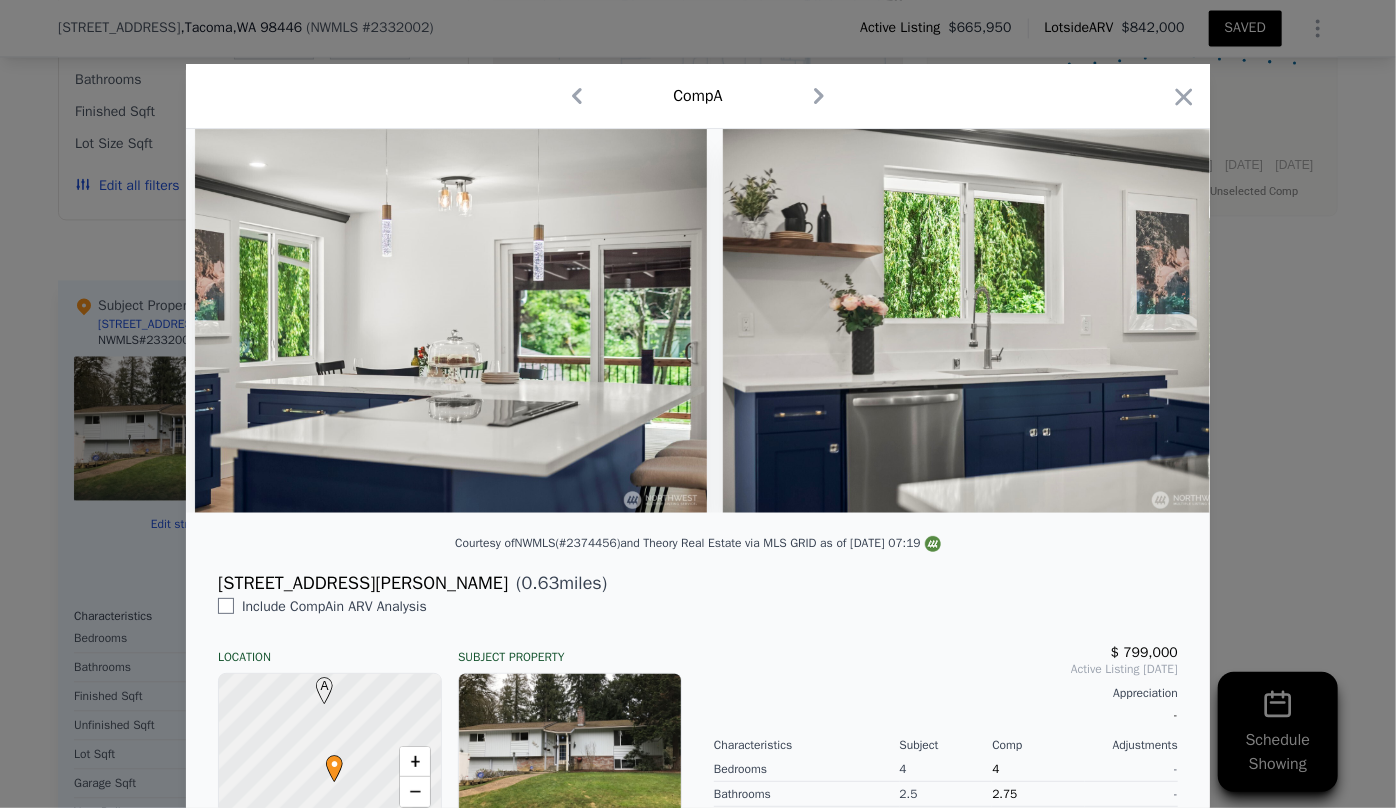 scroll, scrollTop: 0, scrollLeft: 10460, axis: horizontal 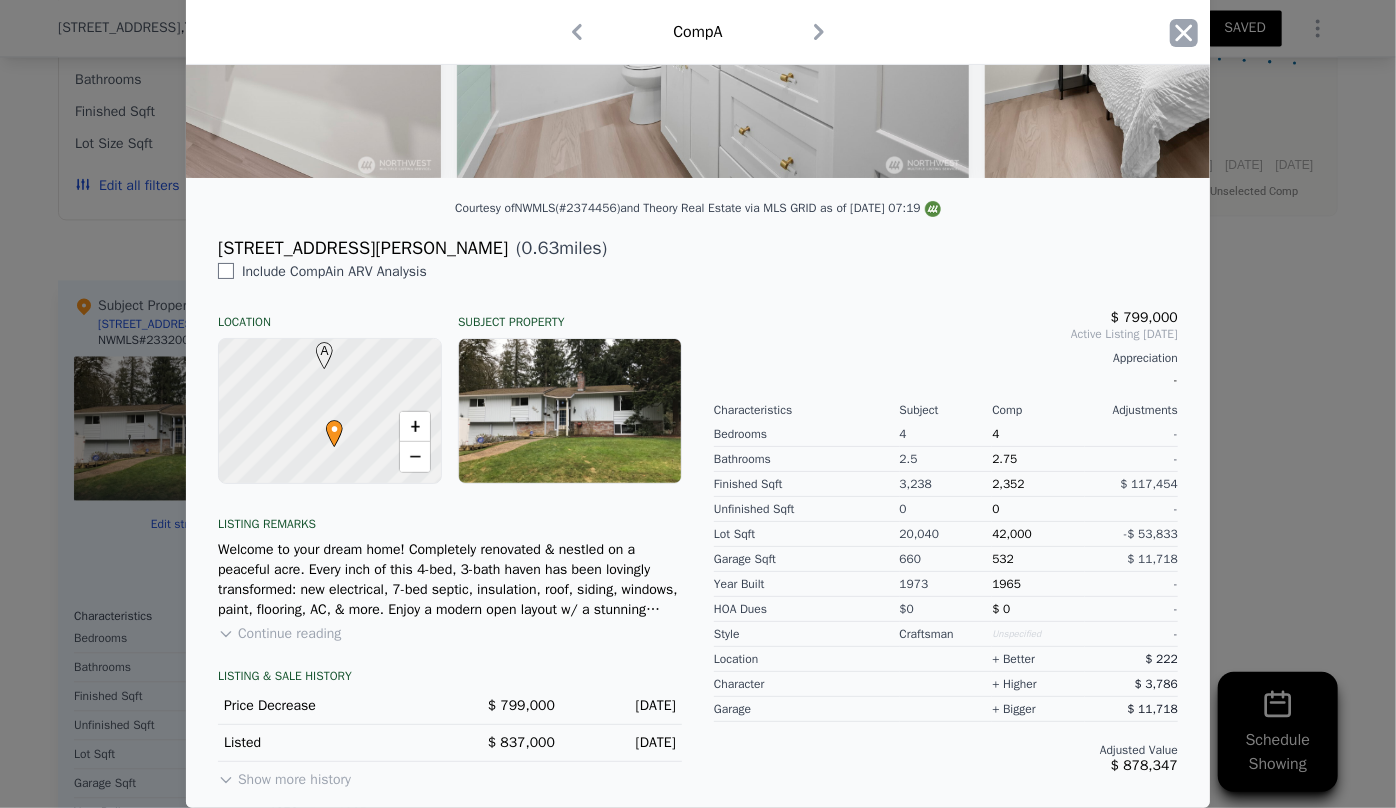 click 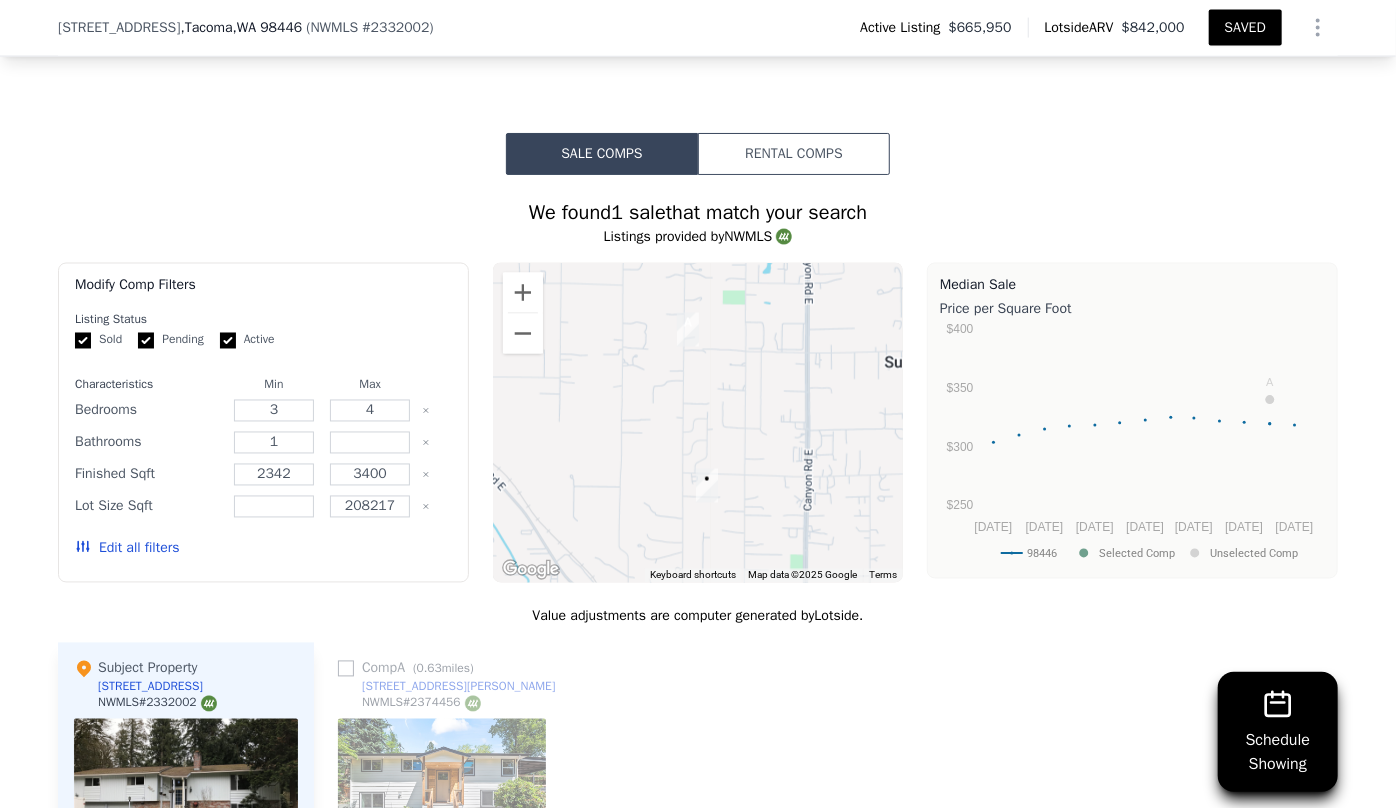 scroll, scrollTop: 1640, scrollLeft: 0, axis: vertical 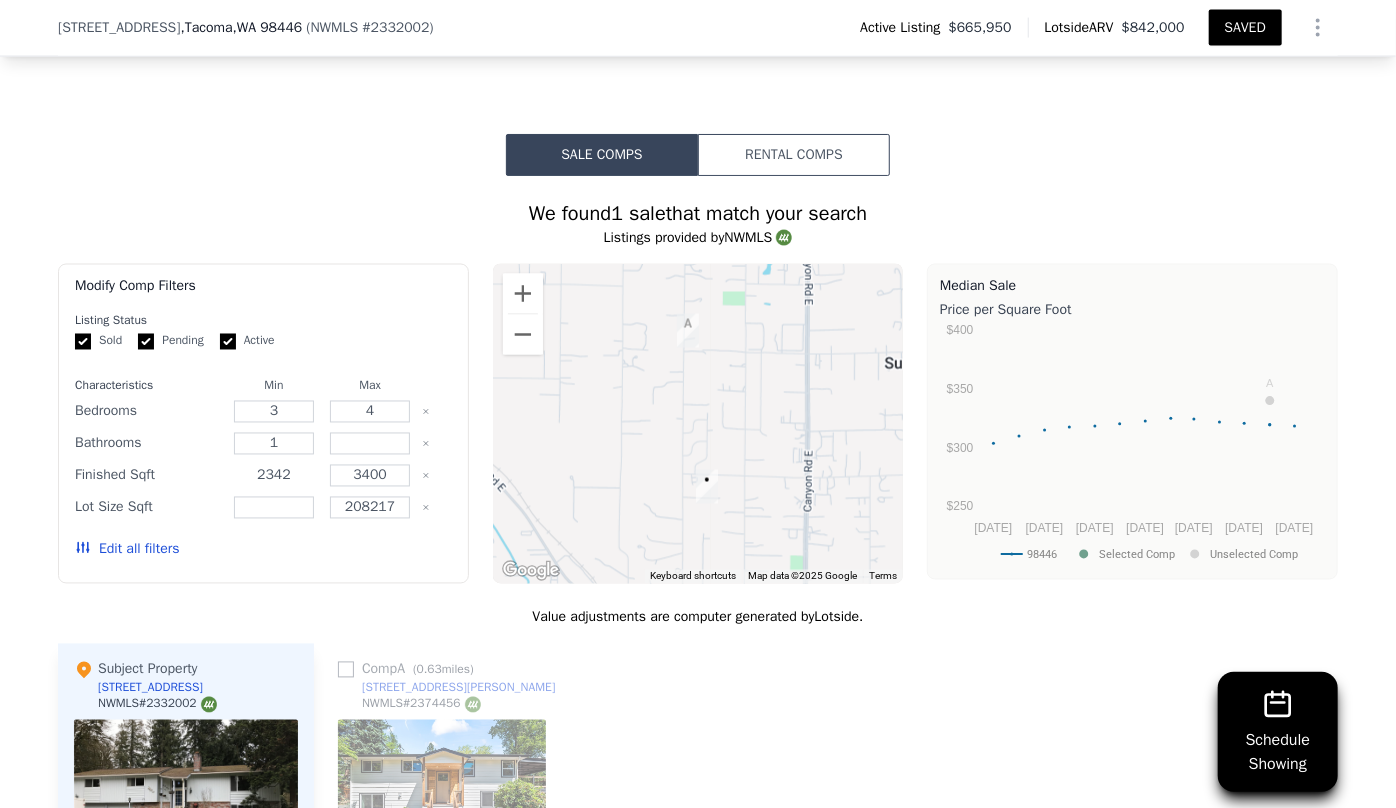 click on "2342" at bounding box center (273, 476) 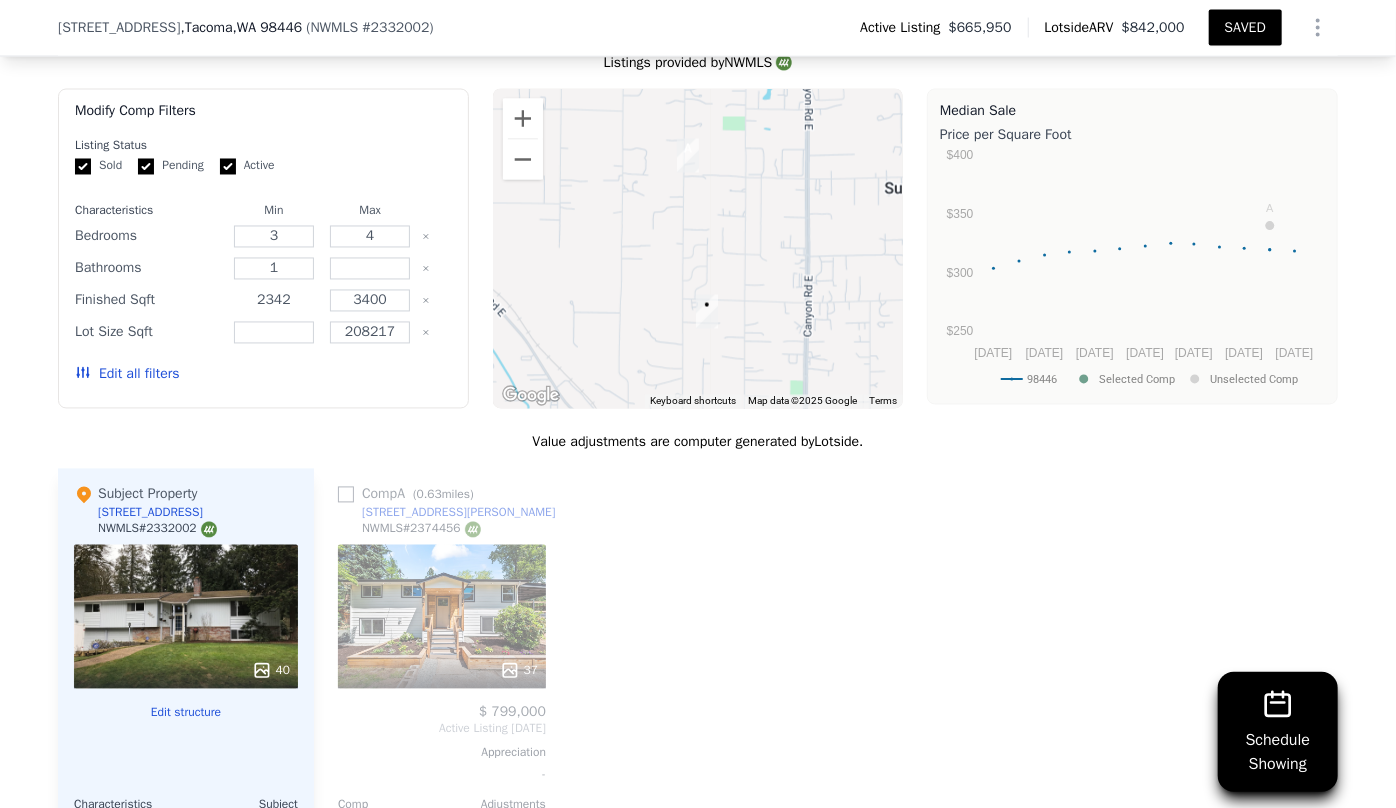 scroll, scrollTop: 1731, scrollLeft: 0, axis: vertical 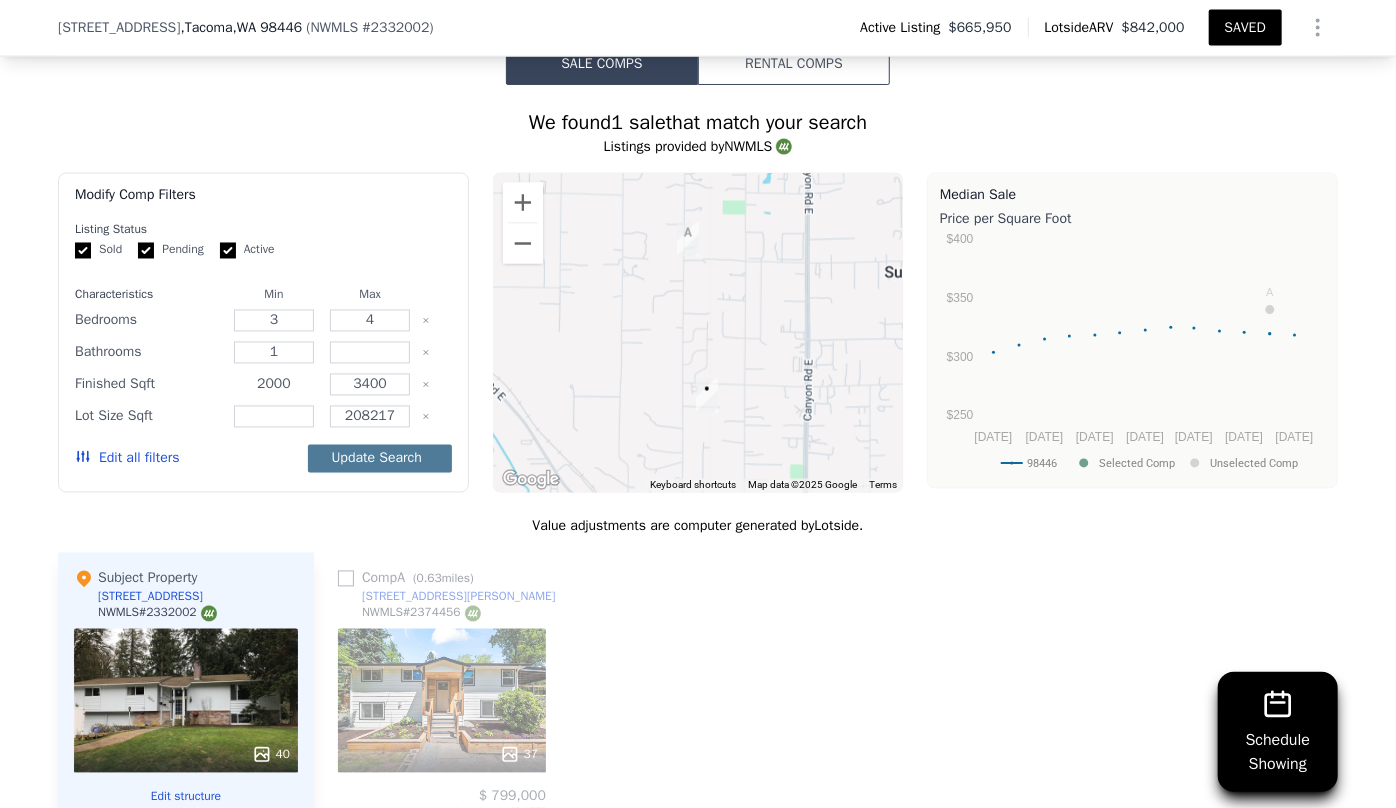 type on "2000" 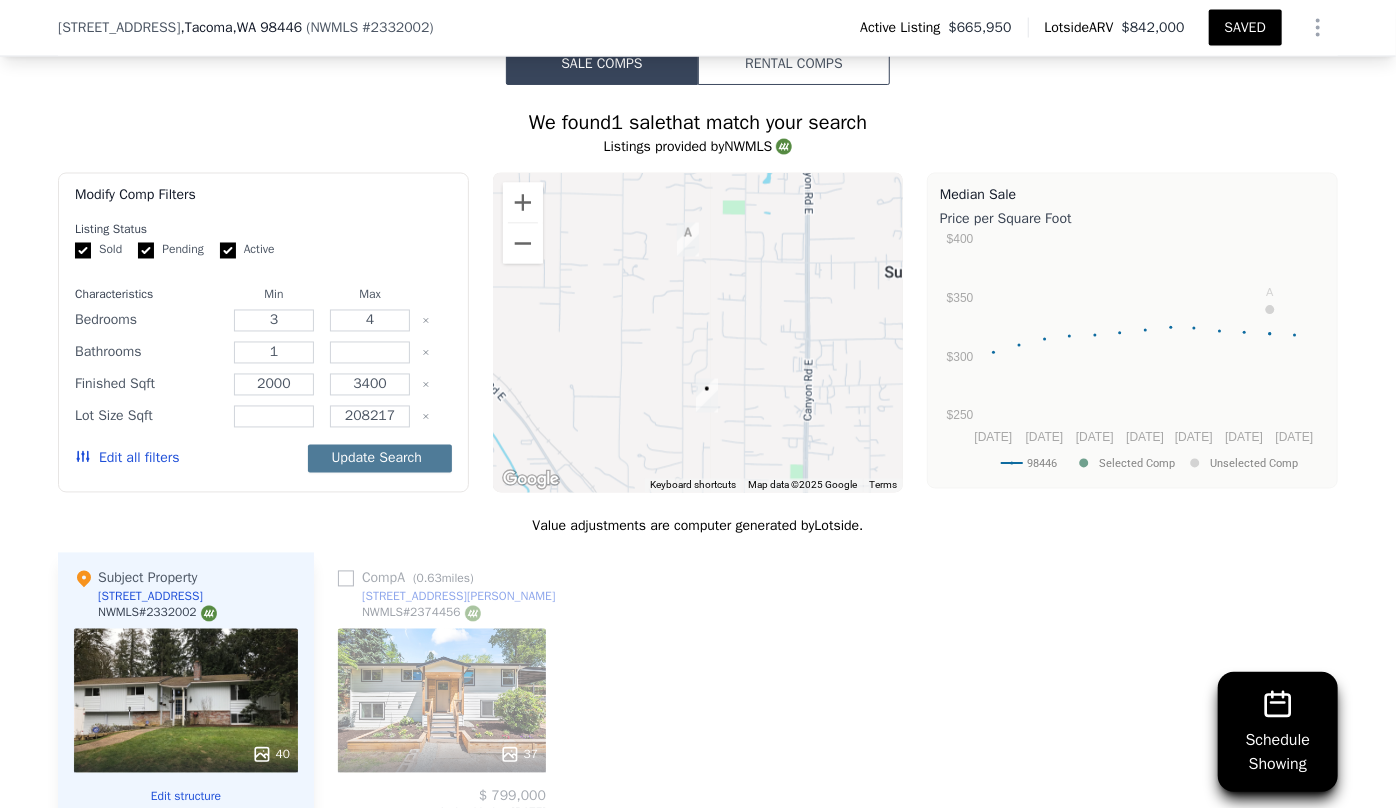 click on "Update Search" at bounding box center (380, 459) 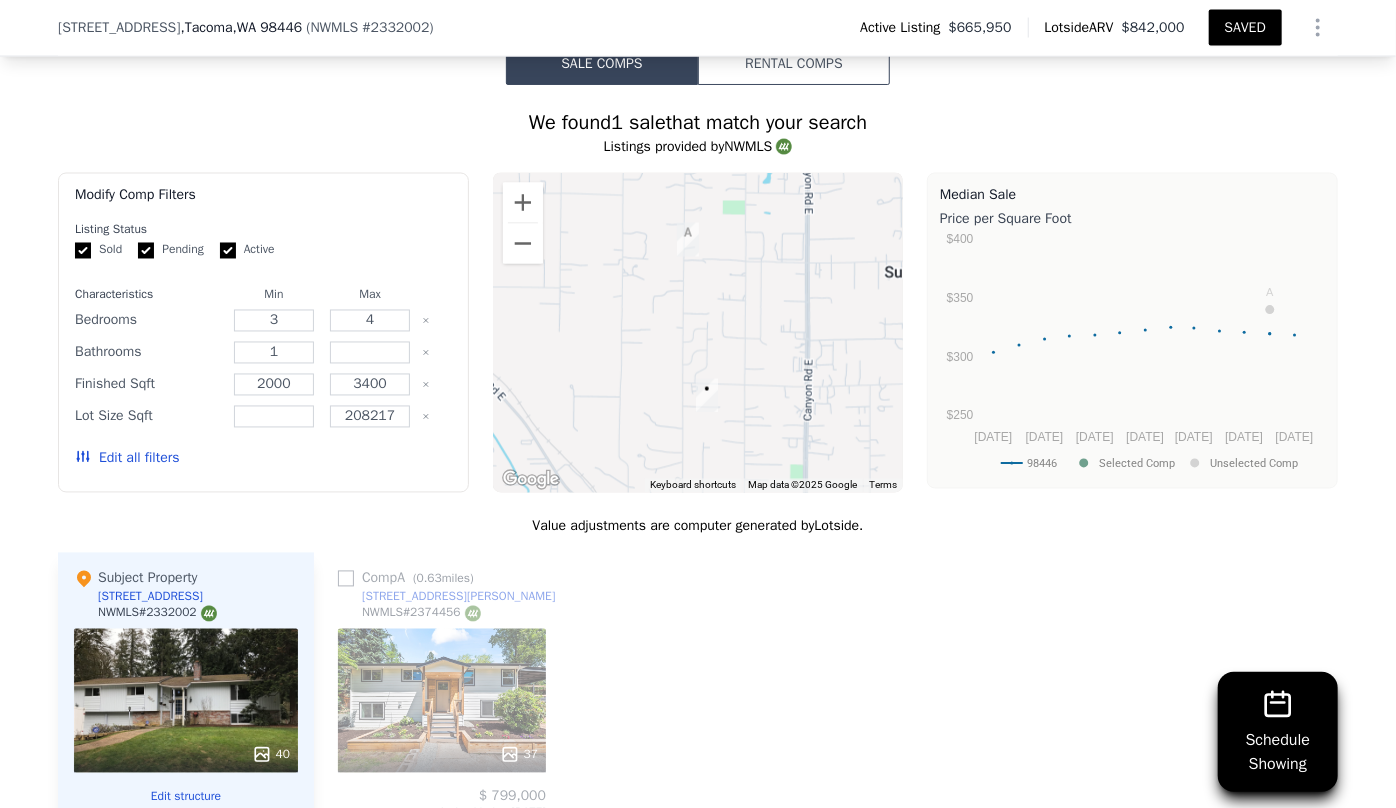 click on "Edit all filters" at bounding box center [127, 459] 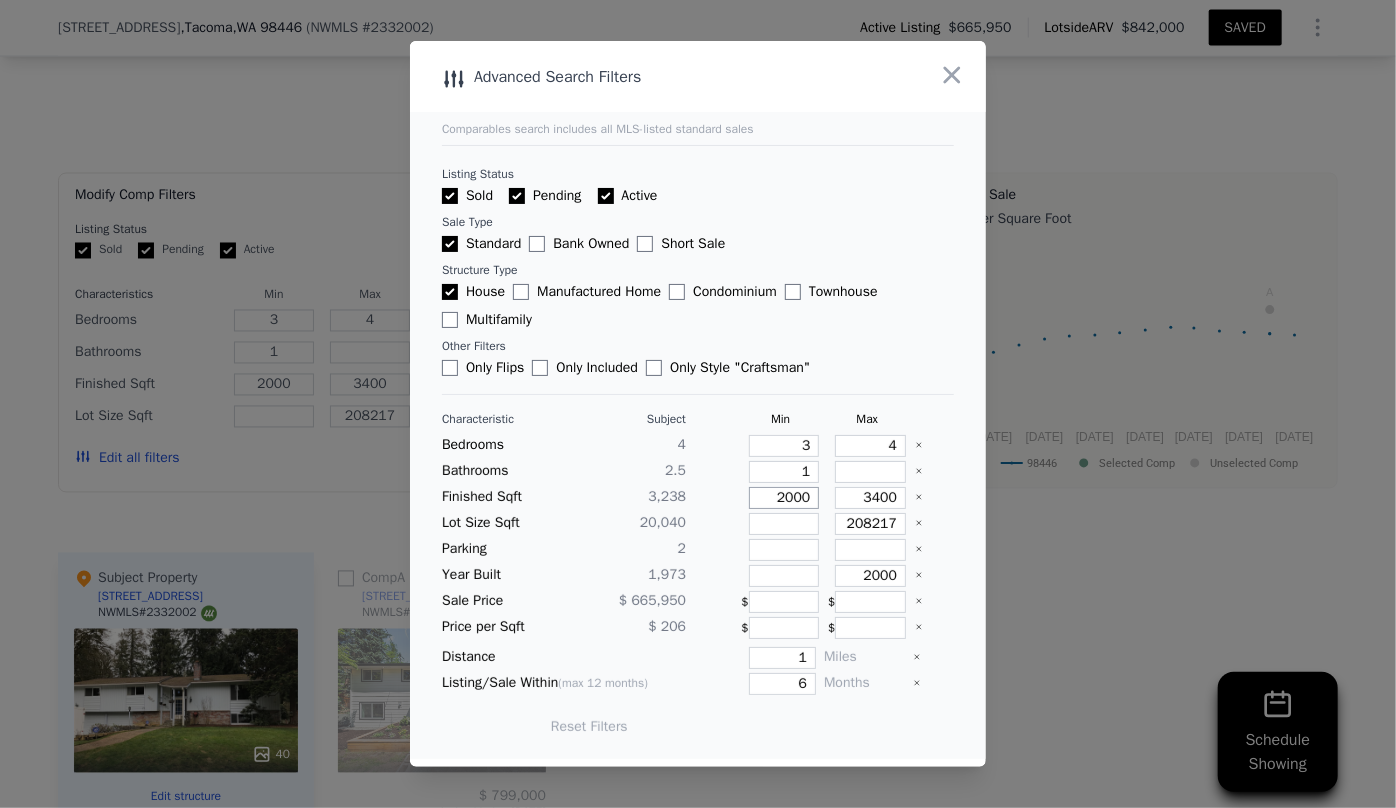 drag, startPoint x: 803, startPoint y: 502, endPoint x: 747, endPoint y: 499, distance: 56.0803 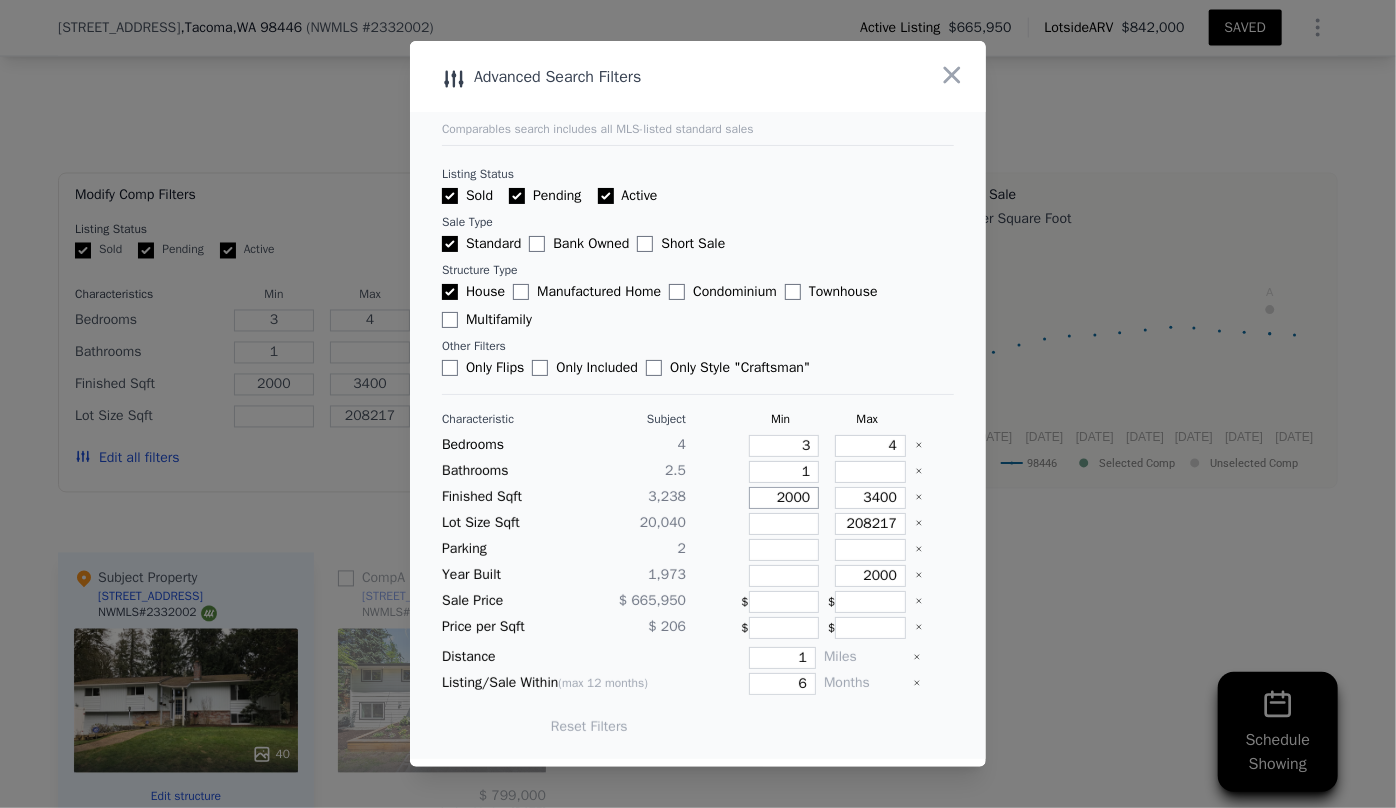 type on "1" 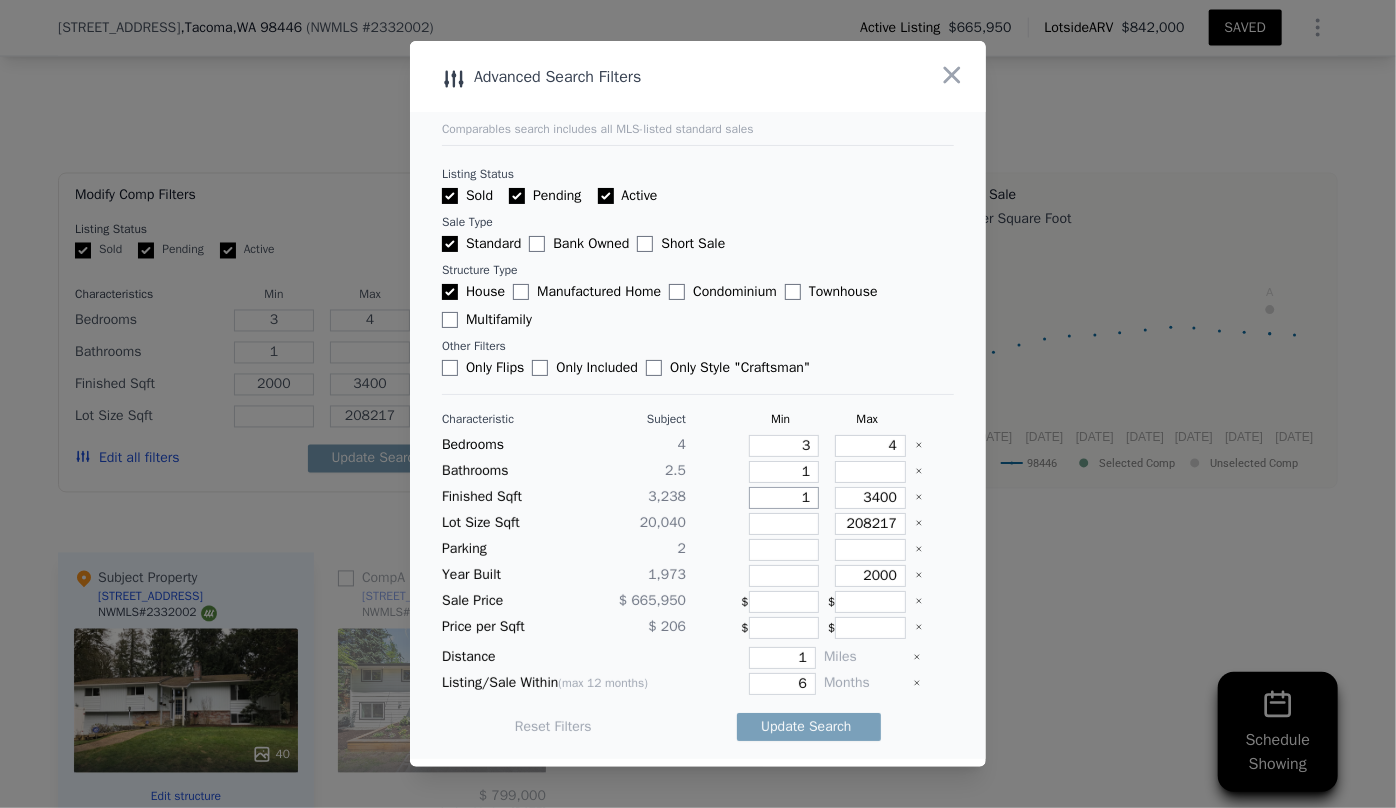 type on "1" 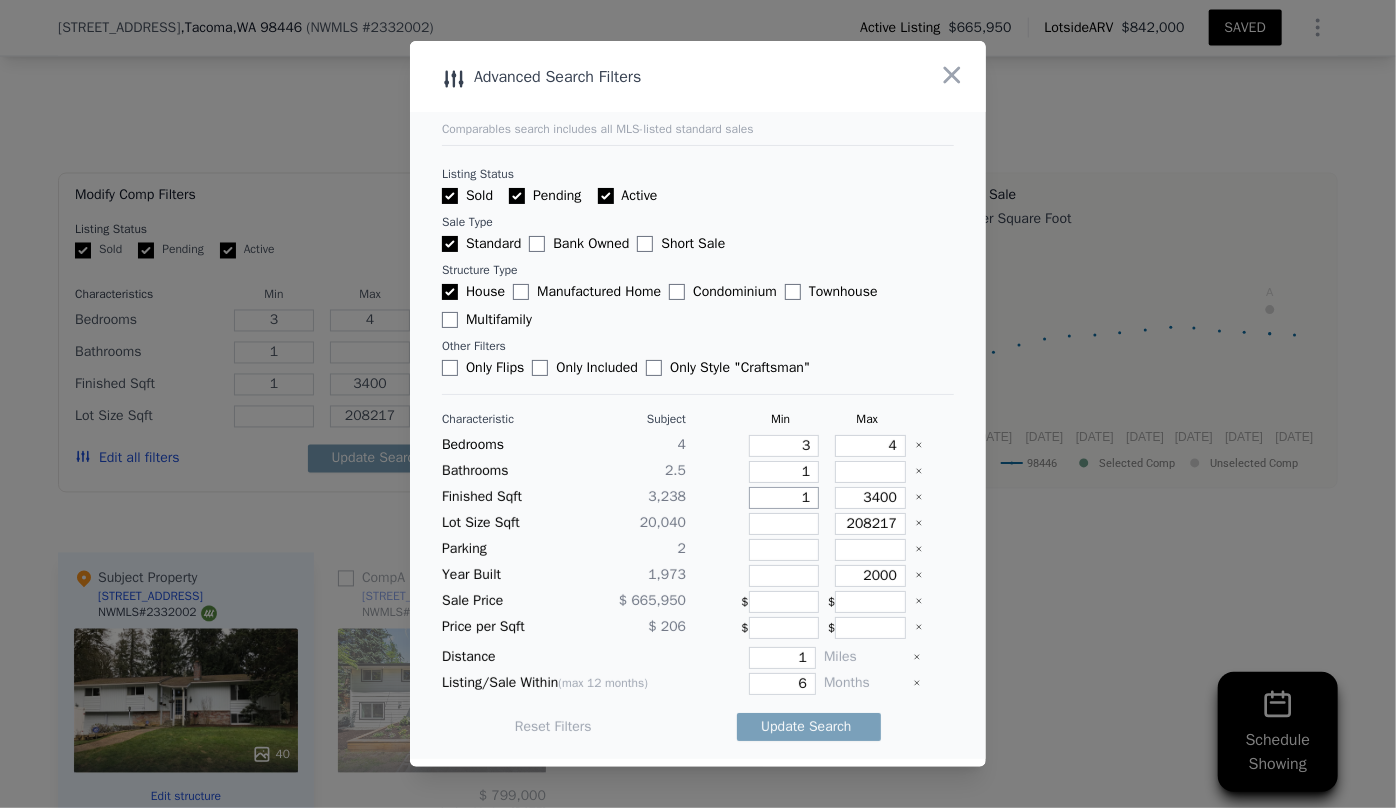 type on "18" 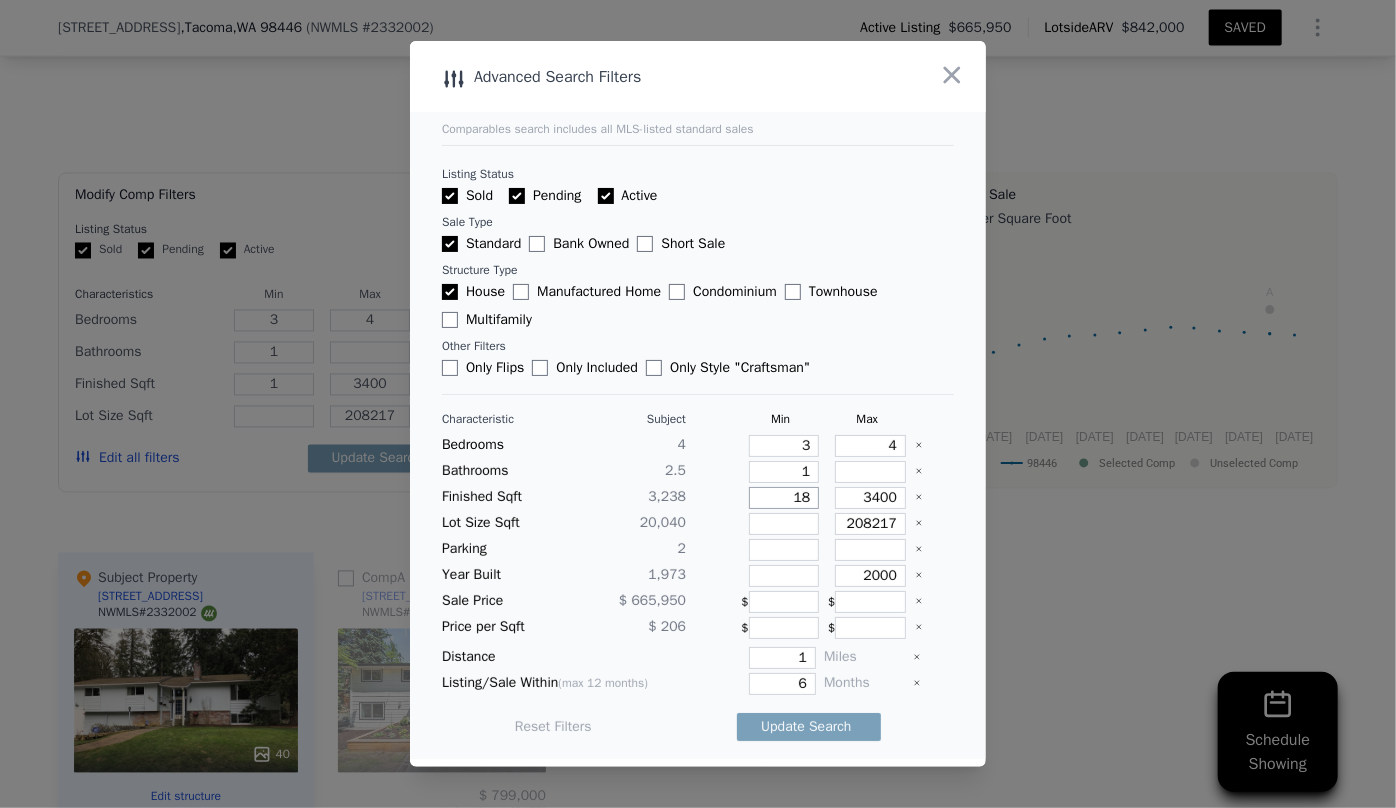 type on "18" 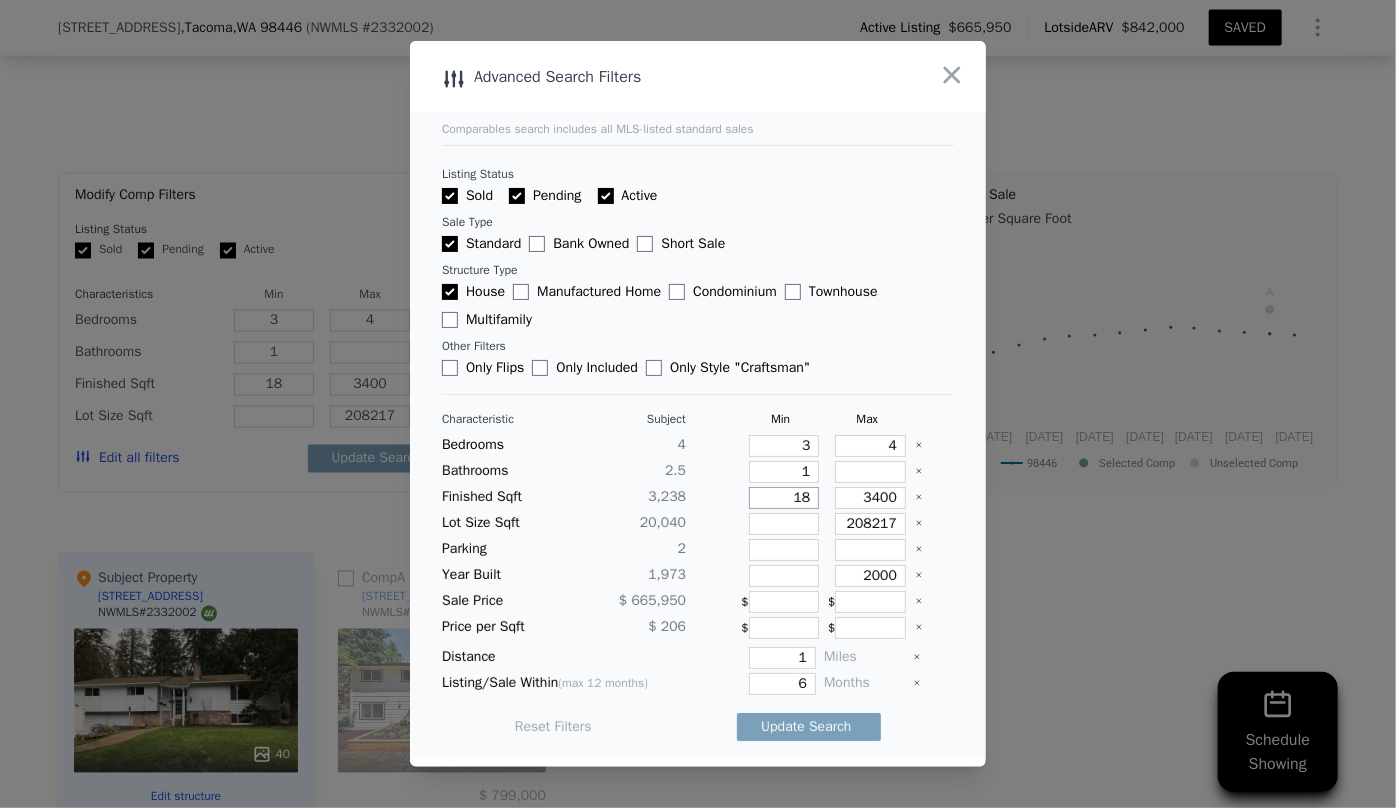 type on "180" 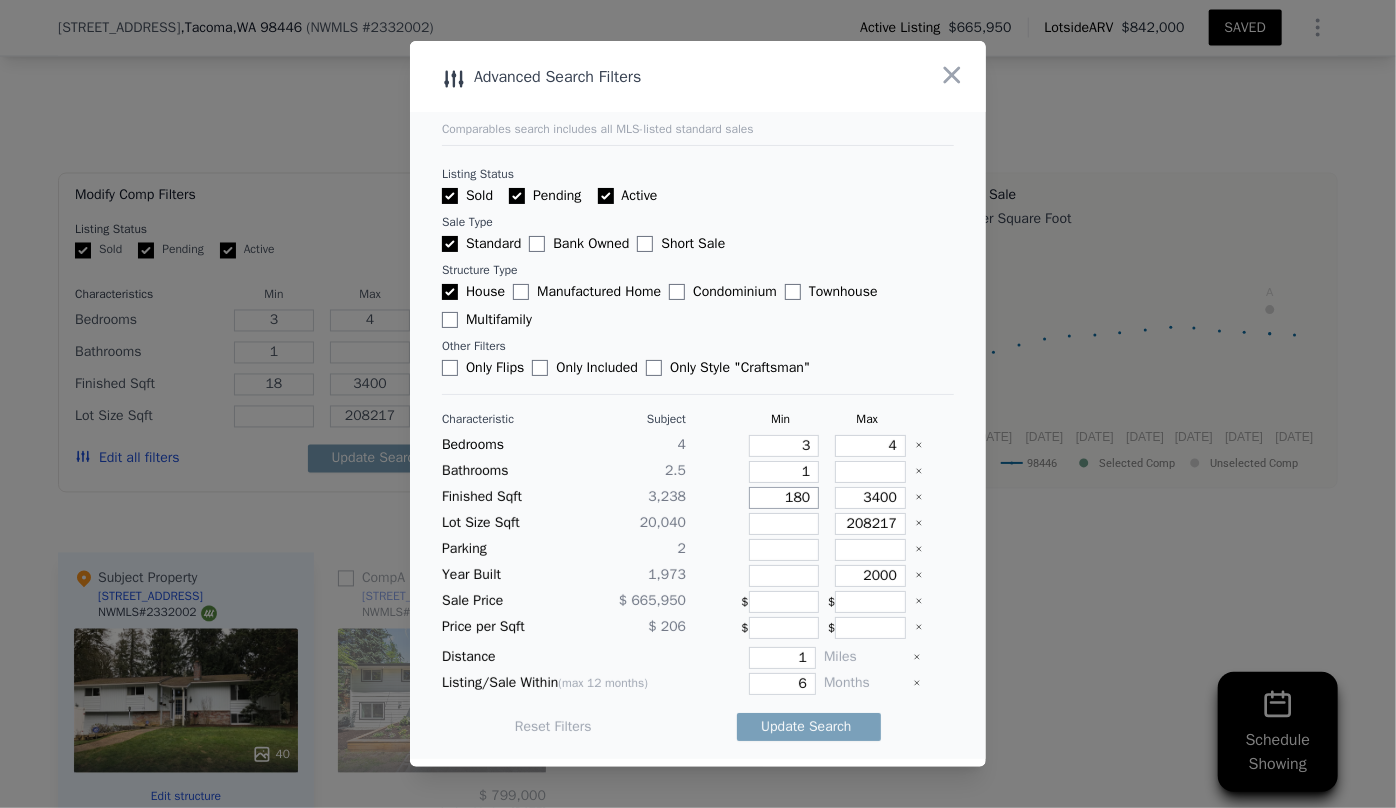 type on "180" 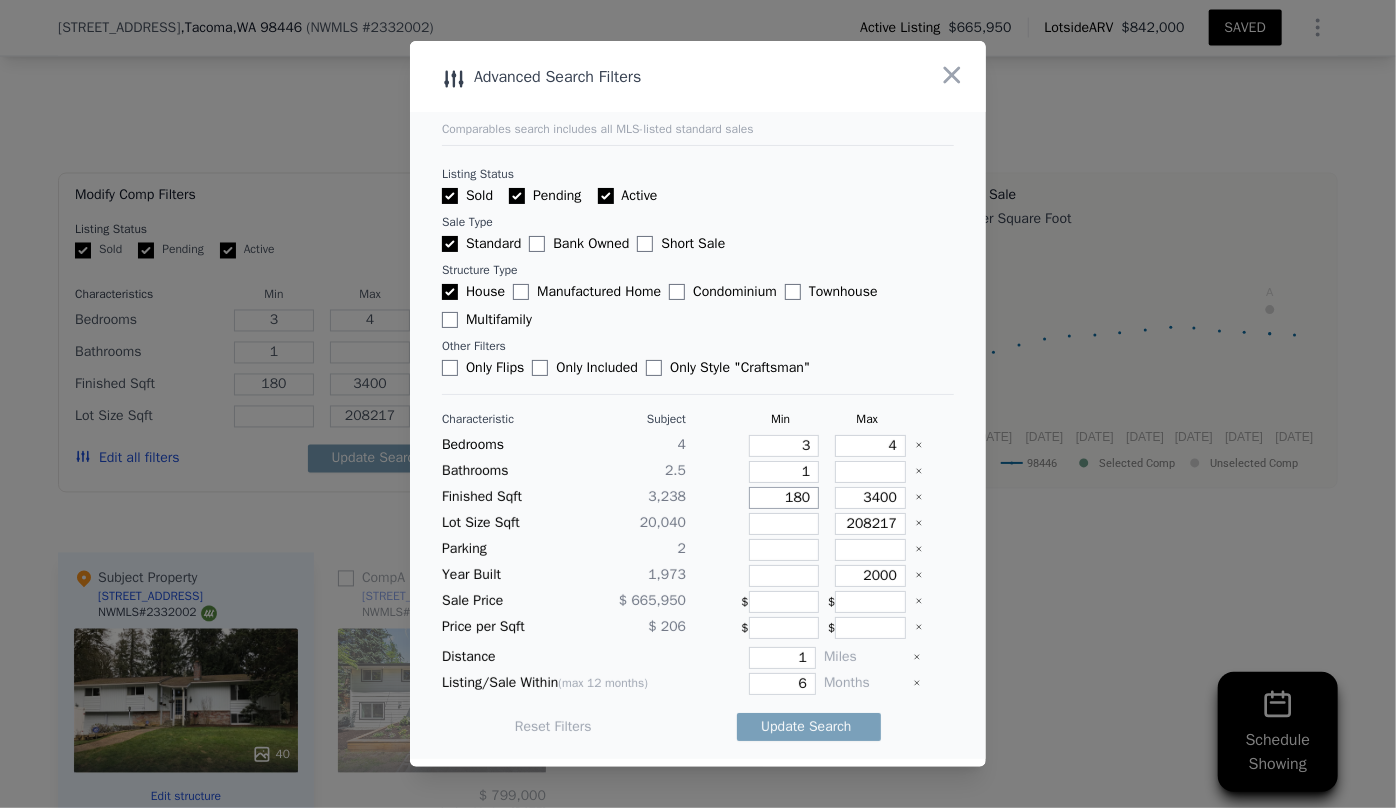 type on "1800" 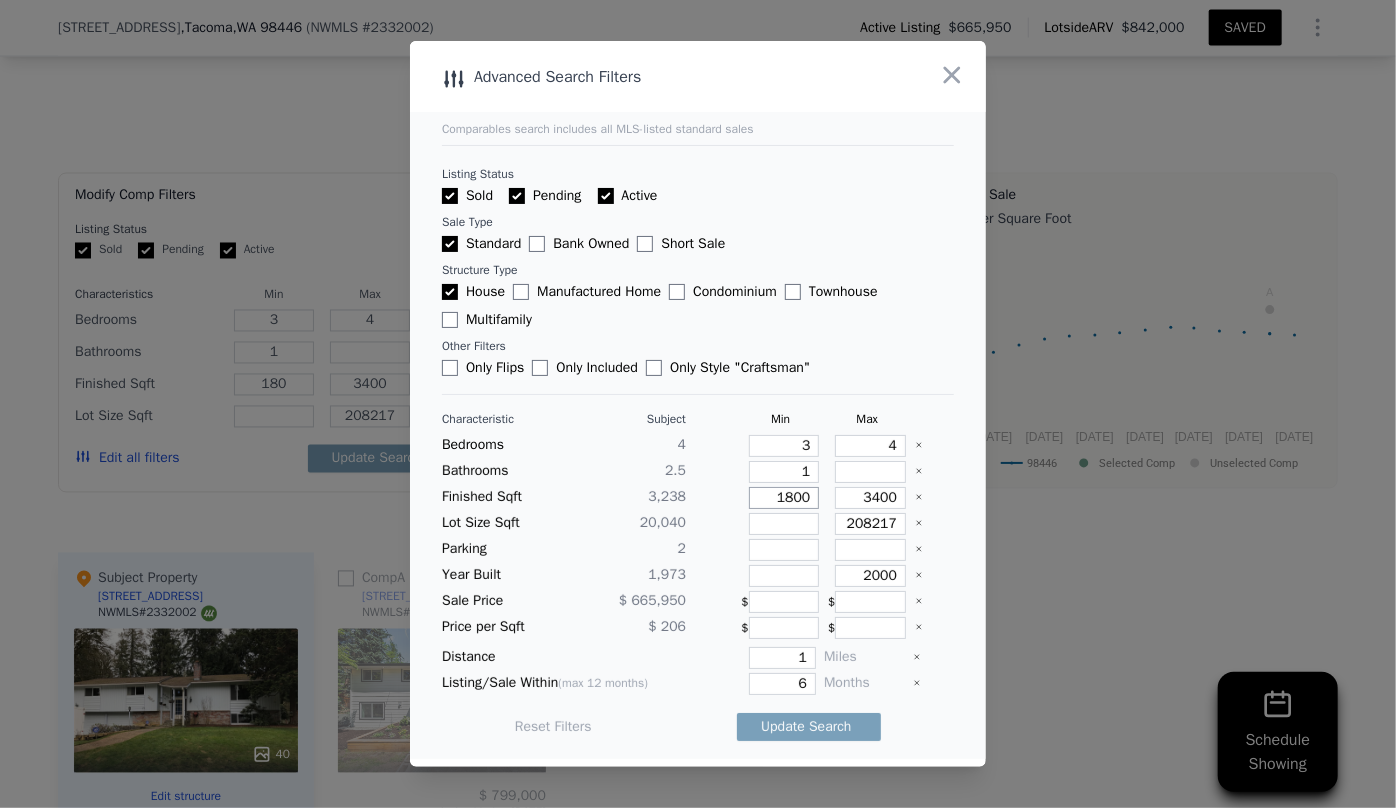 type on "1800" 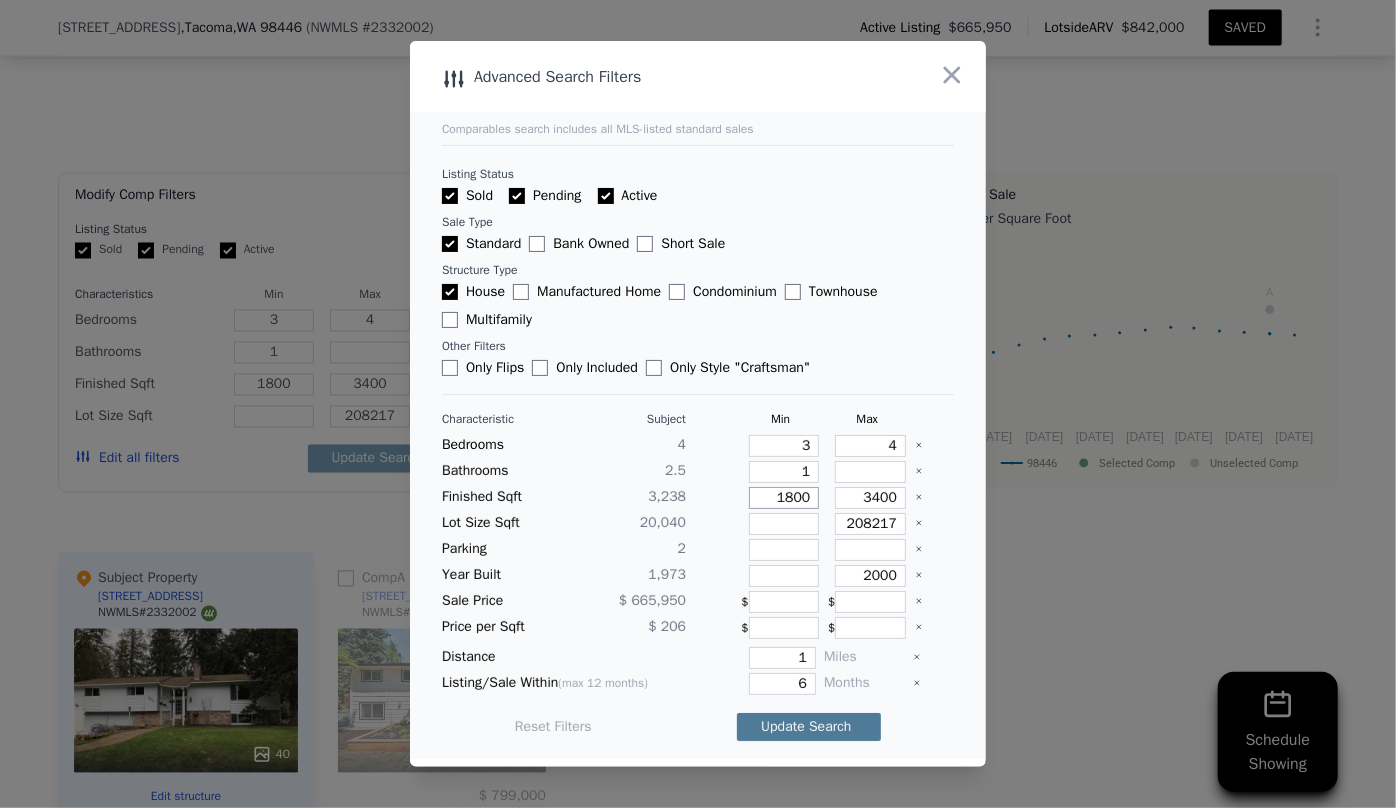 type on "1800" 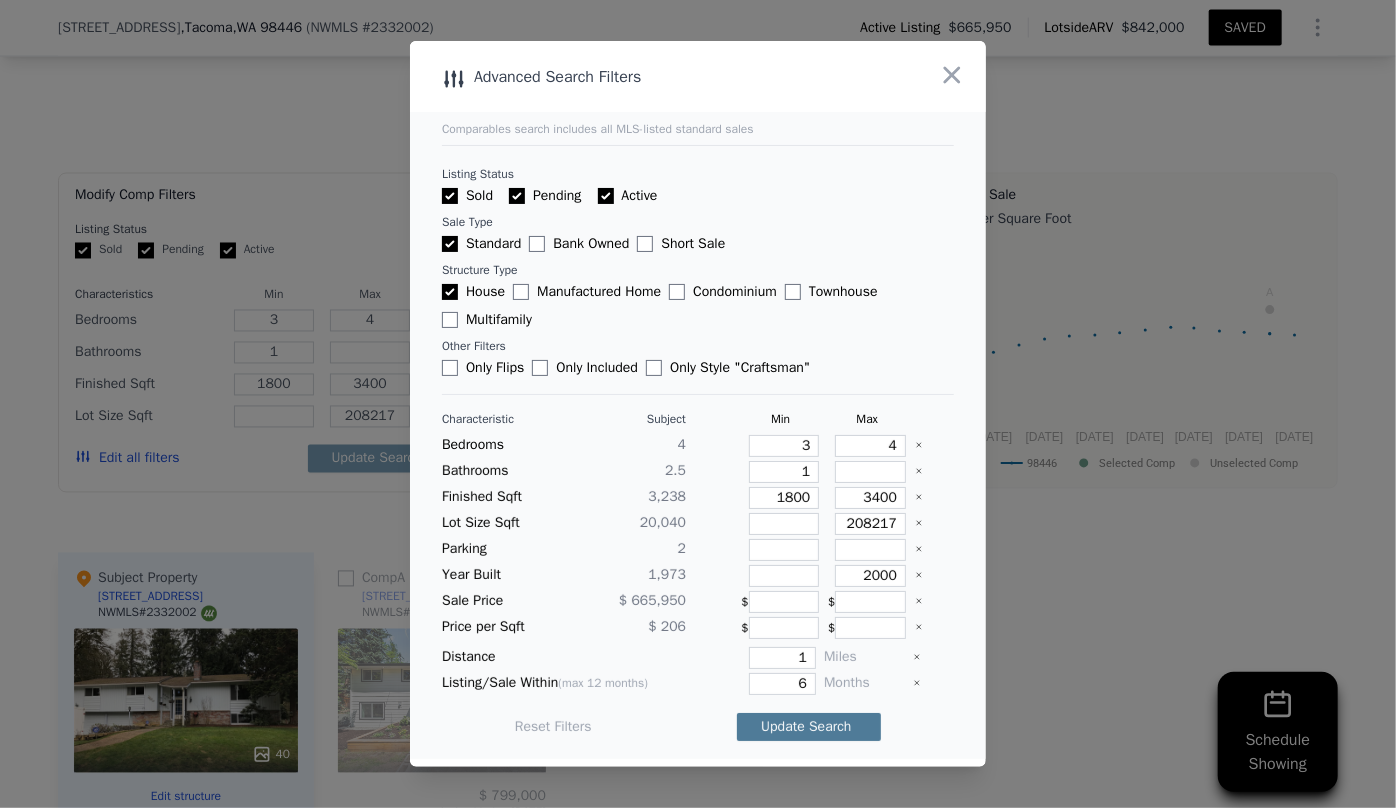 click on "Update Search" at bounding box center (809, 727) 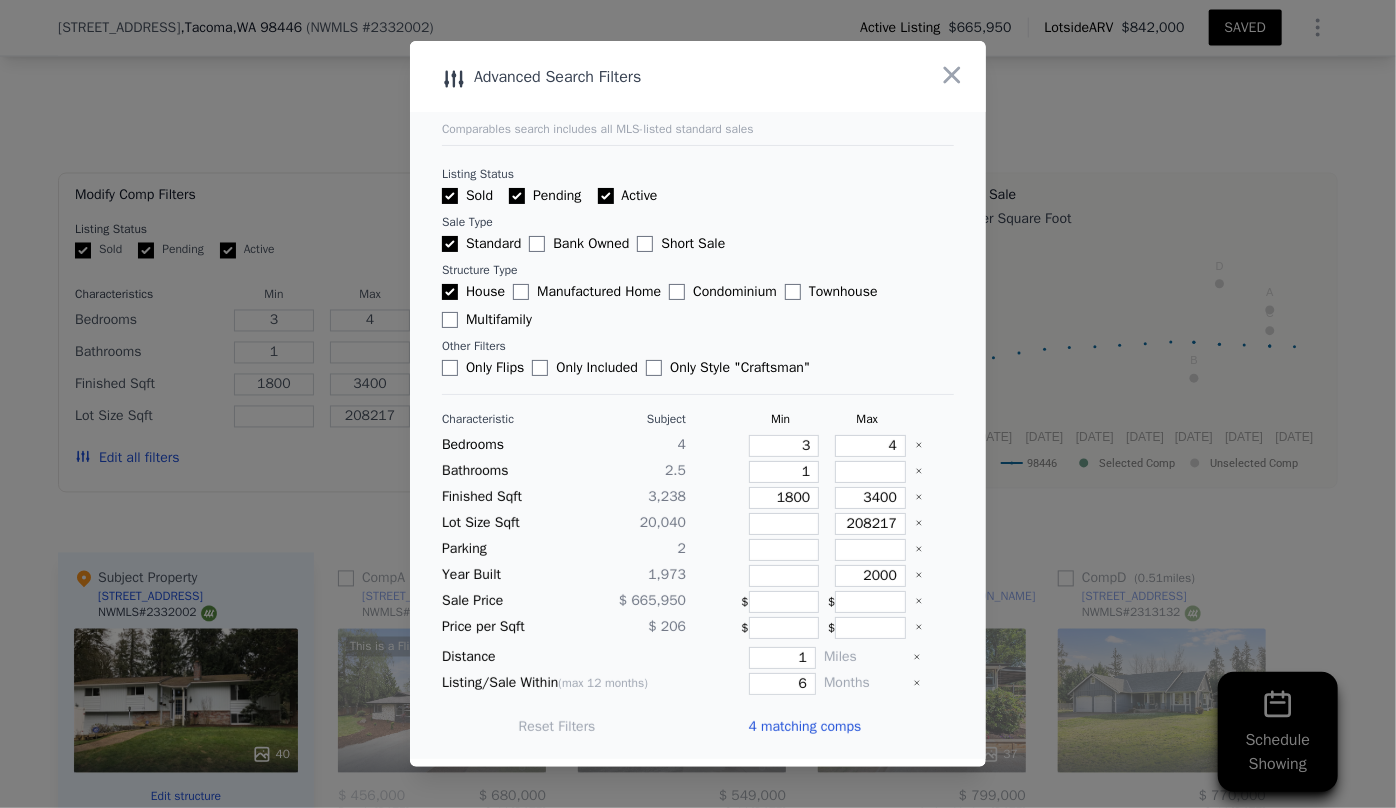 click on "4 matching comps" at bounding box center (804, 727) 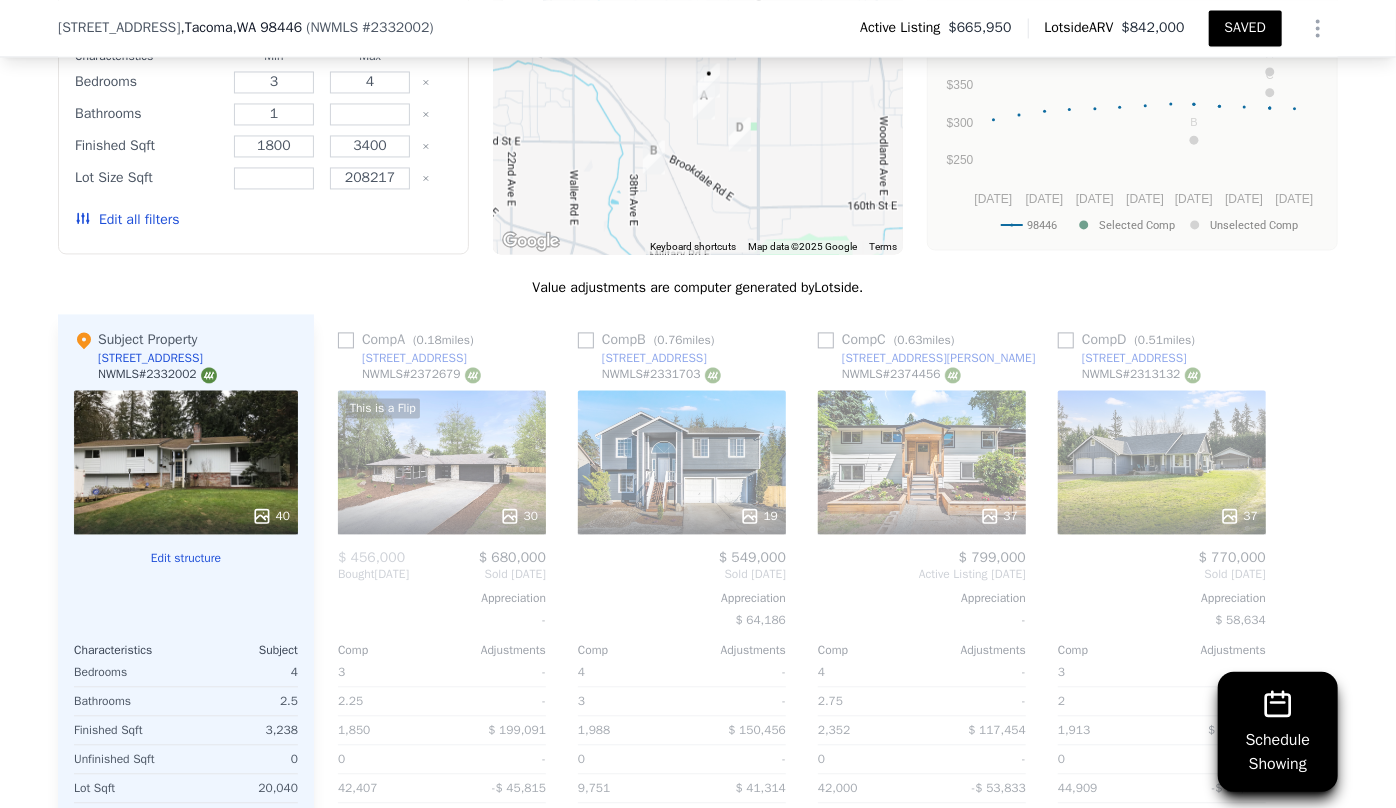 scroll, scrollTop: 2004, scrollLeft: 0, axis: vertical 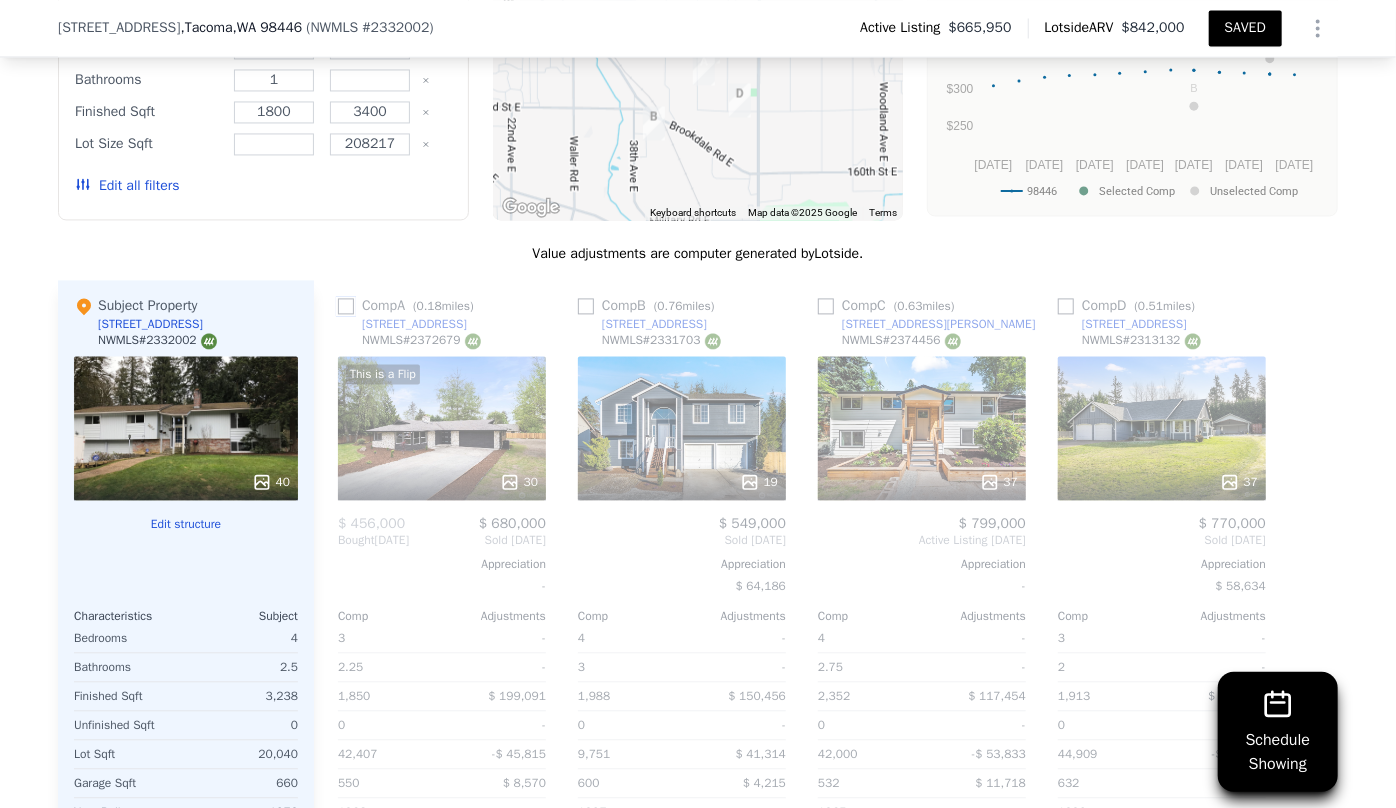 click at bounding box center (346, 306) 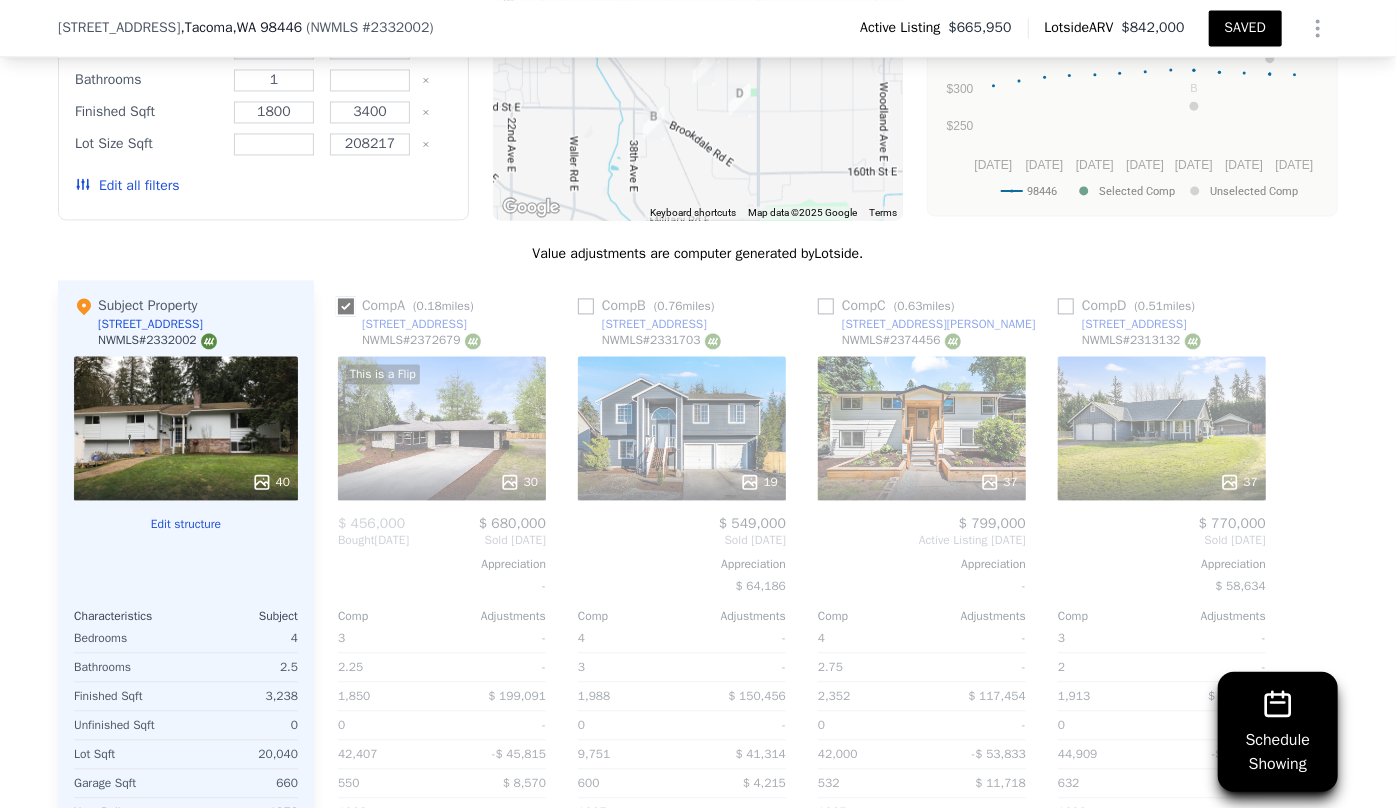 checkbox on "true" 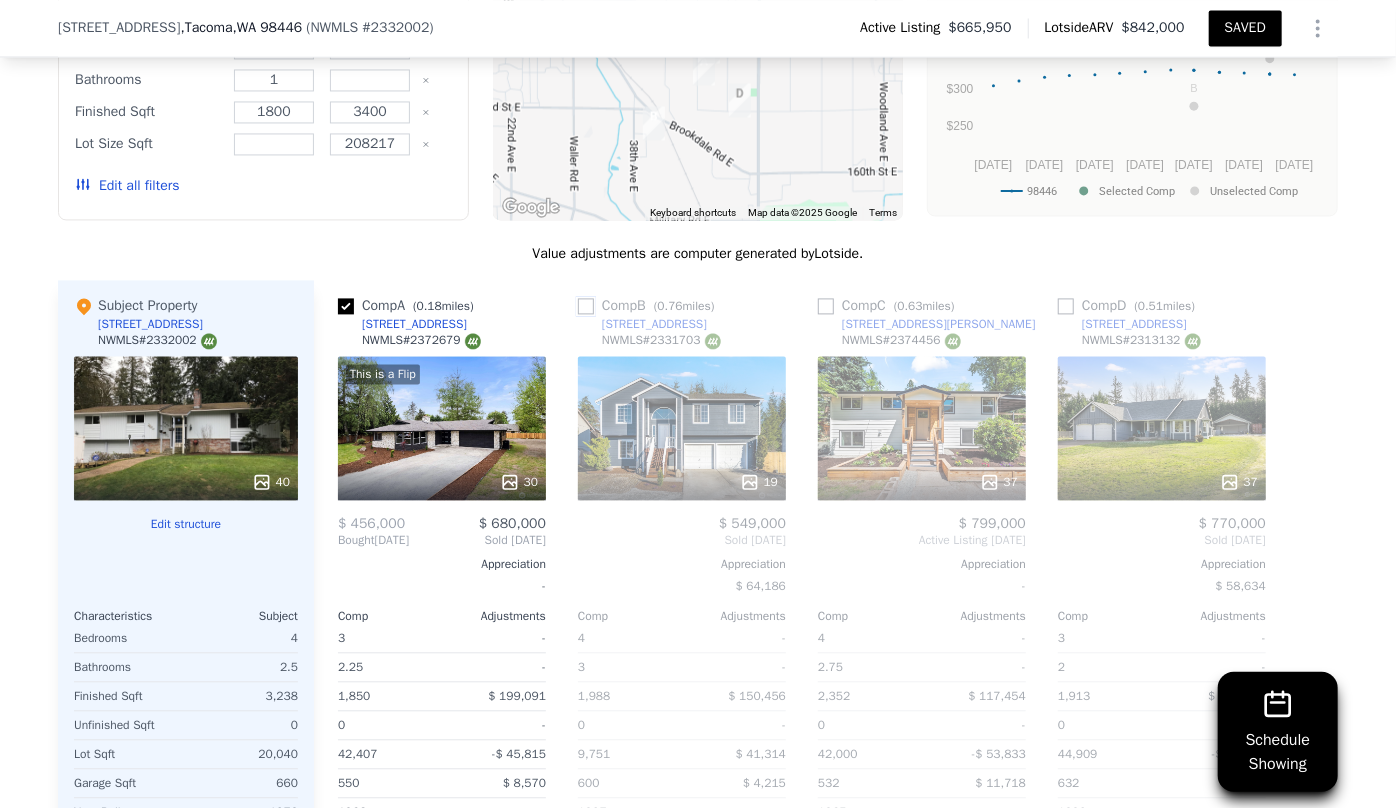 click at bounding box center (586, 306) 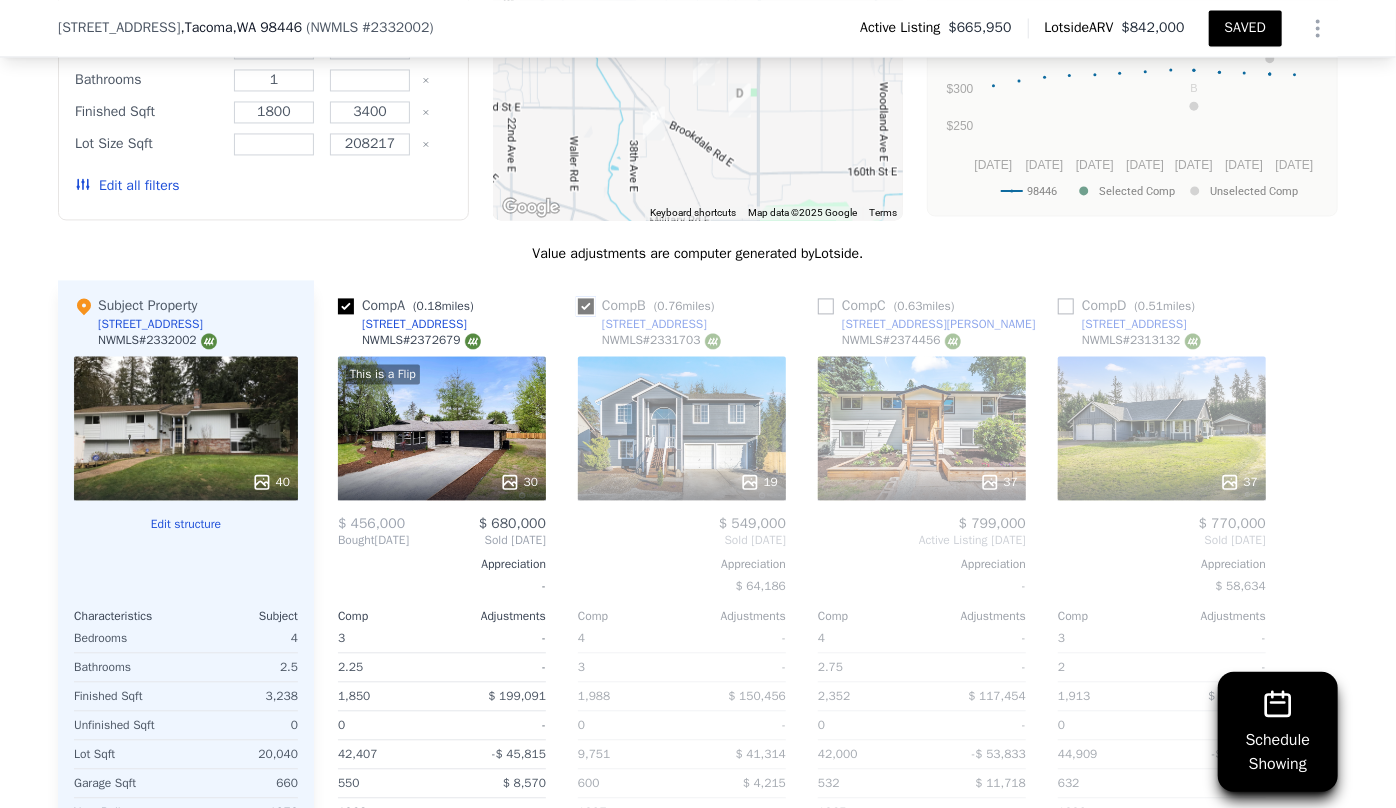 checkbox on "true" 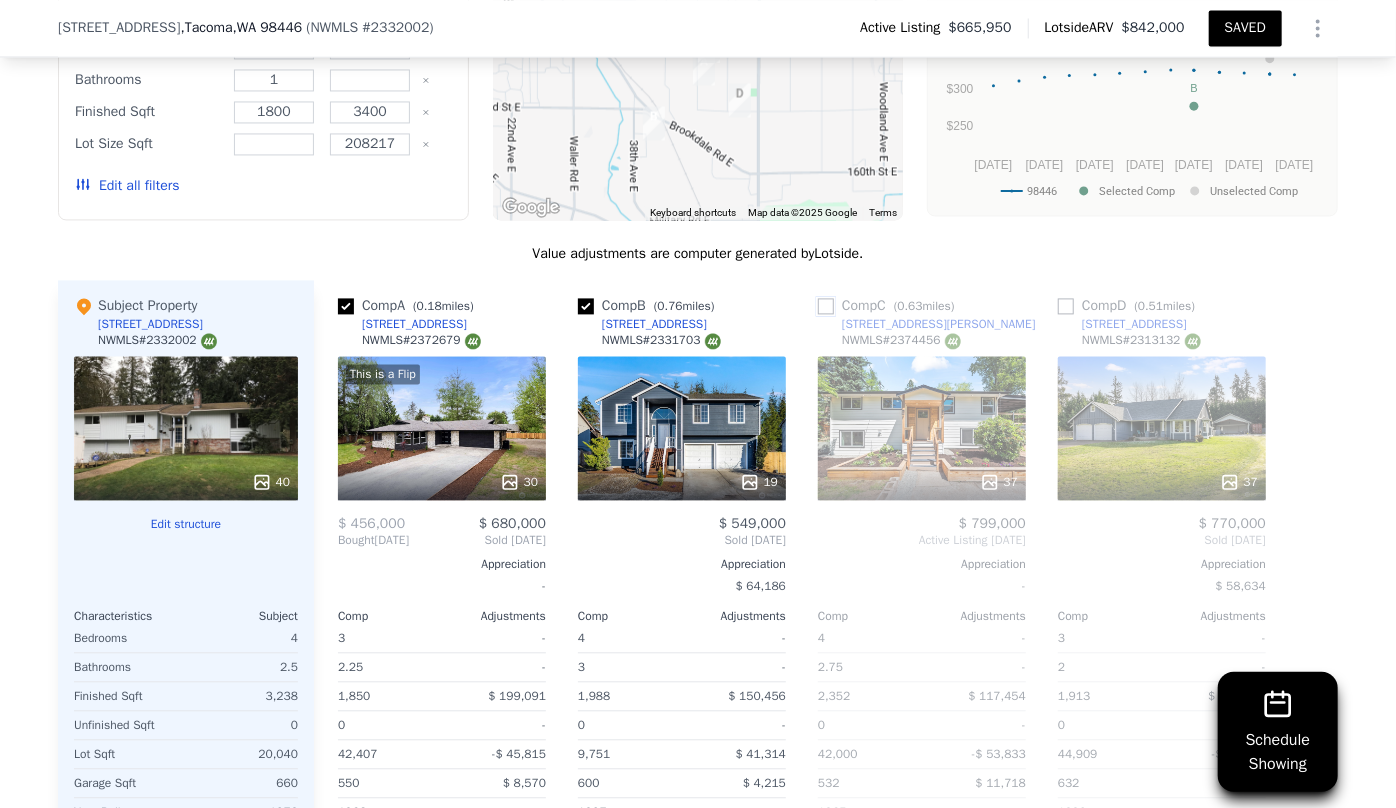 click at bounding box center (826, 306) 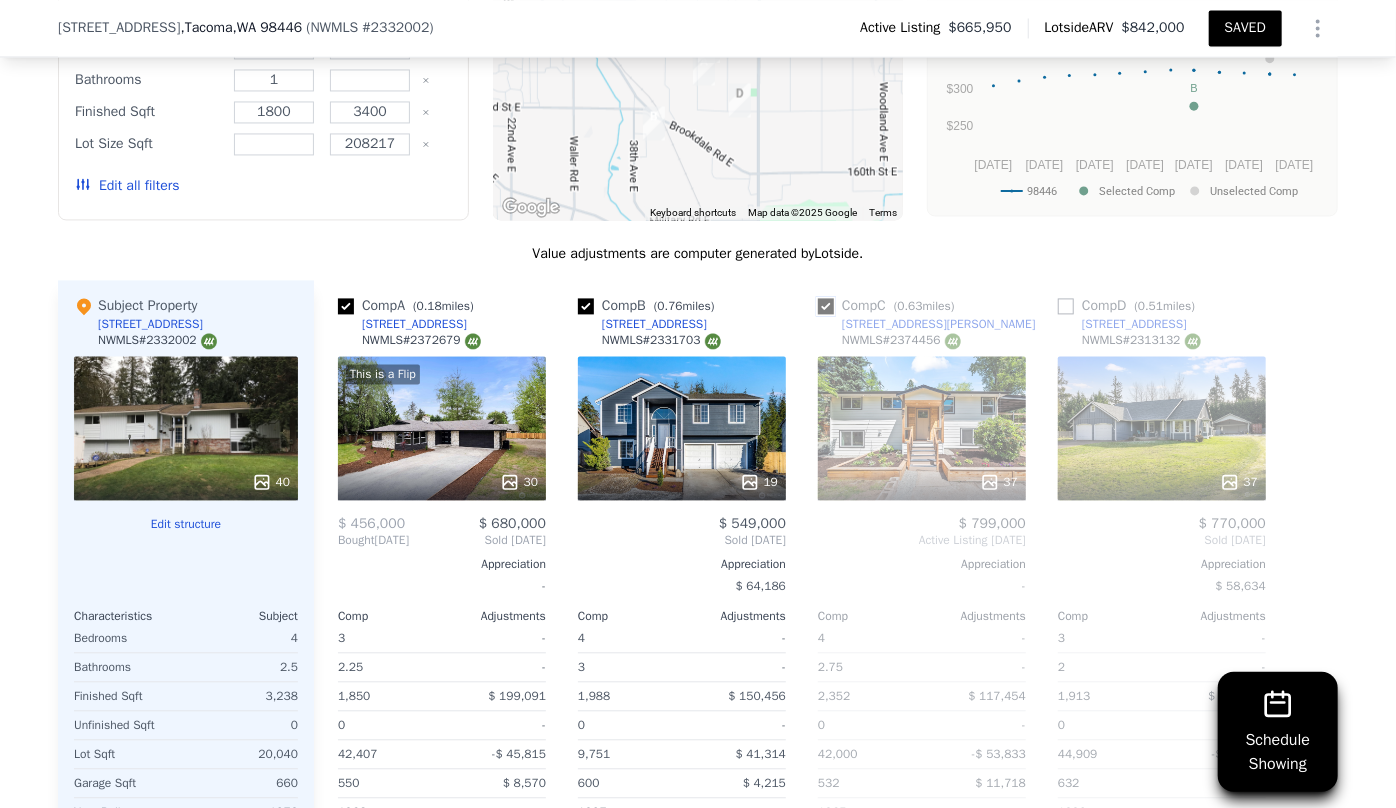 checkbox on "true" 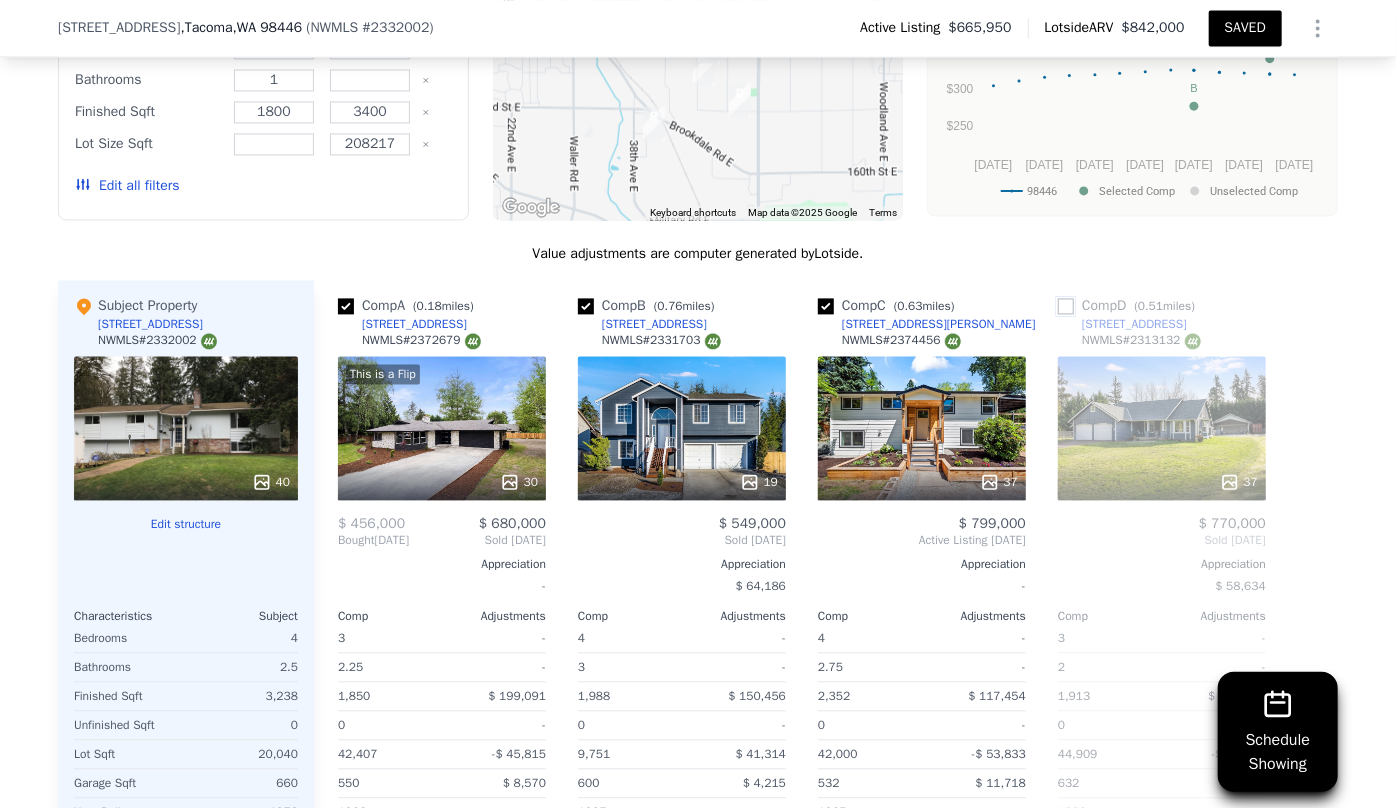 click at bounding box center (1066, 306) 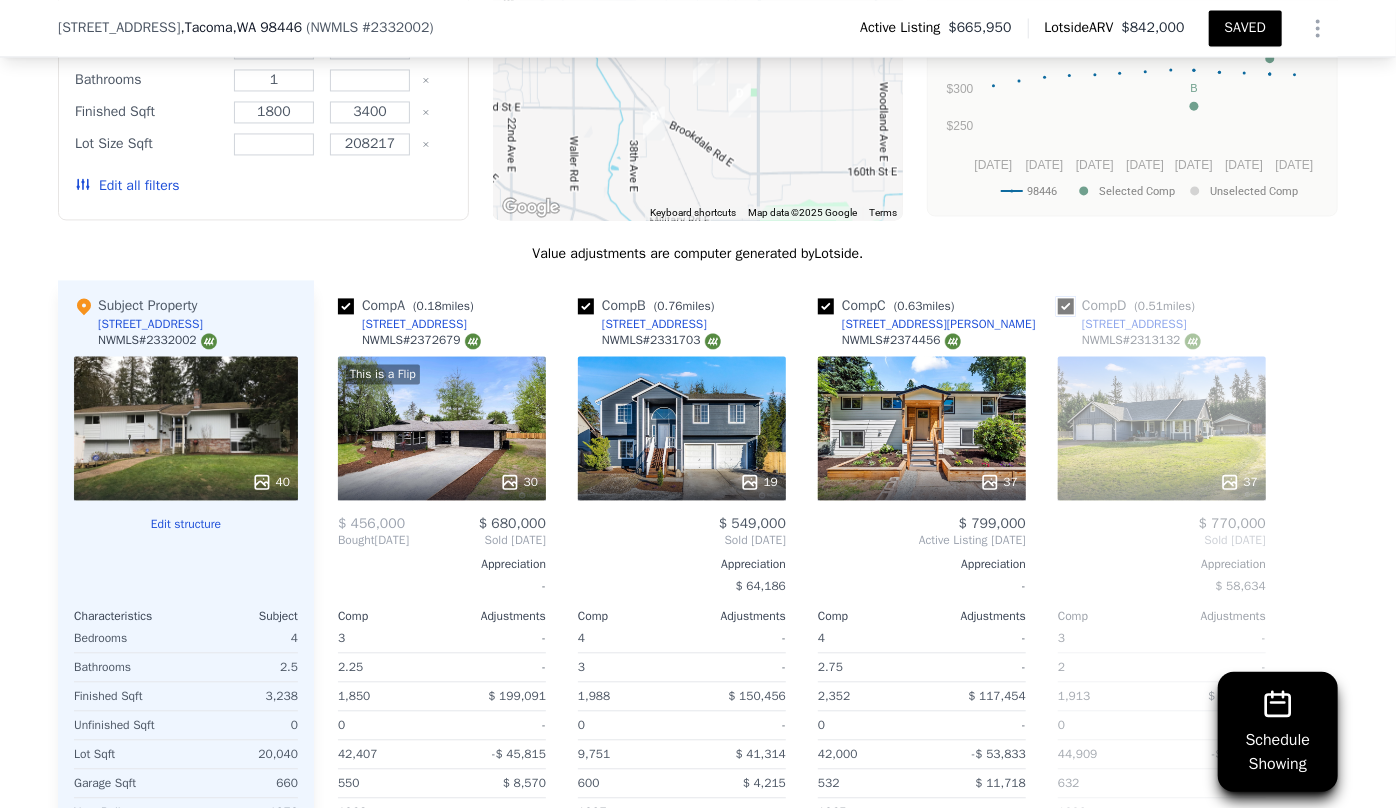checkbox on "true" 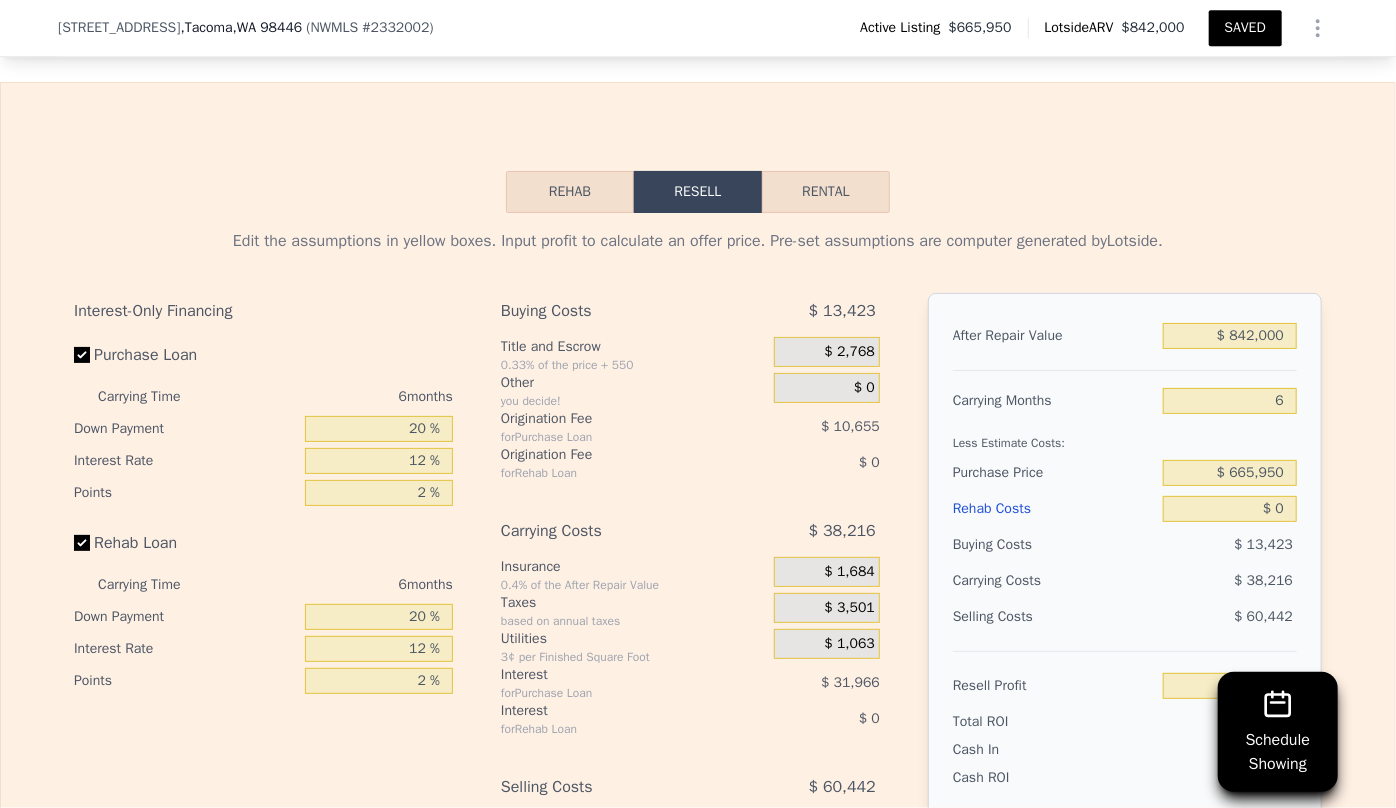 scroll, scrollTop: 3004, scrollLeft: 0, axis: vertical 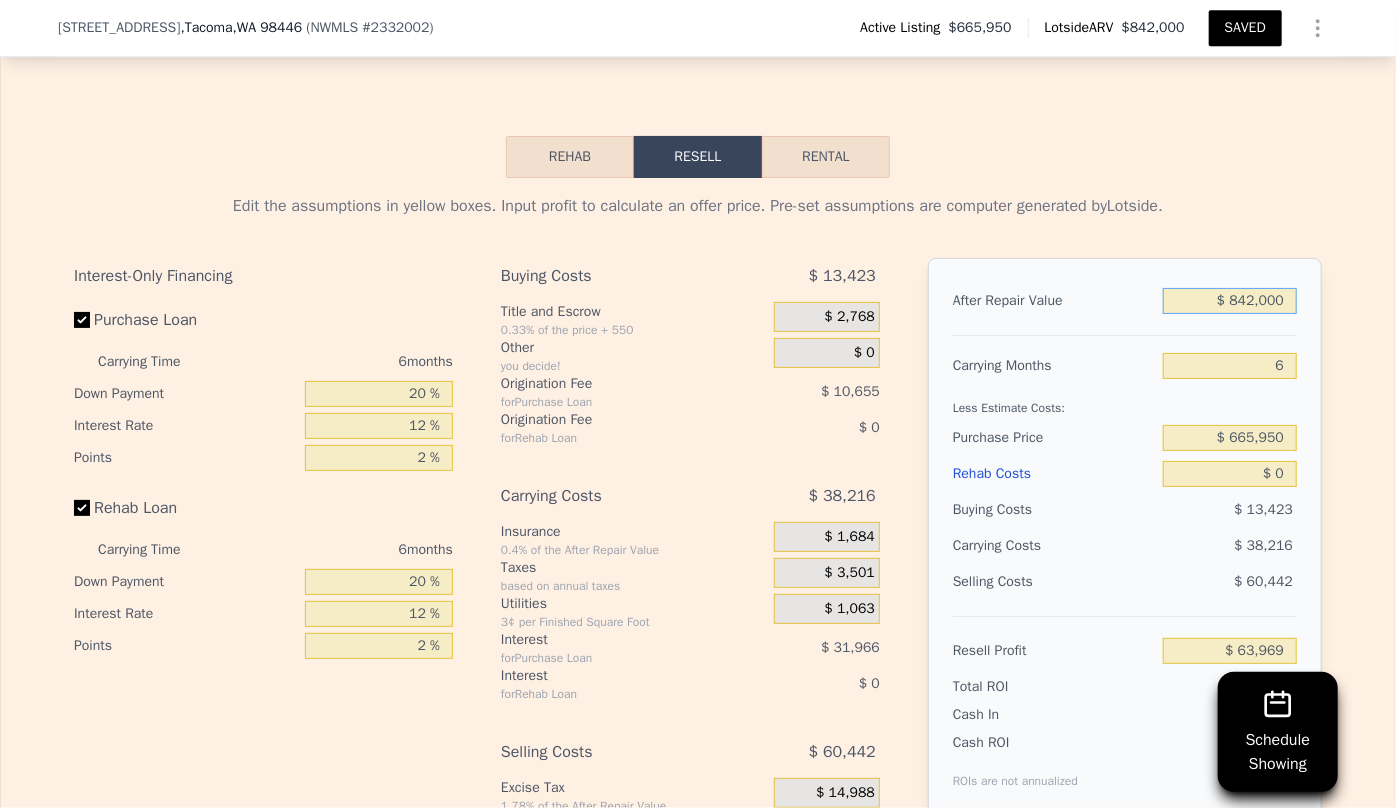 click on "$ 842,000" at bounding box center [1230, 301] 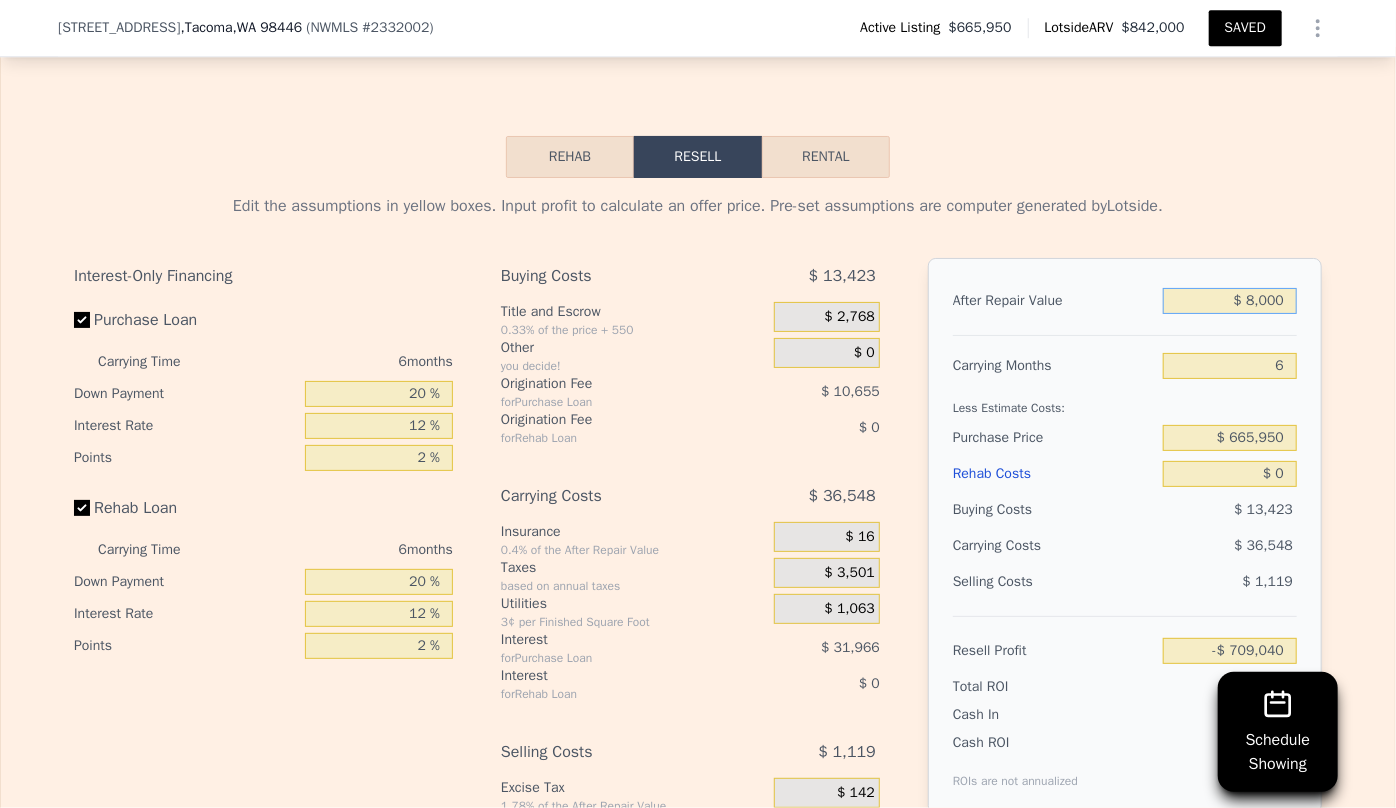 type on "$ 000" 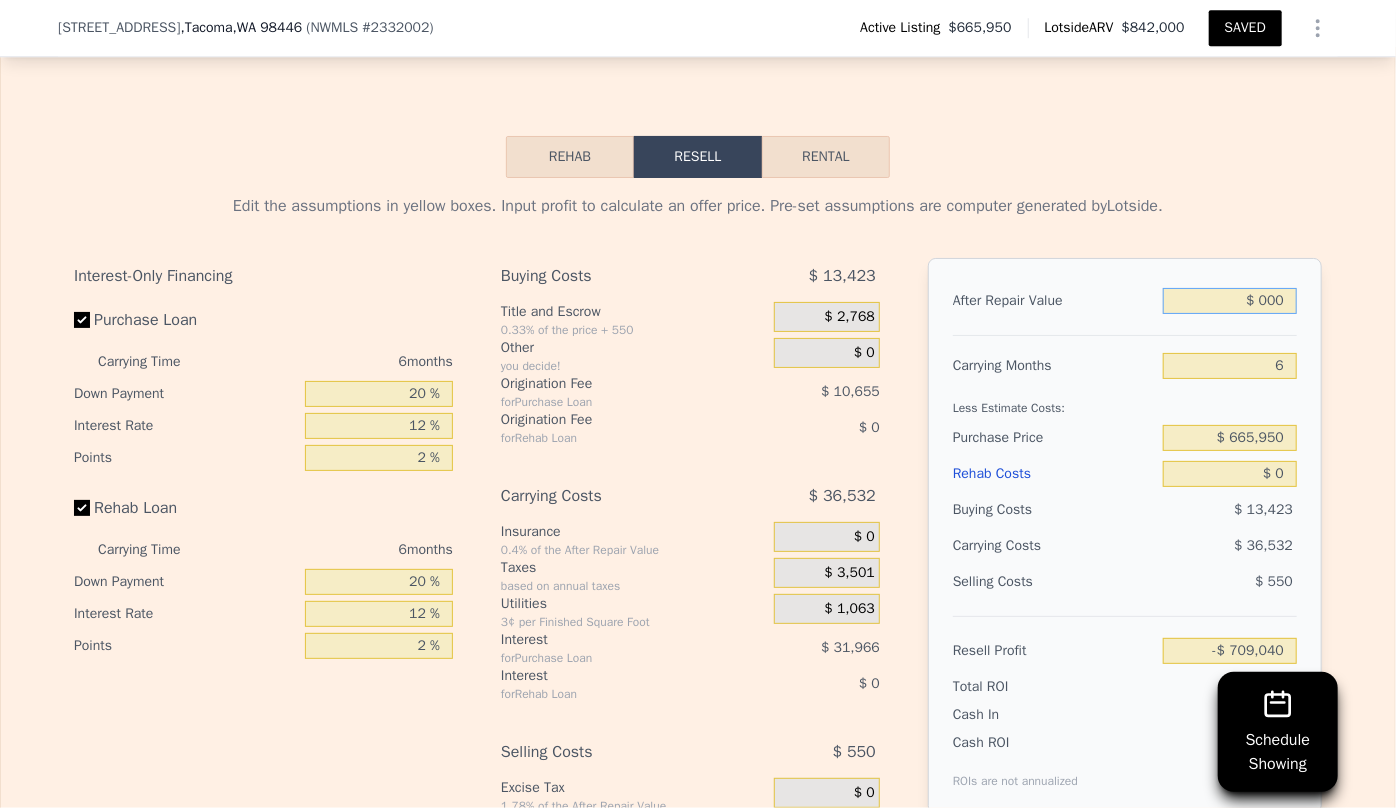 type on "-$ 716,455" 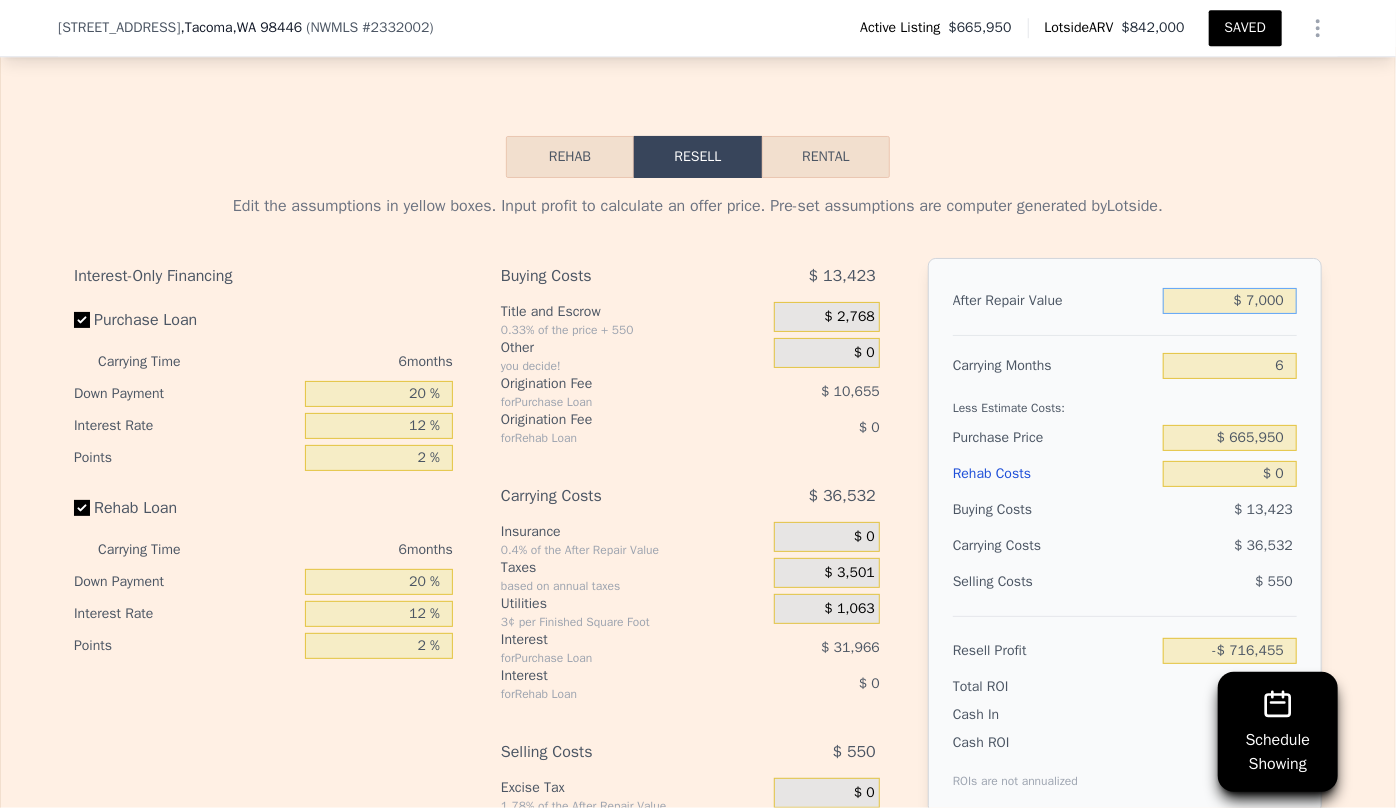 type on "$ 77,000" 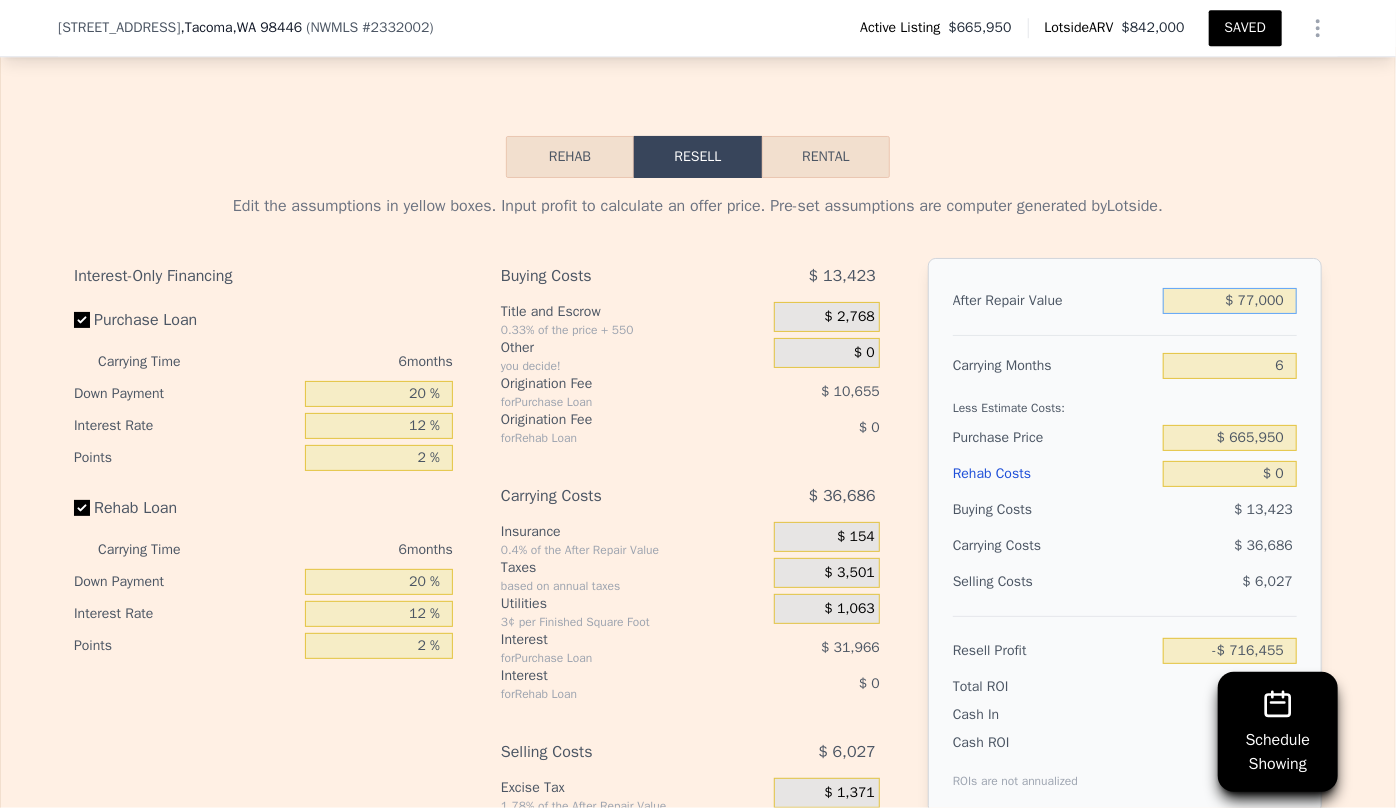 type on "-$ 645,086" 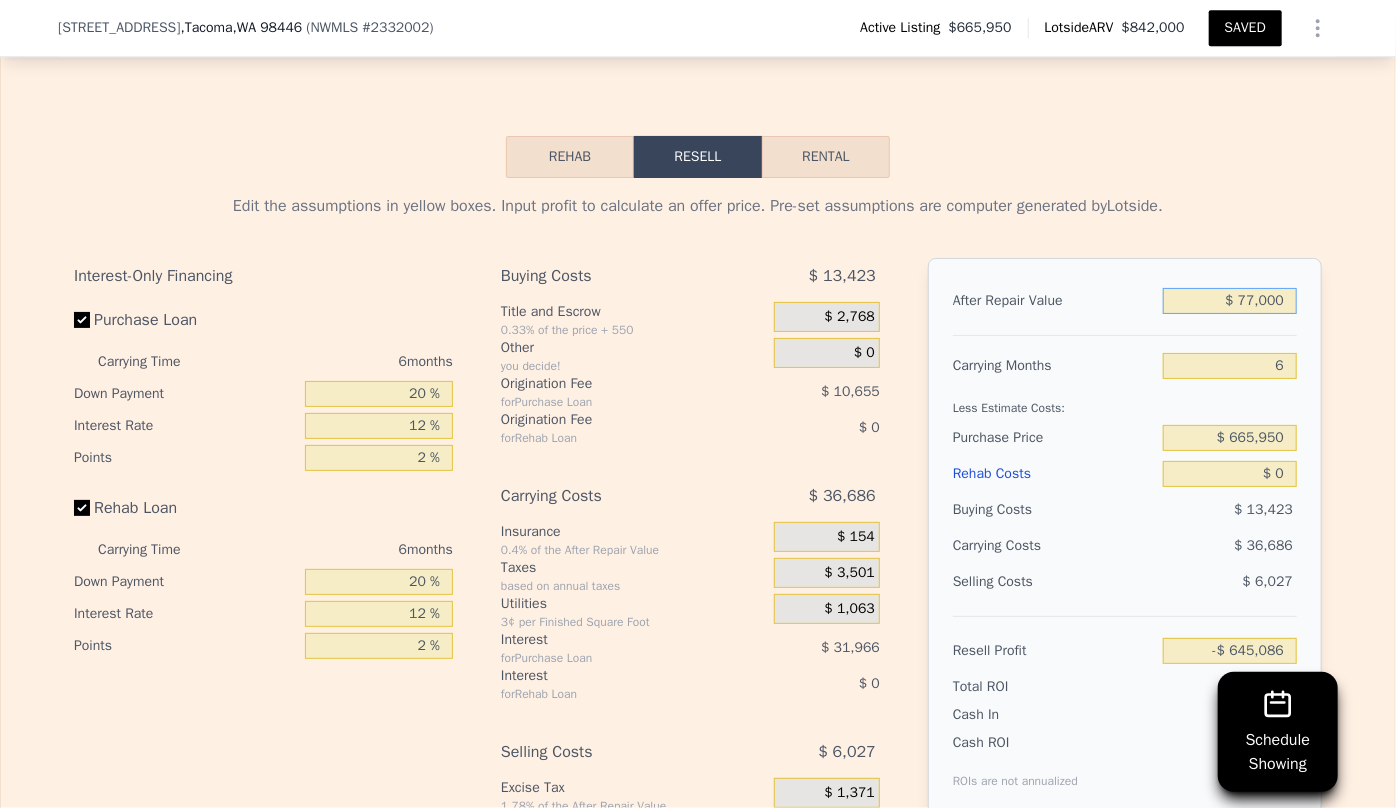 type on "$ 770,000" 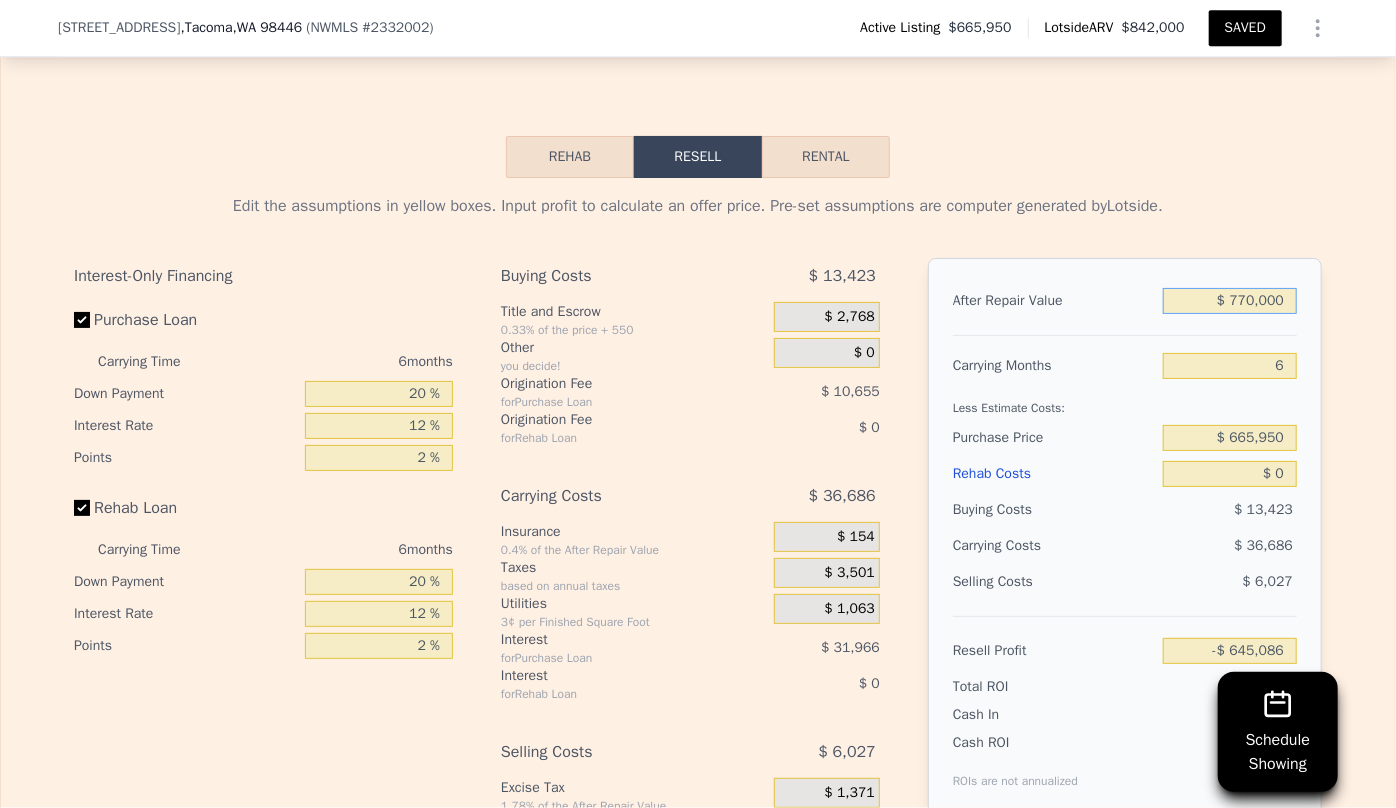 type on "-$ 2,765" 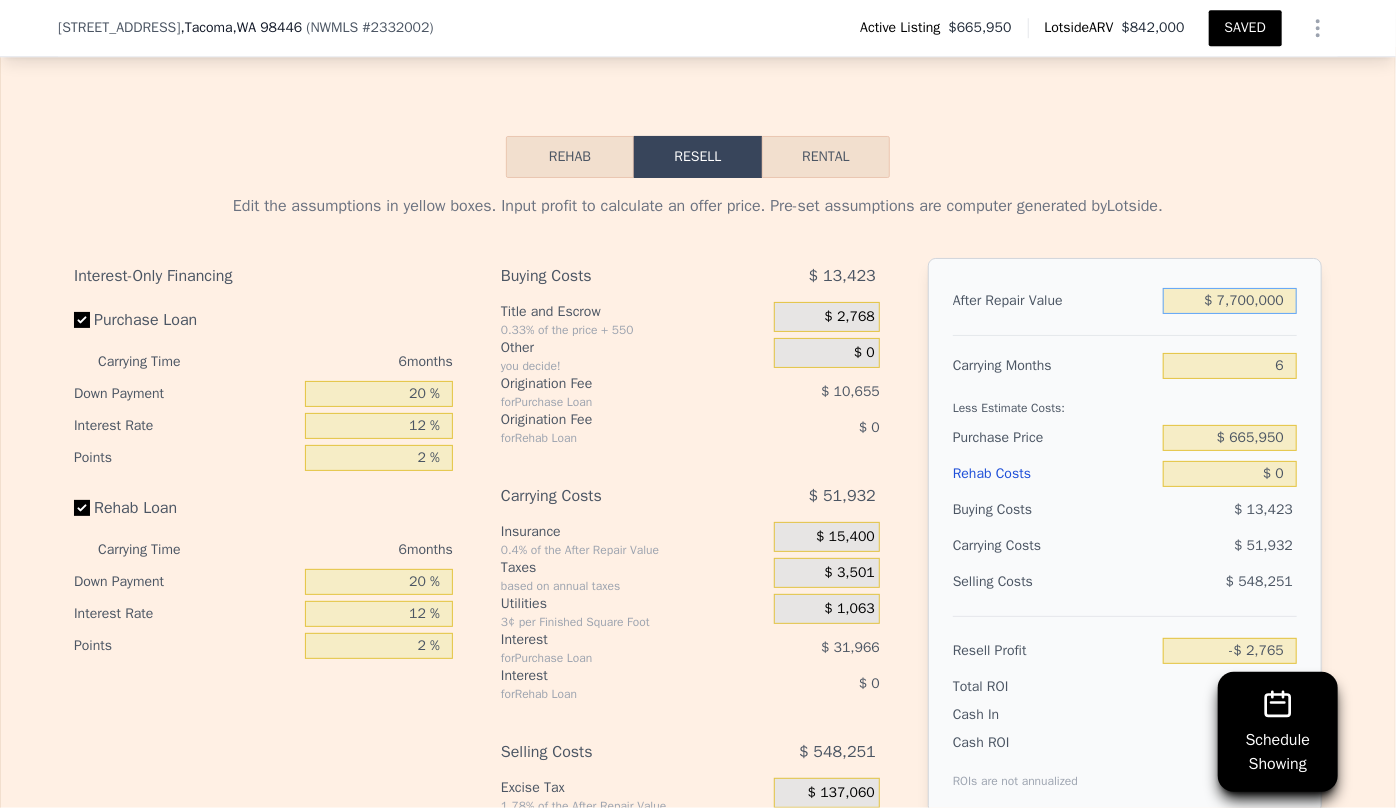type on "$ 77,000,000" 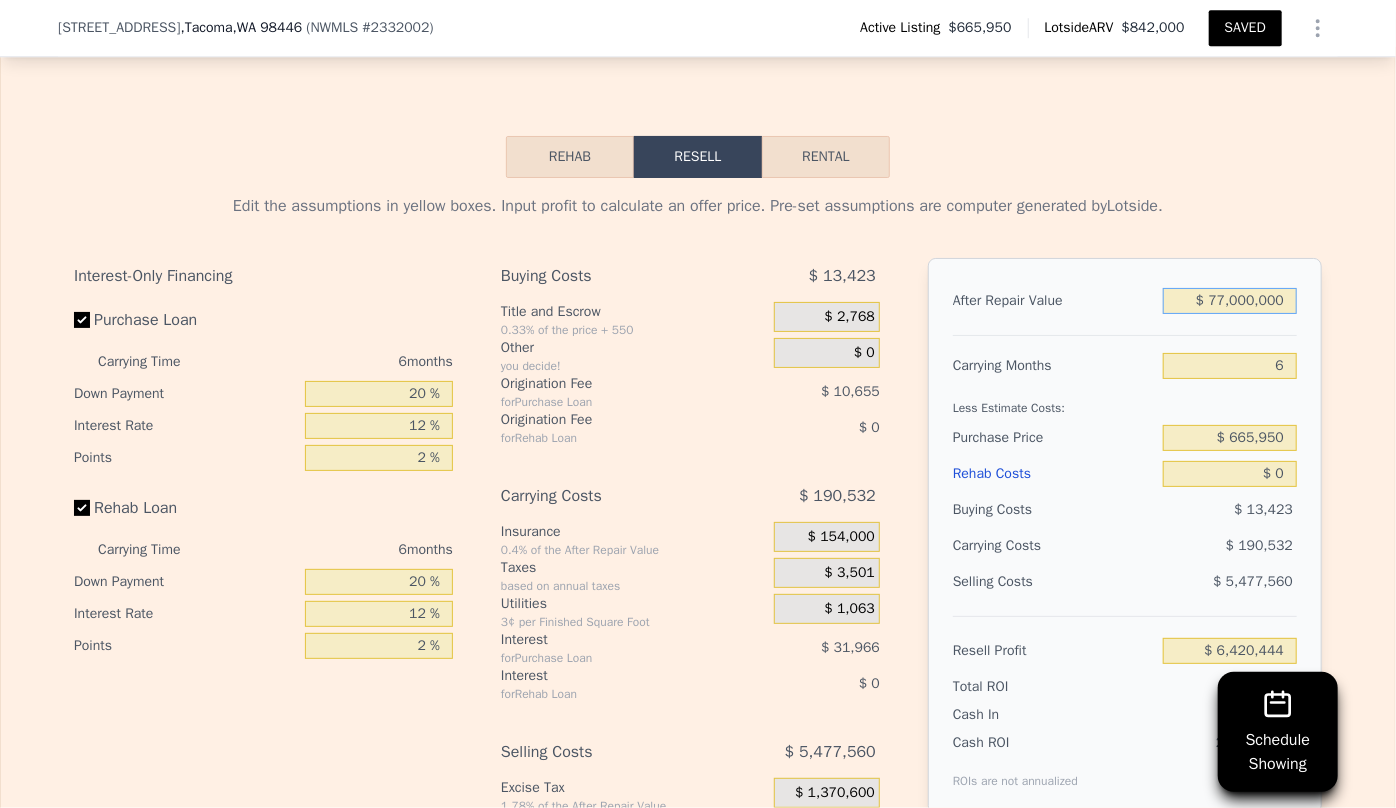 type on "$ 70,652,535" 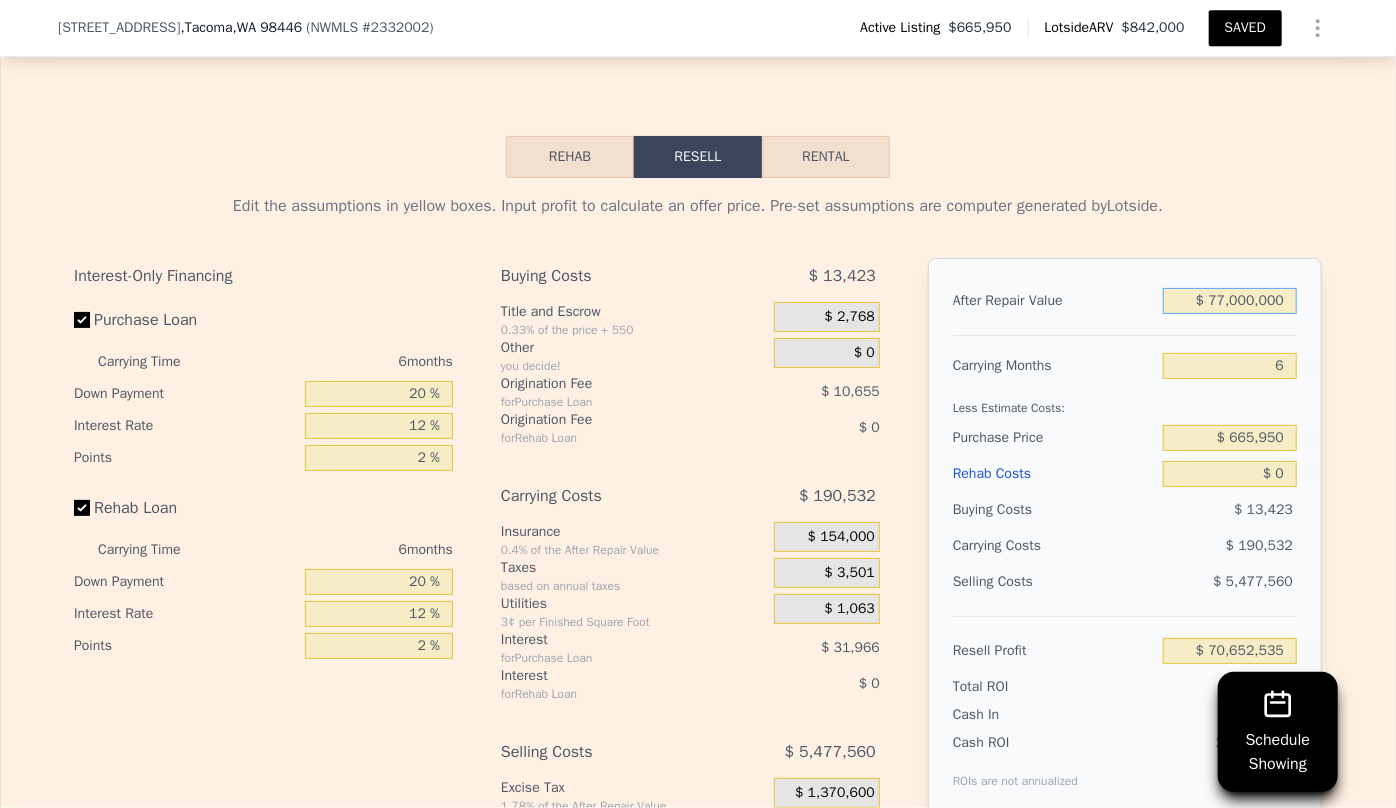 type on "$ 7,700,000" 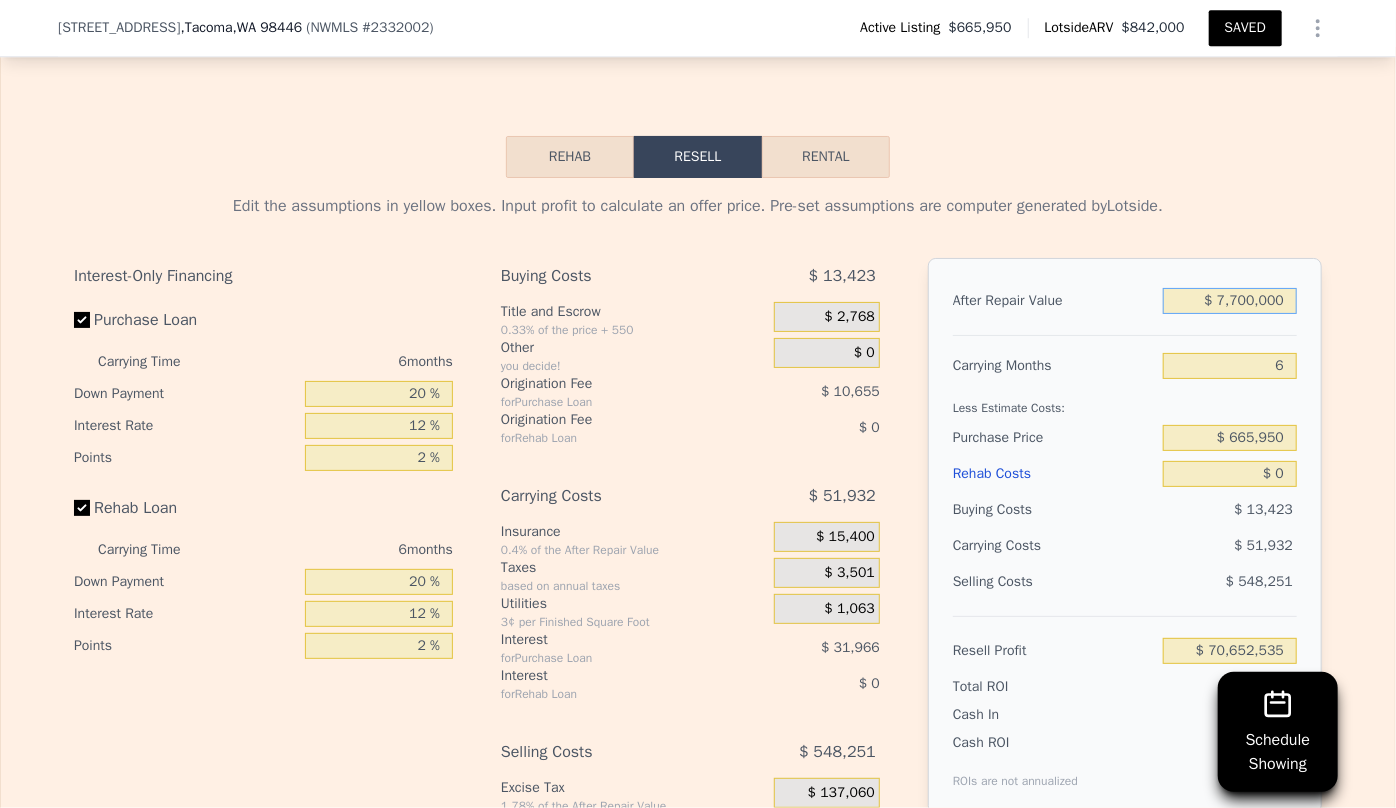 type on "$ 6,420,444" 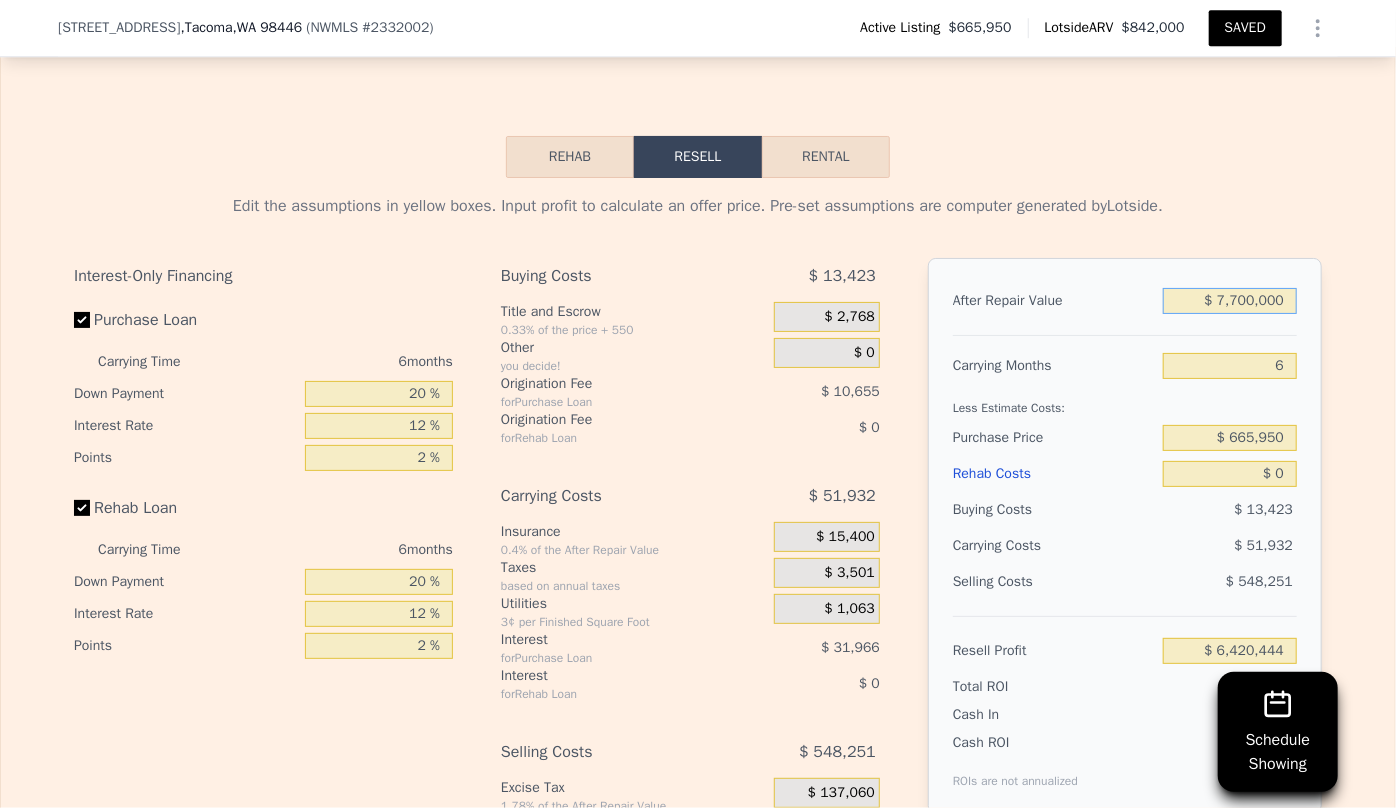 type on "$ 770,000" 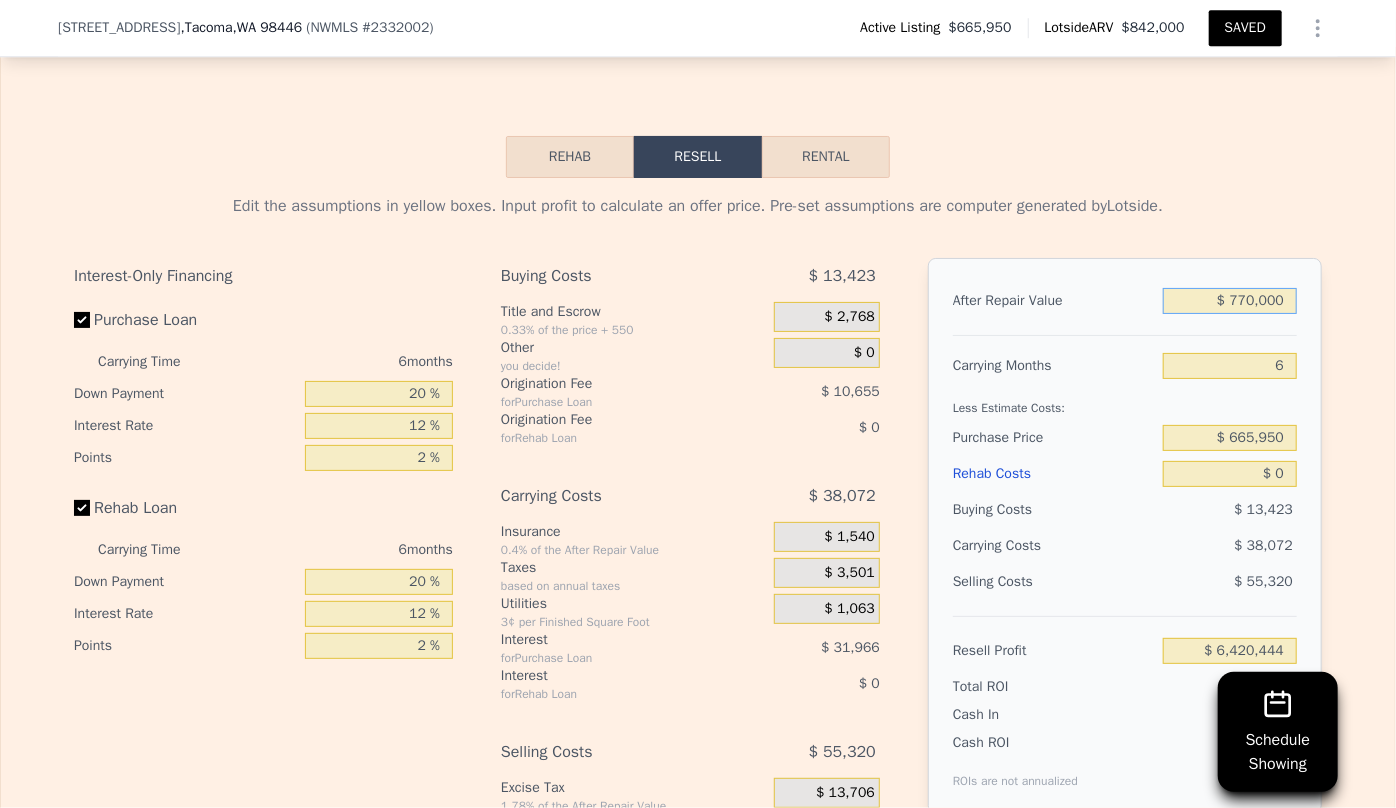type on "-$ 2,765" 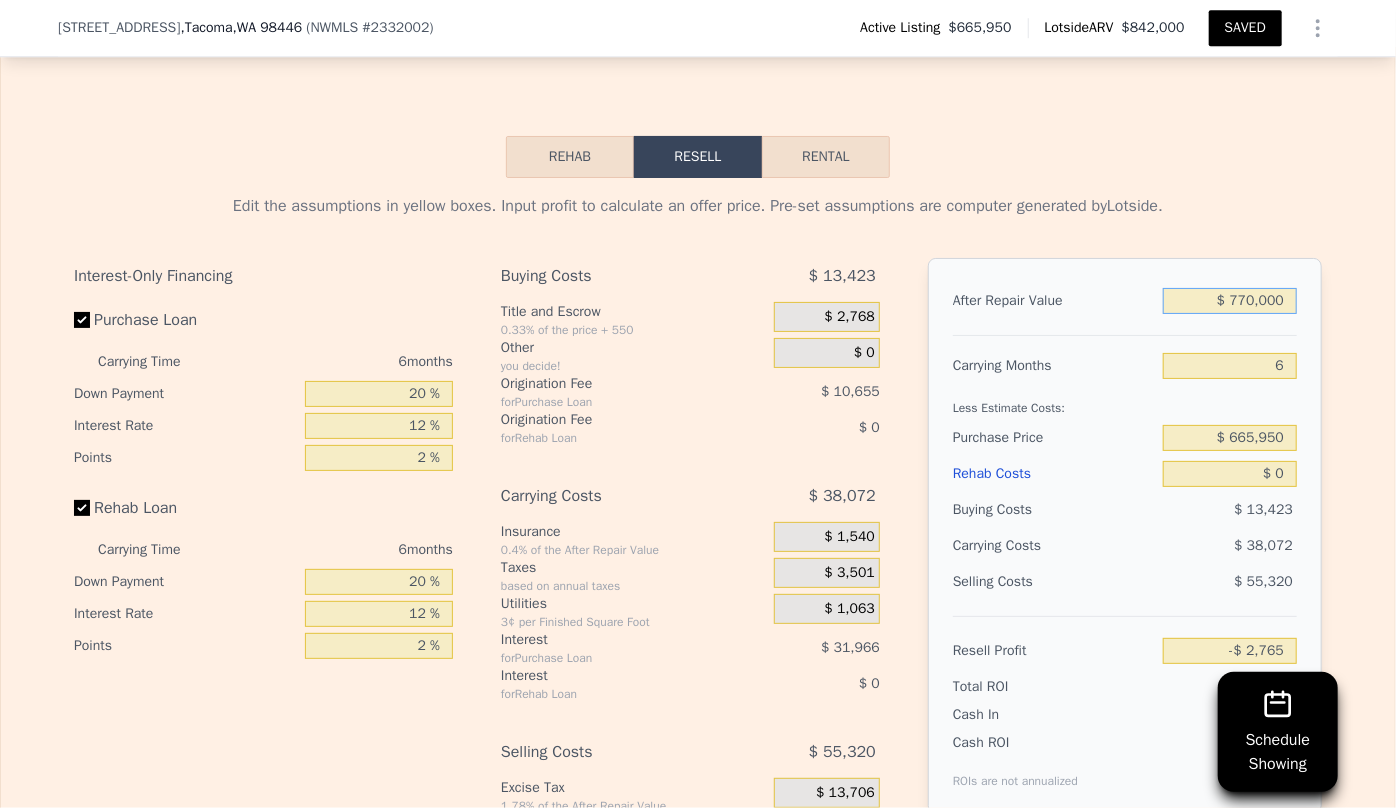 type on "$ 770,000" 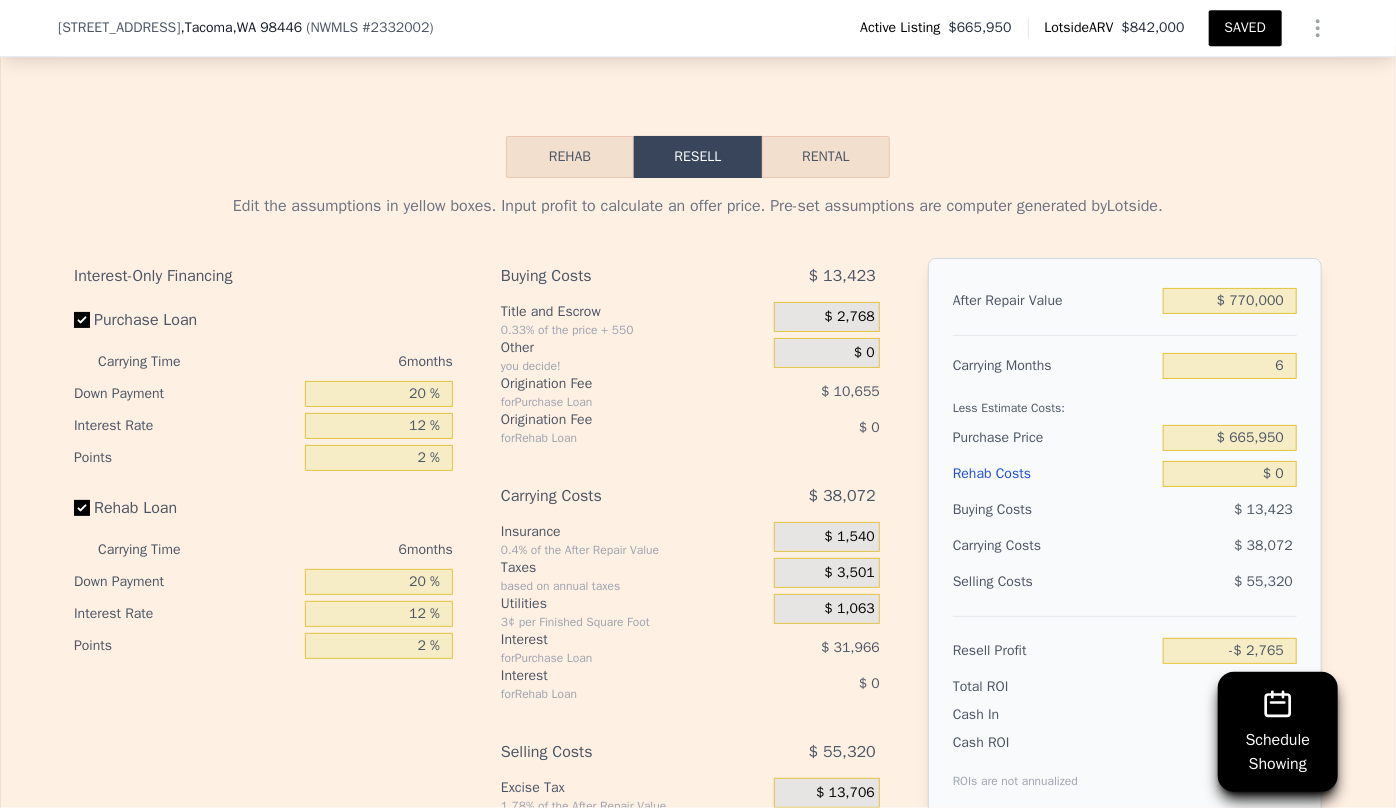 click on "Less Estimate Costs:" at bounding box center (1125, 402) 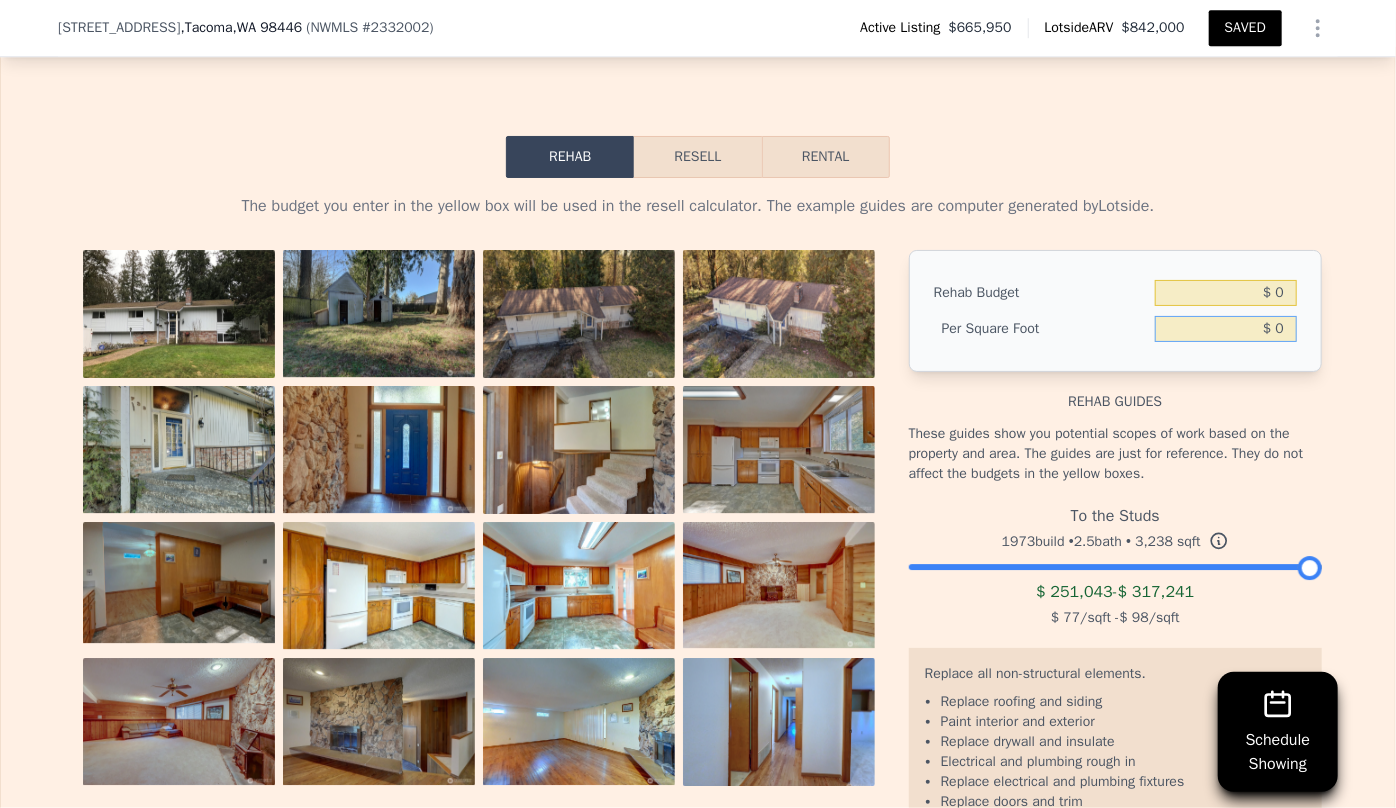 click on "$ 0" at bounding box center [1226, 329] 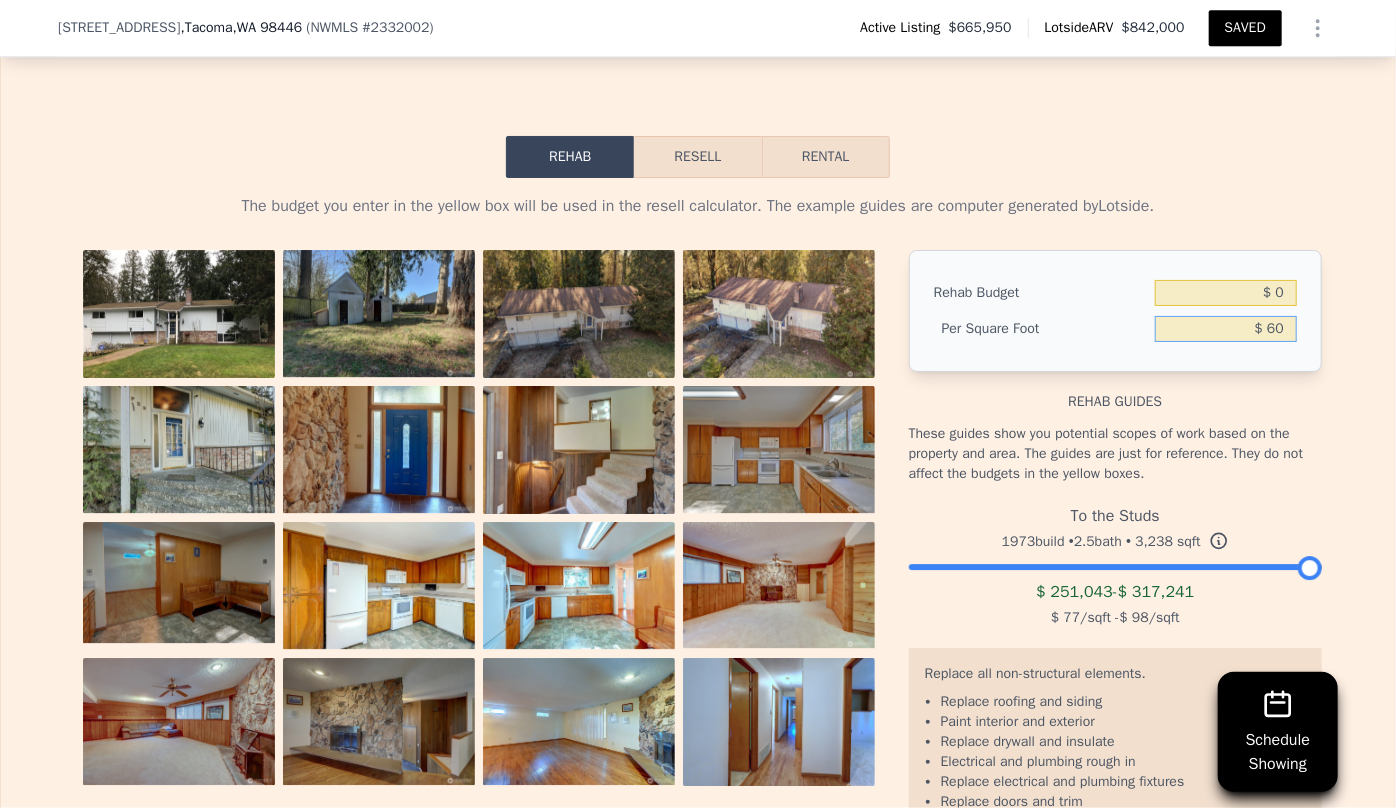 type on "$ 60" 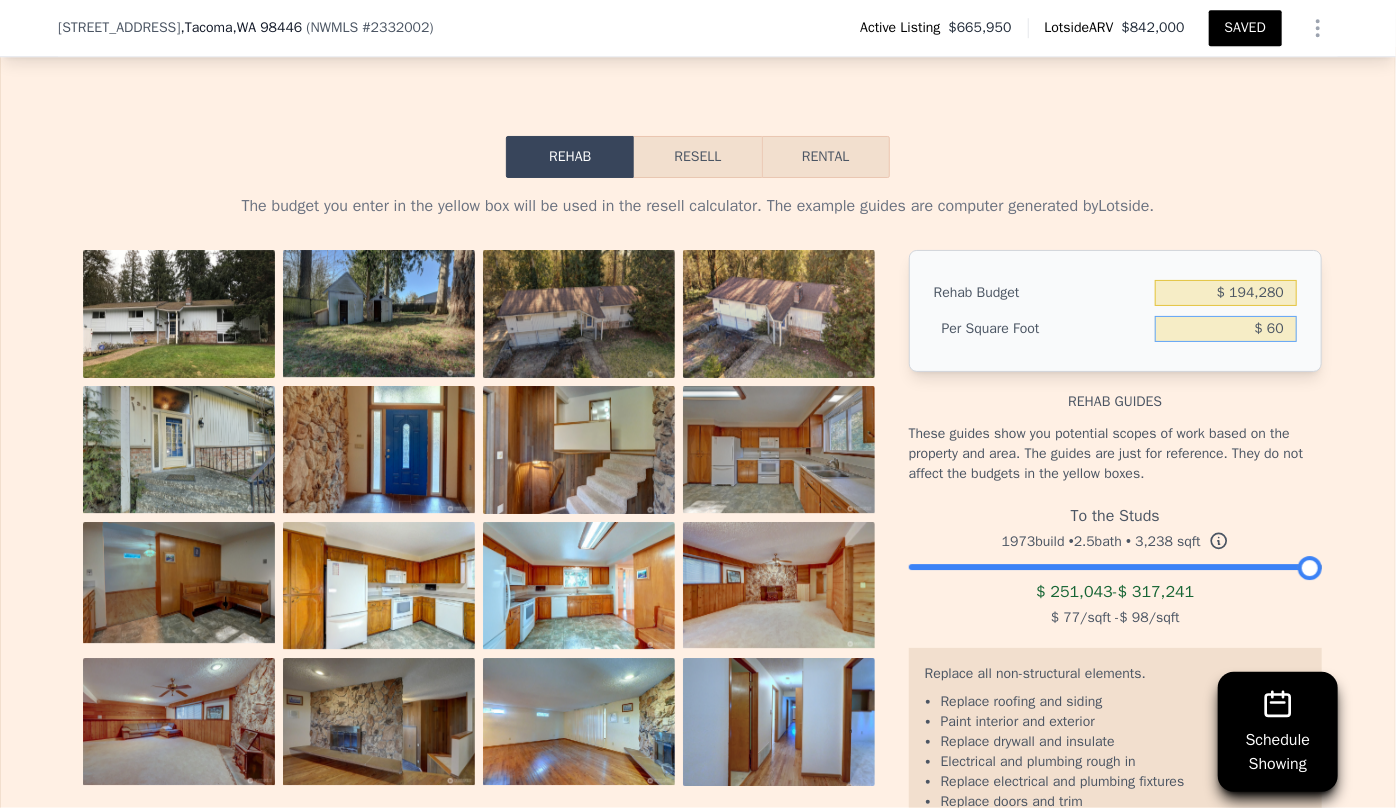 click on "Resell" at bounding box center (697, 157) 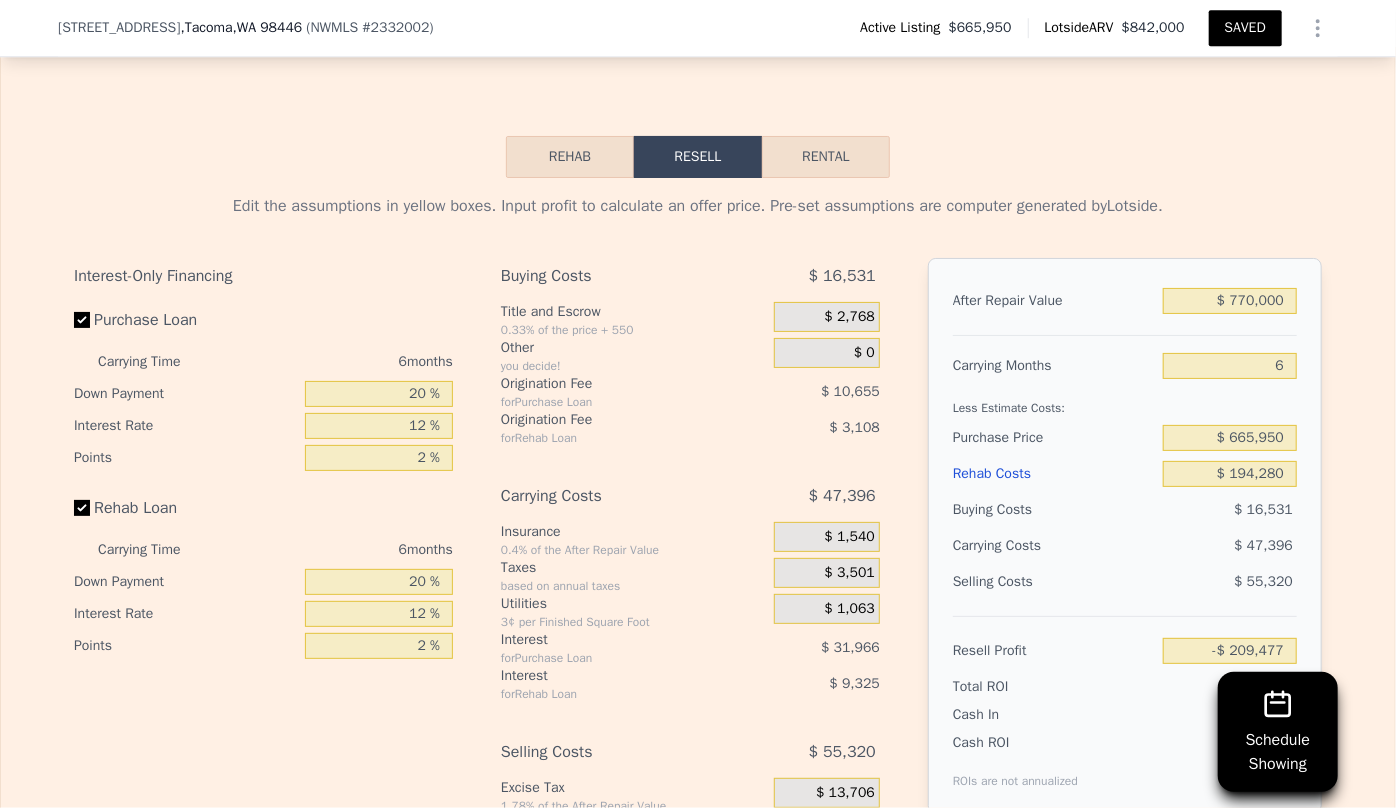 click on "Rehab Costs" at bounding box center [1054, 474] 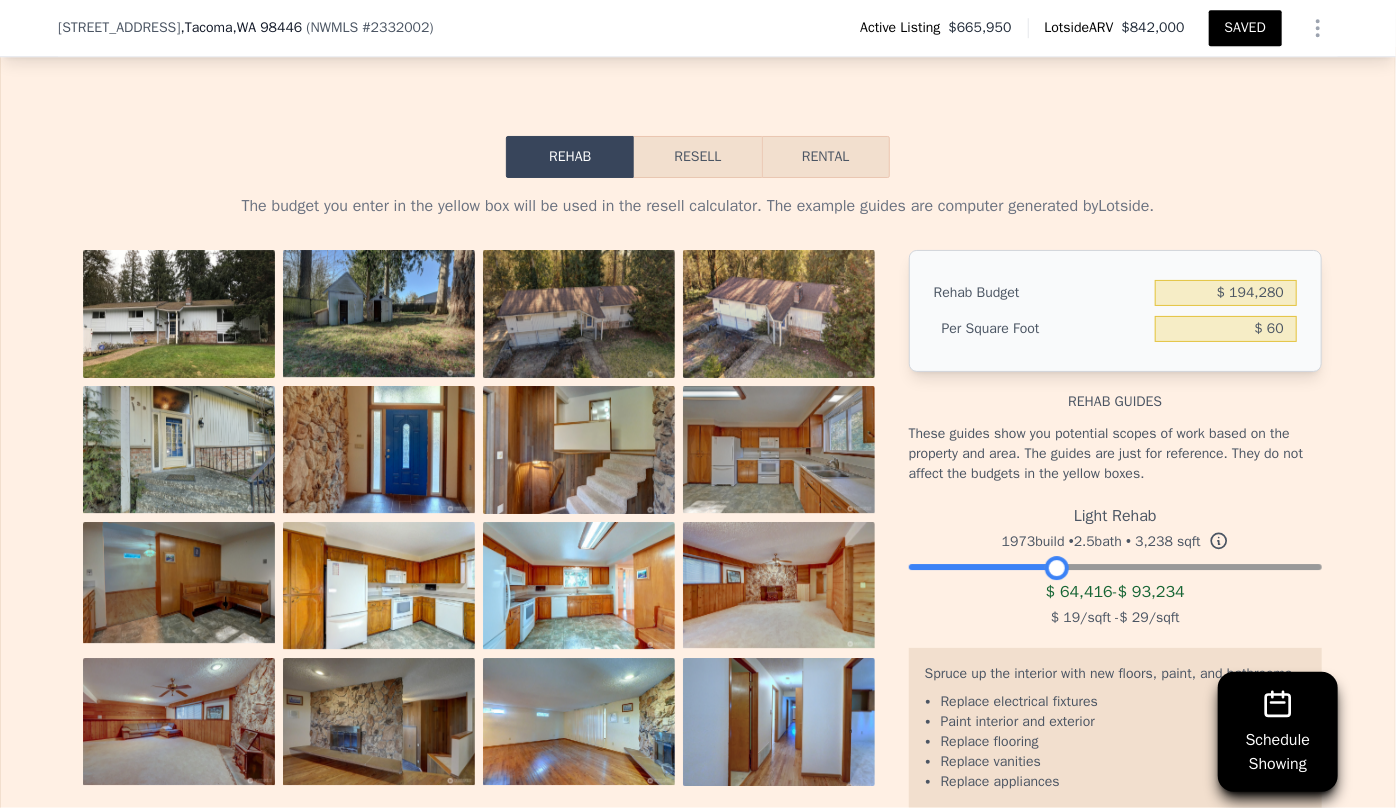 drag, startPoint x: 1311, startPoint y: 578, endPoint x: 1058, endPoint y: 592, distance: 253.38705 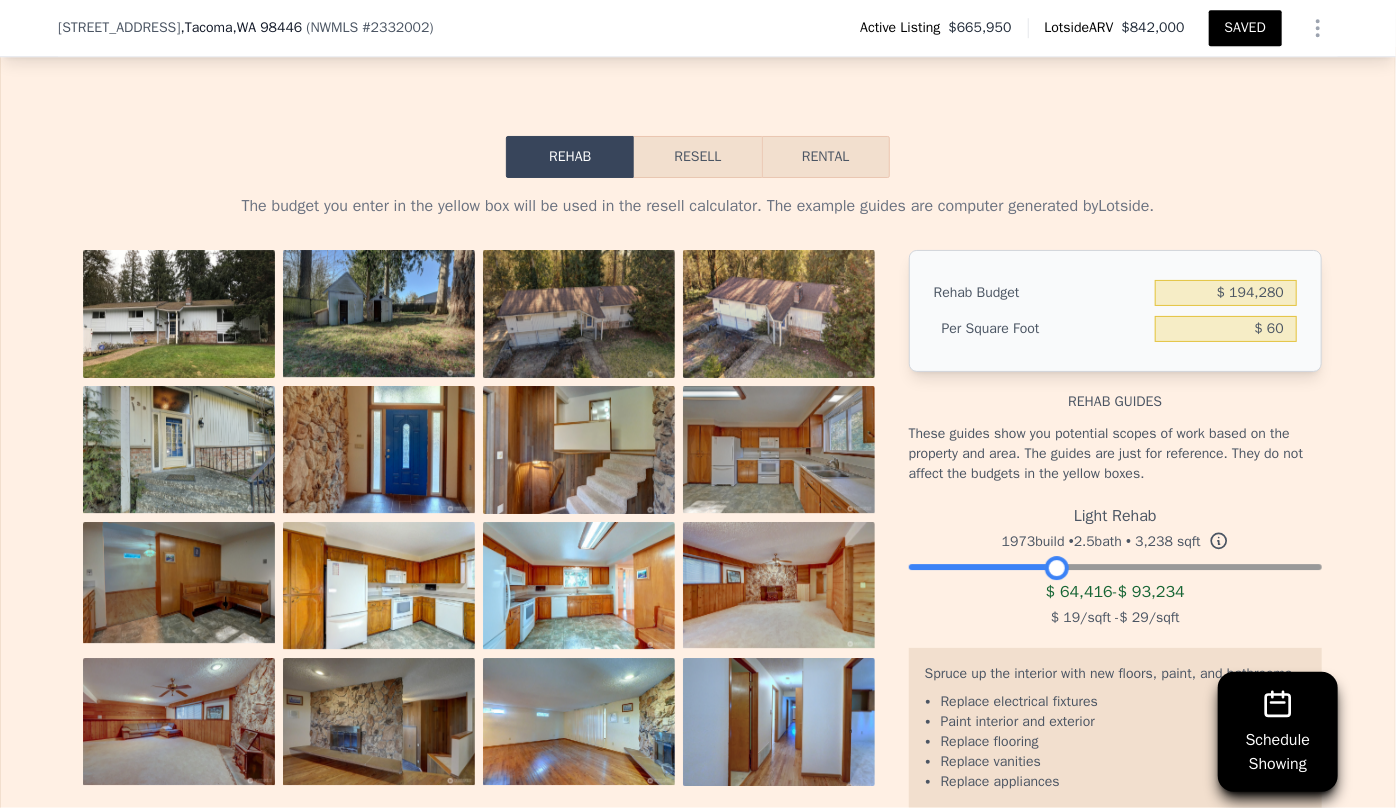 click on "$ 64,416" at bounding box center (1079, 592) 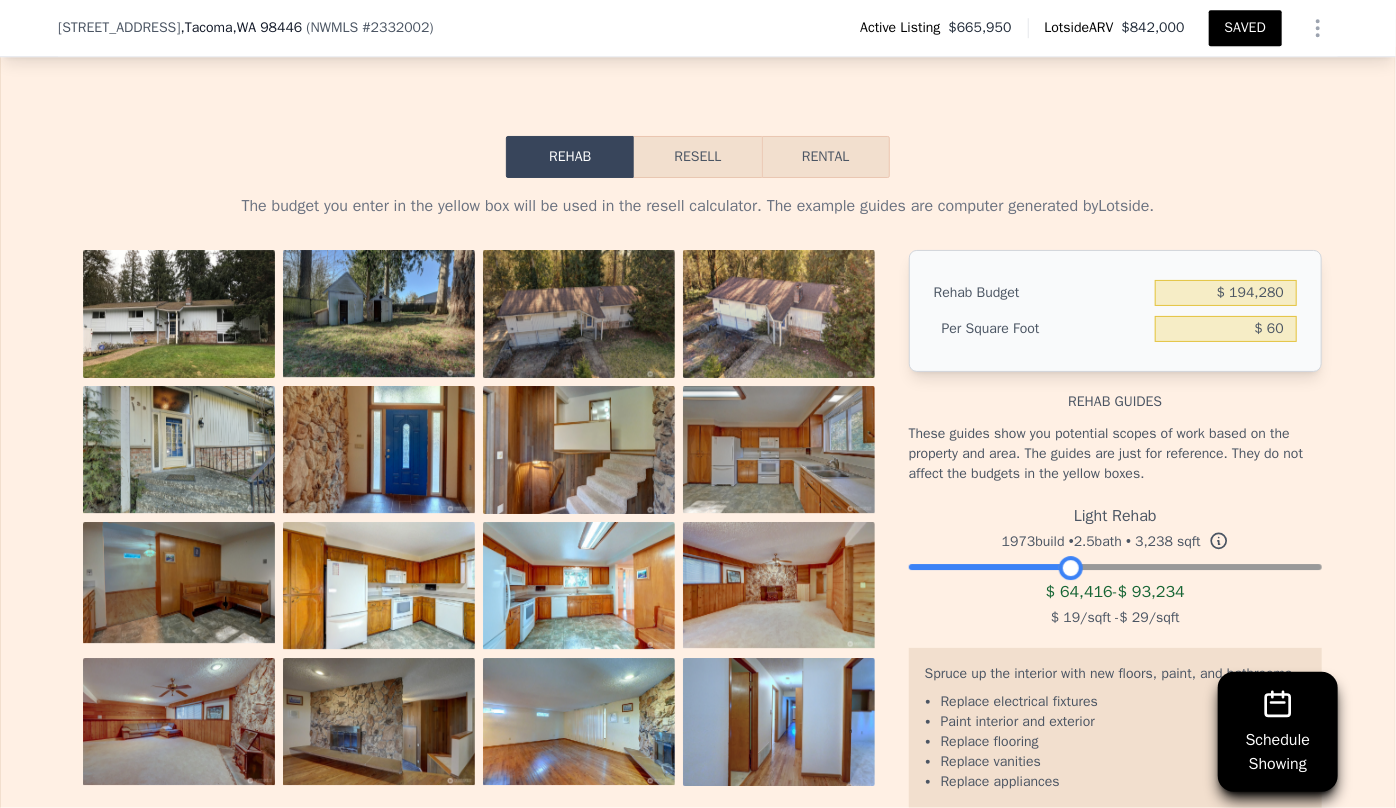 drag, startPoint x: 1049, startPoint y: 580, endPoint x: 1063, endPoint y: 580, distance: 14 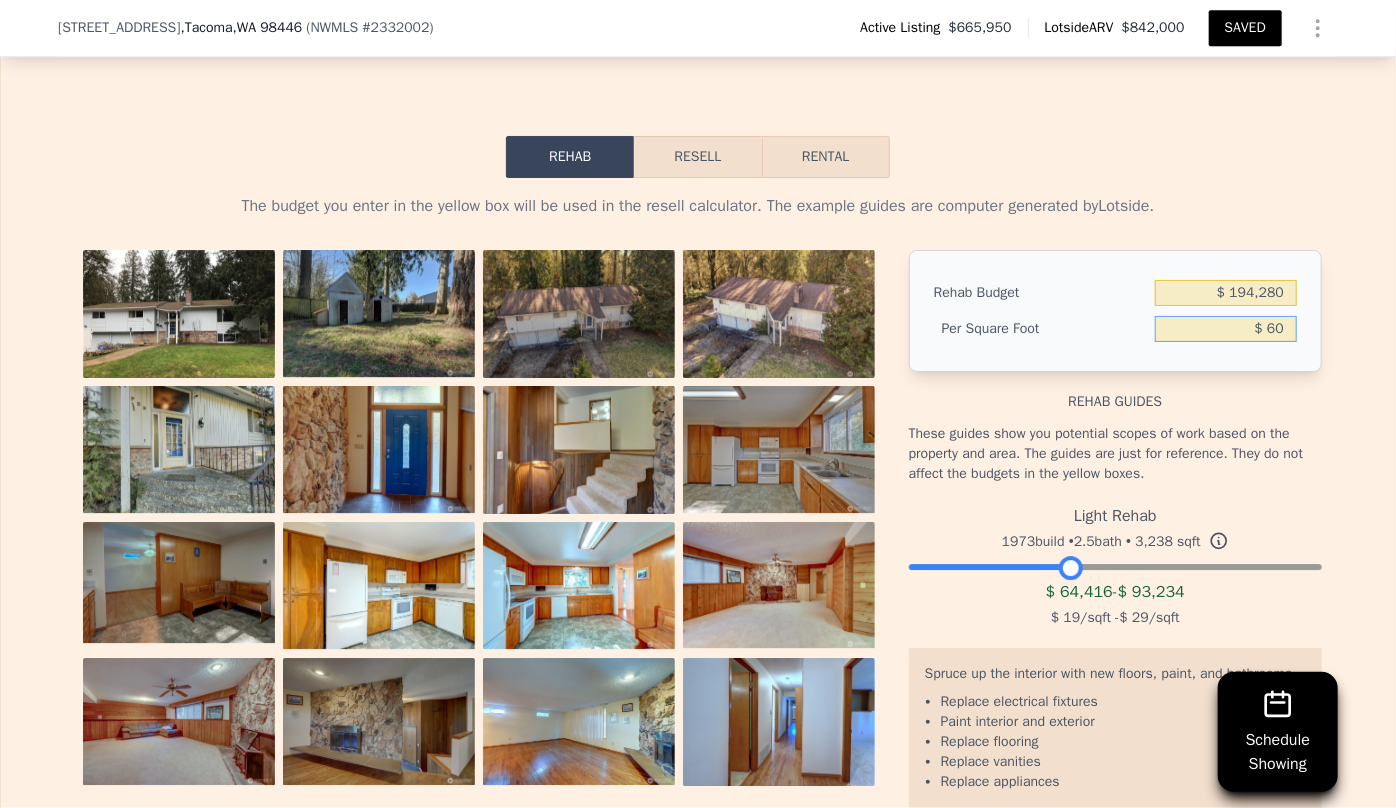 click on "$ 60" at bounding box center (1226, 329) 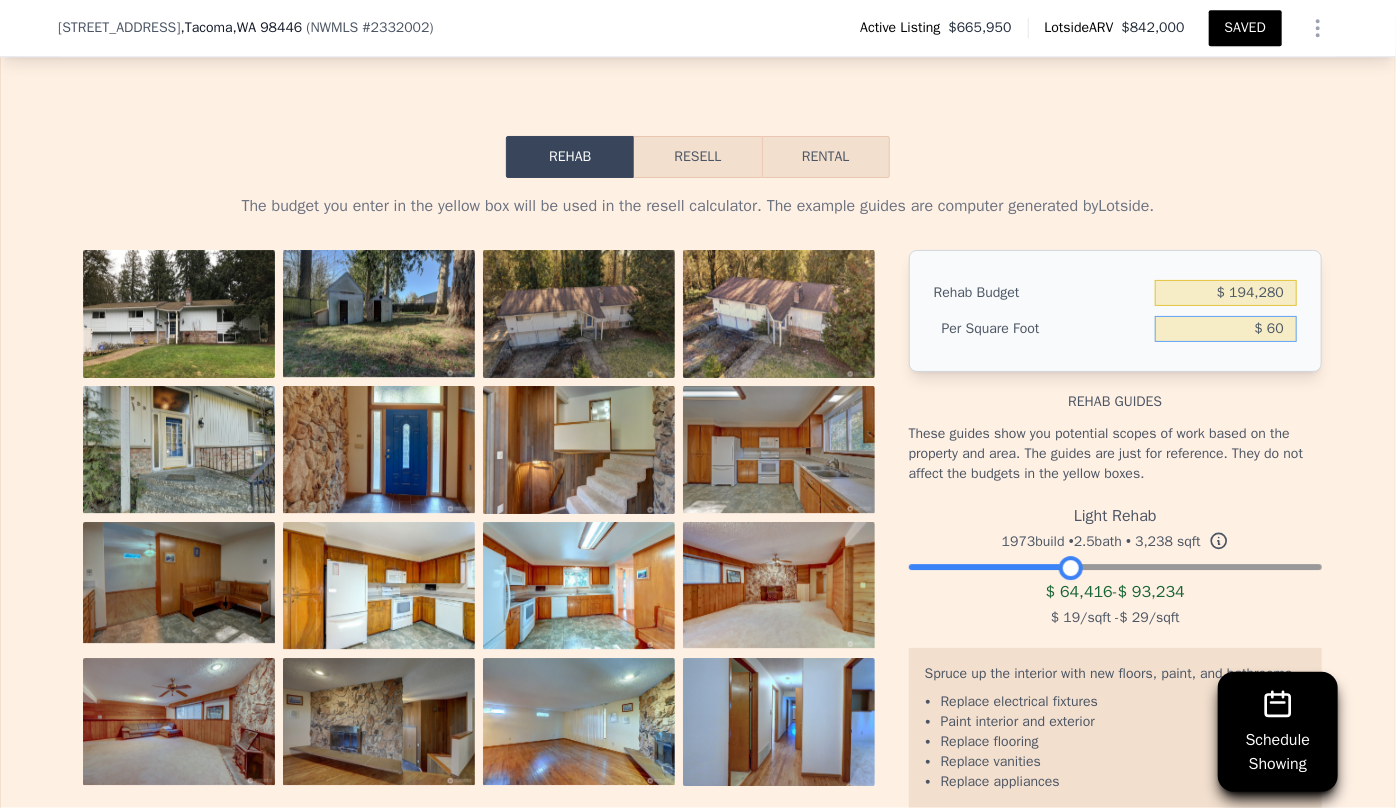 click on "Resell" at bounding box center (697, 157) 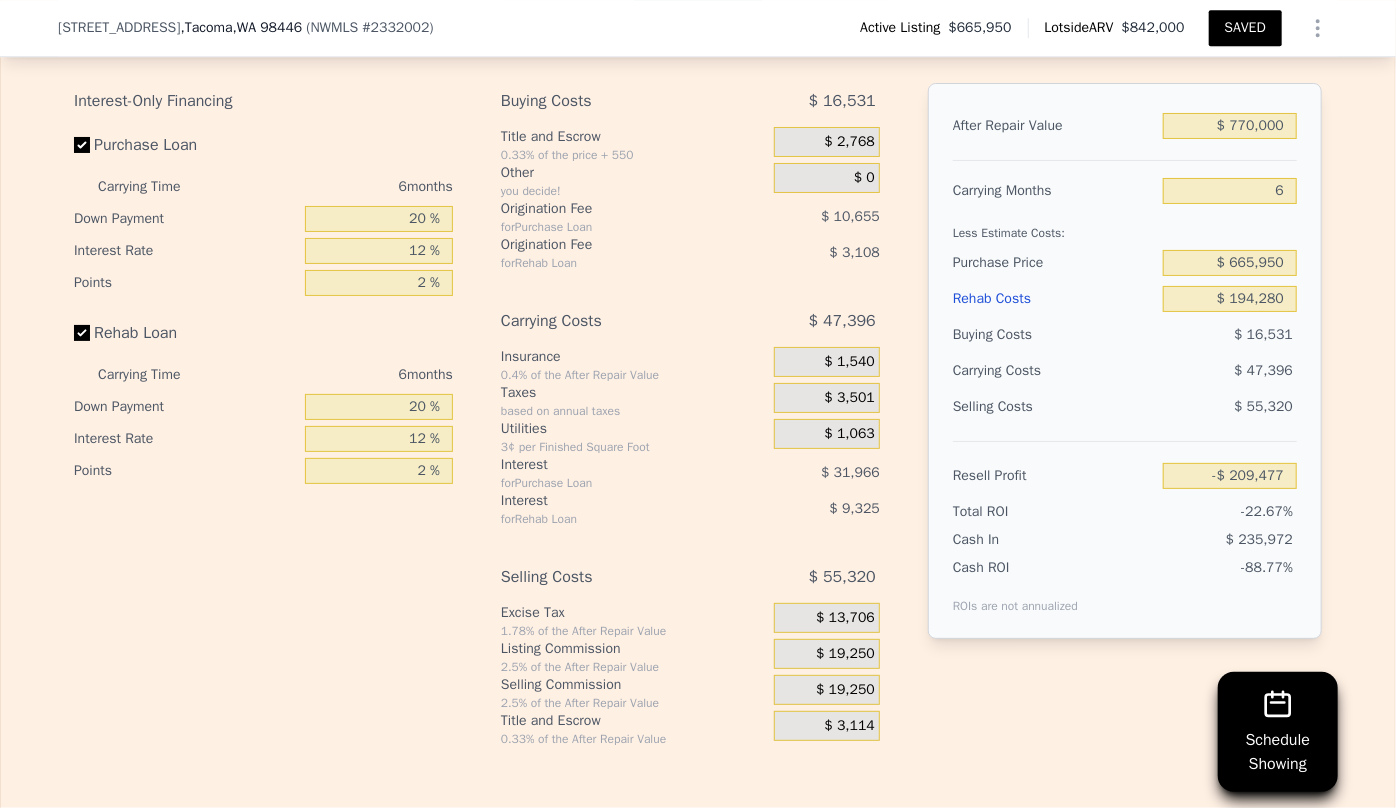 scroll, scrollTop: 3186, scrollLeft: 0, axis: vertical 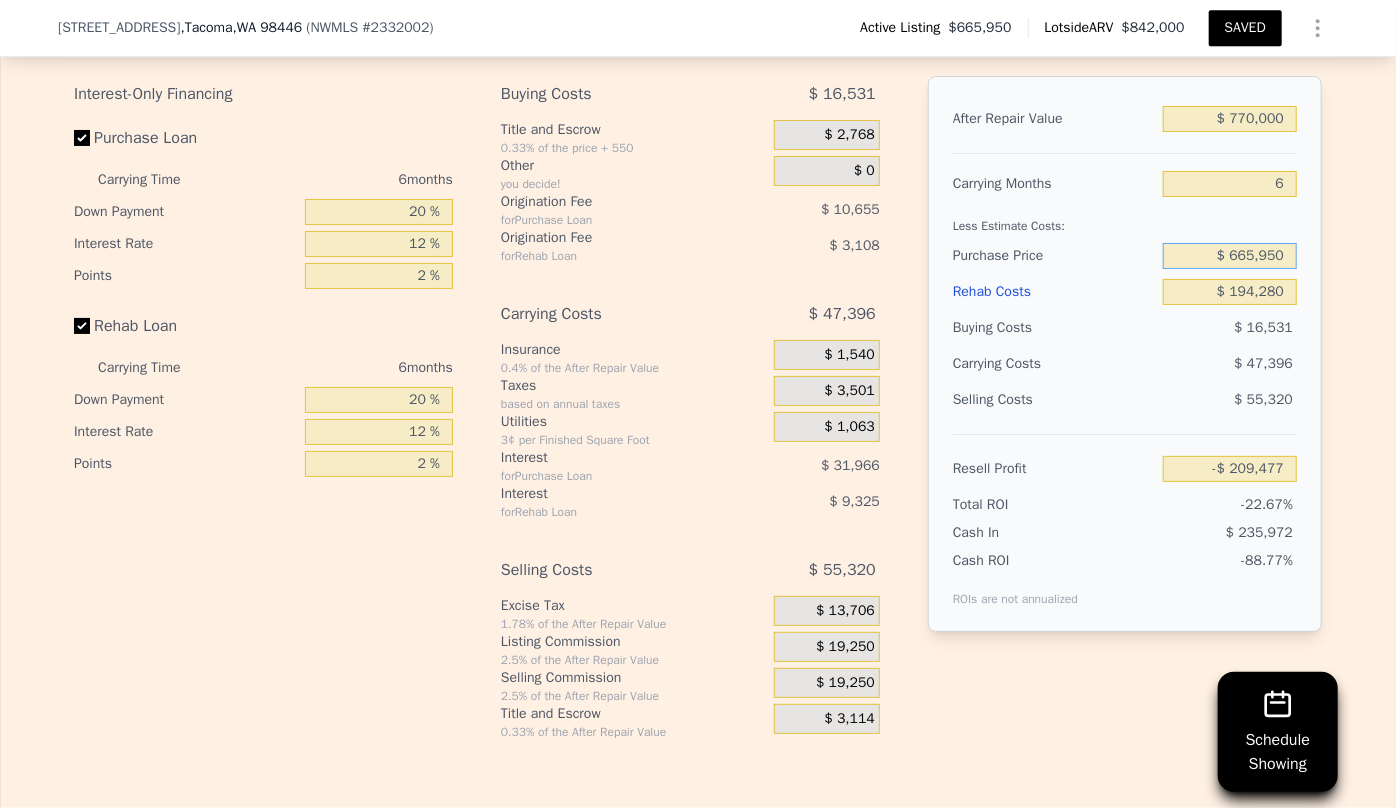 click on "$ 665,950" at bounding box center (1230, 256) 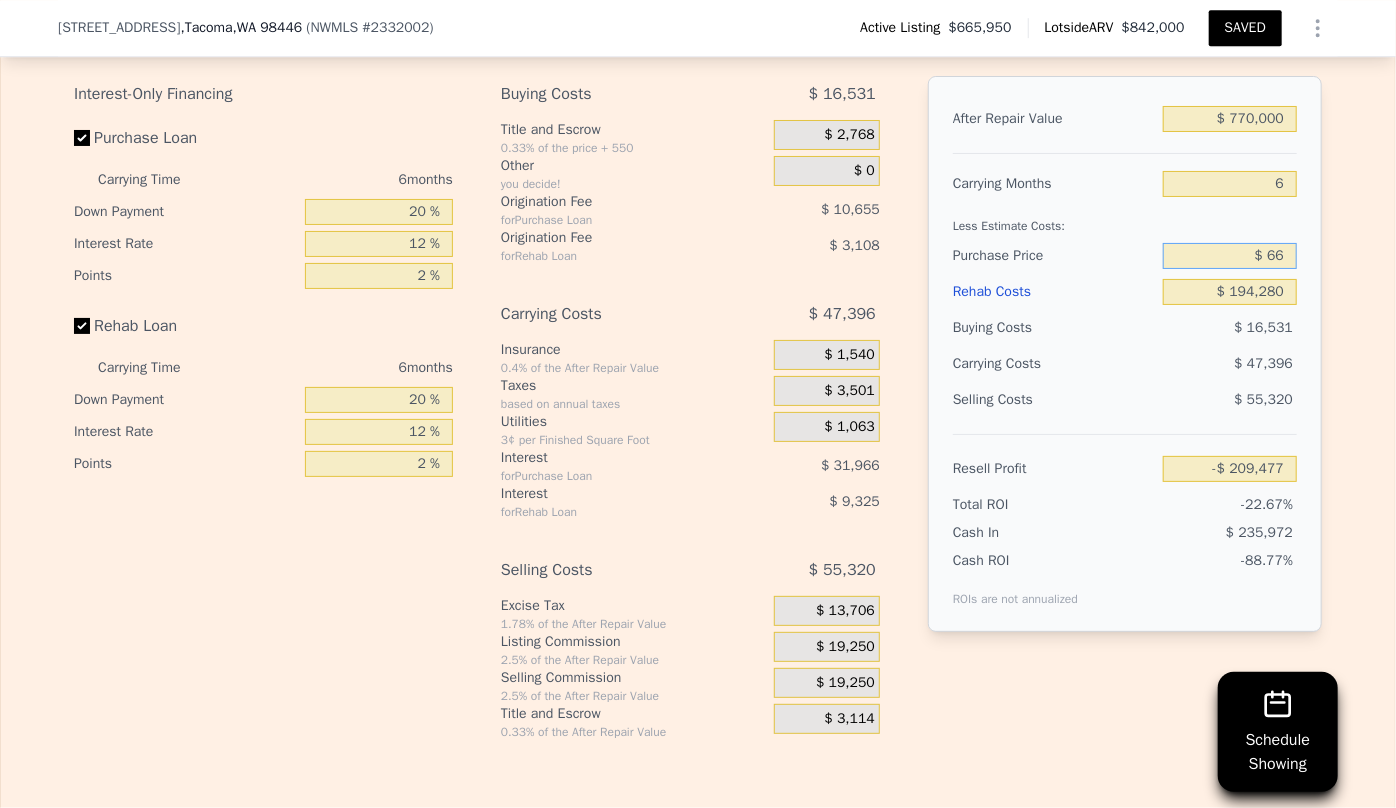 type on "$ 6" 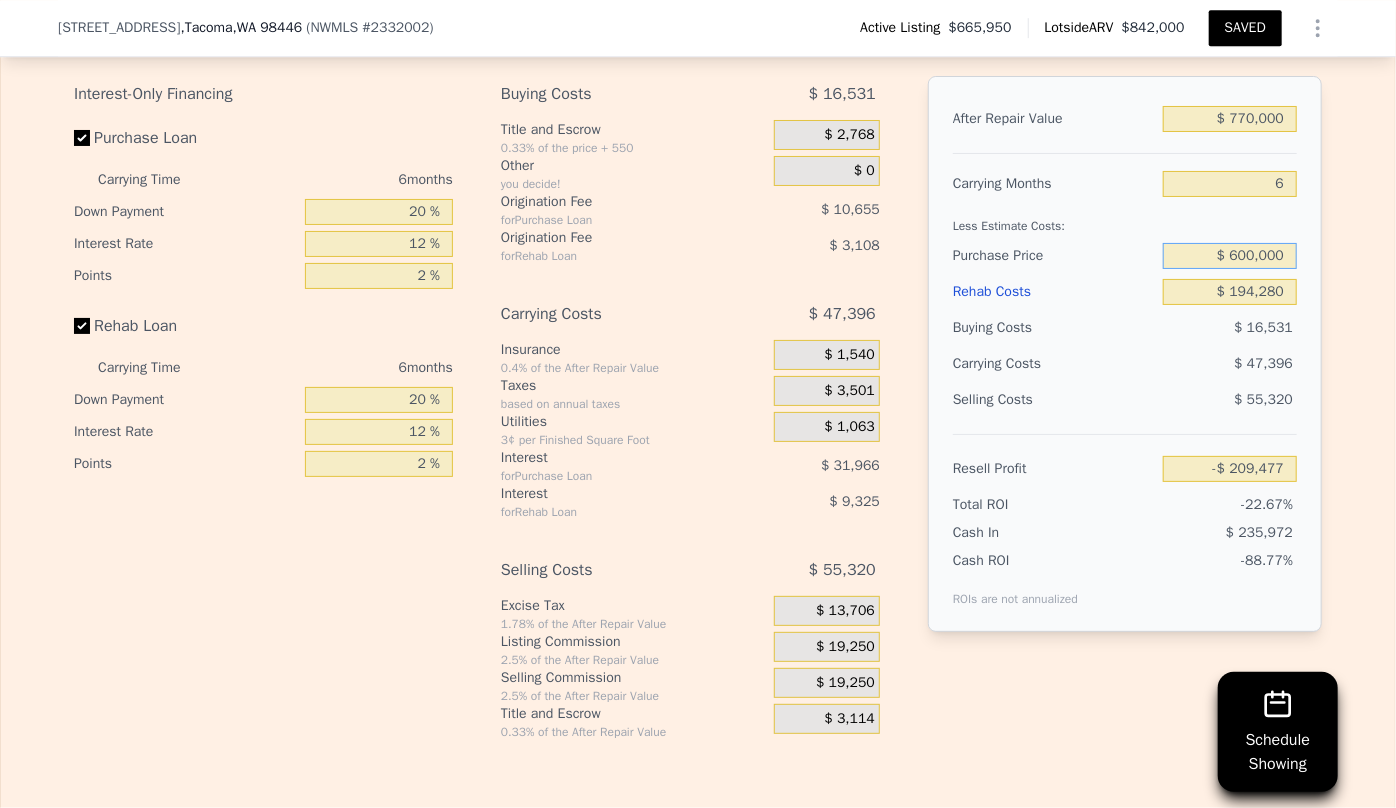 type on "$ 600,000" 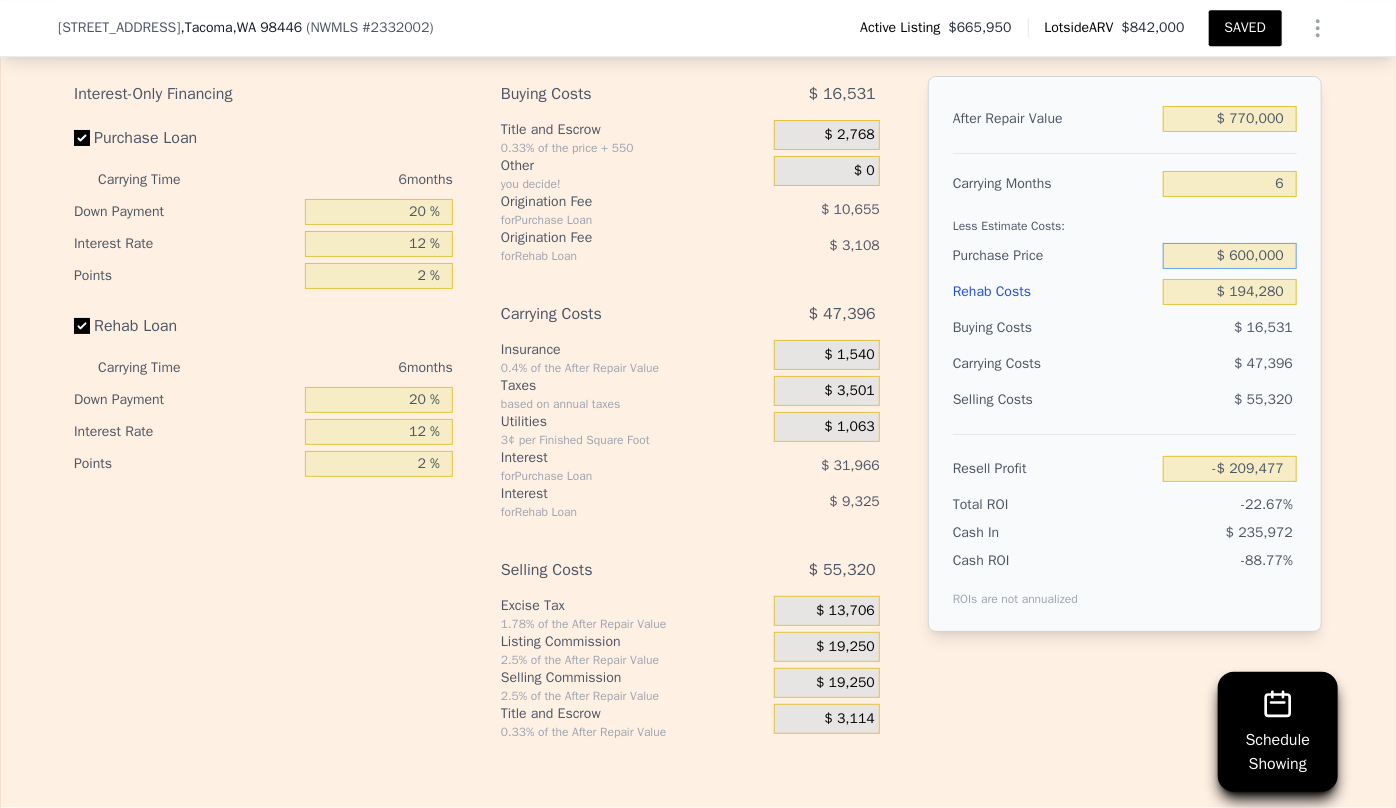 type on "-$ 139,084" 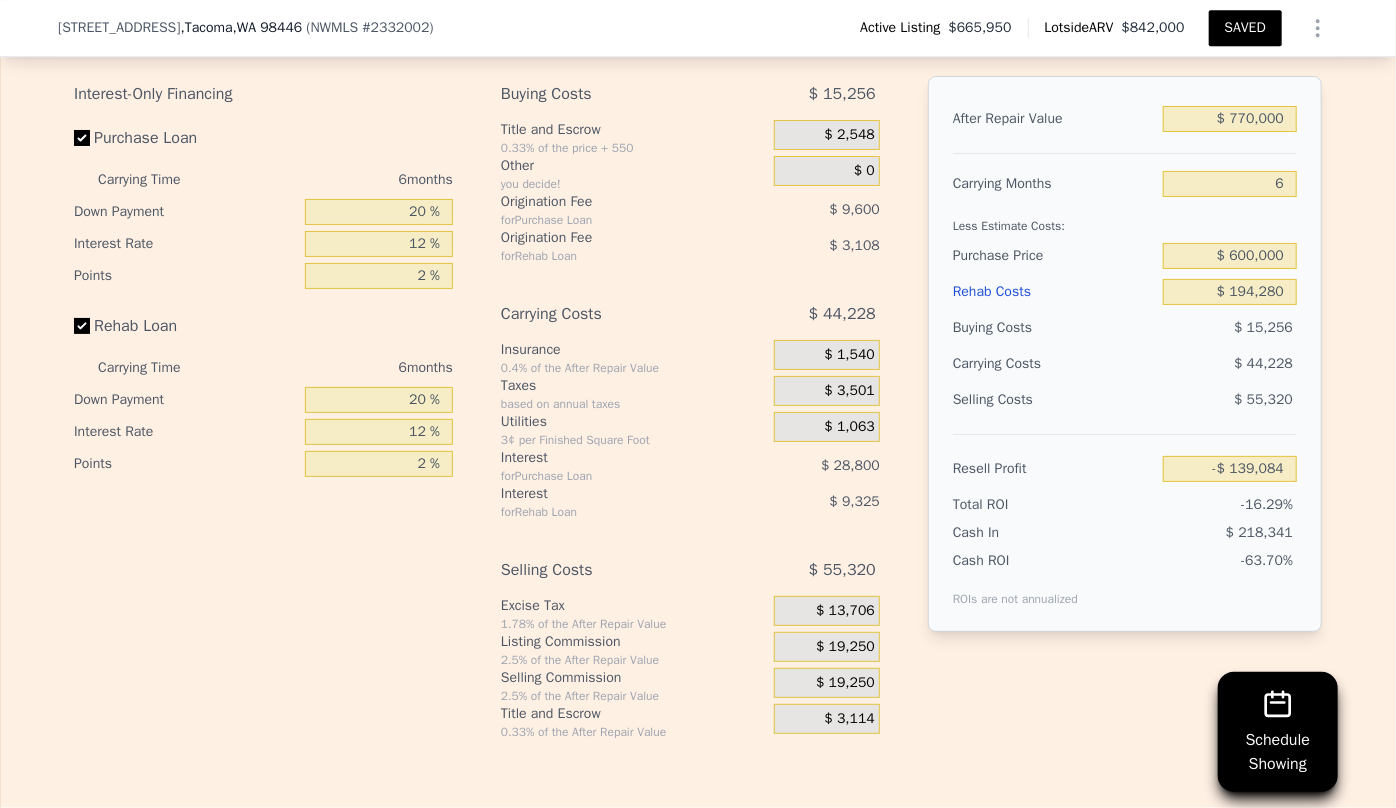 click on "$ 15,256" at bounding box center (1230, 328) 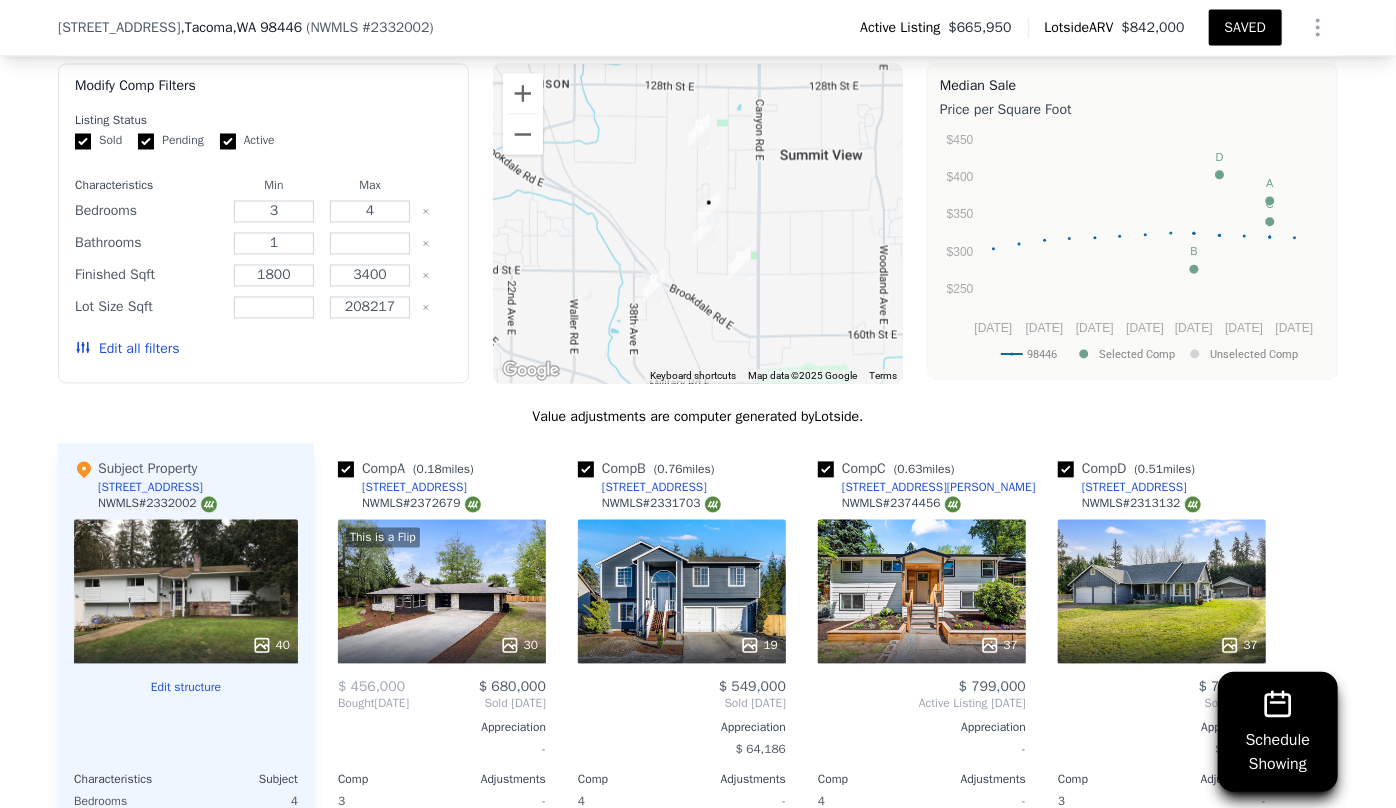 scroll, scrollTop: 1822, scrollLeft: 0, axis: vertical 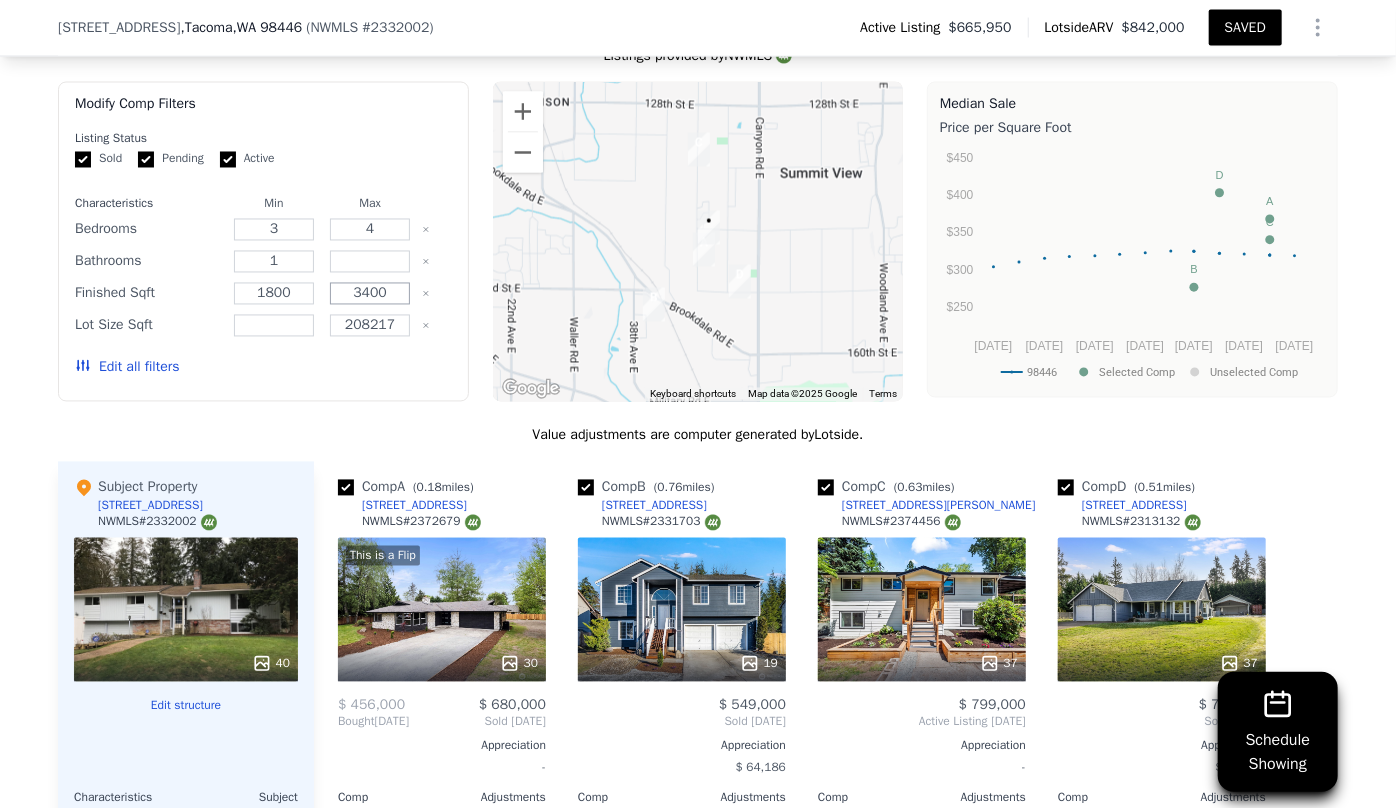 click on "3400" at bounding box center (369, 294) 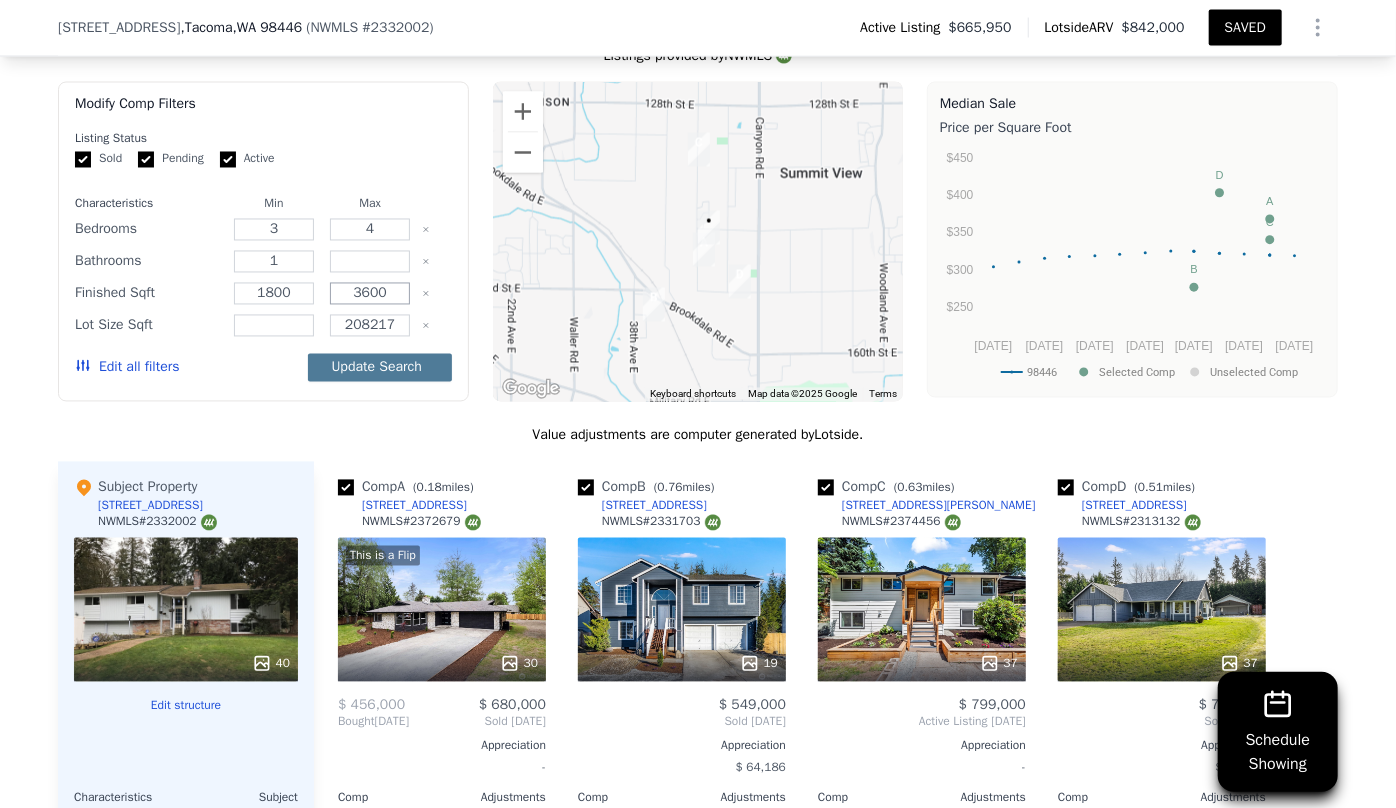 type on "3600" 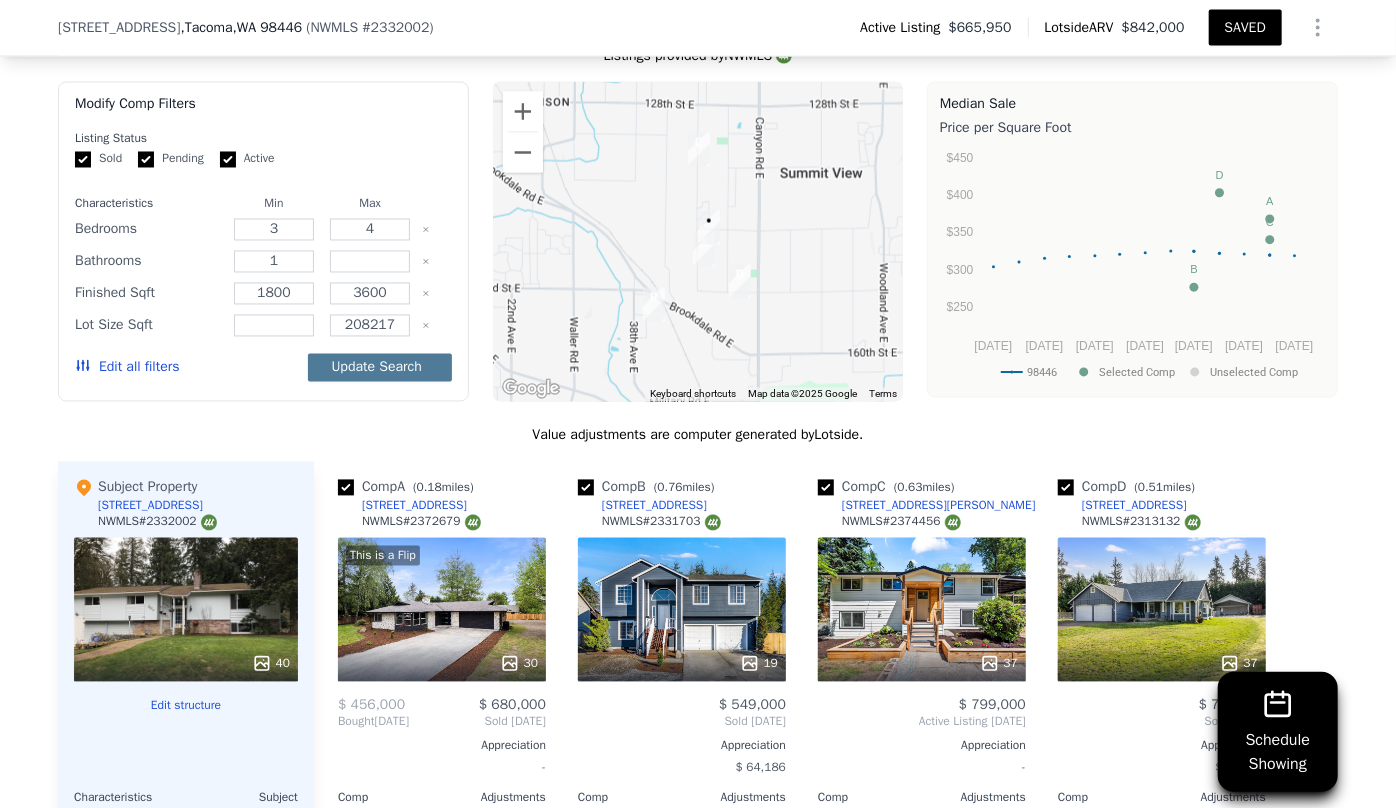 click on "Update Search" at bounding box center [380, 368] 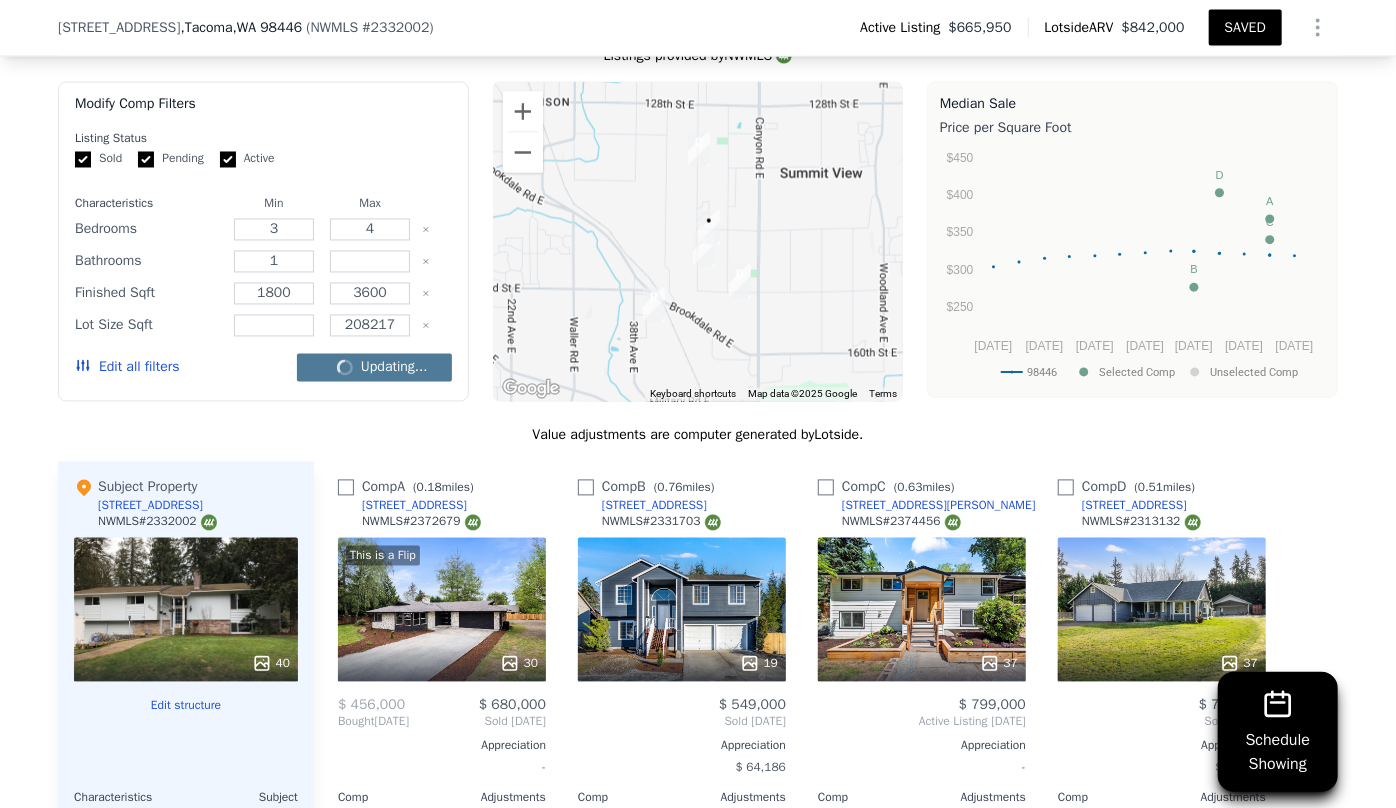 checkbox on "false" 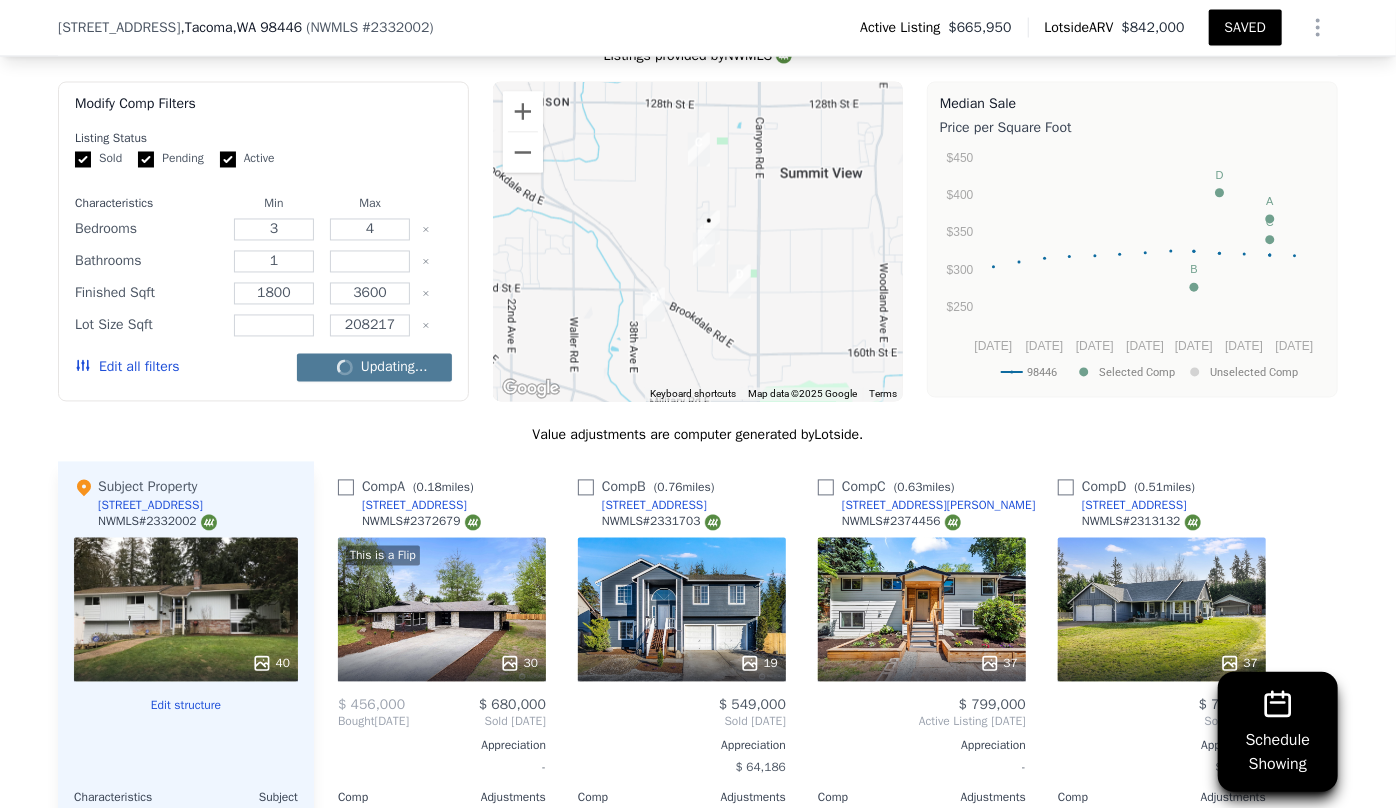 checkbox on "false" 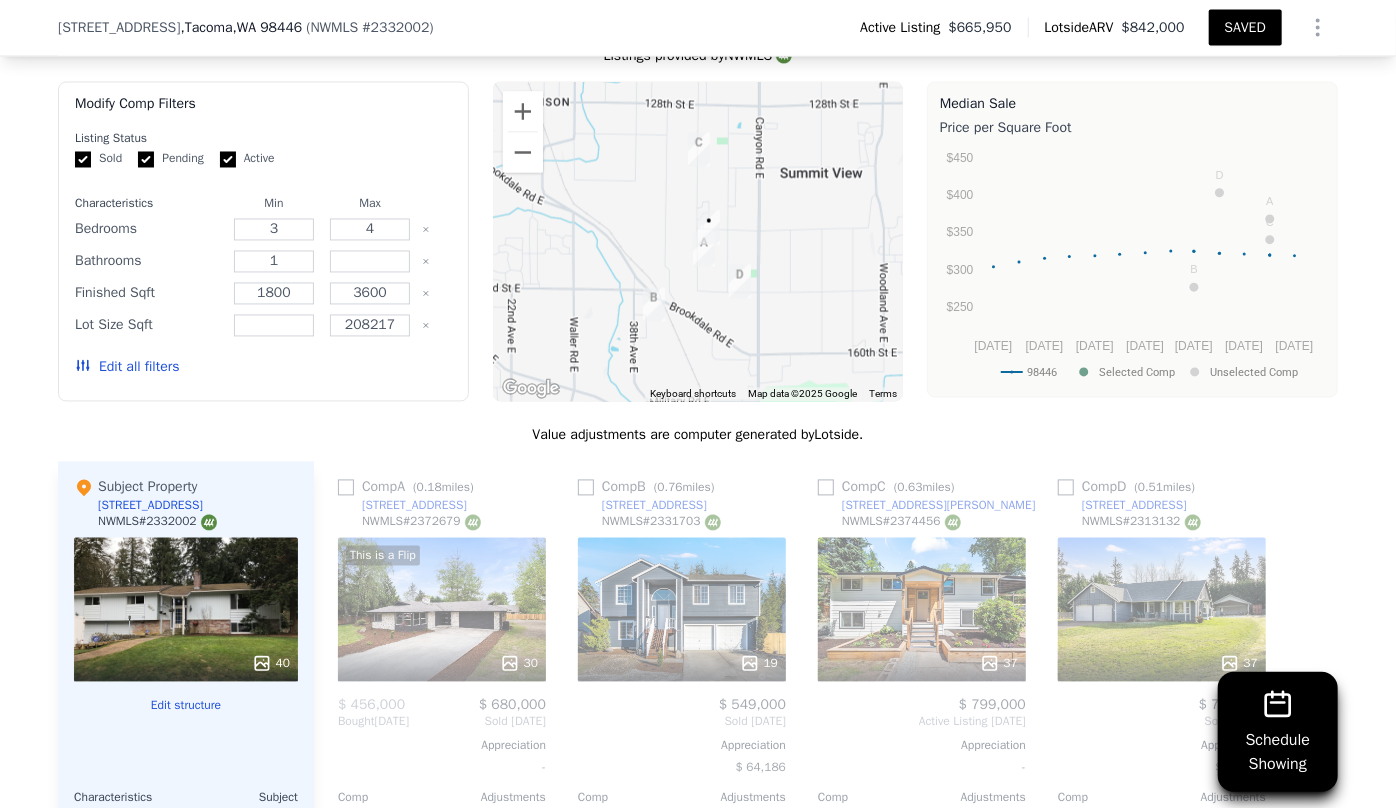 type on "5" 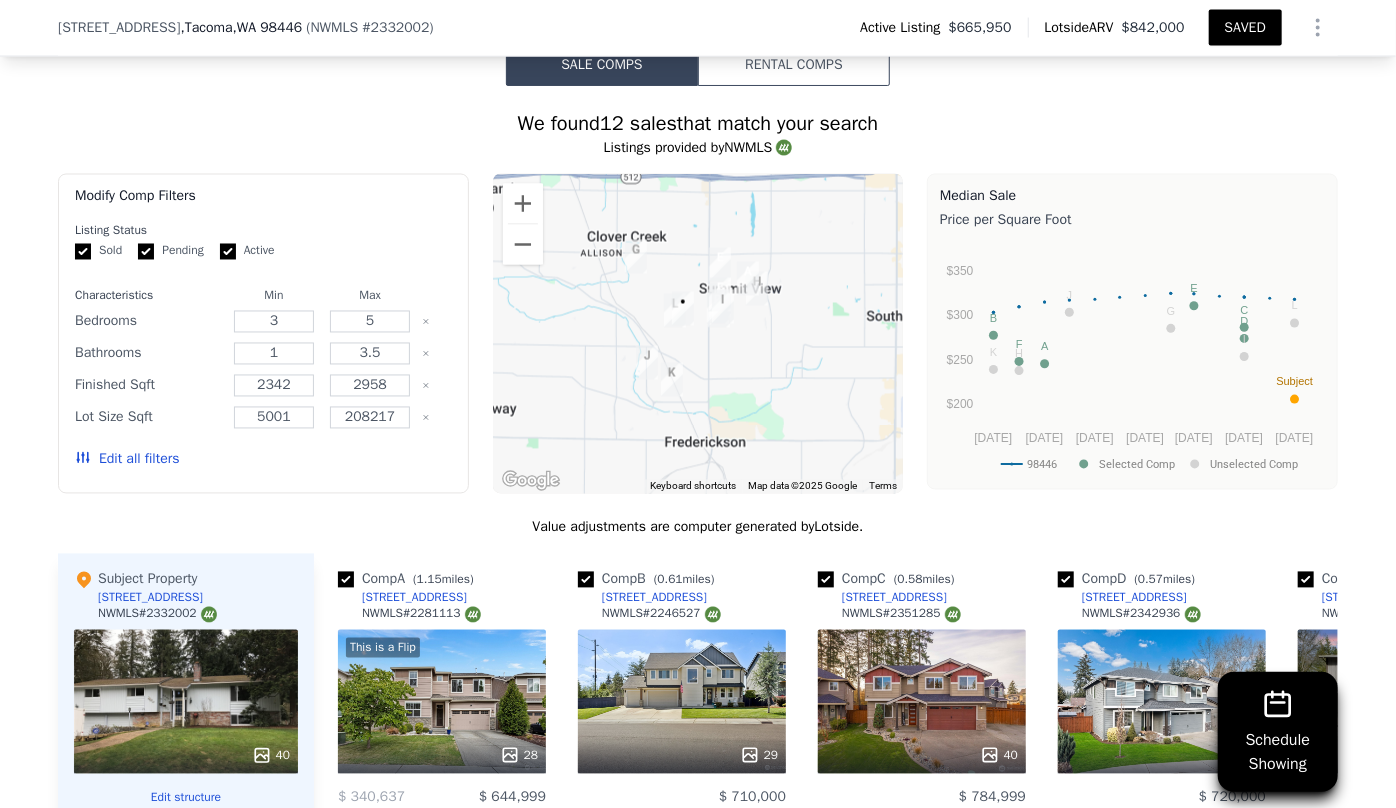 scroll, scrollTop: 1731, scrollLeft: 0, axis: vertical 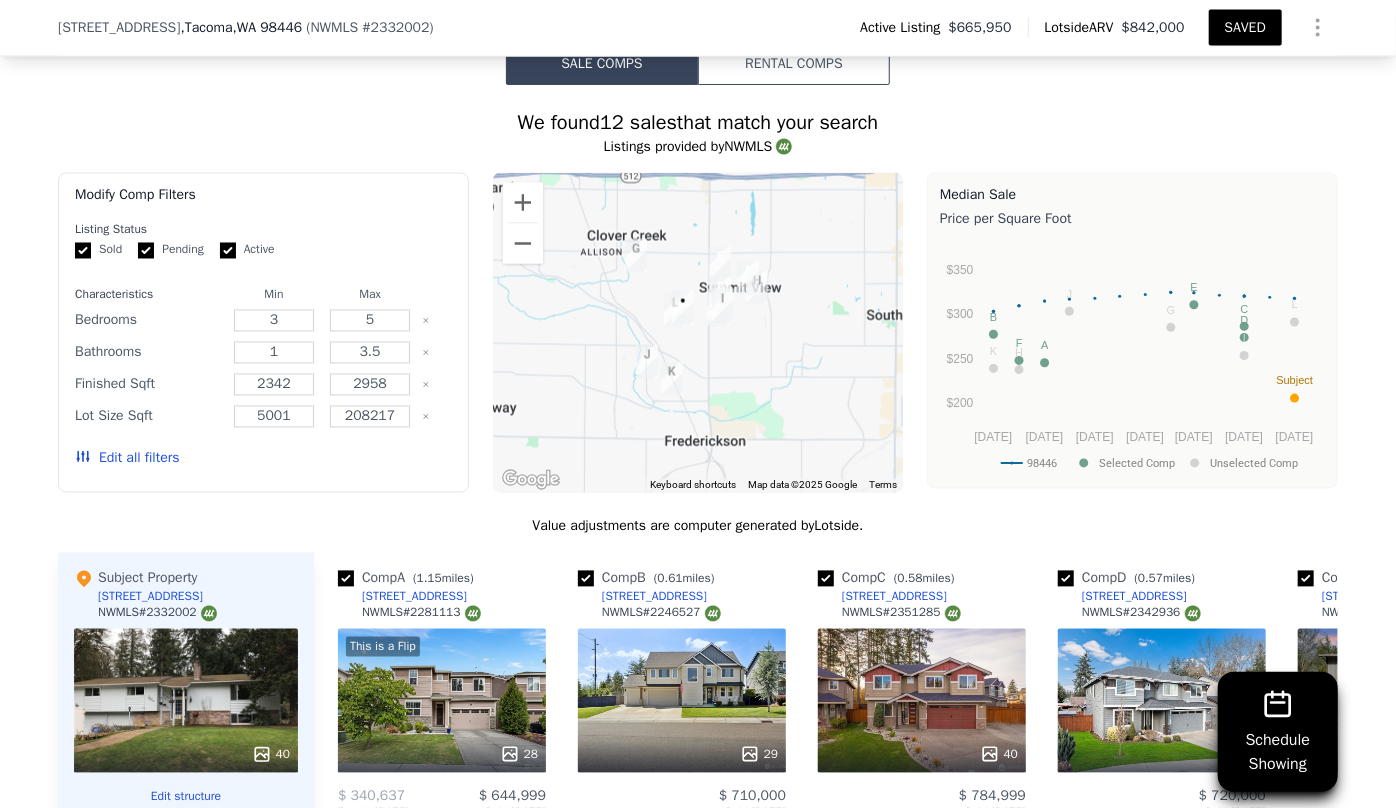 click on "Edit all filters" at bounding box center (127, 459) 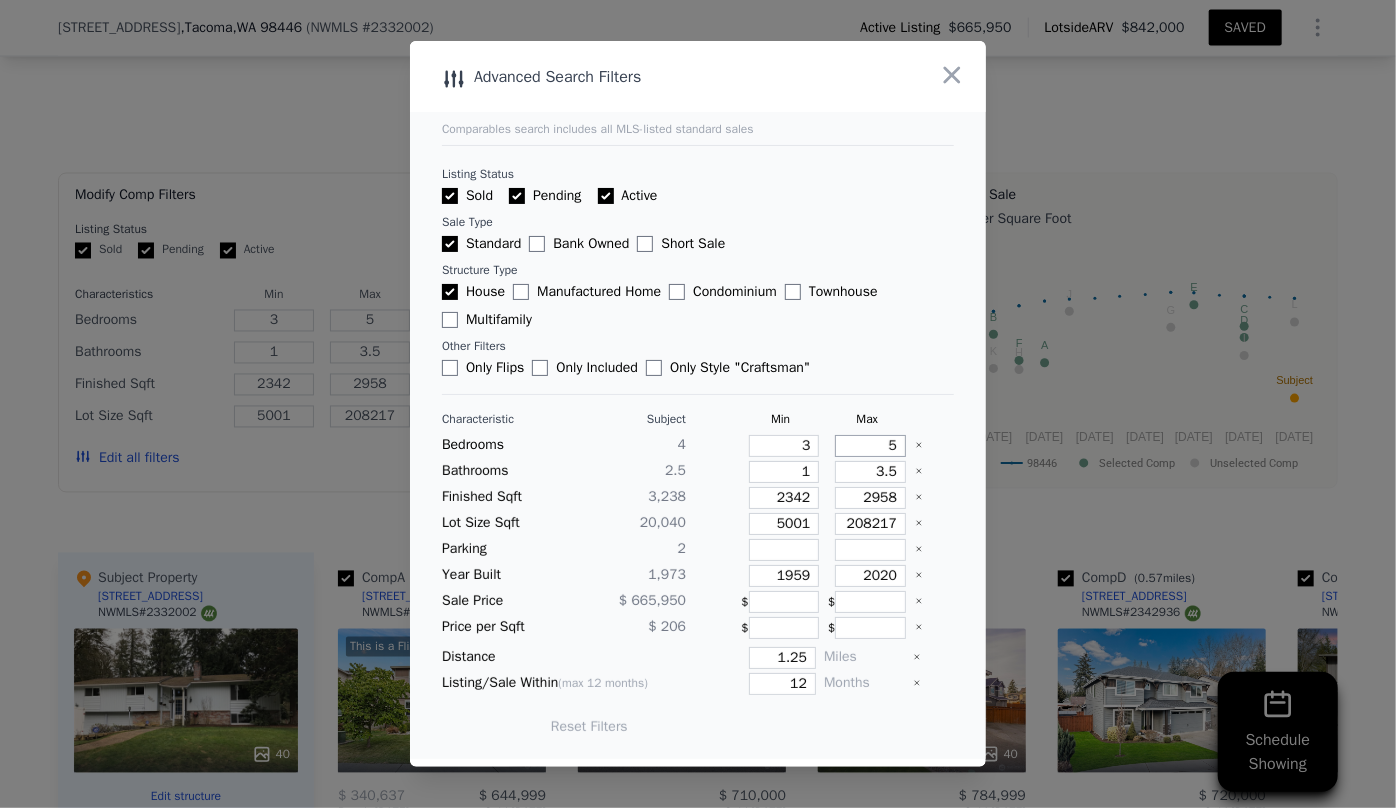 drag, startPoint x: 886, startPoint y: 447, endPoint x: 868, endPoint y: 447, distance: 18 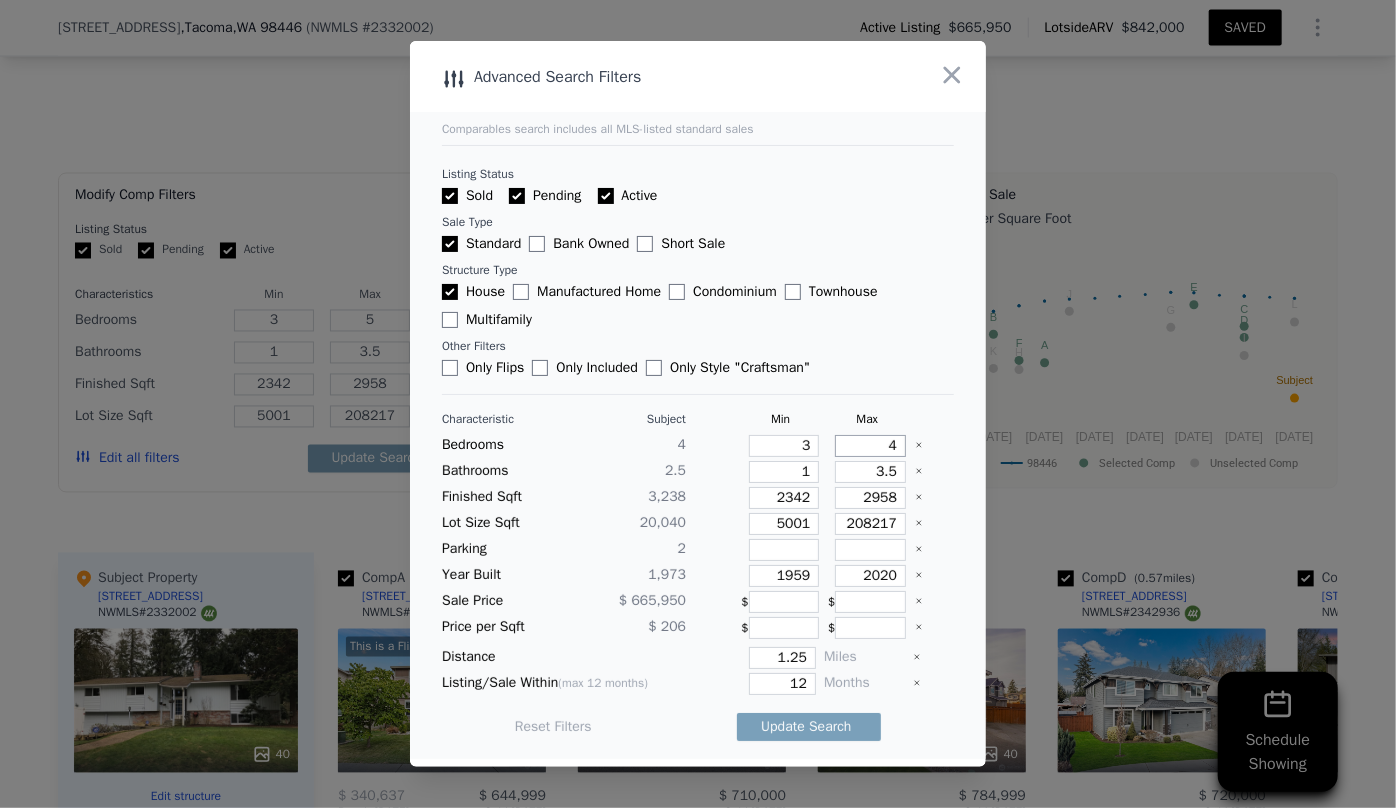 type on "4" 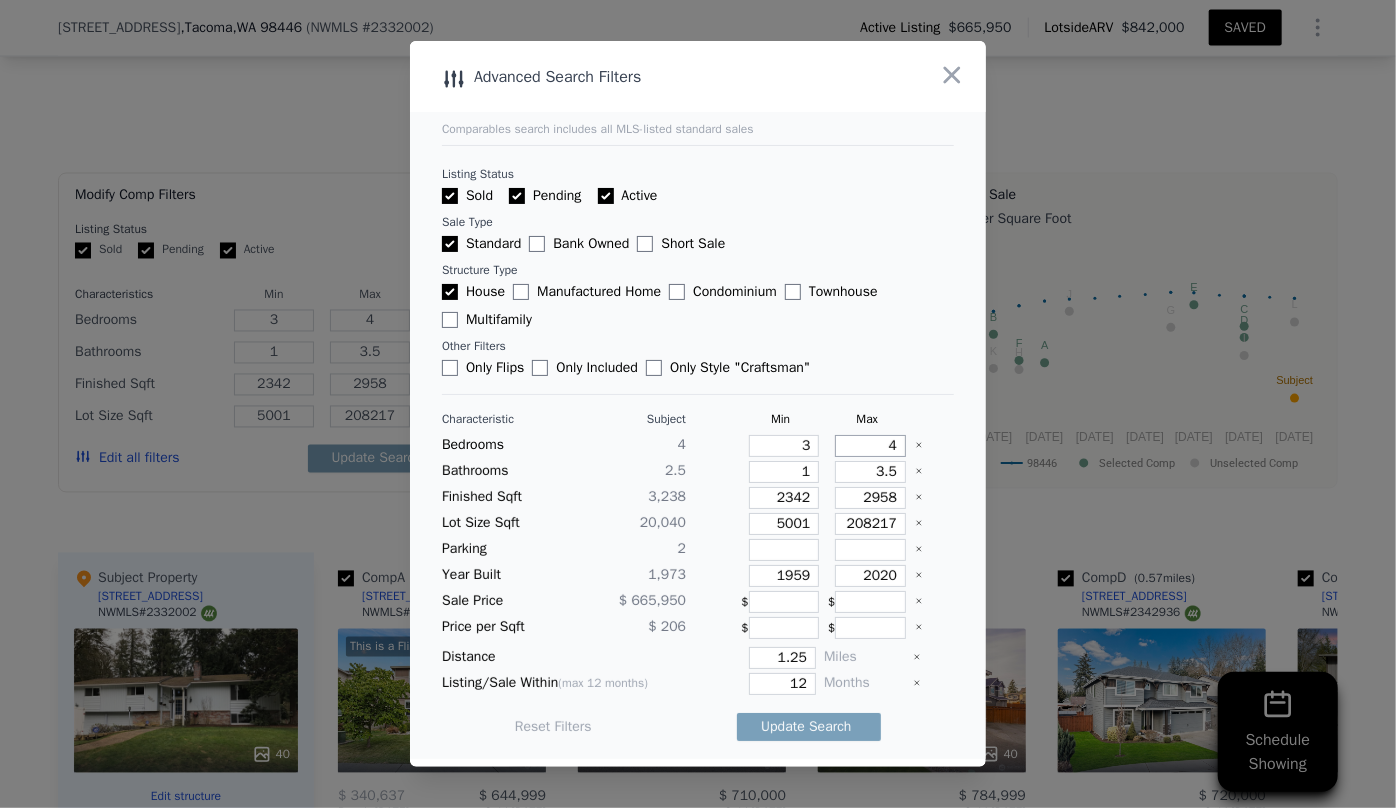 type on "4" 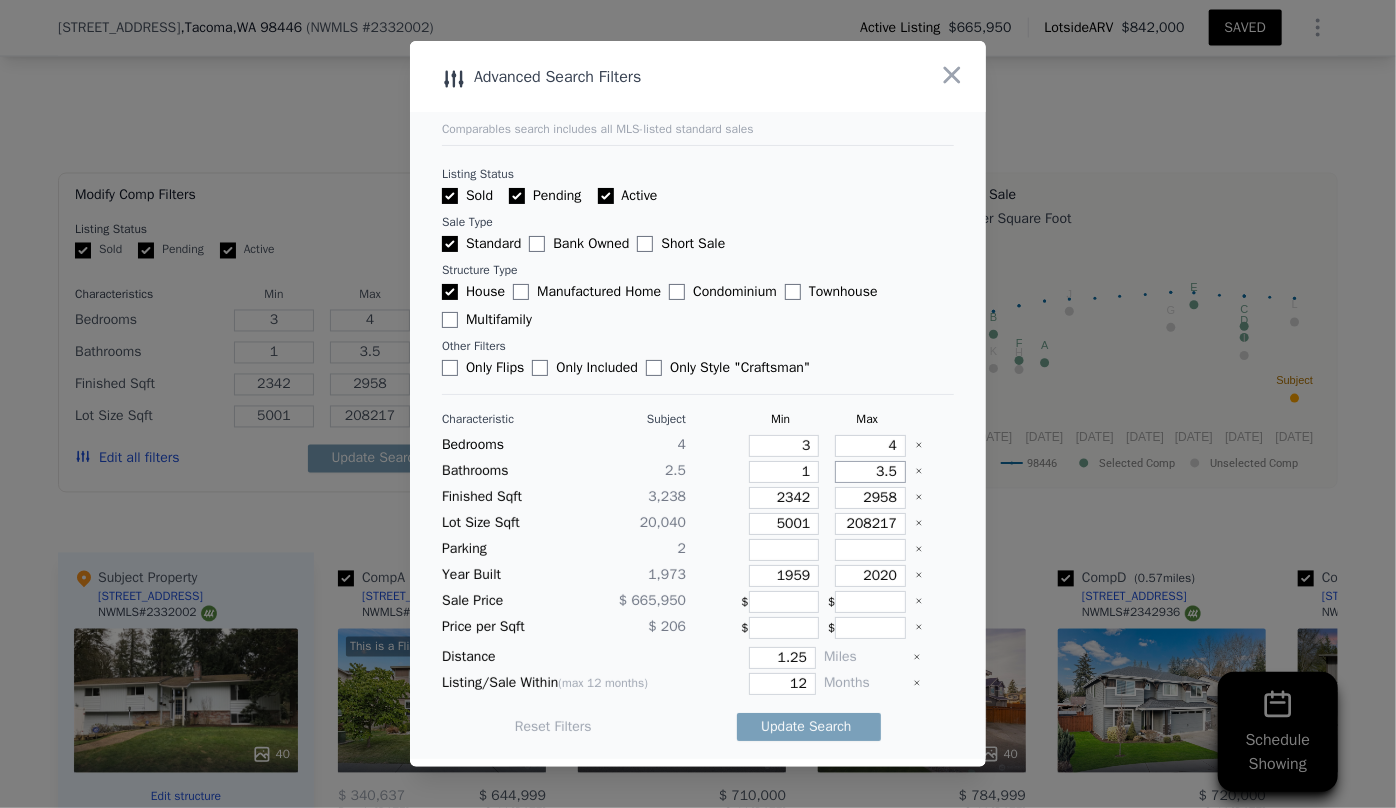 drag, startPoint x: 890, startPoint y: 470, endPoint x: 808, endPoint y: 481, distance: 82.73451 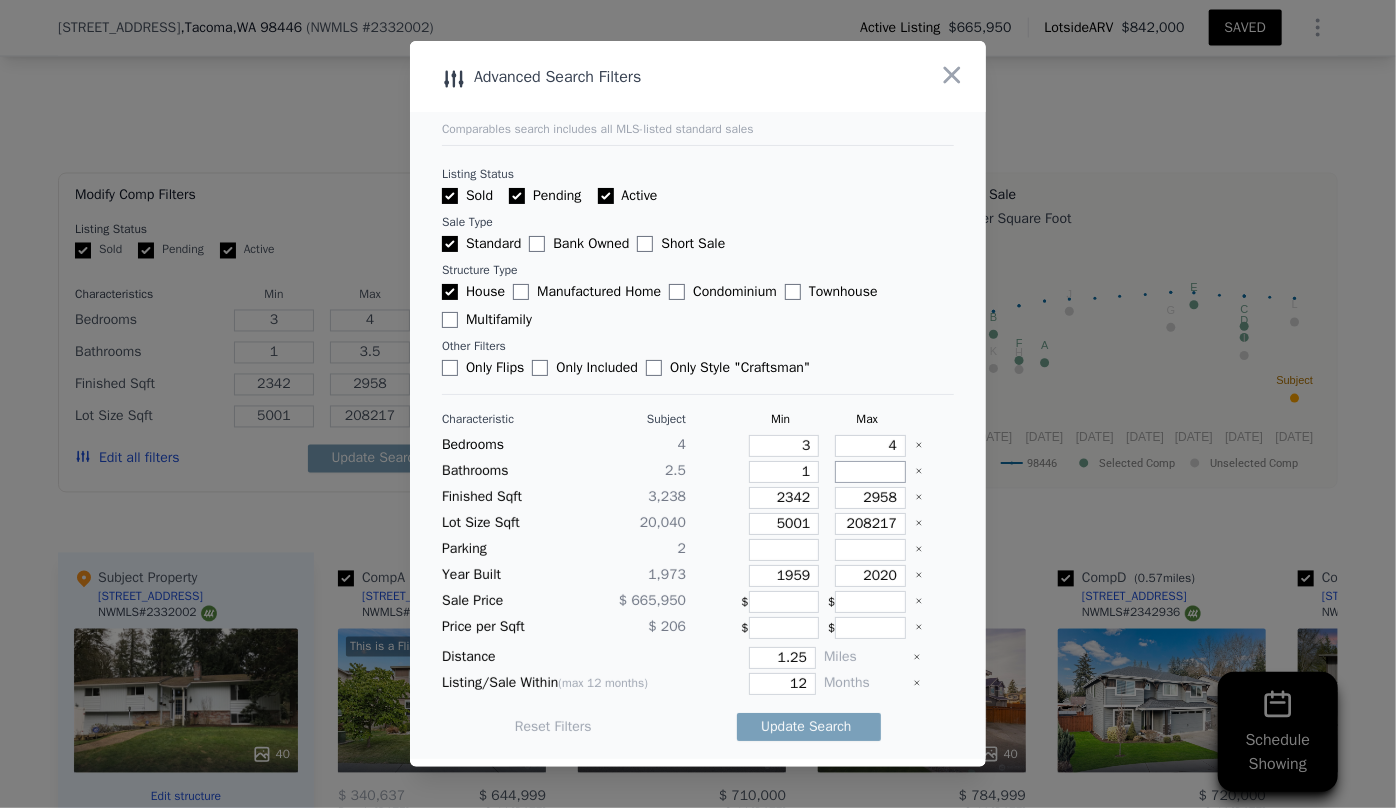 type 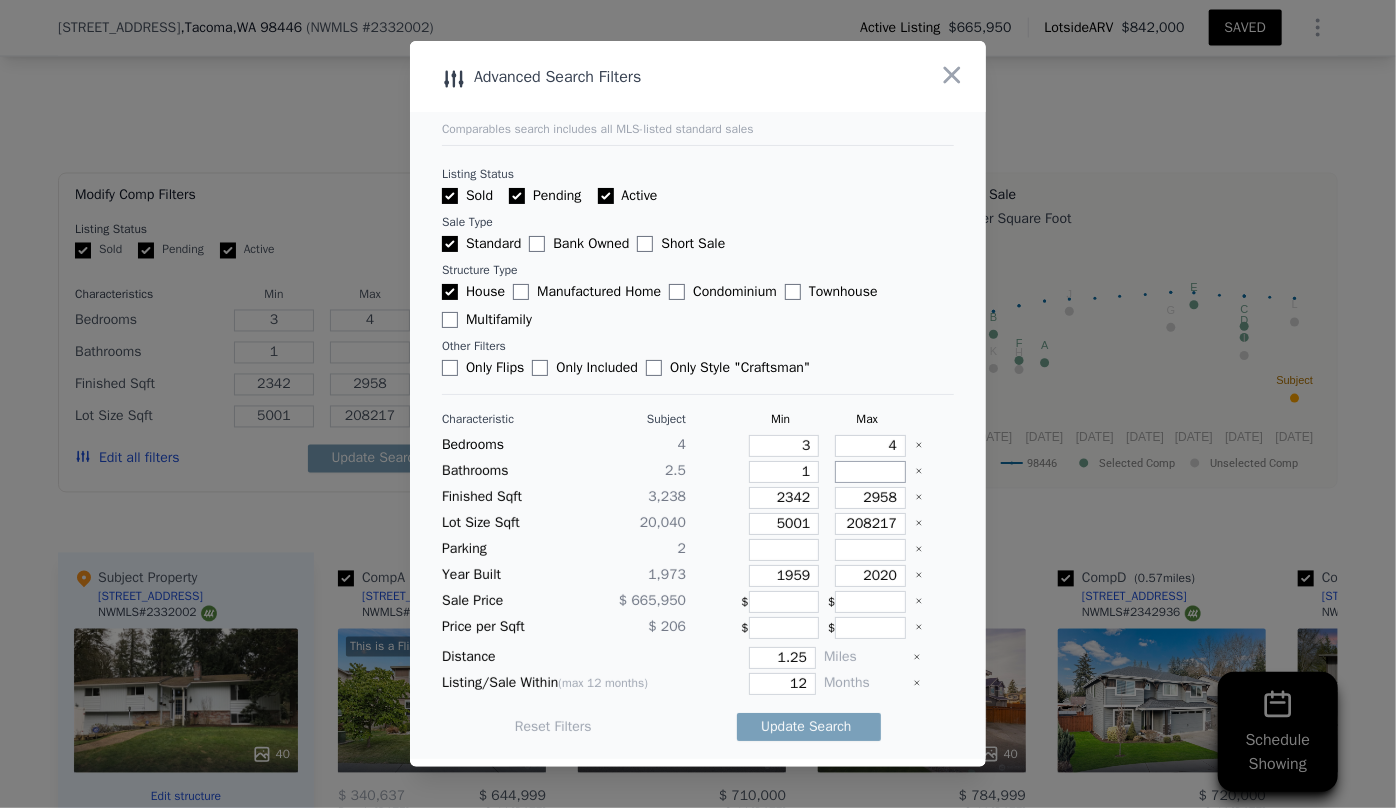 type 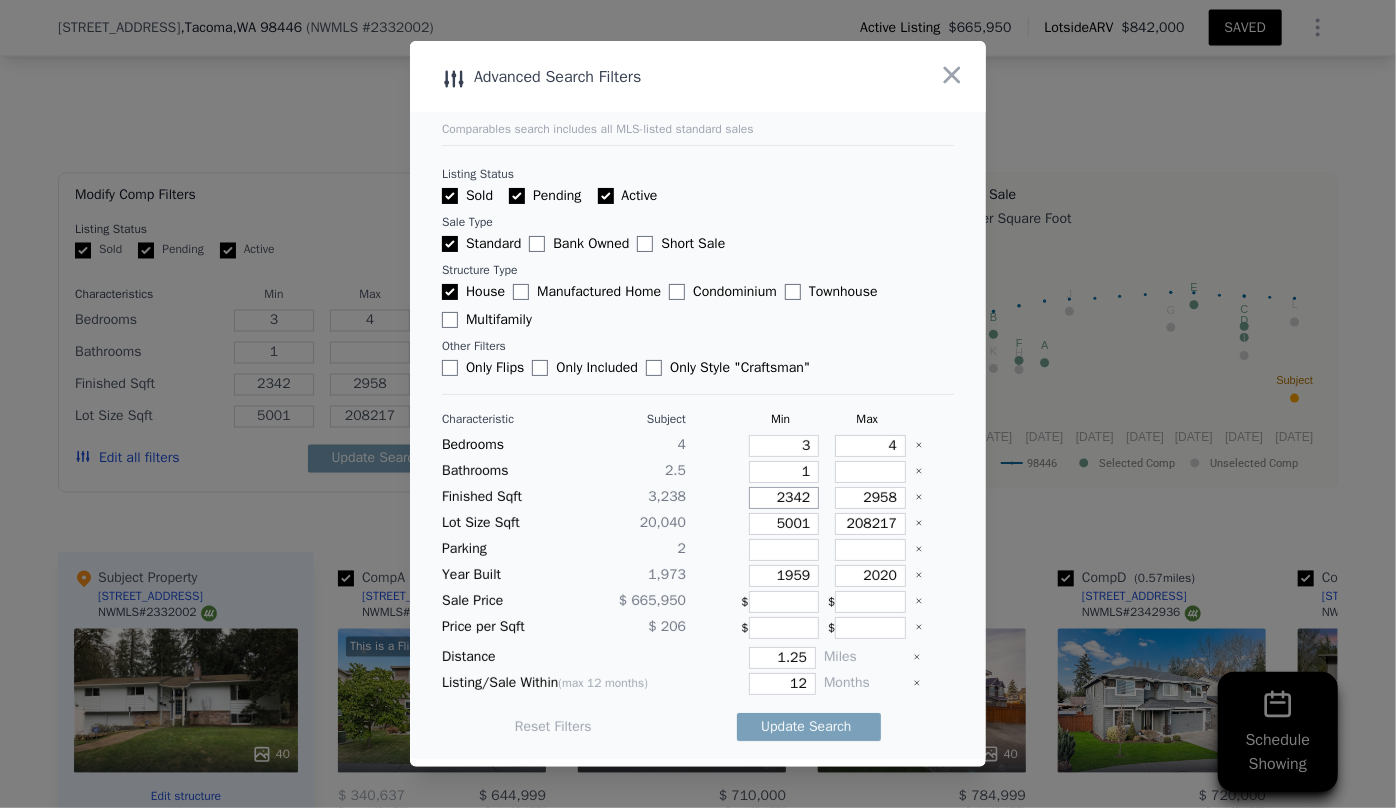 click on "2342" at bounding box center (784, 498) 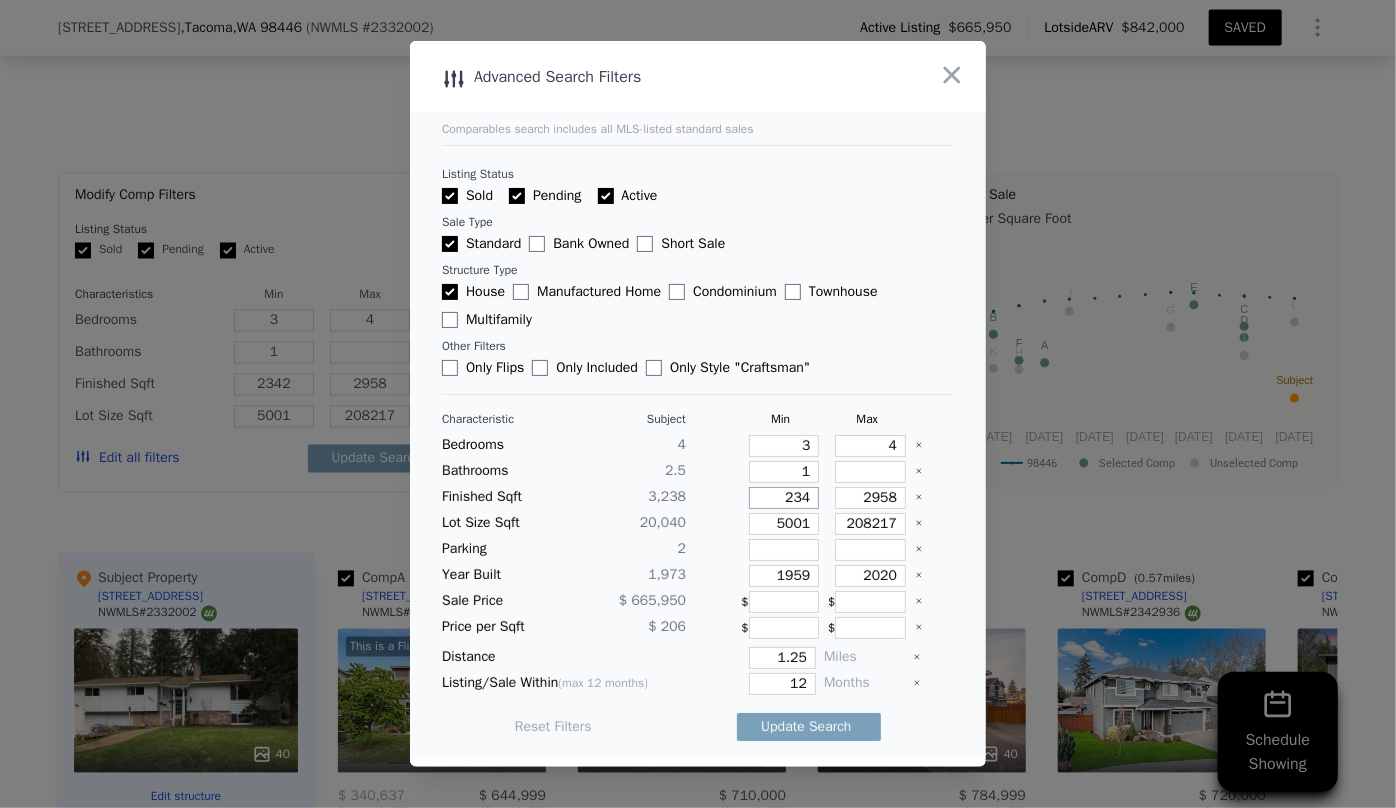 type on "234" 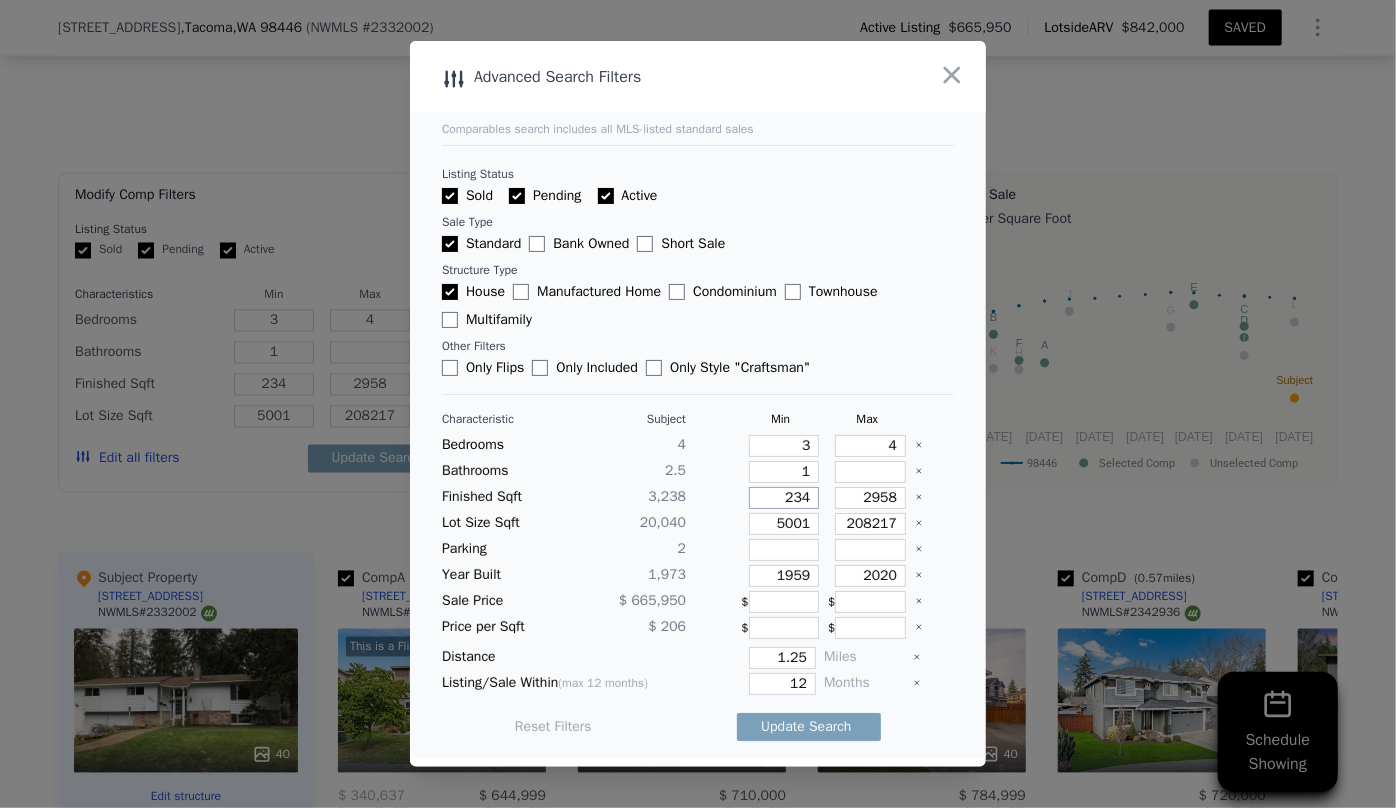 type on "23" 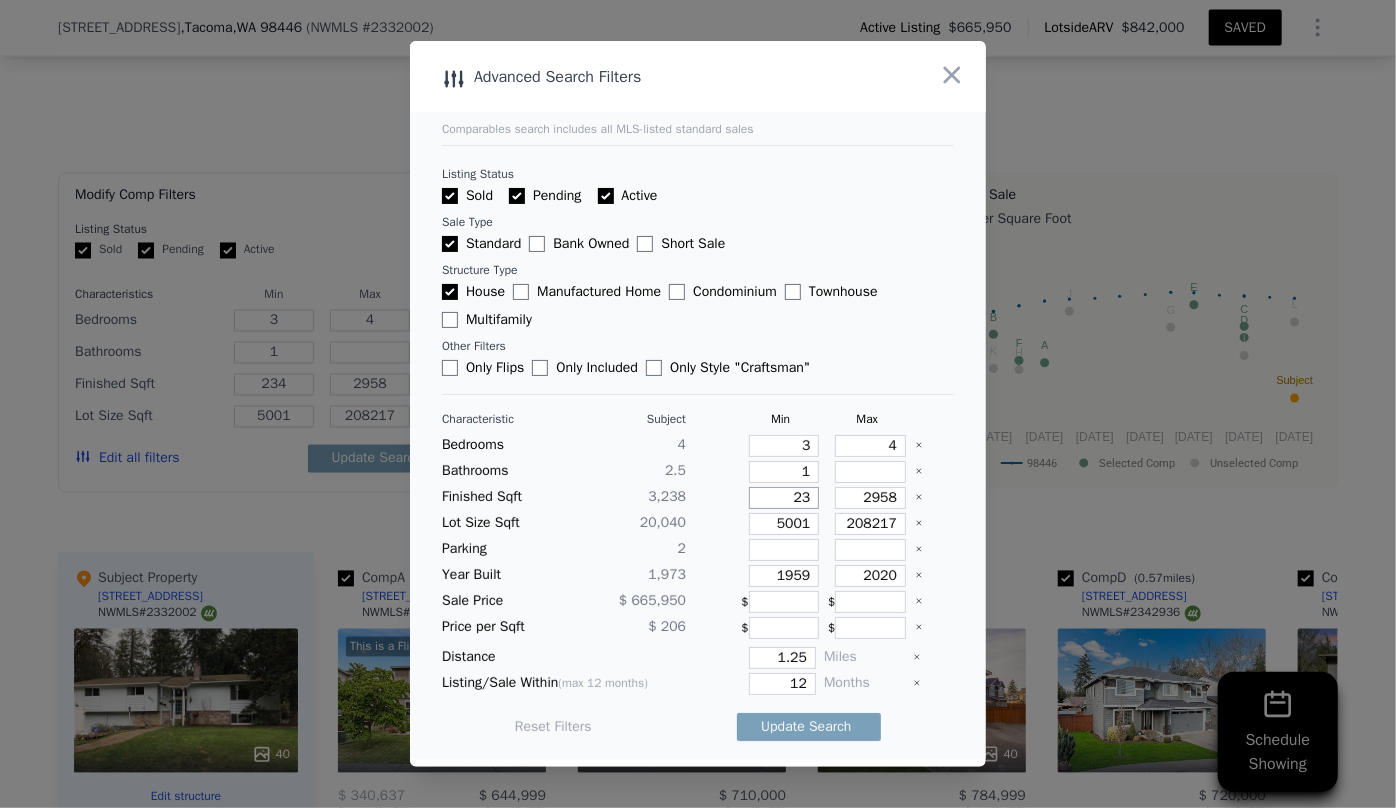 type on "23" 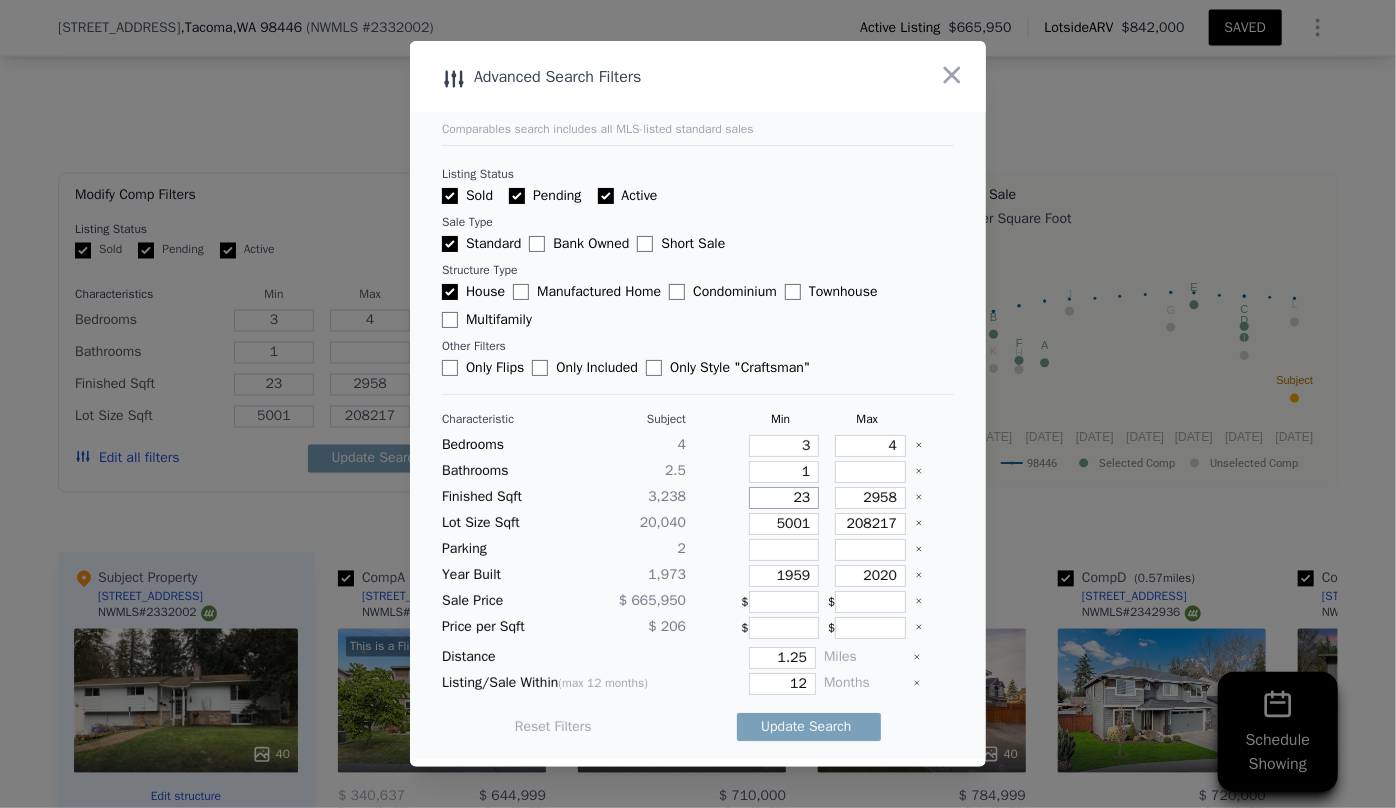 type on "2" 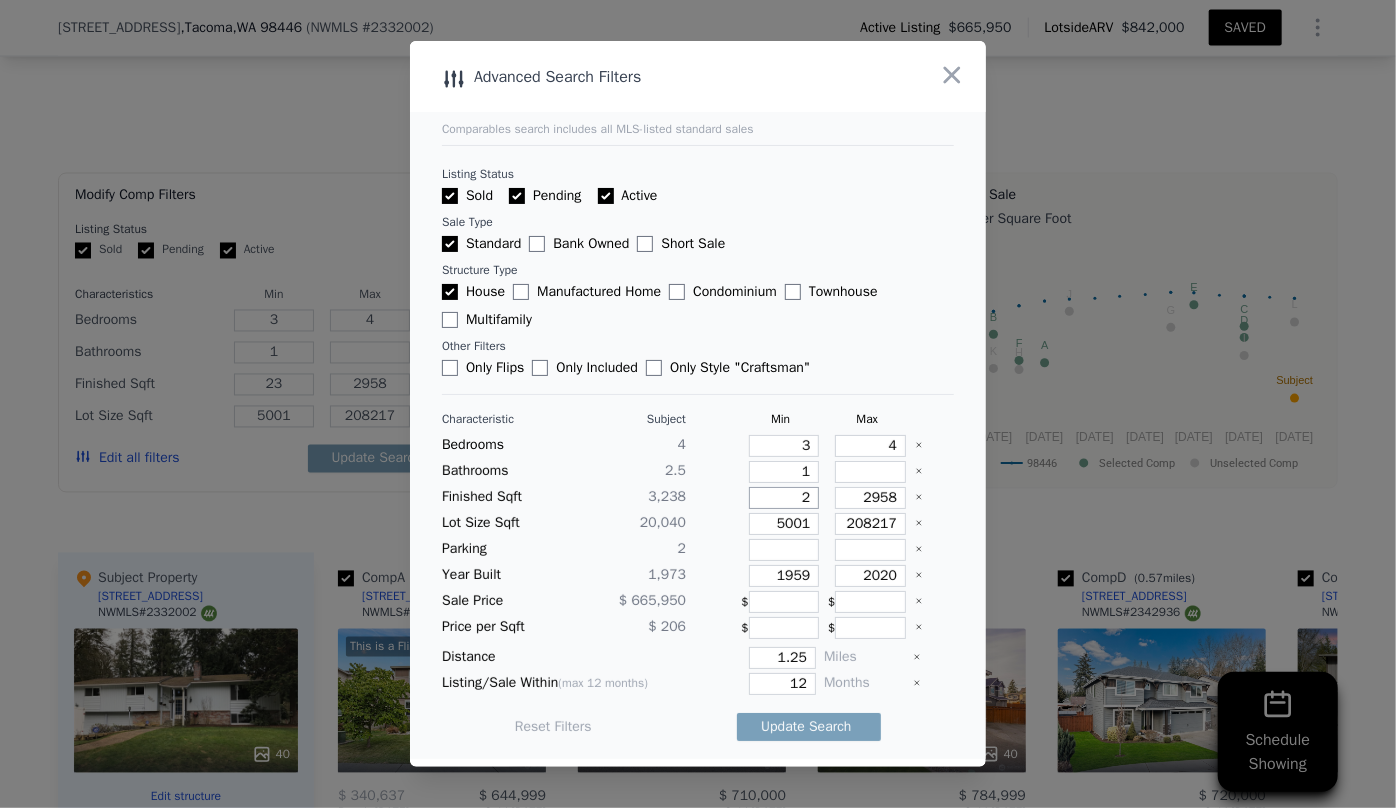 type on "2" 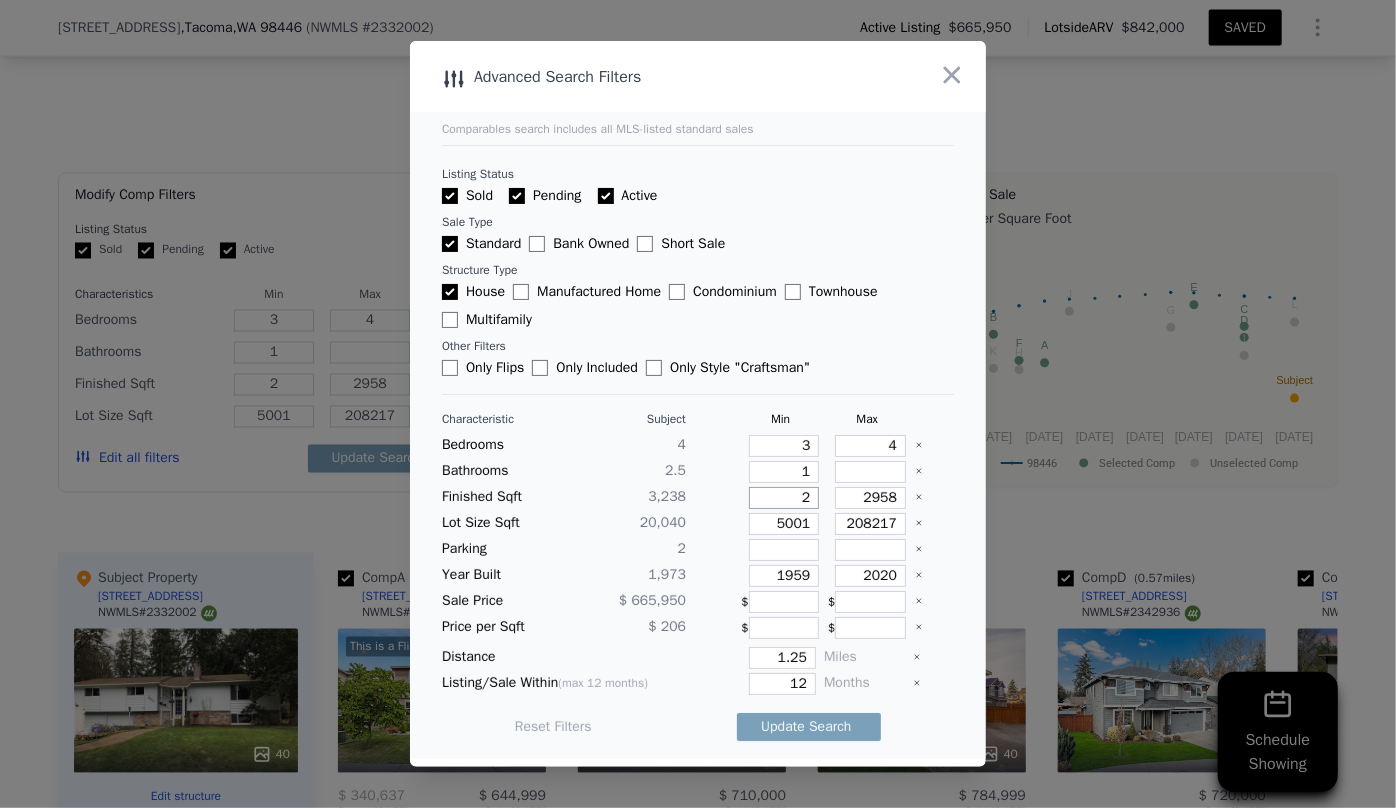 type 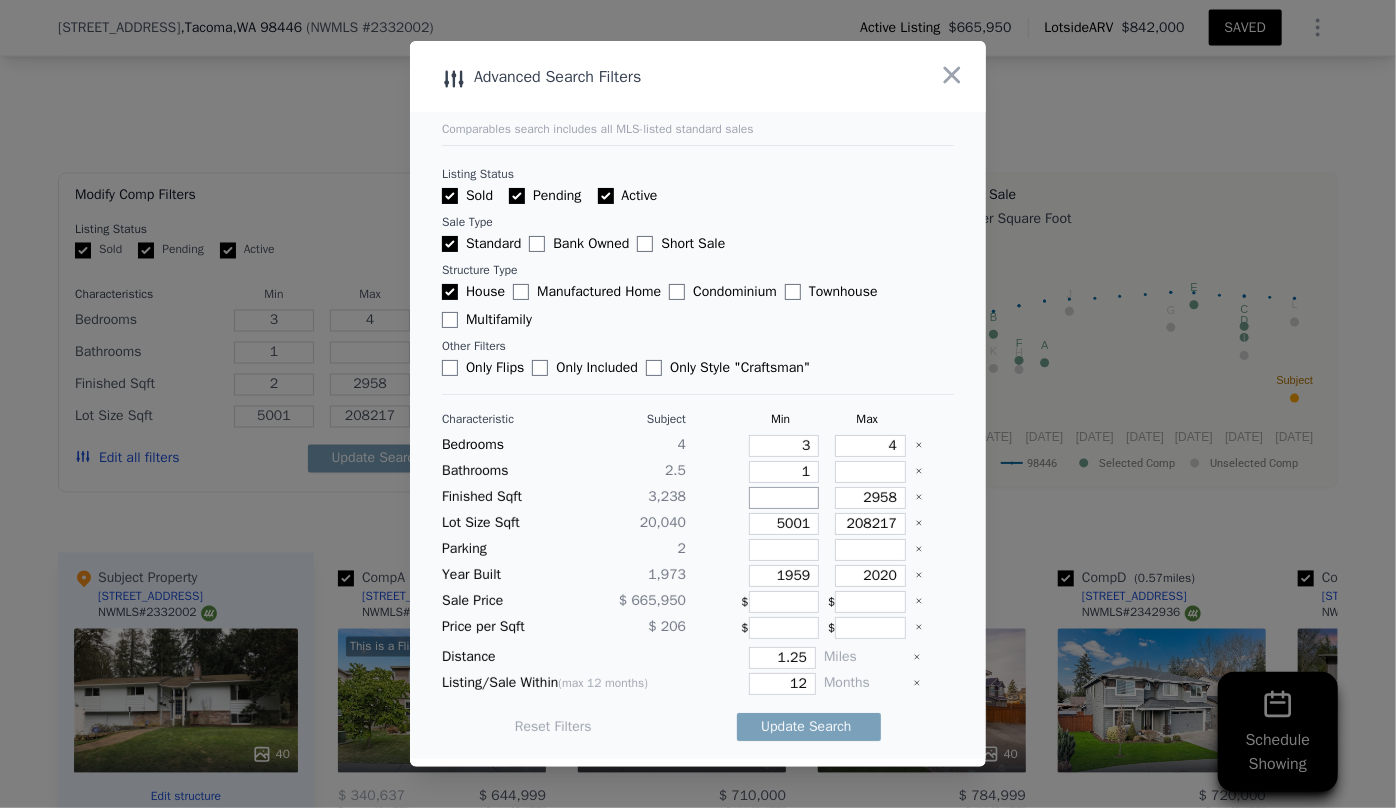 type 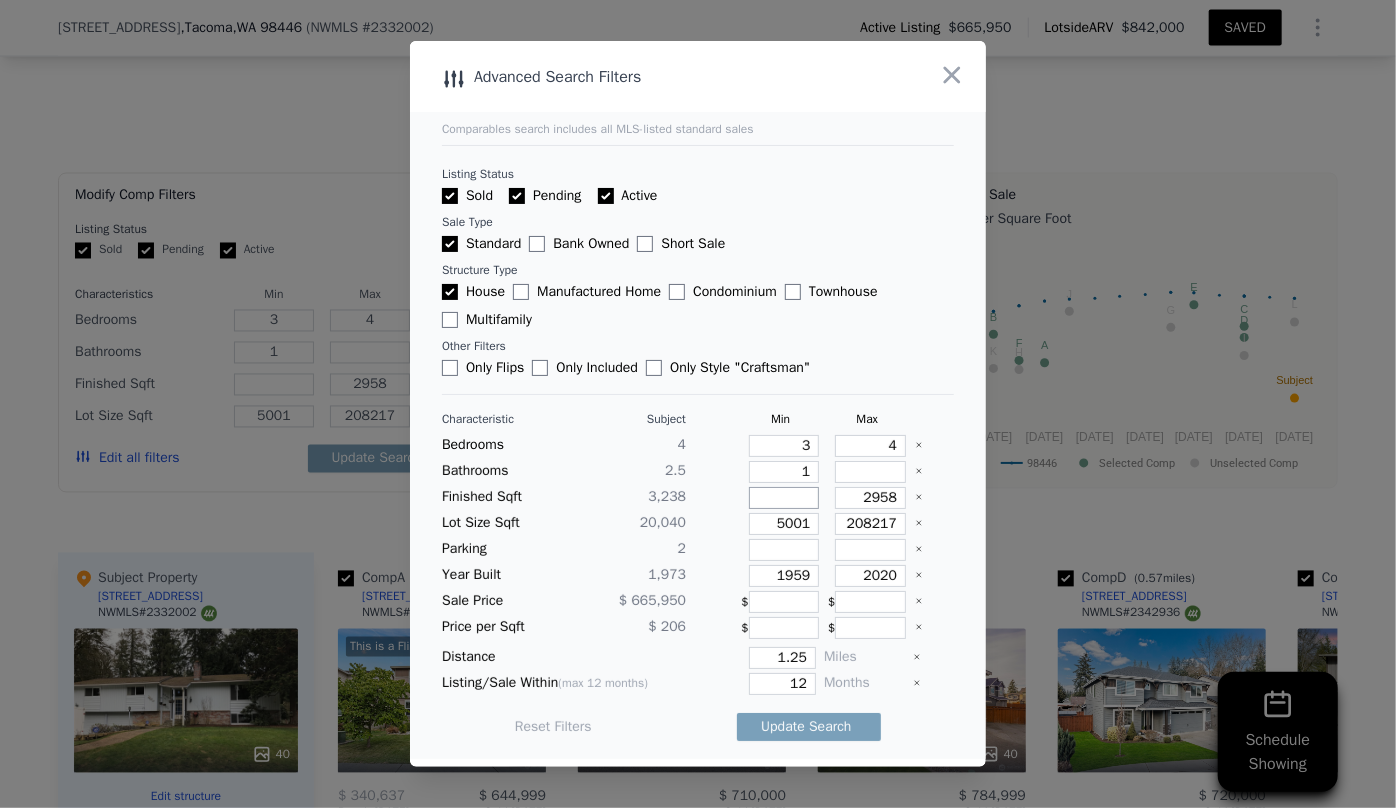 type on "1" 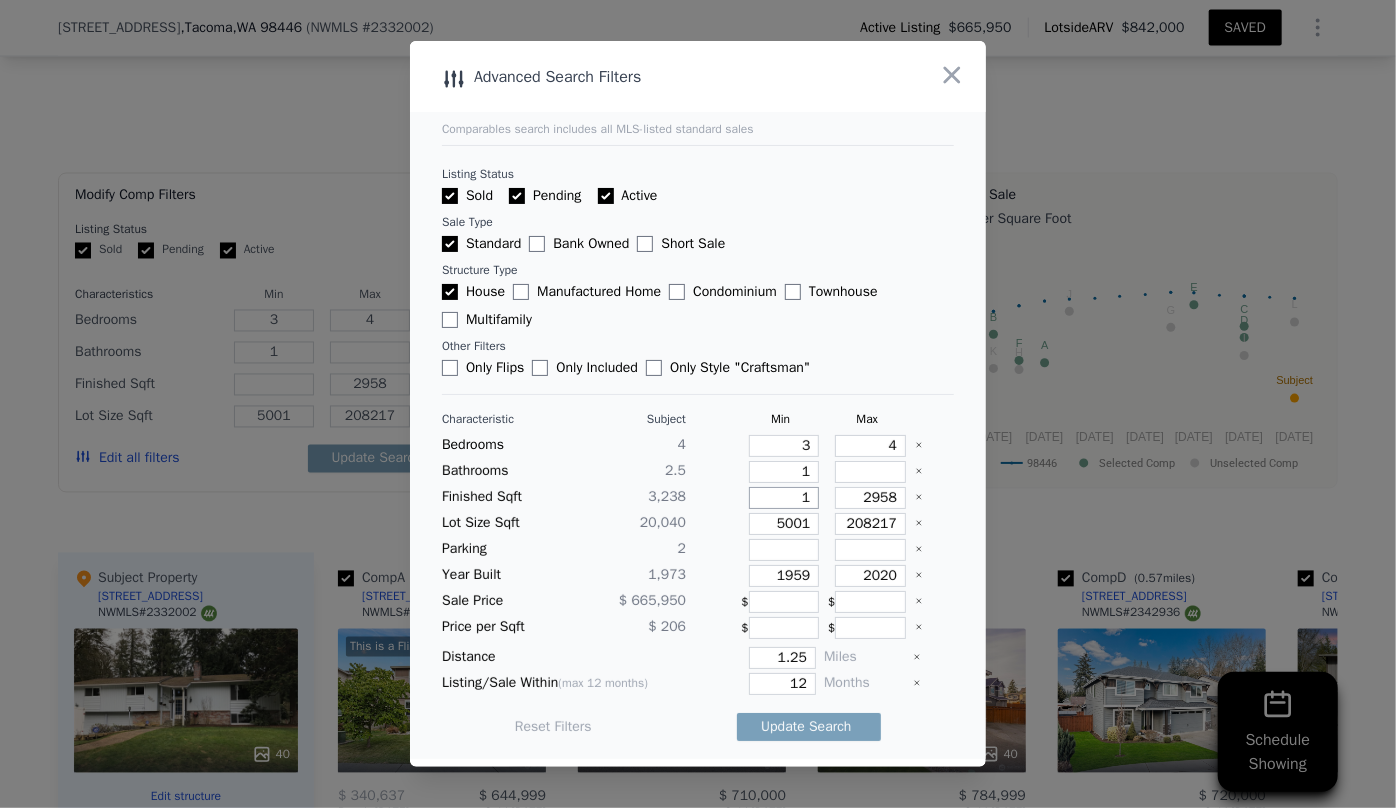 type on "1" 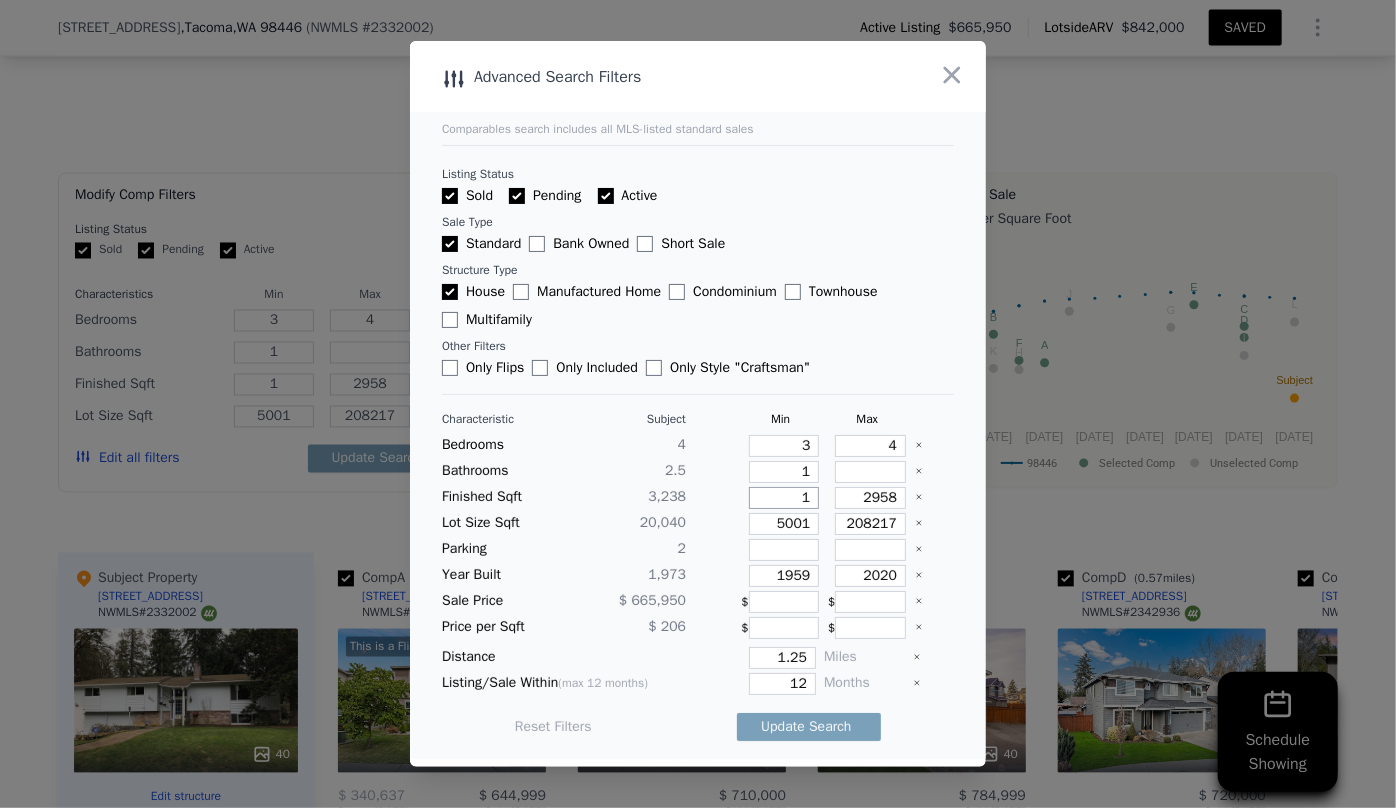type on "18" 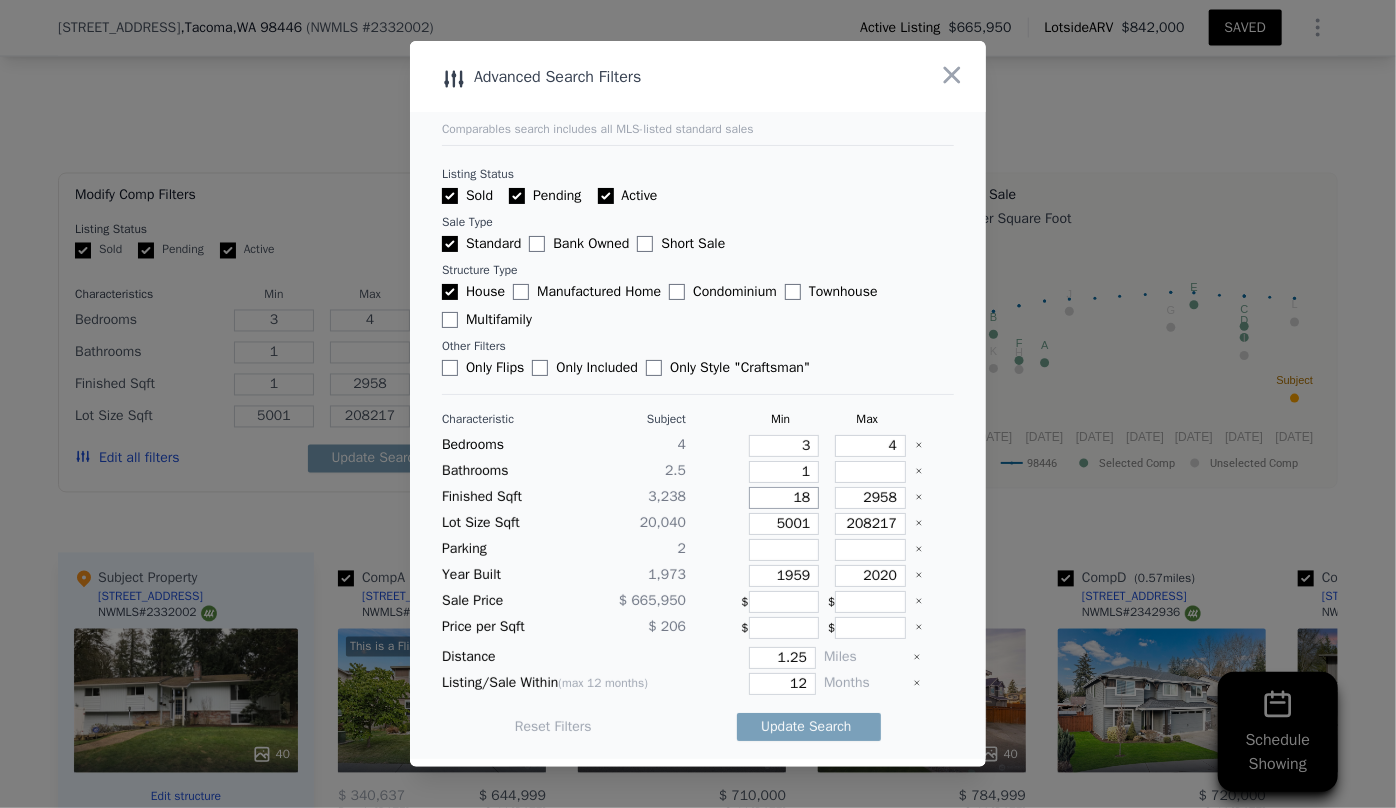 type on "18" 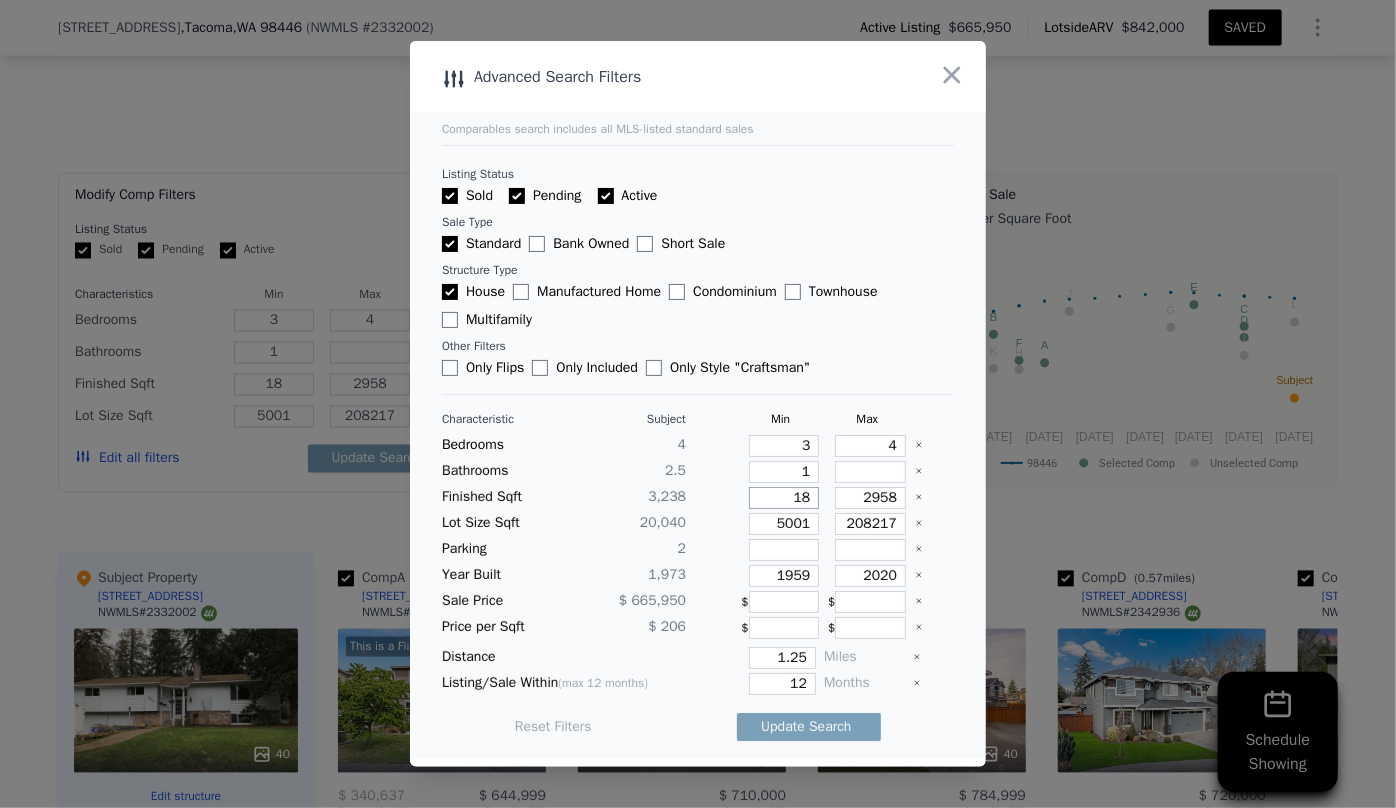 type on "180" 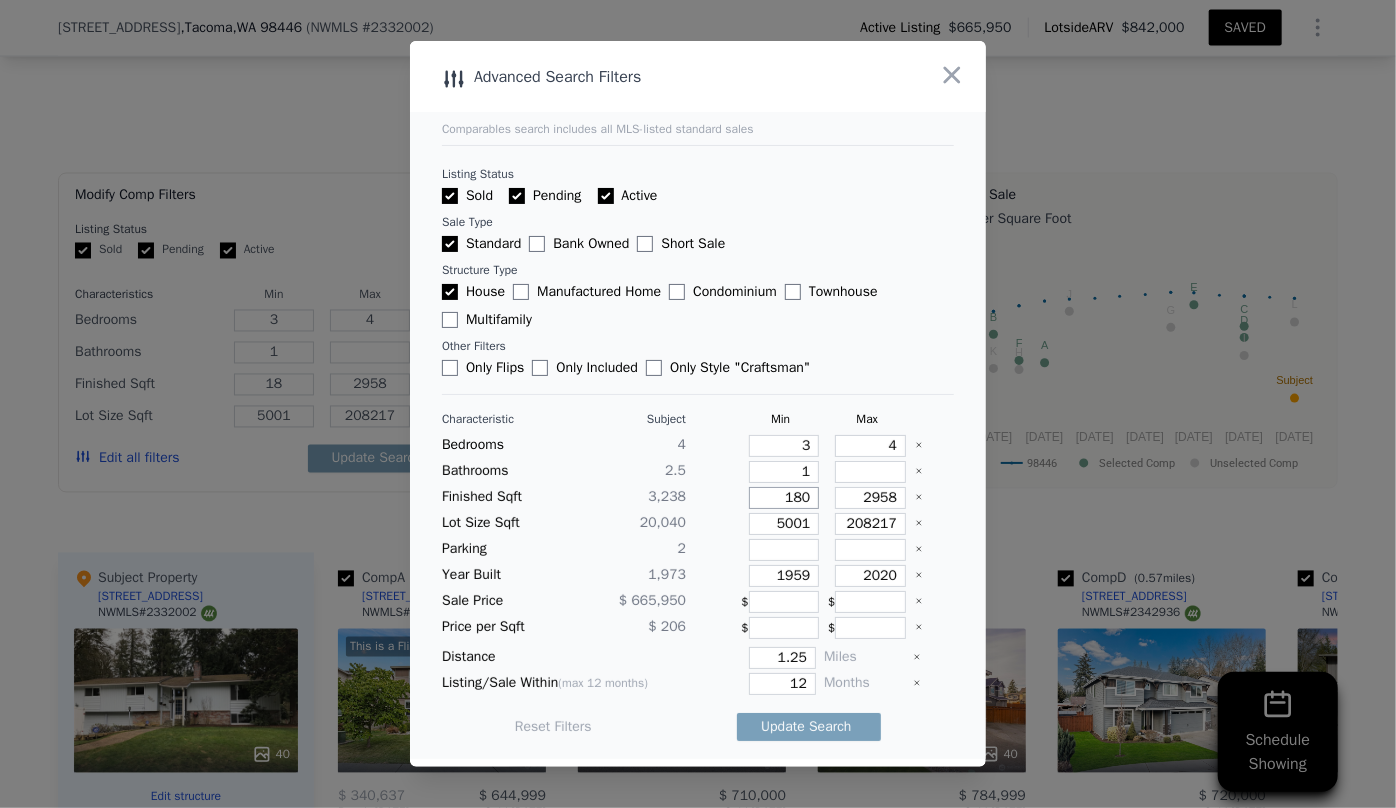 type on "180" 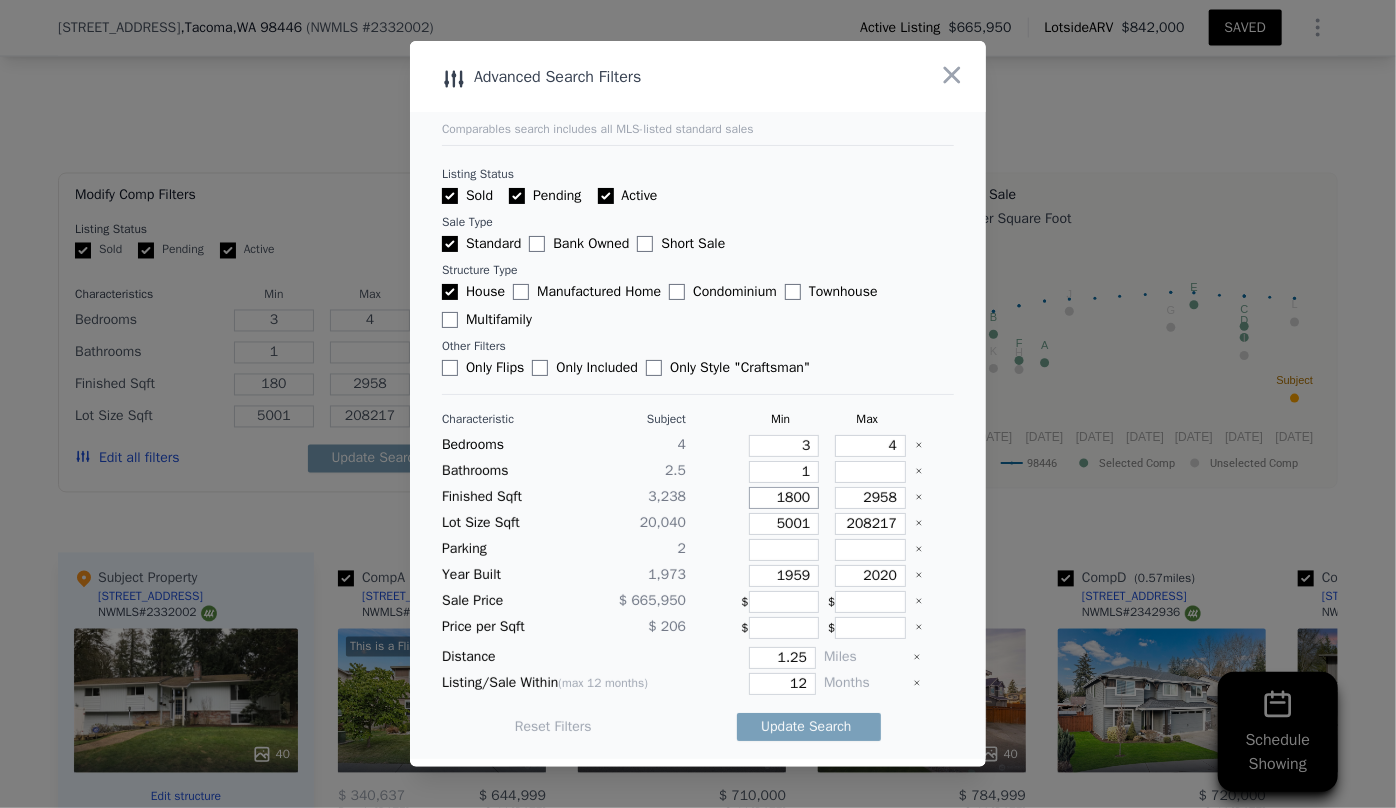 type on "1800" 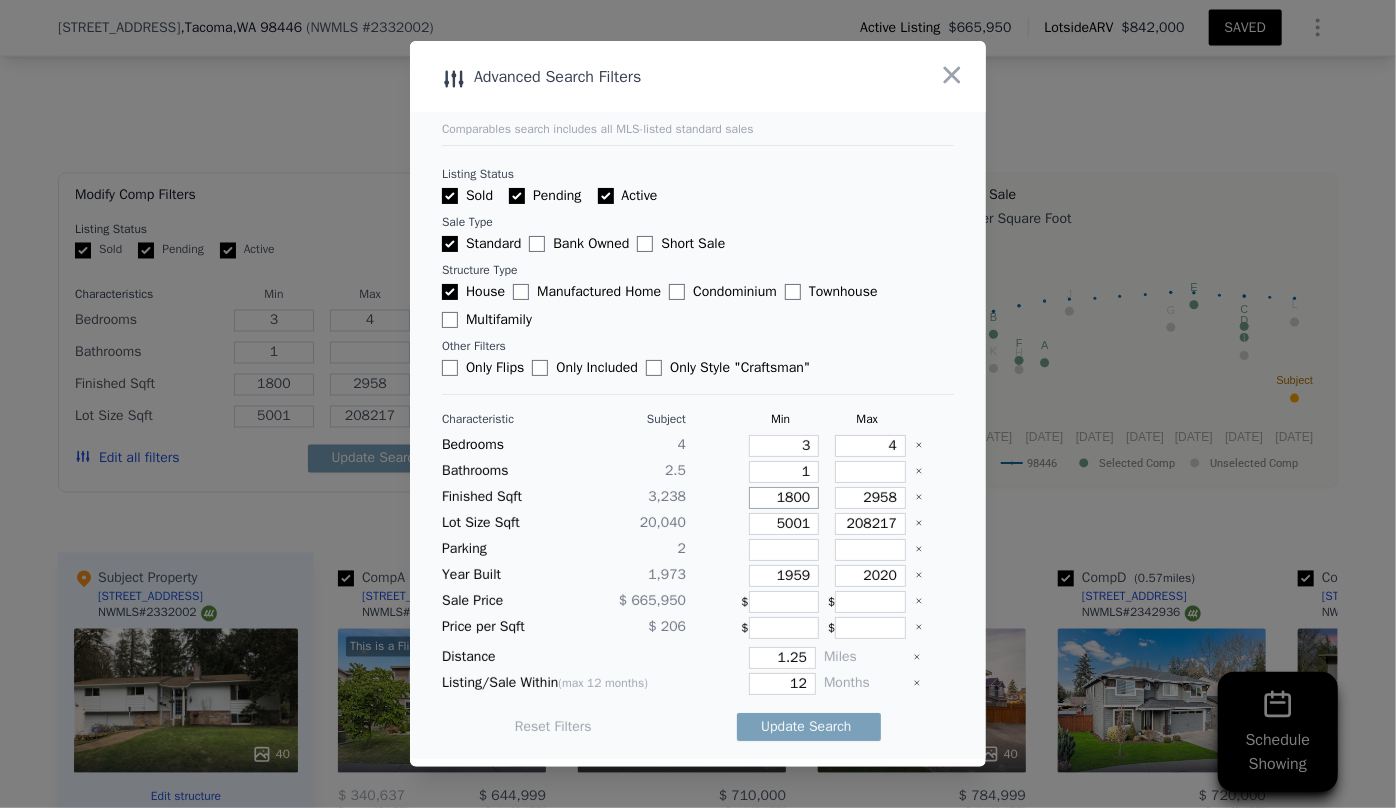 type on "1800" 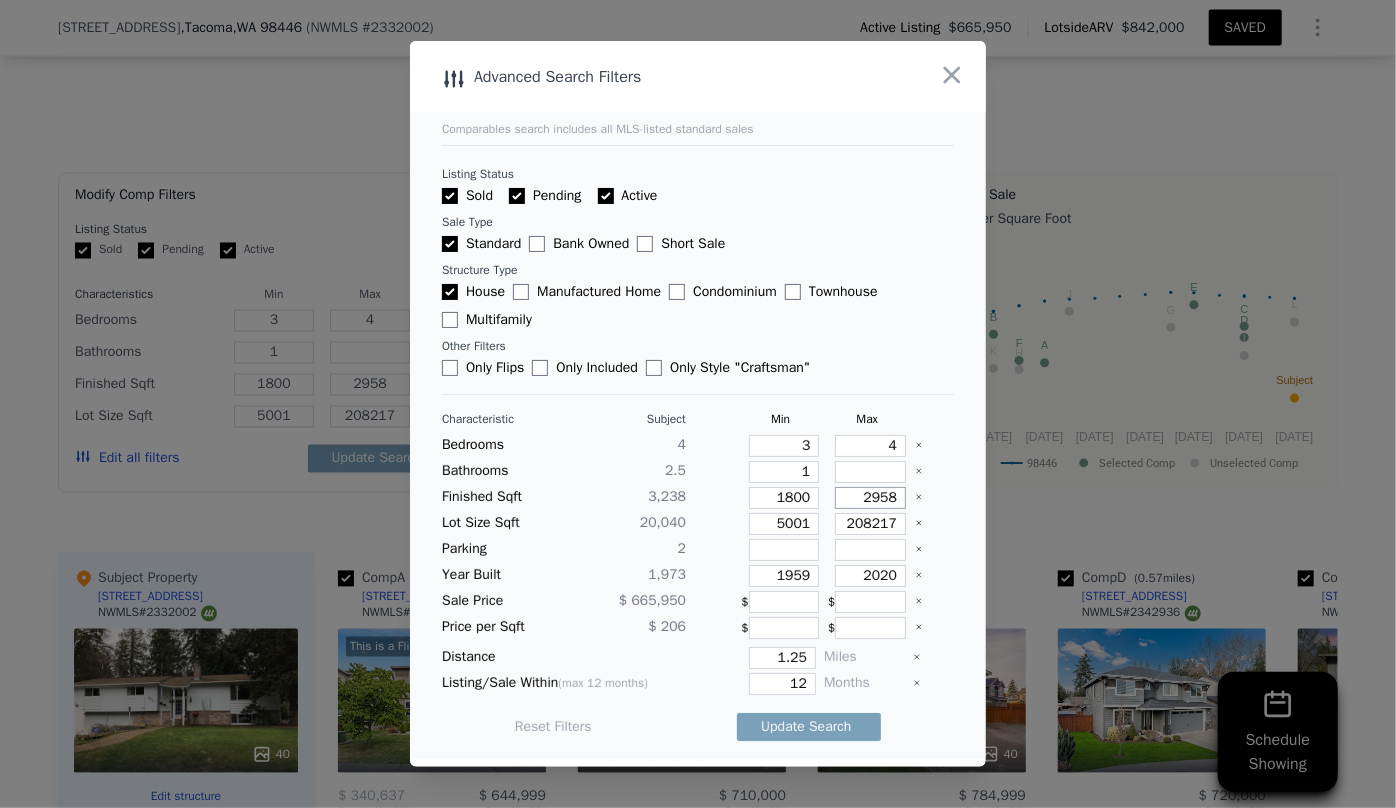 drag, startPoint x: 882, startPoint y: 496, endPoint x: 803, endPoint y: 499, distance: 79.05694 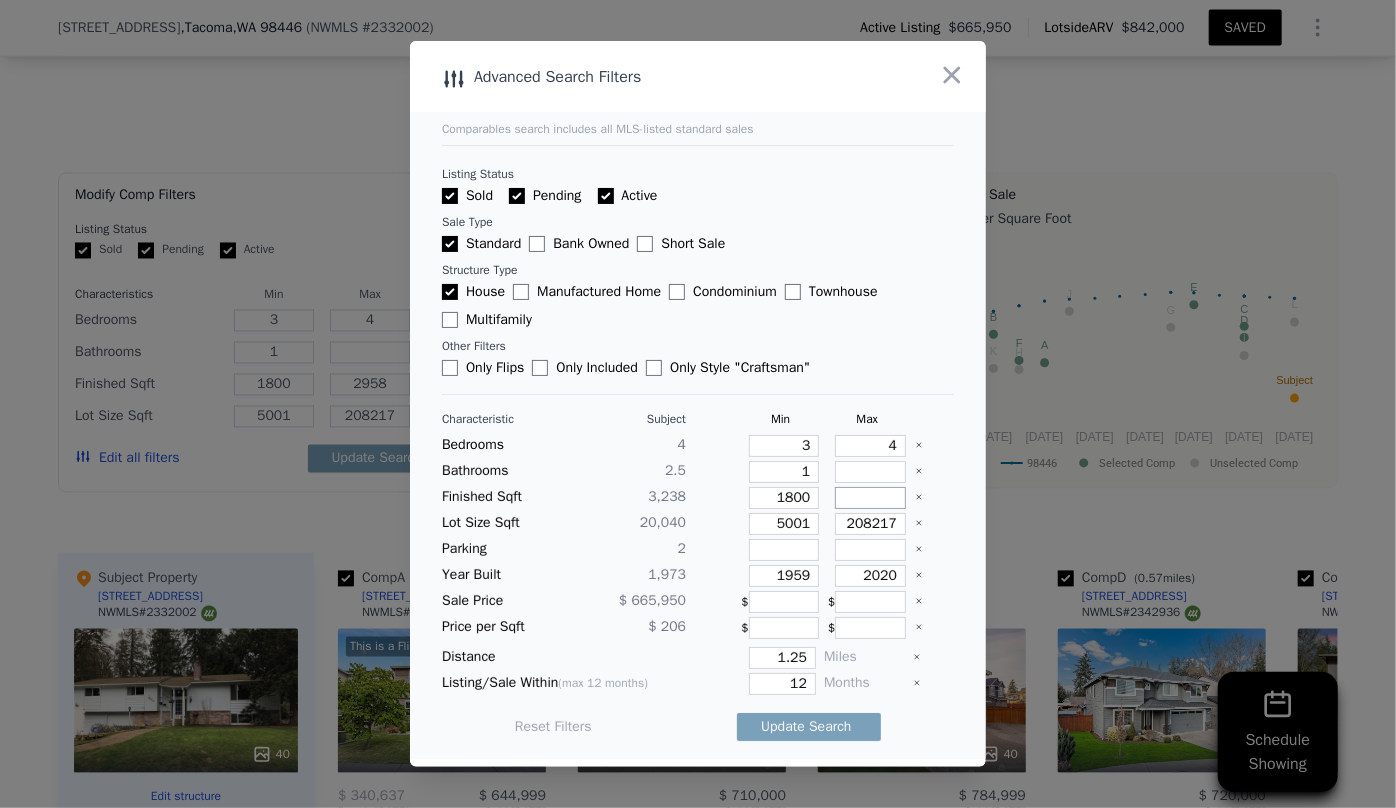 type 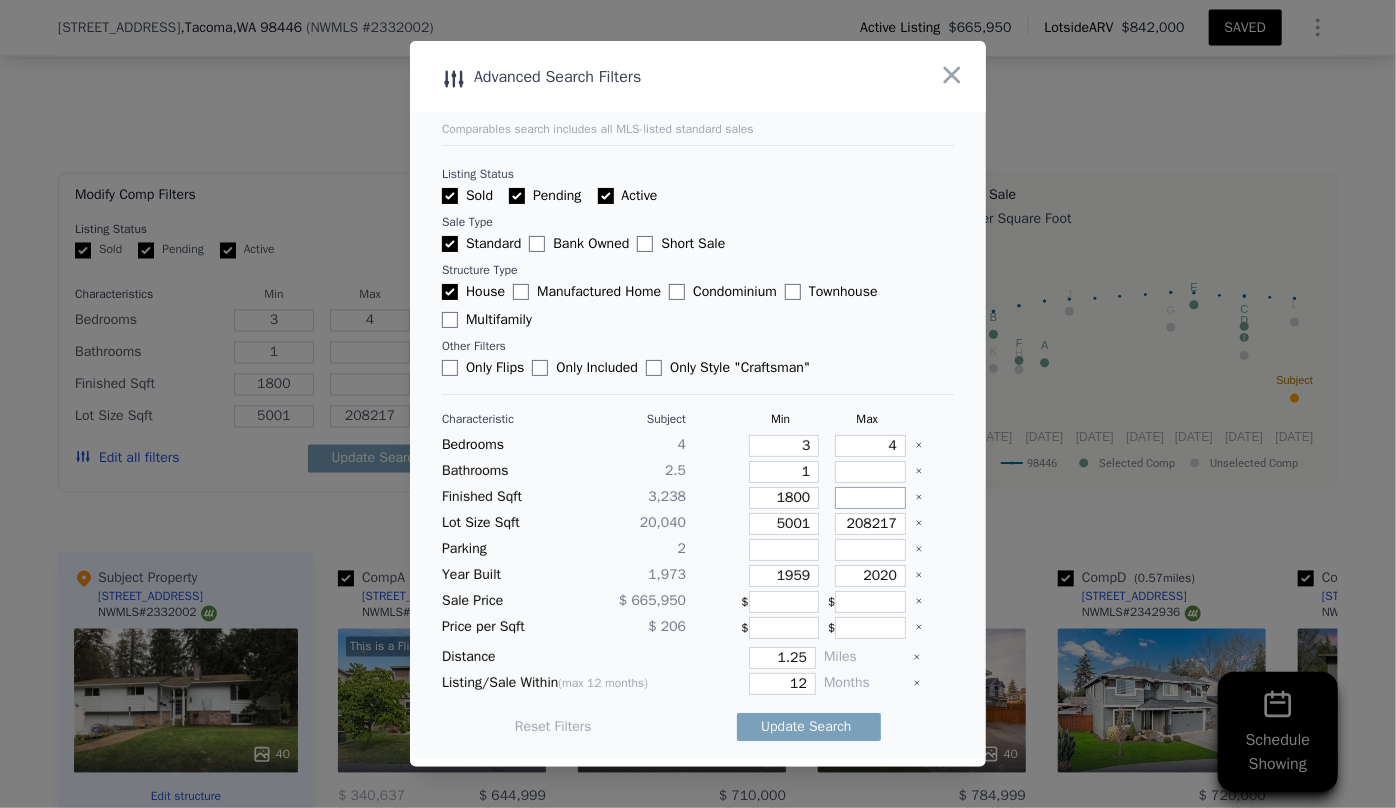 type on "3" 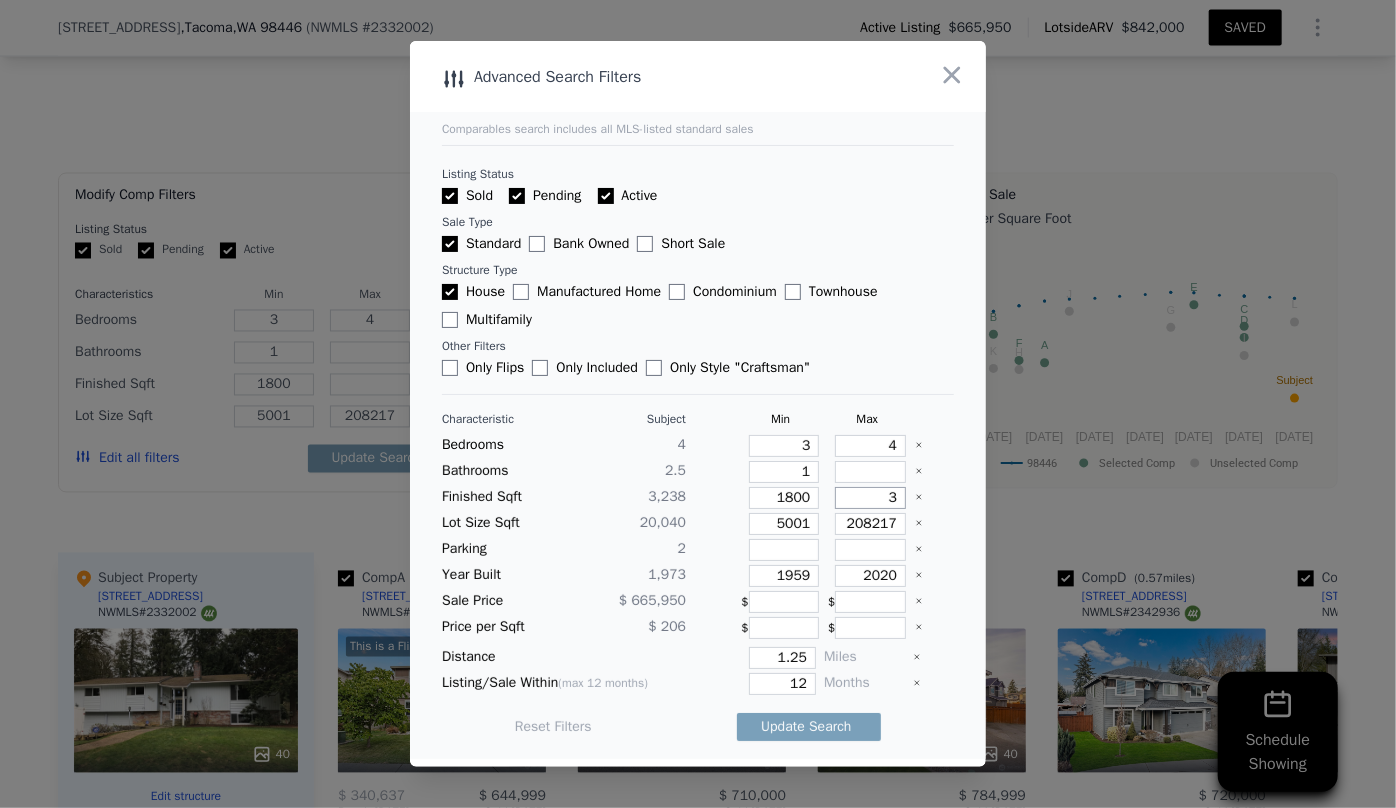 type on "3" 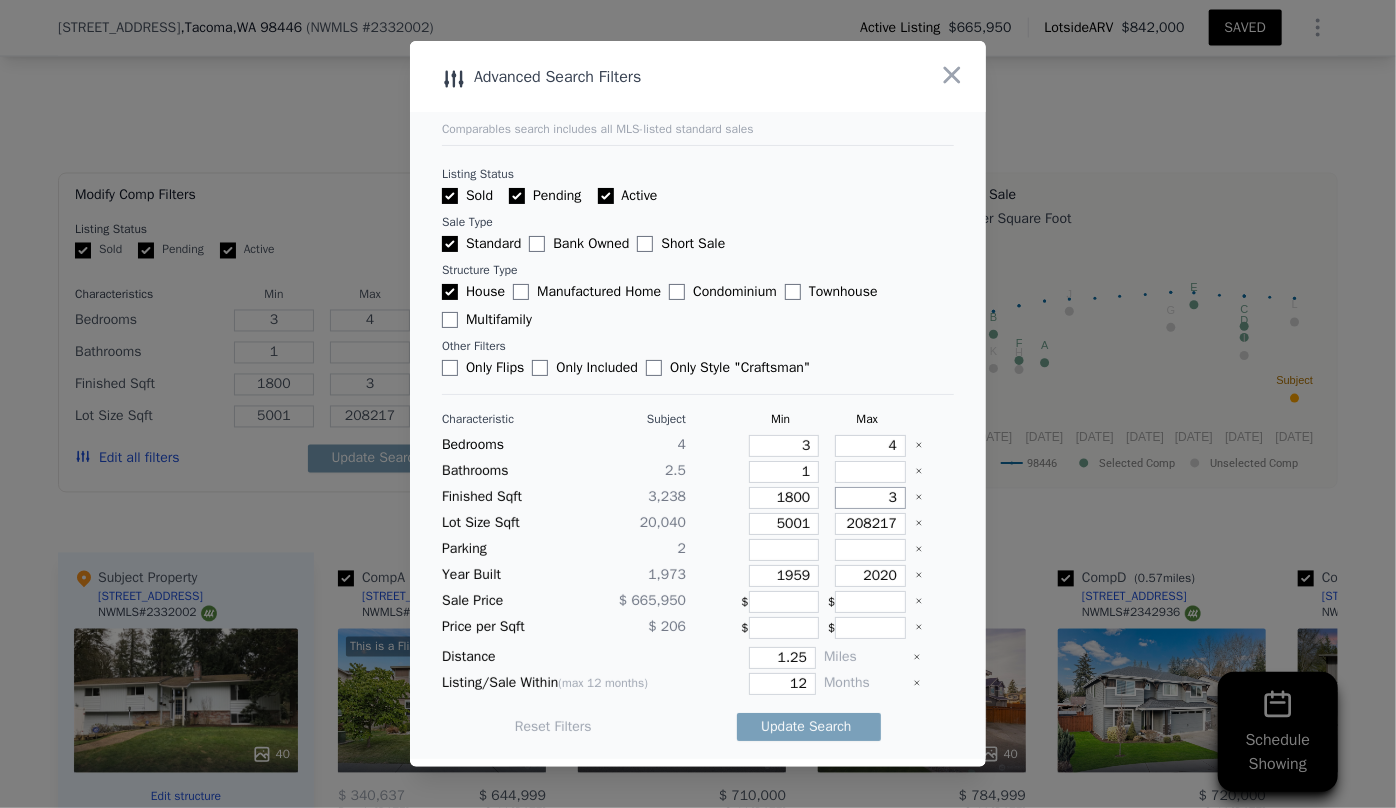 type on "33" 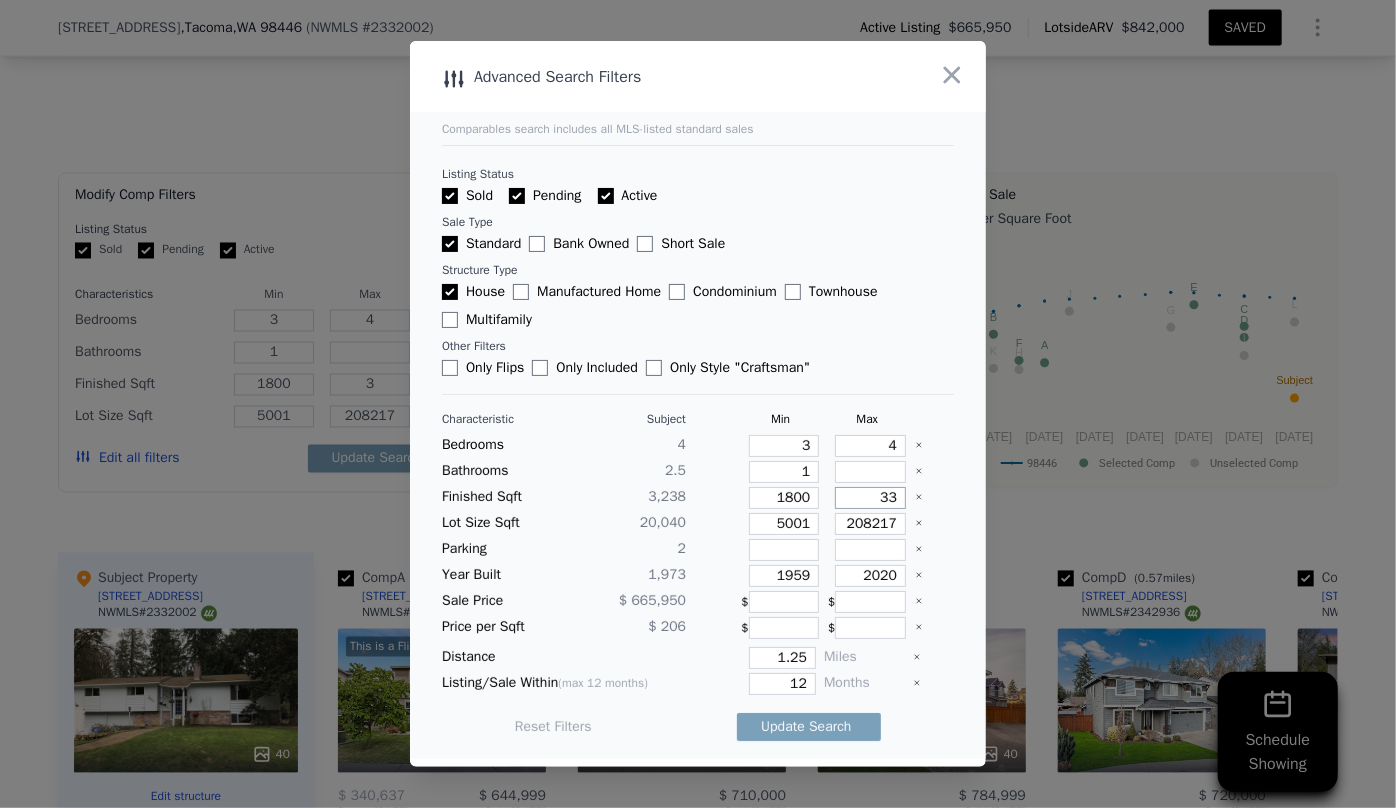 type on "33" 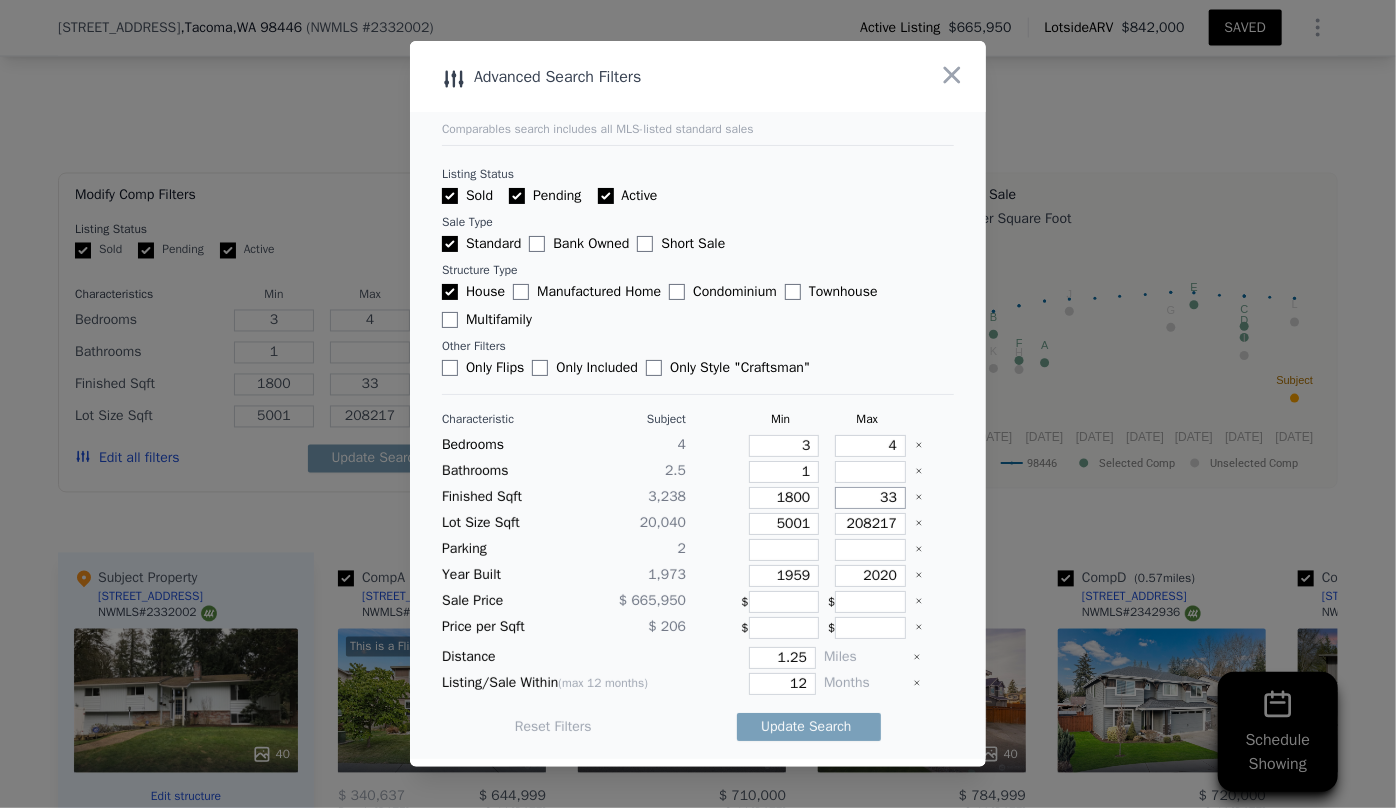 type on "330" 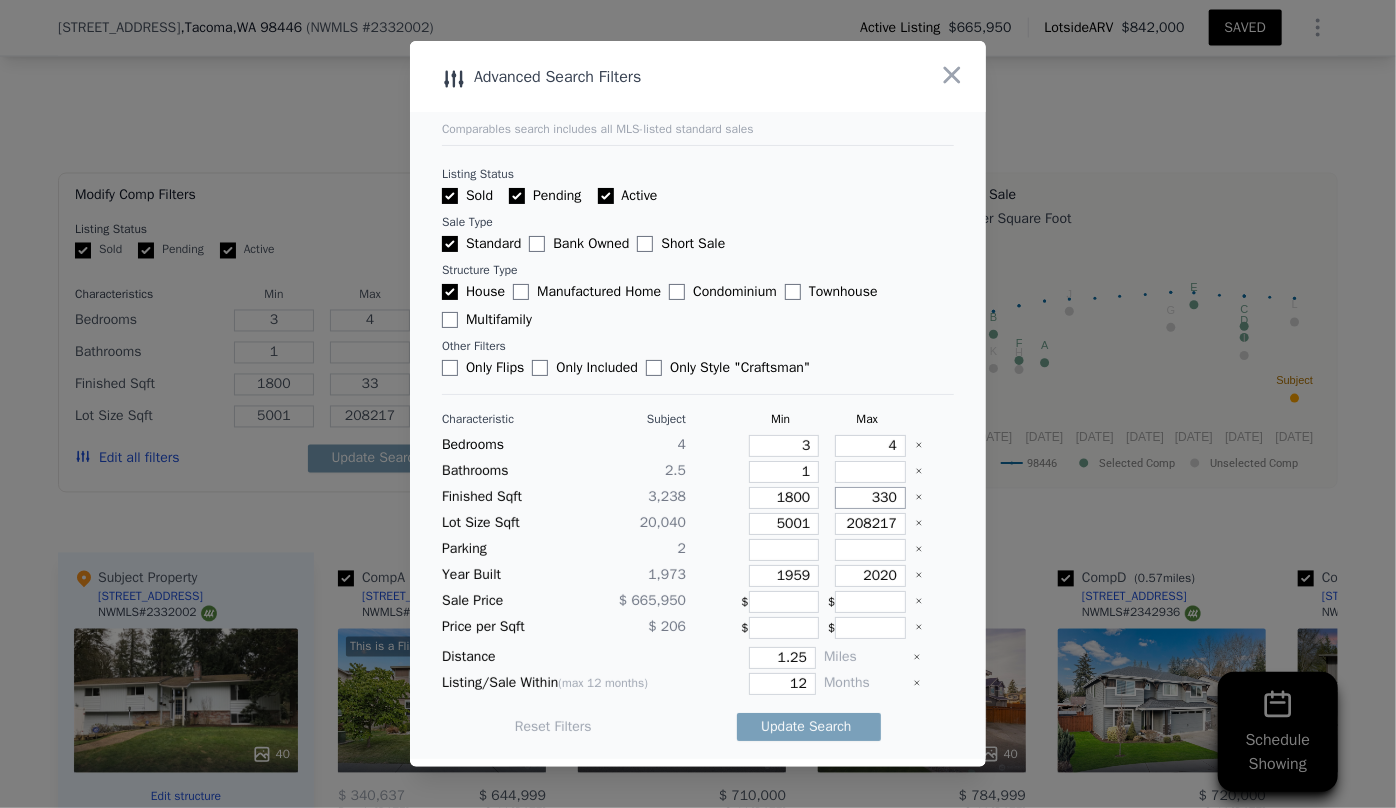 type on "330" 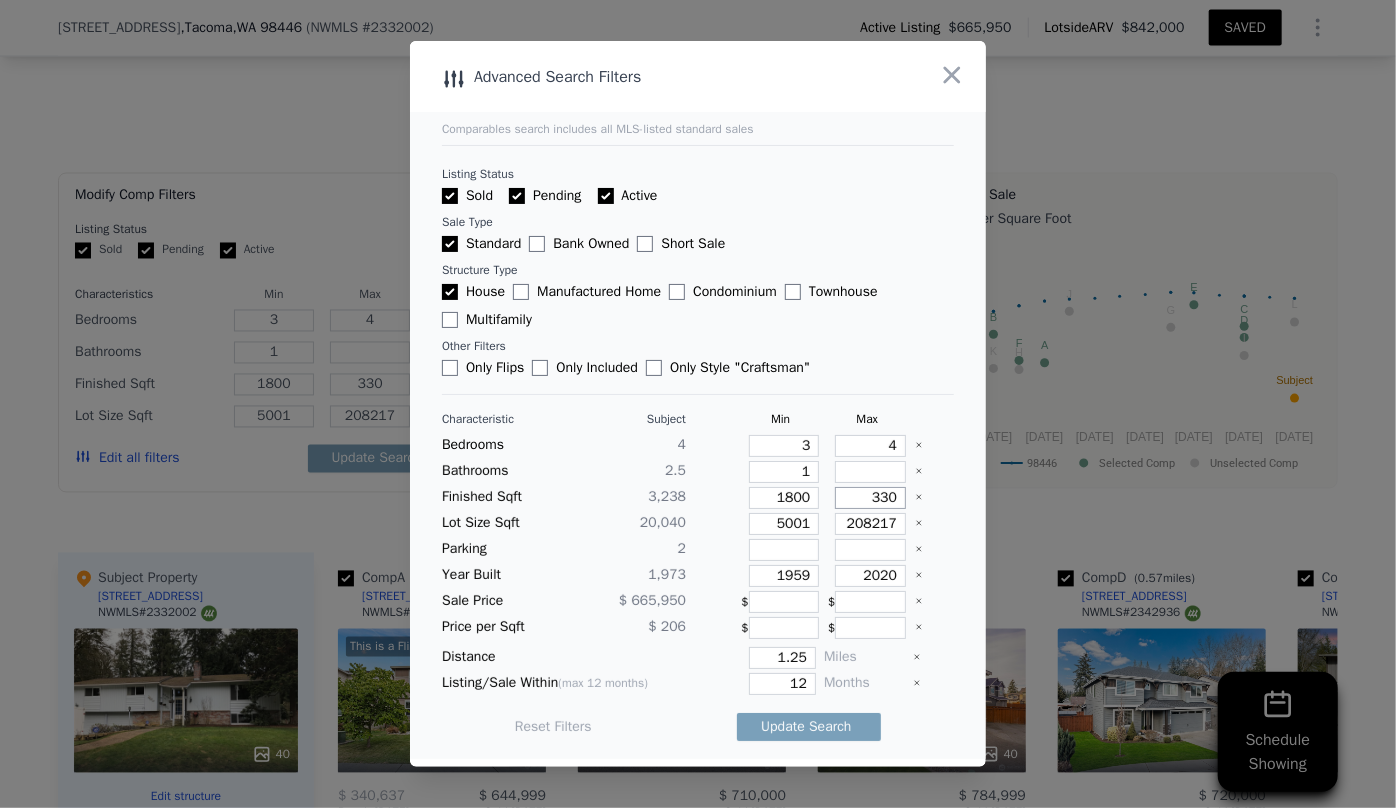 type on "3300" 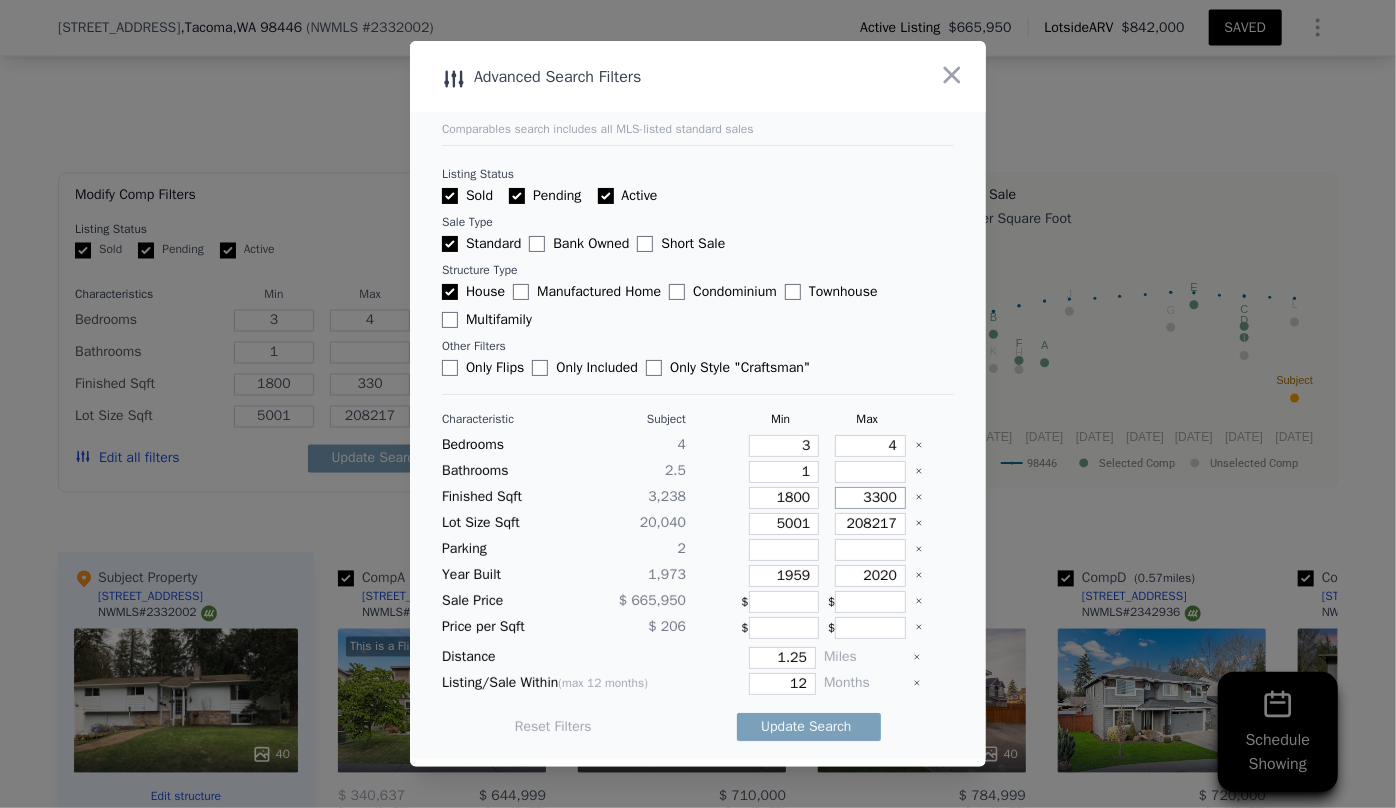 type on "3300" 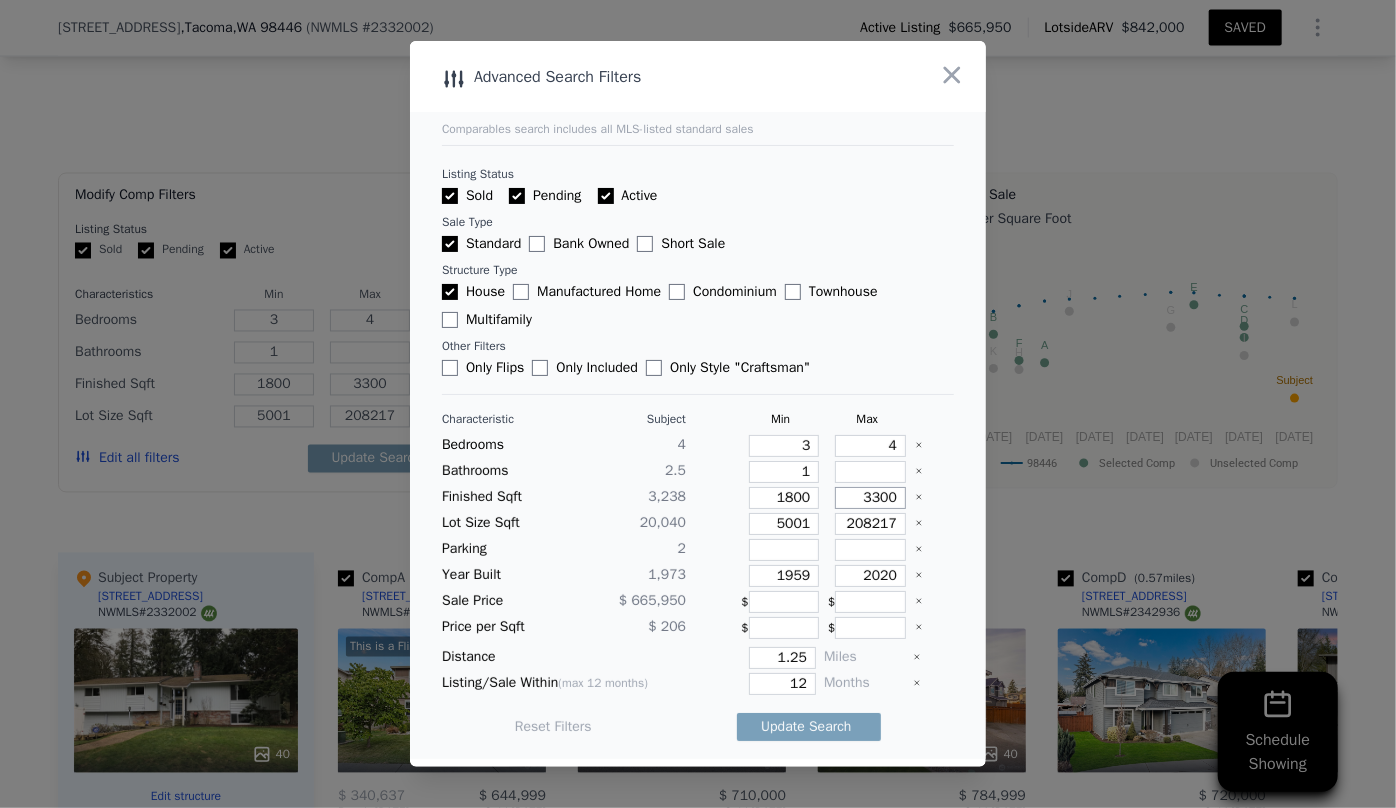 type on "33000" 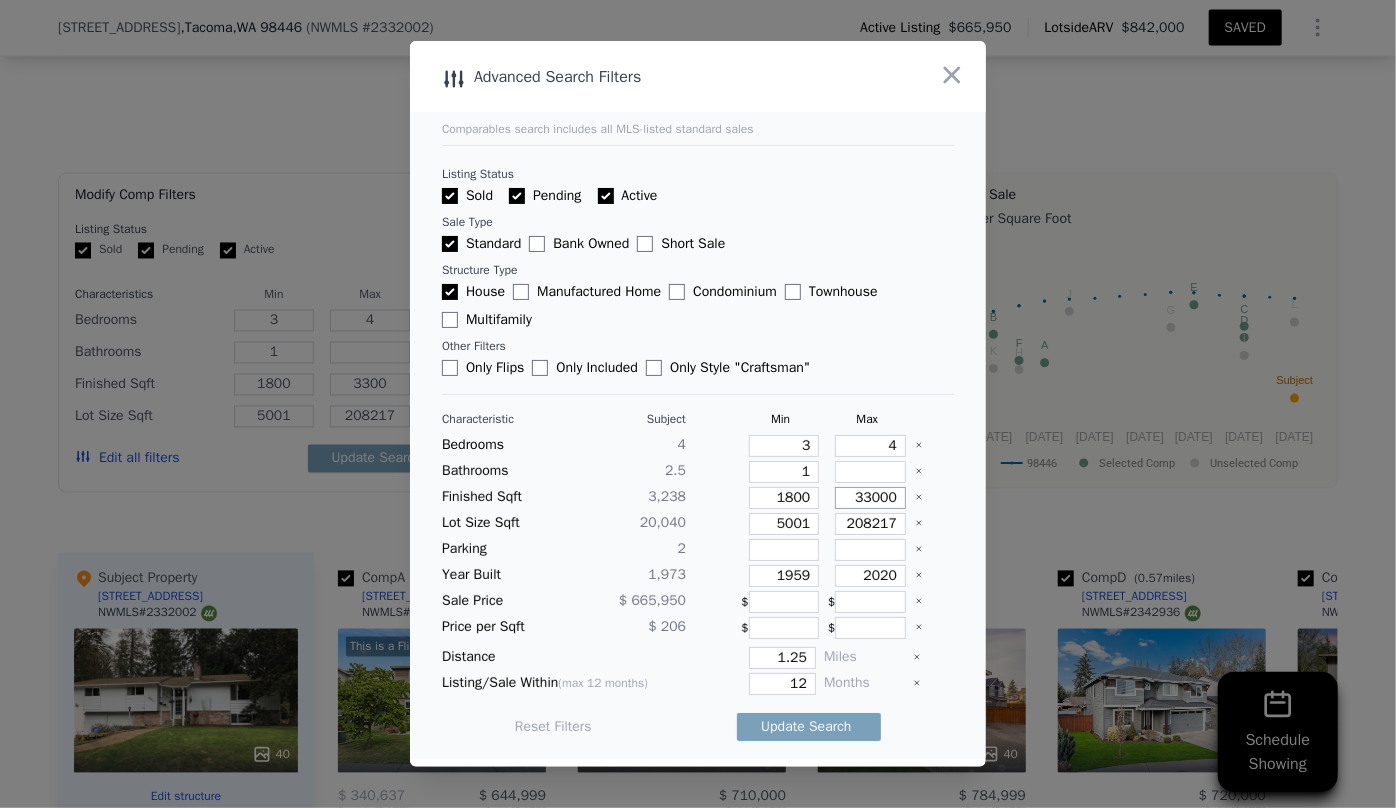 type on "33000" 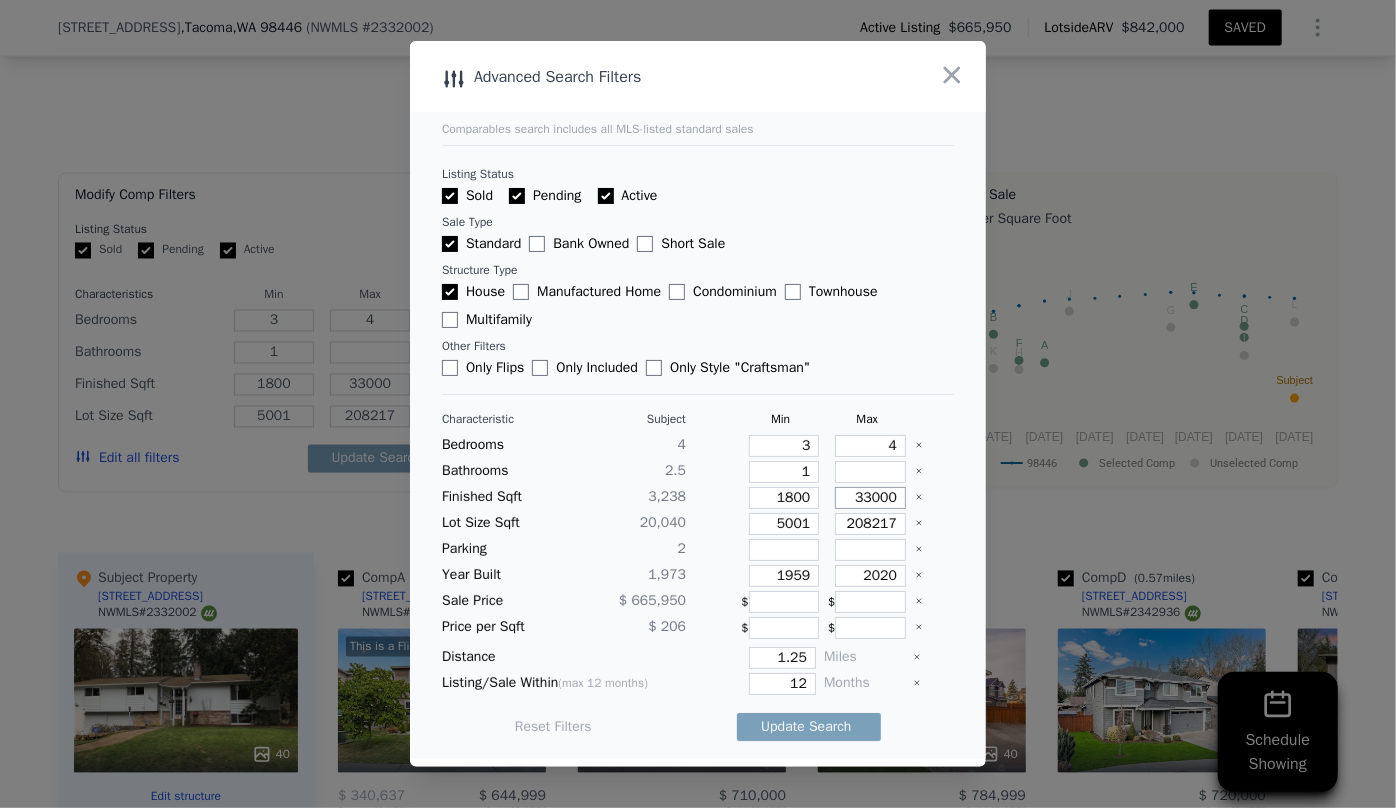 type on "3300" 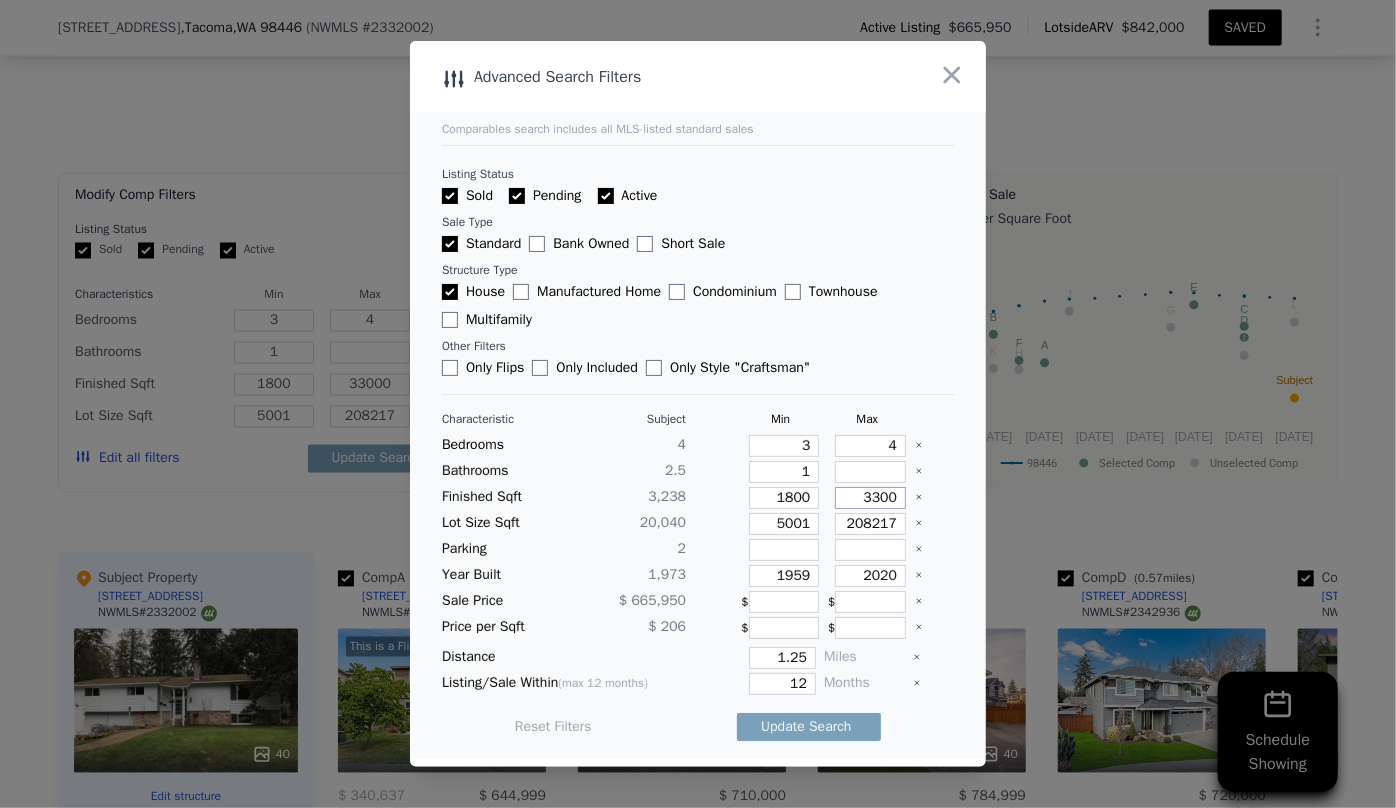 type on "3300" 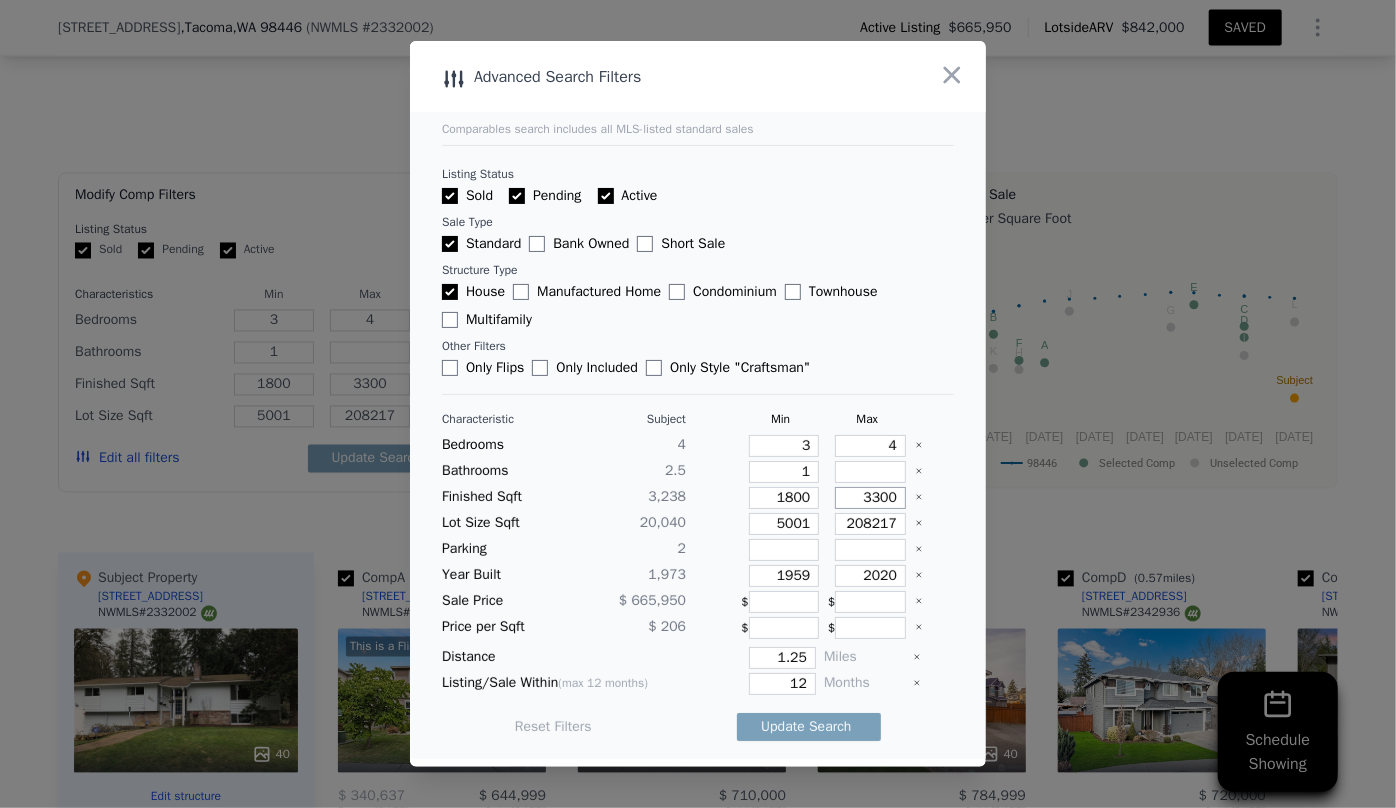type on "330" 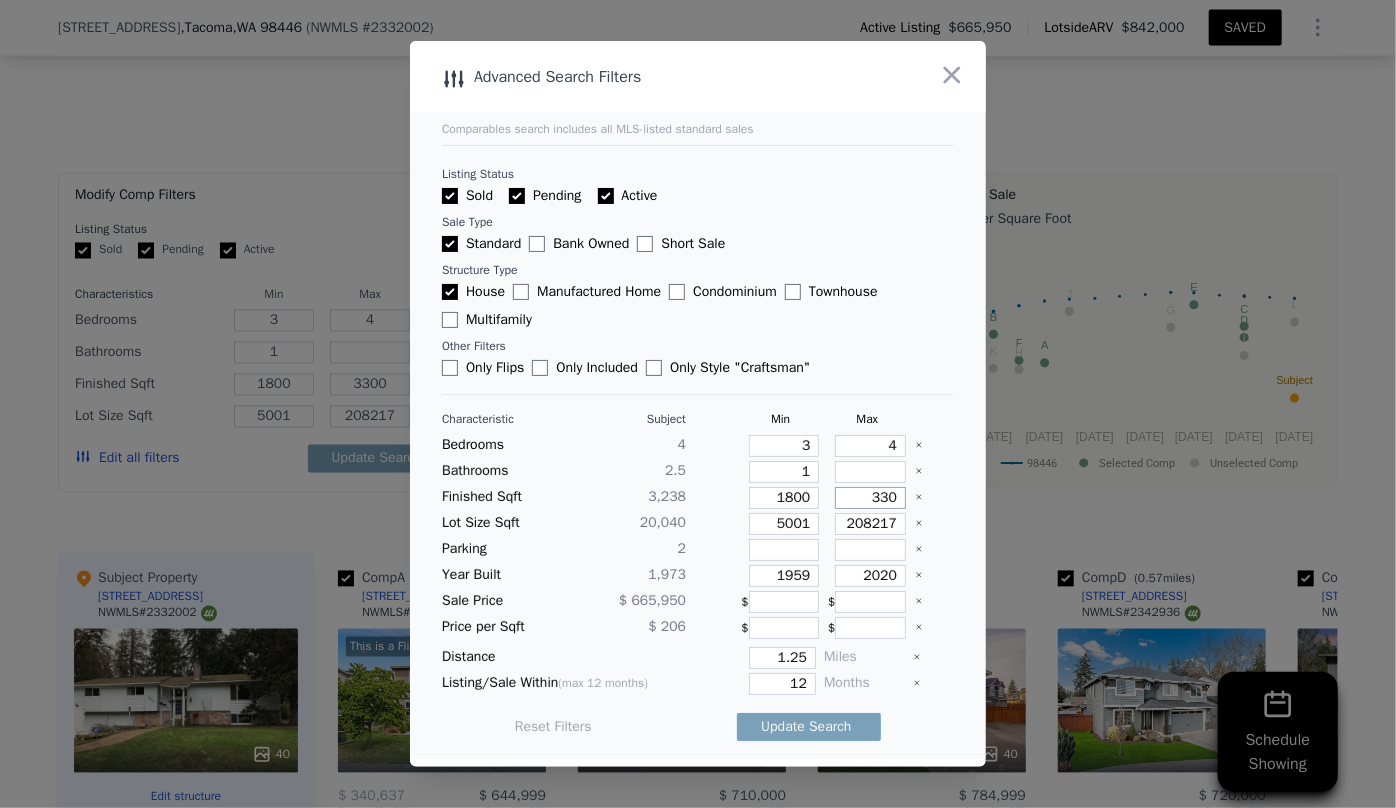 type on "330" 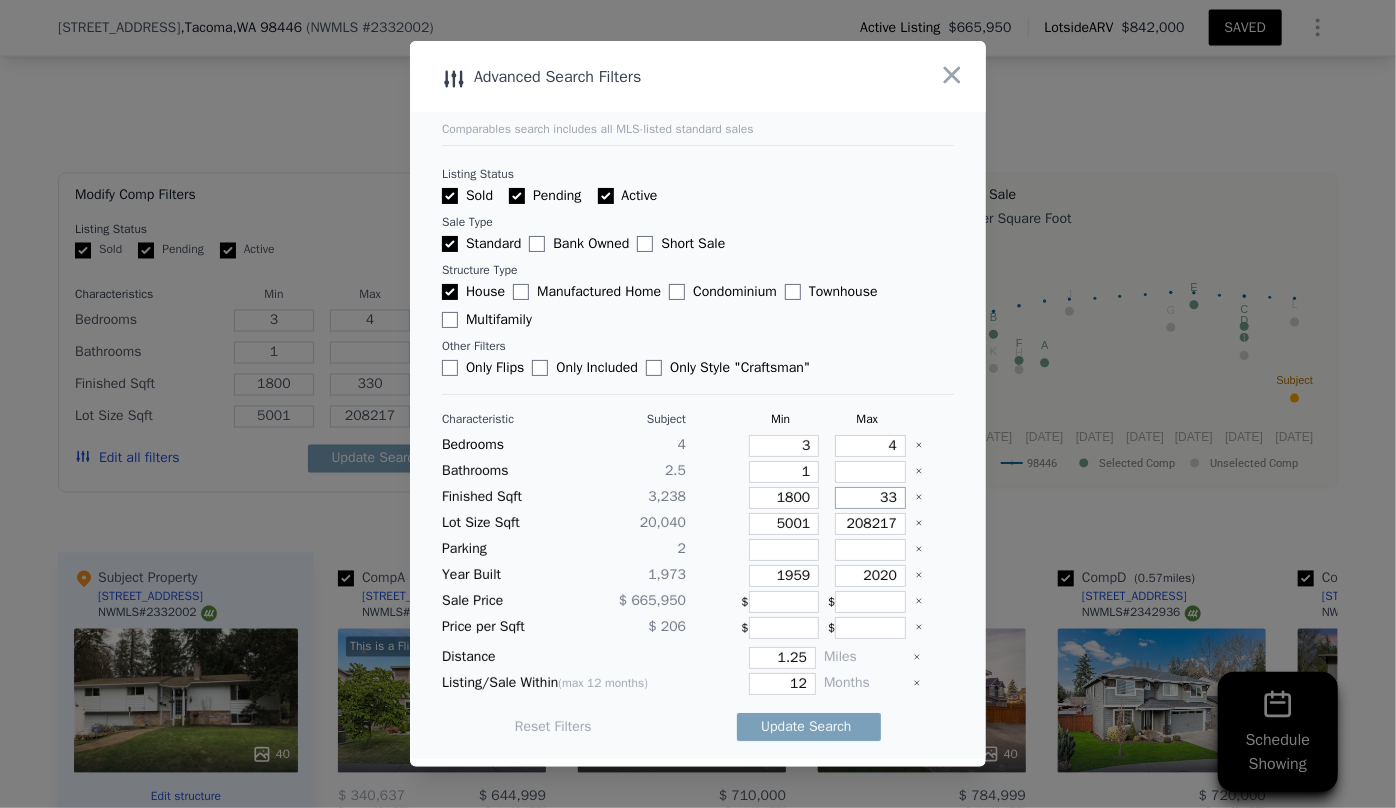type on "33" 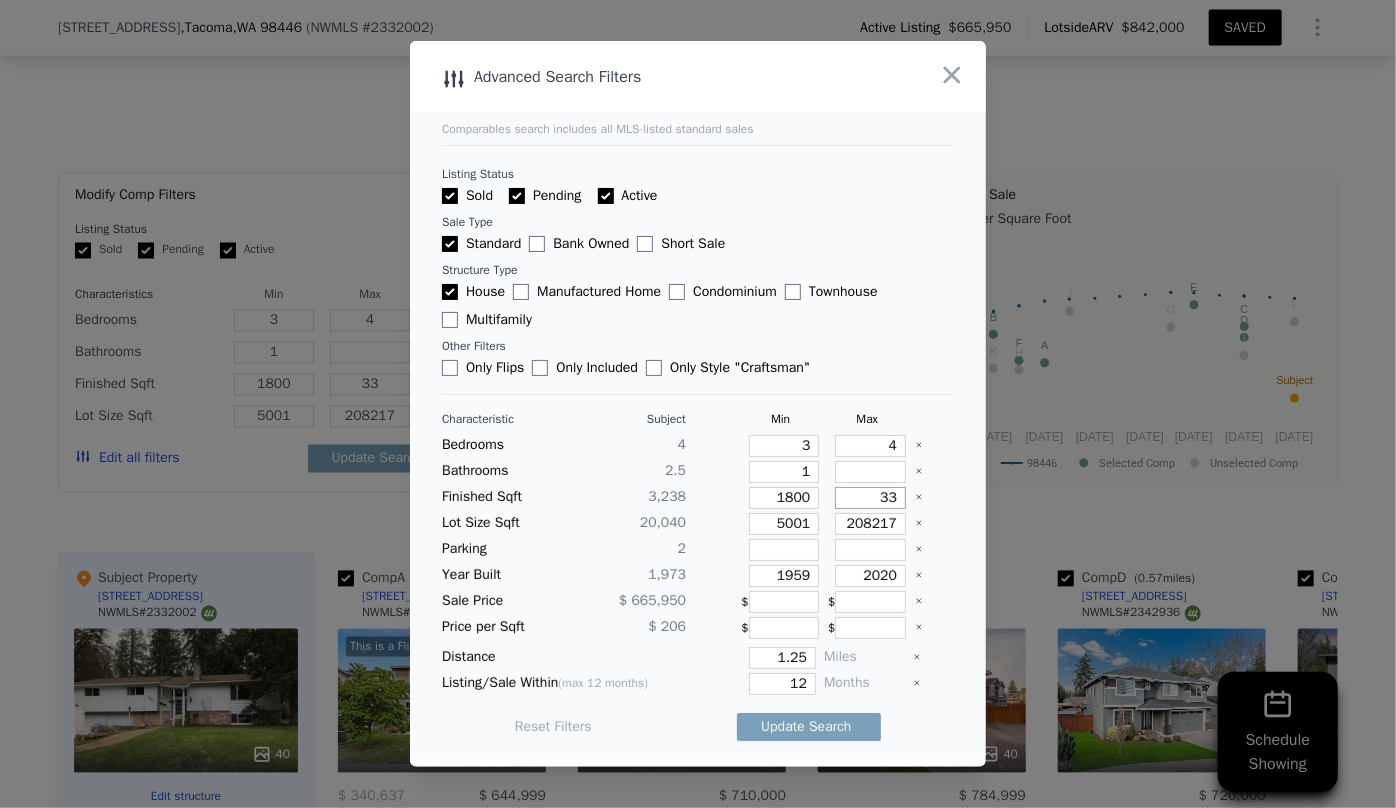 type on "3" 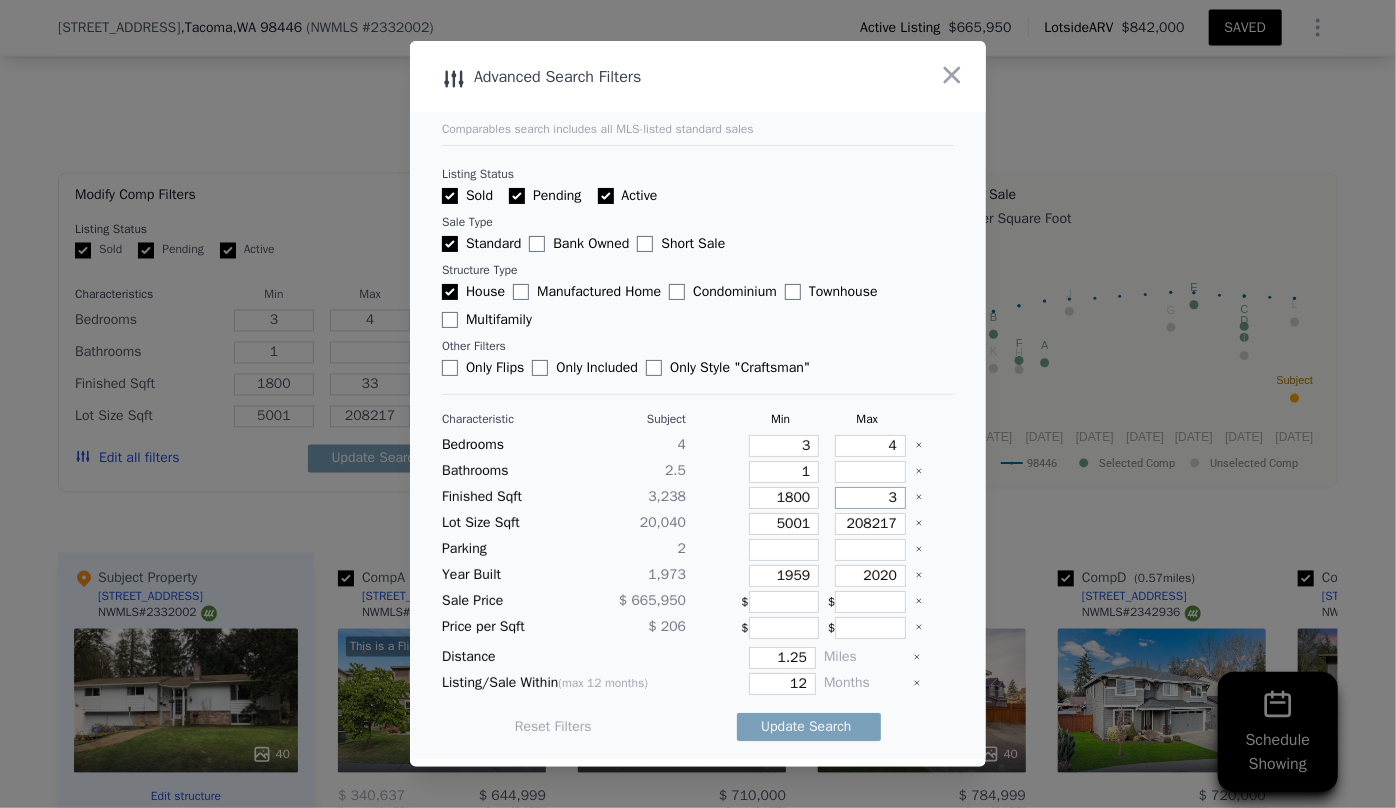 type on "3" 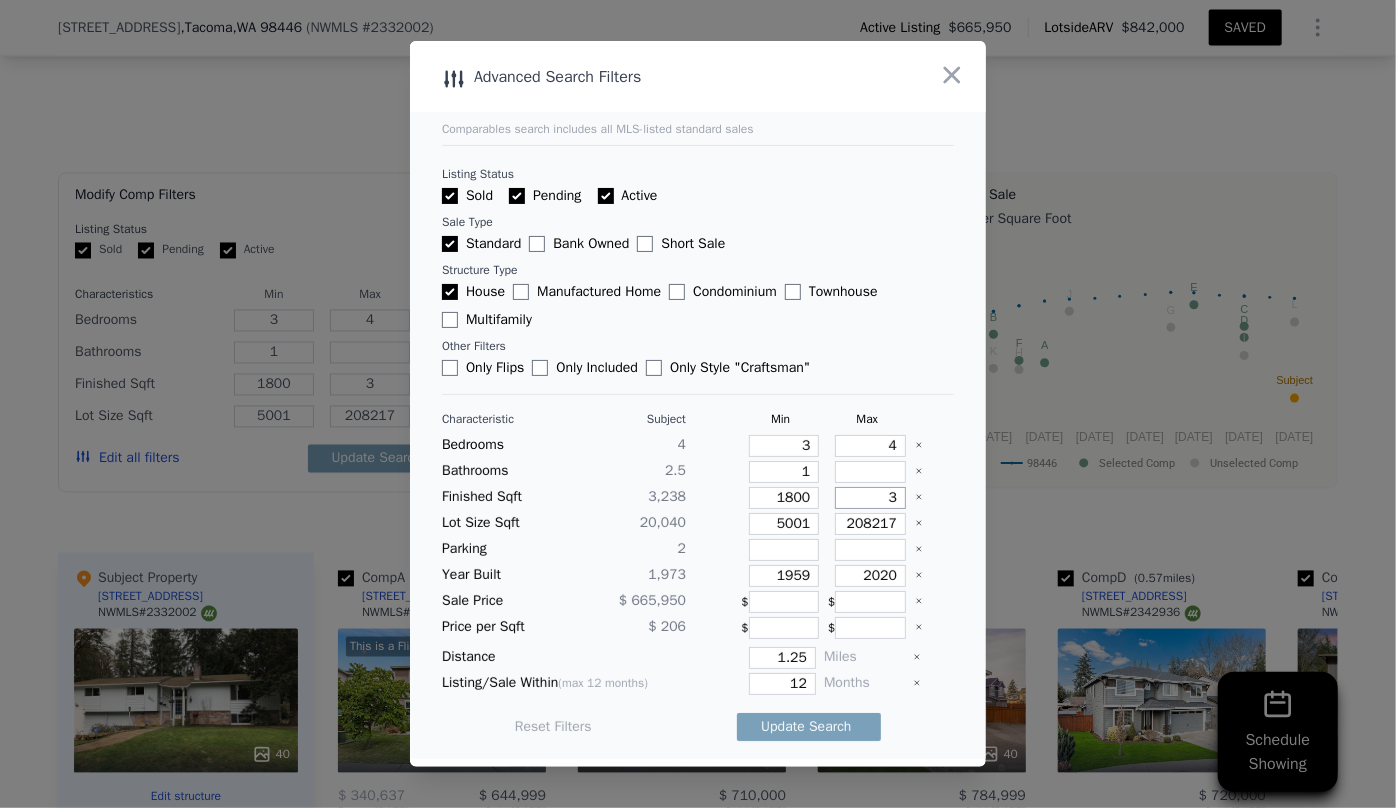 type on "34" 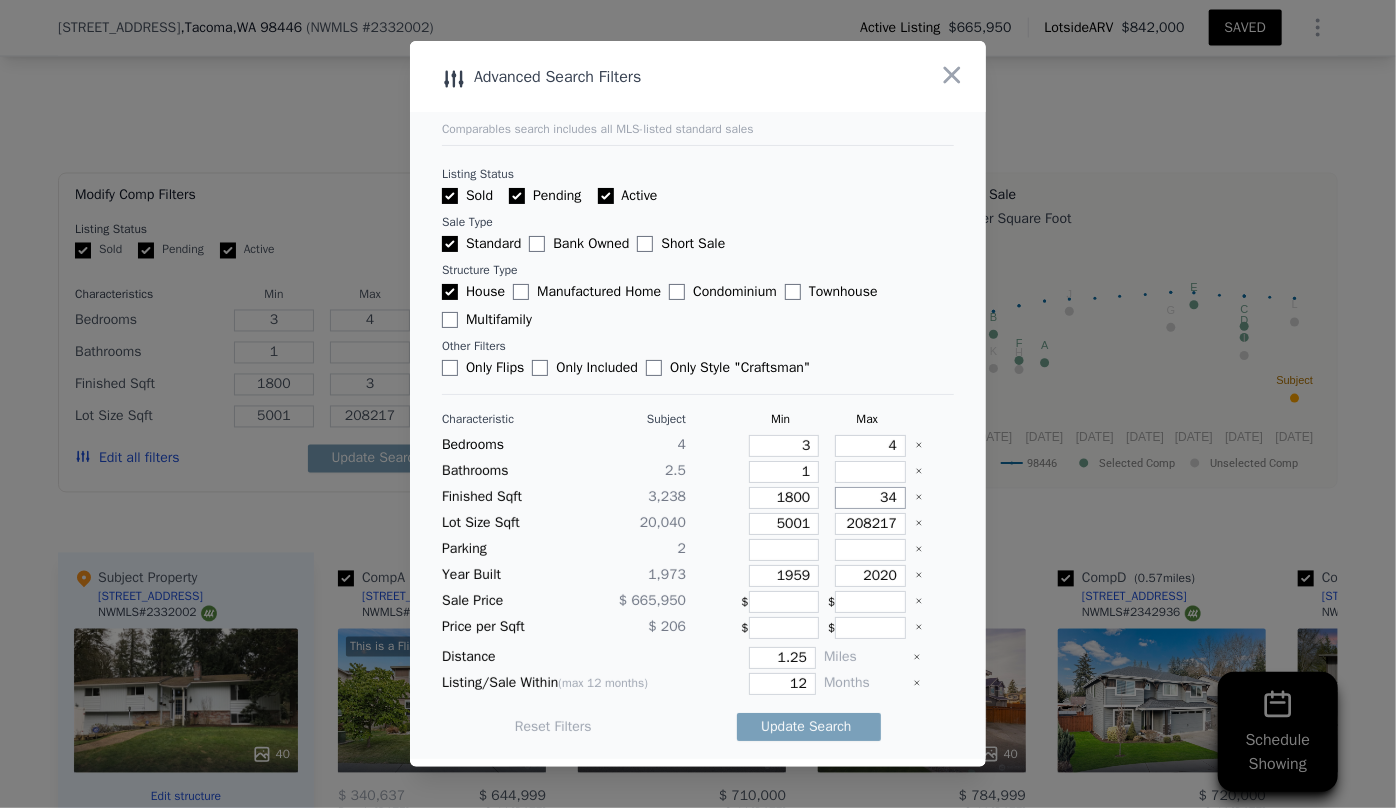 type on "34" 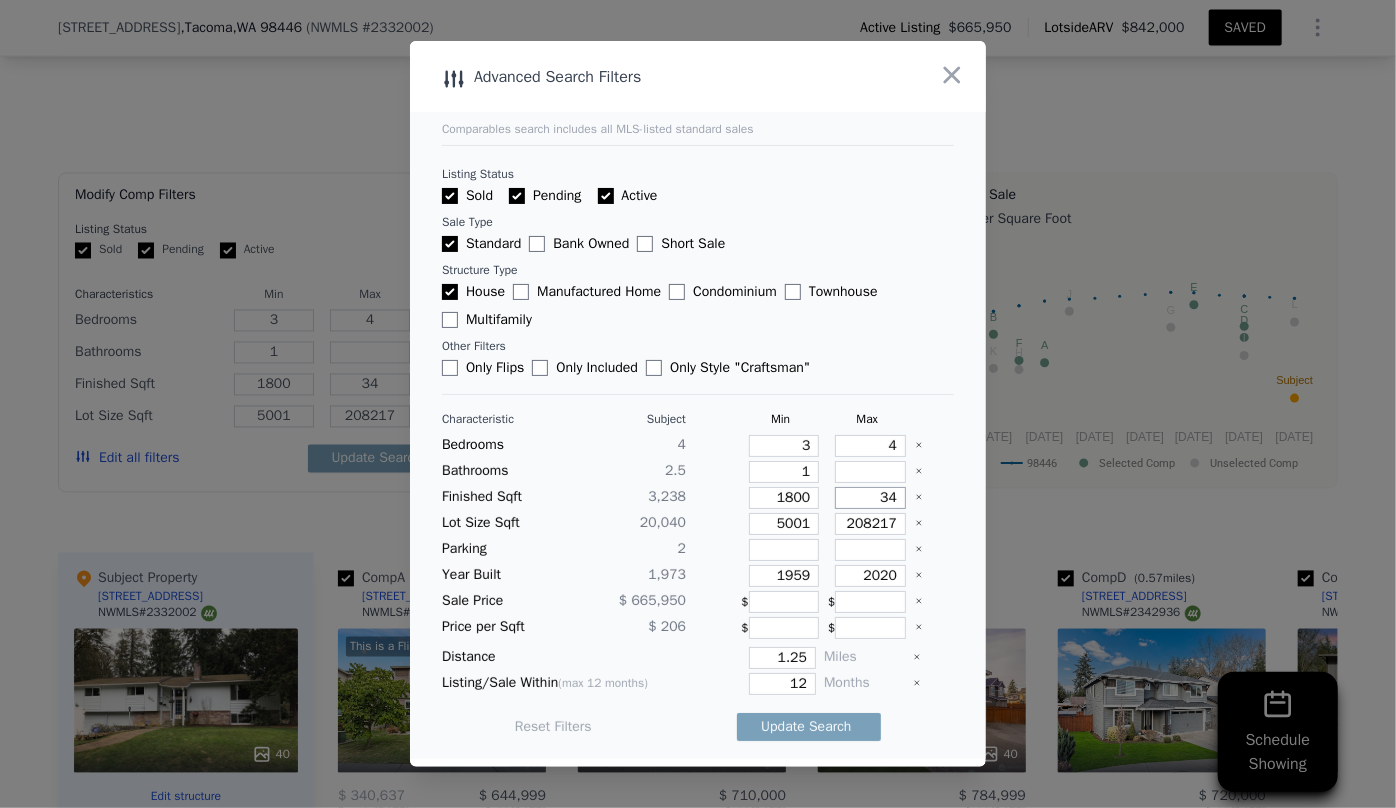 type on "340" 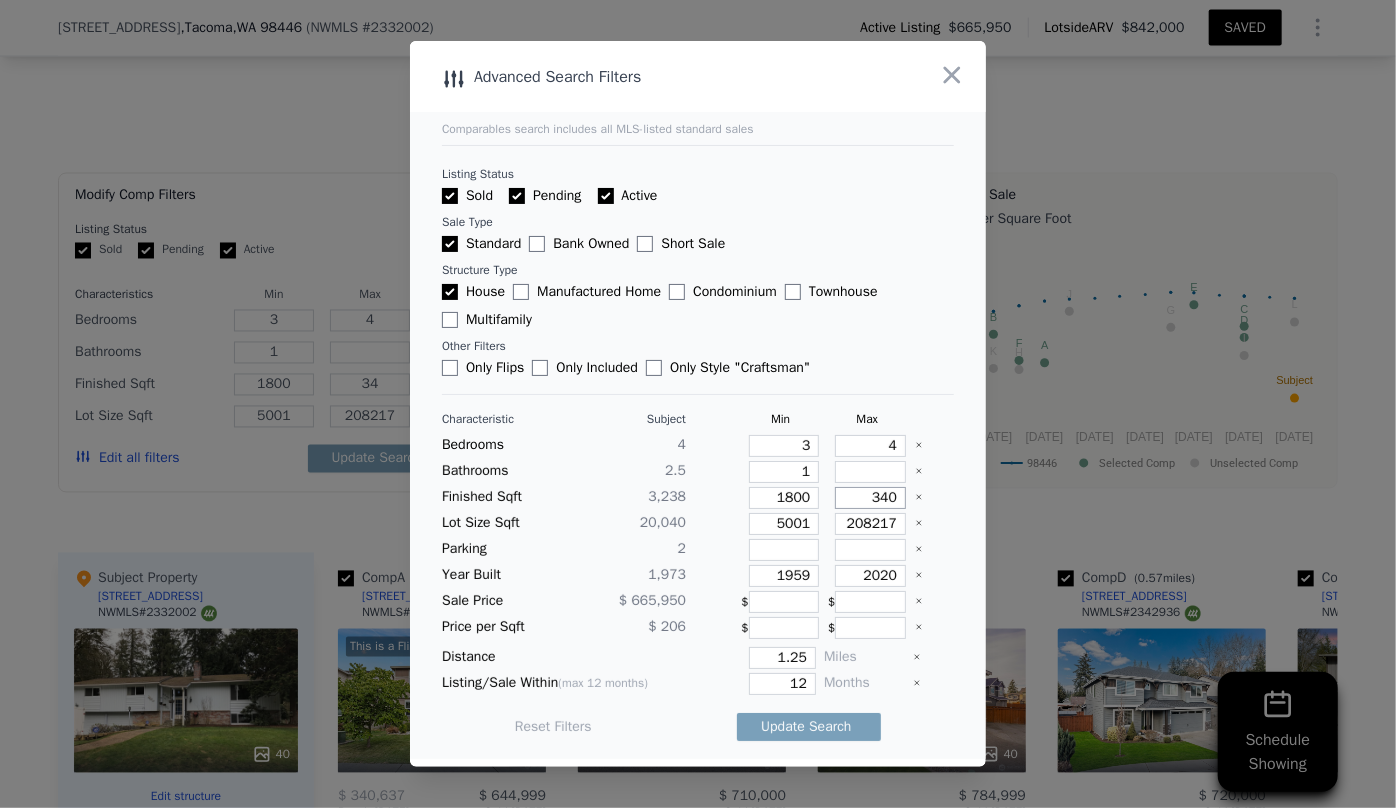 type on "340" 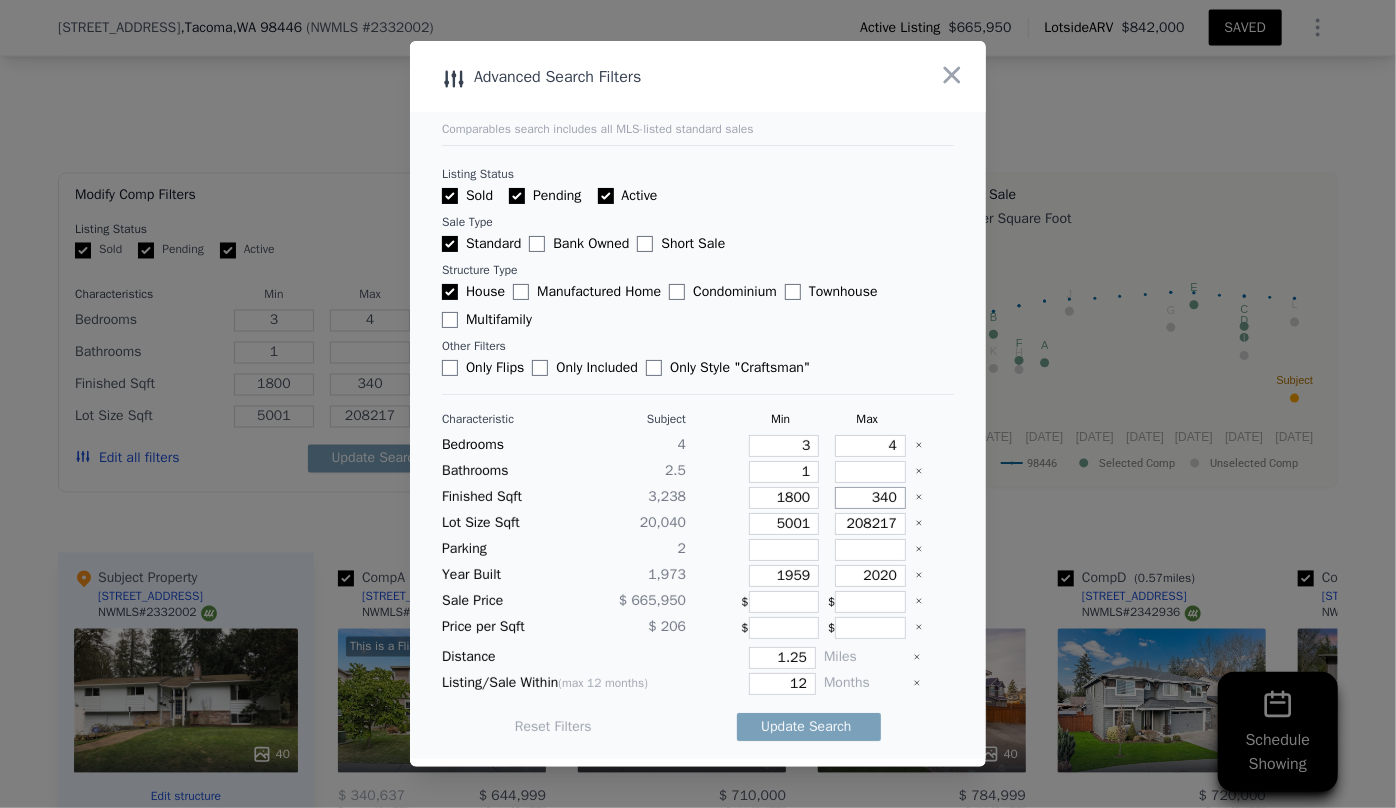 type on "3400" 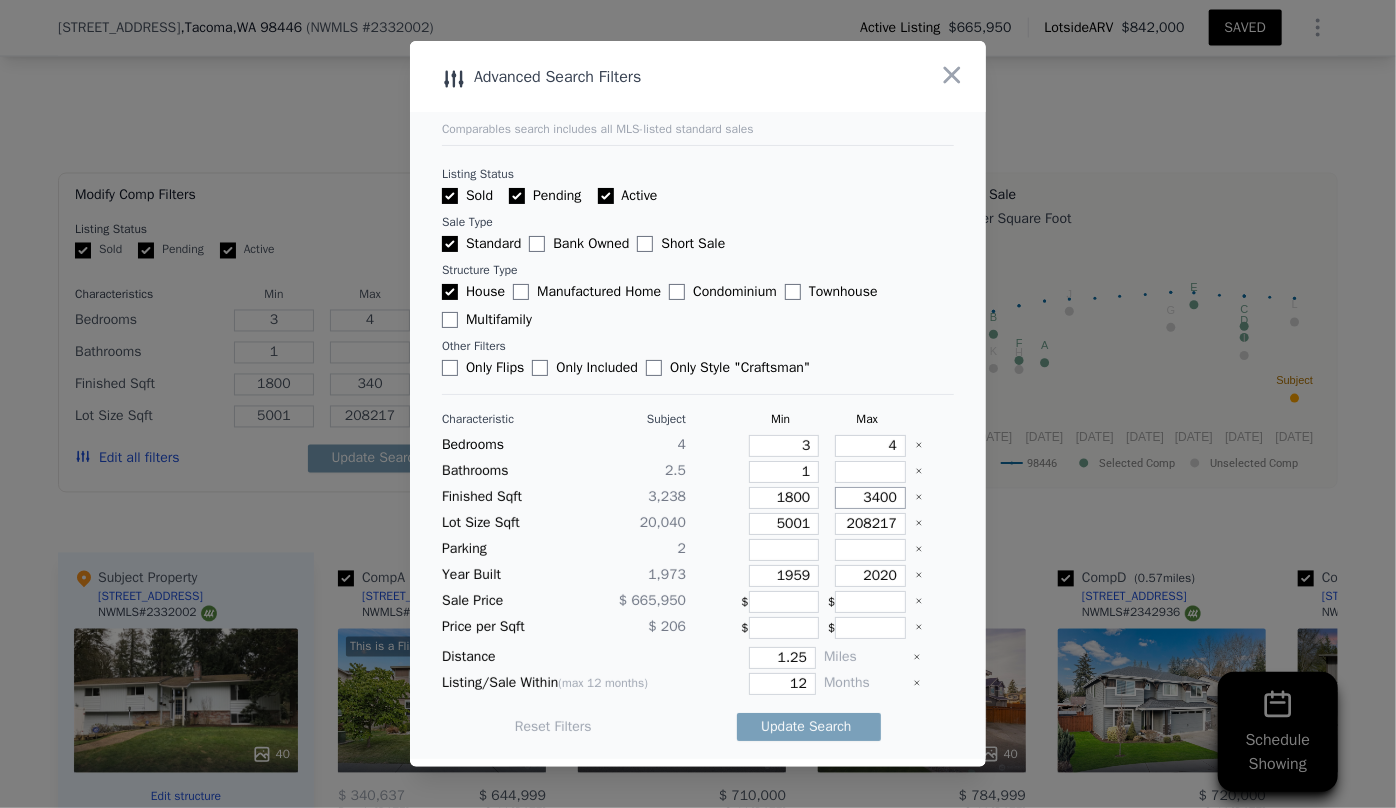 type on "3400" 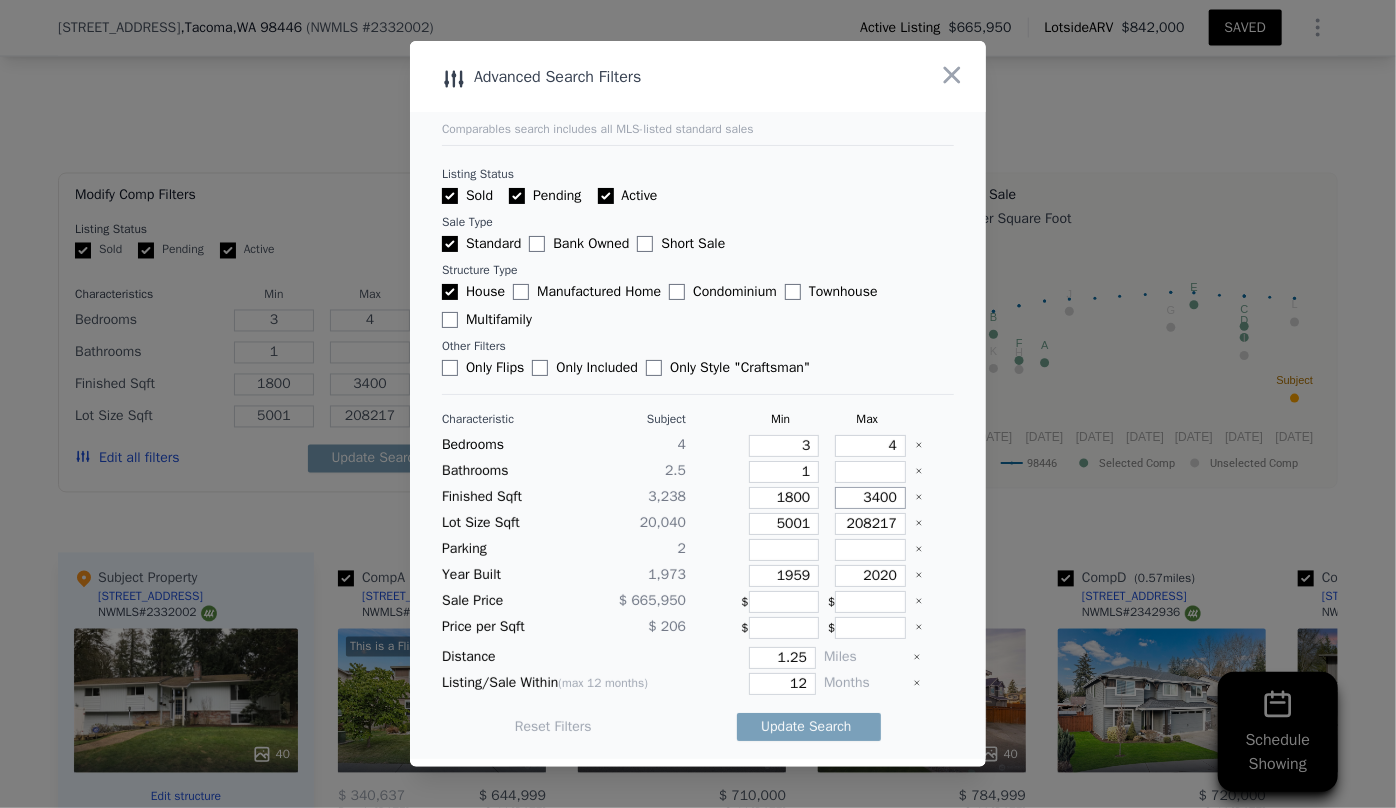 type on "3400" 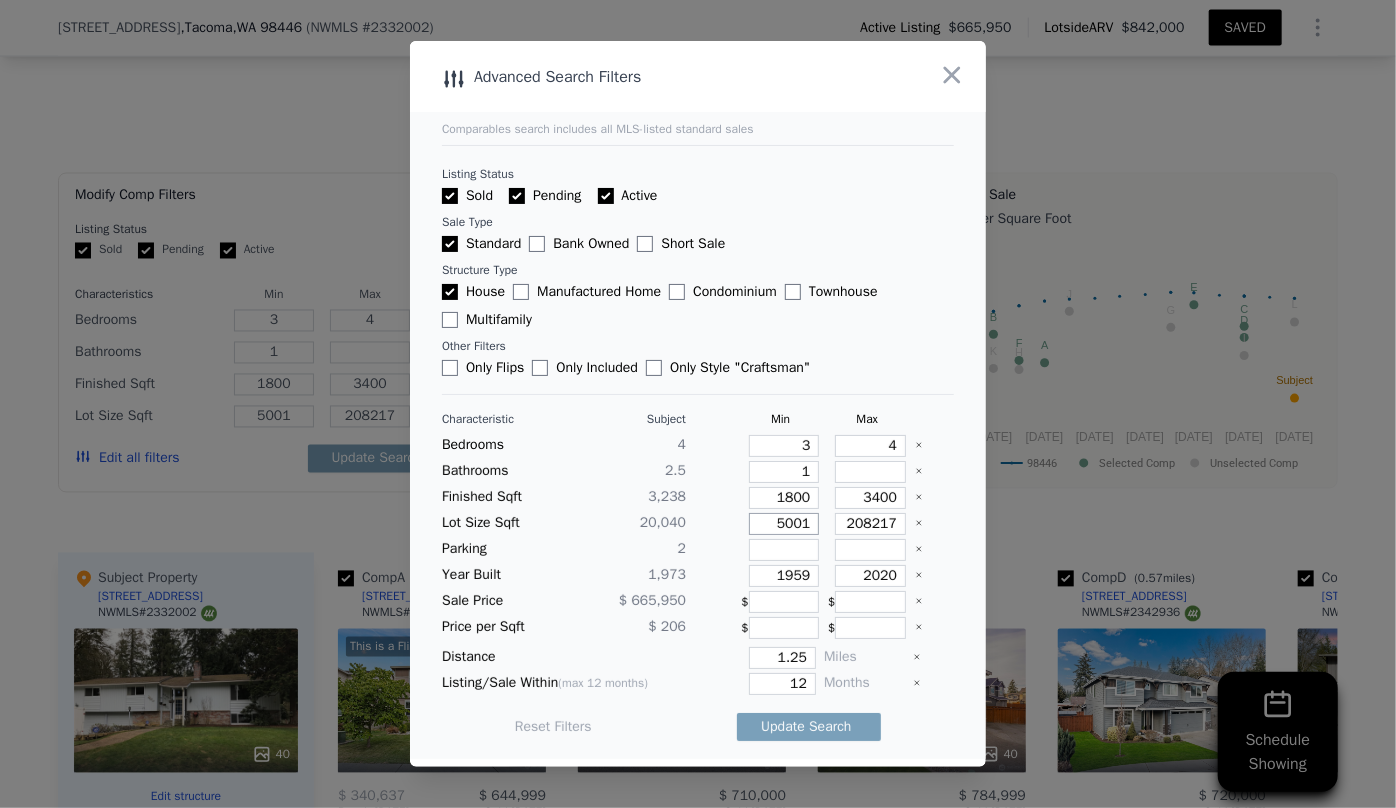 drag, startPoint x: 801, startPoint y: 525, endPoint x: 725, endPoint y: 533, distance: 76.41989 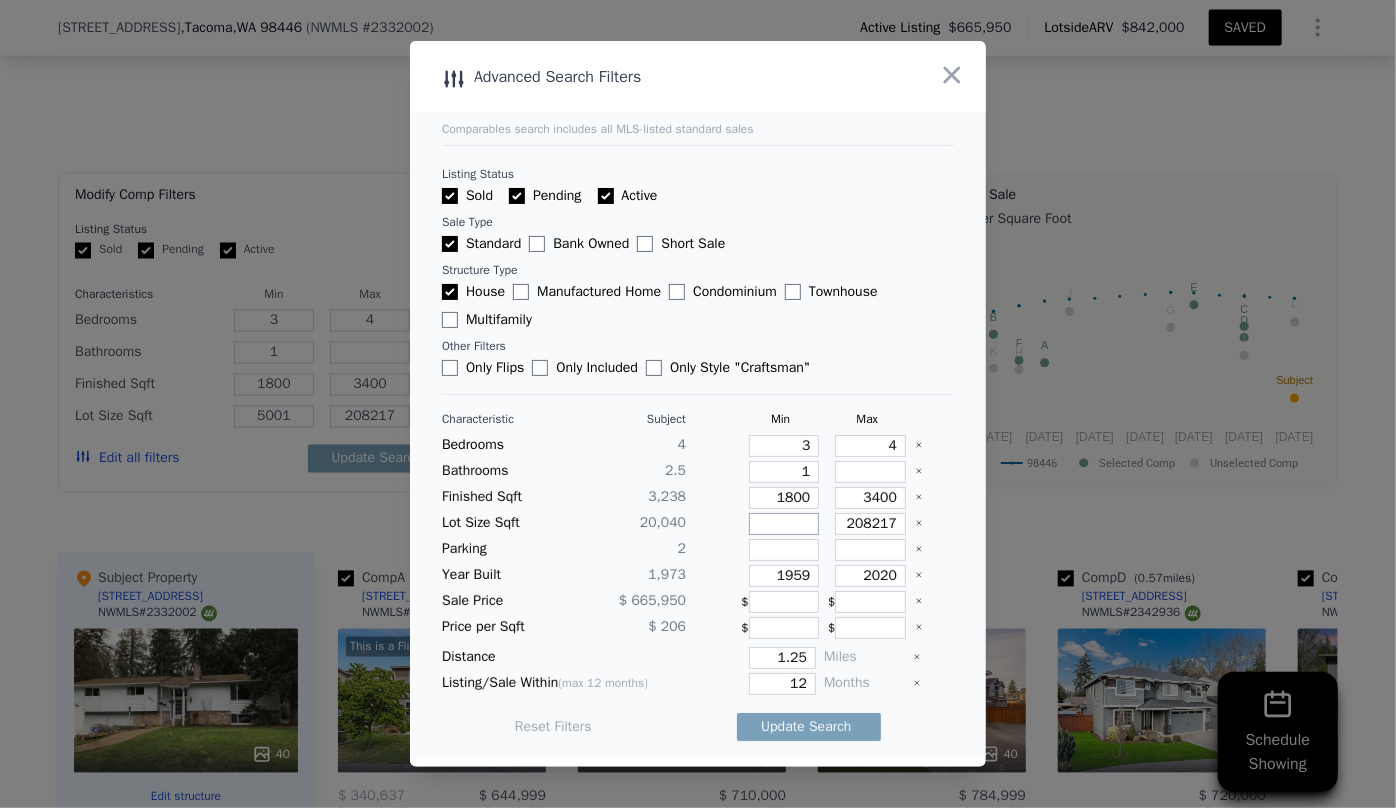 type 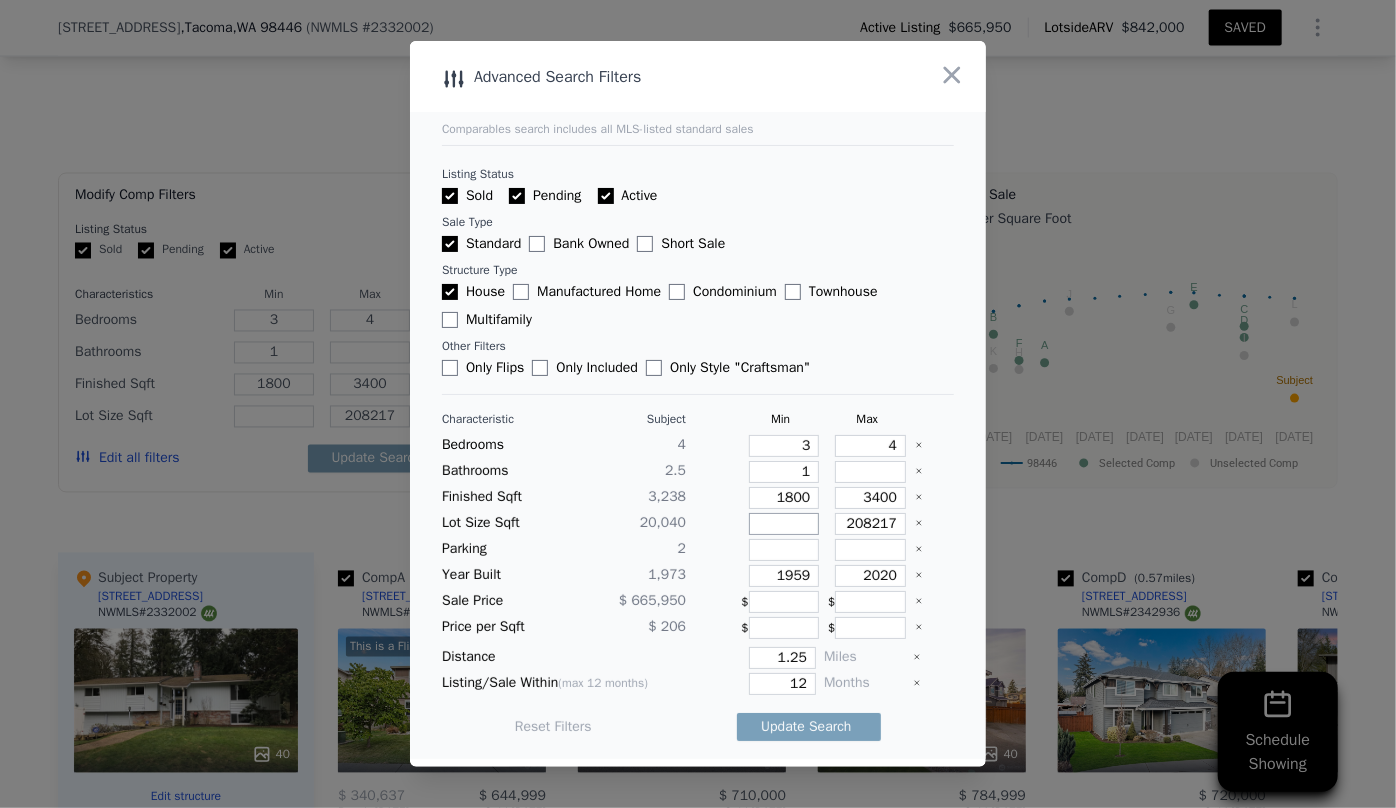 type 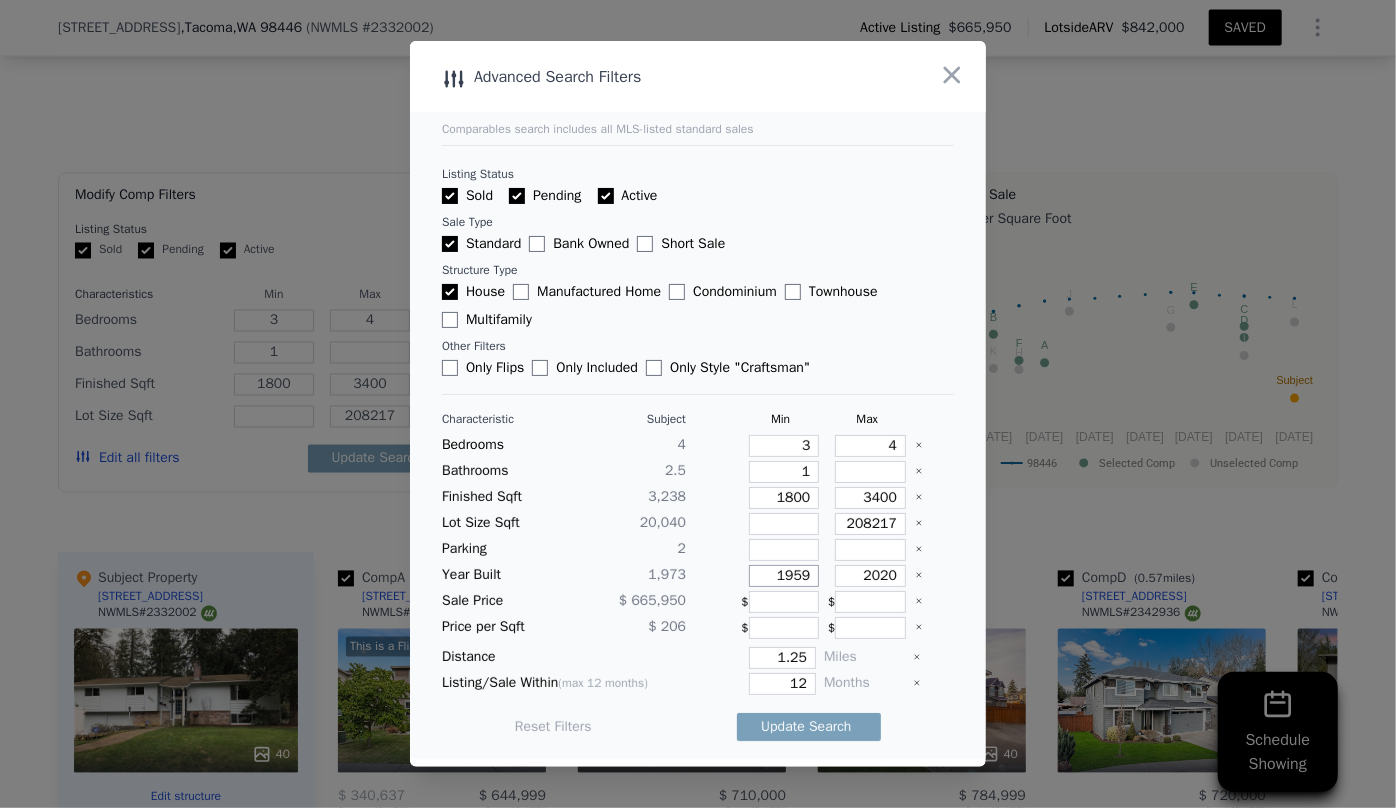 drag, startPoint x: 801, startPoint y: 574, endPoint x: 713, endPoint y: 570, distance: 88.09086 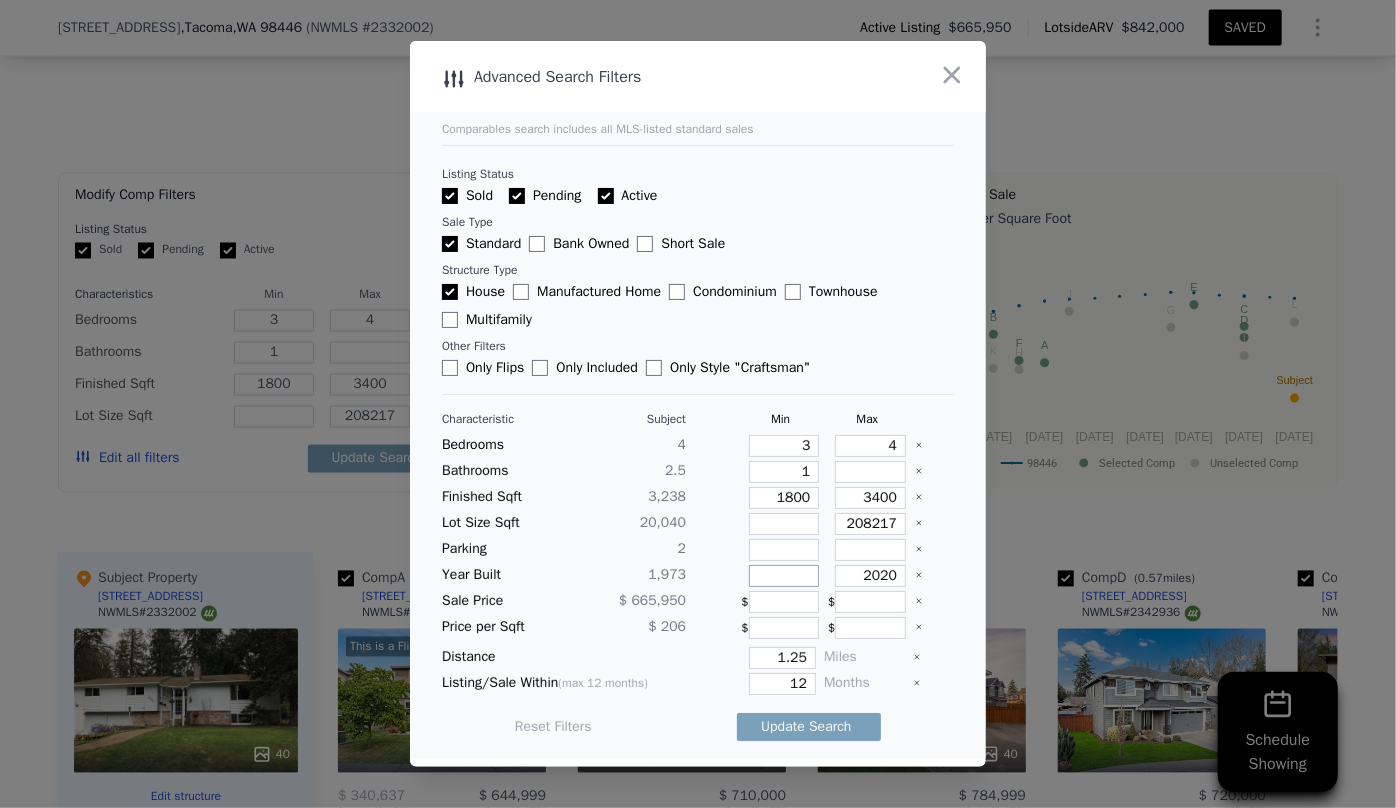 type 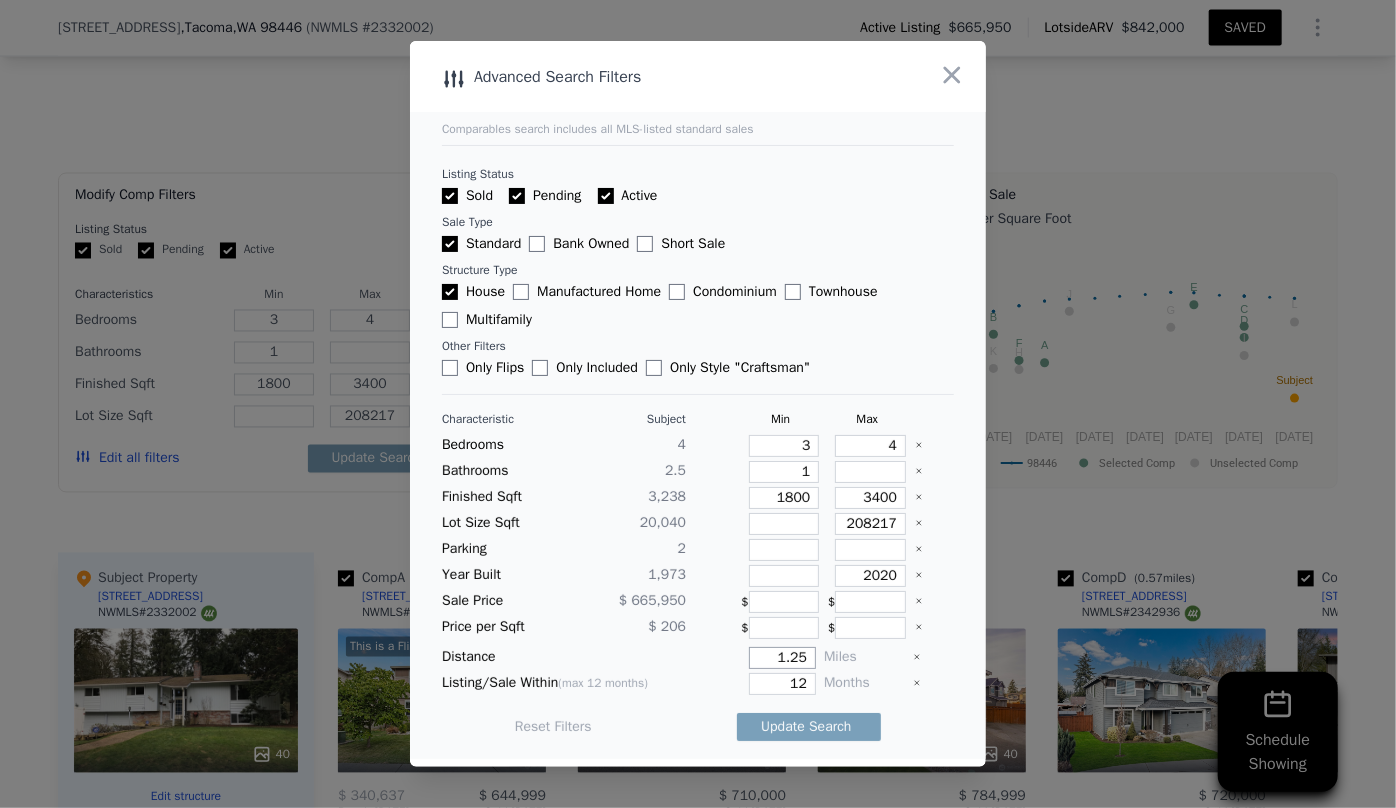 drag, startPoint x: 800, startPoint y: 661, endPoint x: 713, endPoint y: 665, distance: 87.0919 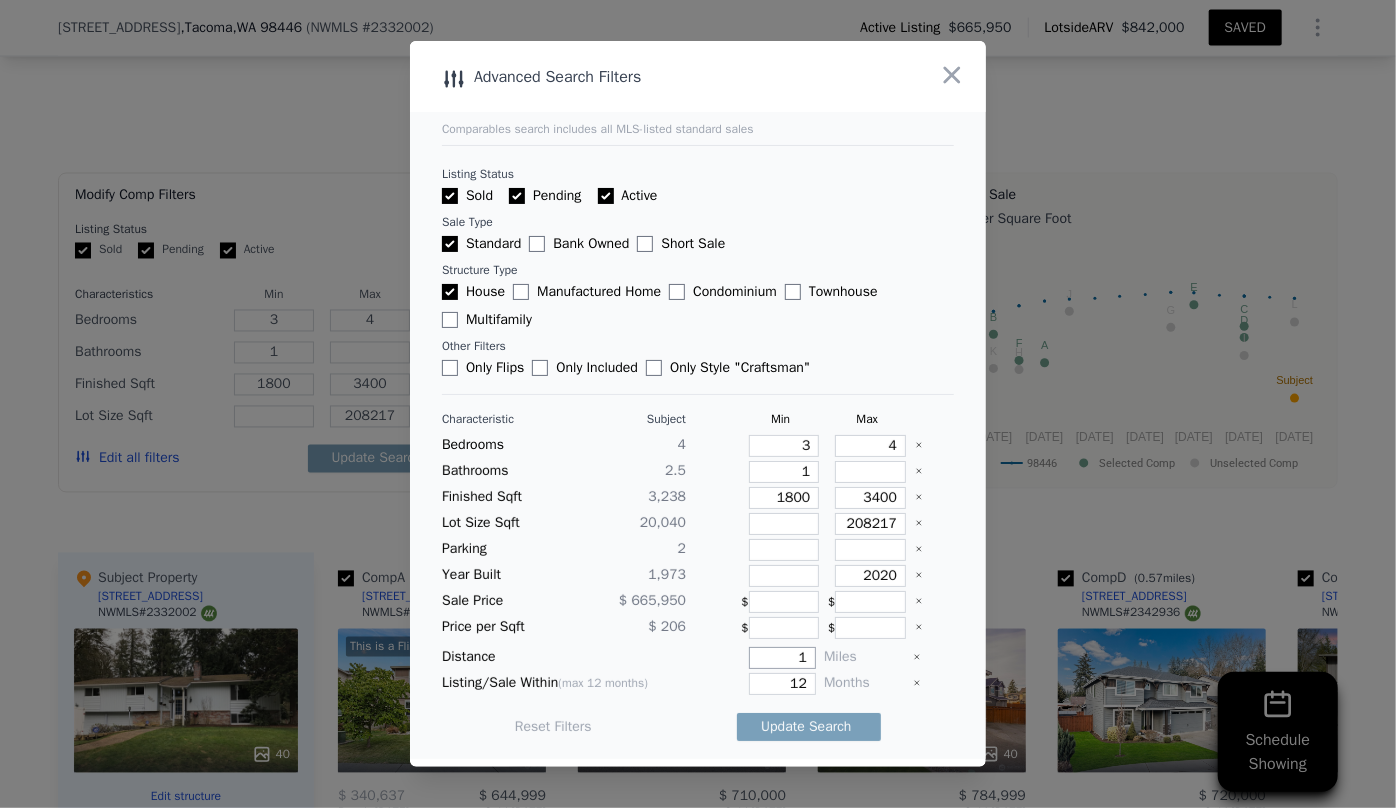 type on "1" 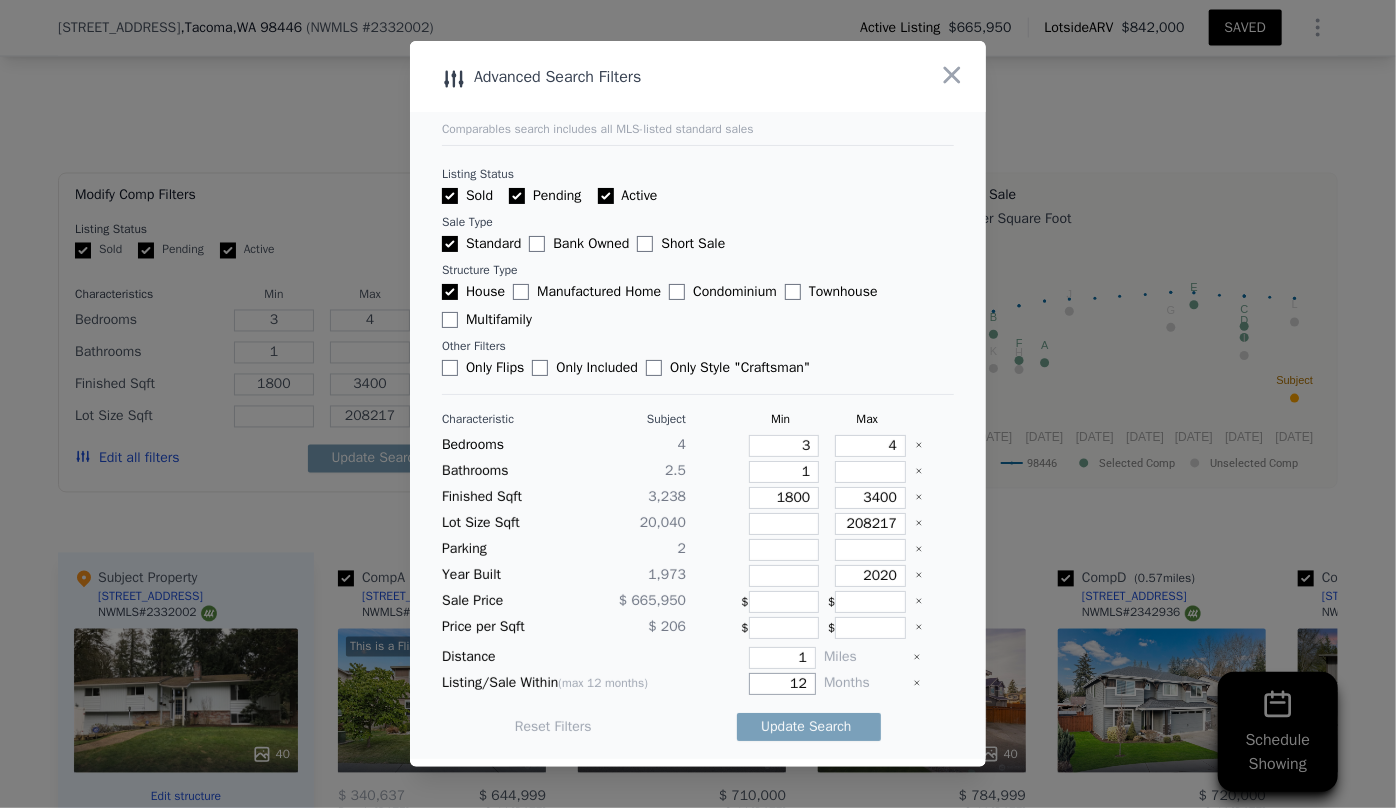 drag, startPoint x: 800, startPoint y: 679, endPoint x: 765, endPoint y: 682, distance: 35.128338 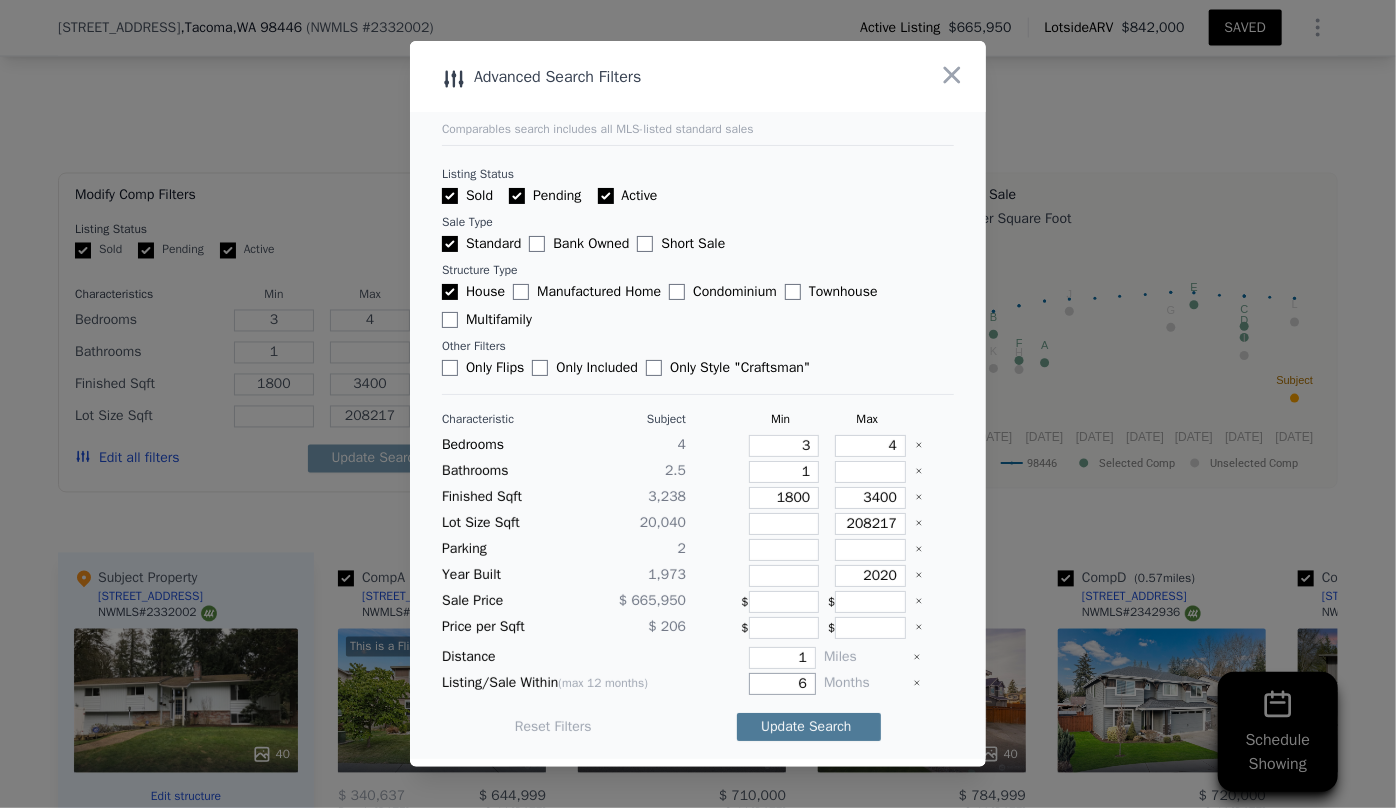 type on "6" 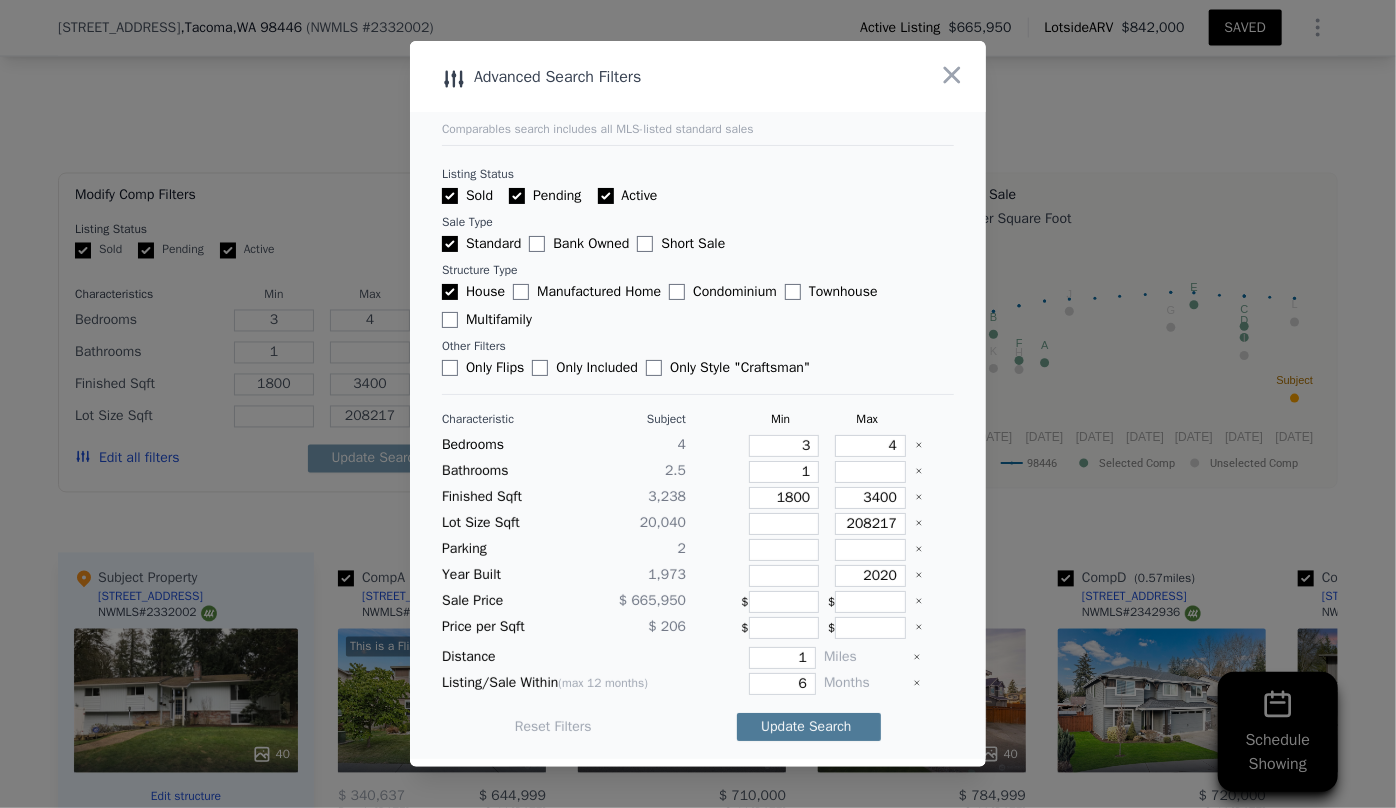 click on "Update Search" at bounding box center [809, 727] 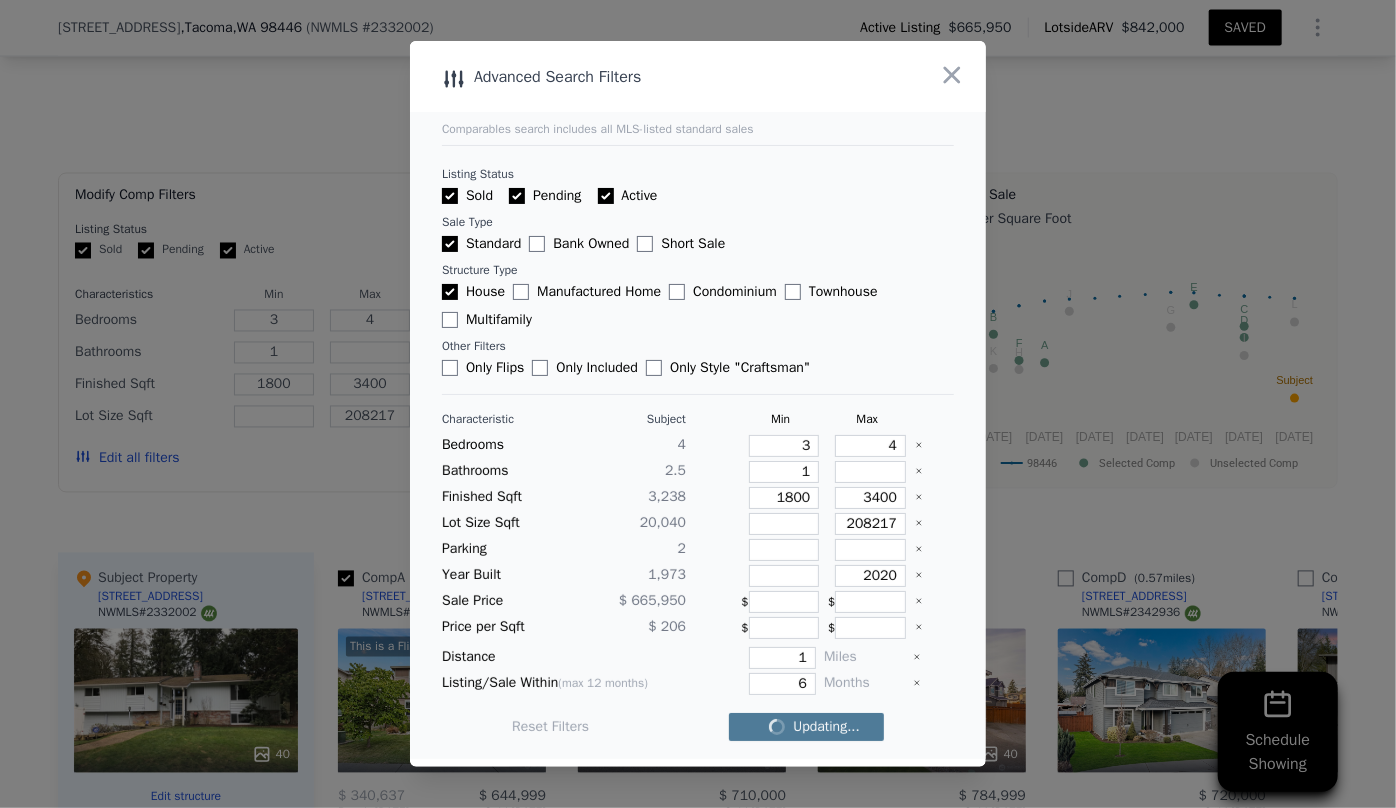 checkbox on "false" 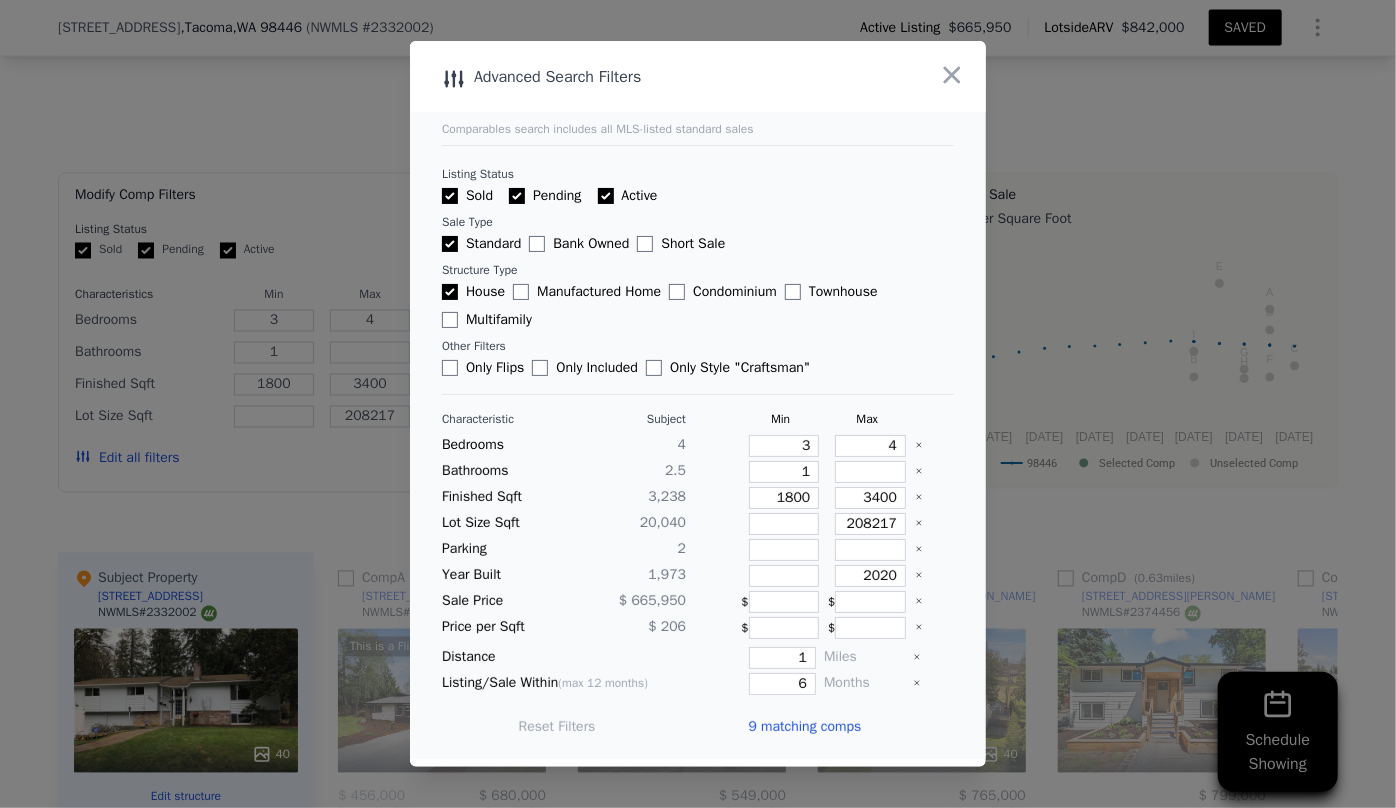 click on "9 matching comps" at bounding box center [804, 727] 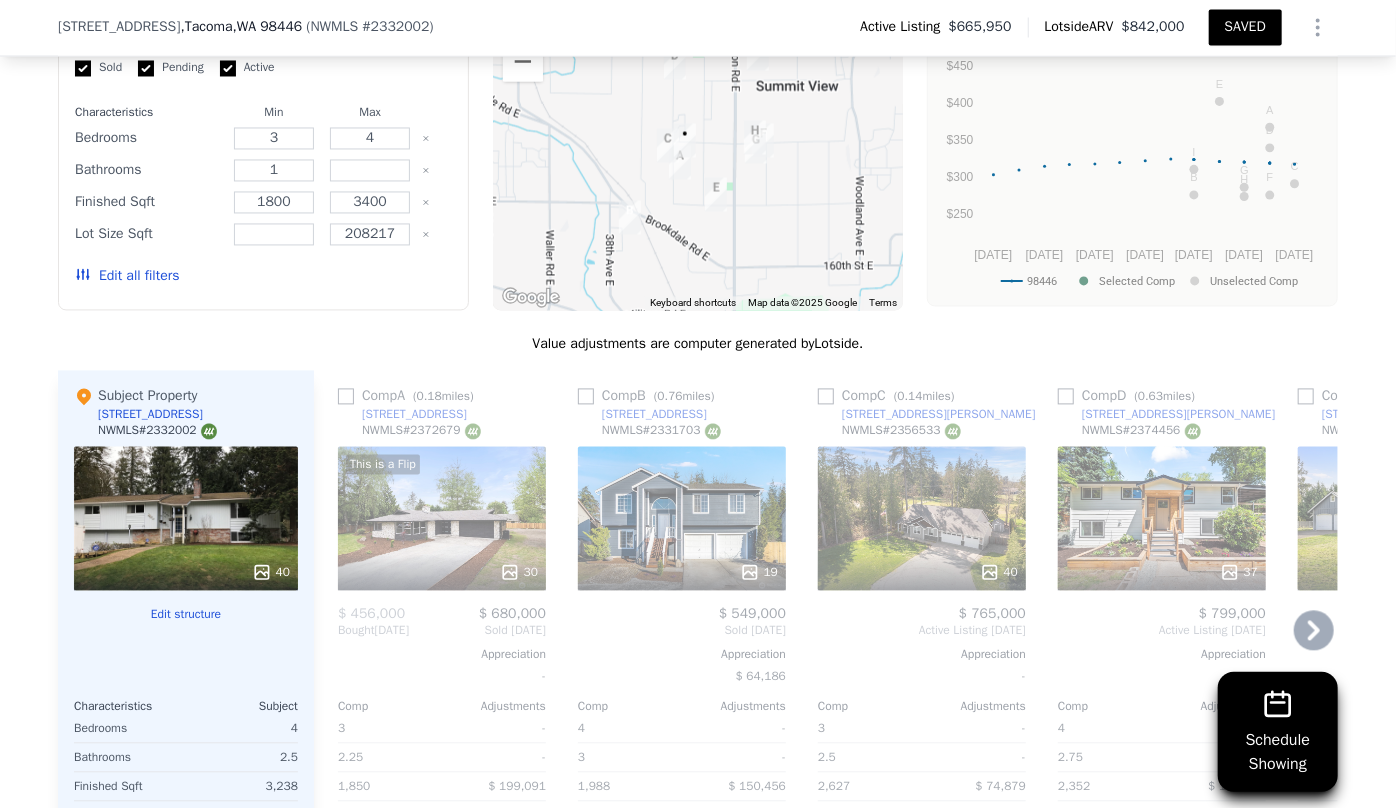 scroll, scrollTop: 2004, scrollLeft: 0, axis: vertical 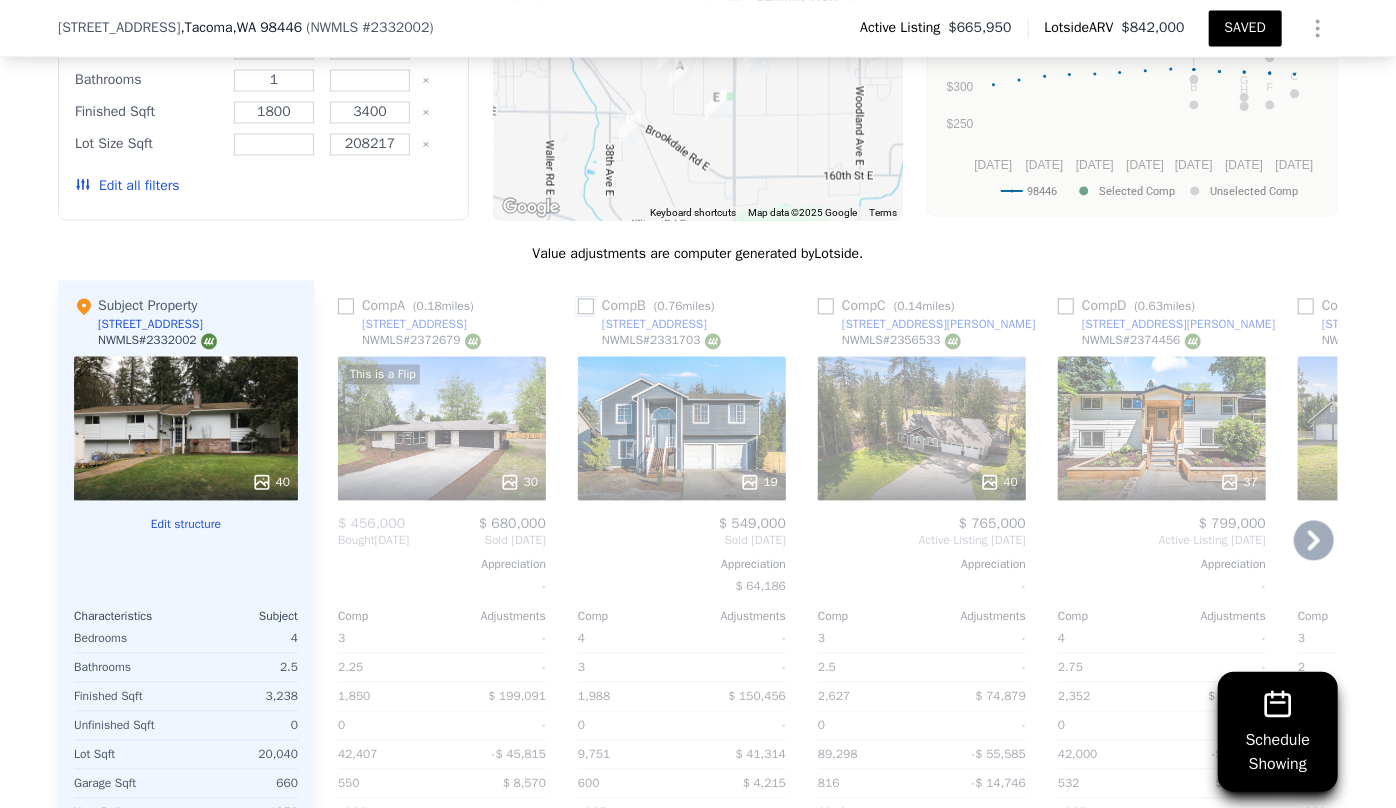 click at bounding box center (586, 306) 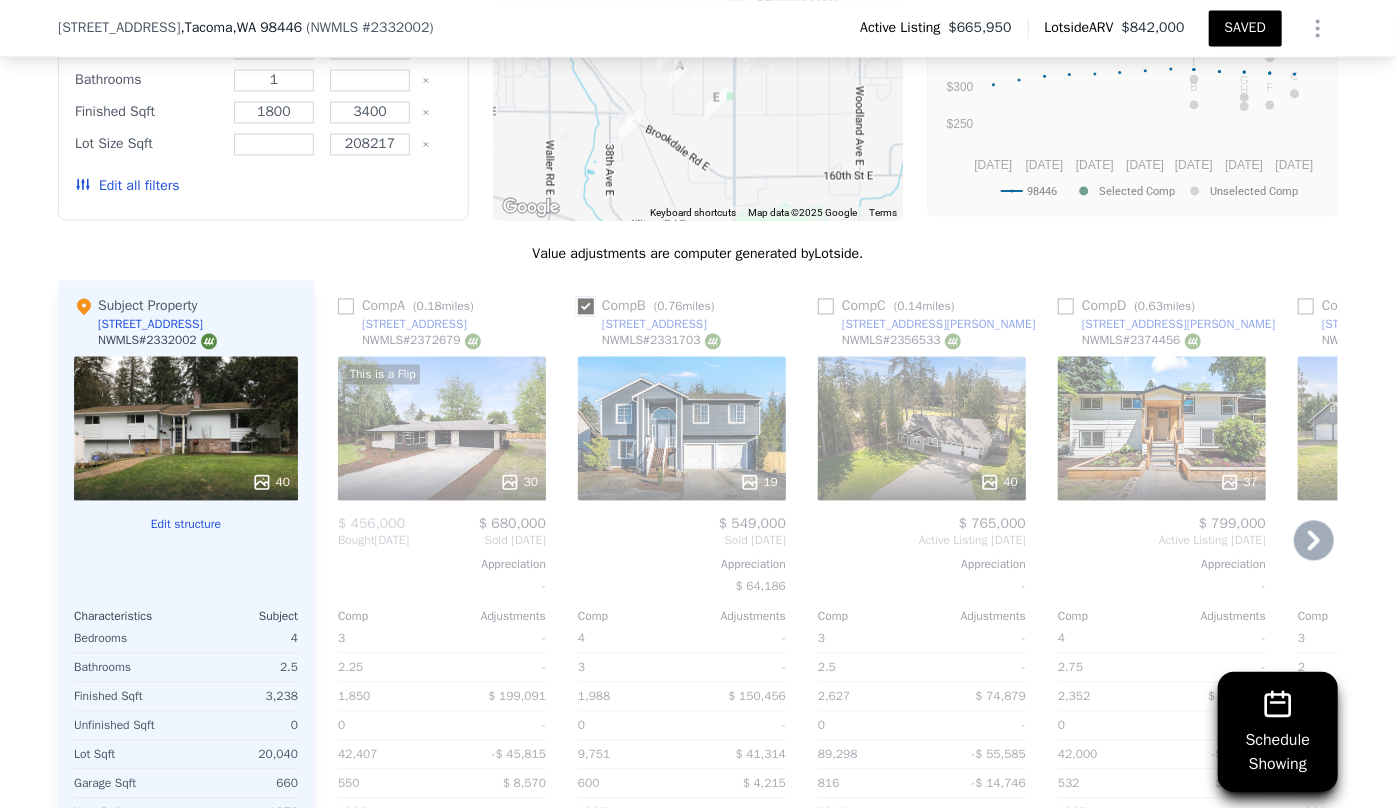 checkbox on "true" 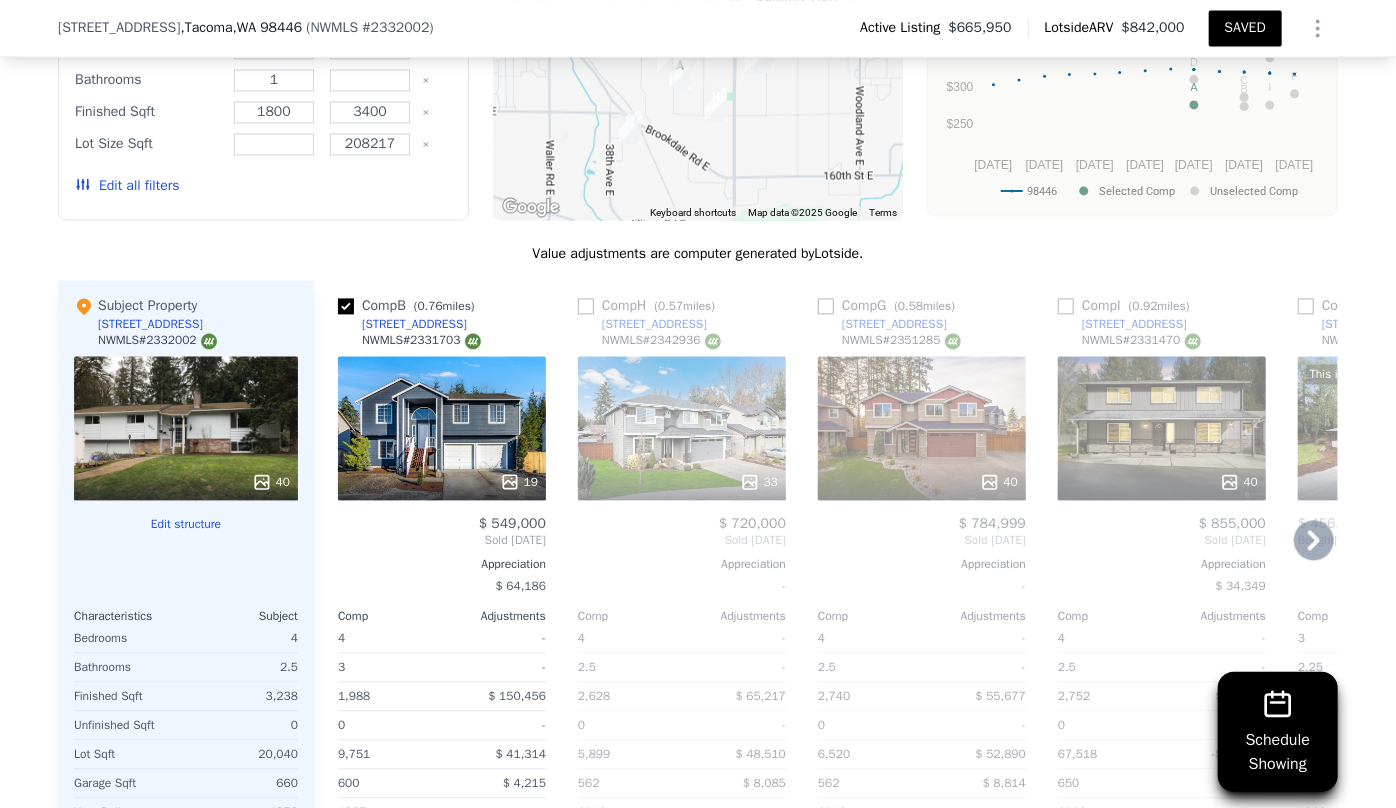 click on "Comp  H ( 0.57  miles)" at bounding box center (650, 306) 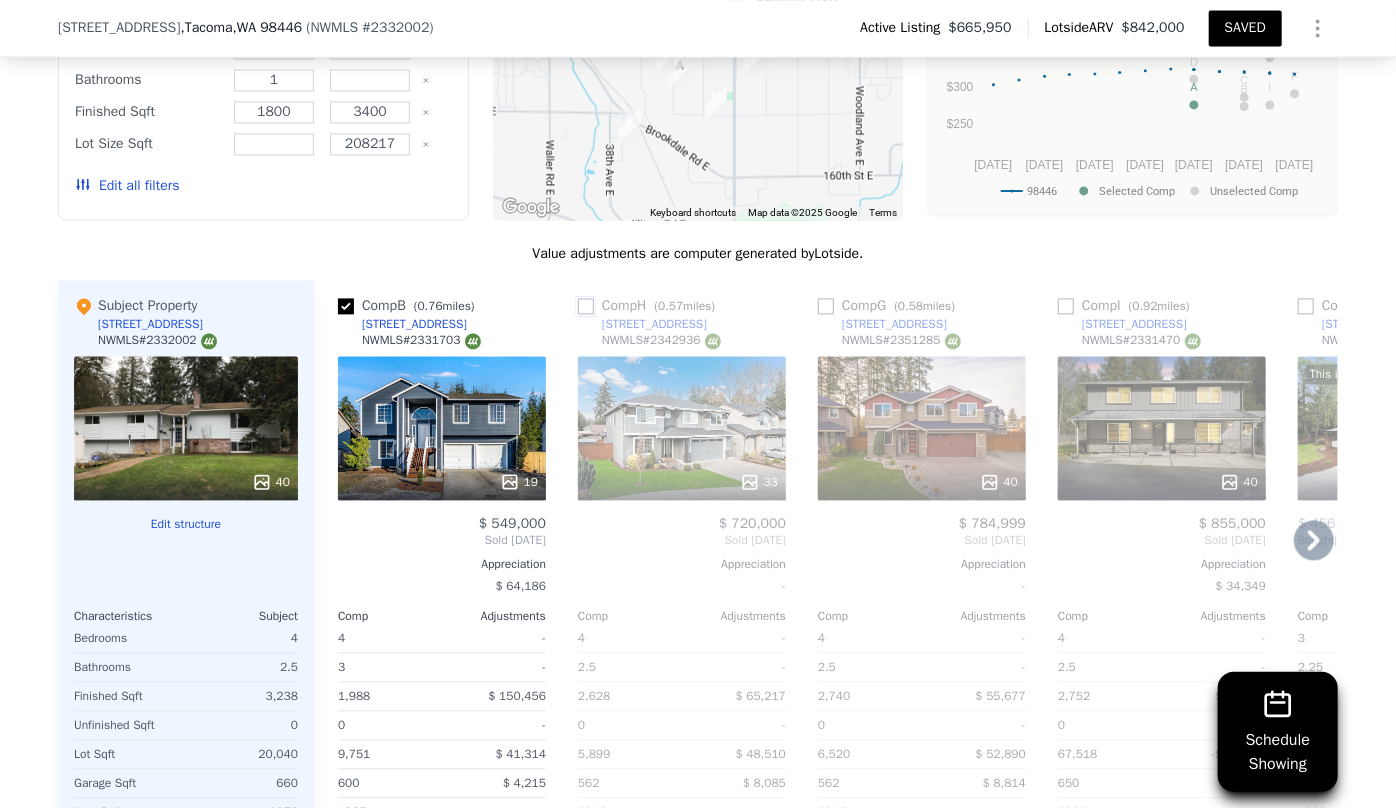 click at bounding box center [586, 306] 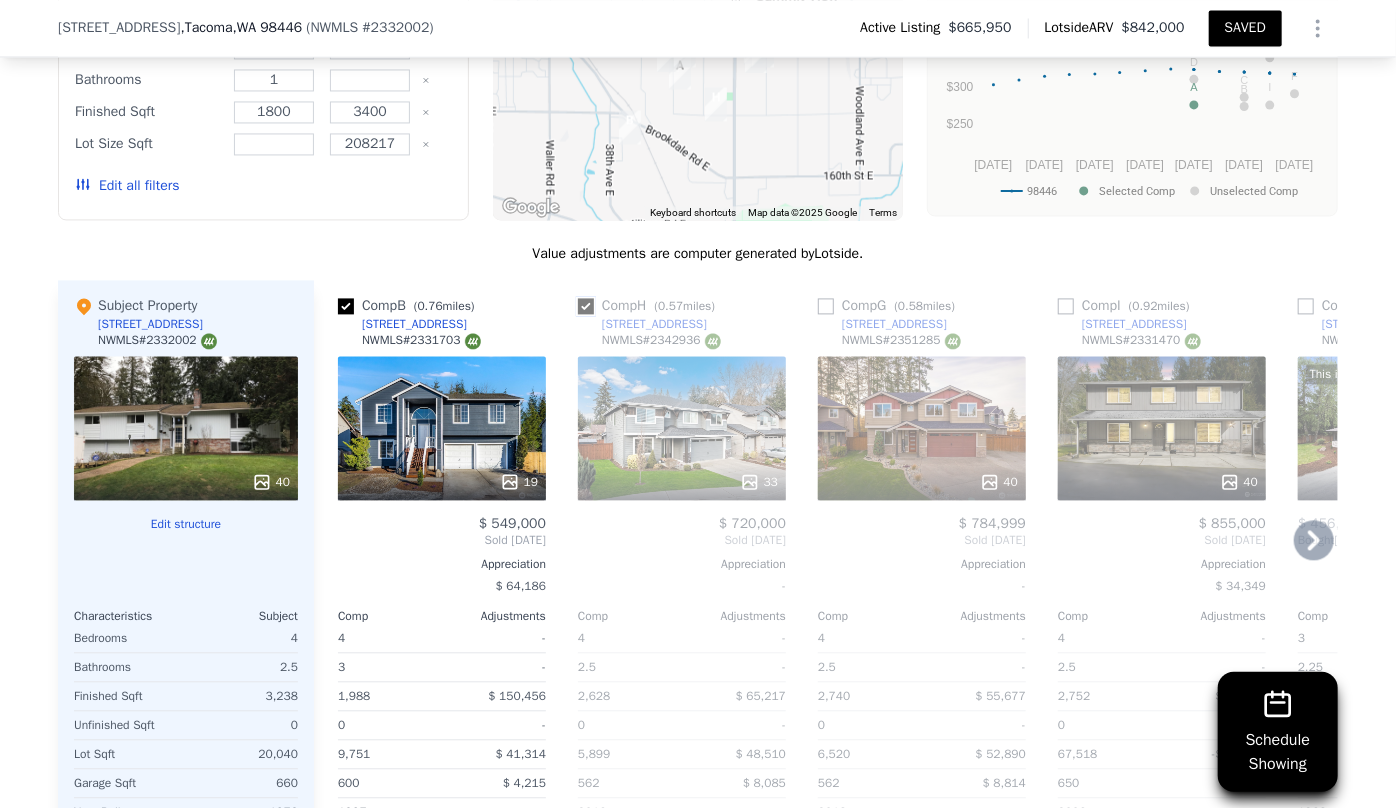 checkbox on "true" 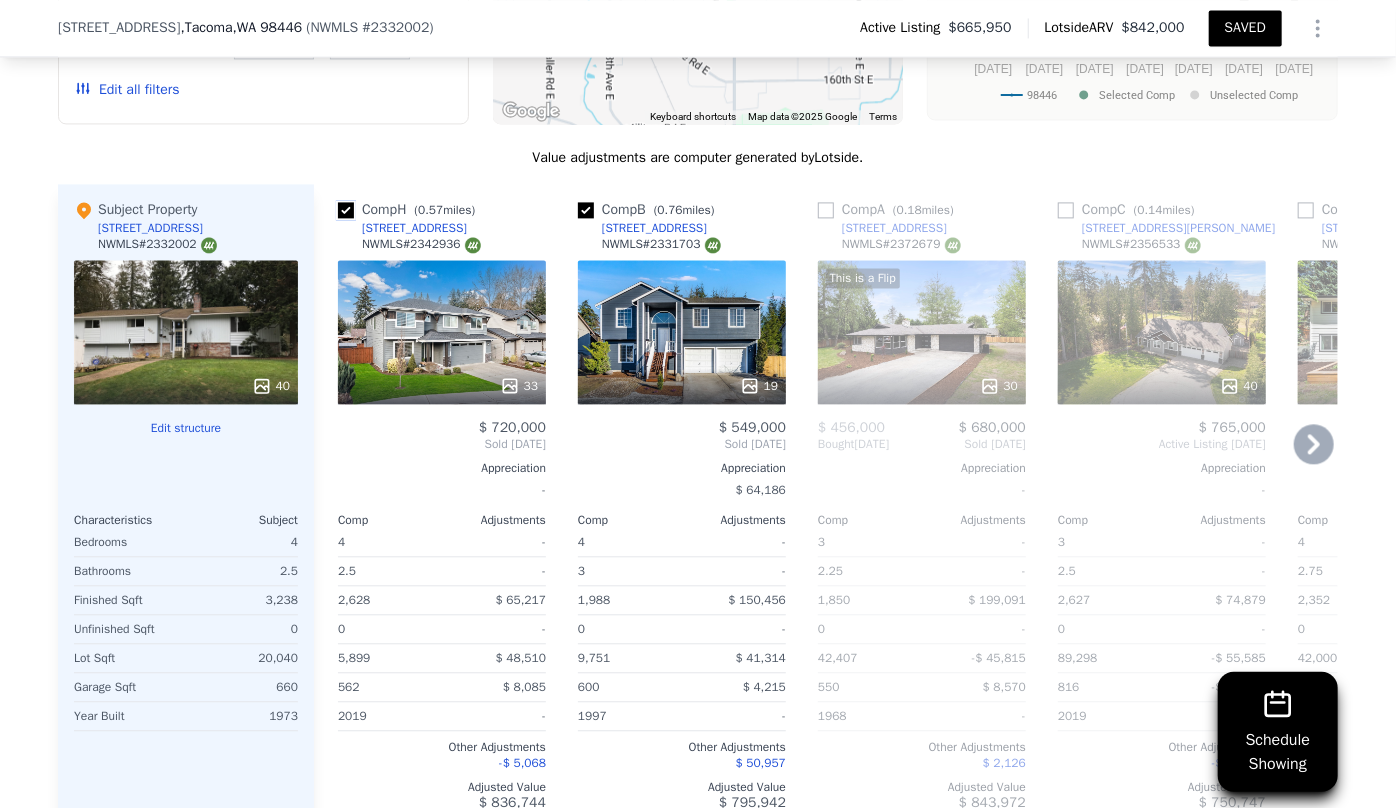 scroll, scrollTop: 2095, scrollLeft: 0, axis: vertical 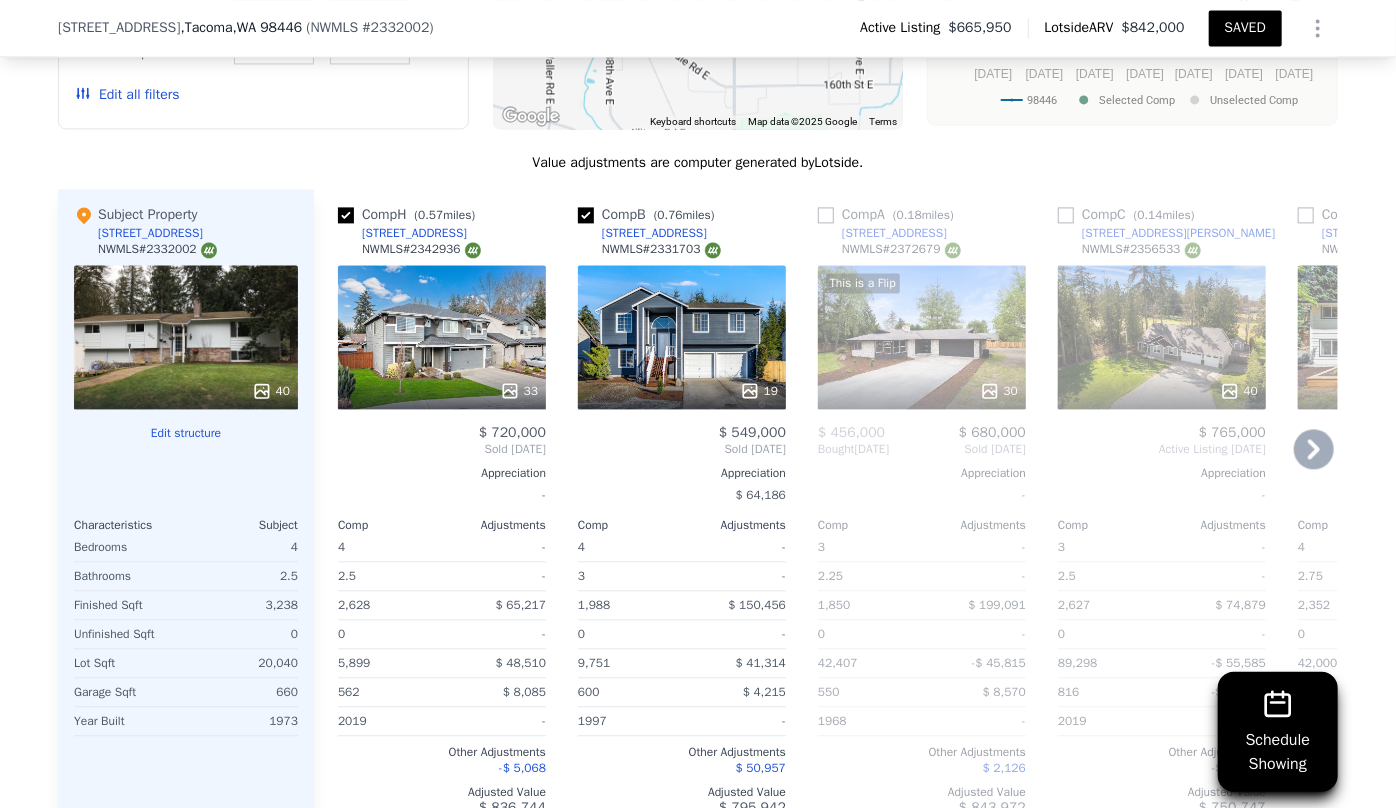 click 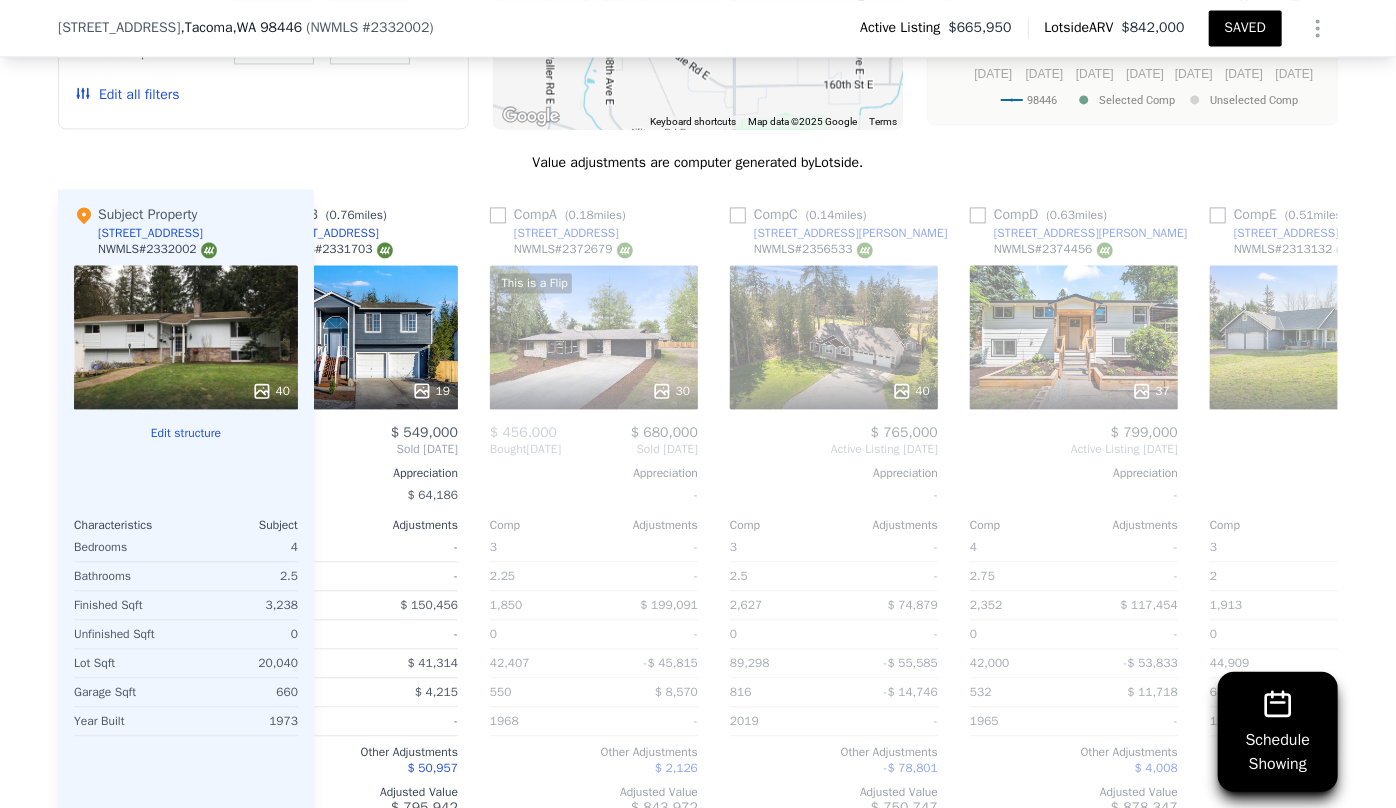 scroll, scrollTop: 0, scrollLeft: 480, axis: horizontal 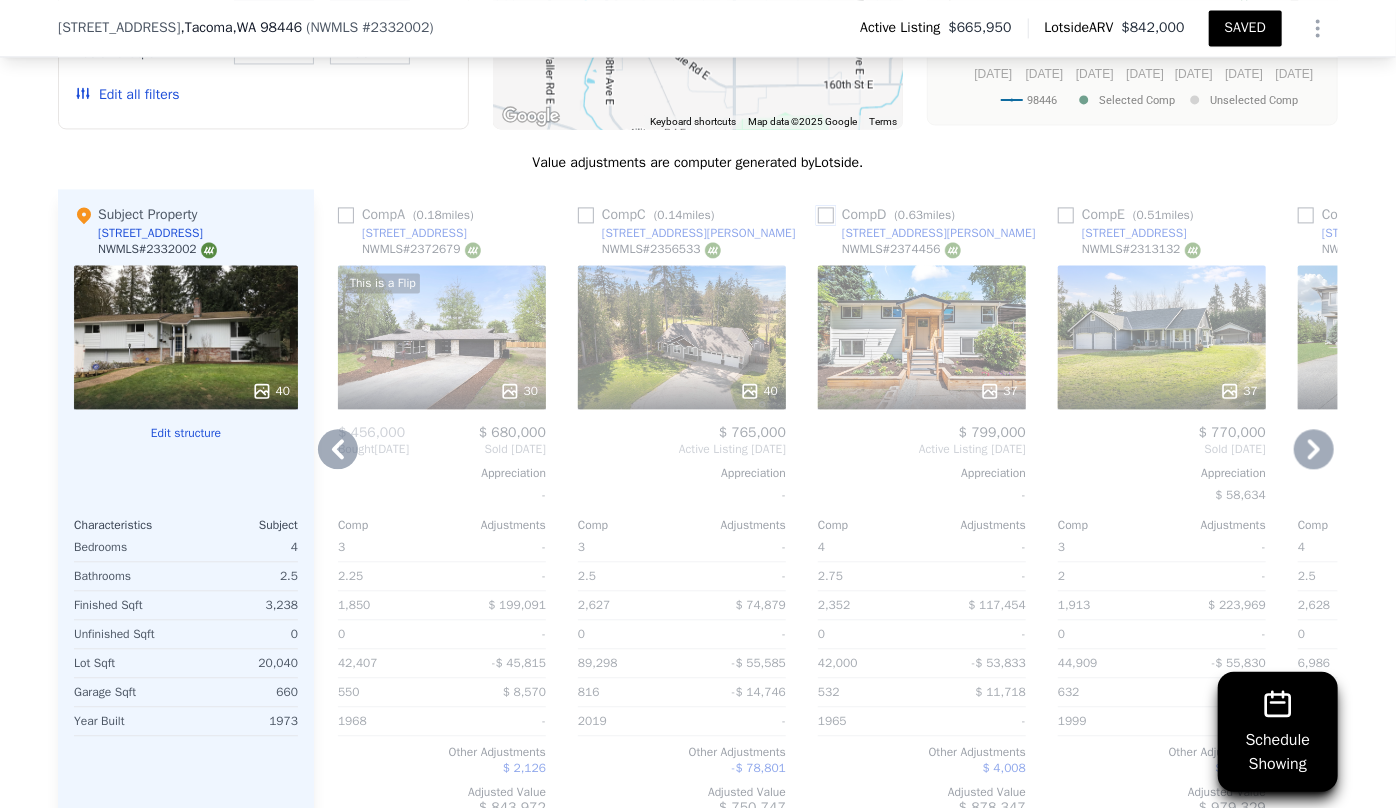 click at bounding box center [826, 215] 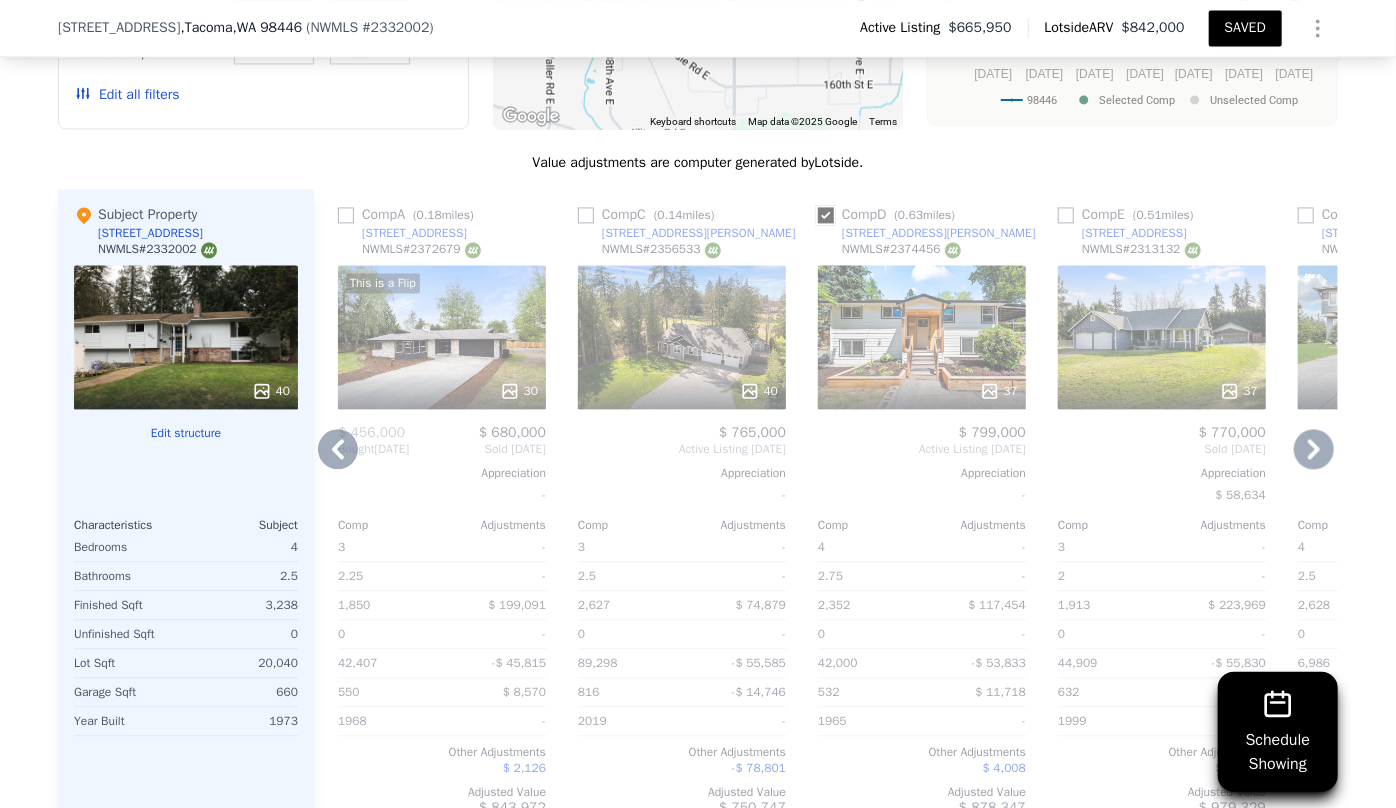 checkbox on "true" 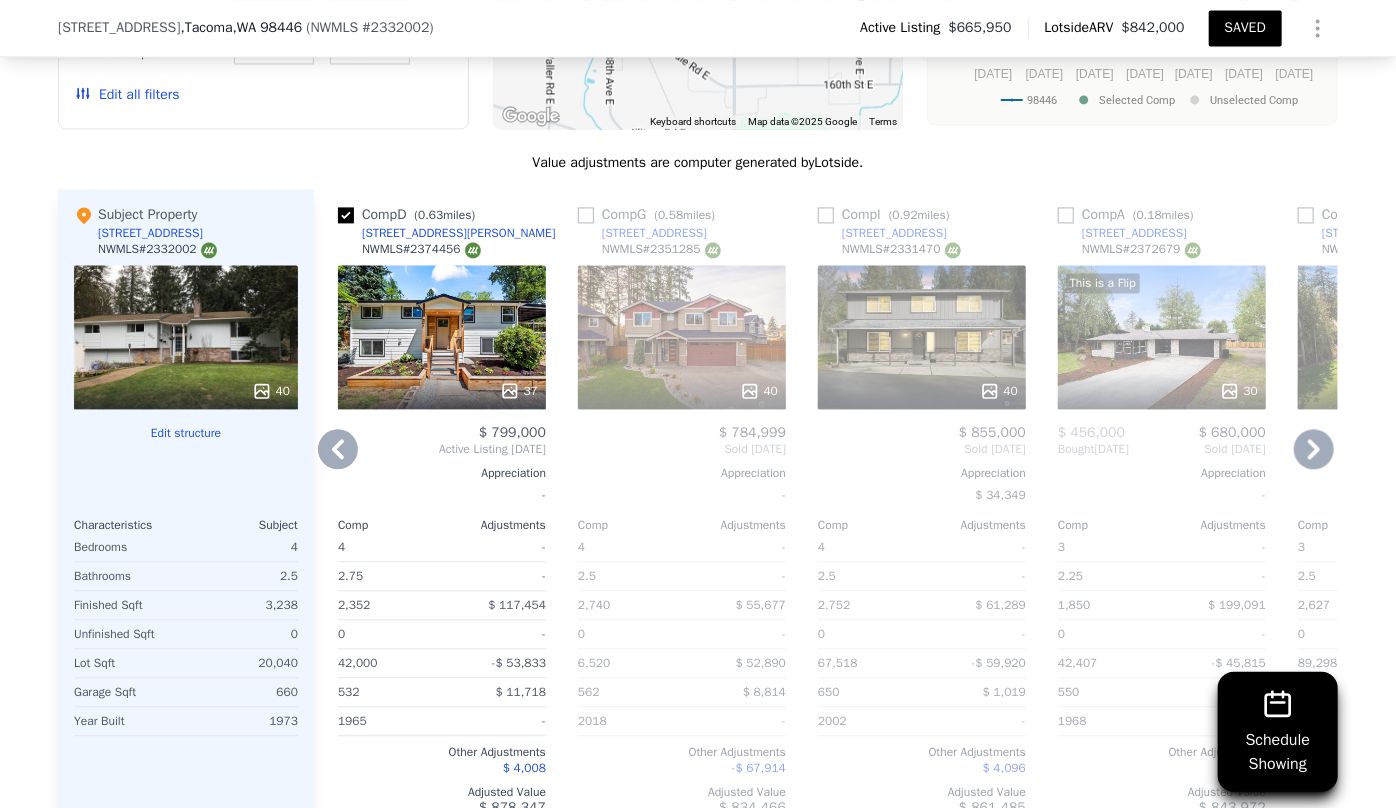 click 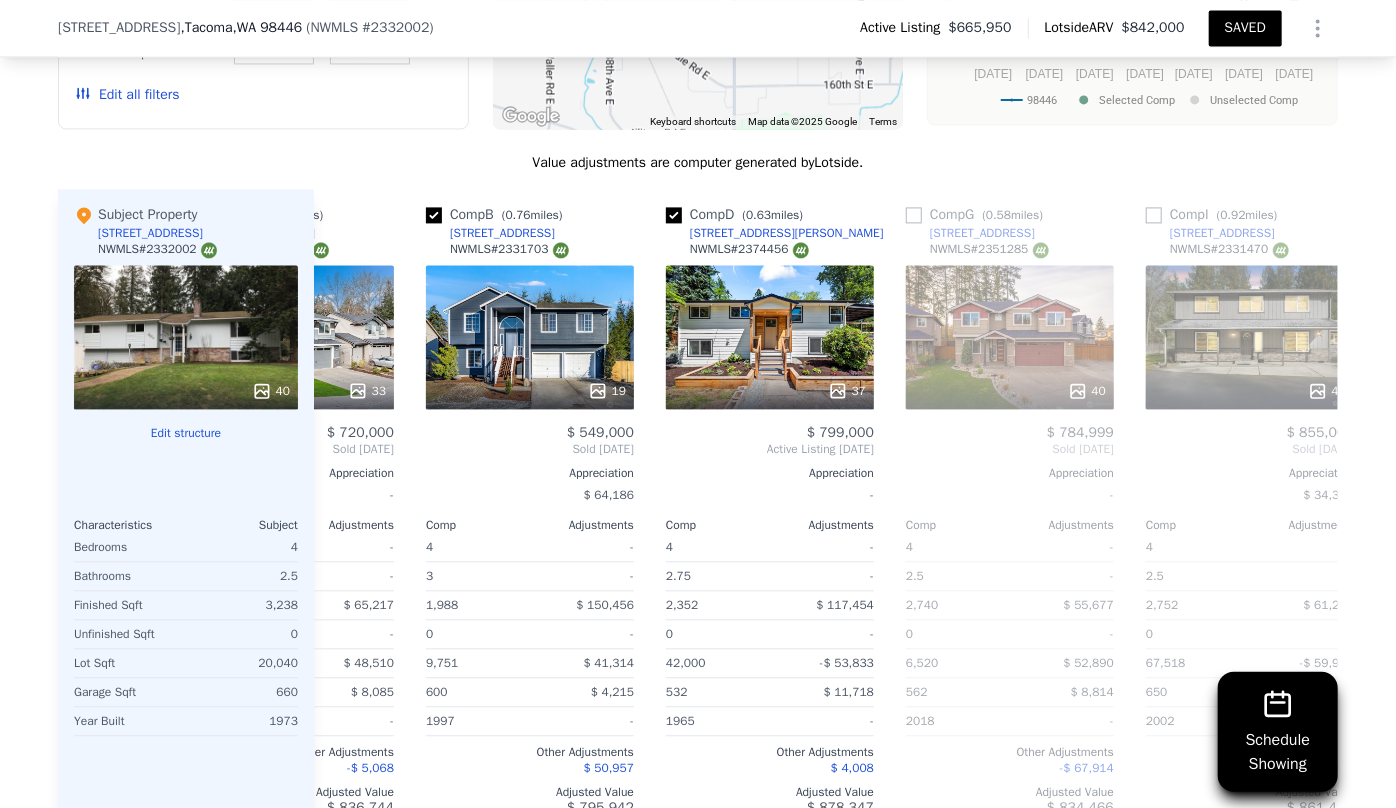scroll, scrollTop: 0, scrollLeft: 0, axis: both 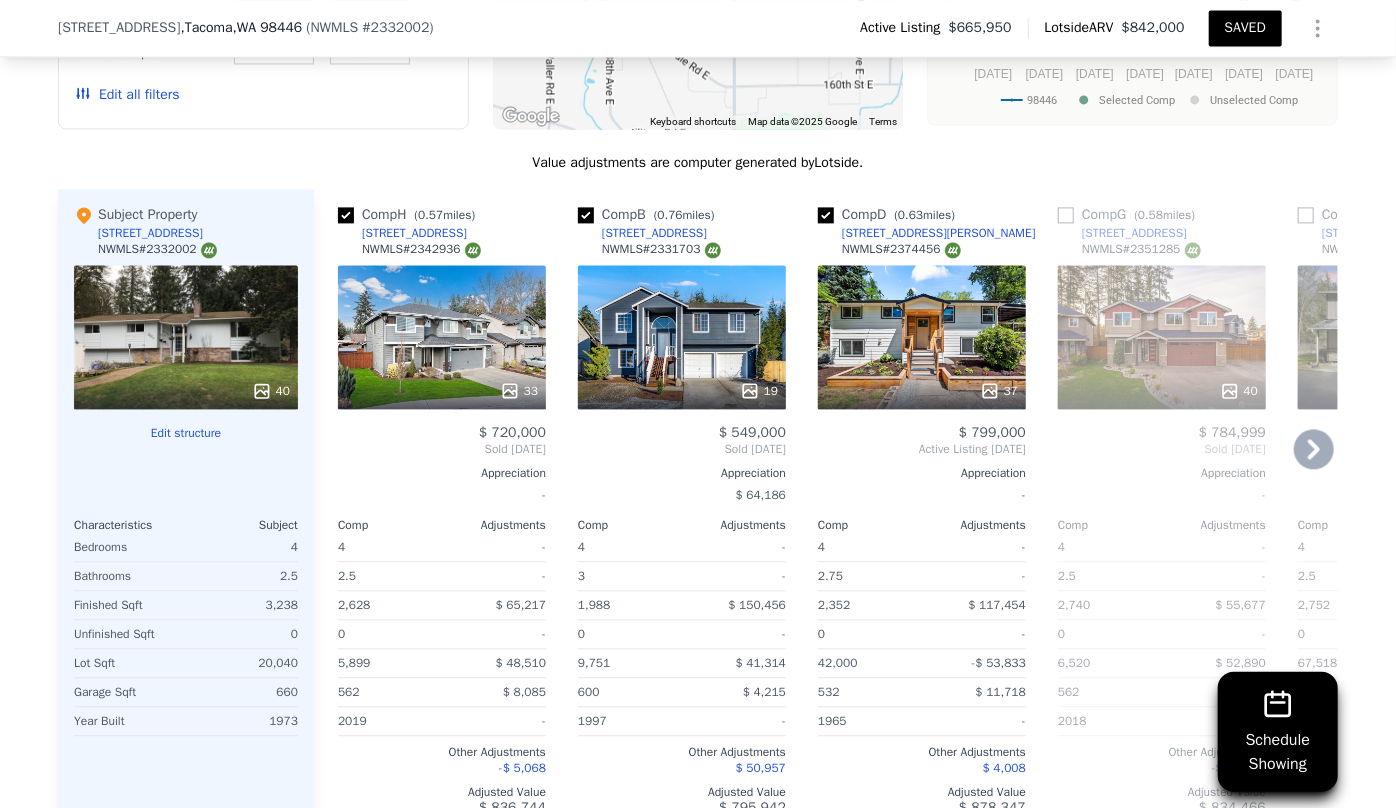click on "Edit all filters" at bounding box center (127, 95) 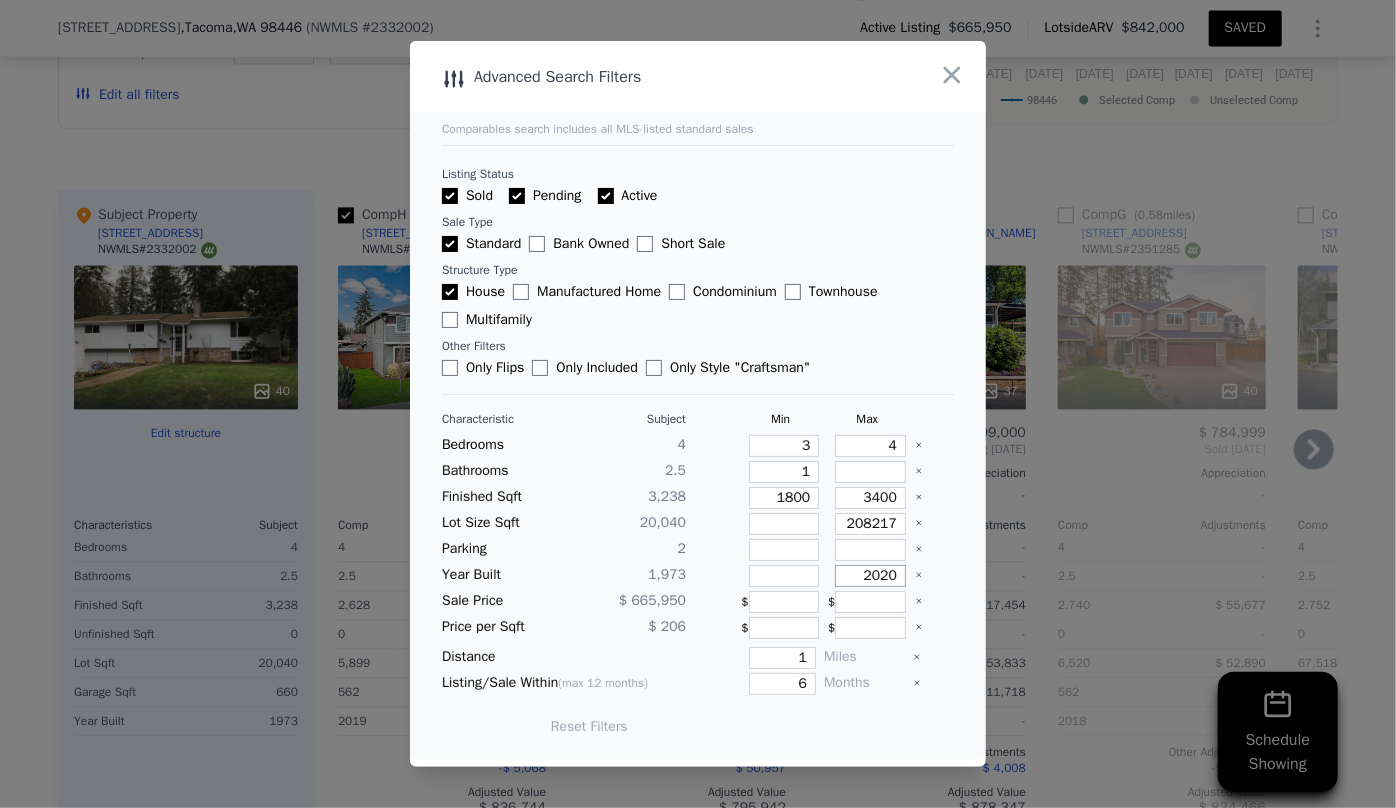 click on "2020" at bounding box center (870, 576) 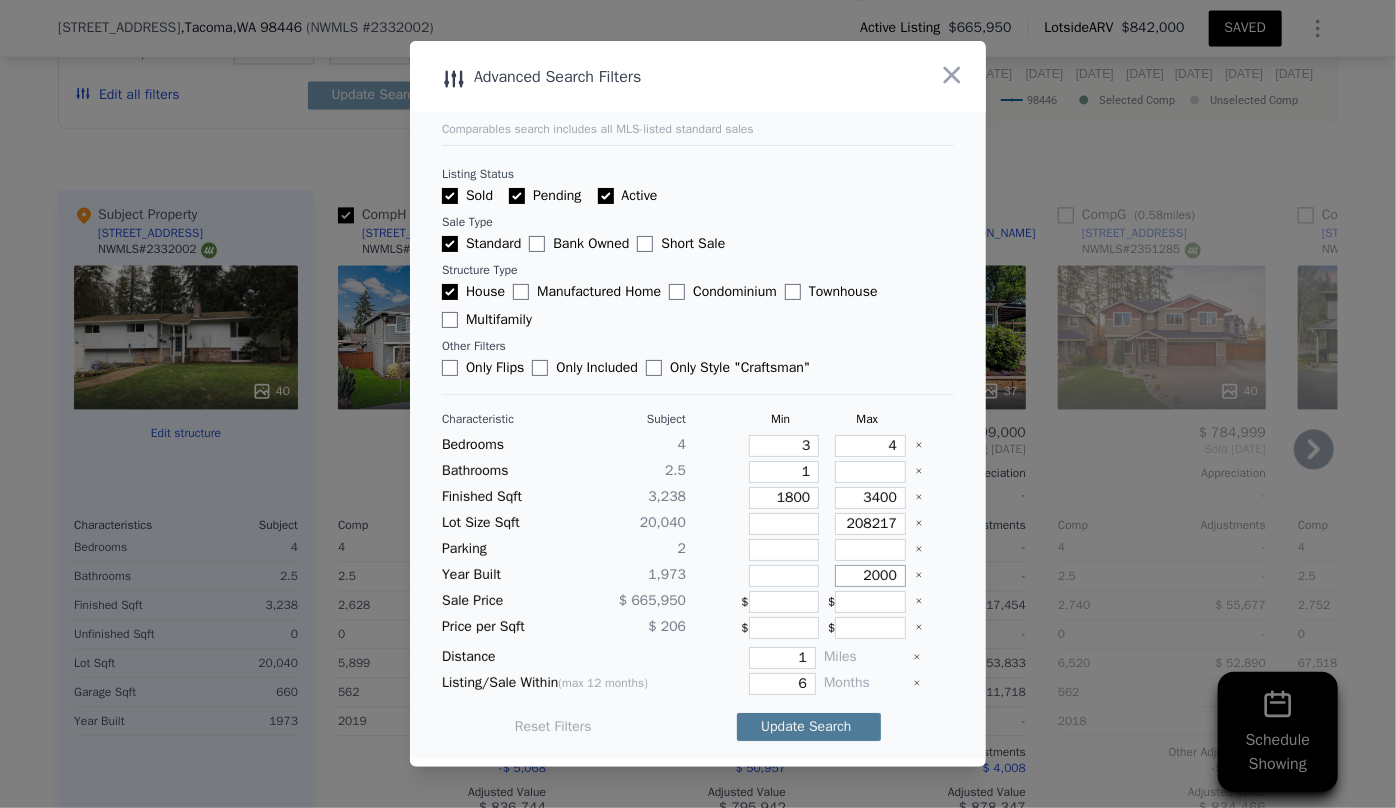 type on "2000" 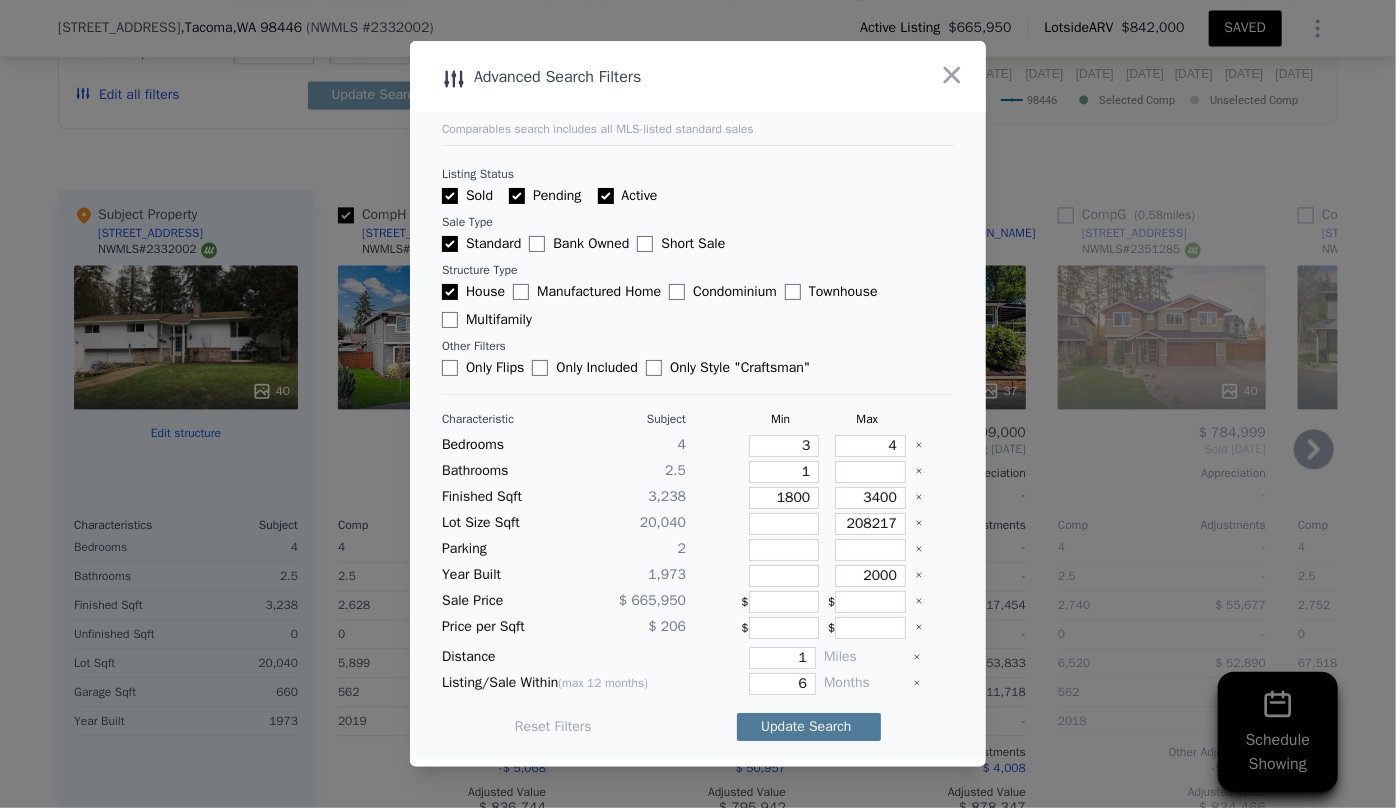 click on "Update Search" at bounding box center [809, 727] 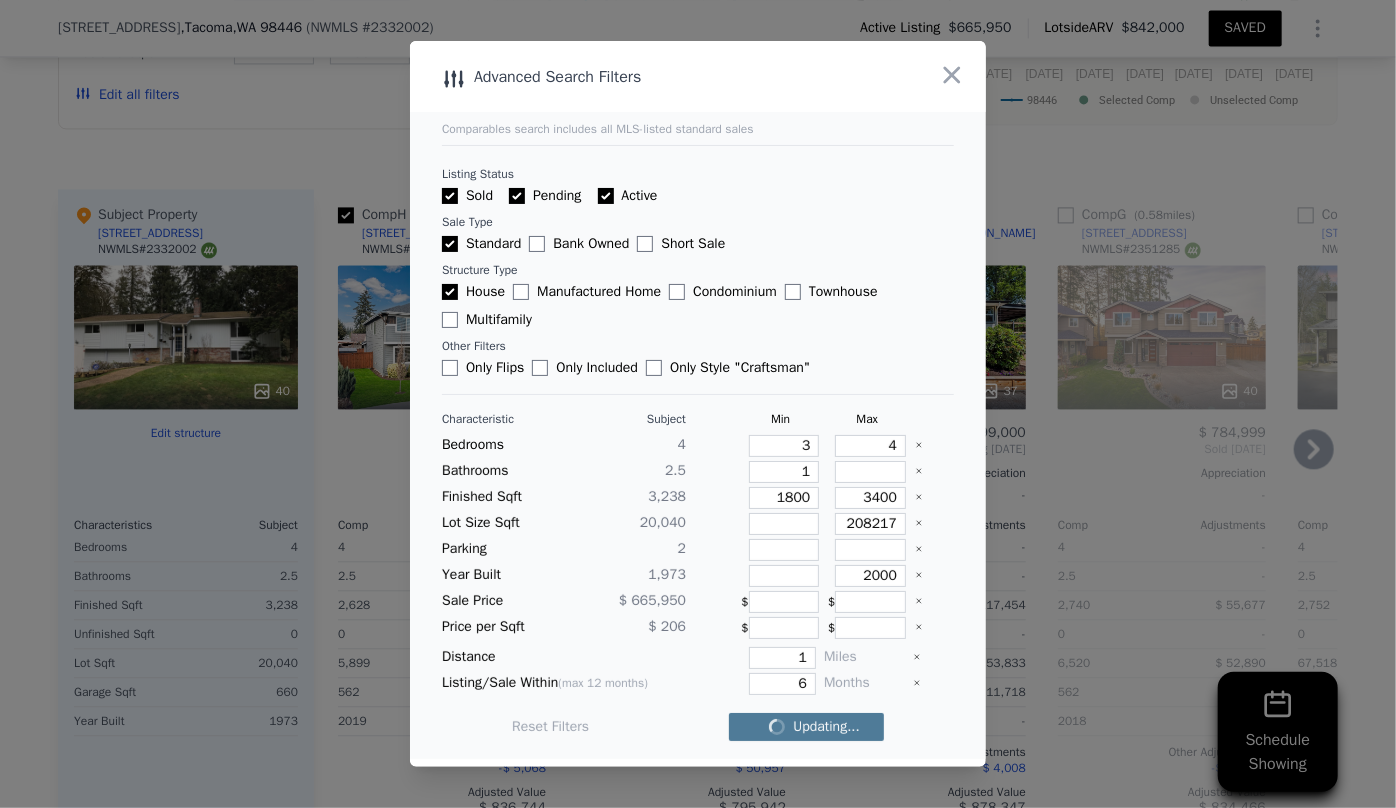 checkbox on "false" 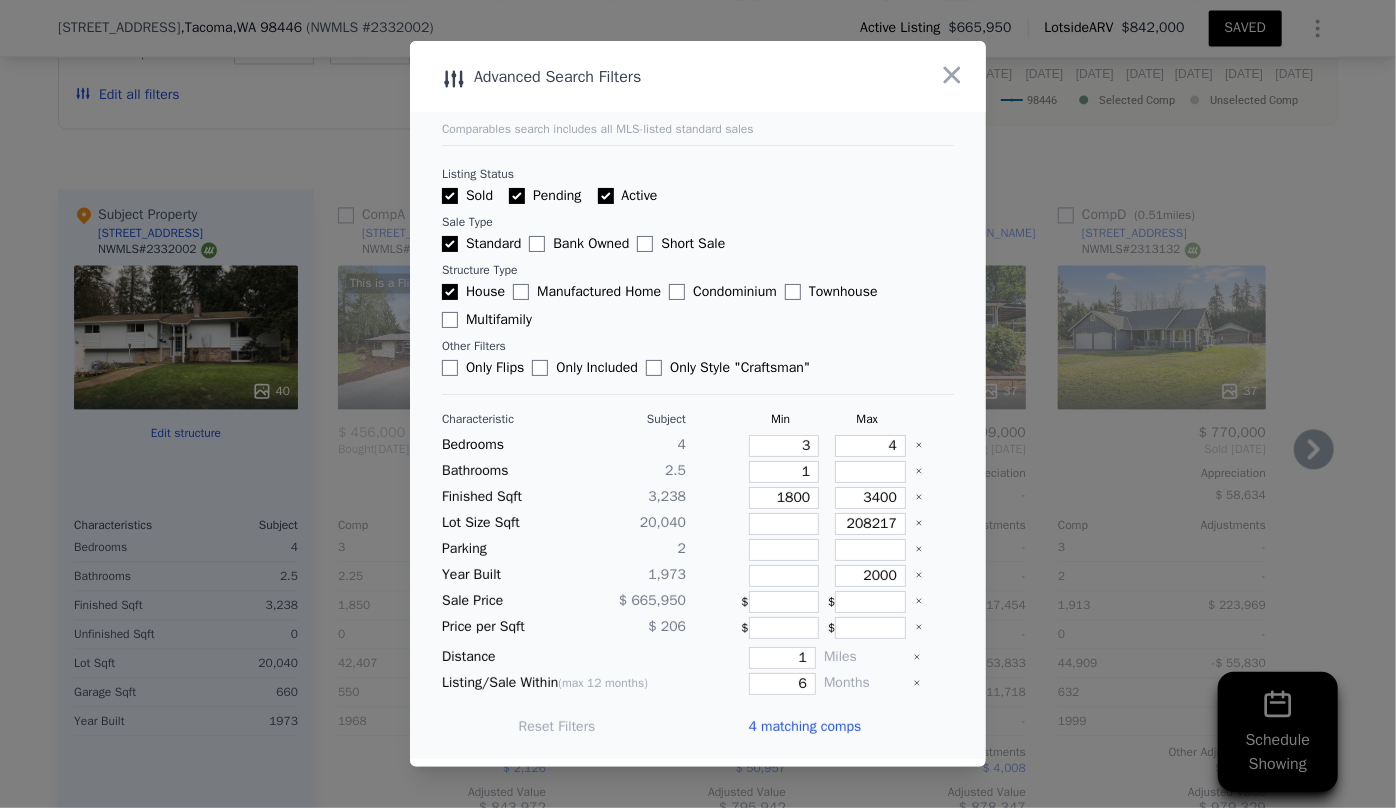 click on "4 matching comps" at bounding box center [804, 727] 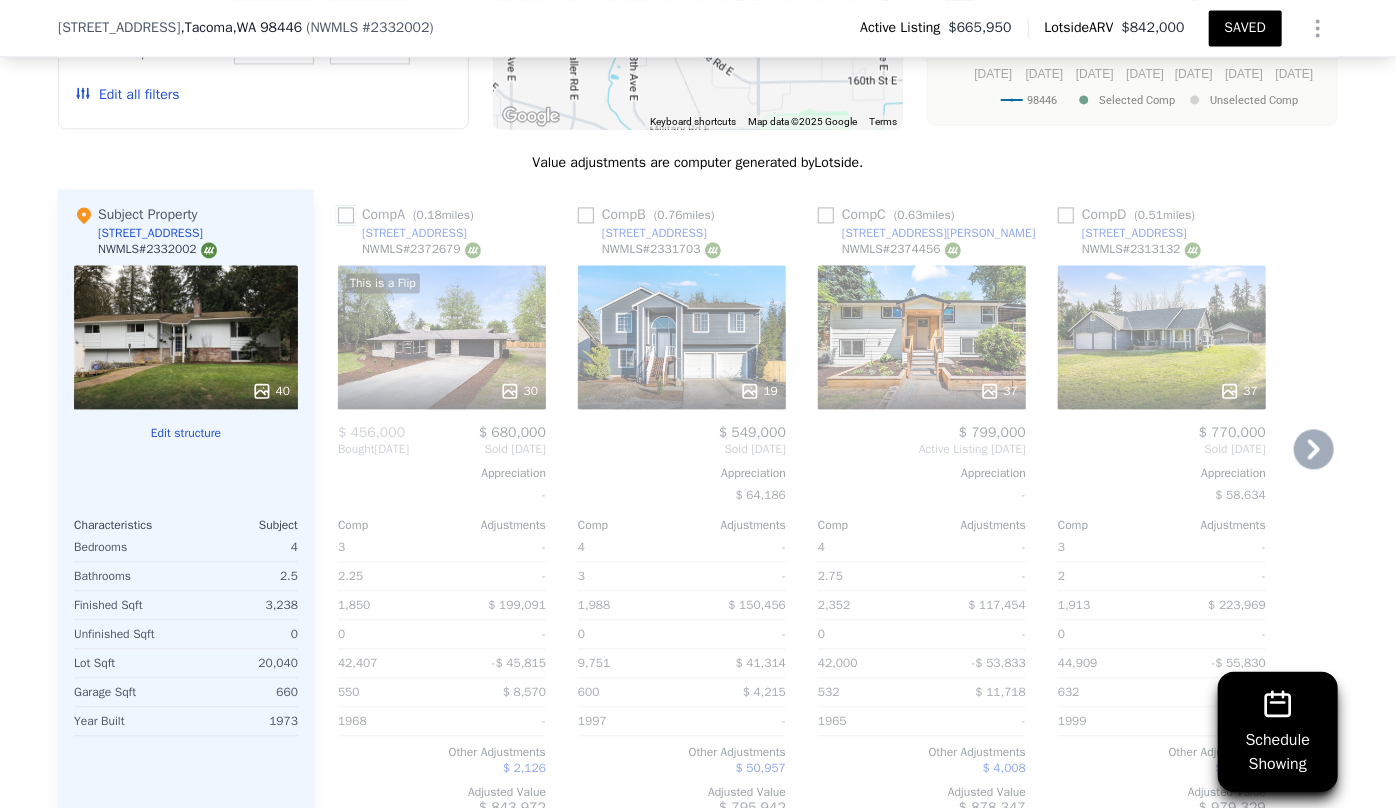 click at bounding box center [346, 215] 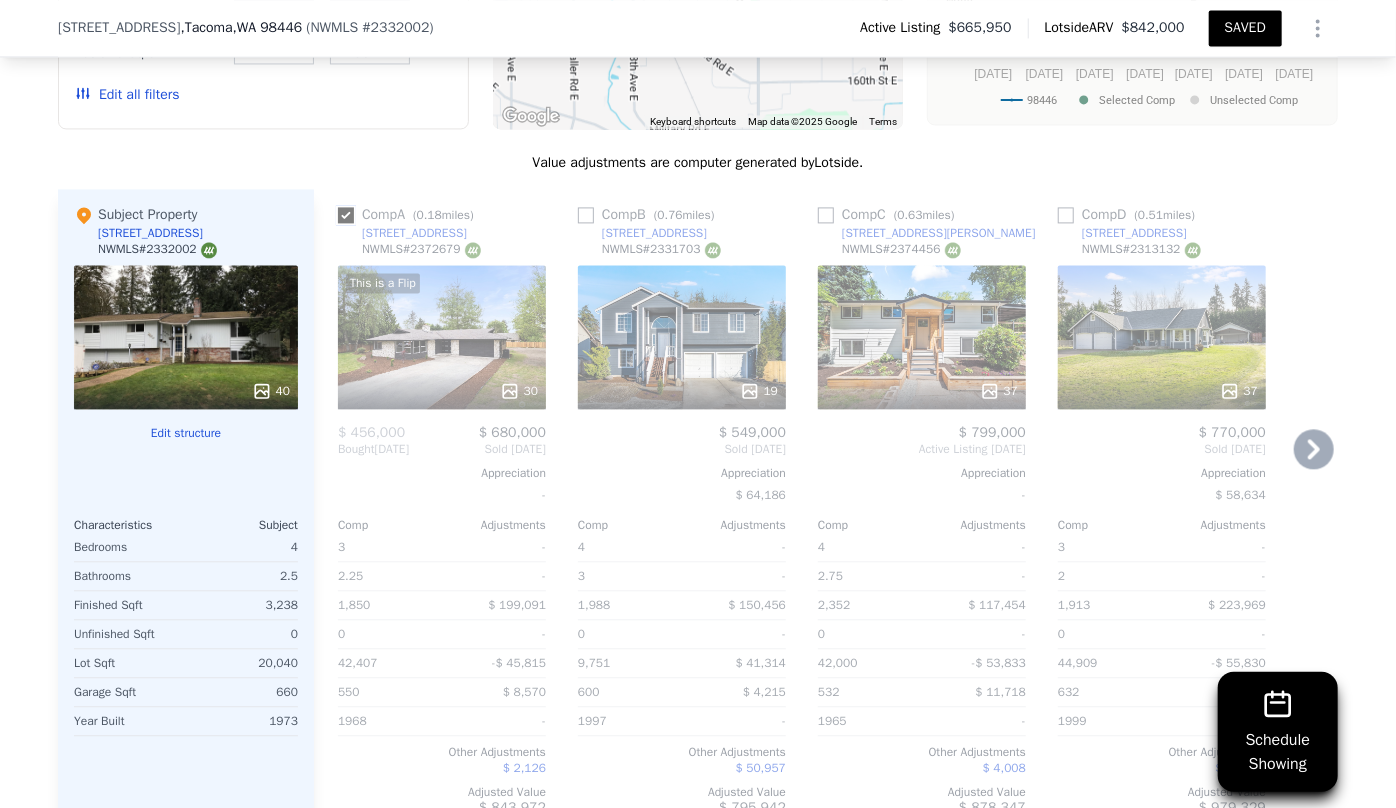 checkbox on "true" 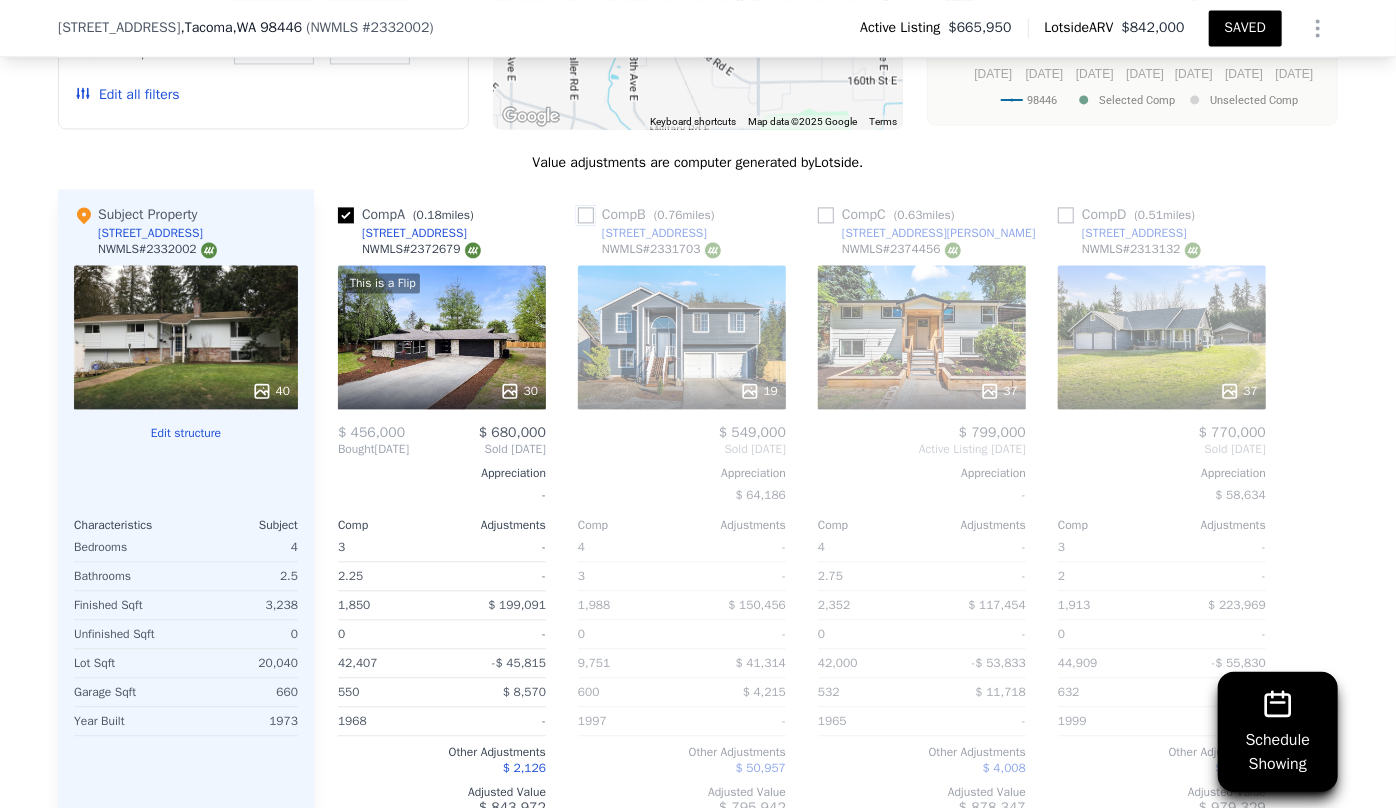 click at bounding box center [586, 215] 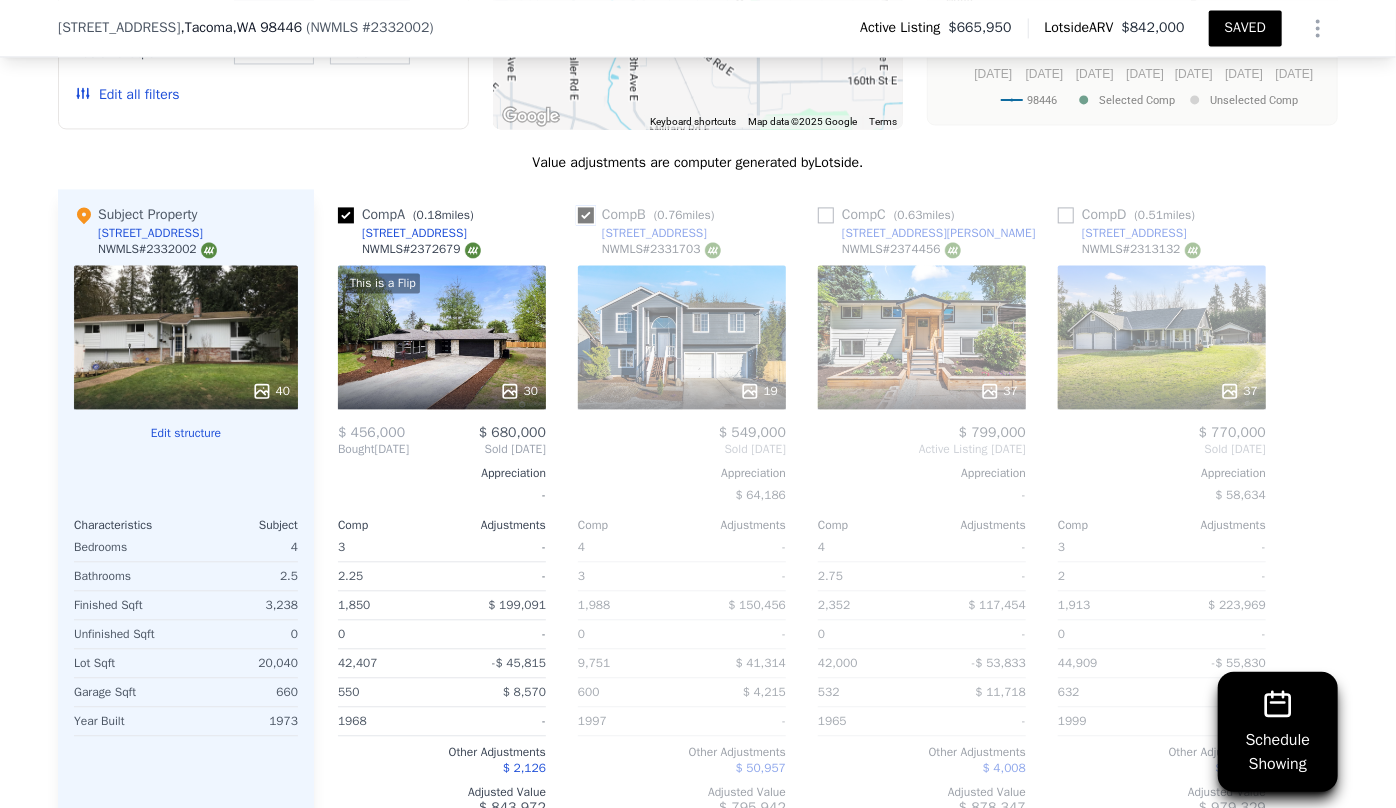 checkbox on "true" 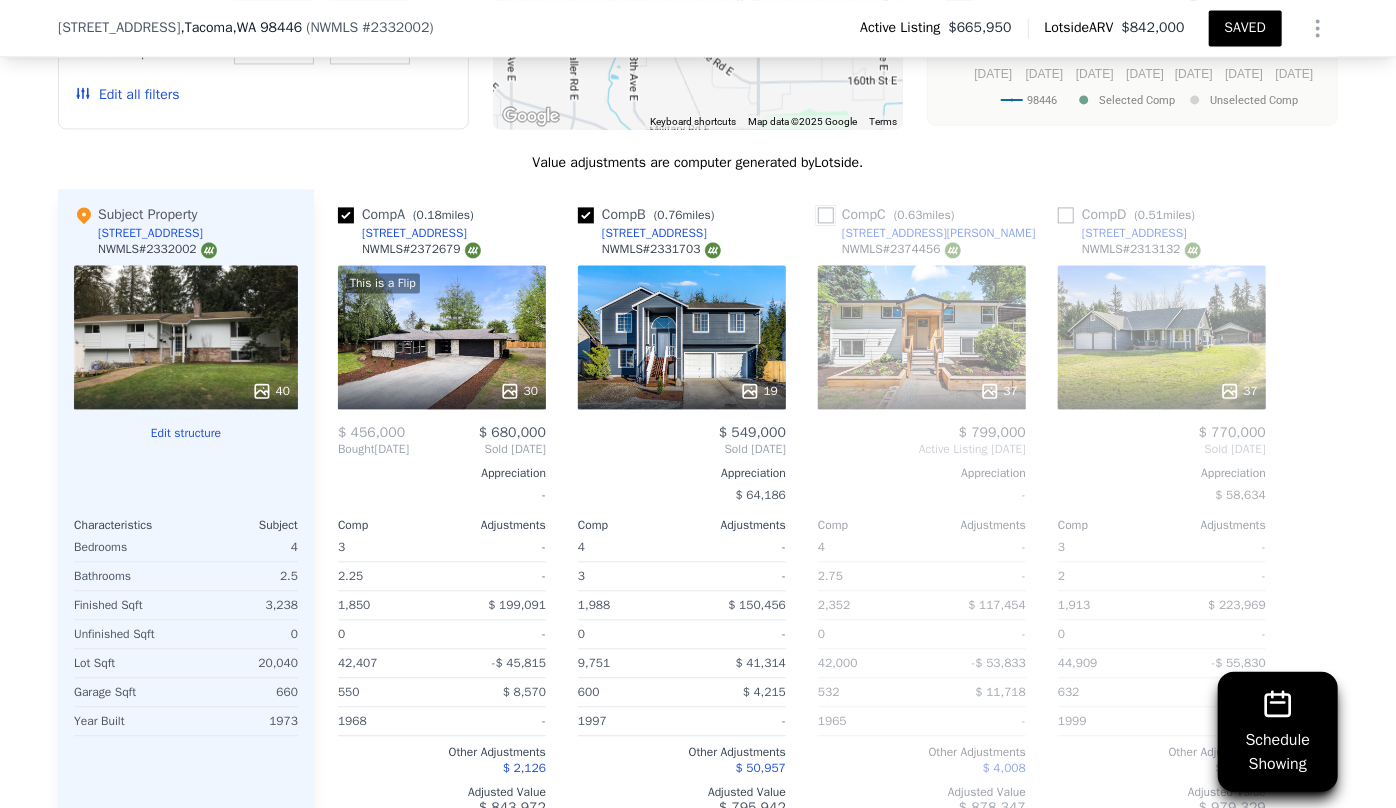 click at bounding box center [826, 215] 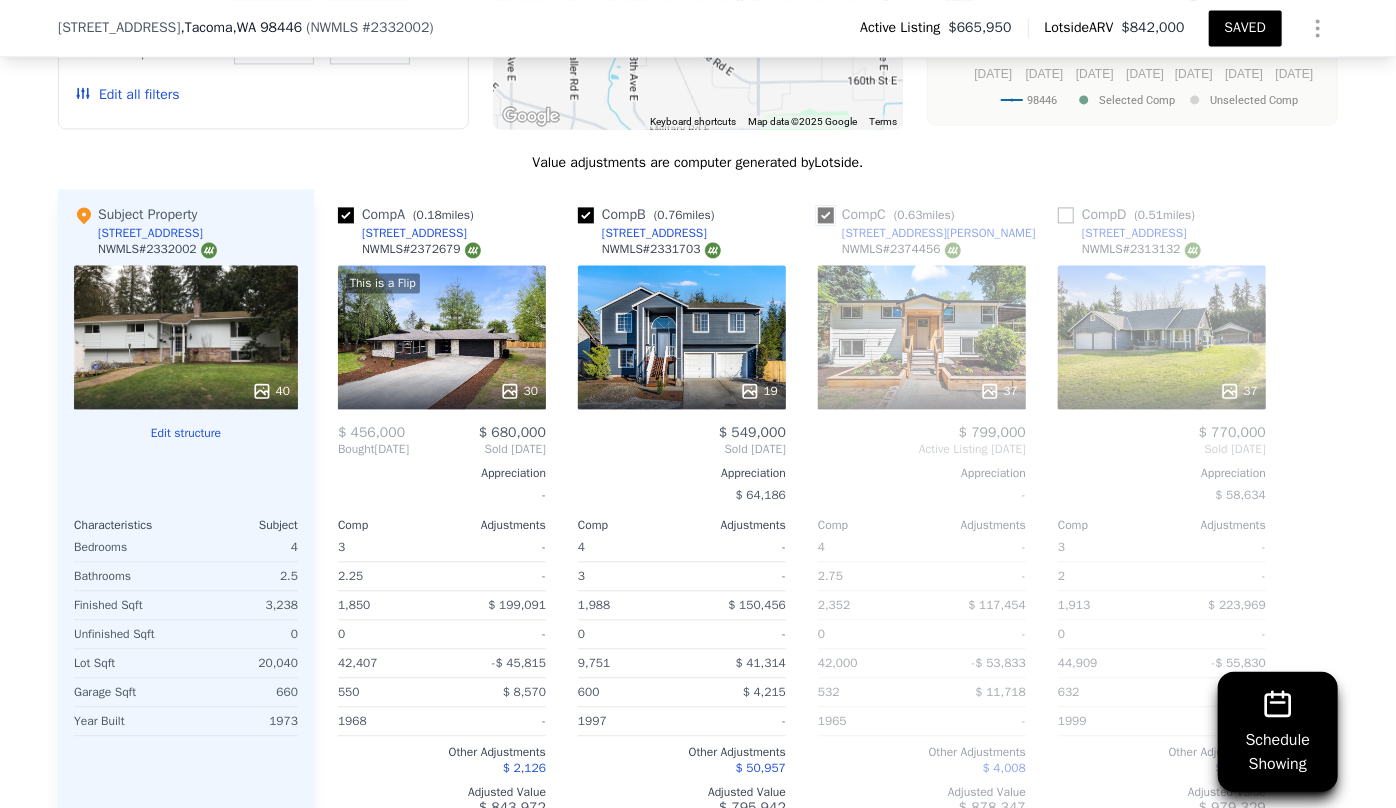 checkbox on "true" 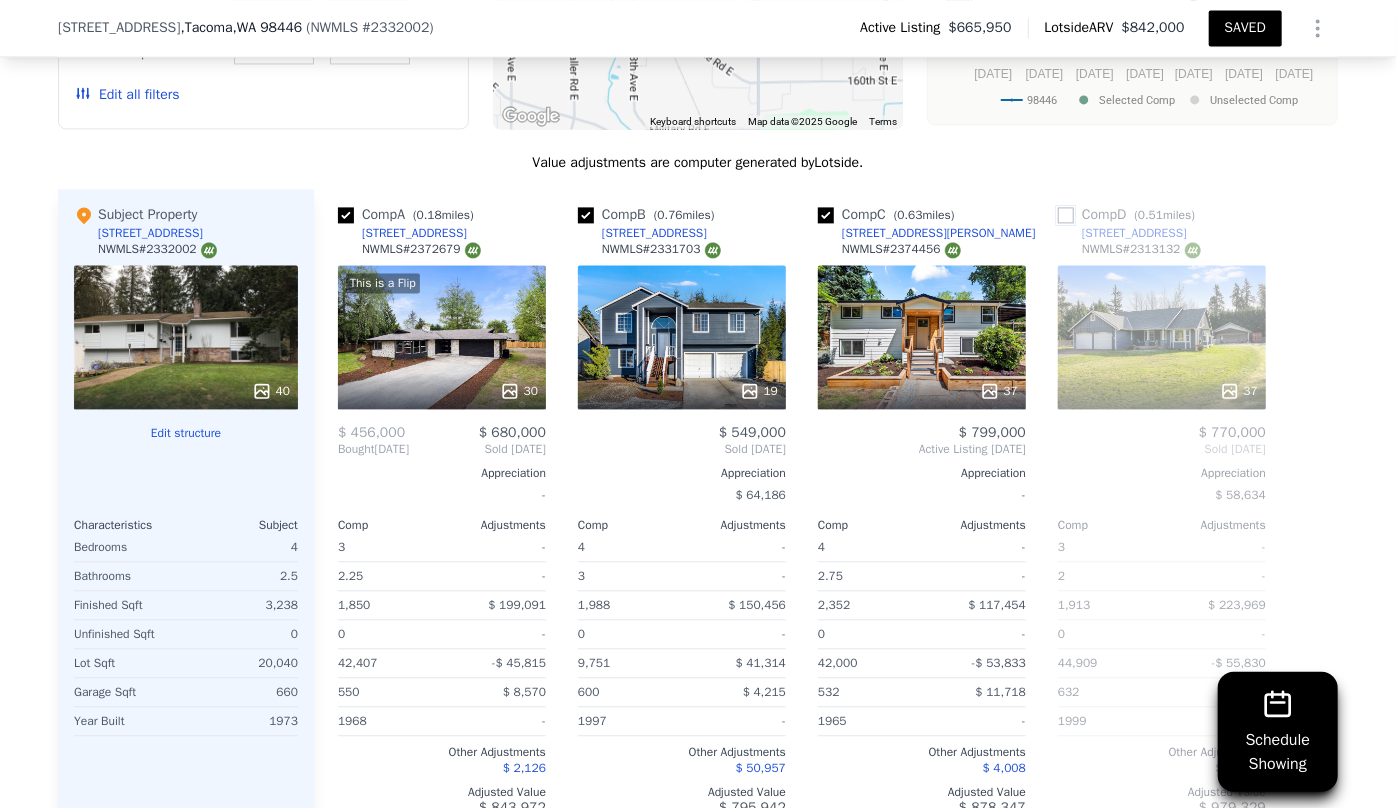 click at bounding box center [1066, 215] 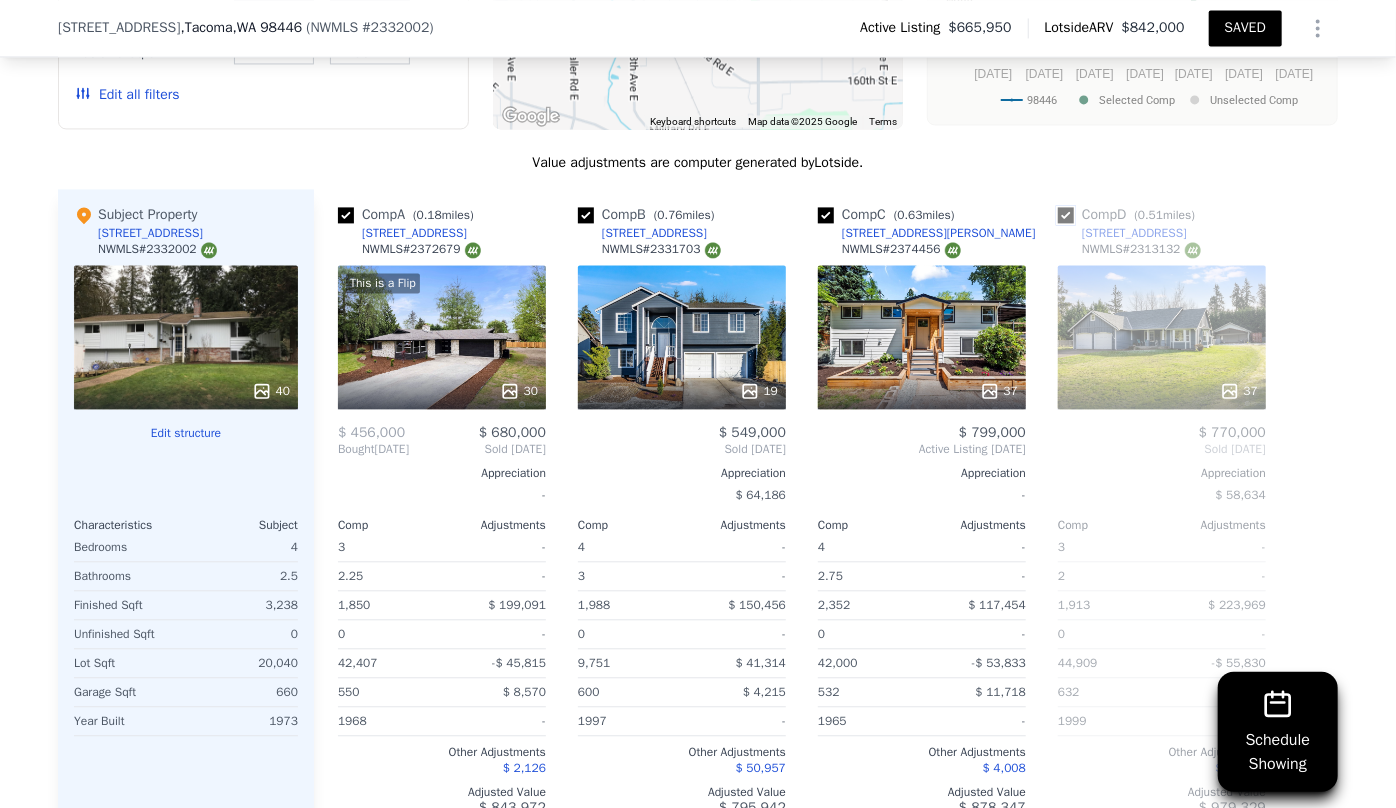 checkbox on "true" 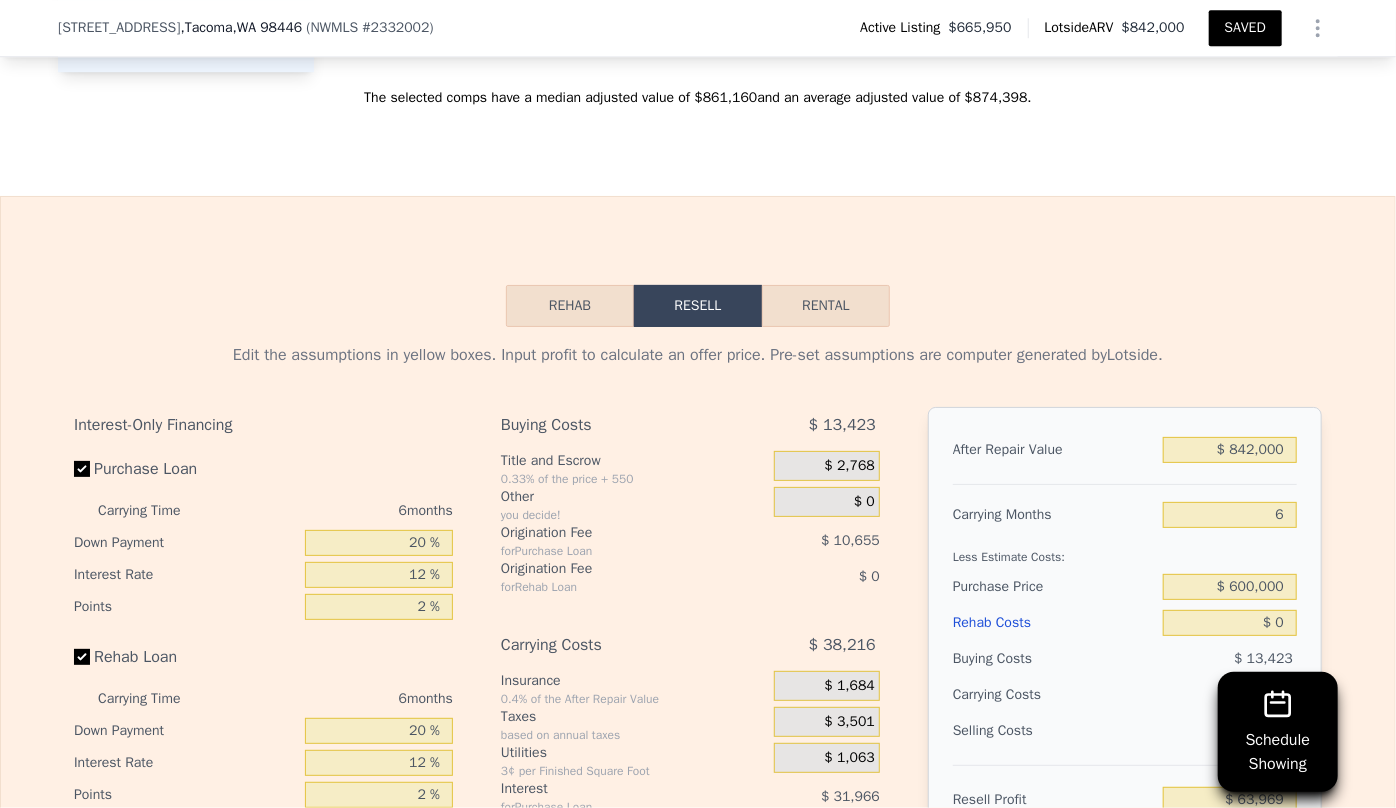 scroll, scrollTop: 2913, scrollLeft: 0, axis: vertical 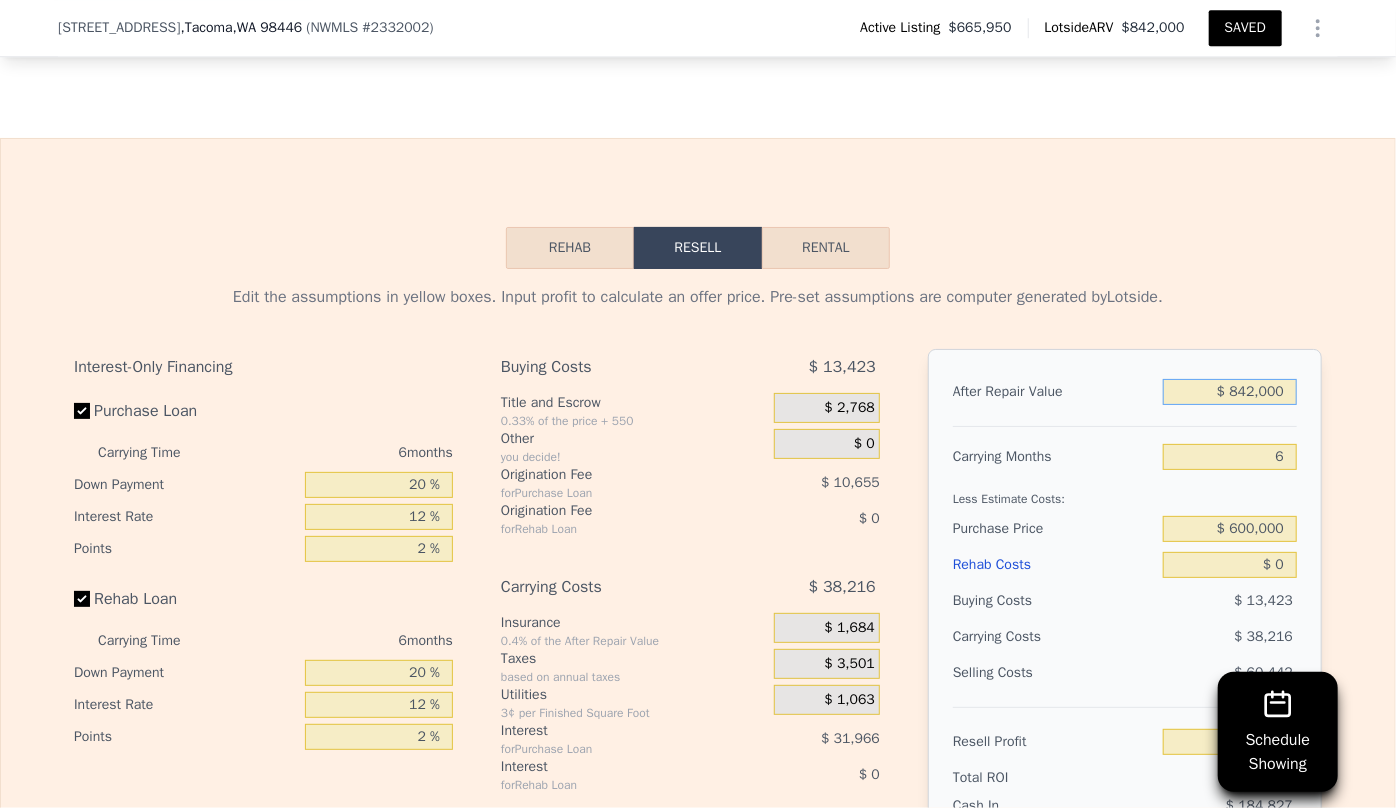 click on "$ 842,000" at bounding box center (1230, 392) 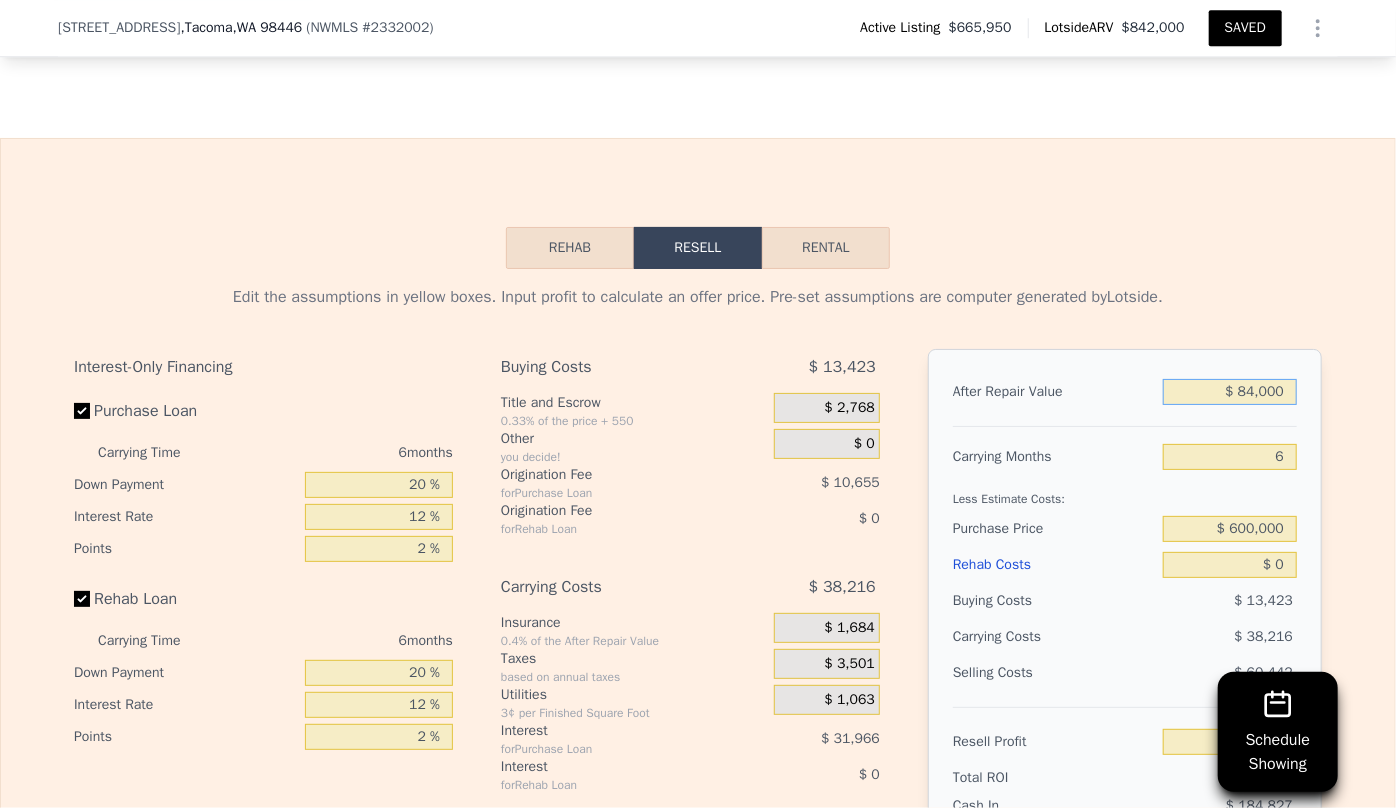 type on "-$ 638,598" 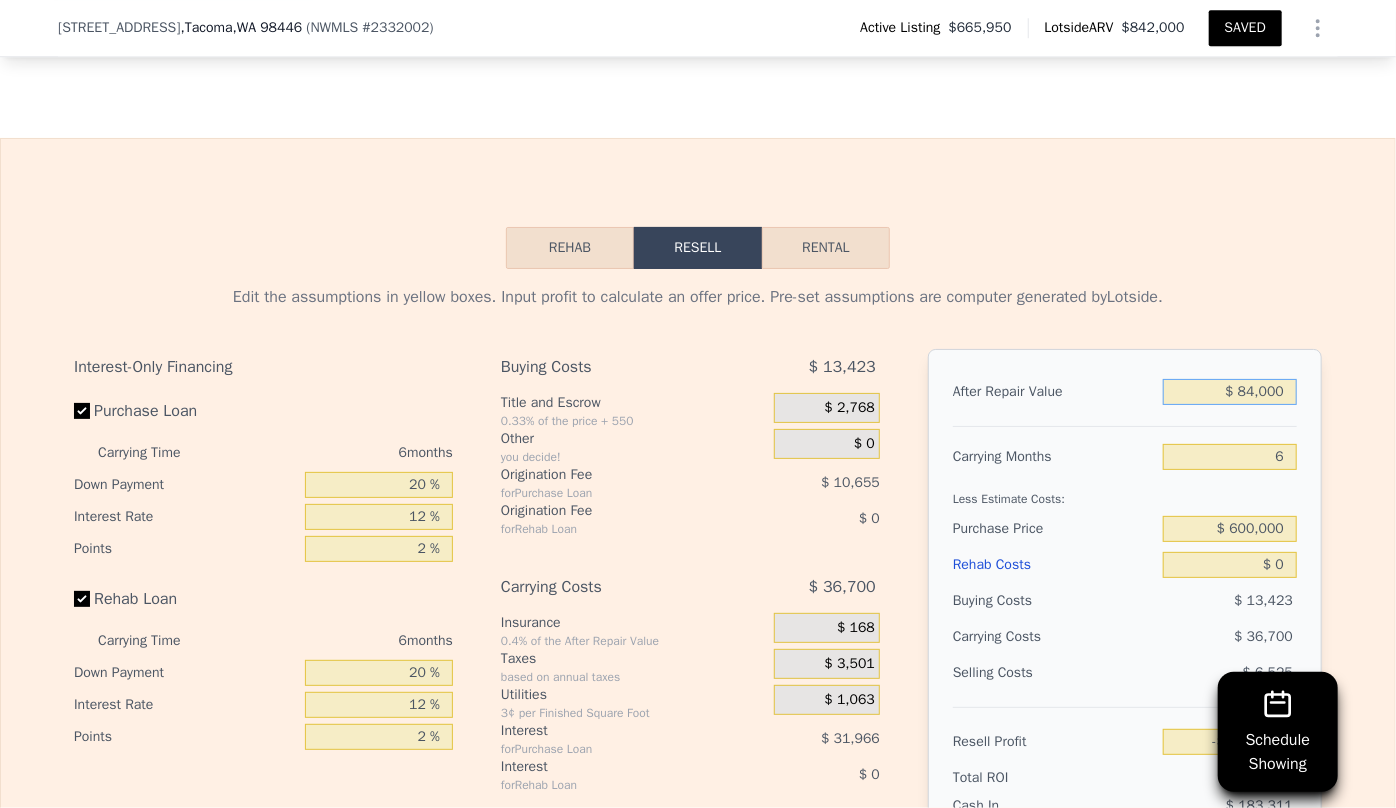 type on "$ 8,000" 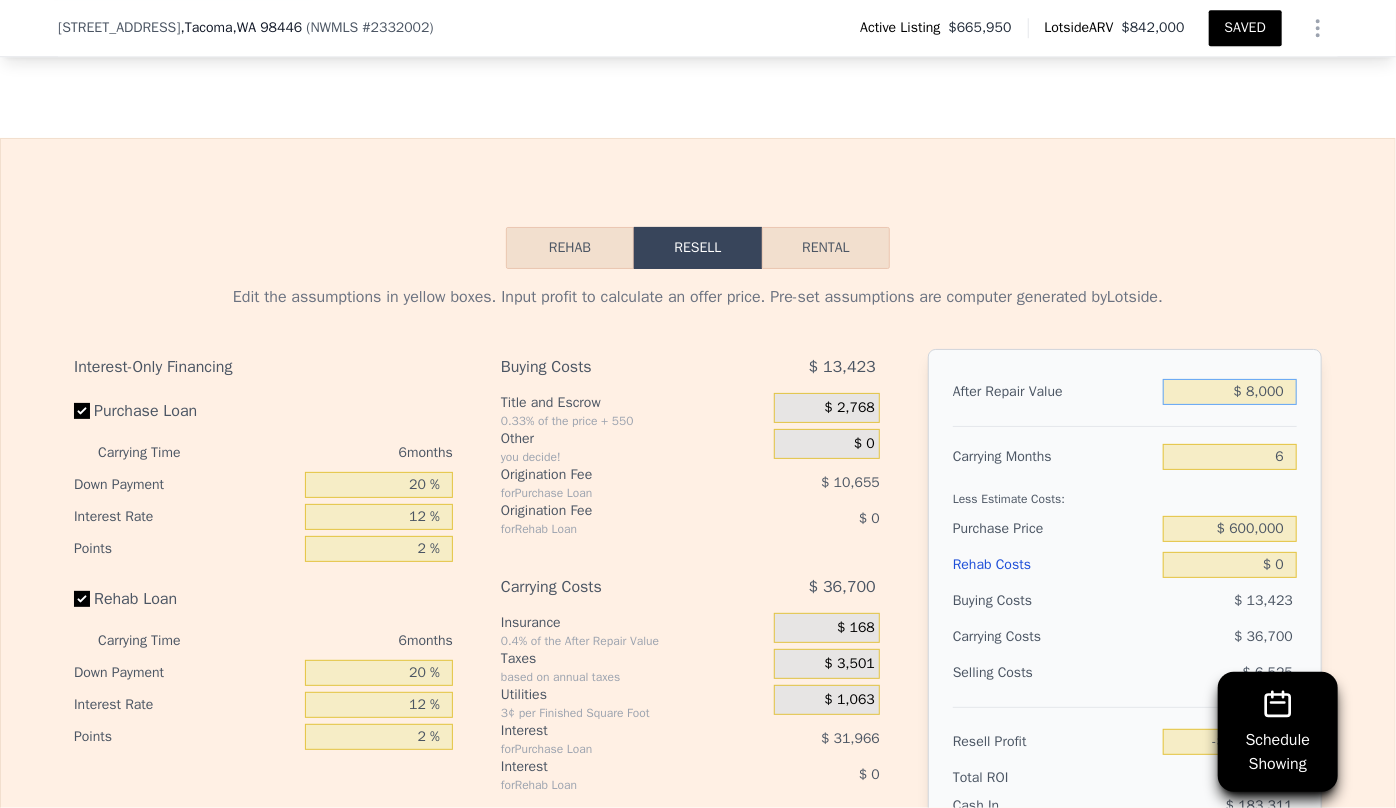 type on "-$ 709,040" 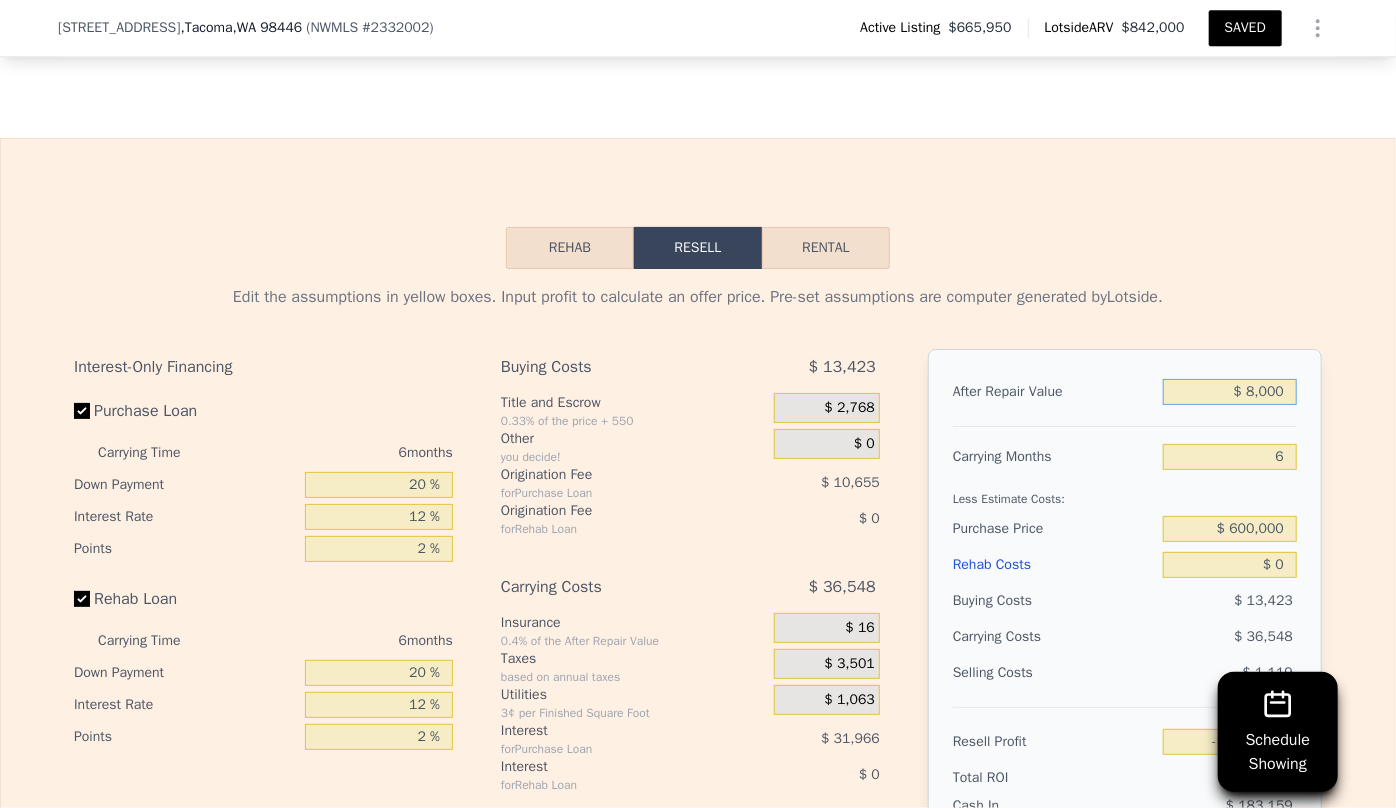 type on "$ 82,000" 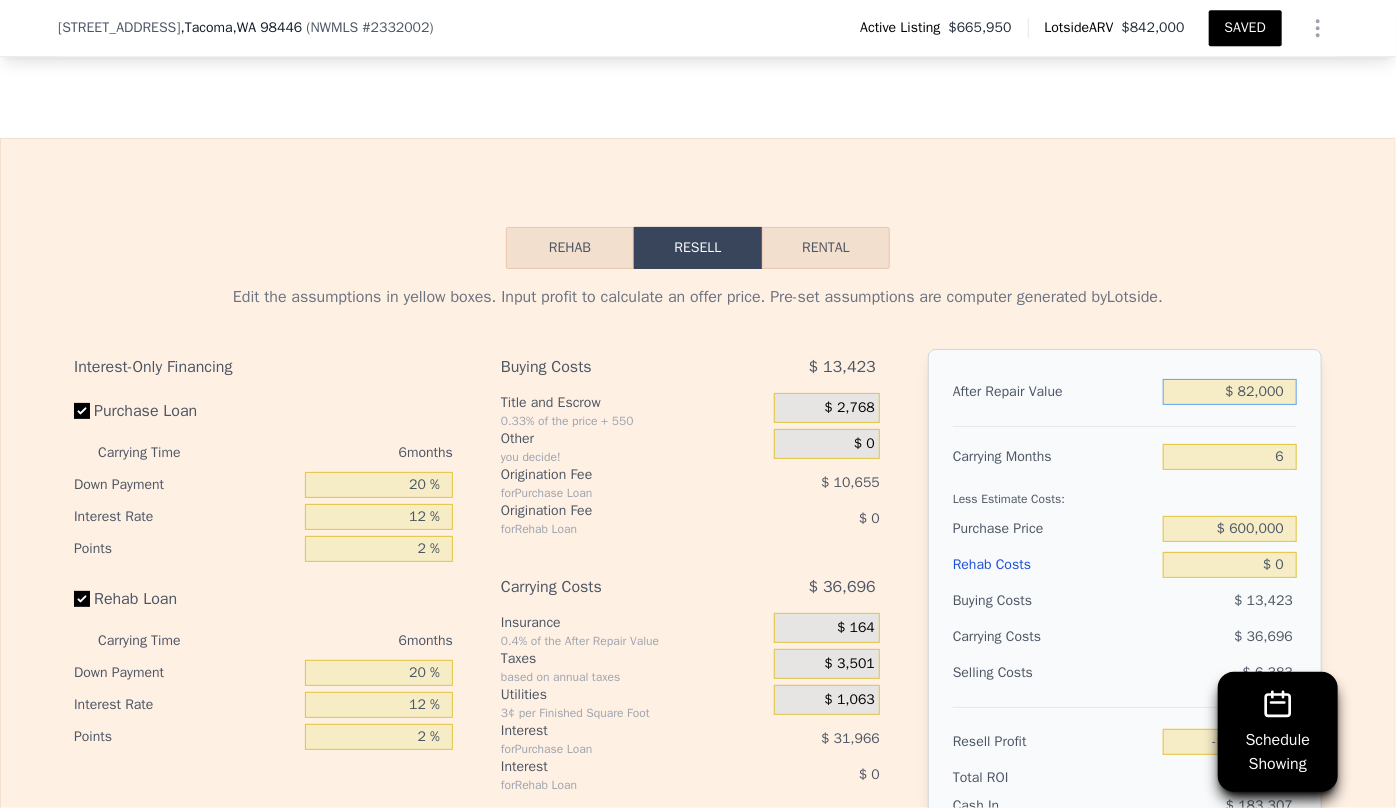 type on "-$ 640,452" 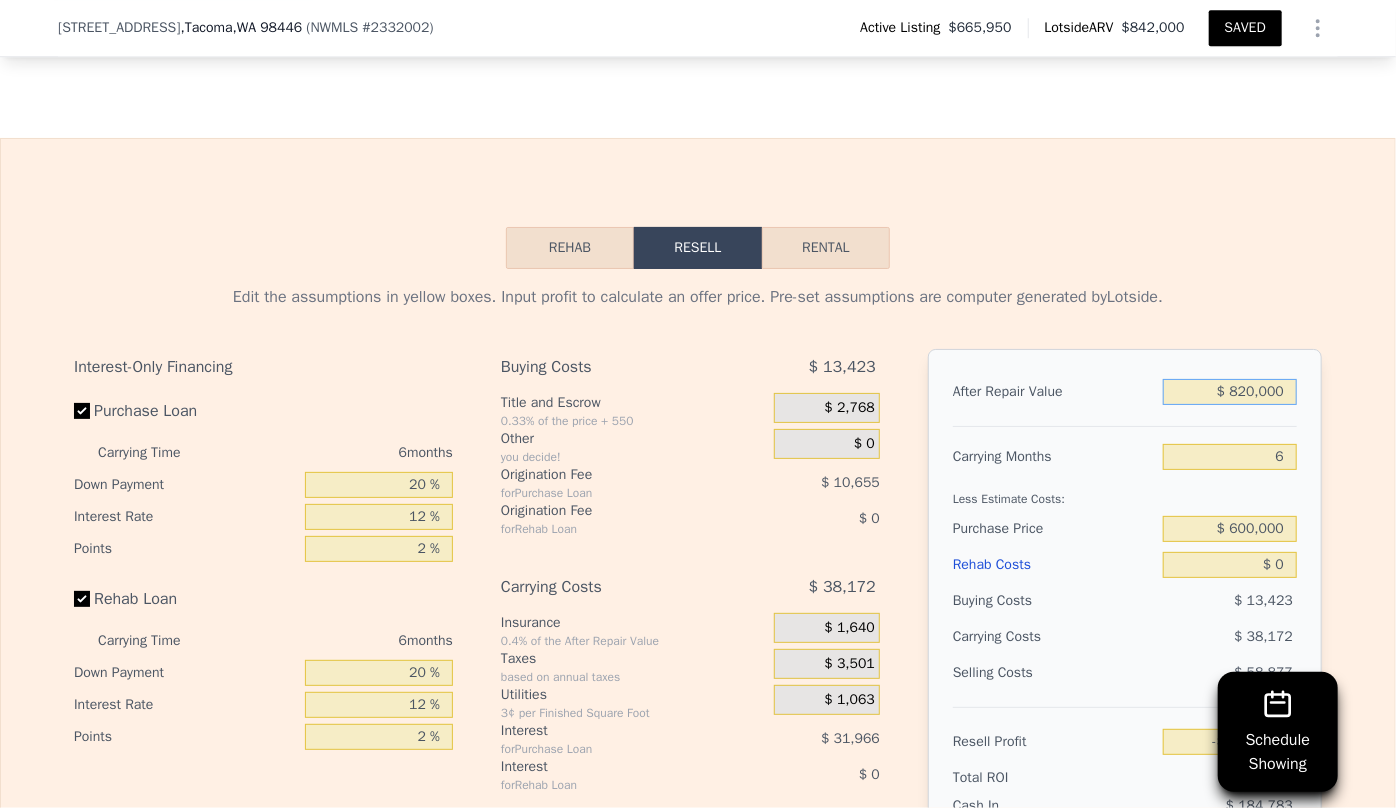 type on "$ 43,578" 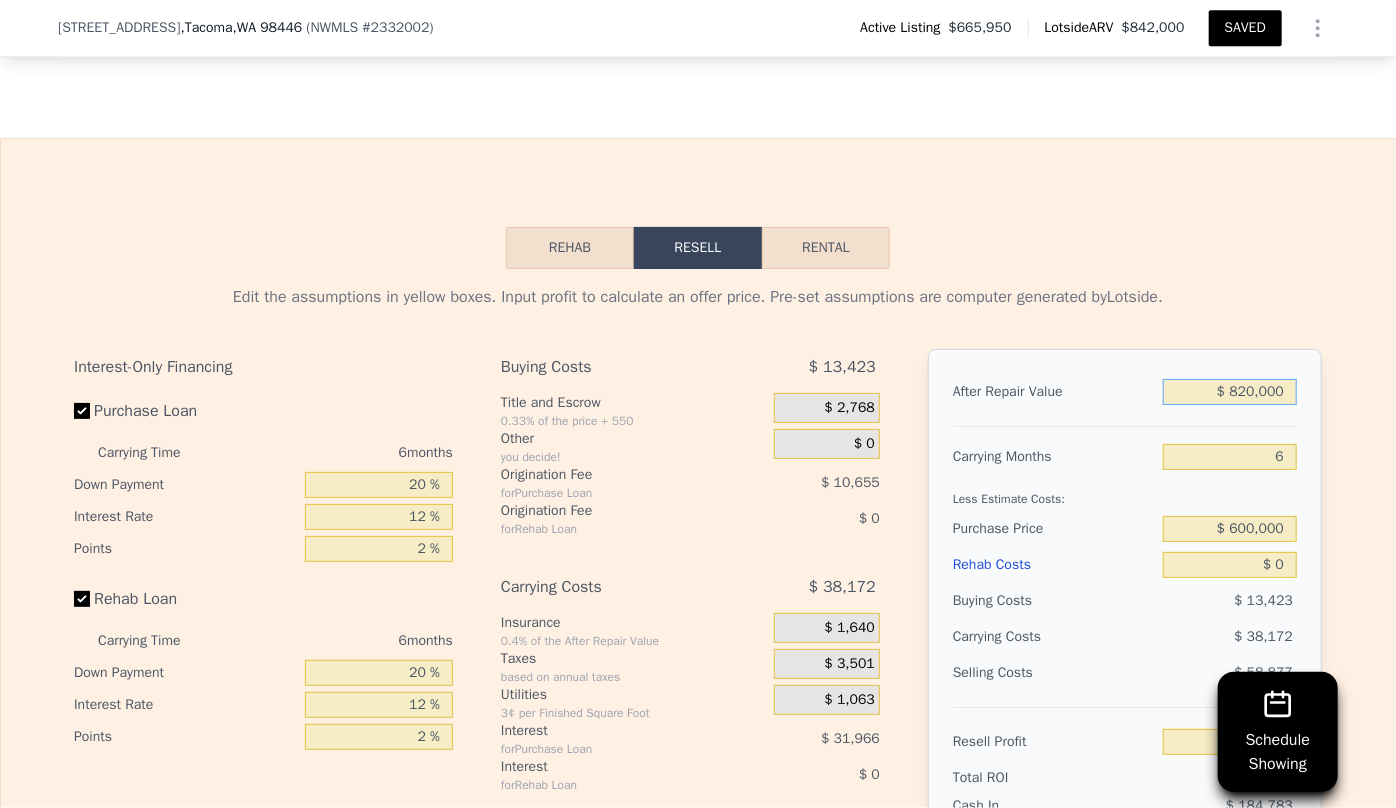 type on "$ 820,000" 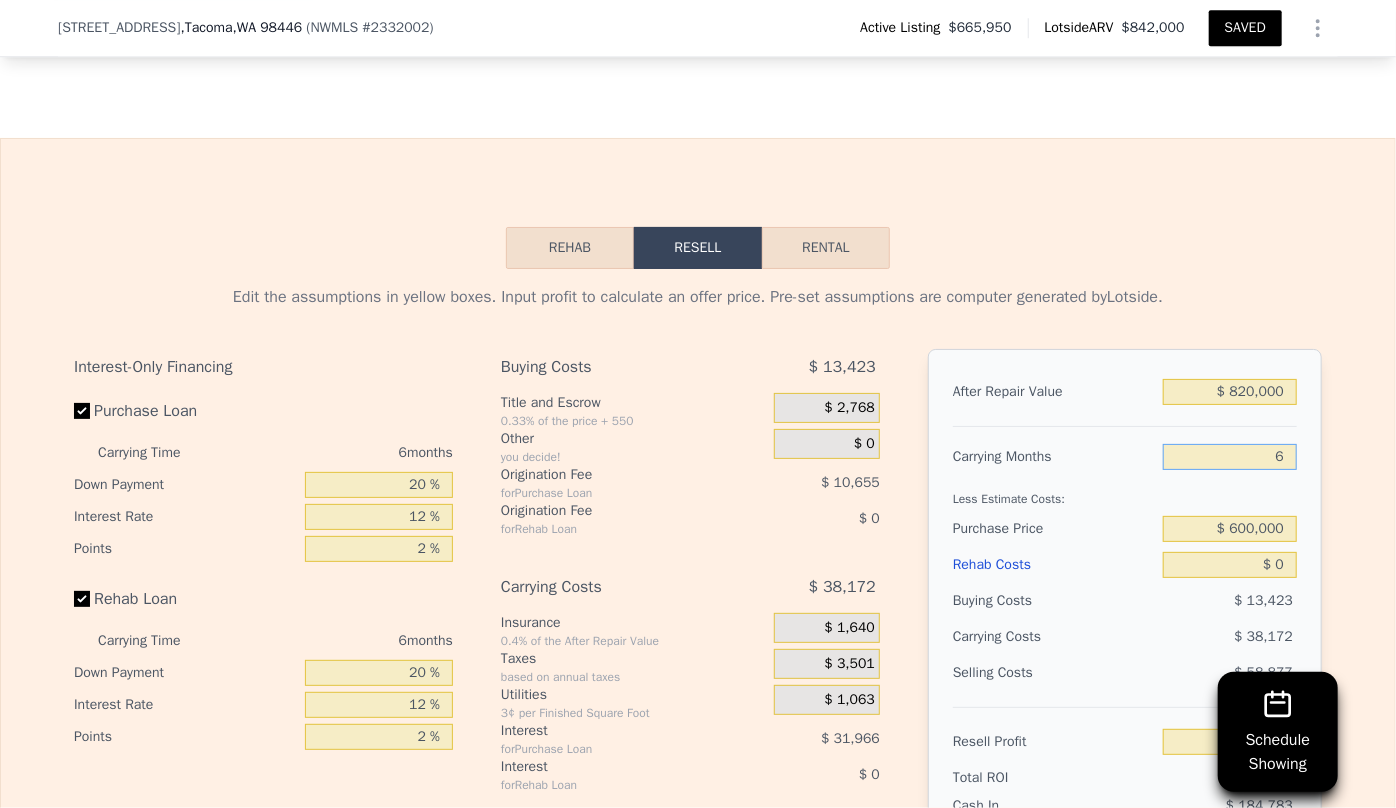 click on "6" at bounding box center (1230, 457) 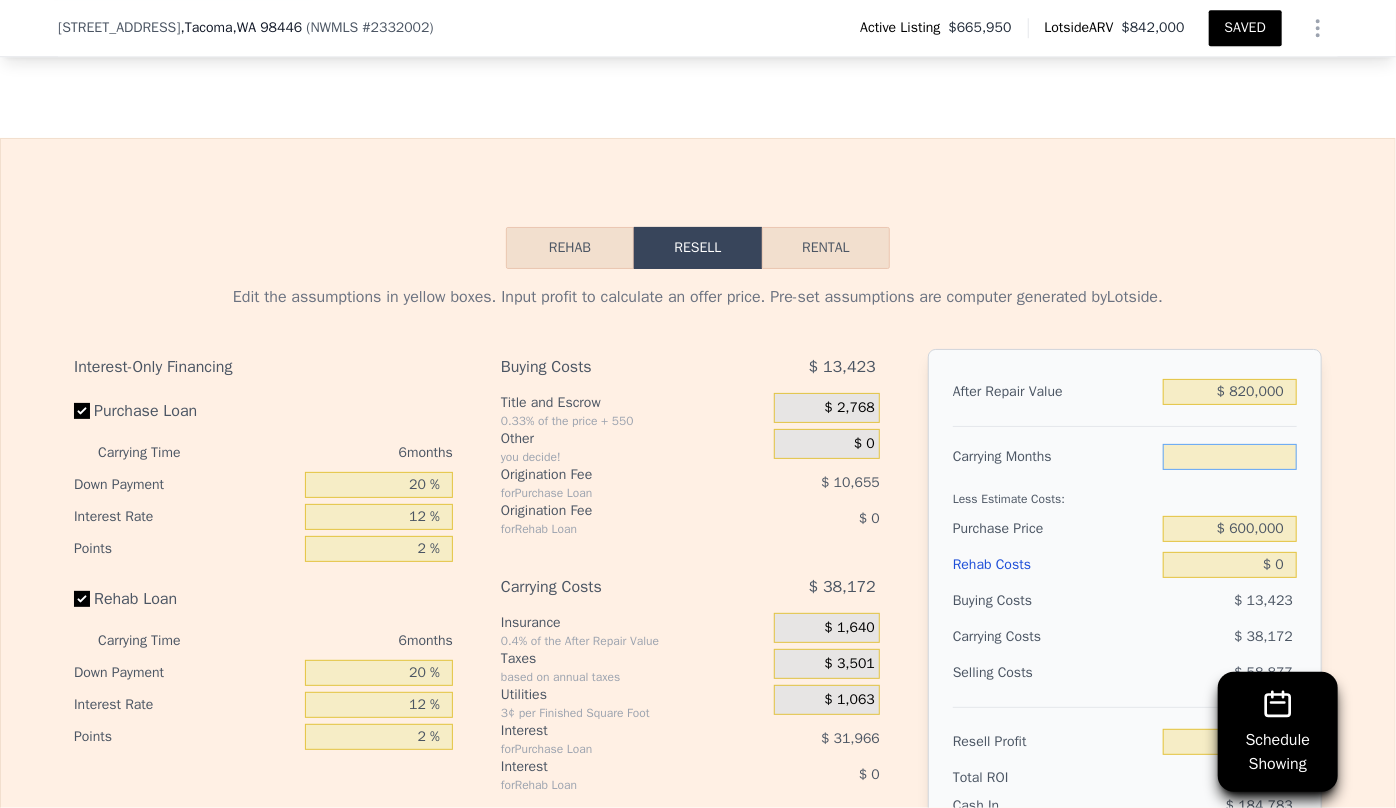 type on "8" 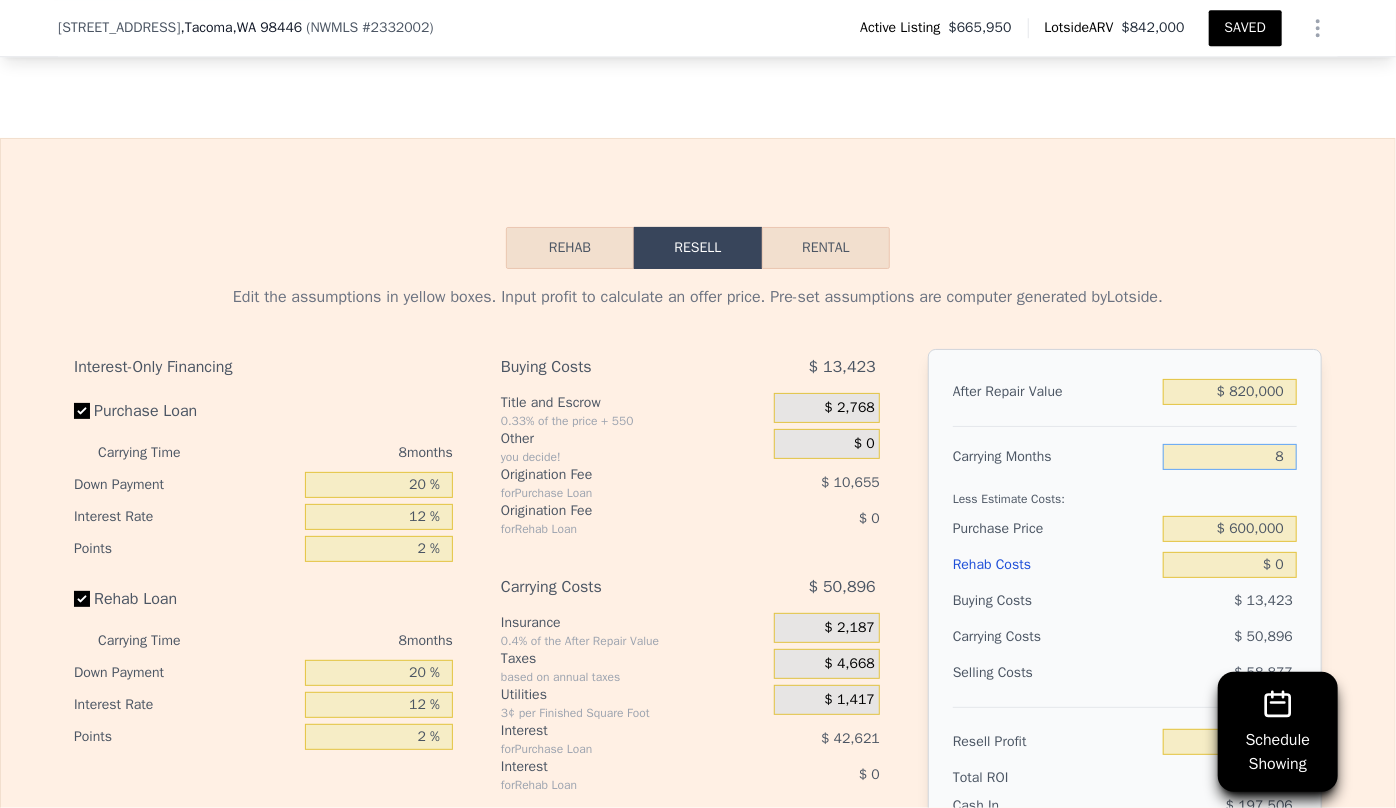 type on "$ 30,854" 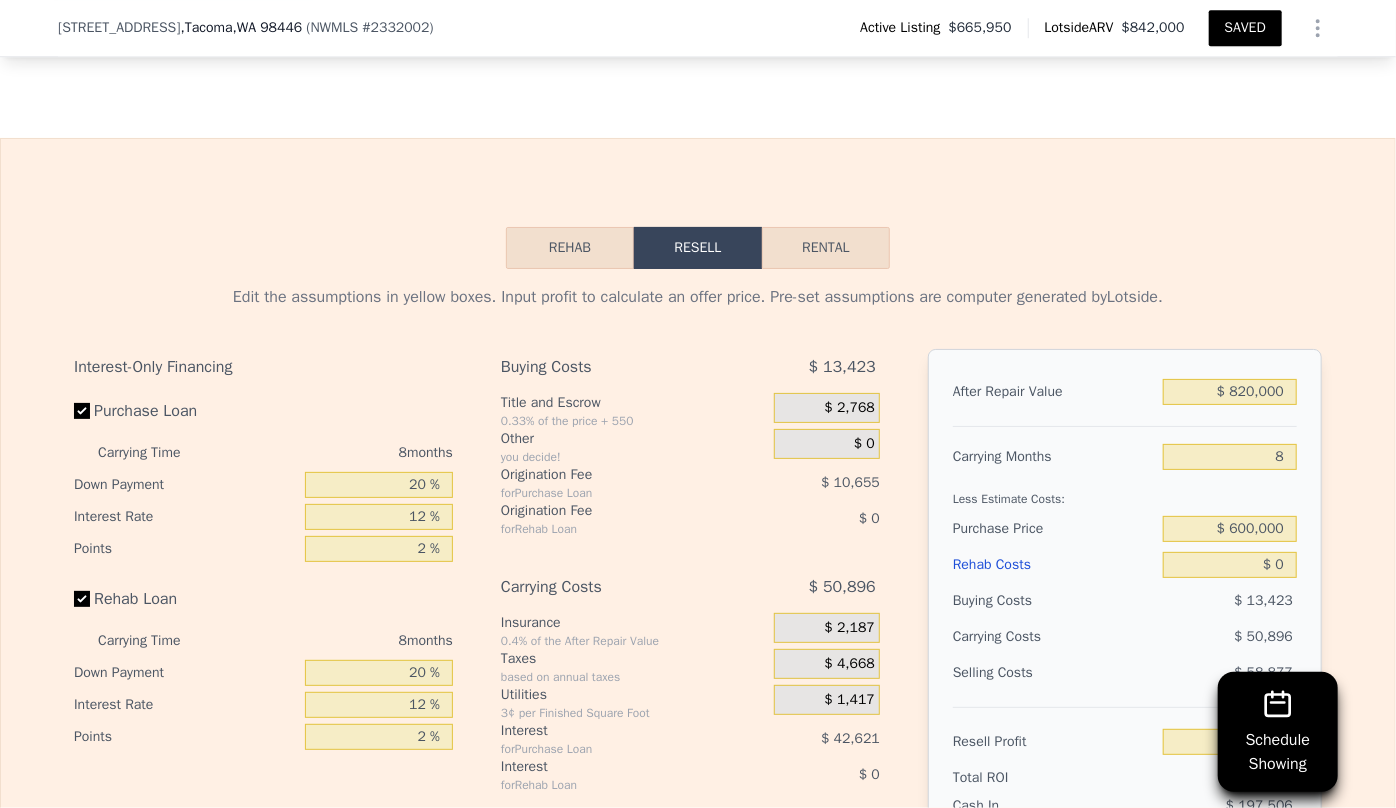 click on "Edit the assumptions in yellow boxes. Input profit to calculate an offer price. Pre-set assumptions are computer generated by  Lotside . Interest-Only Financing Purchase Loan Carrying Time 8  months Down Payment 20 % Interest Rate 12 % Points 2 % Rehab Loan Carrying Time 8  months Down Payment 20 % Interest Rate 12 % Points 2 % Buying Costs $ 13,423 Title and Escrow 0.33% of the price + 550 $ 2,768 Other you decide! $ 0 Origination Fee for  Purchase Loan $ 10,655 Origination Fee for  Rehab Loan $ 0 Carrying Costs $ 50,896 Insurance 0.4% of the After Repair Value $ 2,187 Taxes based on annual taxes $ 4,668 Utilities 3¢ per Finished Square Foot $ 1,417 Interest for  Purchase Loan $ 42,621 Interest for  Rehab Loan $ 0 Selling Costs $ 58,877 Excise Tax 1.78% of the After Repair Value $ 14,596 Listing Commission 2.5% of the After Repair Value $ 20,500 Selling Commission 2.5% of the After Repair Value $ 20,500 Title and Escrow 0.33% of the After Repair Value $ 3,281 After Repair Value $ 820,000 Carrying Months 8" at bounding box center [698, 649] 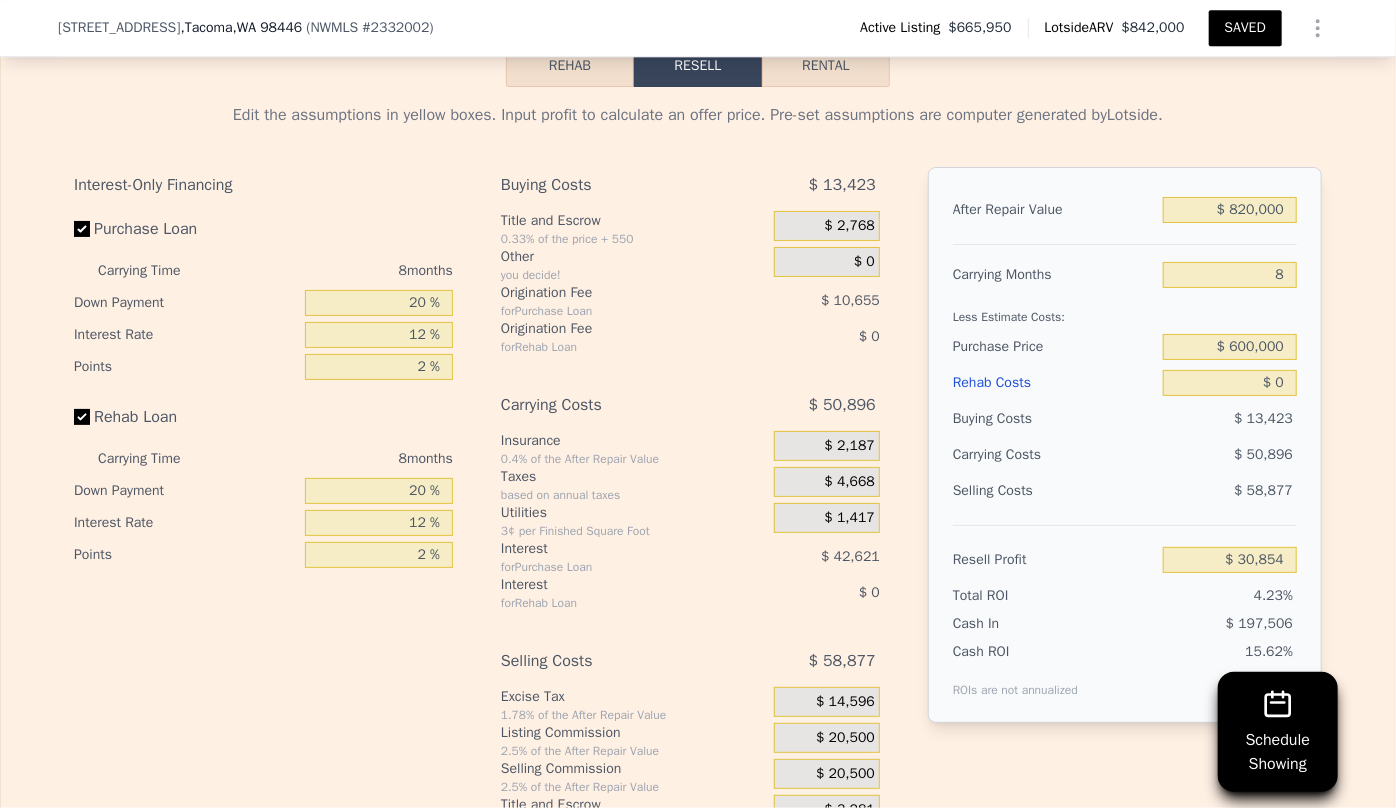 click on "Rehab Costs" at bounding box center [1054, 383] 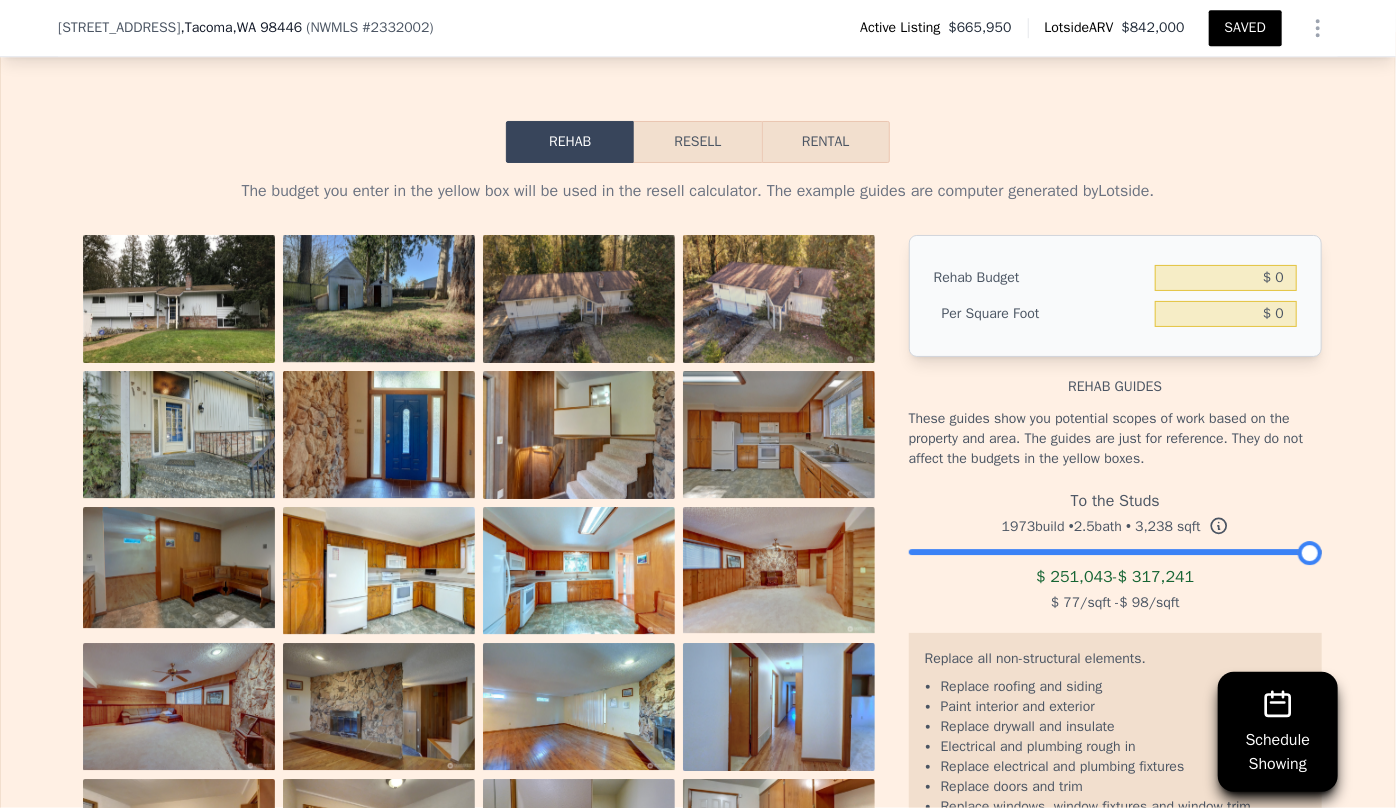 scroll, scrollTop: 3004, scrollLeft: 0, axis: vertical 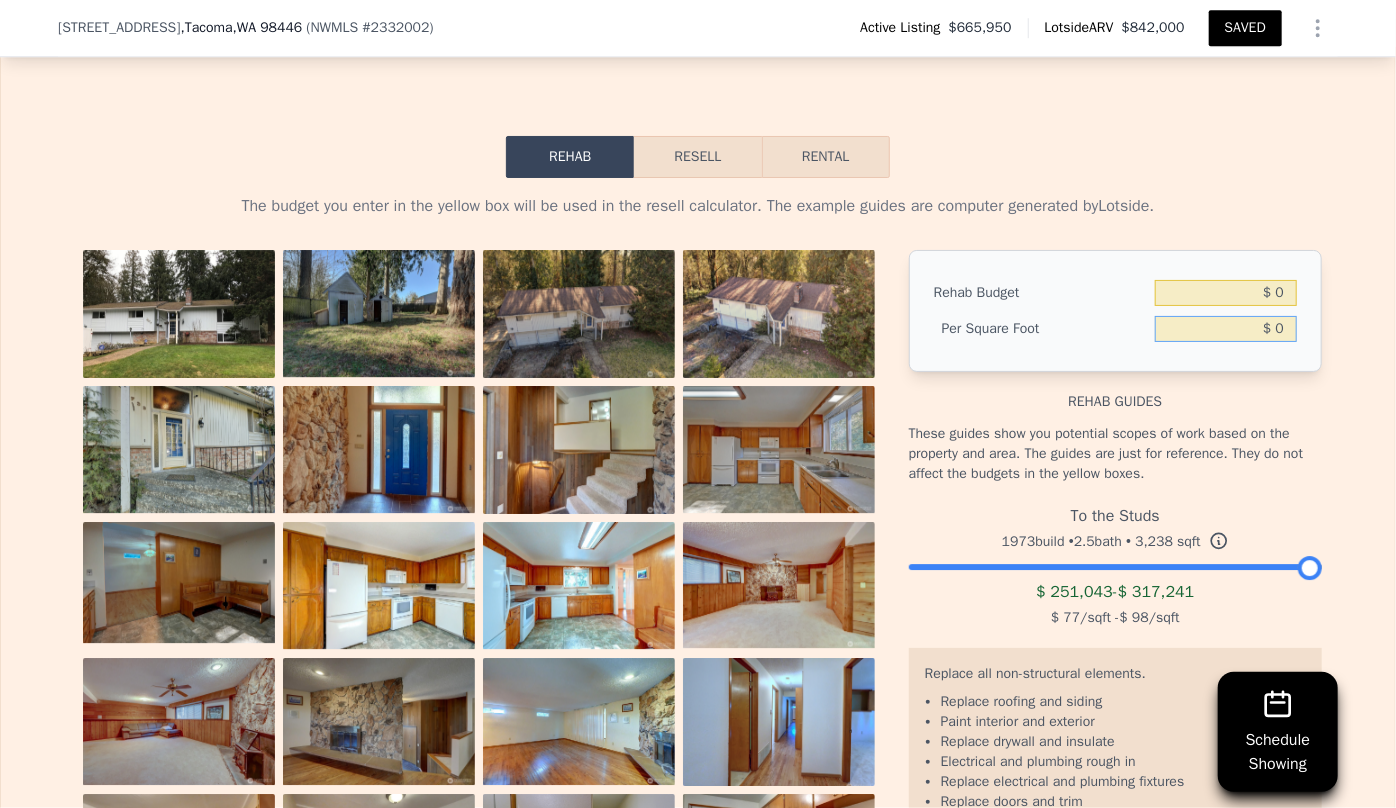 click on "$ 0" at bounding box center [1226, 329] 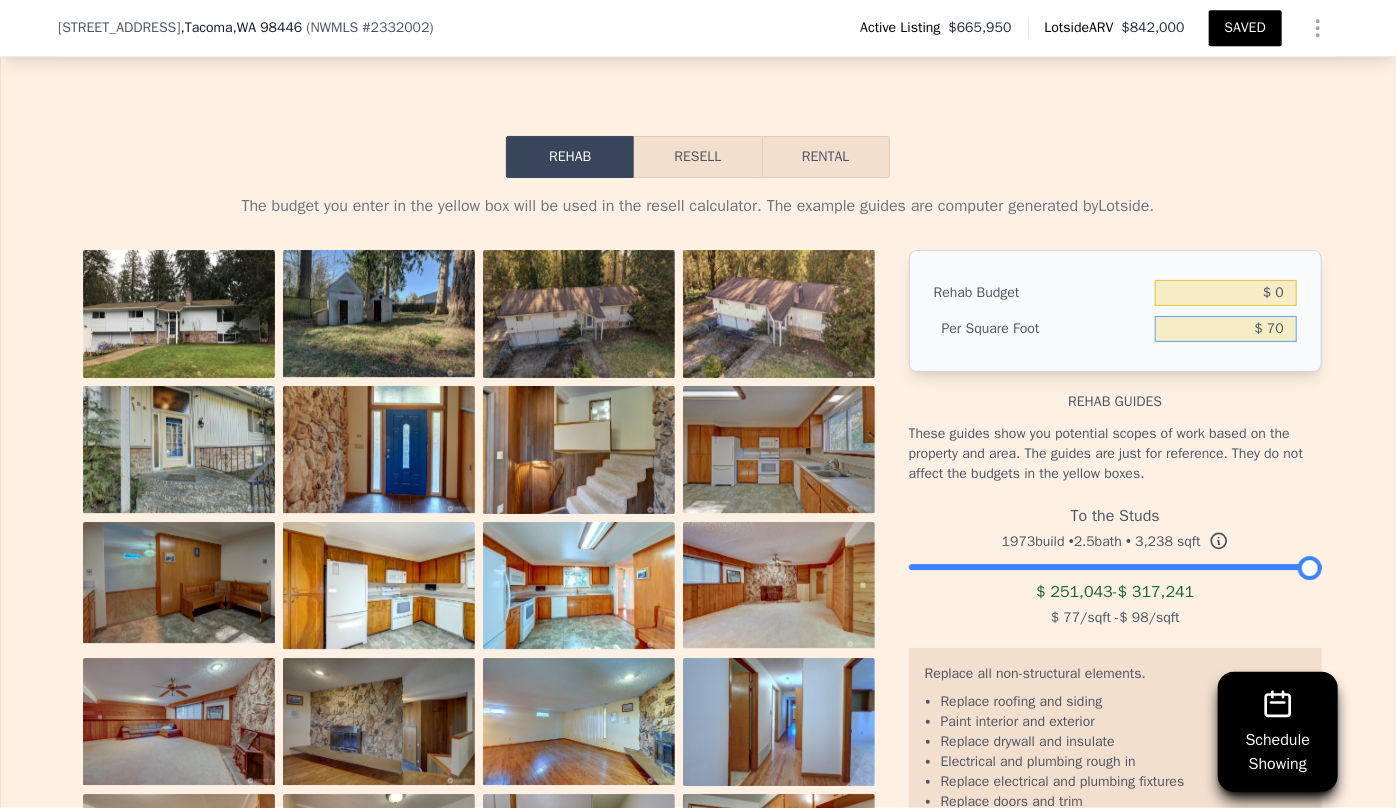 click on "$ 70" at bounding box center [1226, 329] 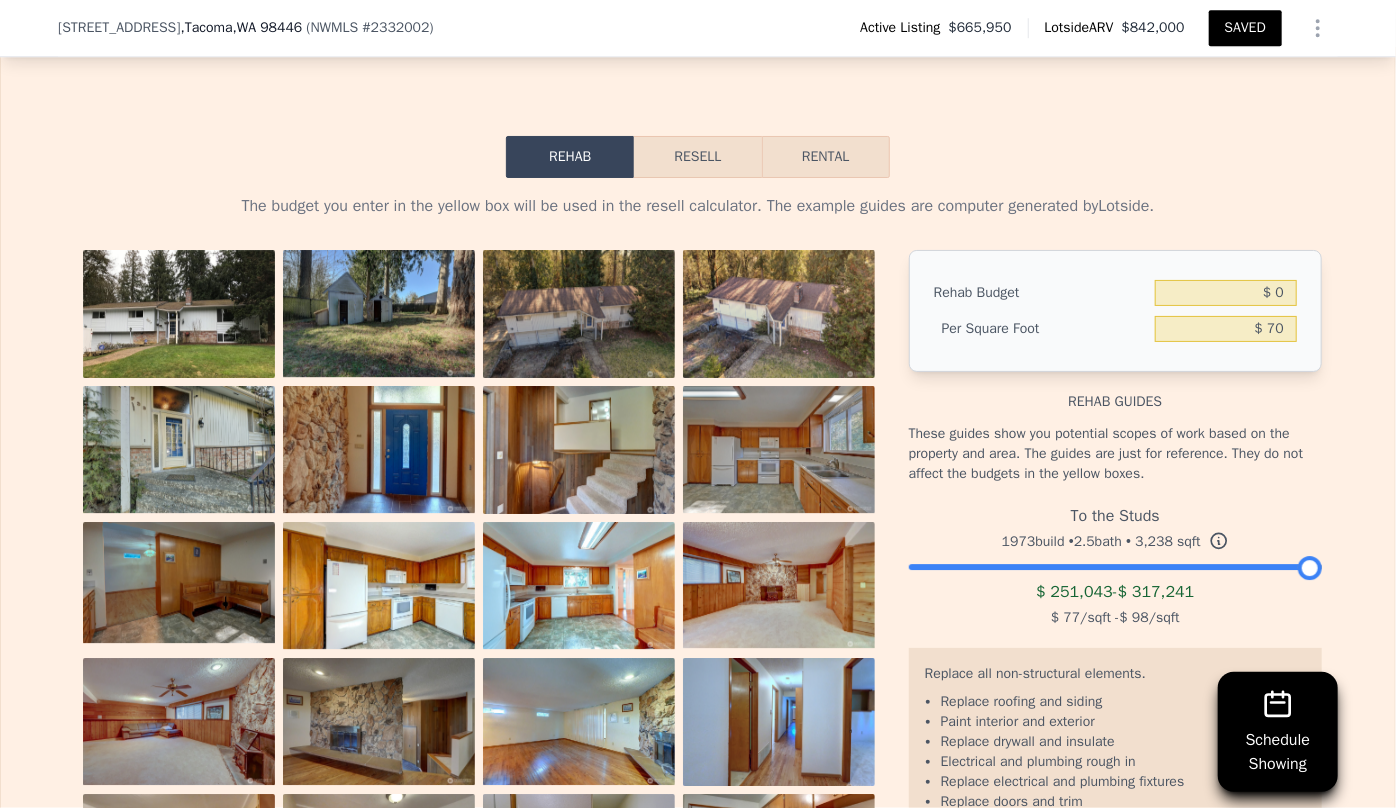 click on "Rehab Budget $ 0 Per Square Foot $ 70" at bounding box center (1115, 311) 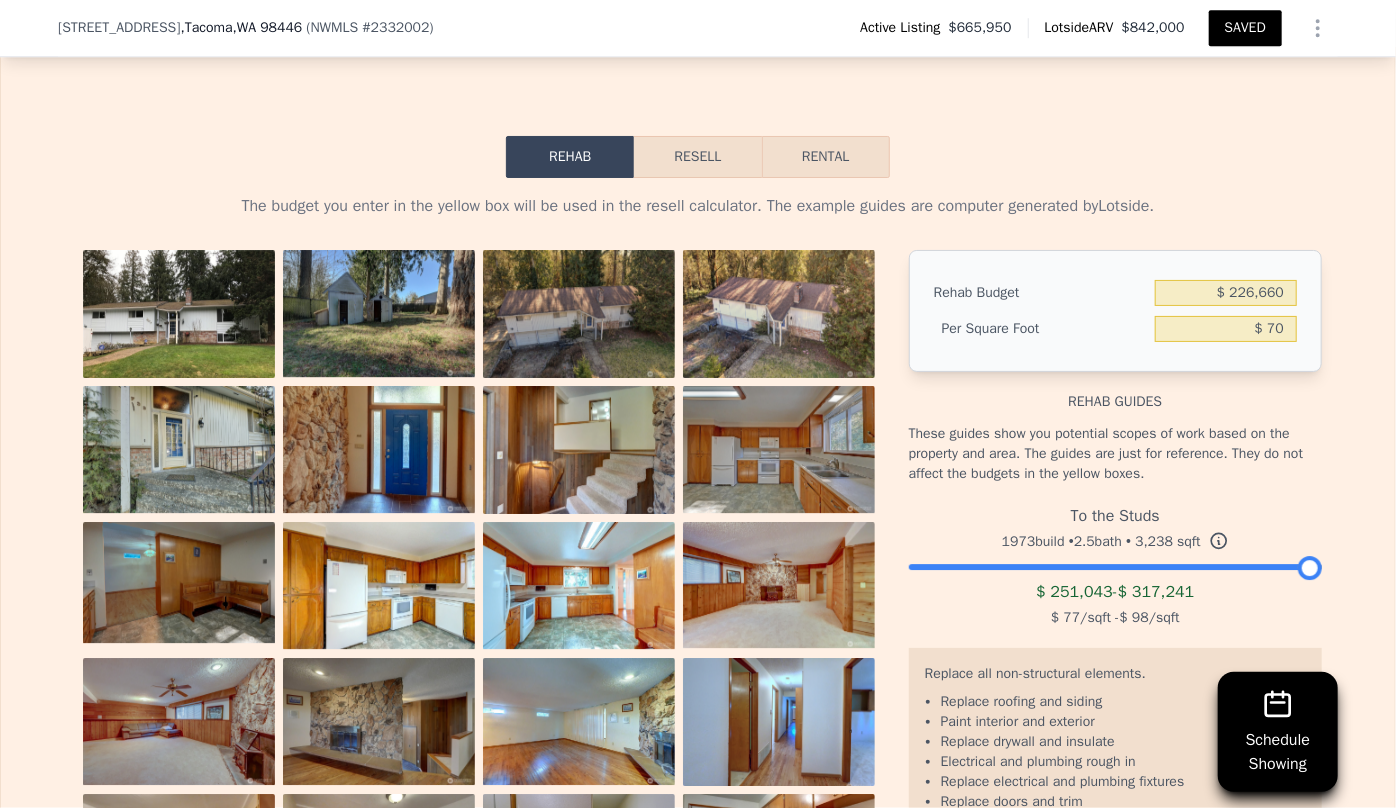 click on "Resell" at bounding box center [697, 157] 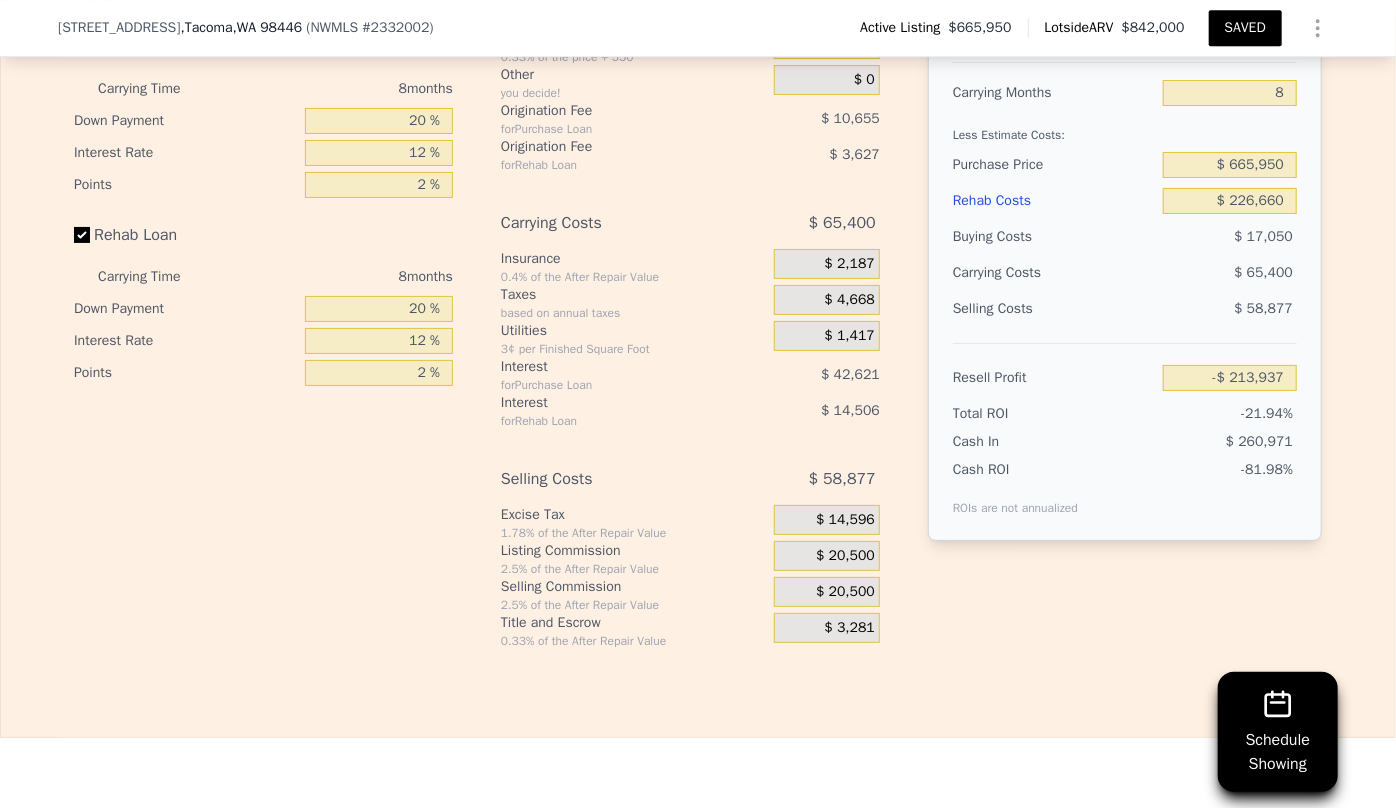 scroll, scrollTop: 3186, scrollLeft: 0, axis: vertical 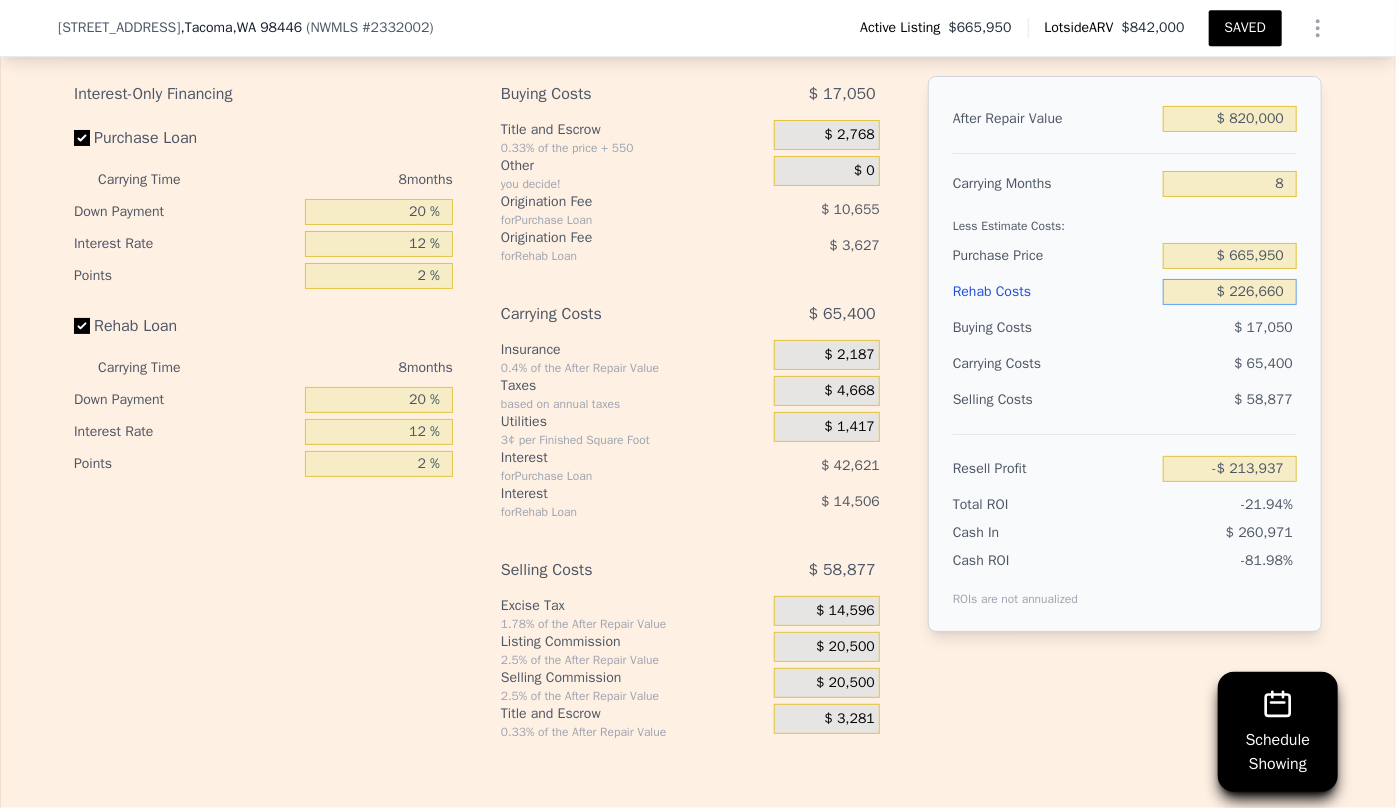click on "$ 226,660" at bounding box center [1230, 292] 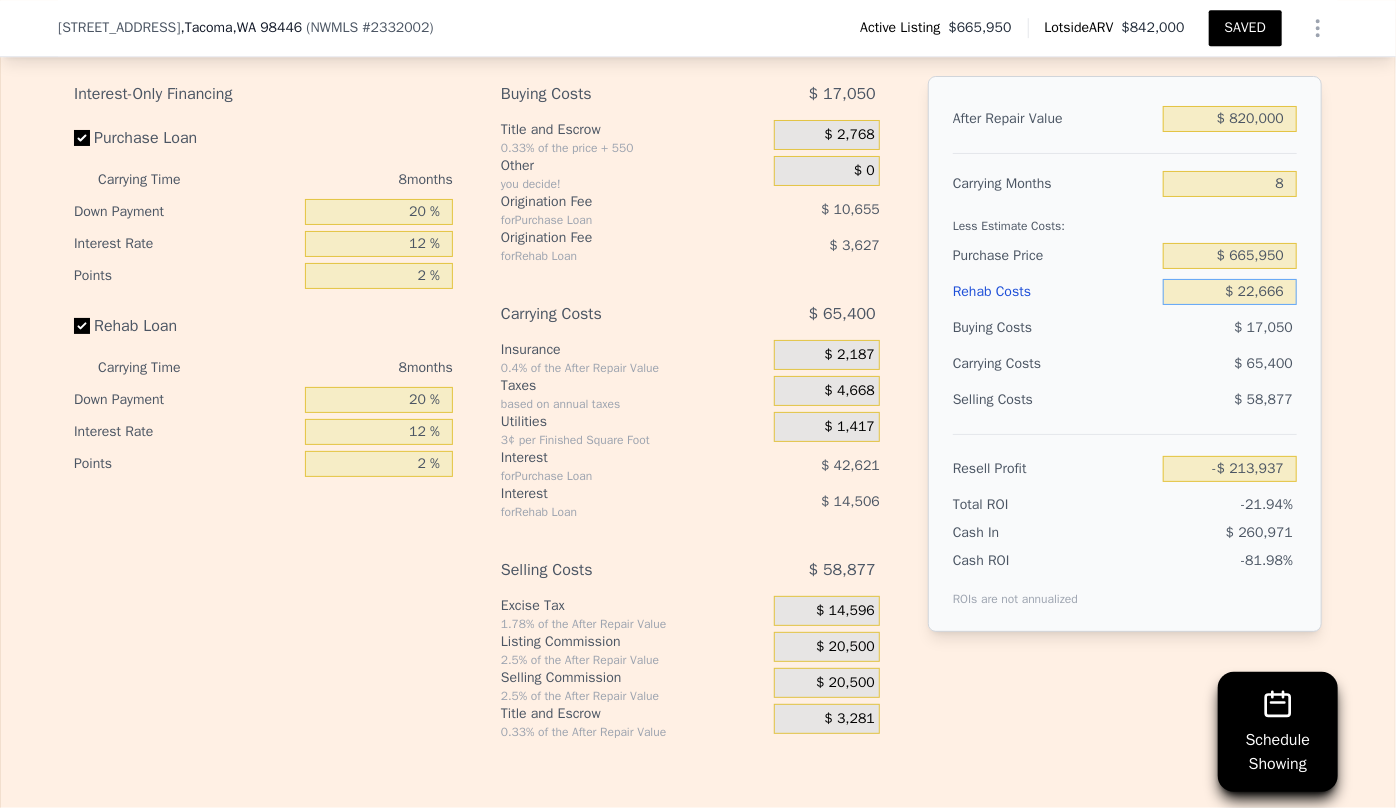 type on "$ 6,377" 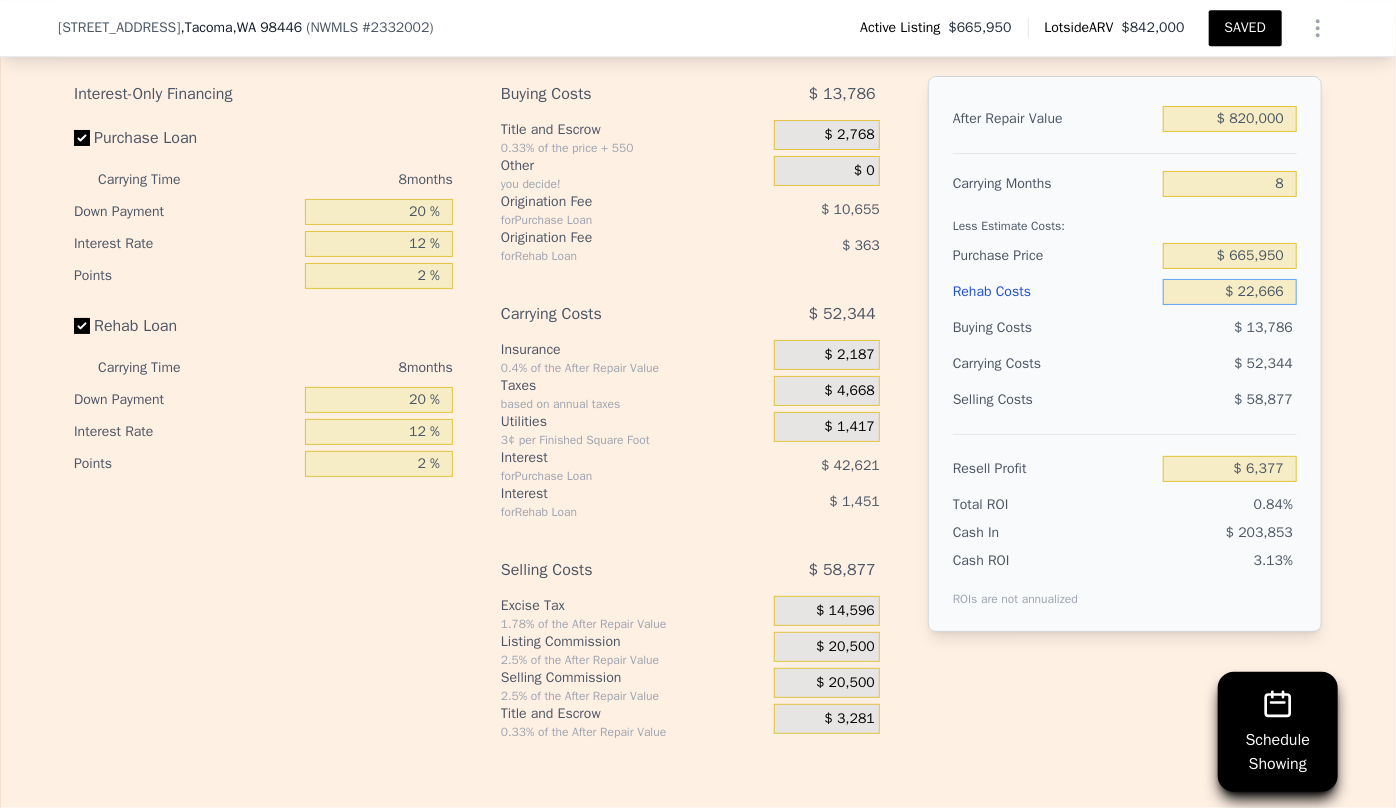 type on "$ 2,266" 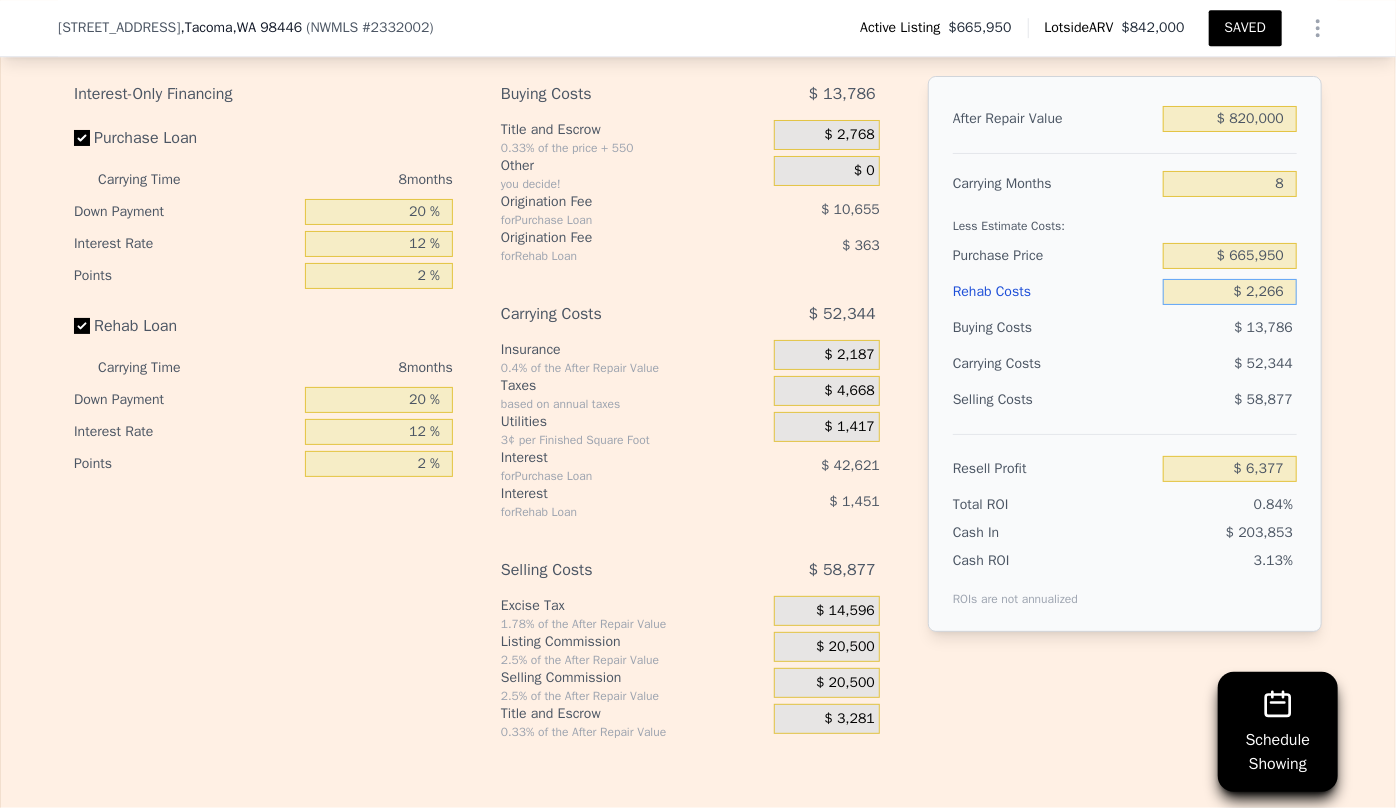 type on "$ 28,408" 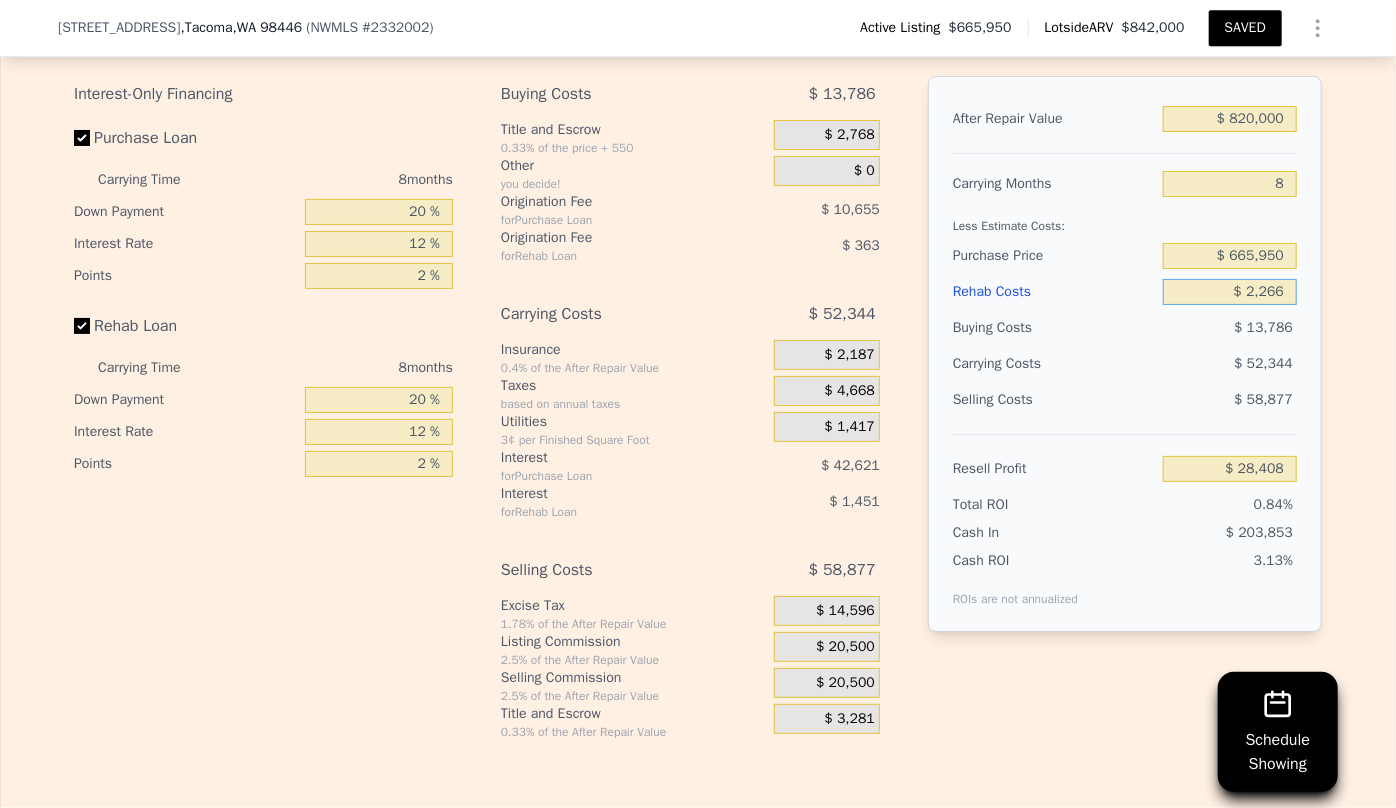 type on "$ 226" 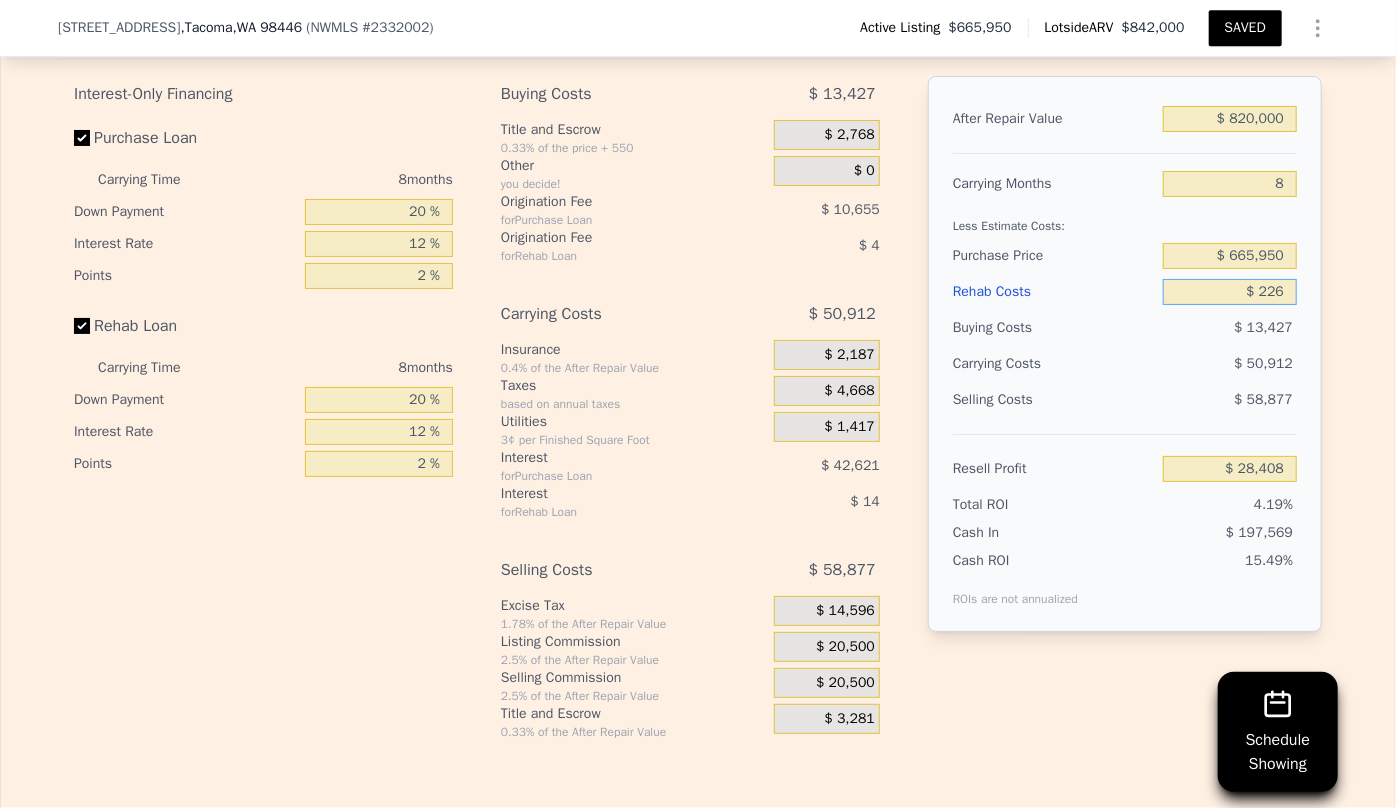 type on "$ 30,608" 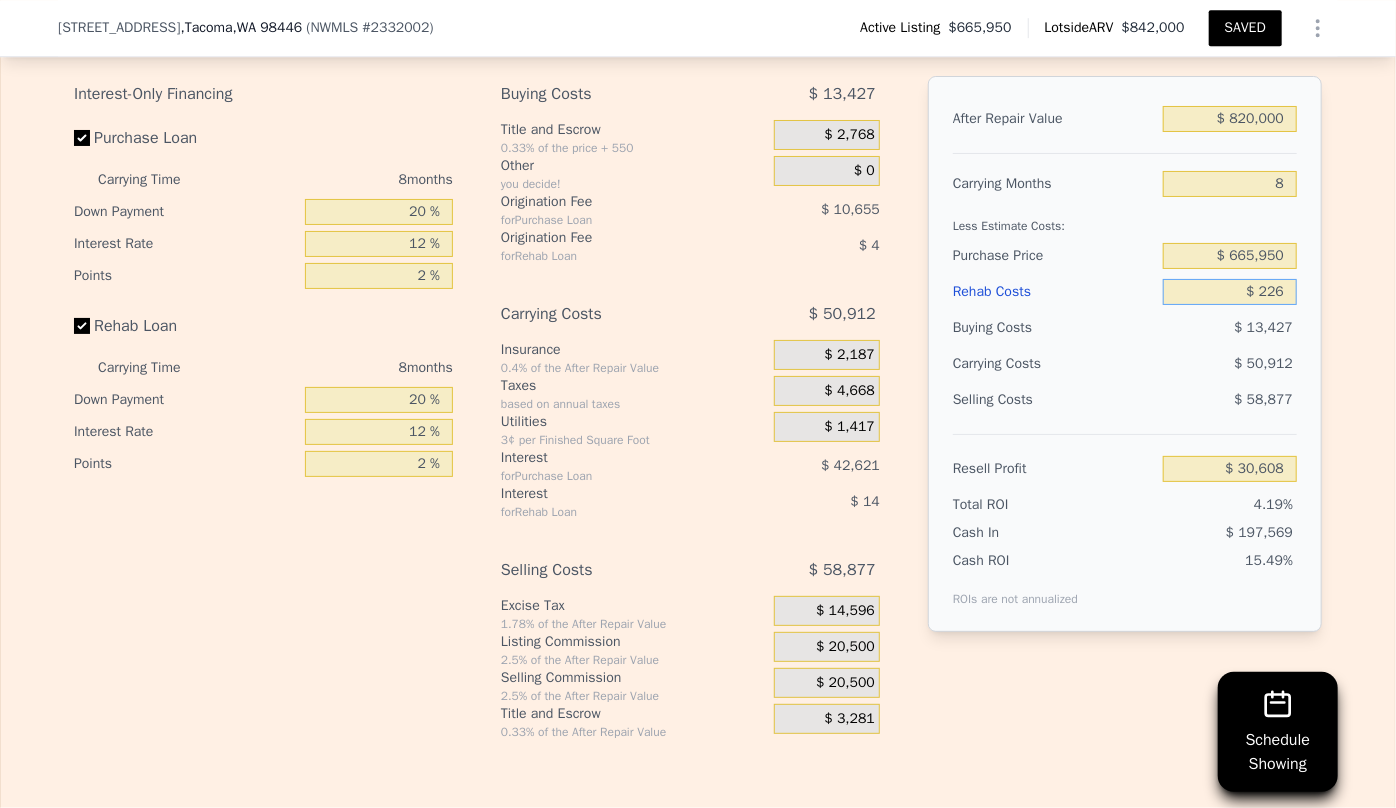 type on "$ 22" 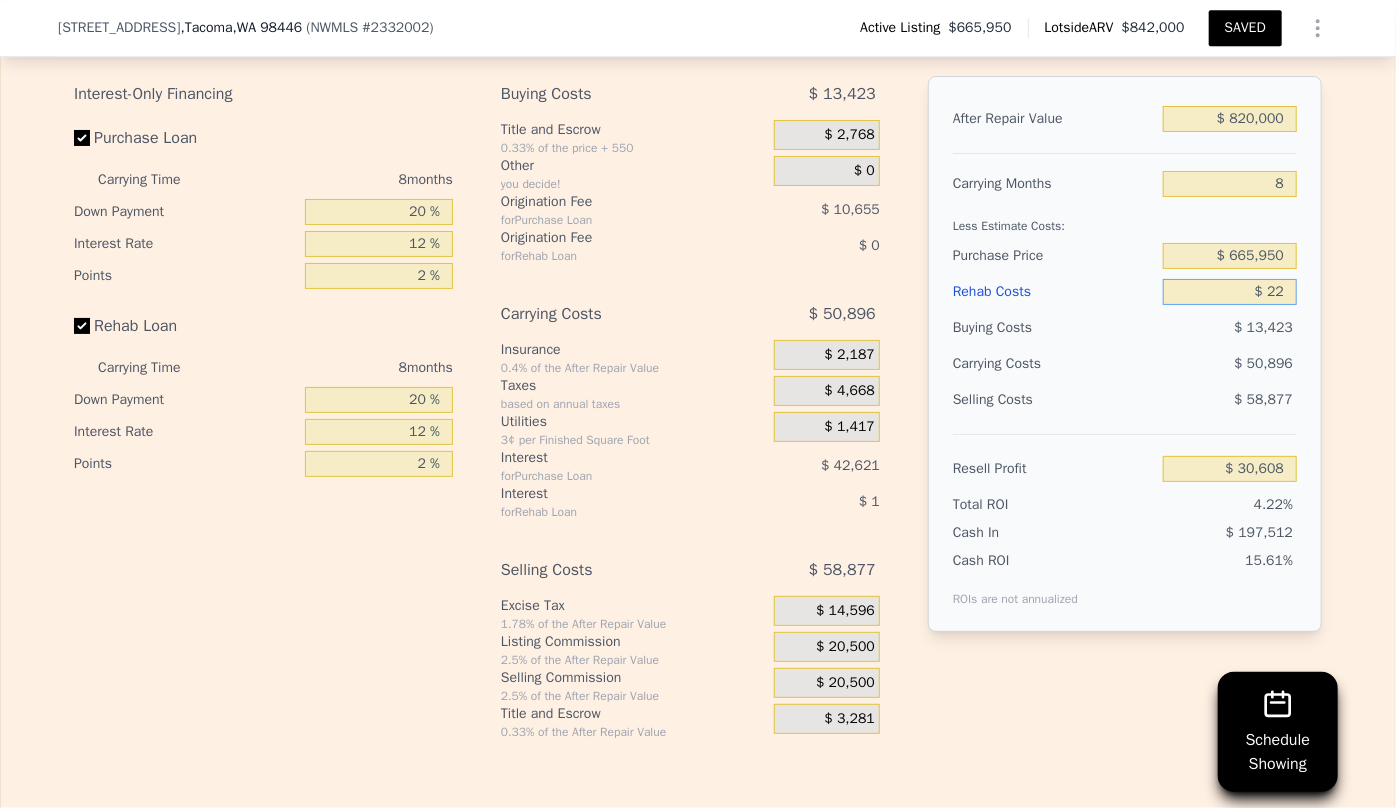 type on "$ 30,832" 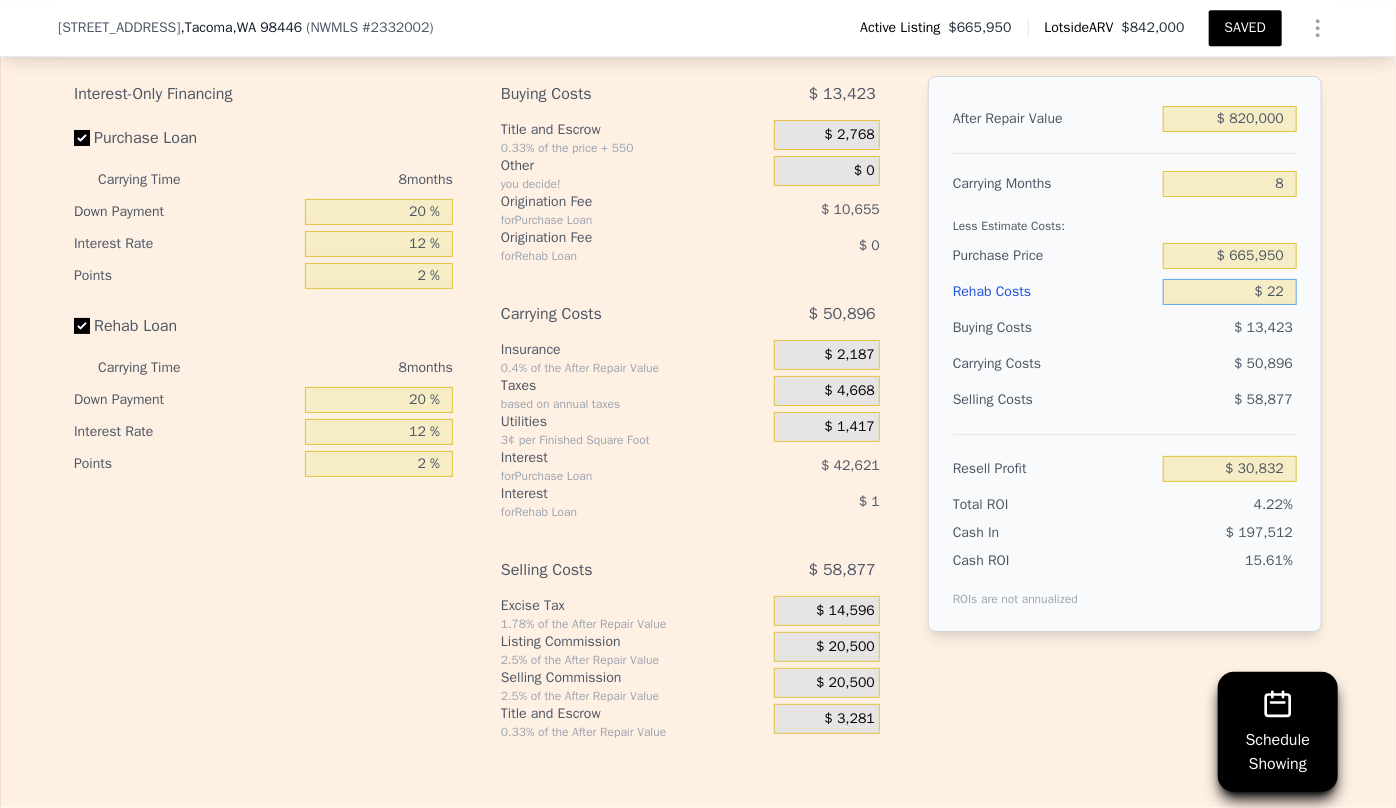 type on "$ 2" 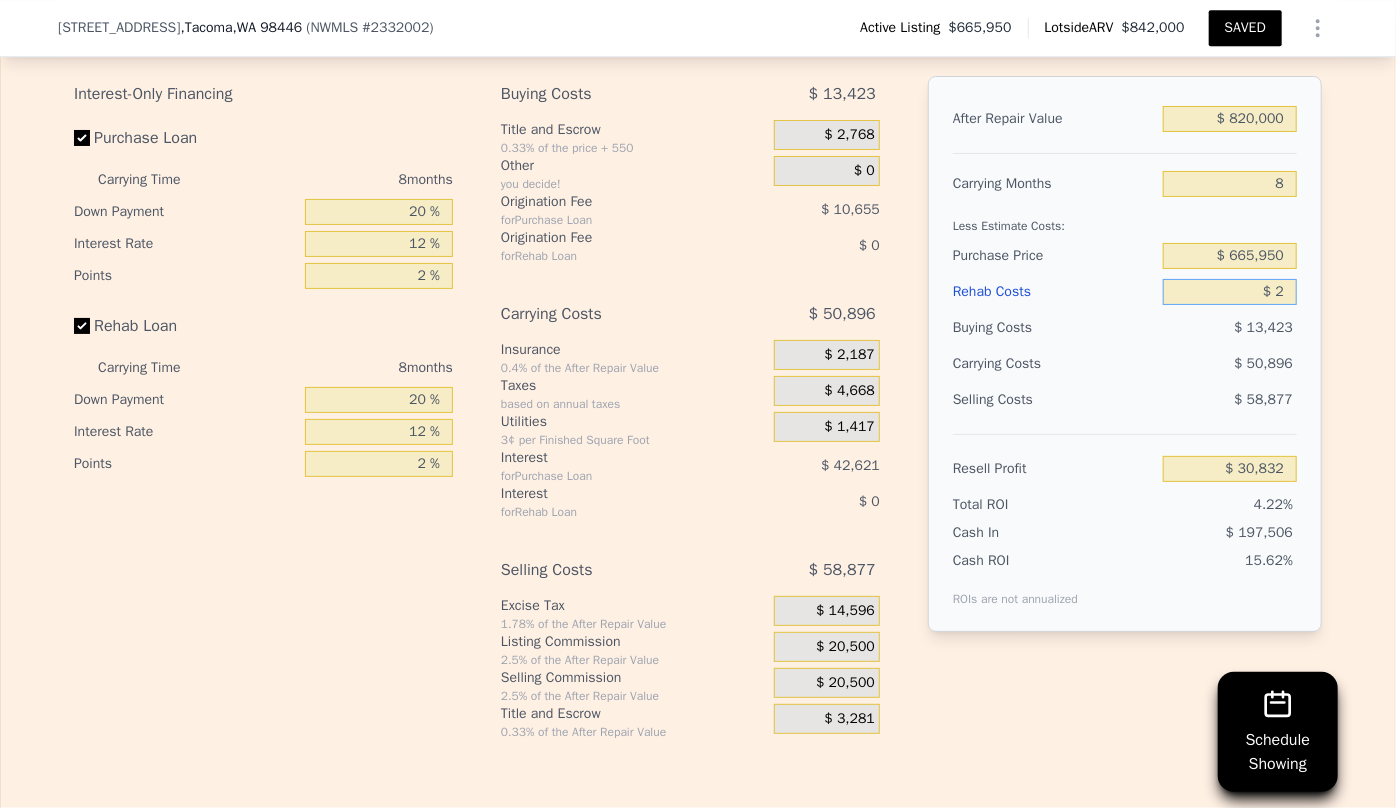 type on "$ 30,852" 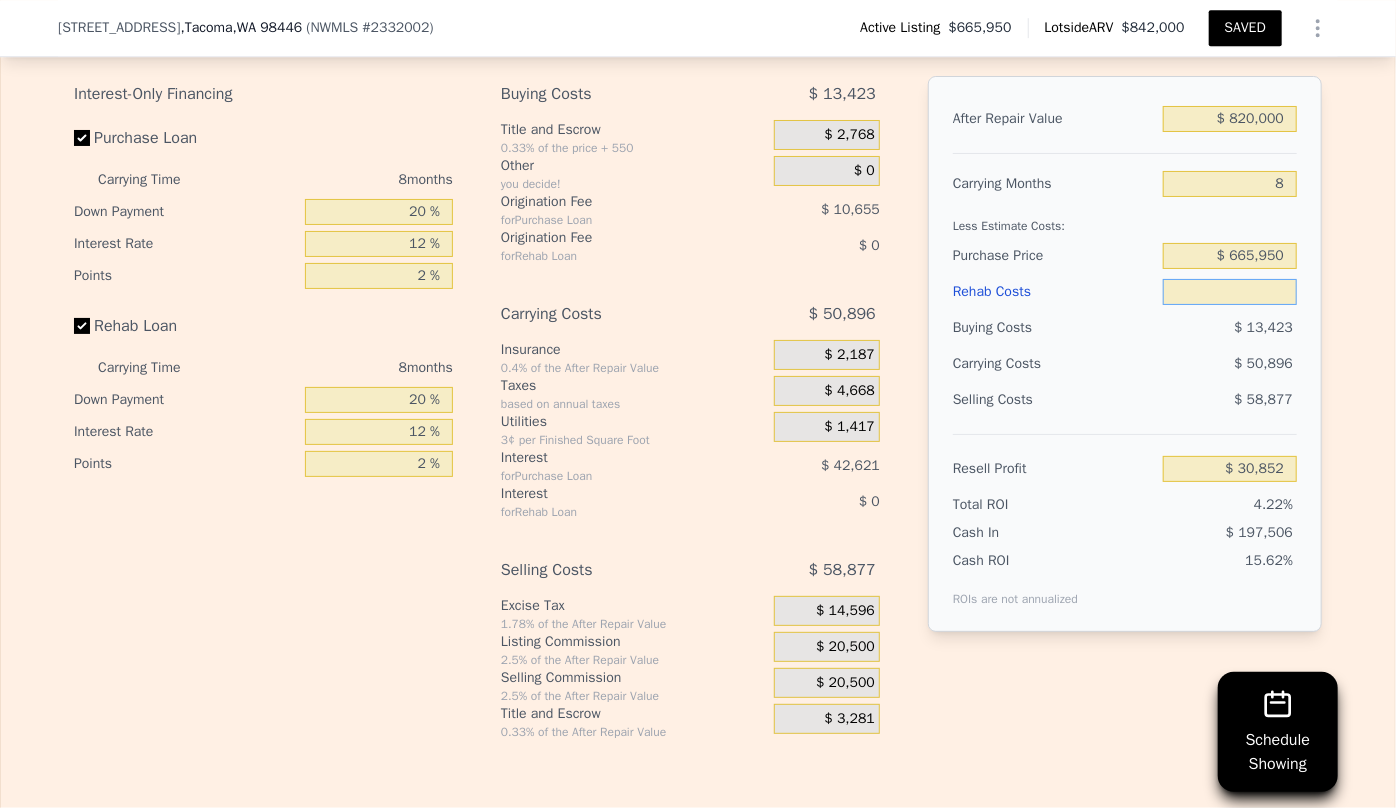 type on "$ 1" 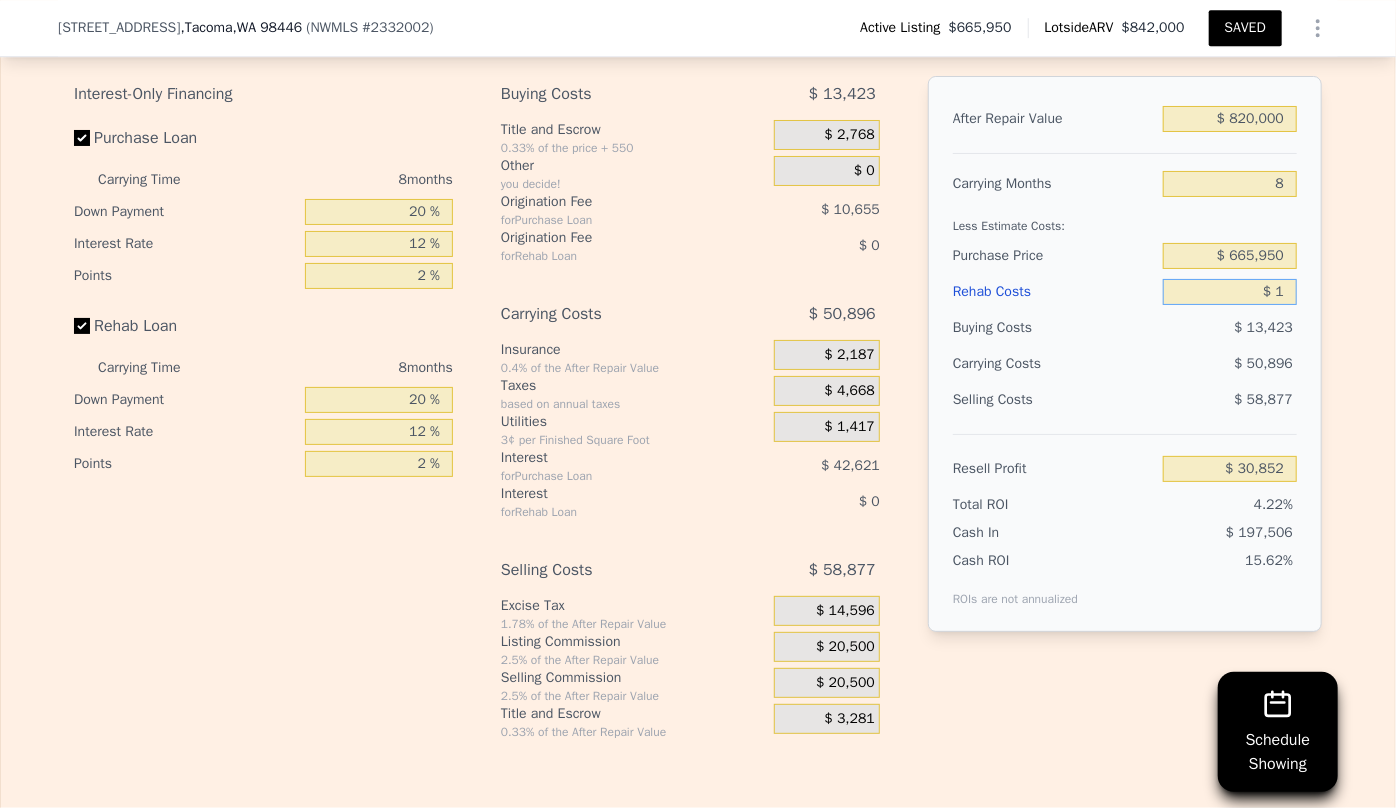 type on "$ 30,853" 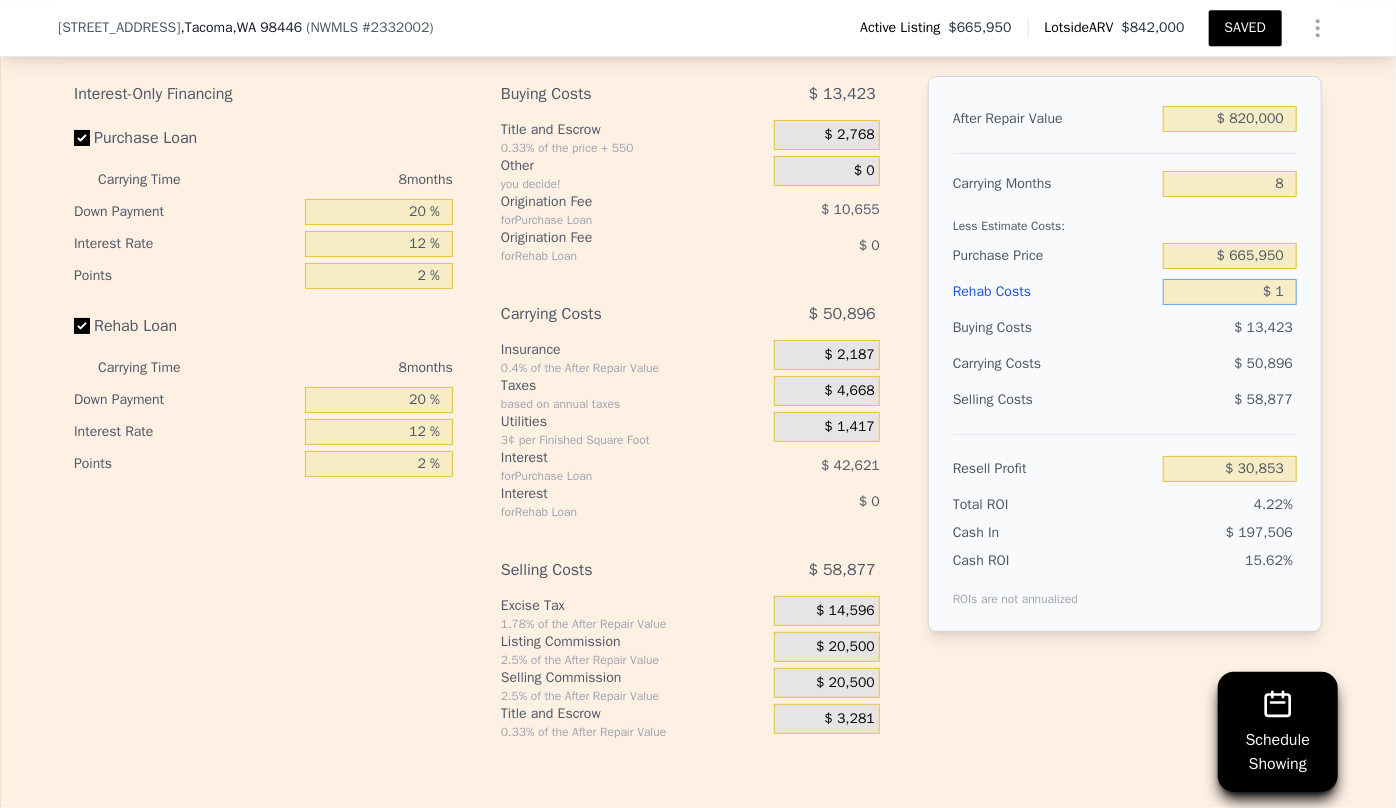 type on "$ 19" 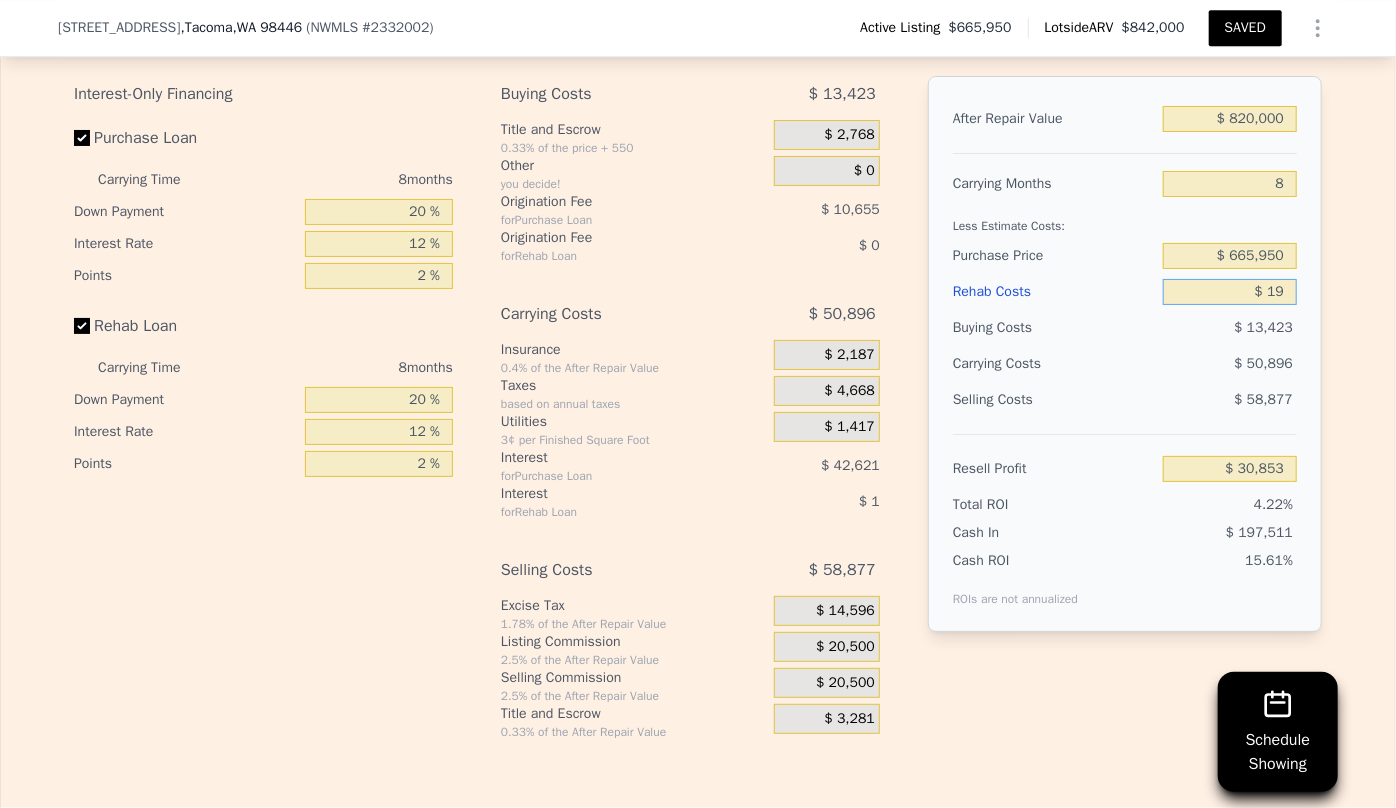 type on "$ 30,835" 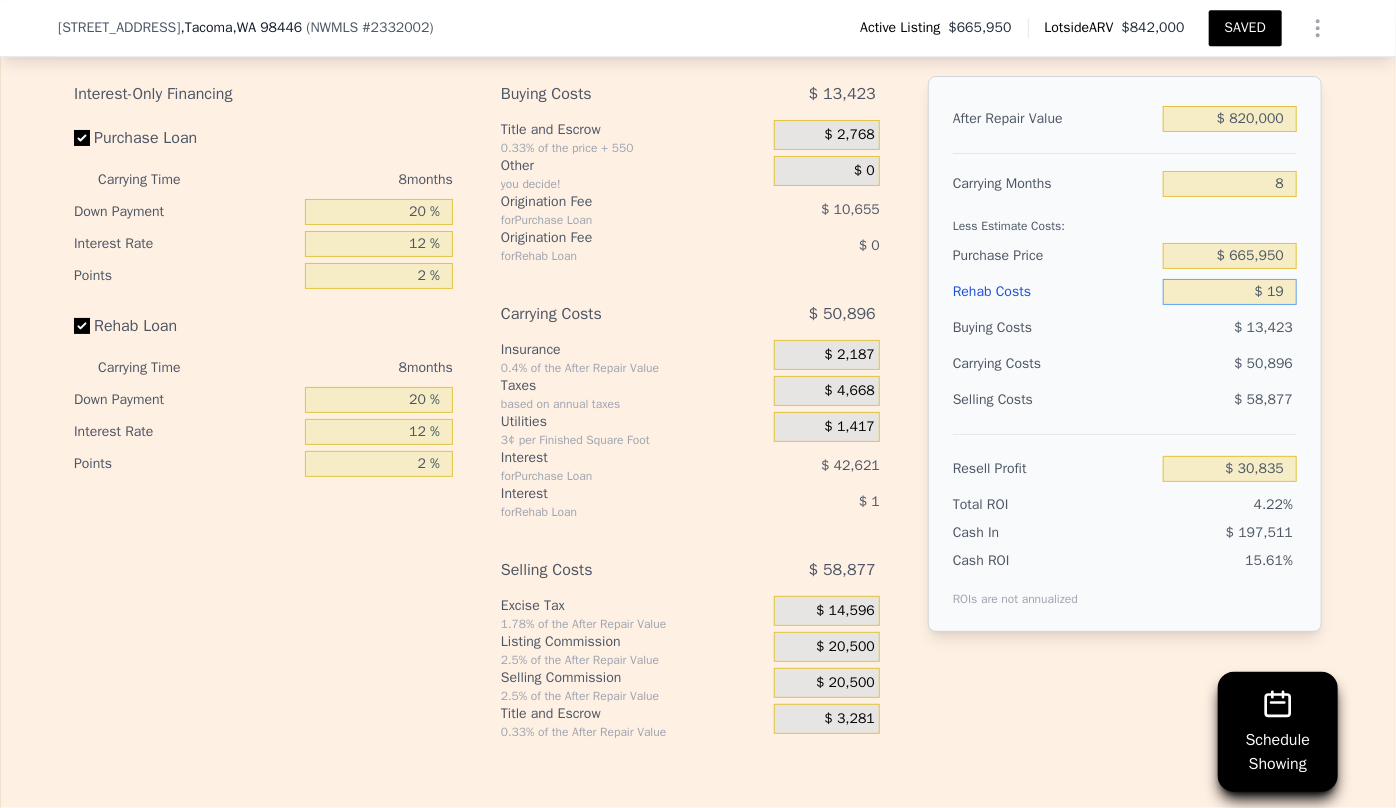 type on "$ 190" 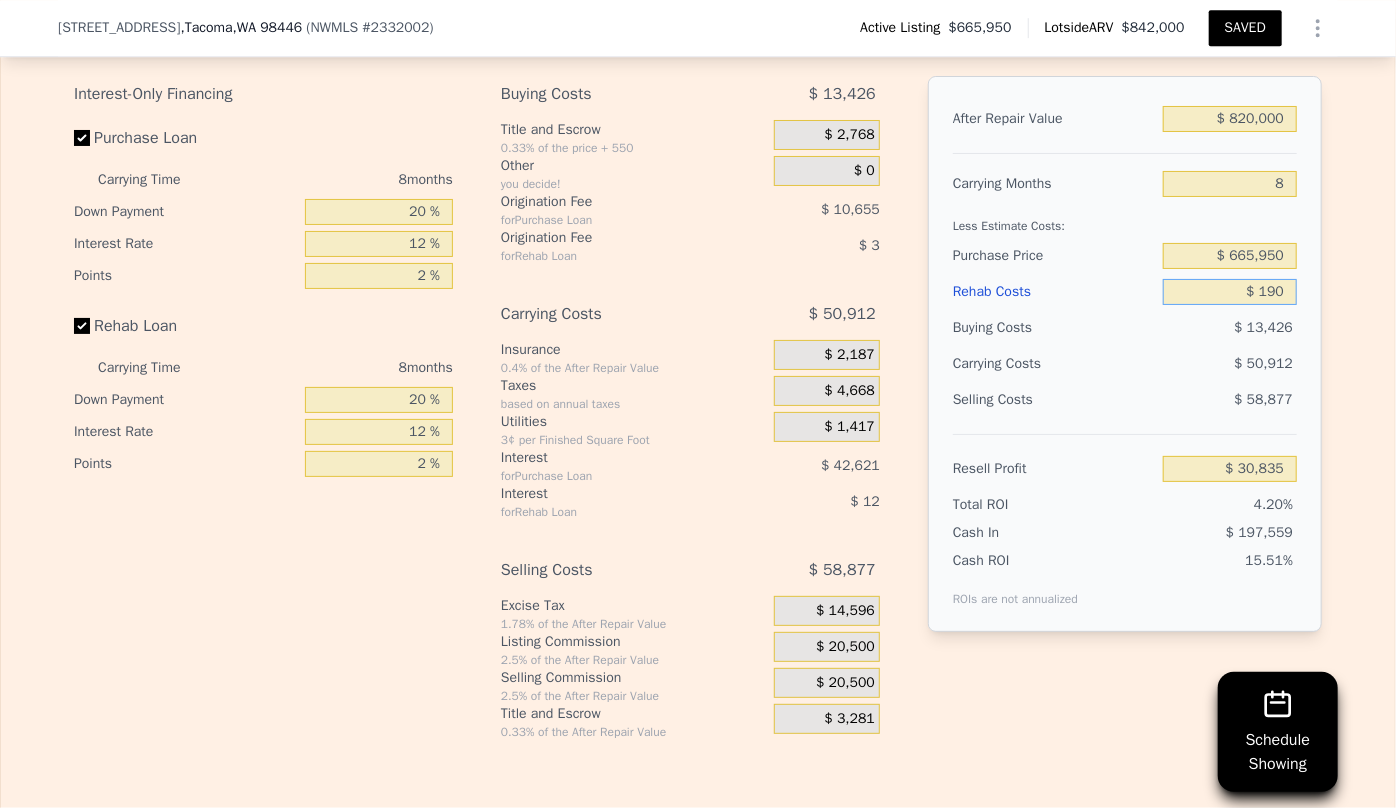 type on "$ 30,645" 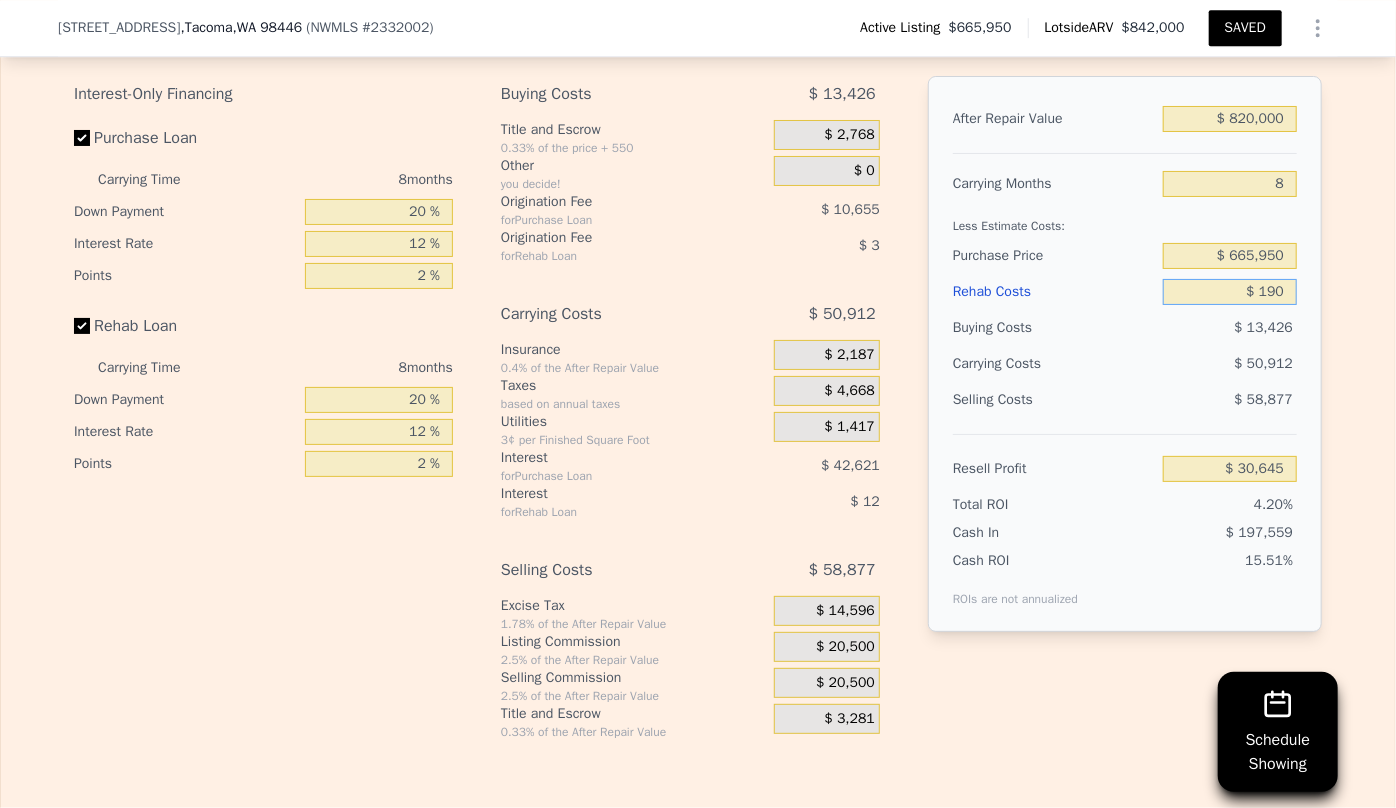 type on "$ 1,900" 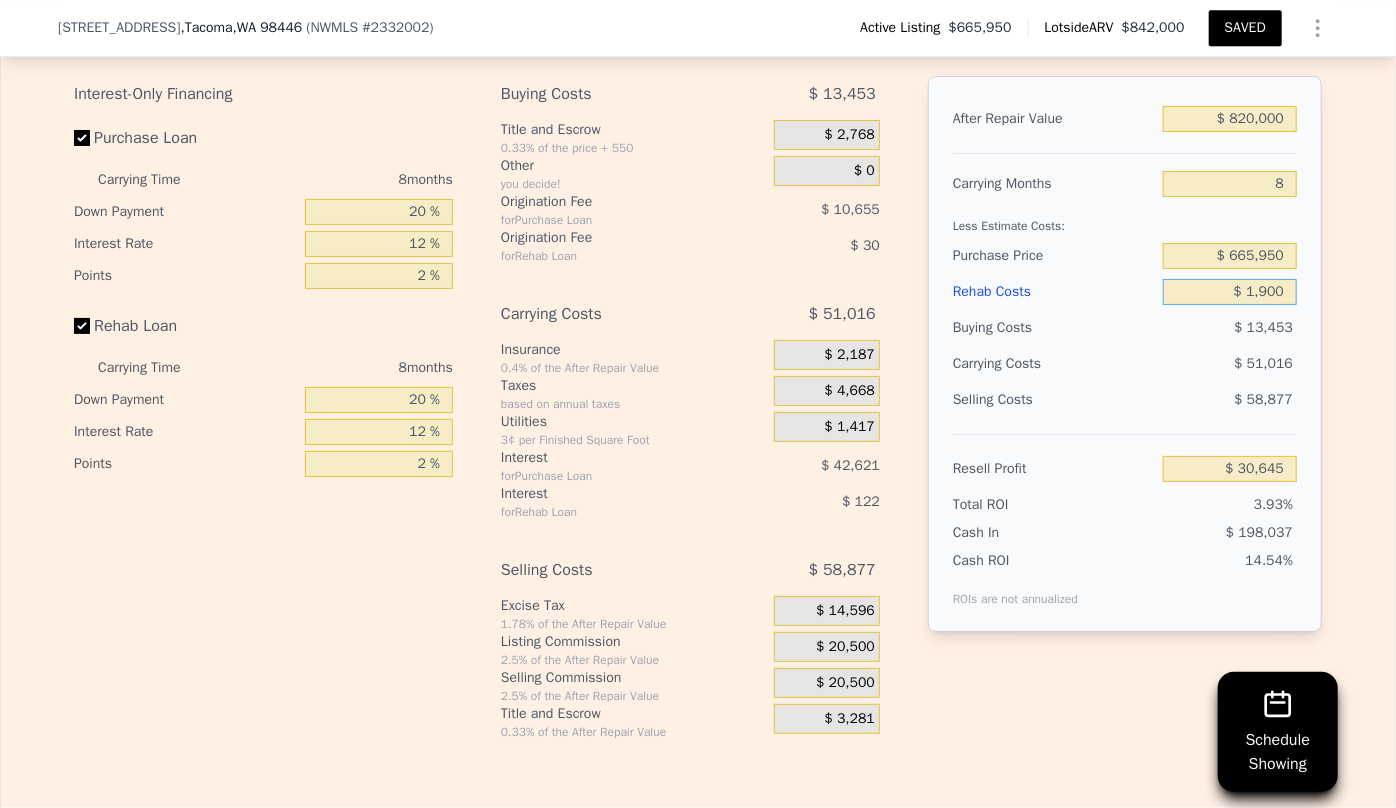 type on "$ 28,804" 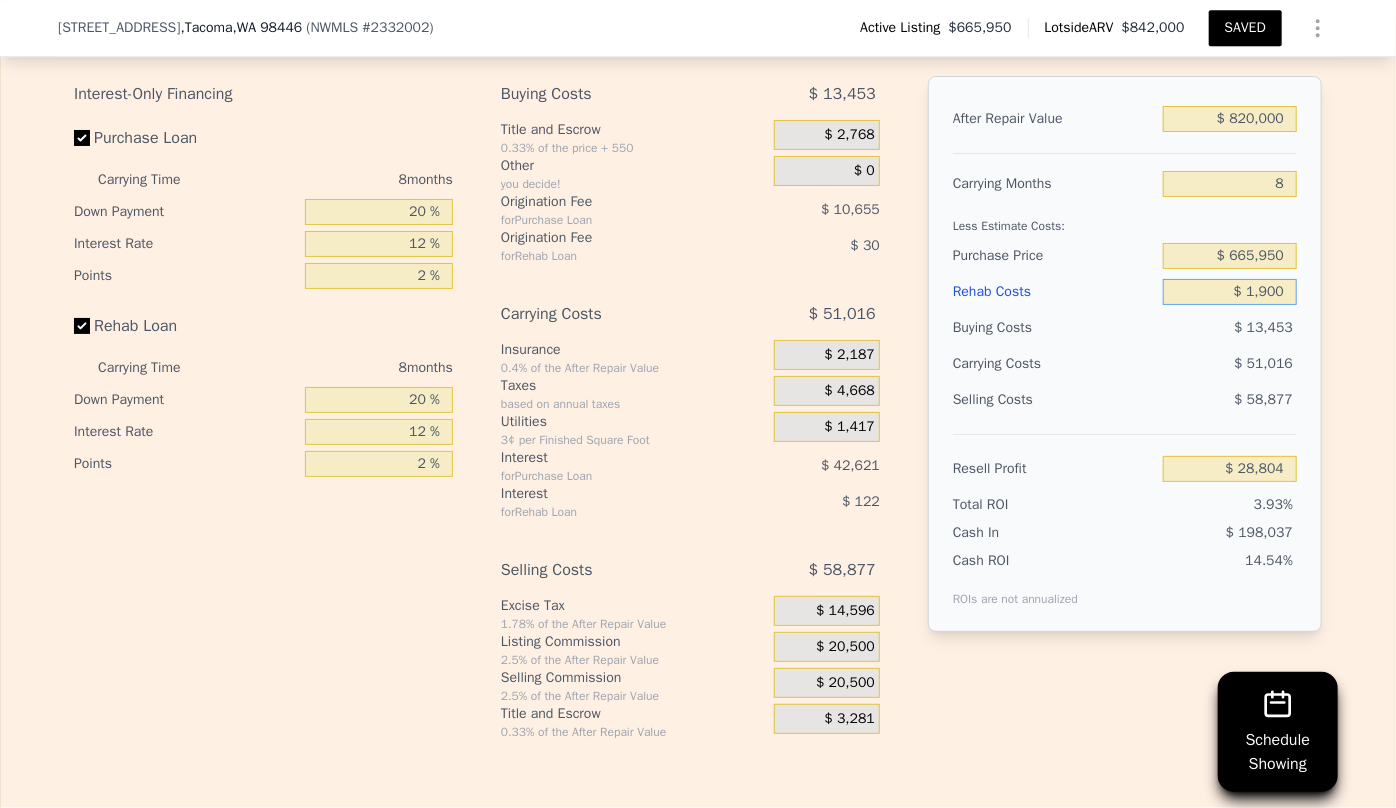 type on "$ 19,000" 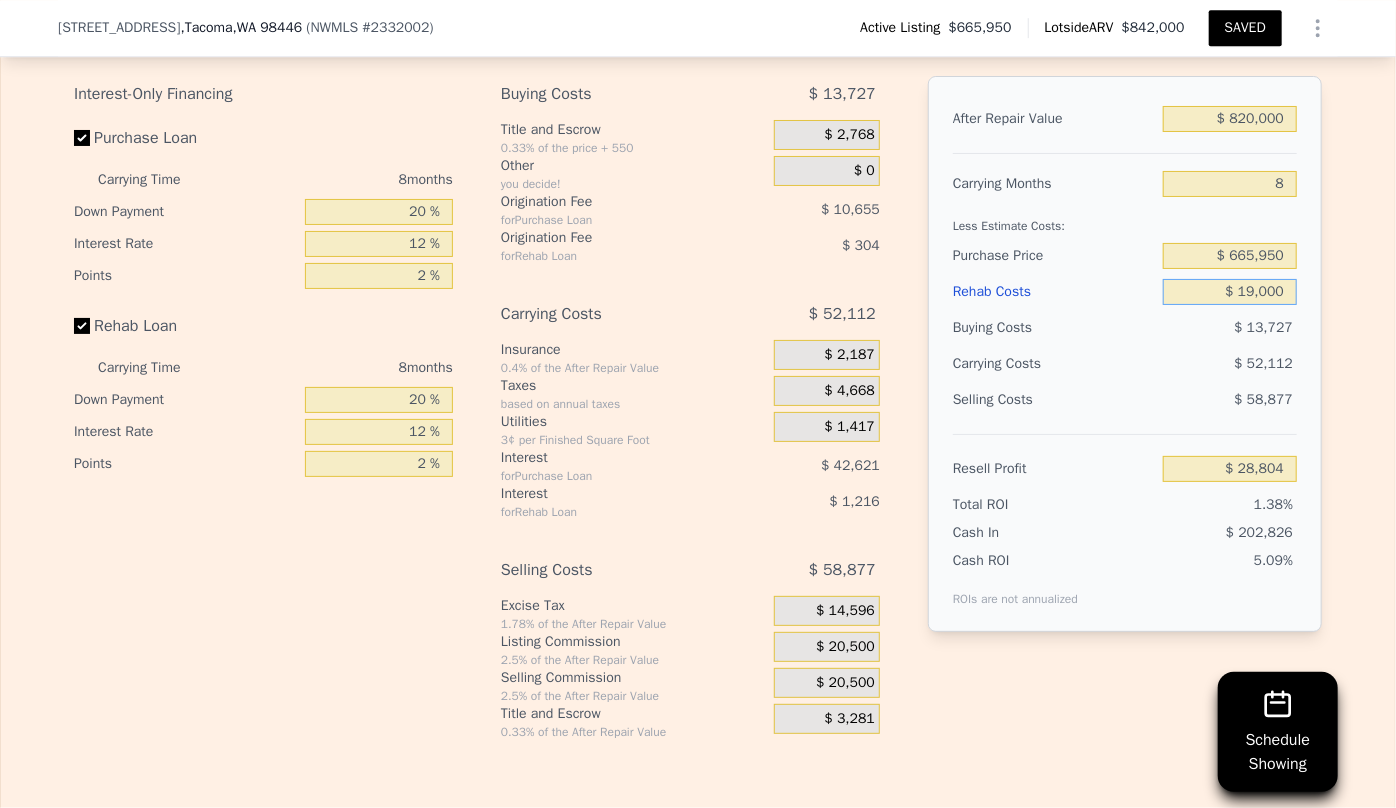 type on "$ 10,334" 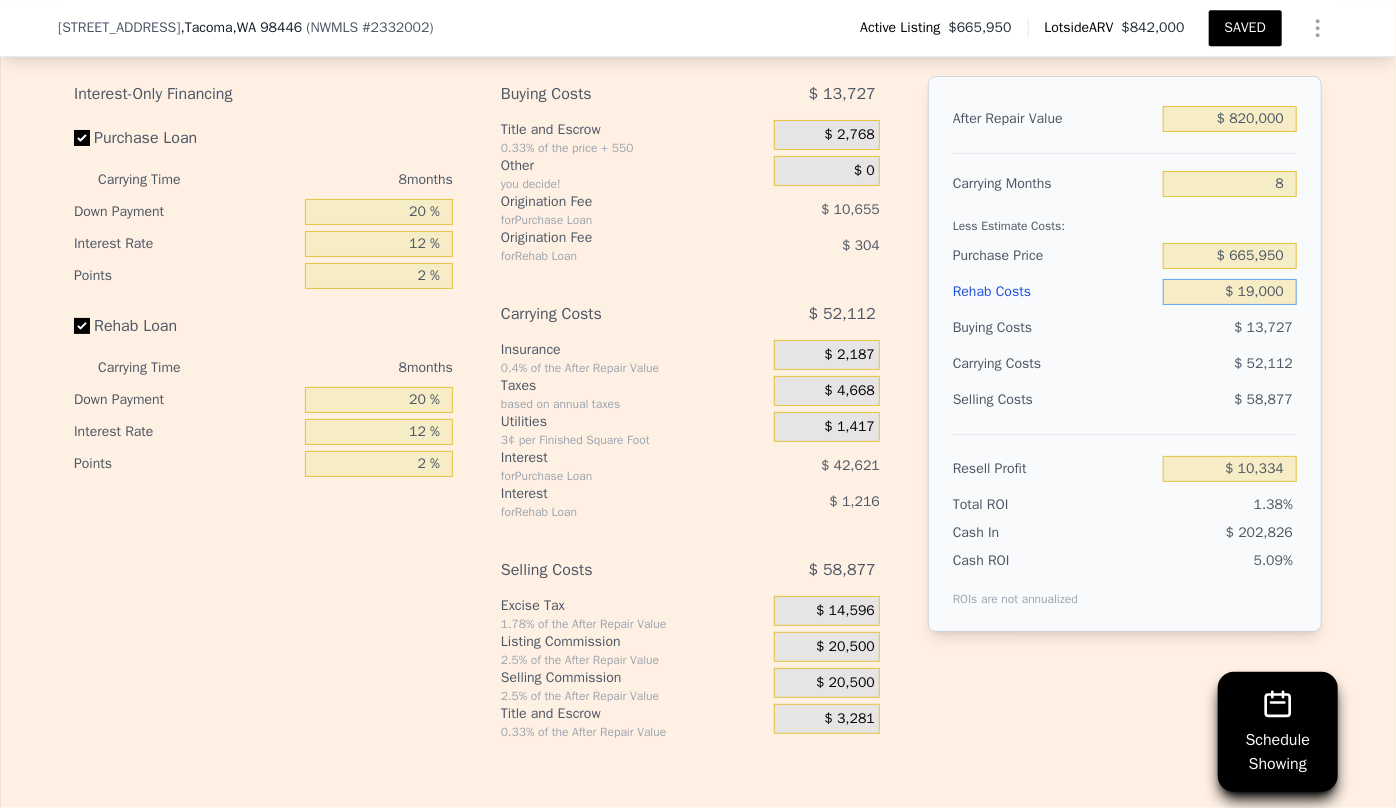 type on "$ 190,000" 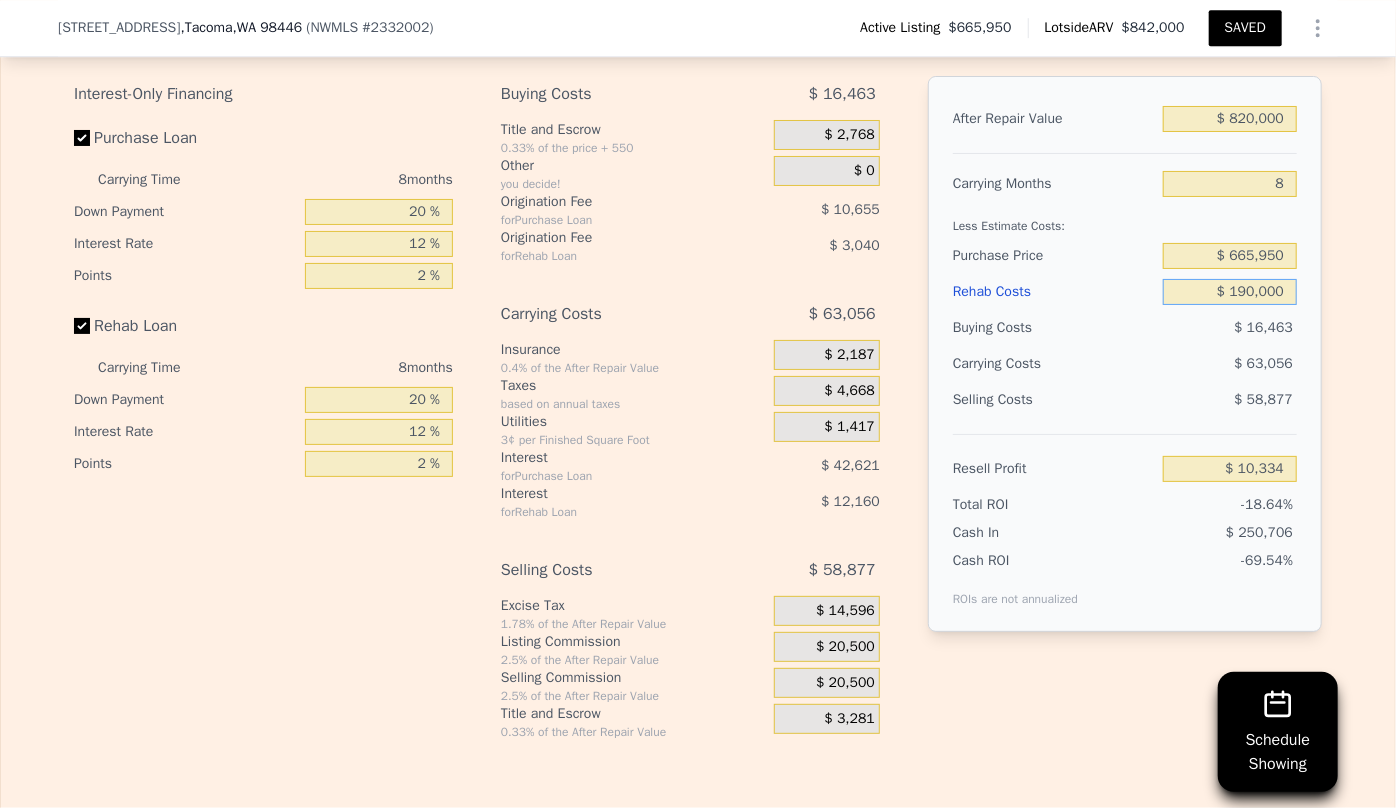 type on "-$ 174,346" 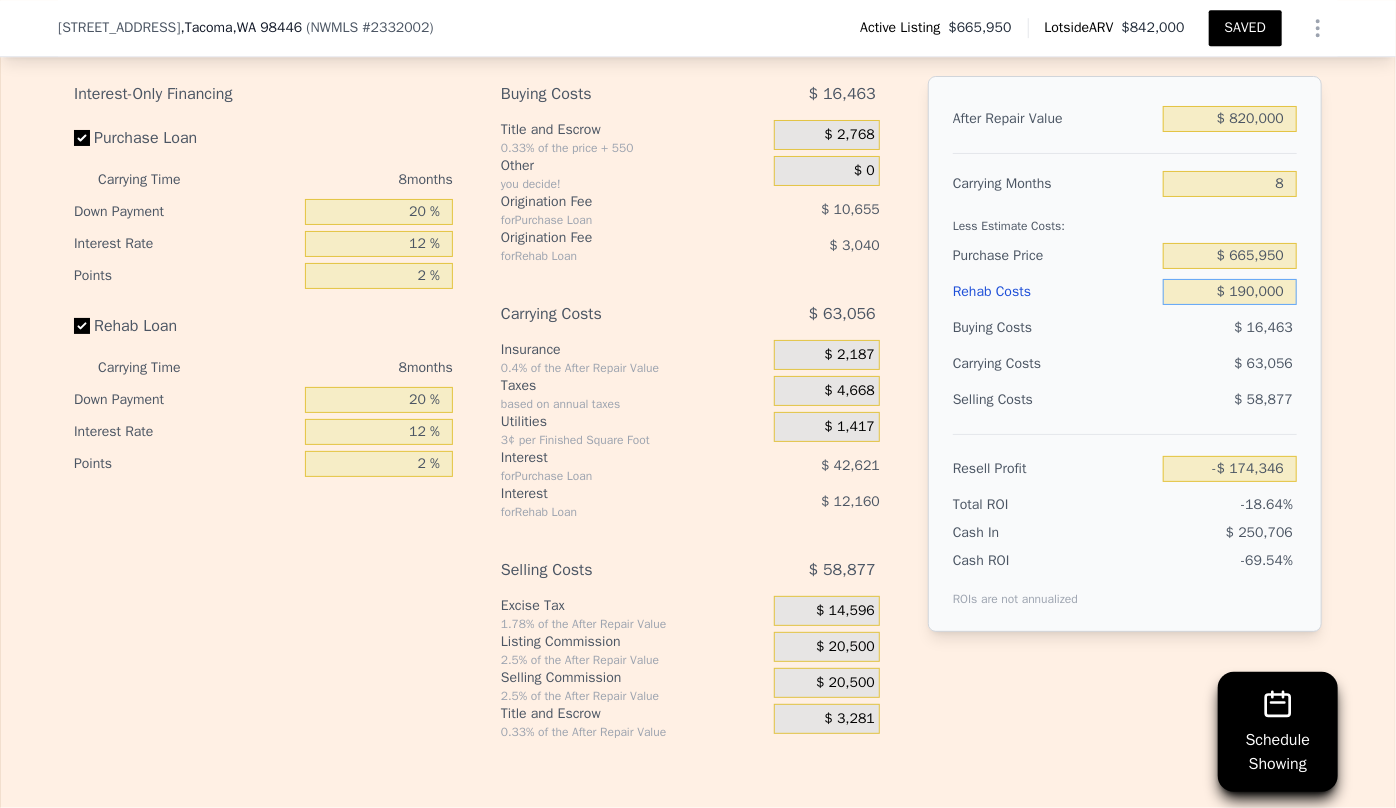 type on "$ 190,000" 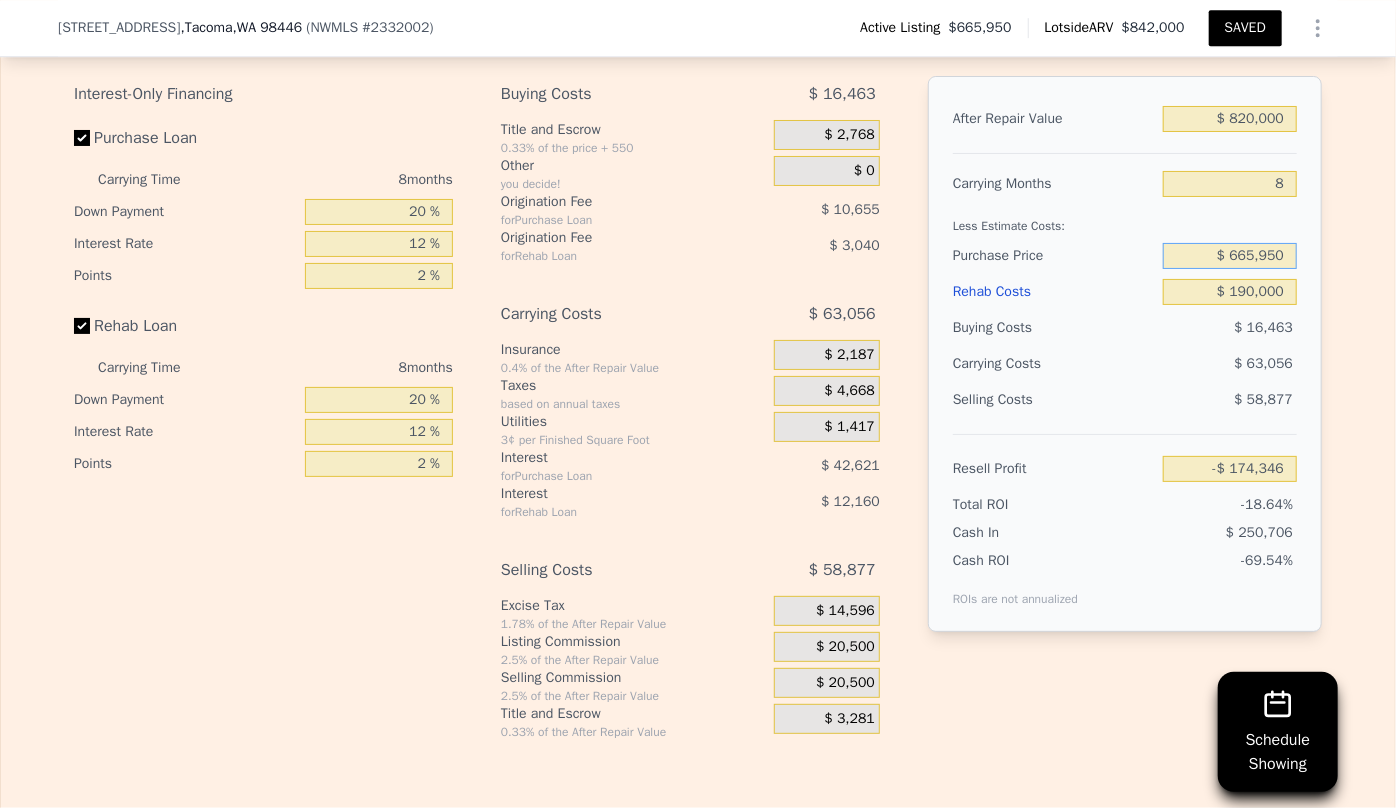 click on "$ 665,950" at bounding box center [1230, 256] 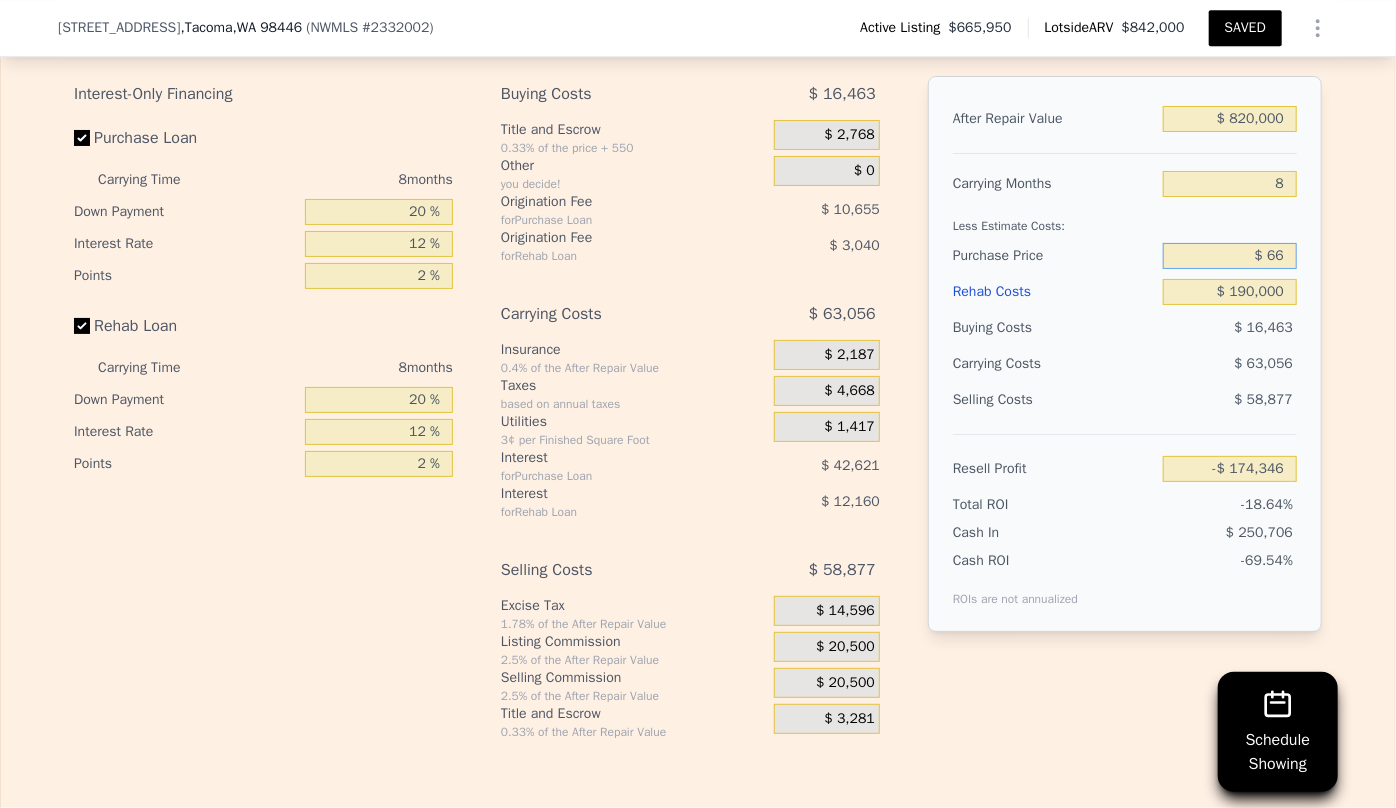 type on "$ 6" 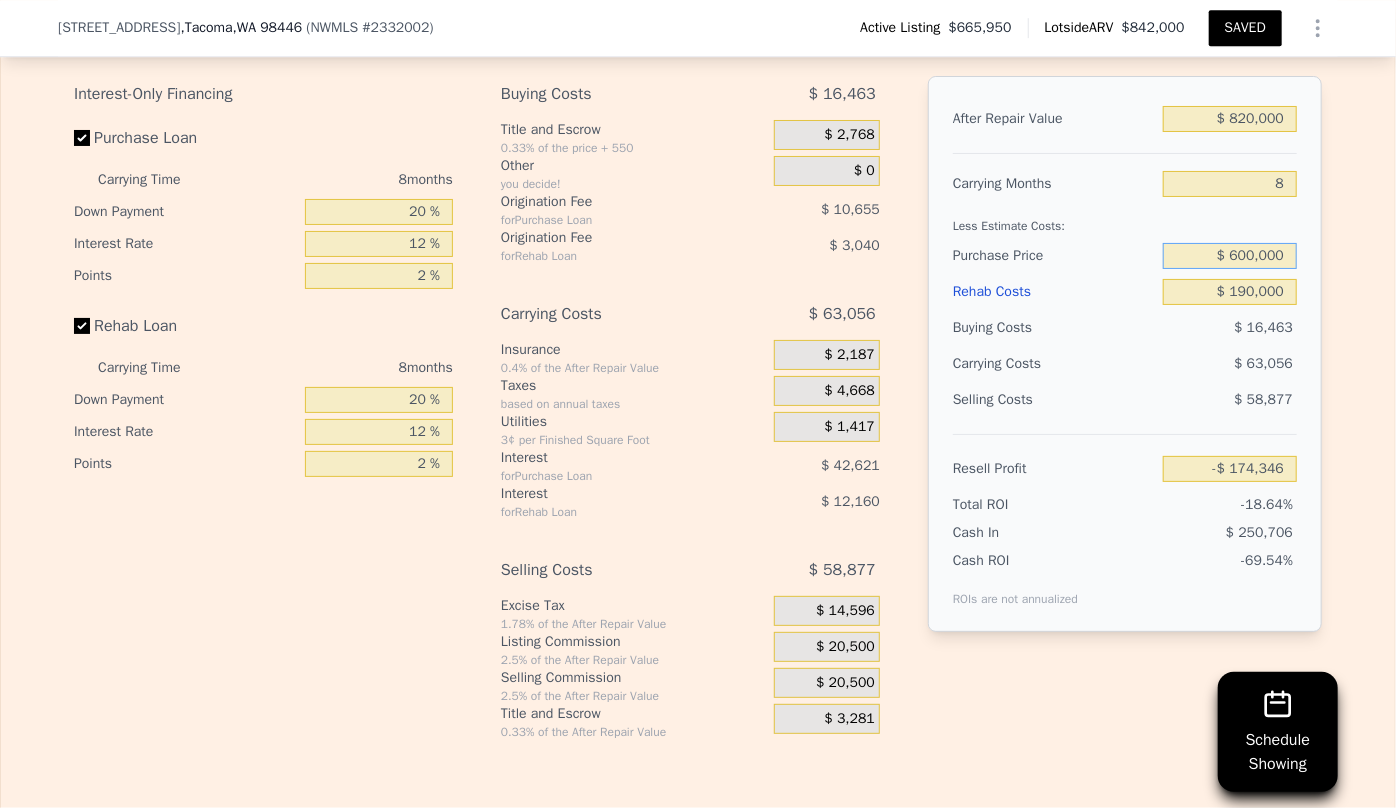 type on "$ 600,000" 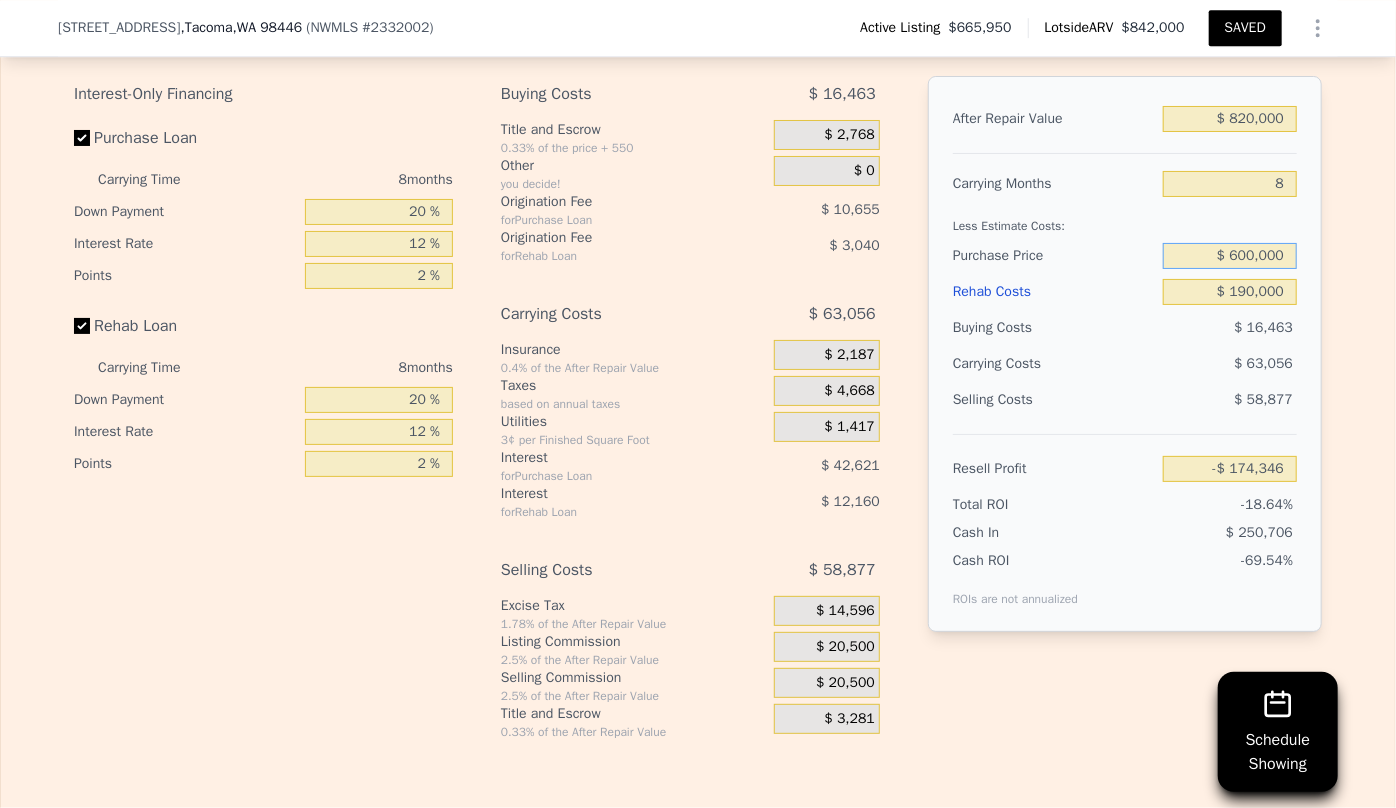 type on "-$ 102,897" 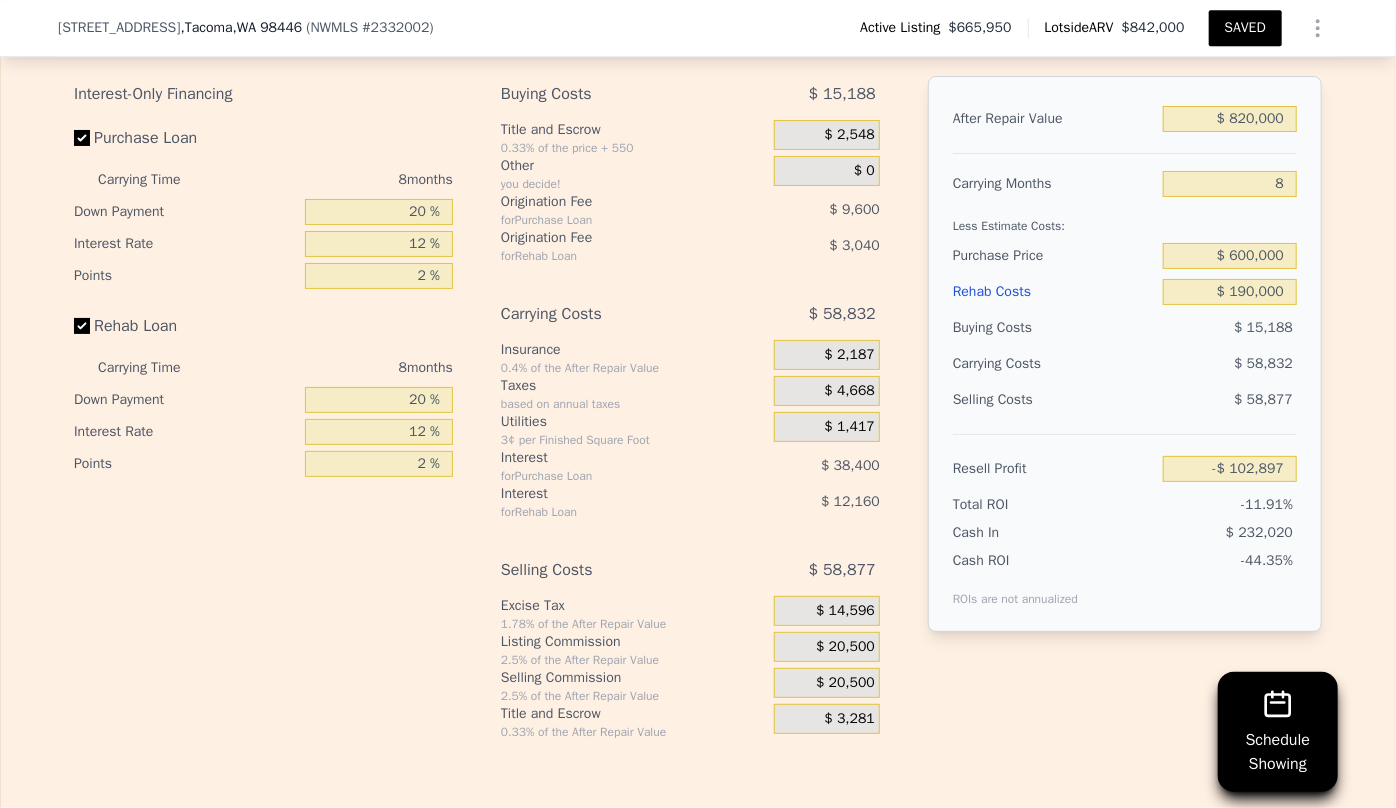 click on "$ 20,500" at bounding box center [827, 683] 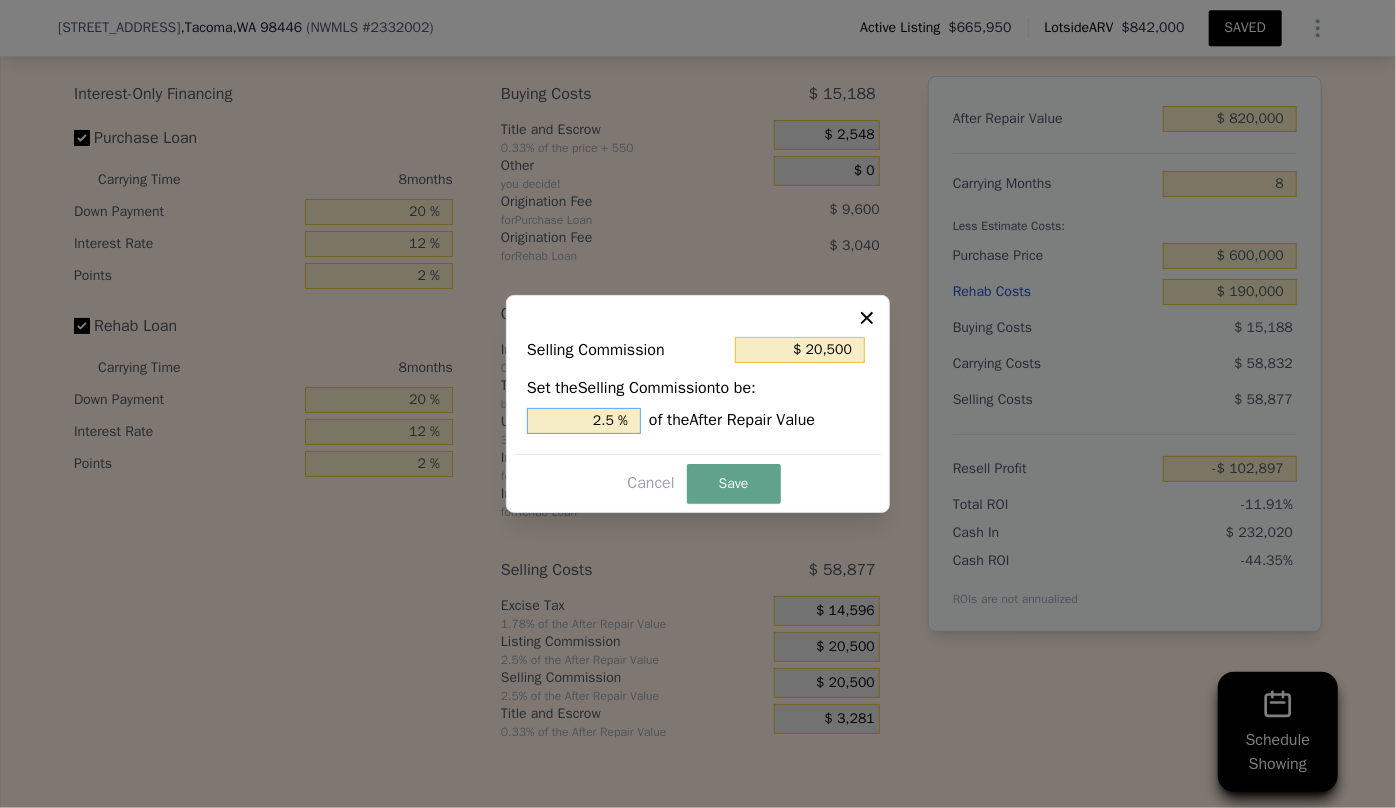 click on "2.5 %" at bounding box center [584, 421] 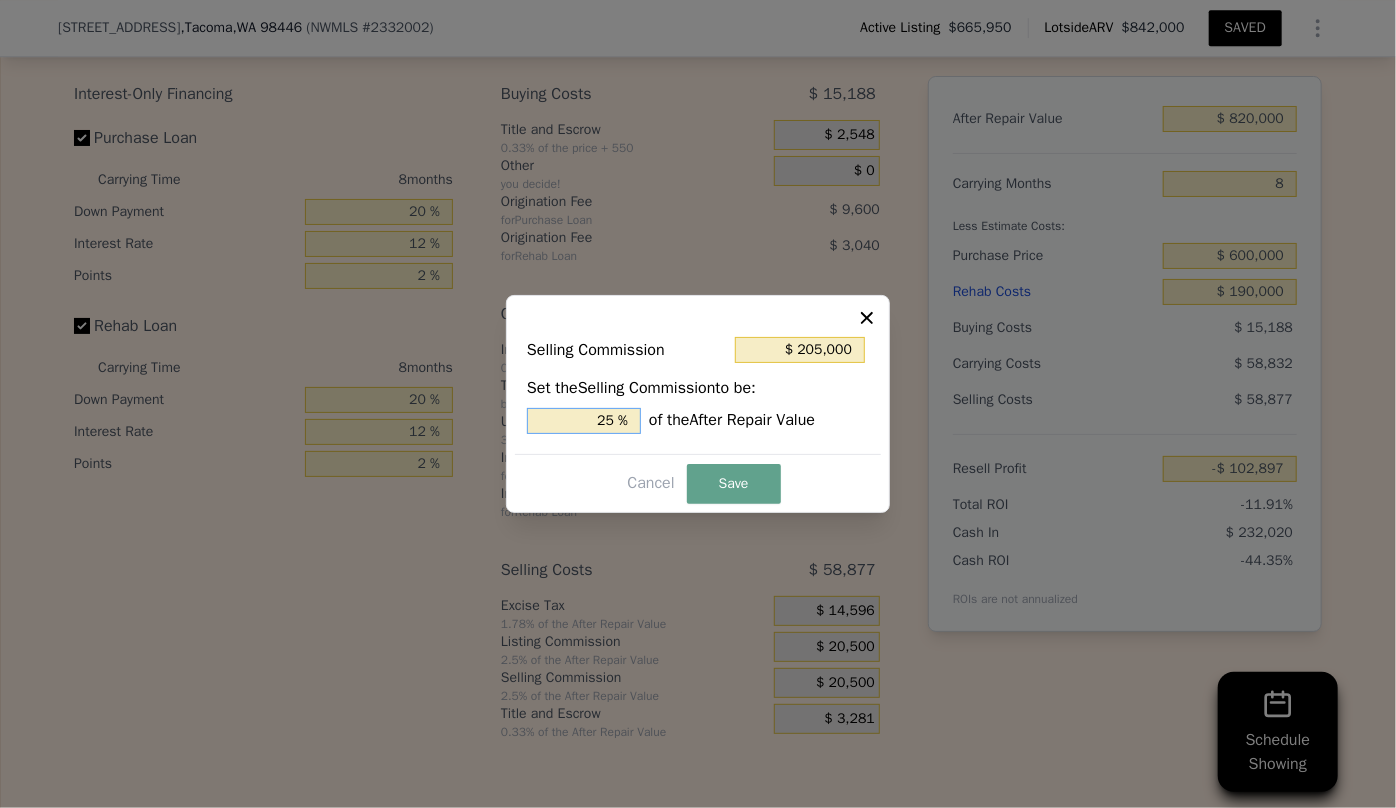 type on "$ 1,763,000" 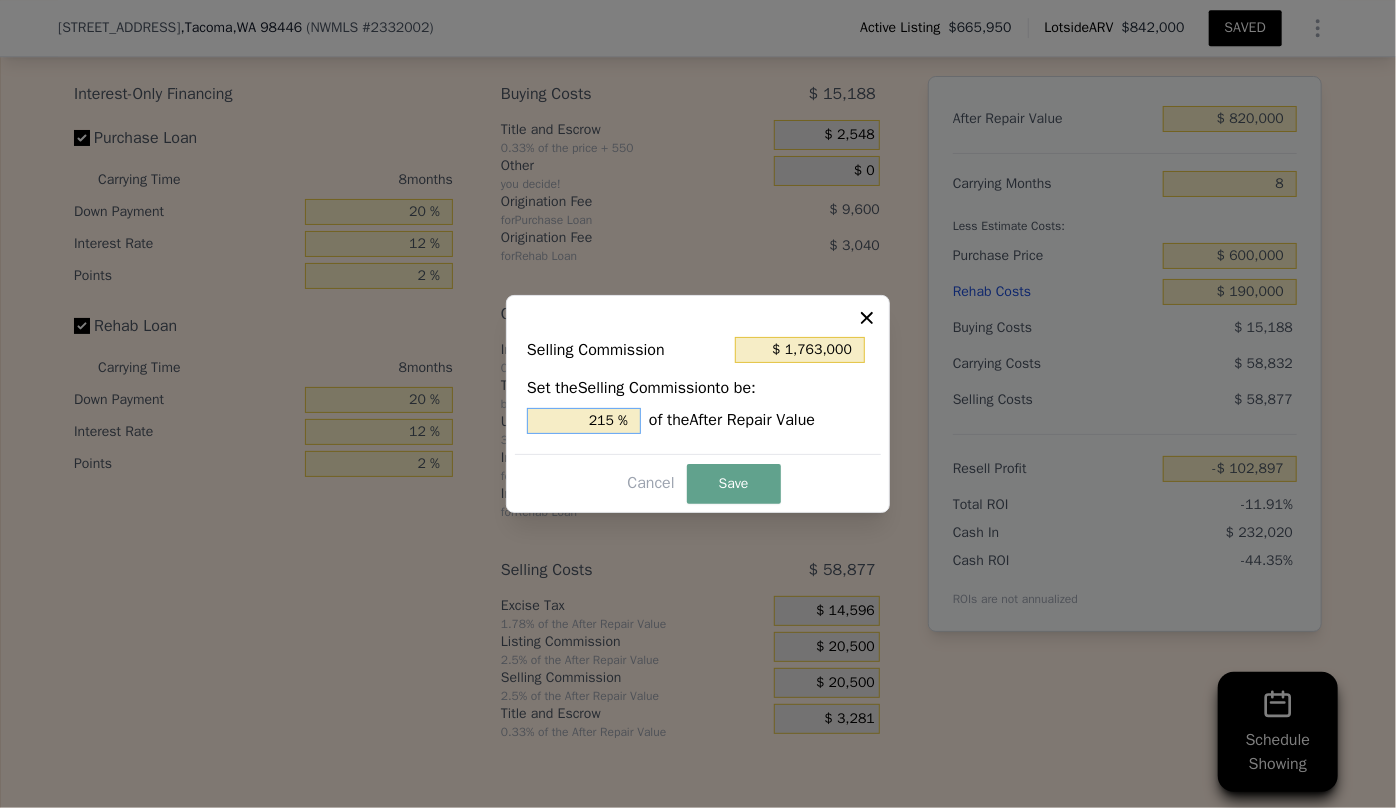 type on "$ 205,000" 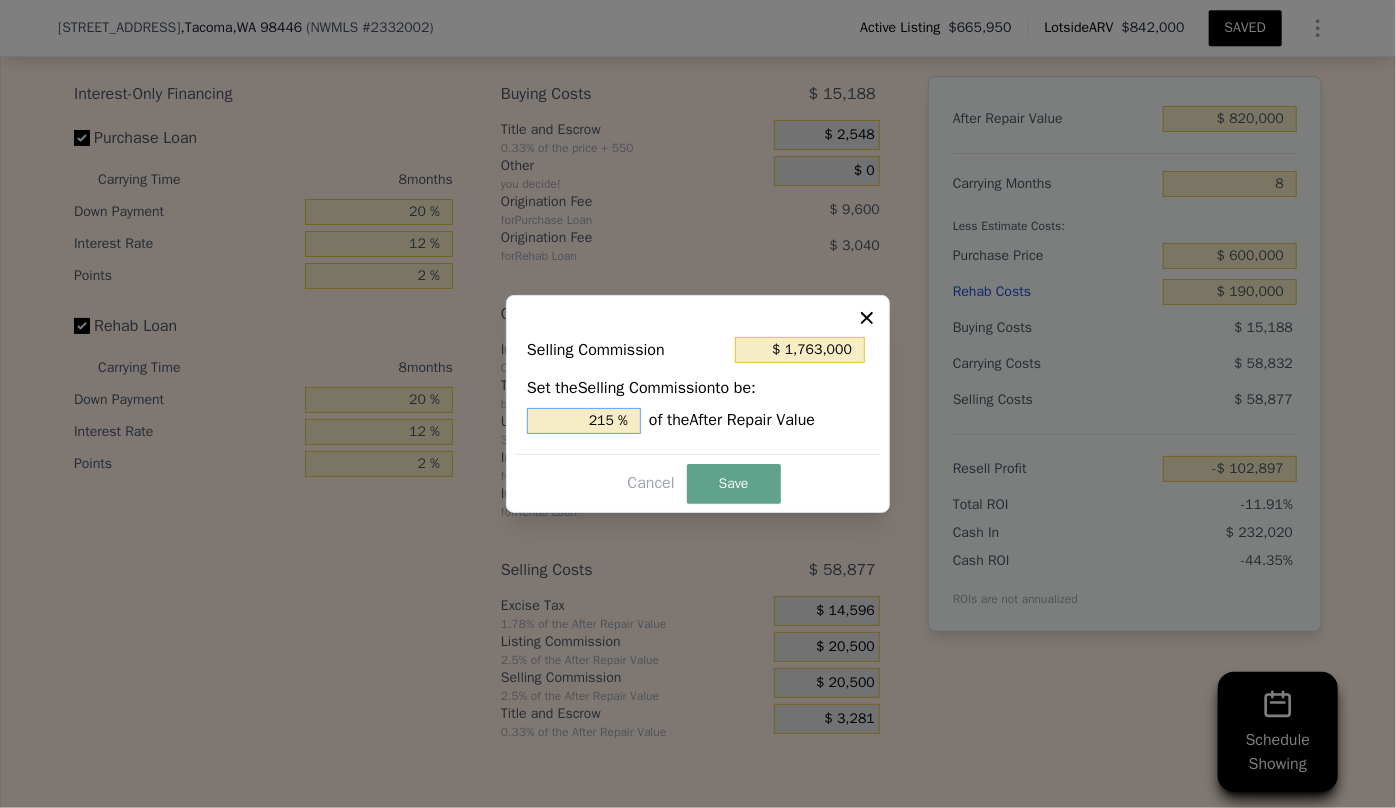 type on "25 %" 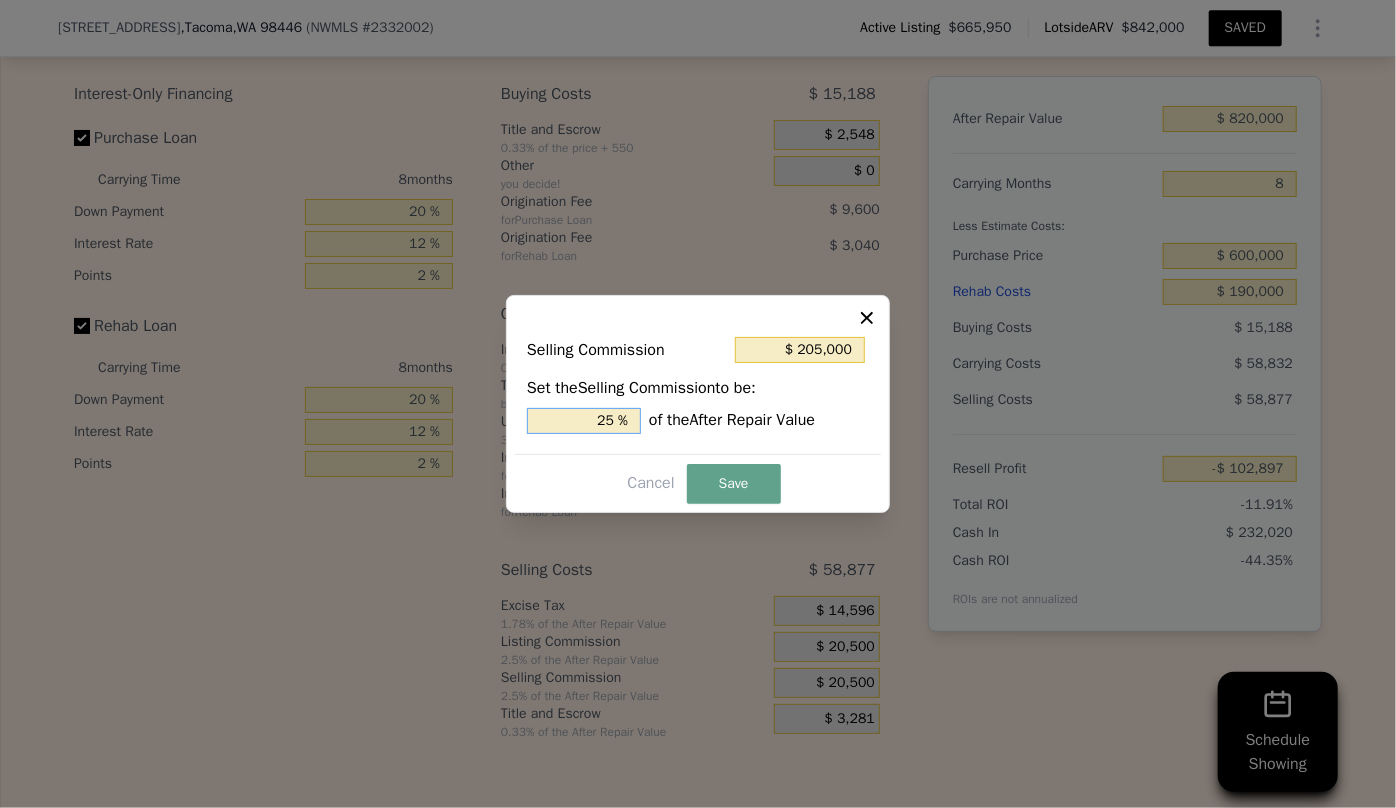 type on "$ 41,000" 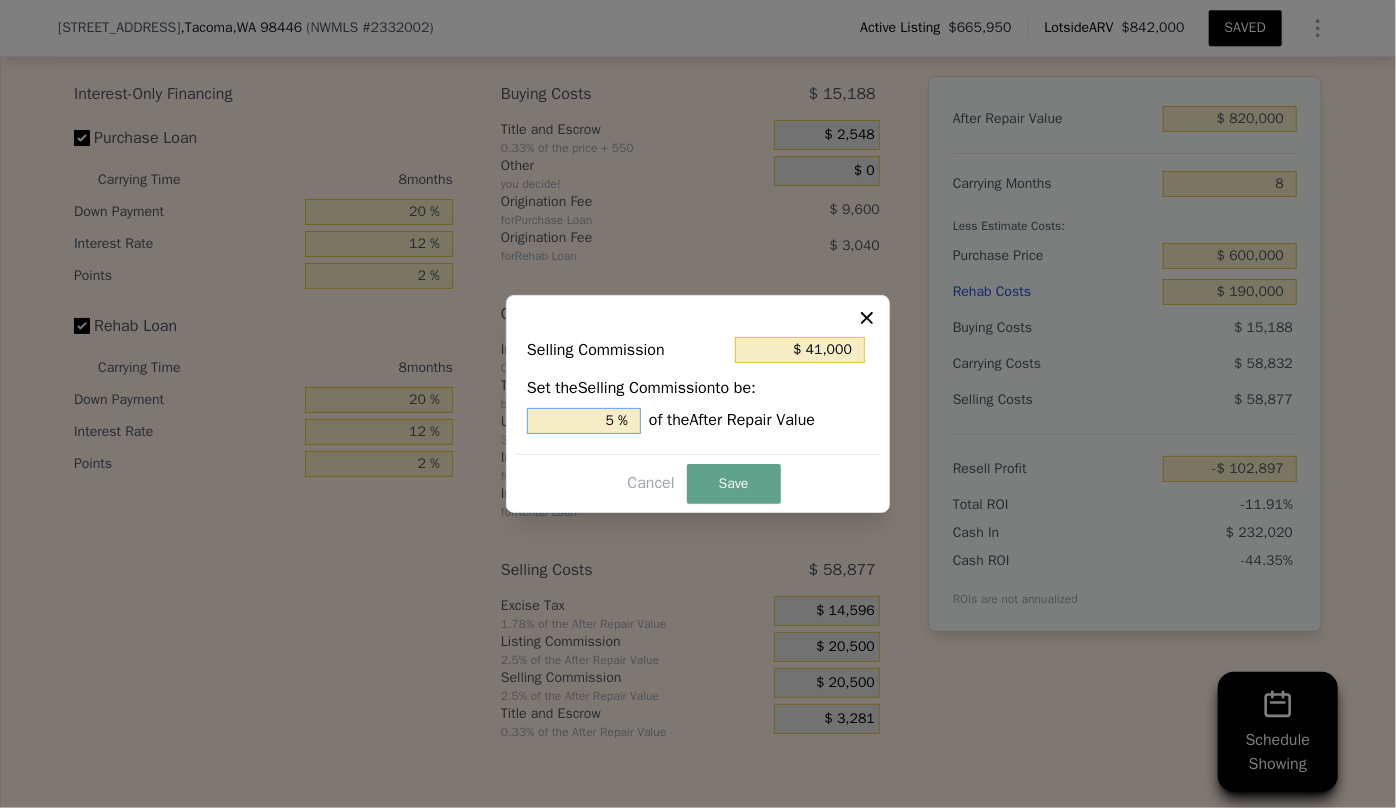 type on "$ 123,000" 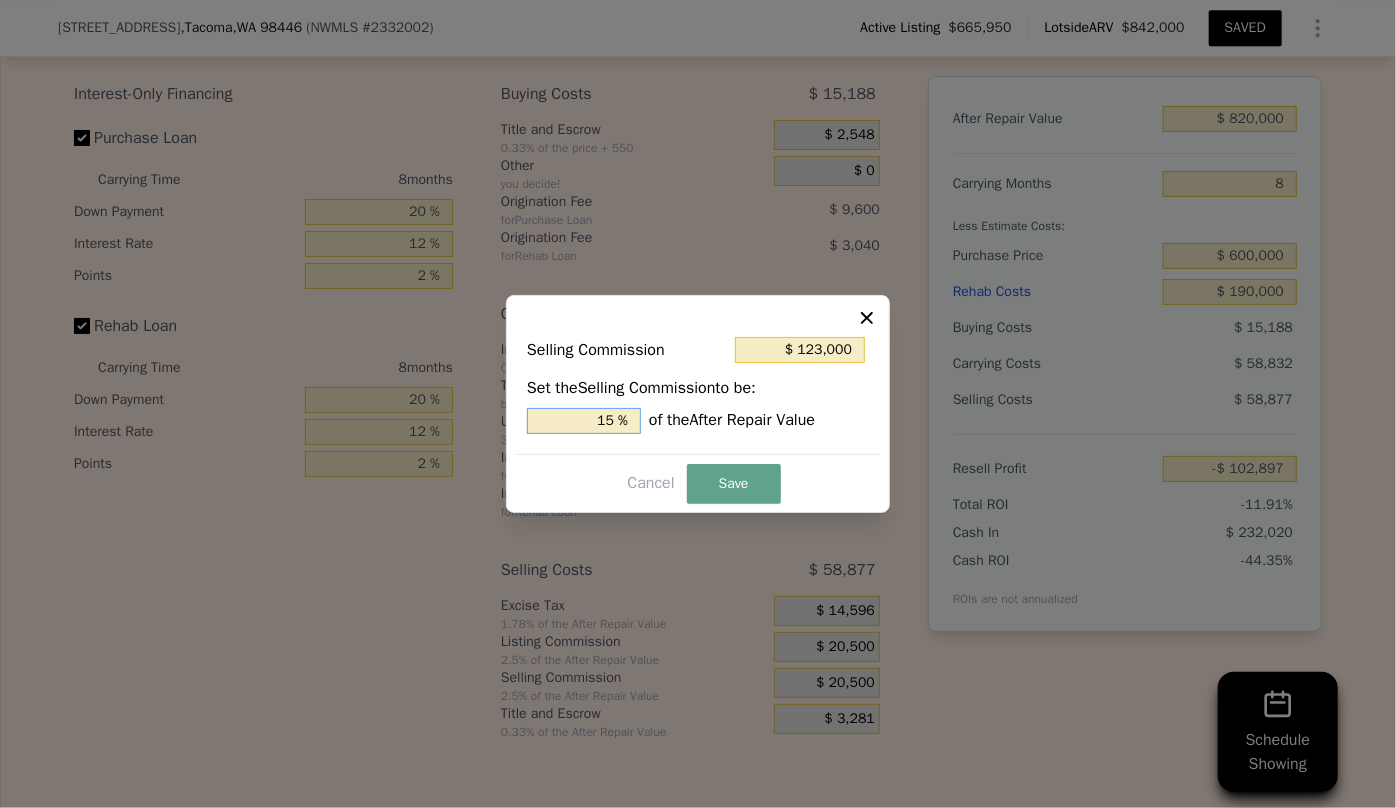 type on "$ 12,300" 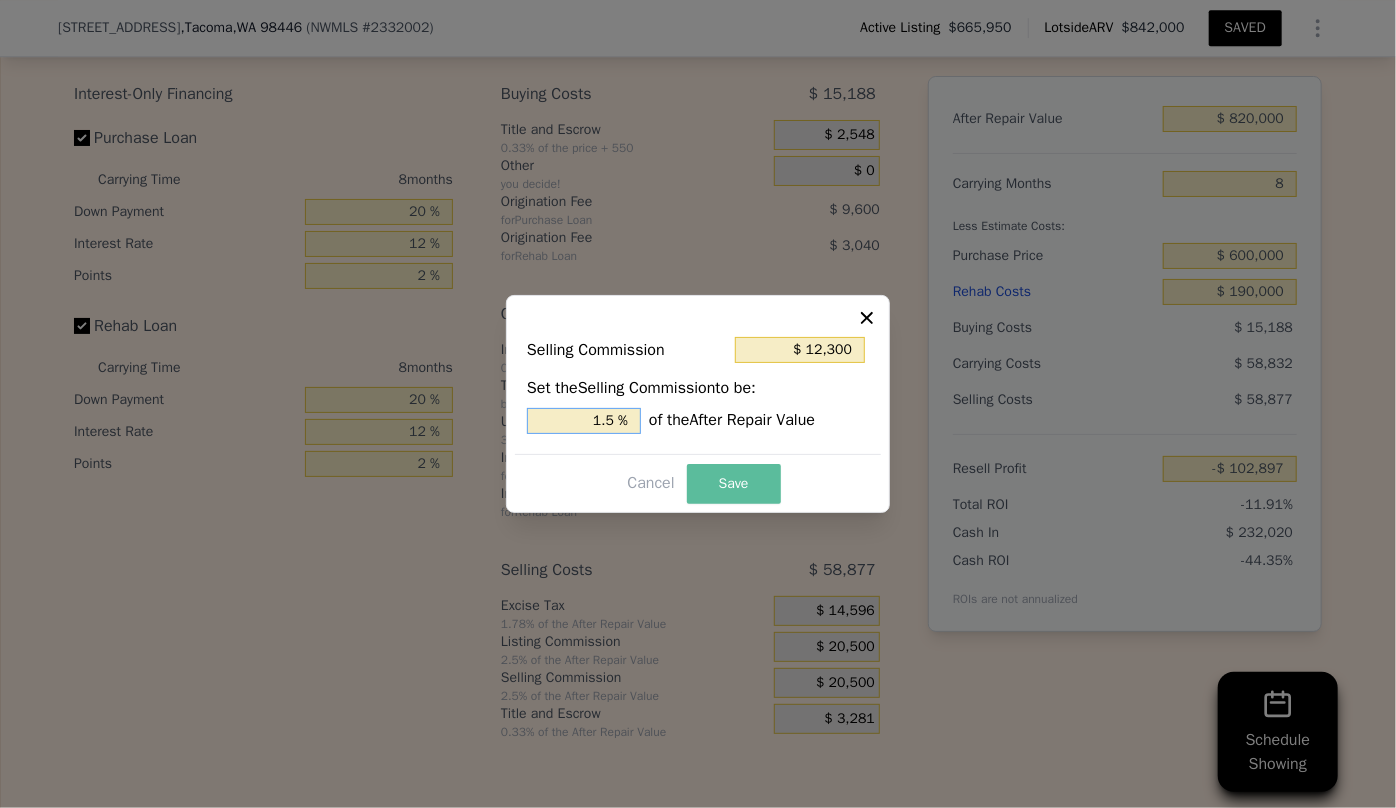 type on "1.5 %" 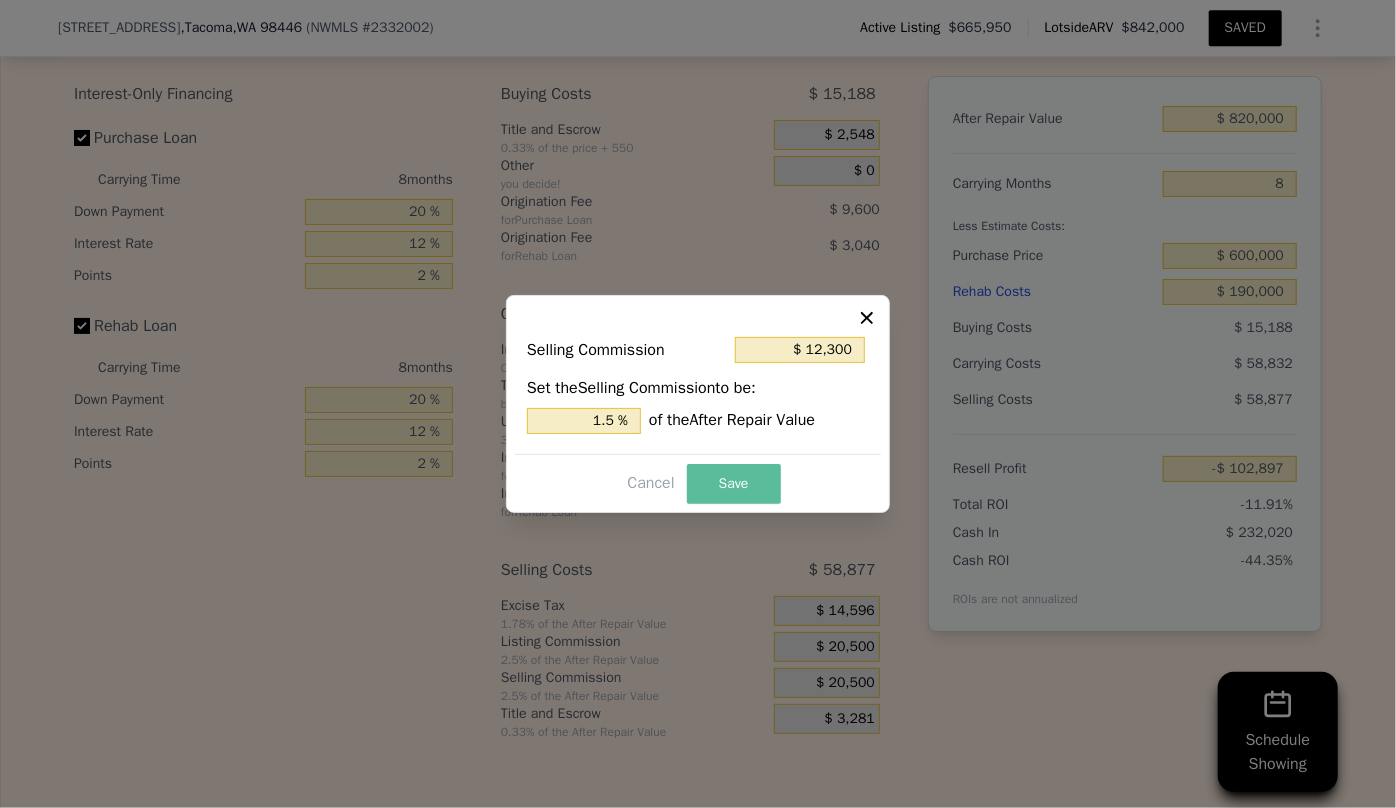 click on "Save" at bounding box center (734, 484) 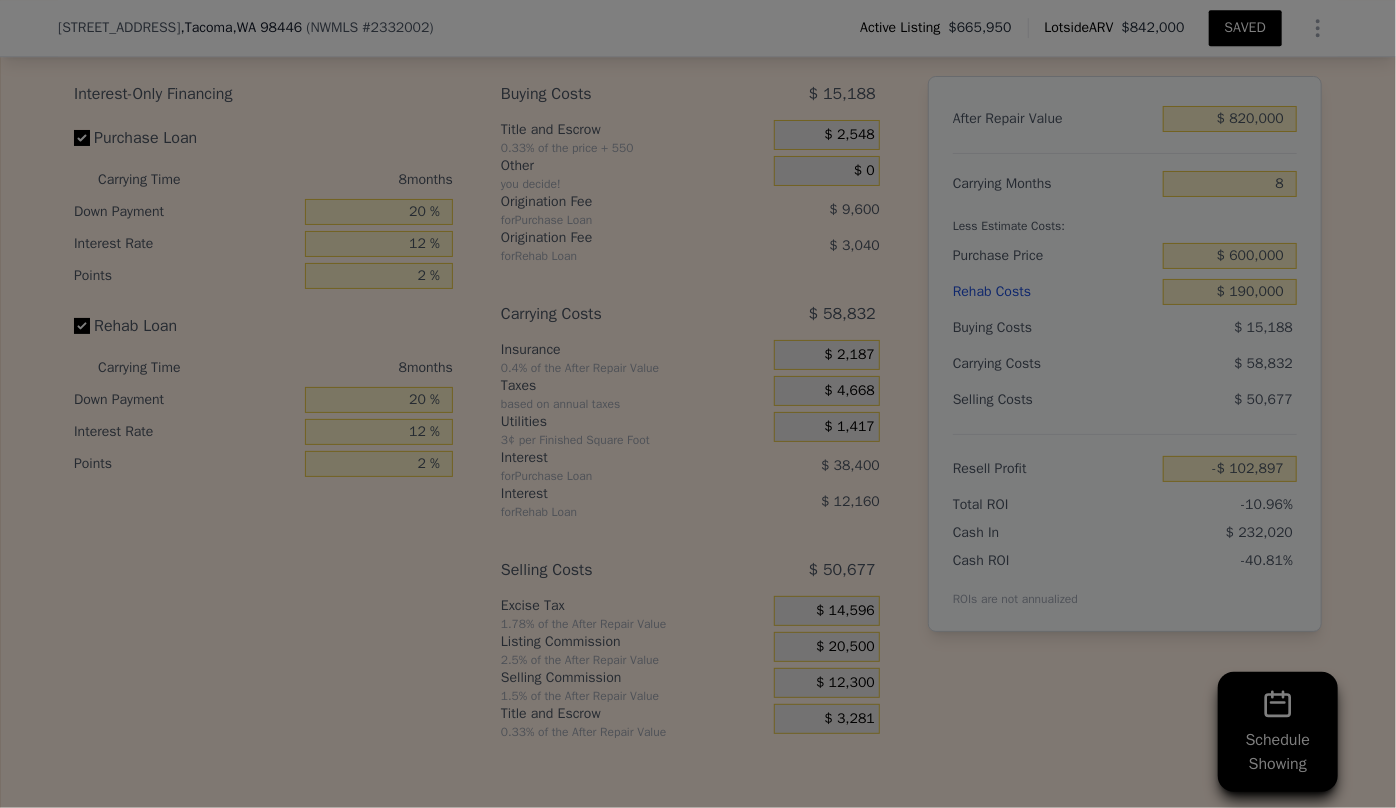 type on "-$ 94,697" 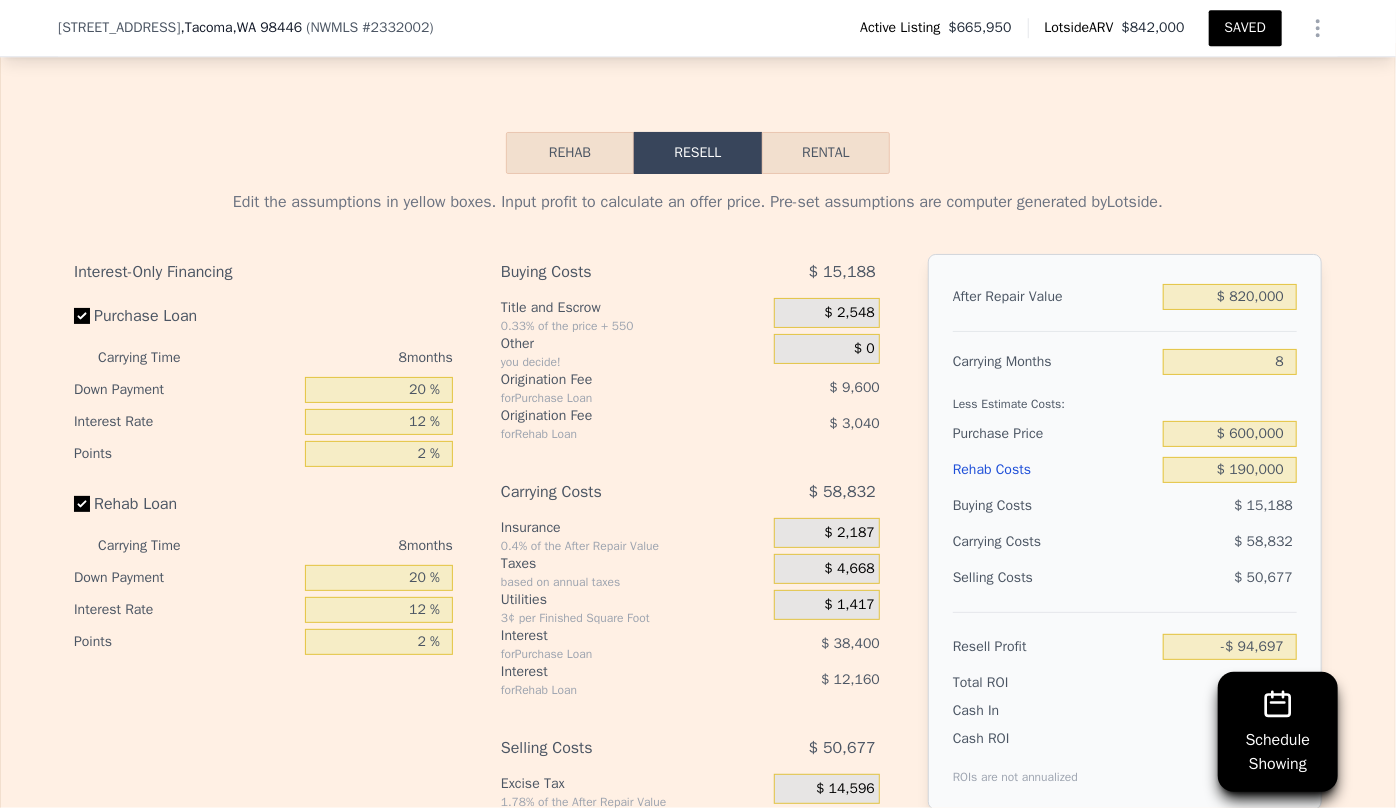 scroll, scrollTop: 3004, scrollLeft: 0, axis: vertical 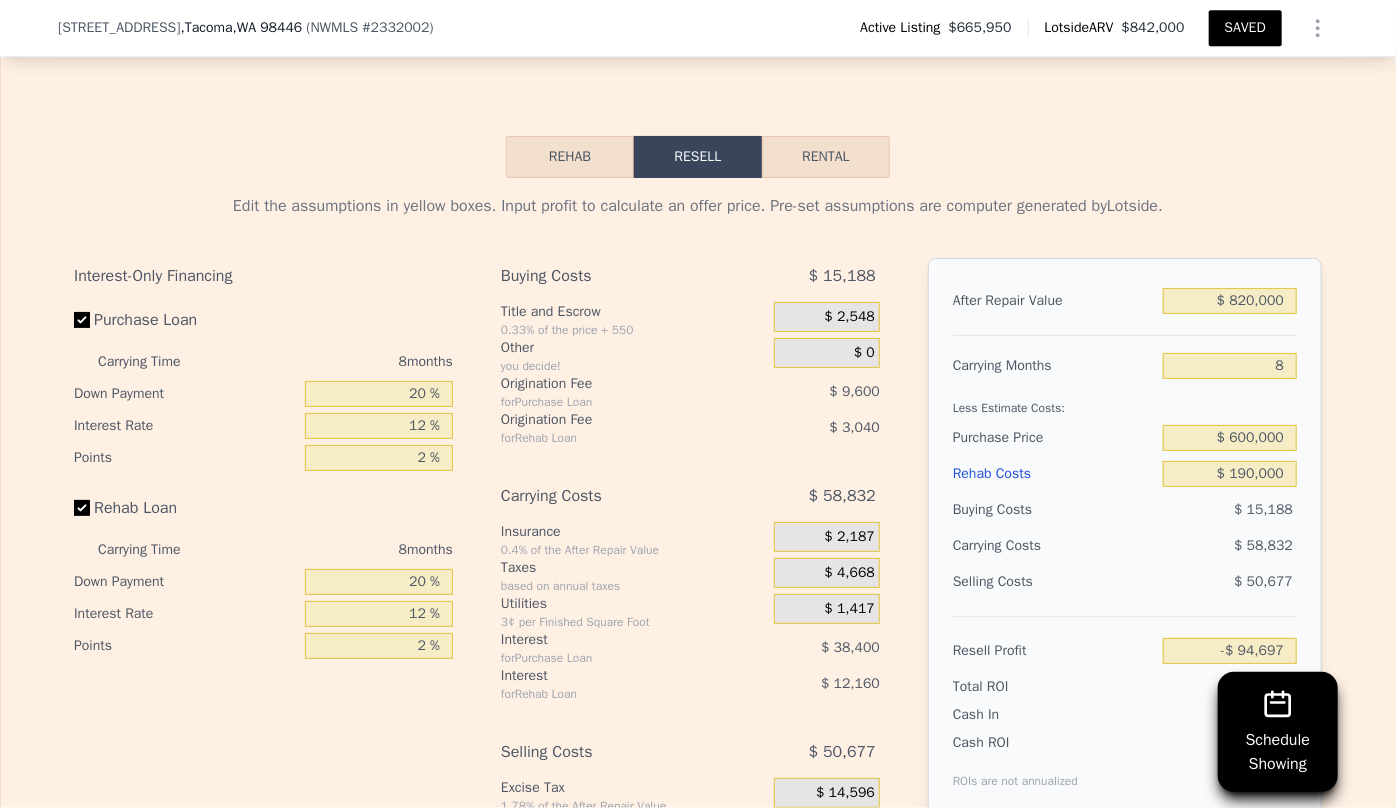 click on "Rehab Costs" at bounding box center [1054, 474] 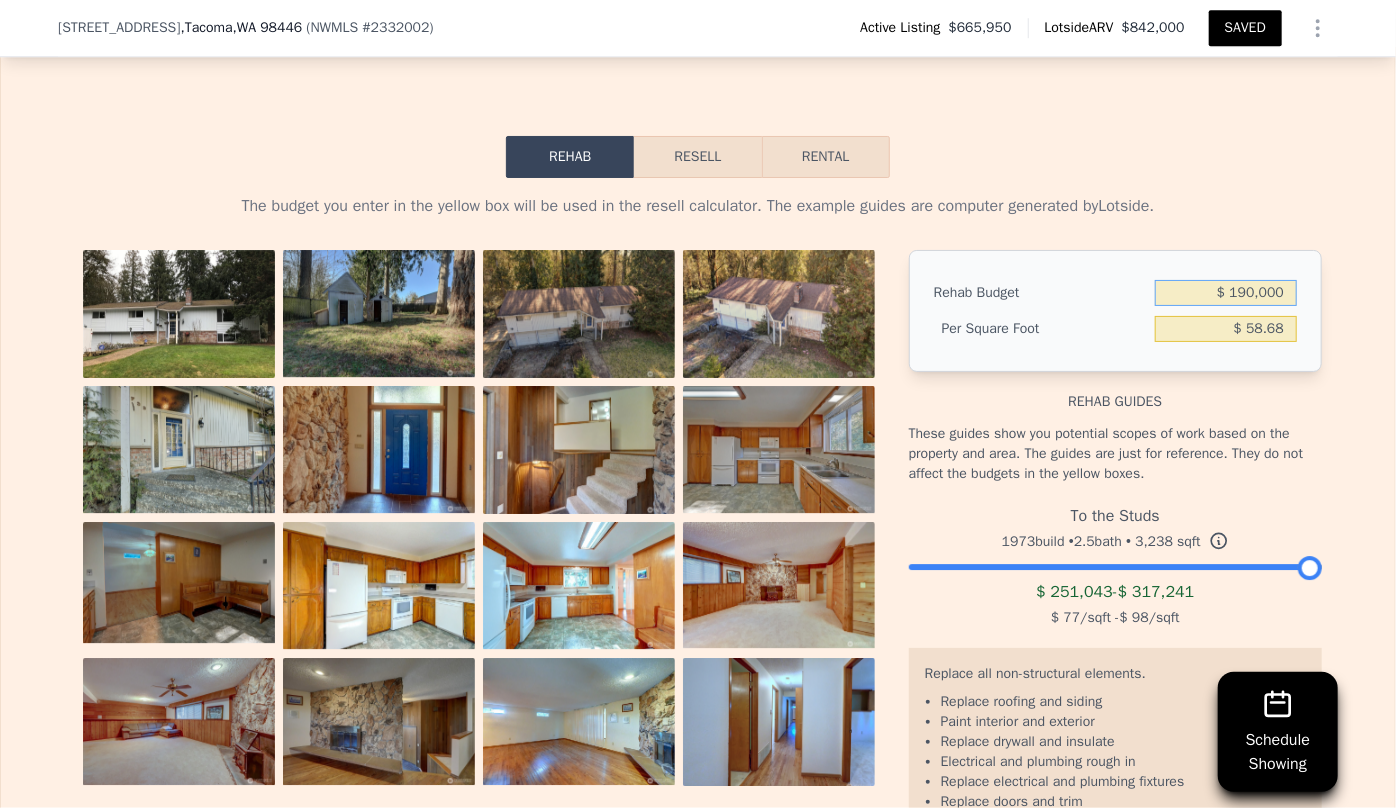 click on "$ 190,000" at bounding box center [1226, 293] 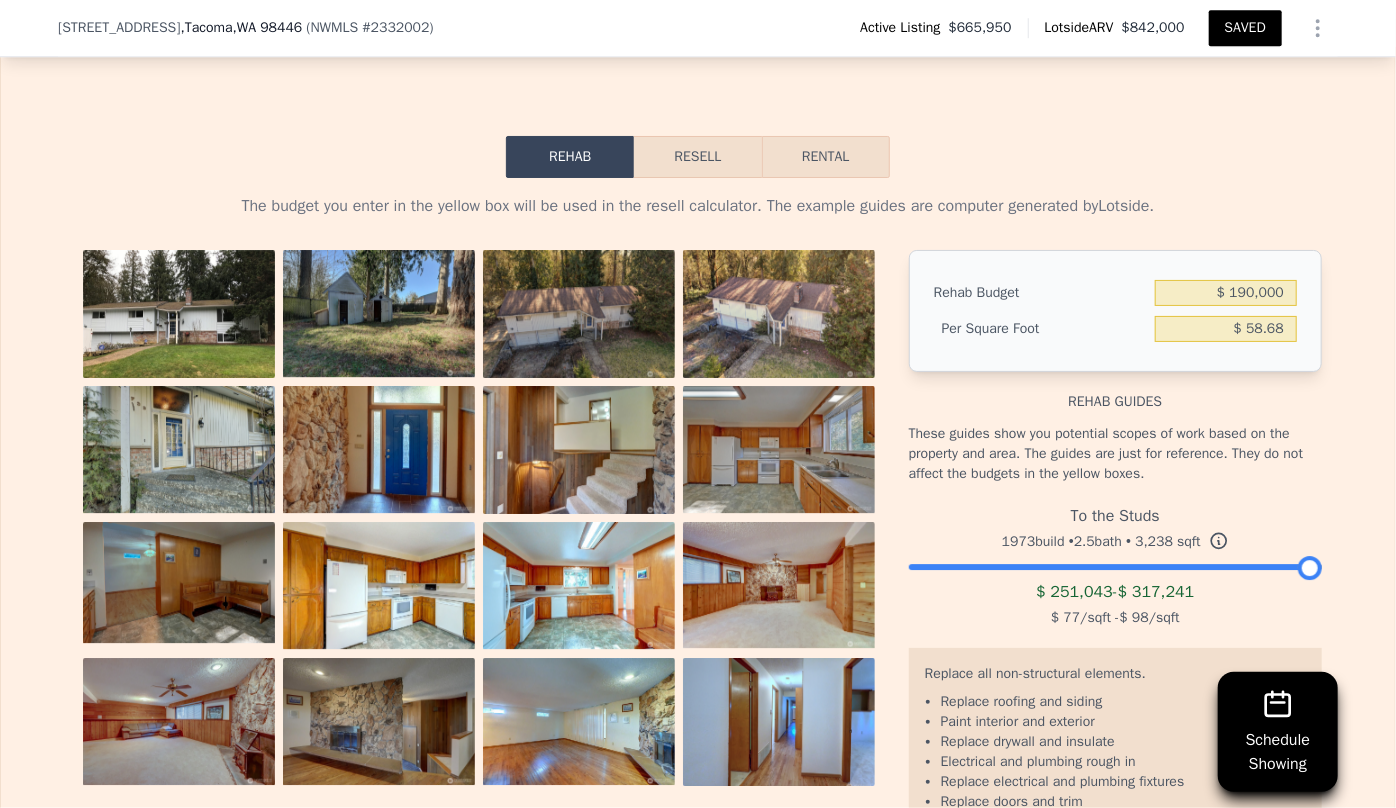click on "These guides show you potential scopes of work based on the property and area. The guides are just for reference. They do not affect the budgets in the yellow boxes." at bounding box center (1115, 454) 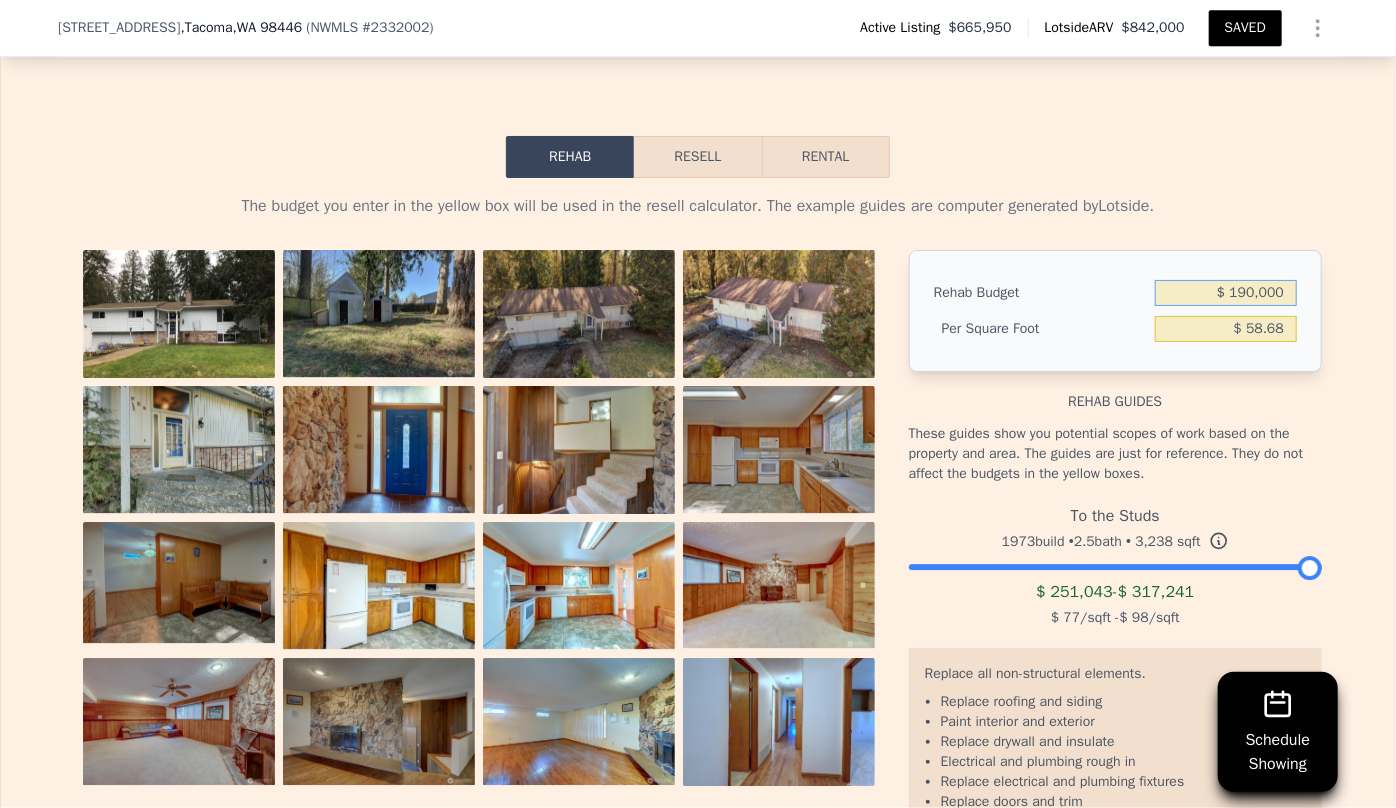 click on "$ 190,000" at bounding box center (1226, 293) 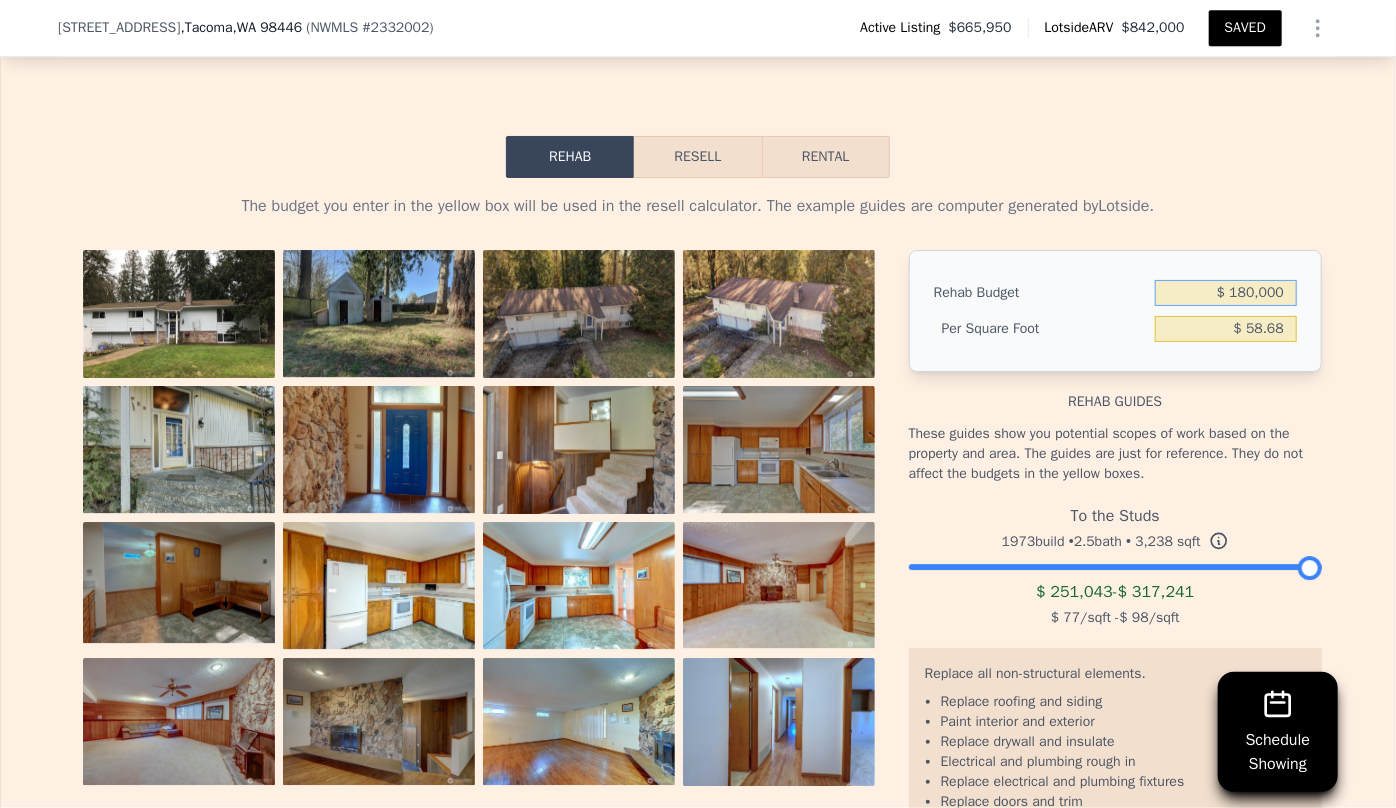 type on "$ 180,000" 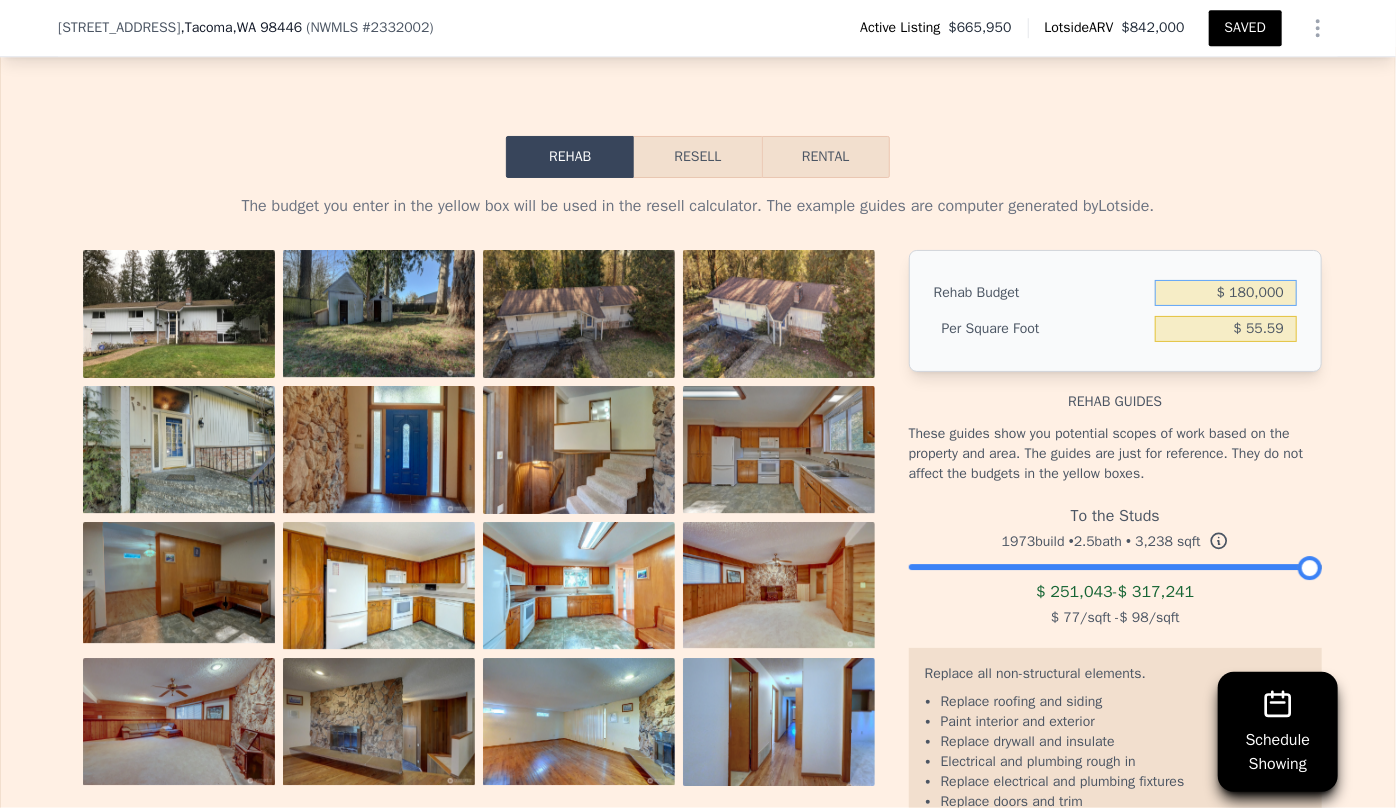 type on "$ 55.59" 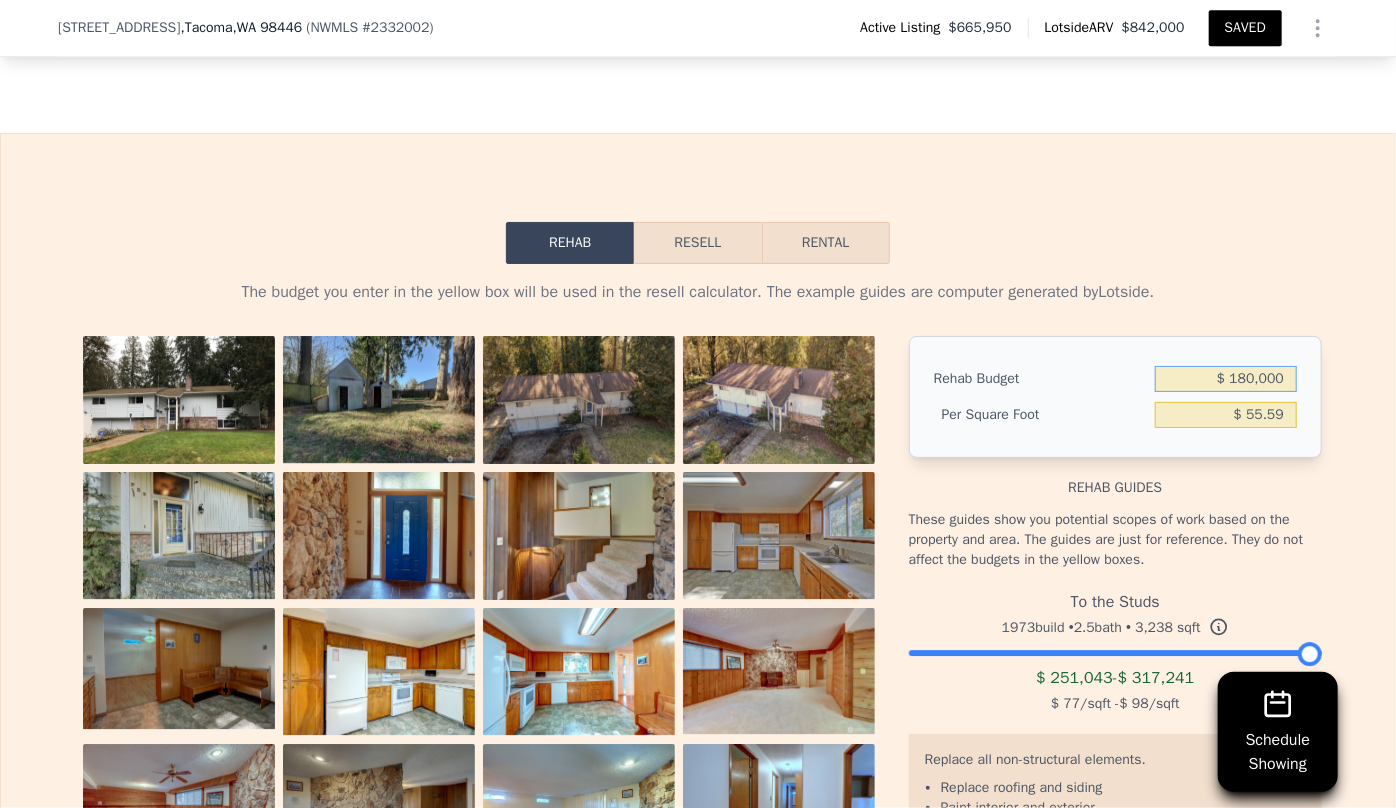 scroll, scrollTop: 2913, scrollLeft: 0, axis: vertical 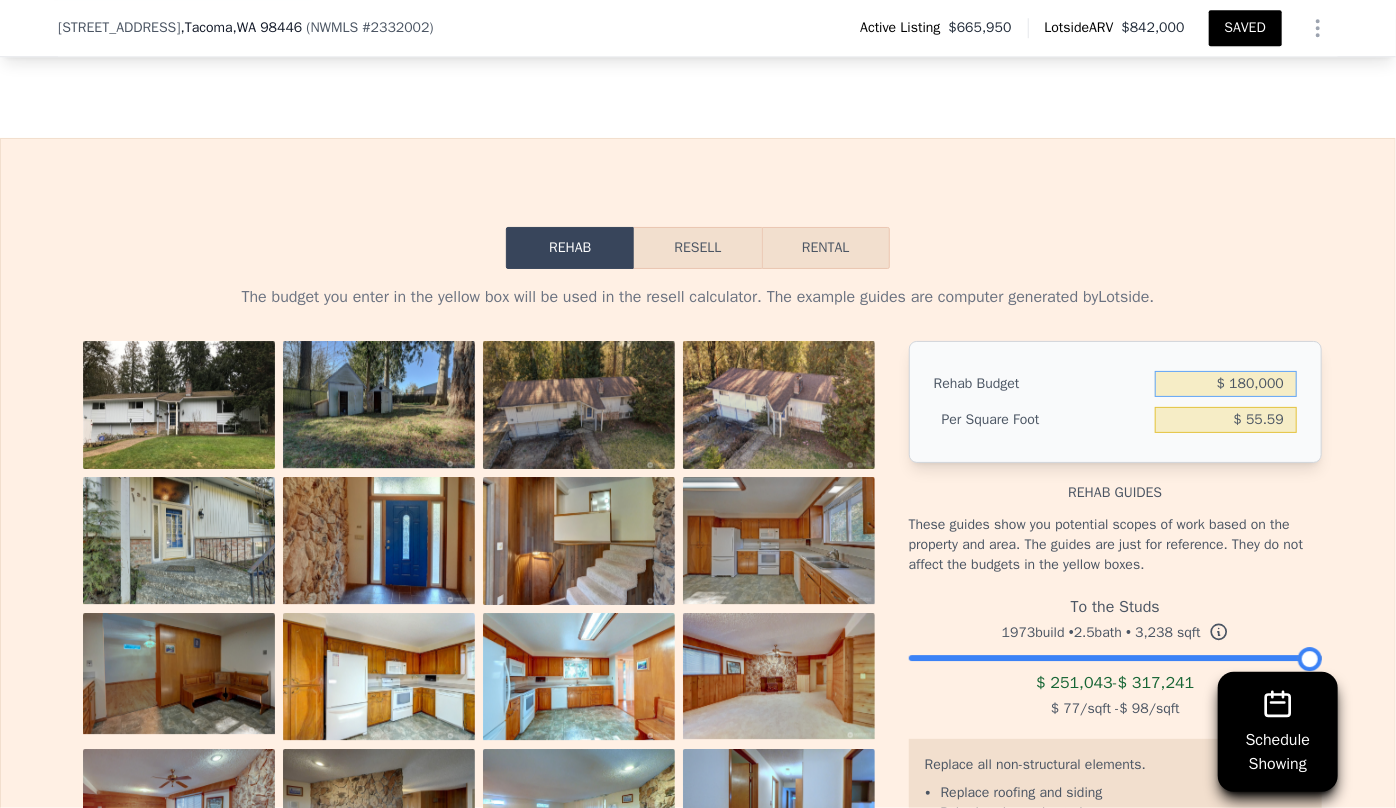 click on "Resell" at bounding box center (697, 248) 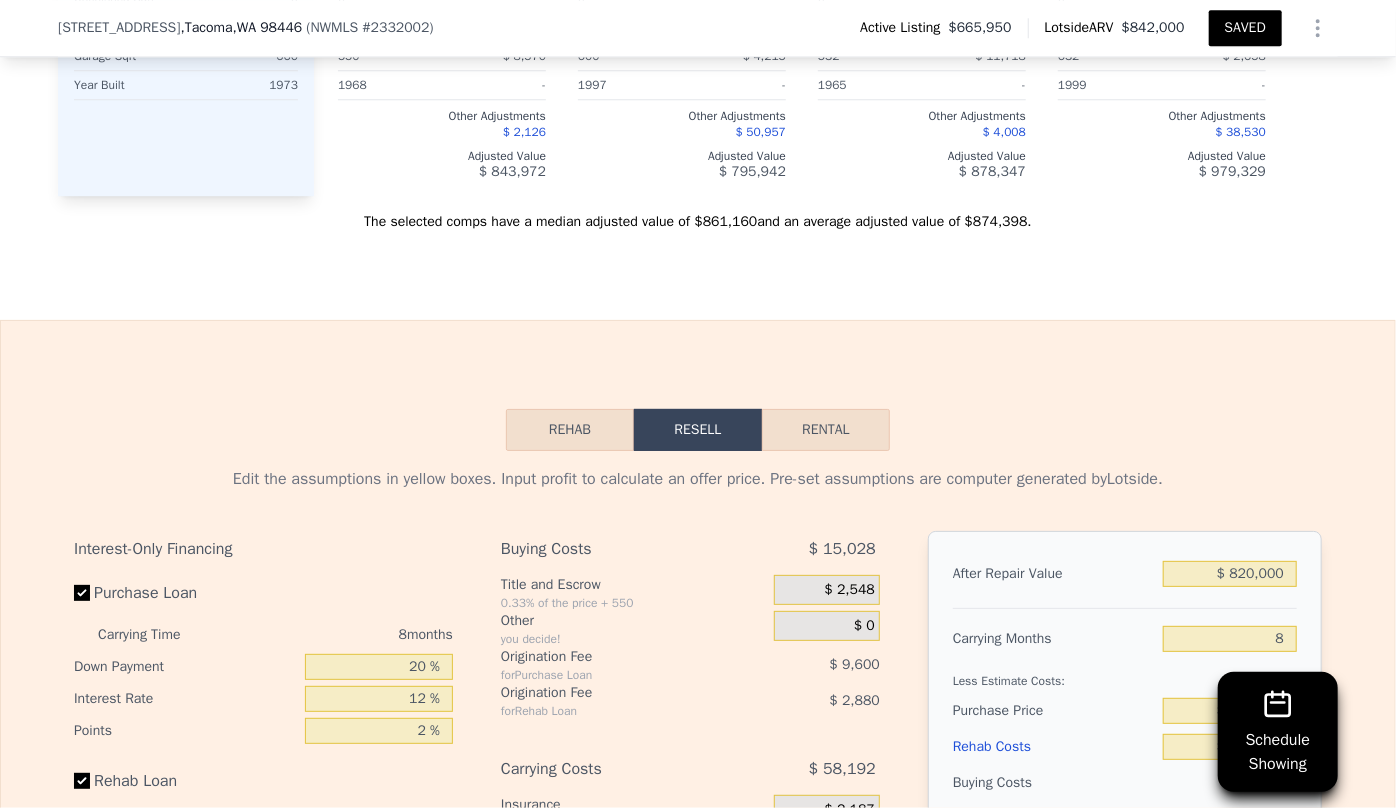 scroll, scrollTop: 3186, scrollLeft: 0, axis: vertical 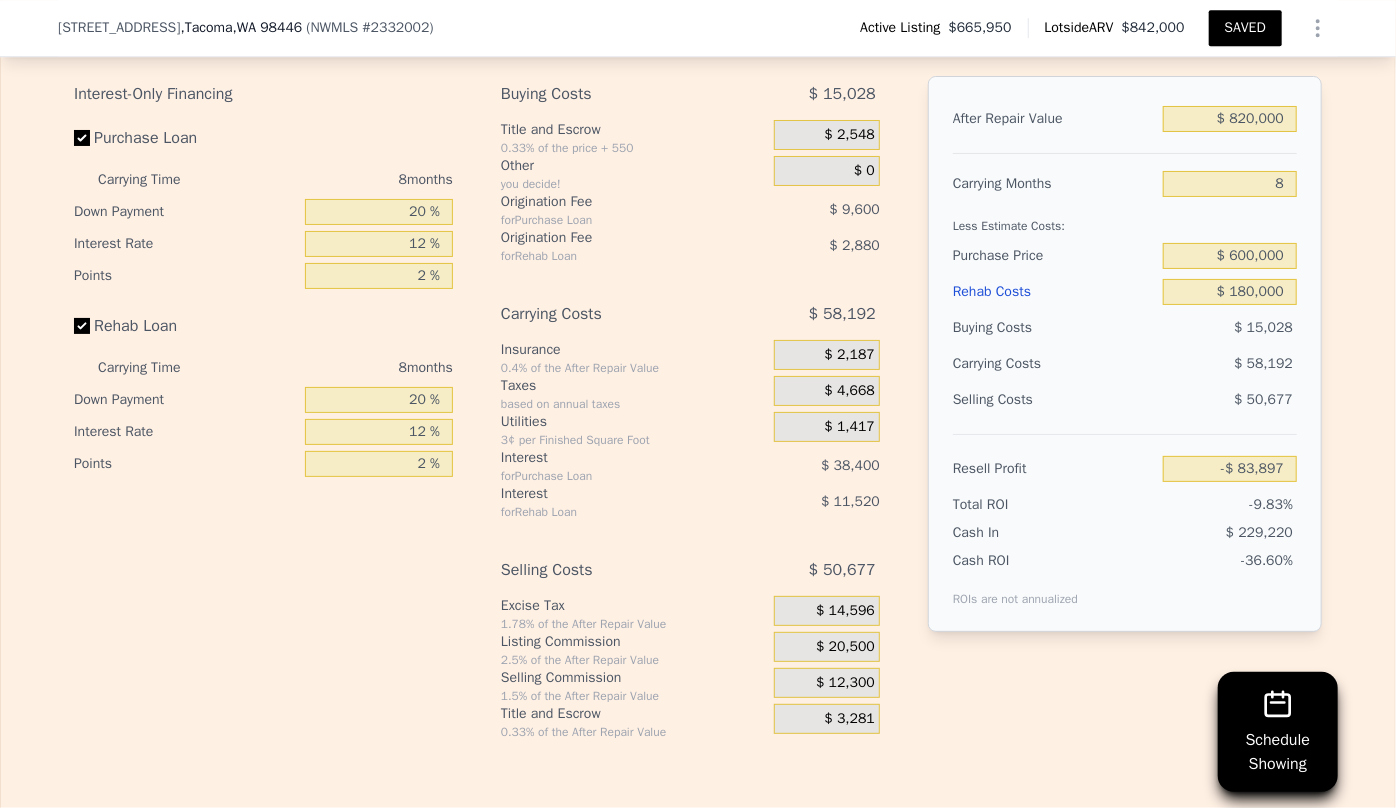click on "Rehab Costs" at bounding box center (1054, 292) 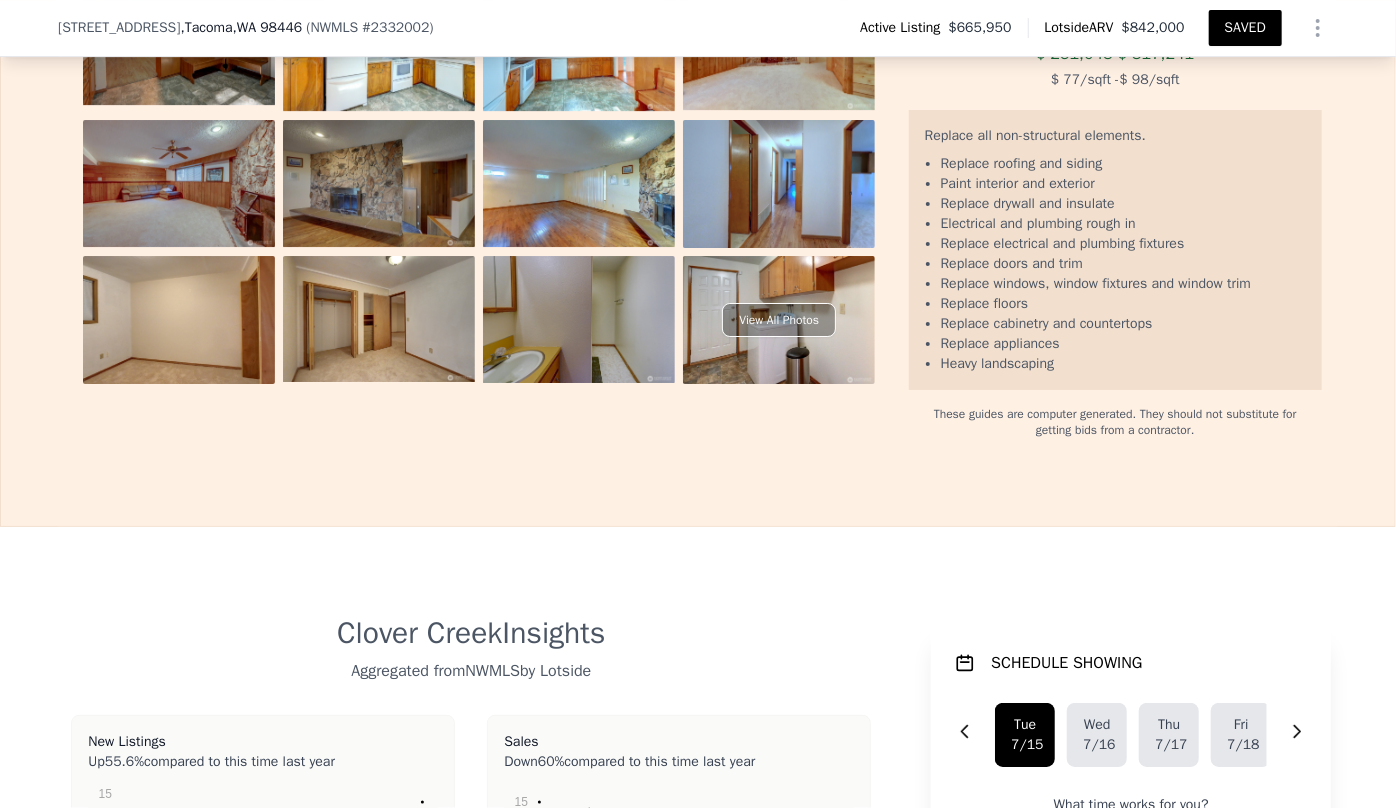 scroll, scrollTop: 3550, scrollLeft: 0, axis: vertical 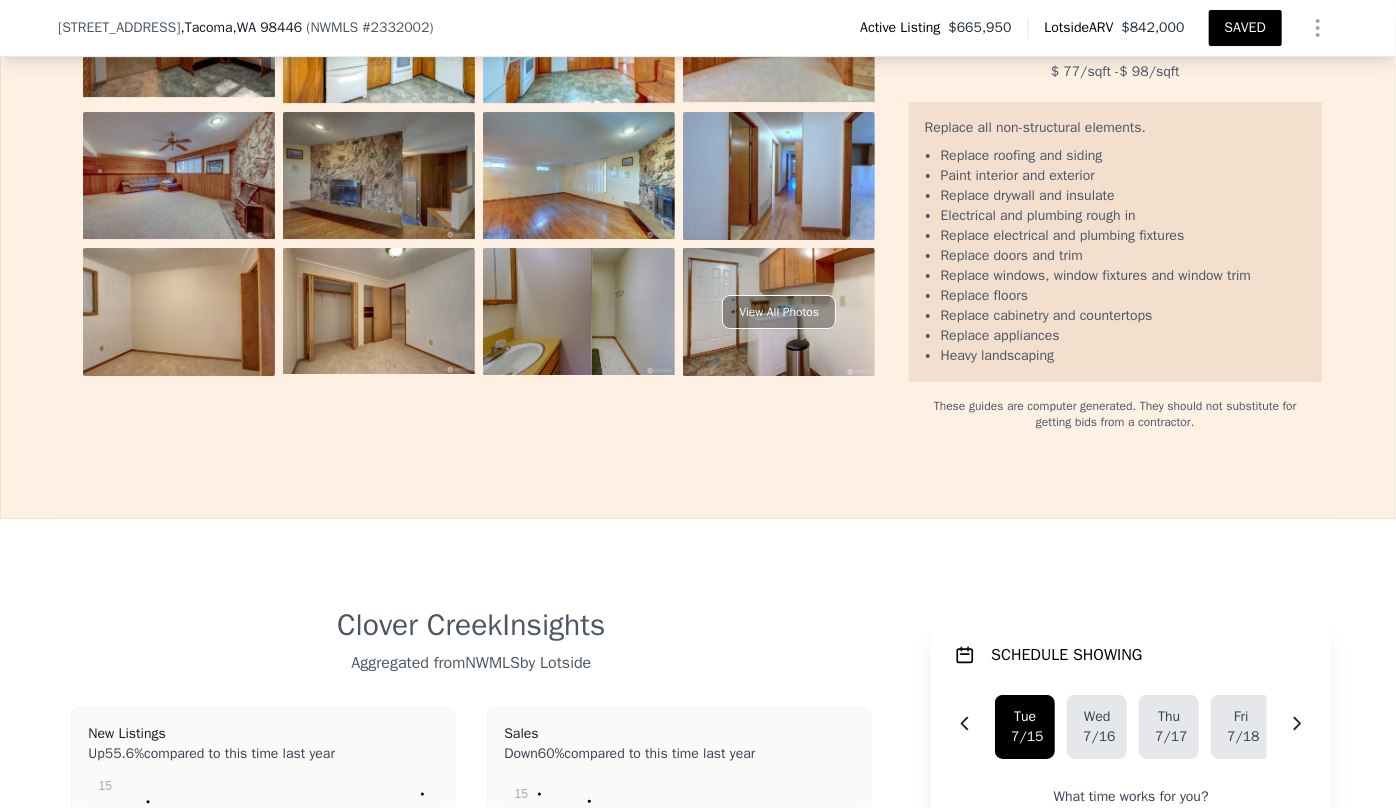 click at bounding box center [779, 312] 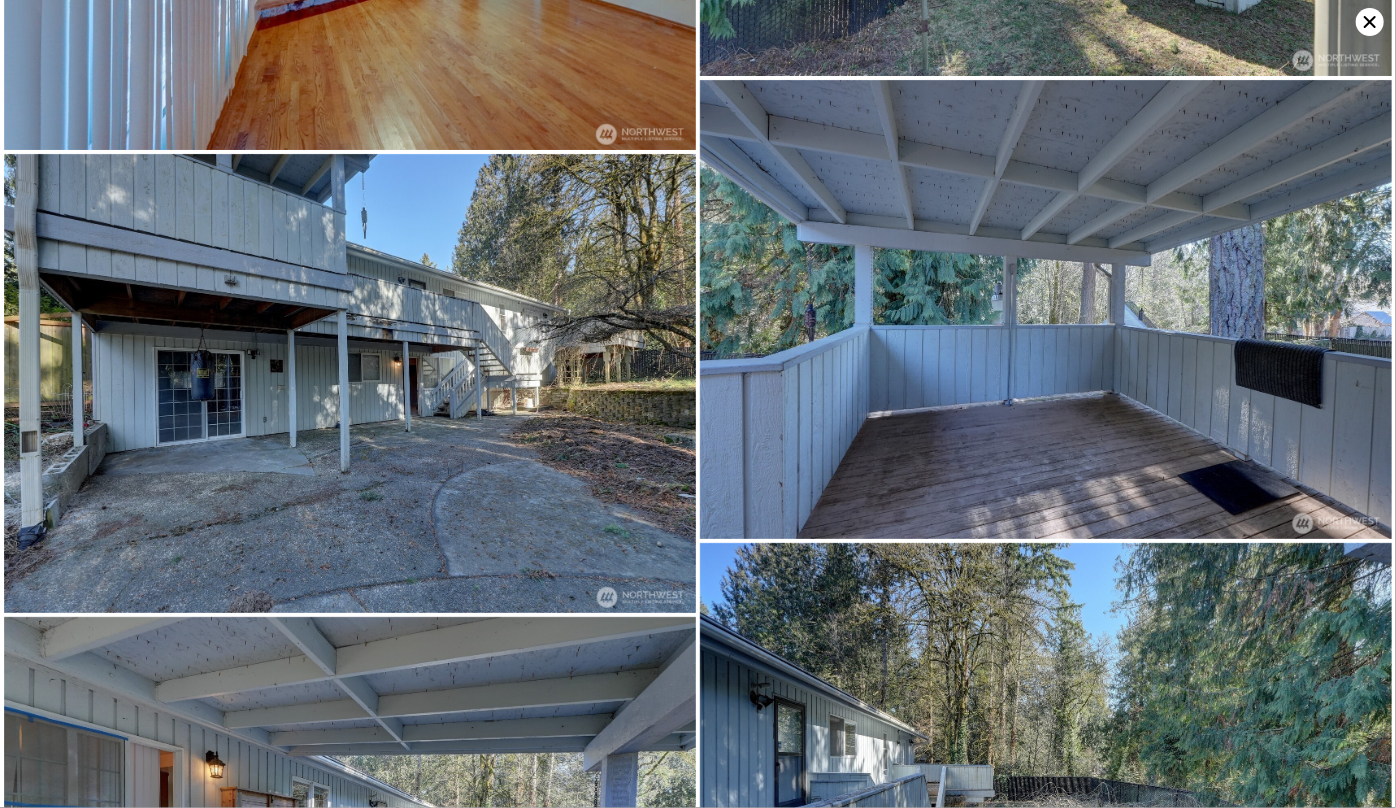 scroll, scrollTop: 8430, scrollLeft: 0, axis: vertical 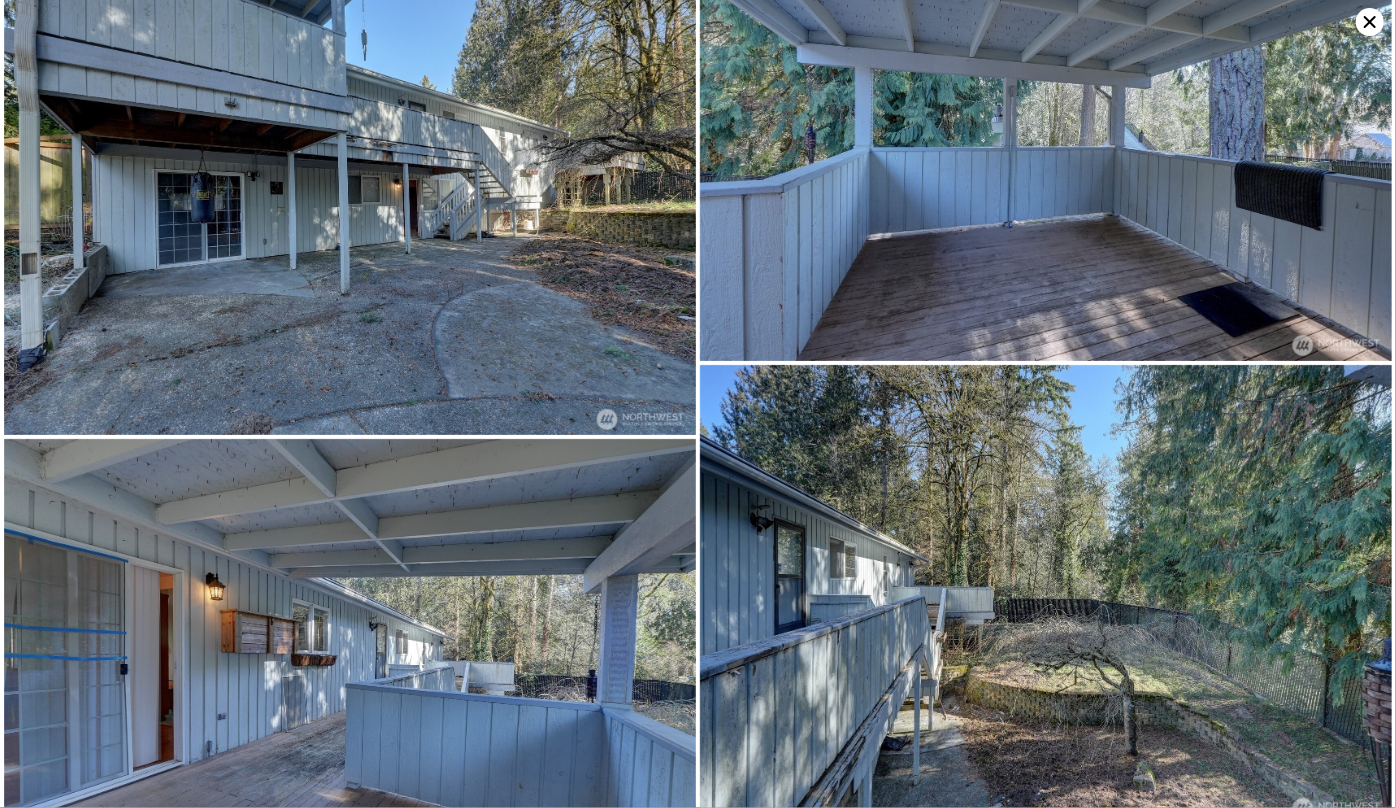 click at bounding box center [1046, 132] 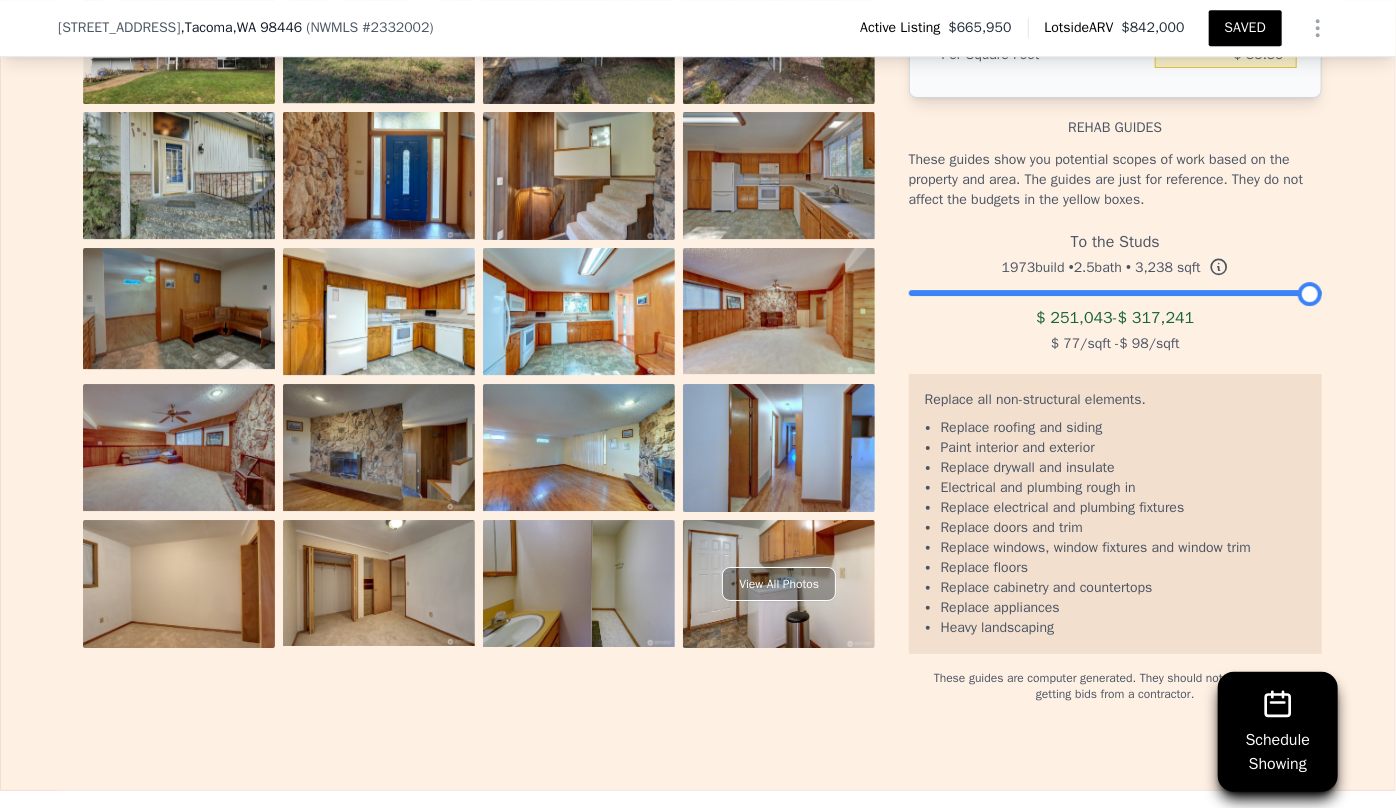 scroll, scrollTop: 3277, scrollLeft: 0, axis: vertical 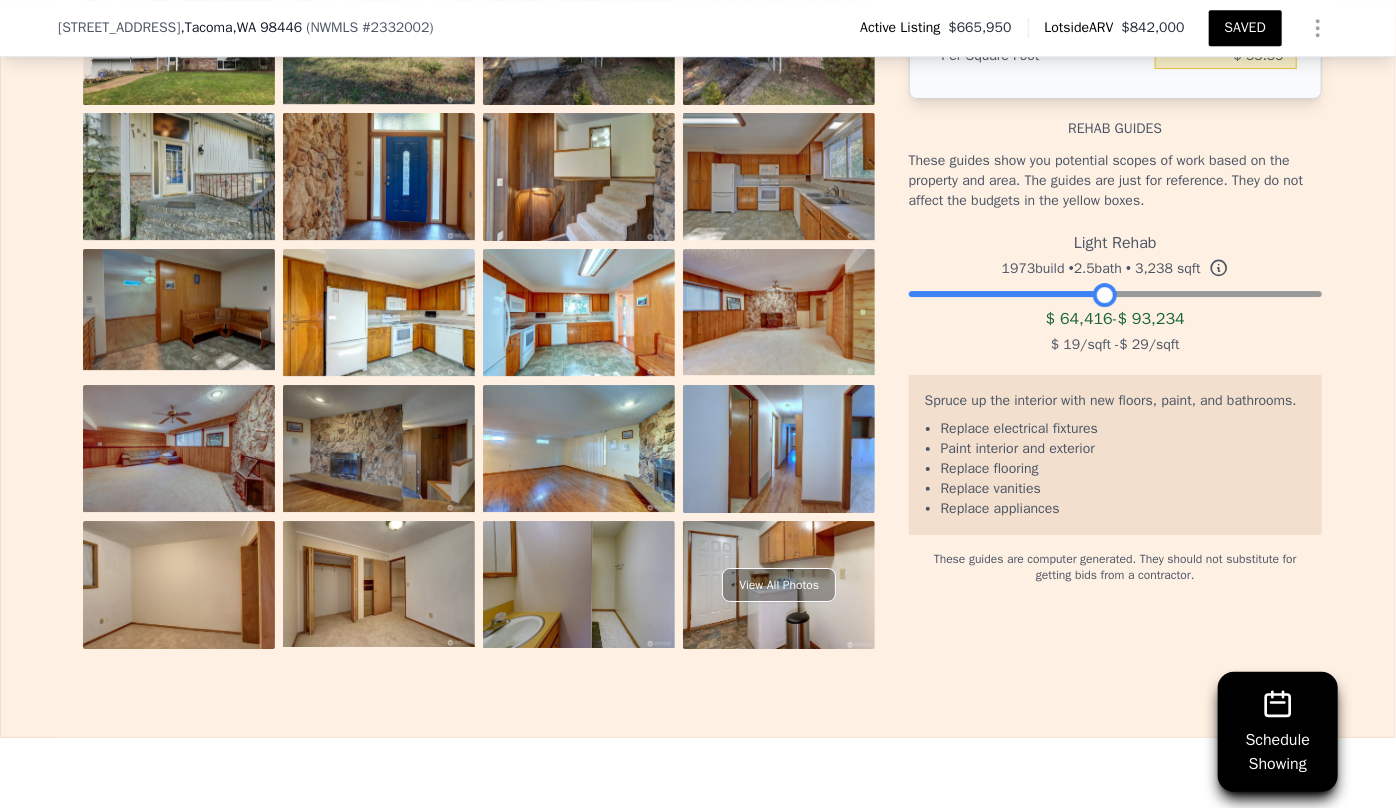drag, startPoint x: 1303, startPoint y: 302, endPoint x: 1099, endPoint y: 309, distance: 204.12006 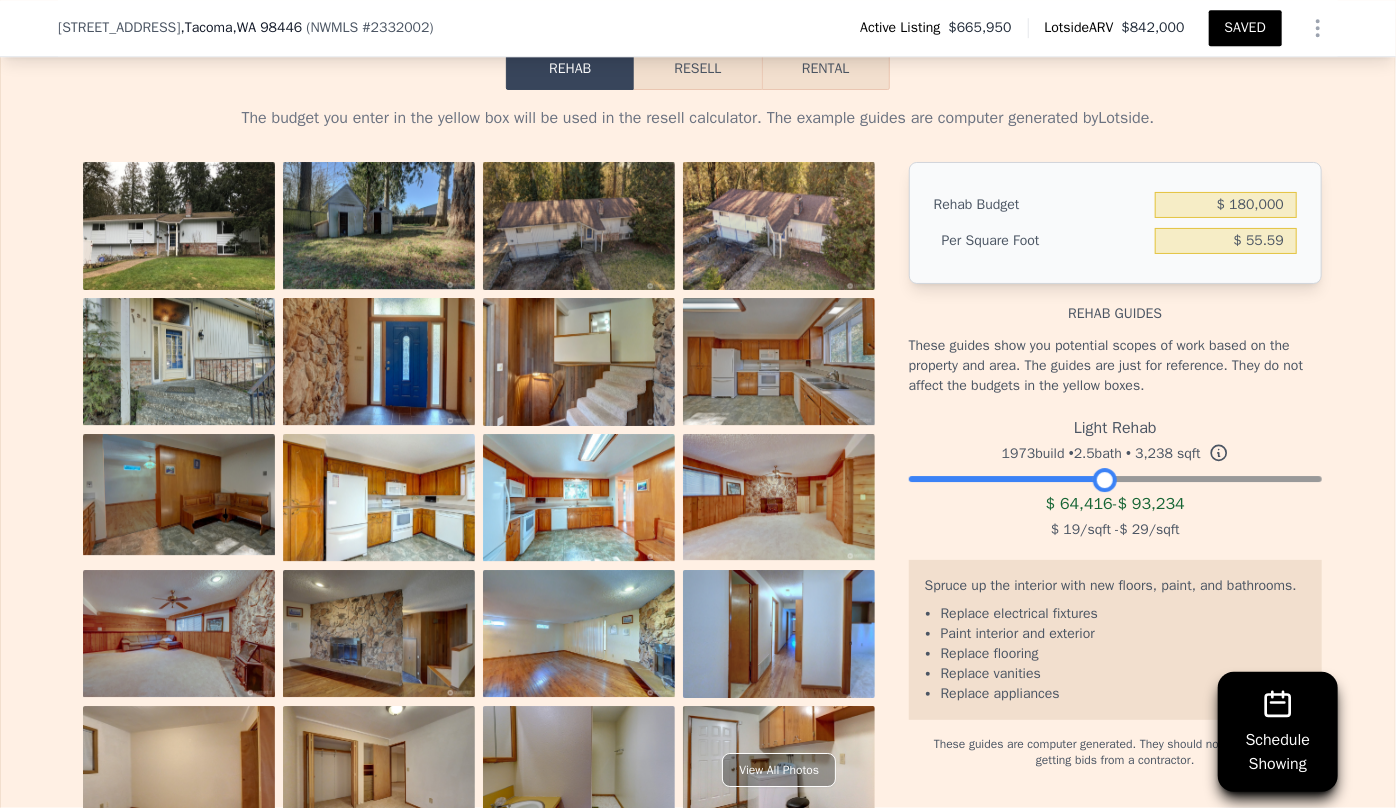 scroll, scrollTop: 3004, scrollLeft: 0, axis: vertical 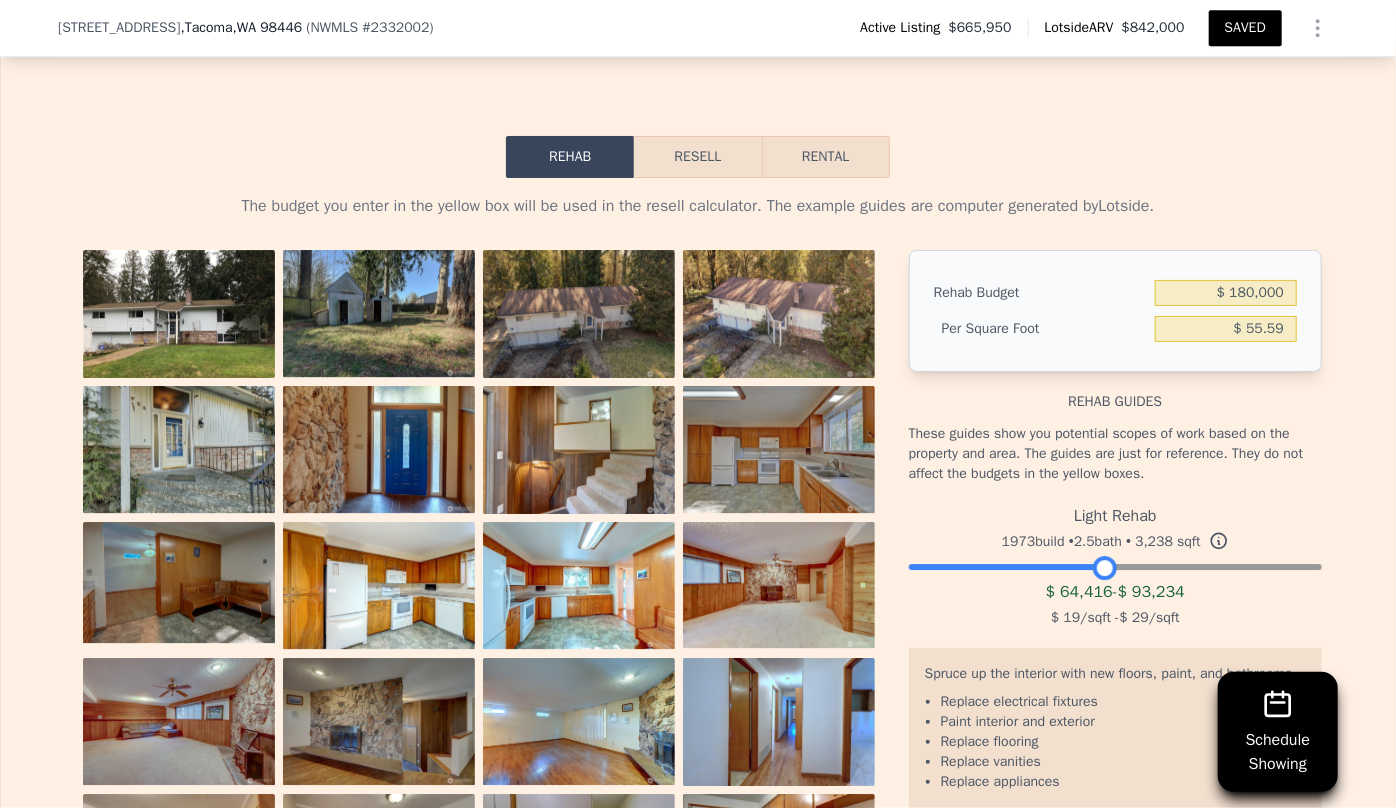 click on "Resell" at bounding box center (697, 157) 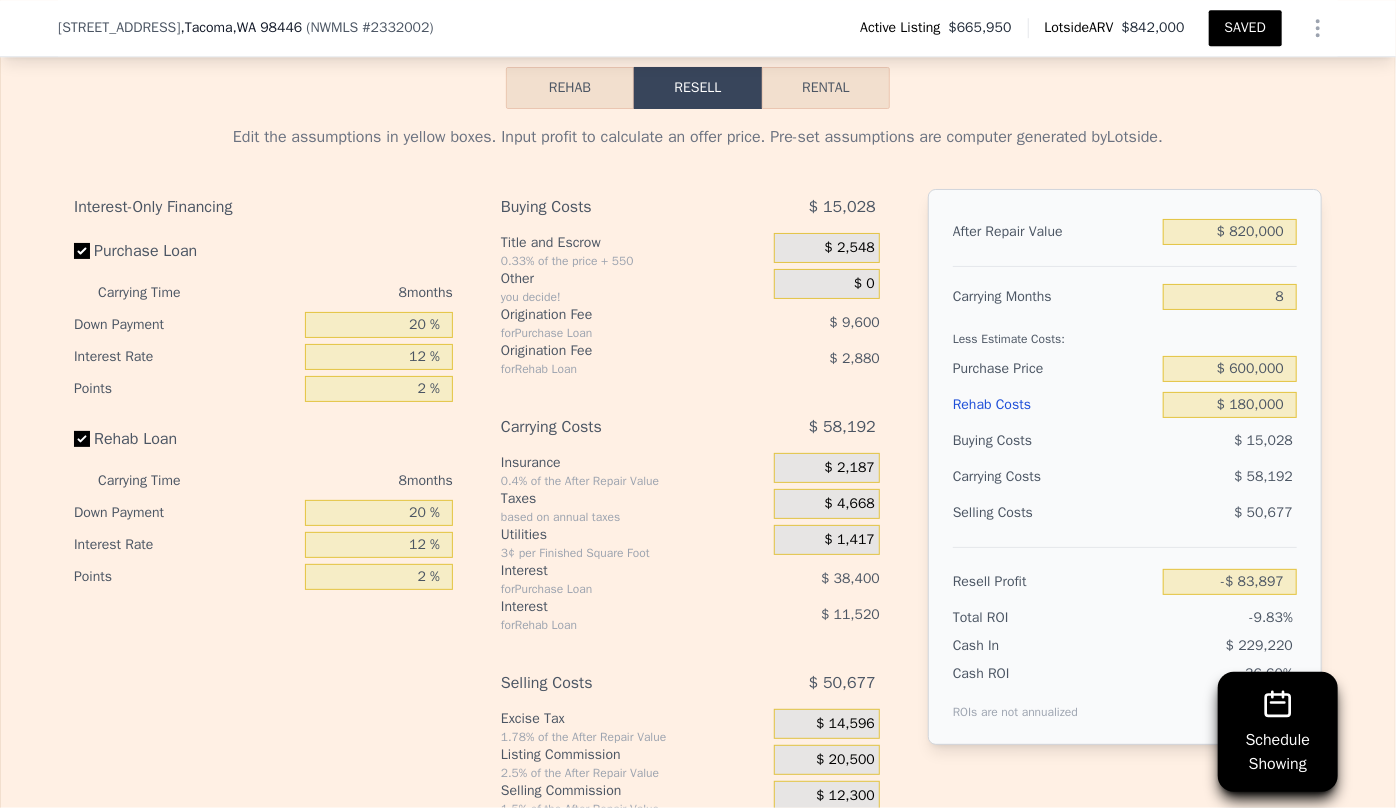 scroll, scrollTop: 3186, scrollLeft: 0, axis: vertical 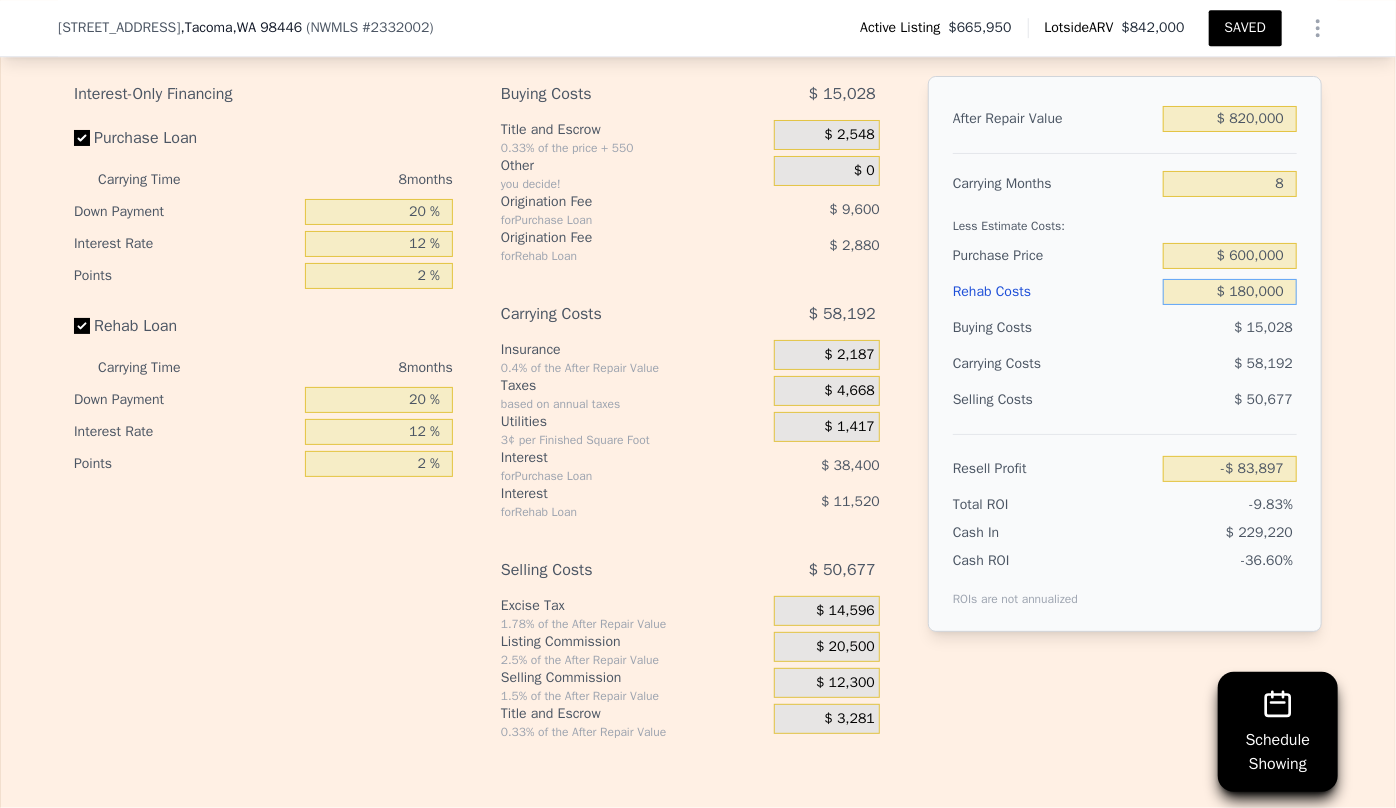 click on "$ 180,000" at bounding box center (1230, 292) 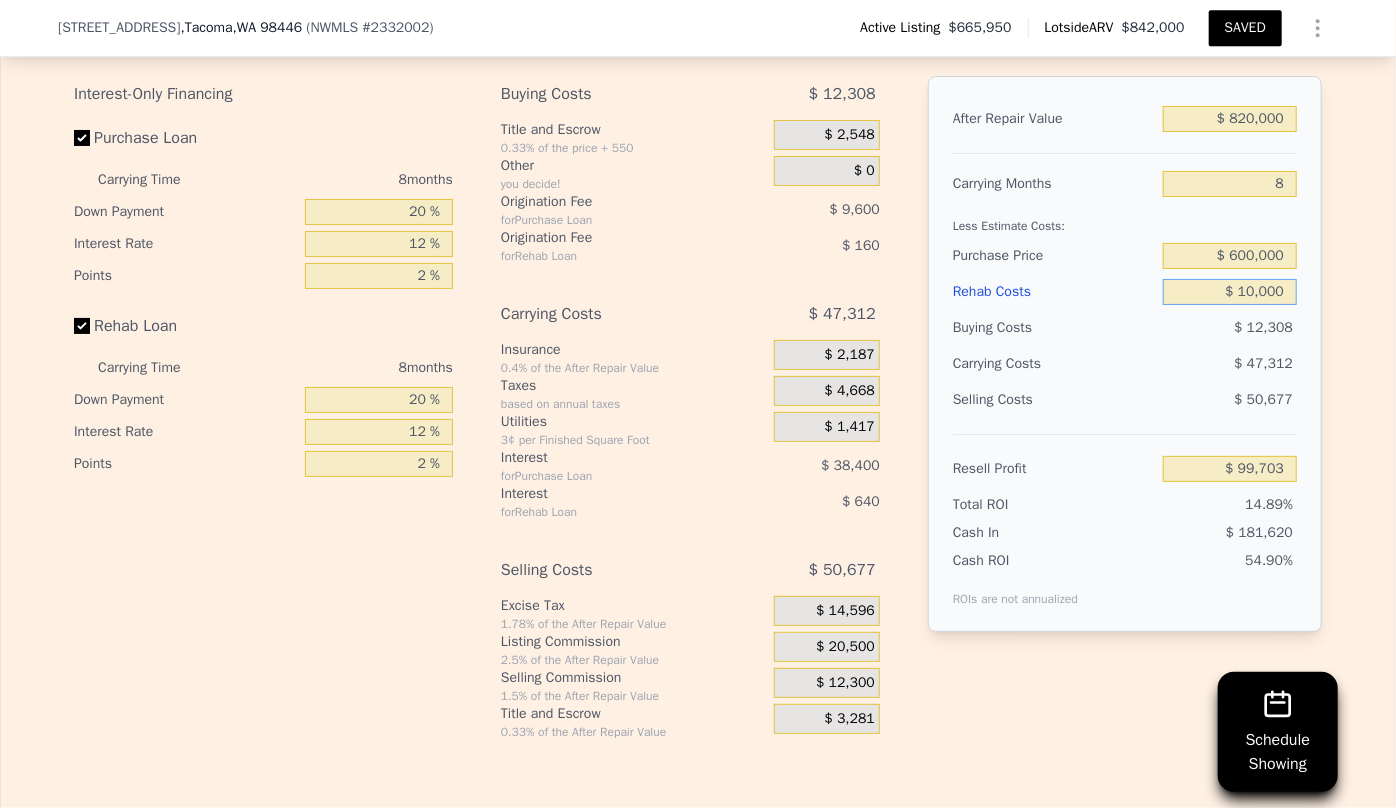 type 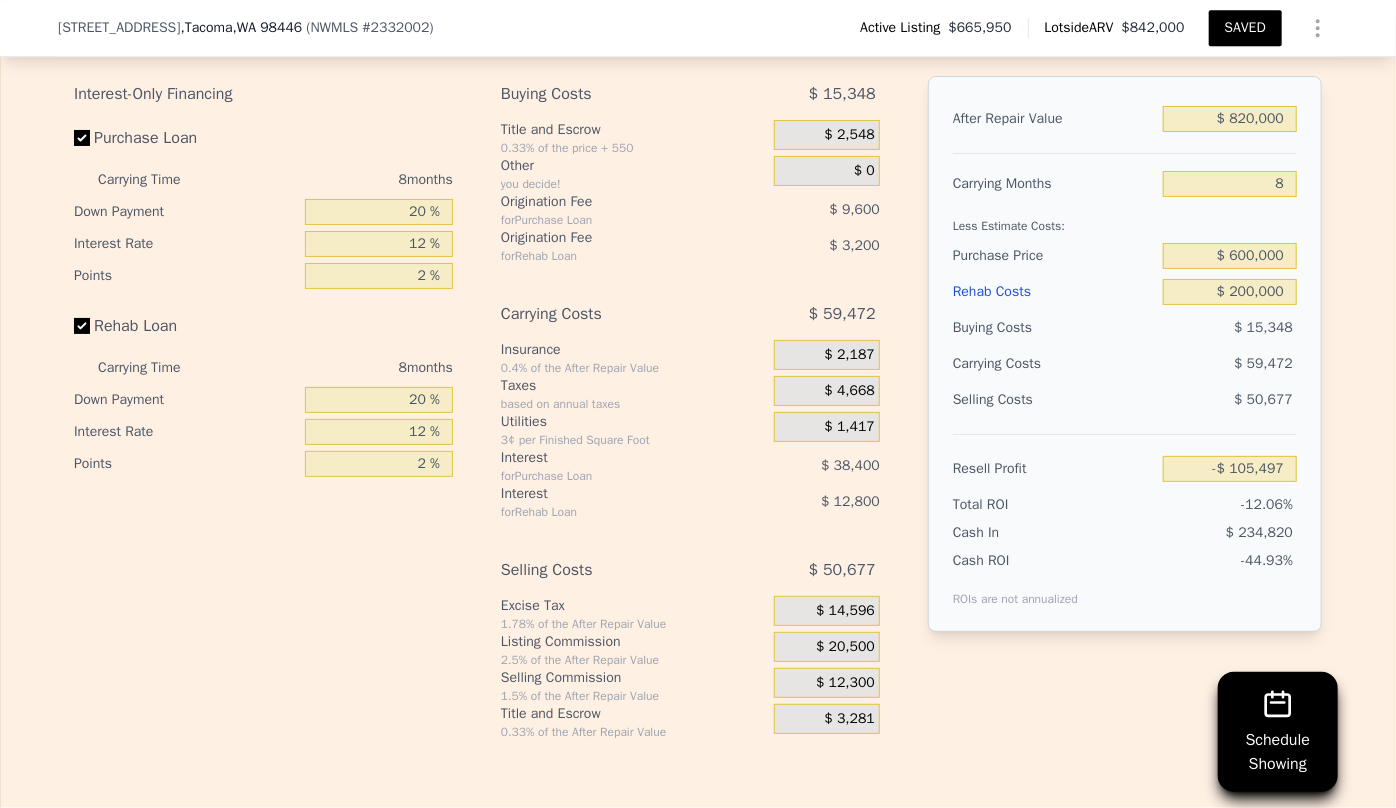 click on "Carrying Costs $ 59,472" at bounding box center [1125, 364] 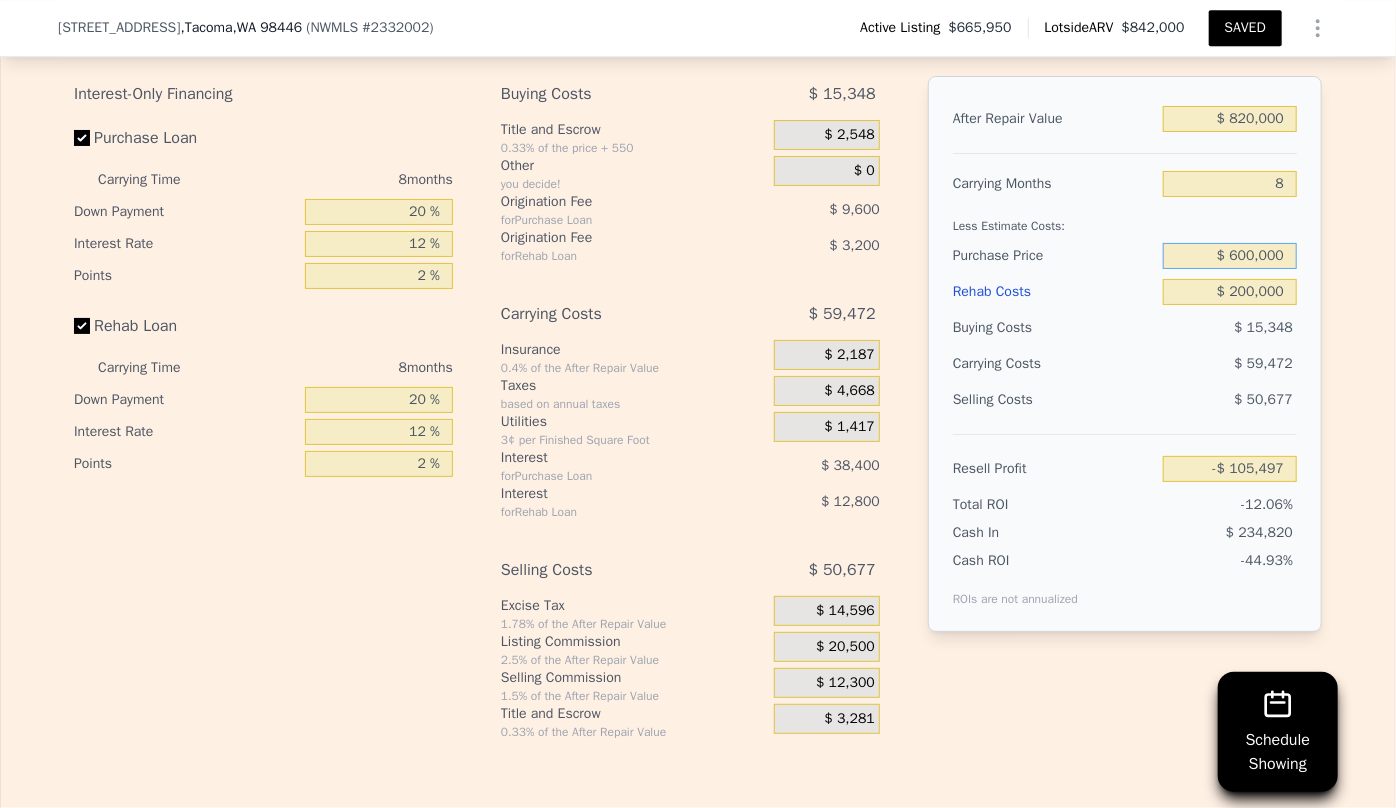 click on "$ 600,000" at bounding box center [1230, 256] 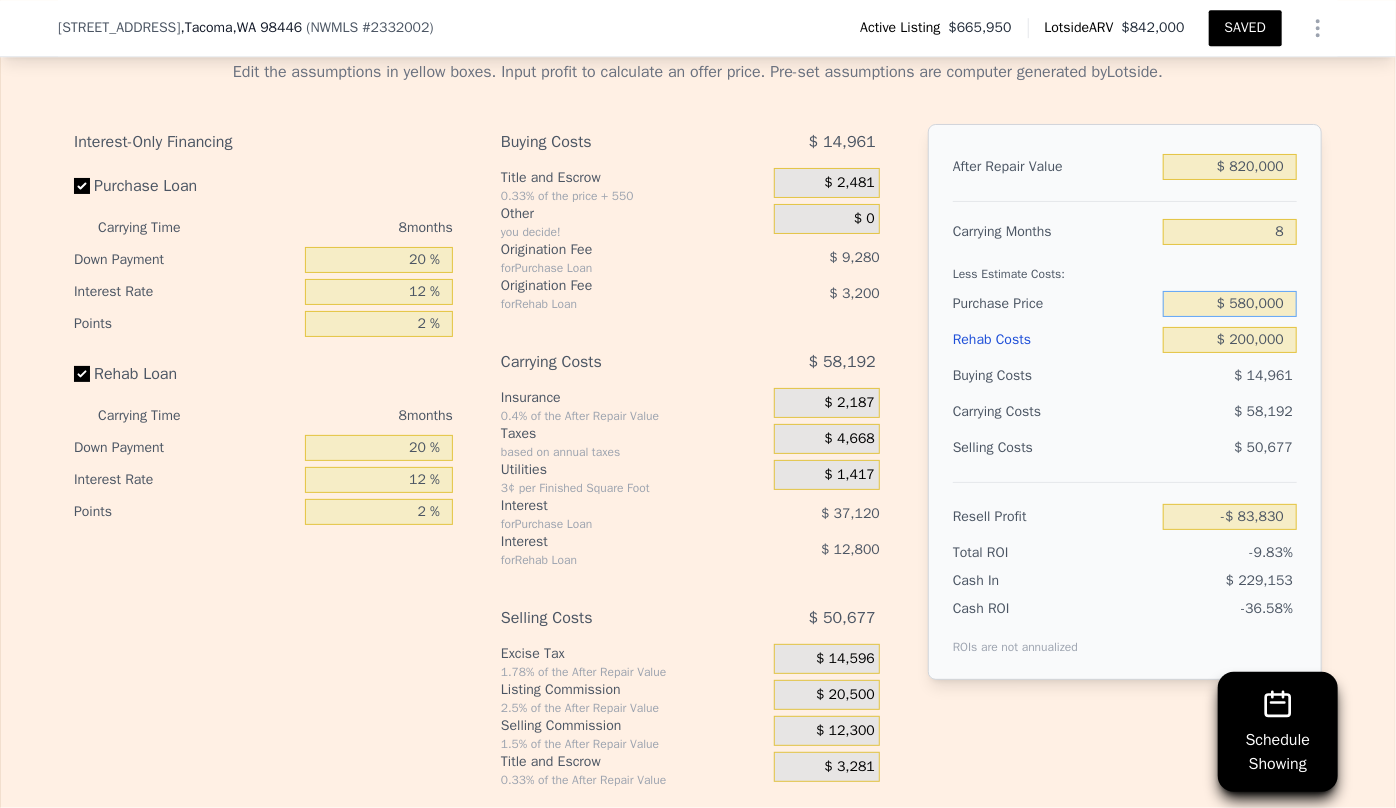 scroll, scrollTop: 3095, scrollLeft: 0, axis: vertical 